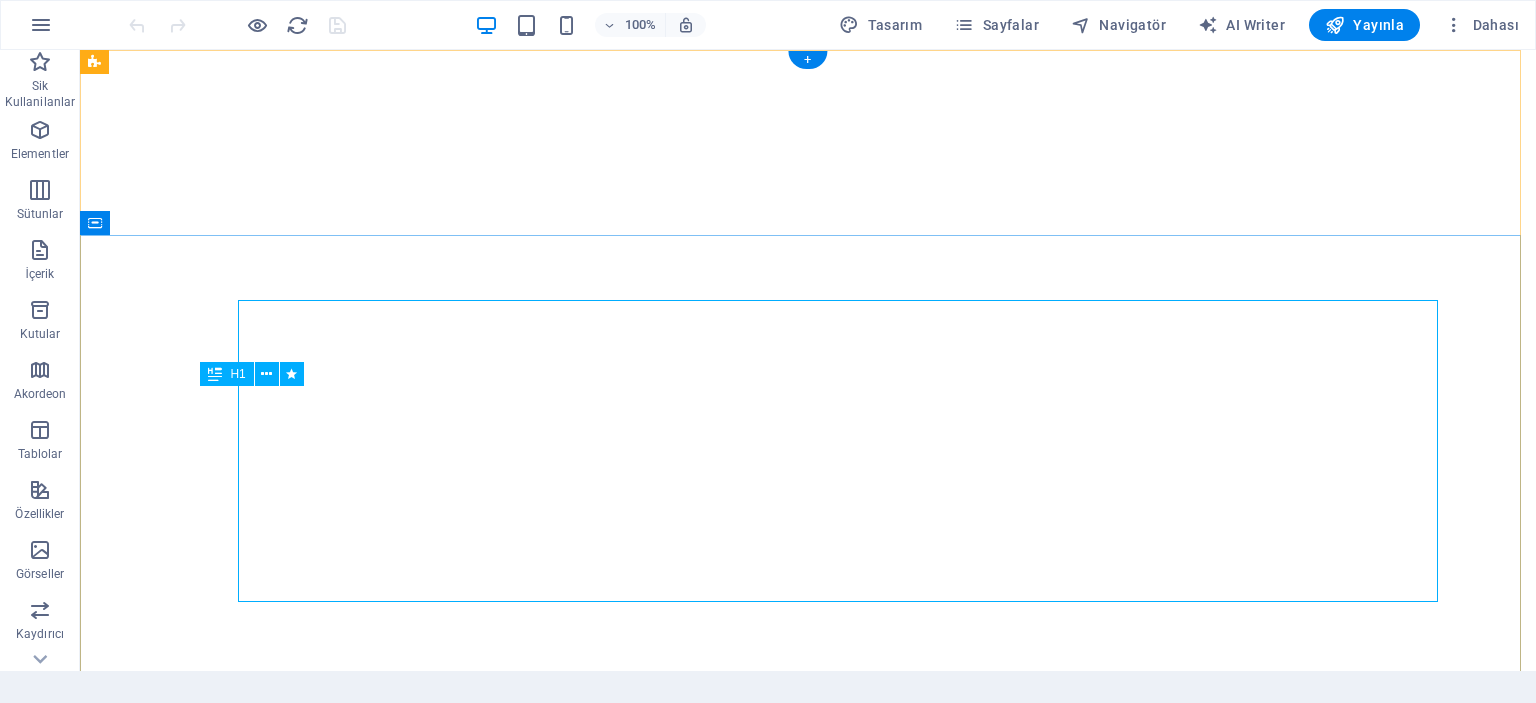 scroll, scrollTop: 0, scrollLeft: 0, axis: both 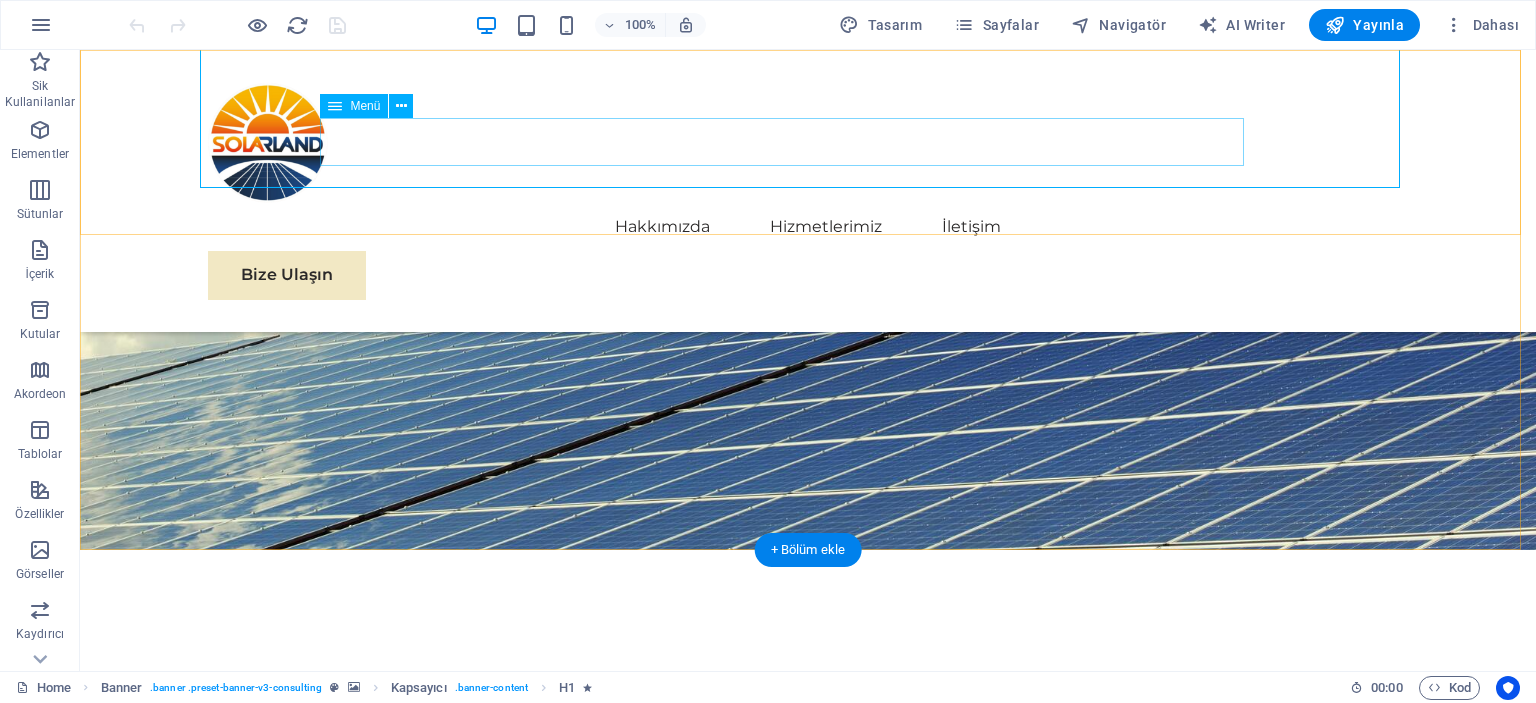 click on "Hakkımızda Hizmetlerimiz İletişim" at bounding box center (808, 227) 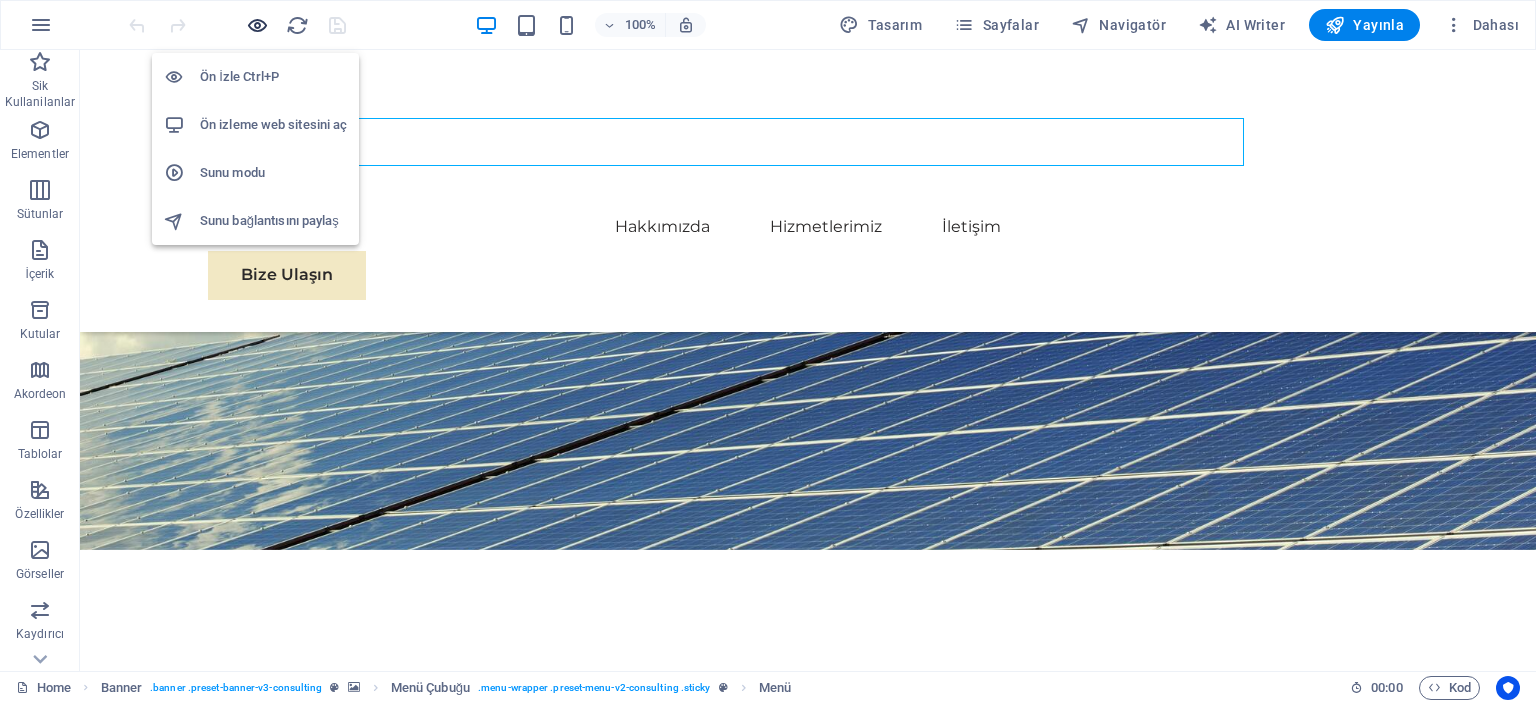 click at bounding box center (257, 25) 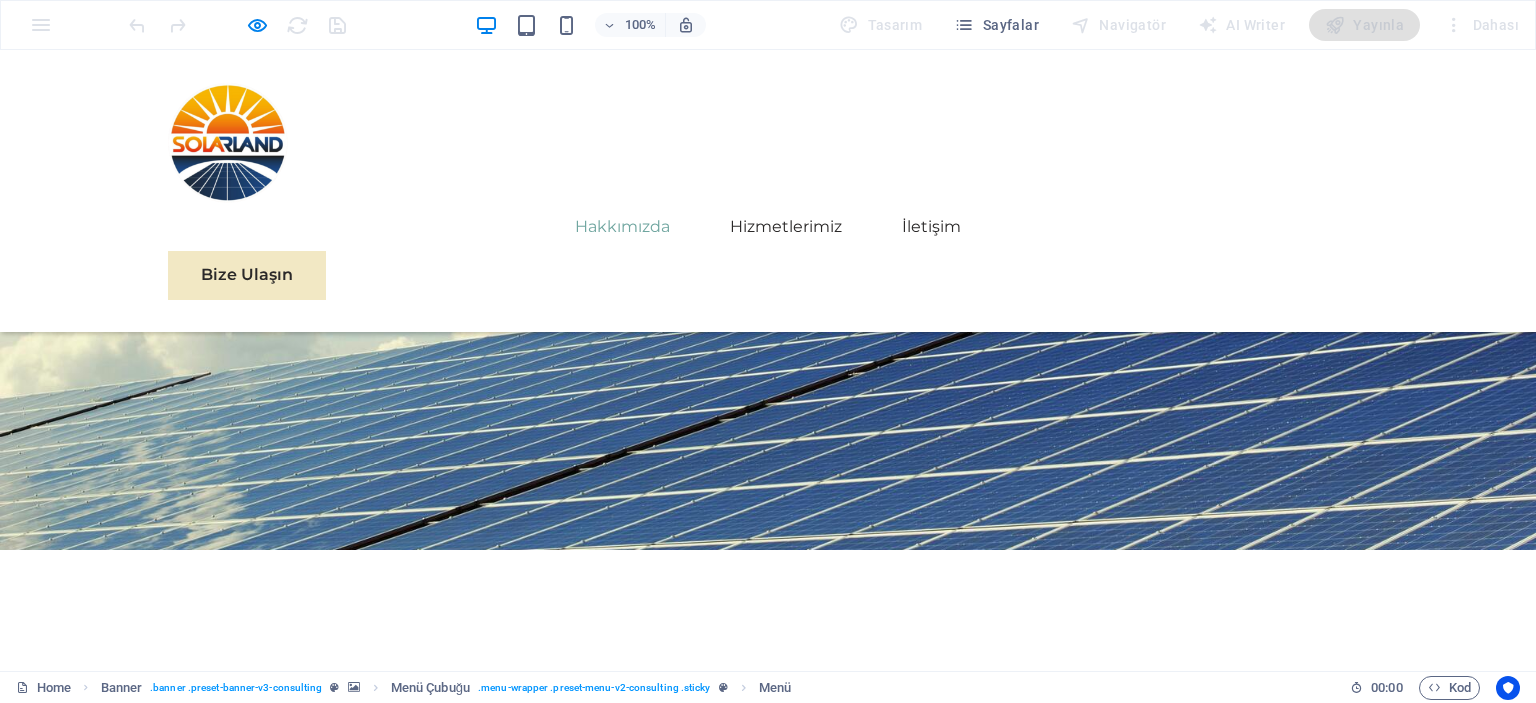 click on "Hakkımızda" at bounding box center [622, 227] 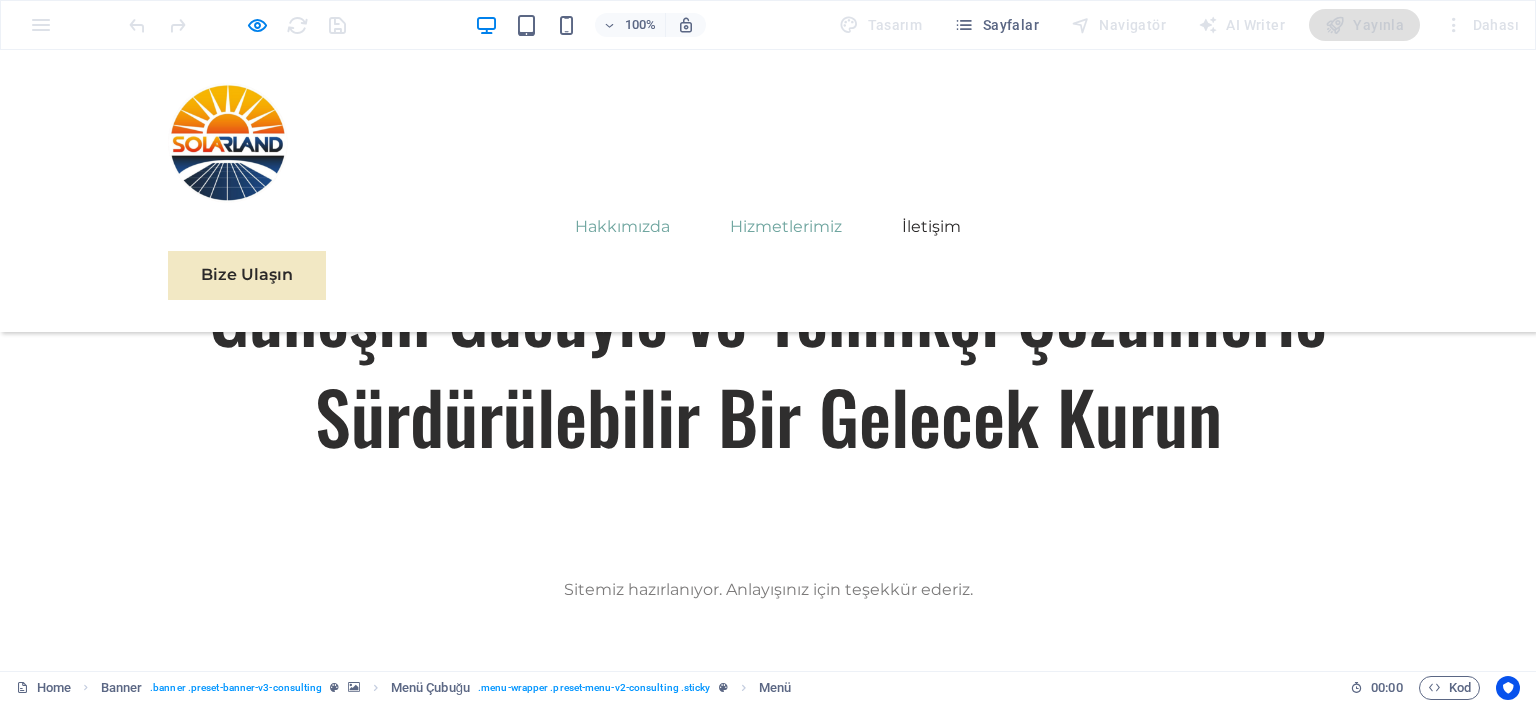 click on "Hizmetlerimiz" at bounding box center [786, 227] 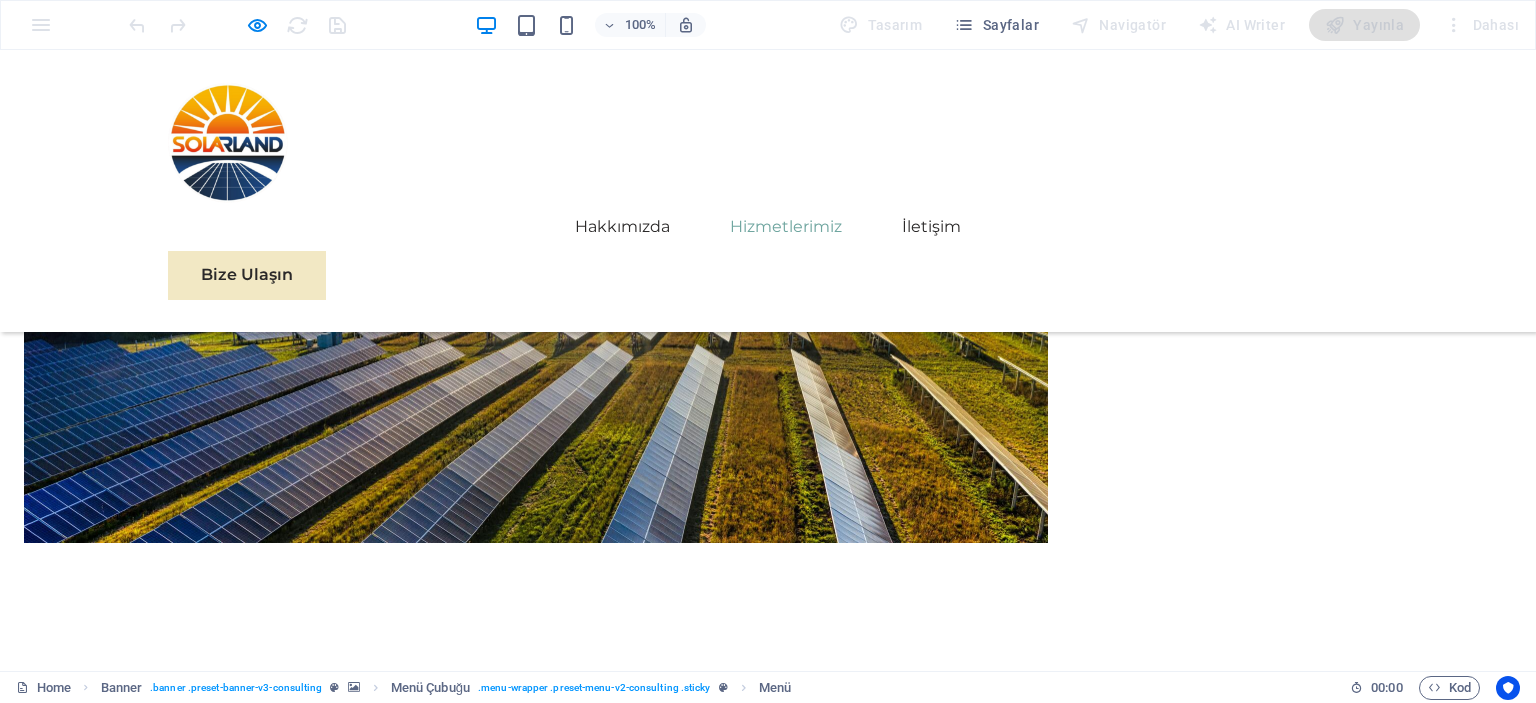 scroll, scrollTop: 3468, scrollLeft: 0, axis: vertical 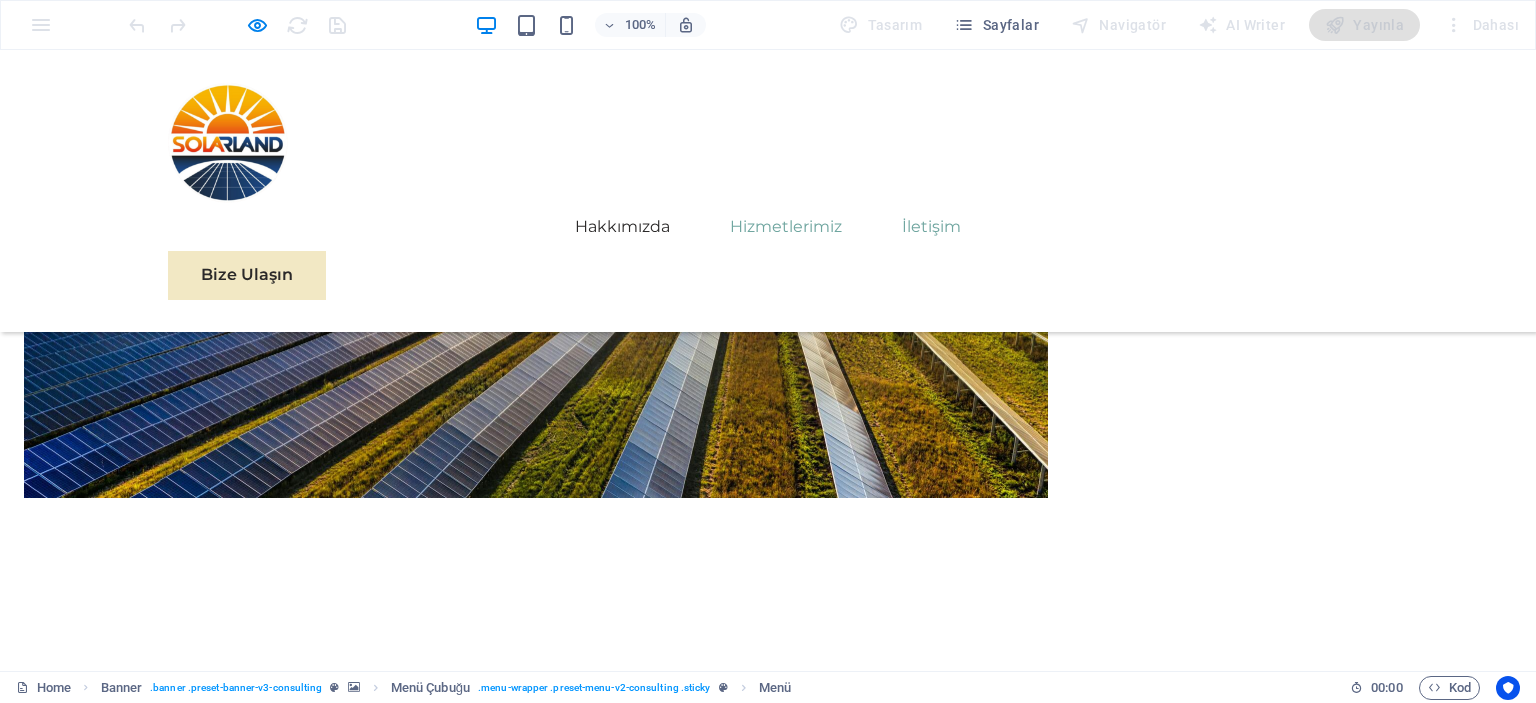 click on "İletişim" at bounding box center [931, 227] 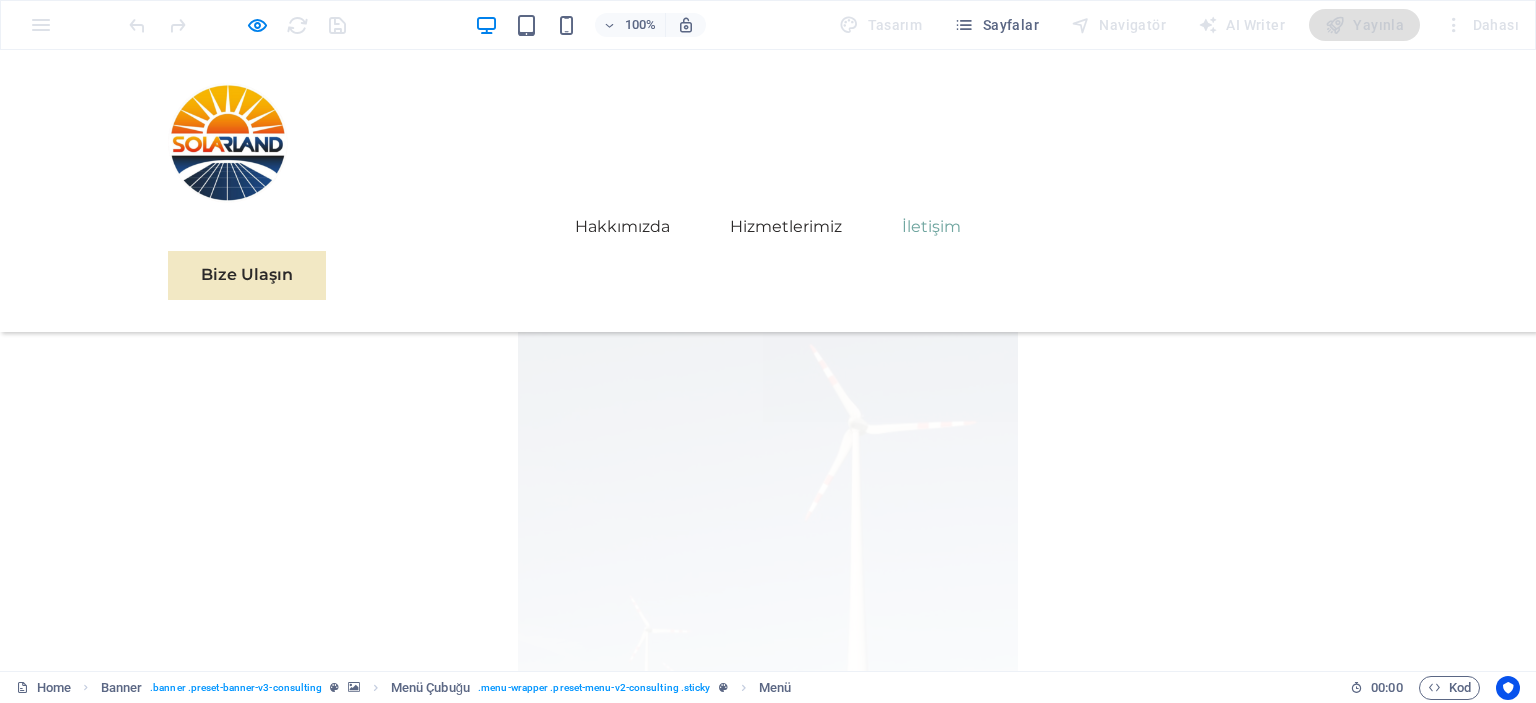 scroll, scrollTop: 9145, scrollLeft: 0, axis: vertical 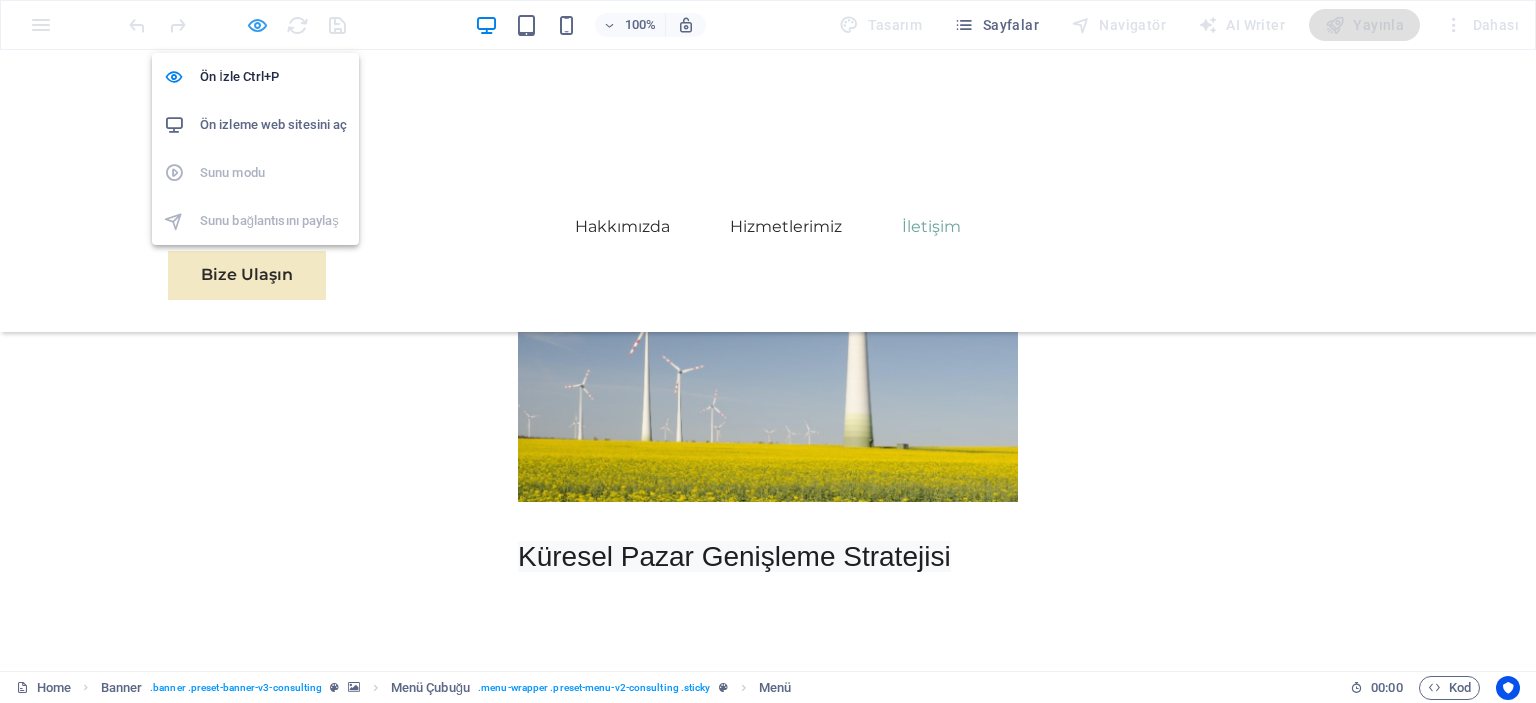 click at bounding box center (257, 25) 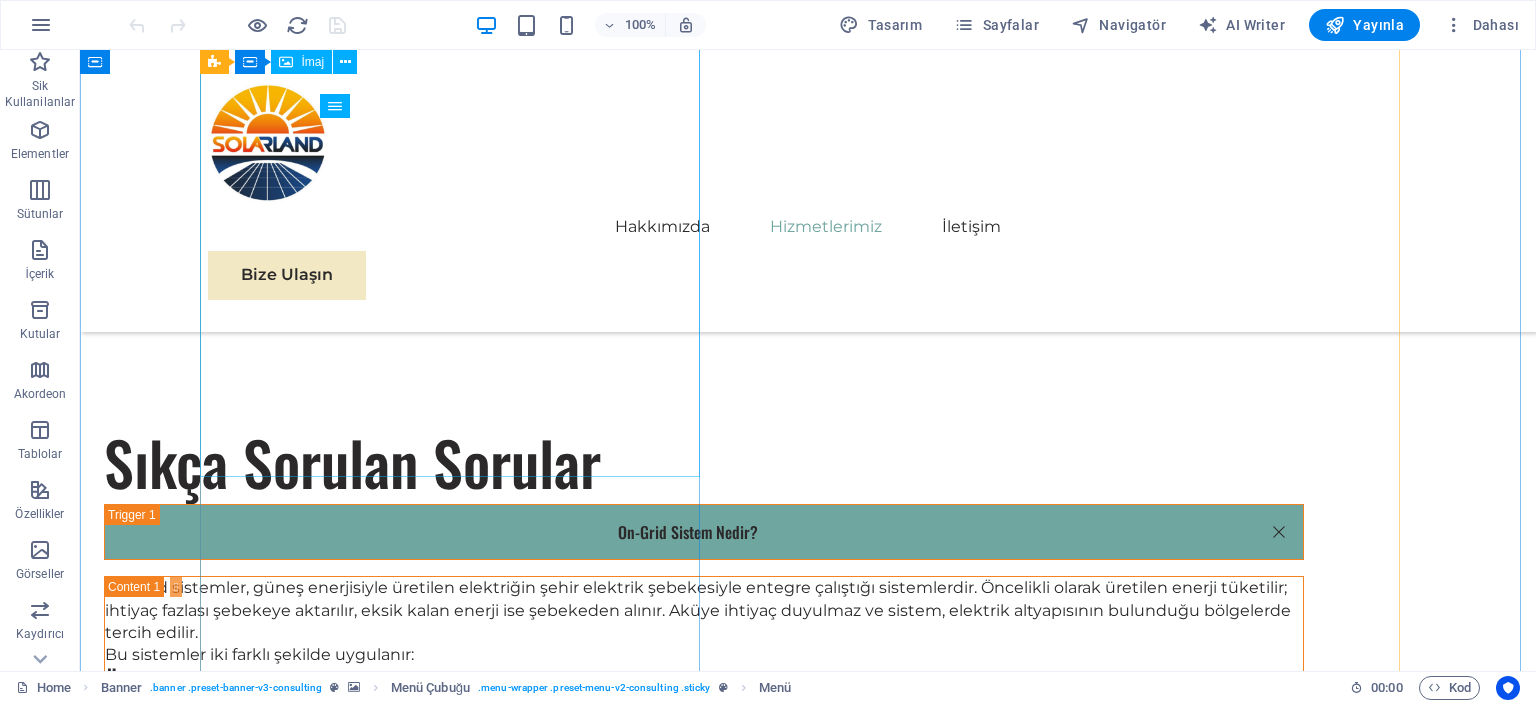 scroll, scrollTop: 4847, scrollLeft: 0, axis: vertical 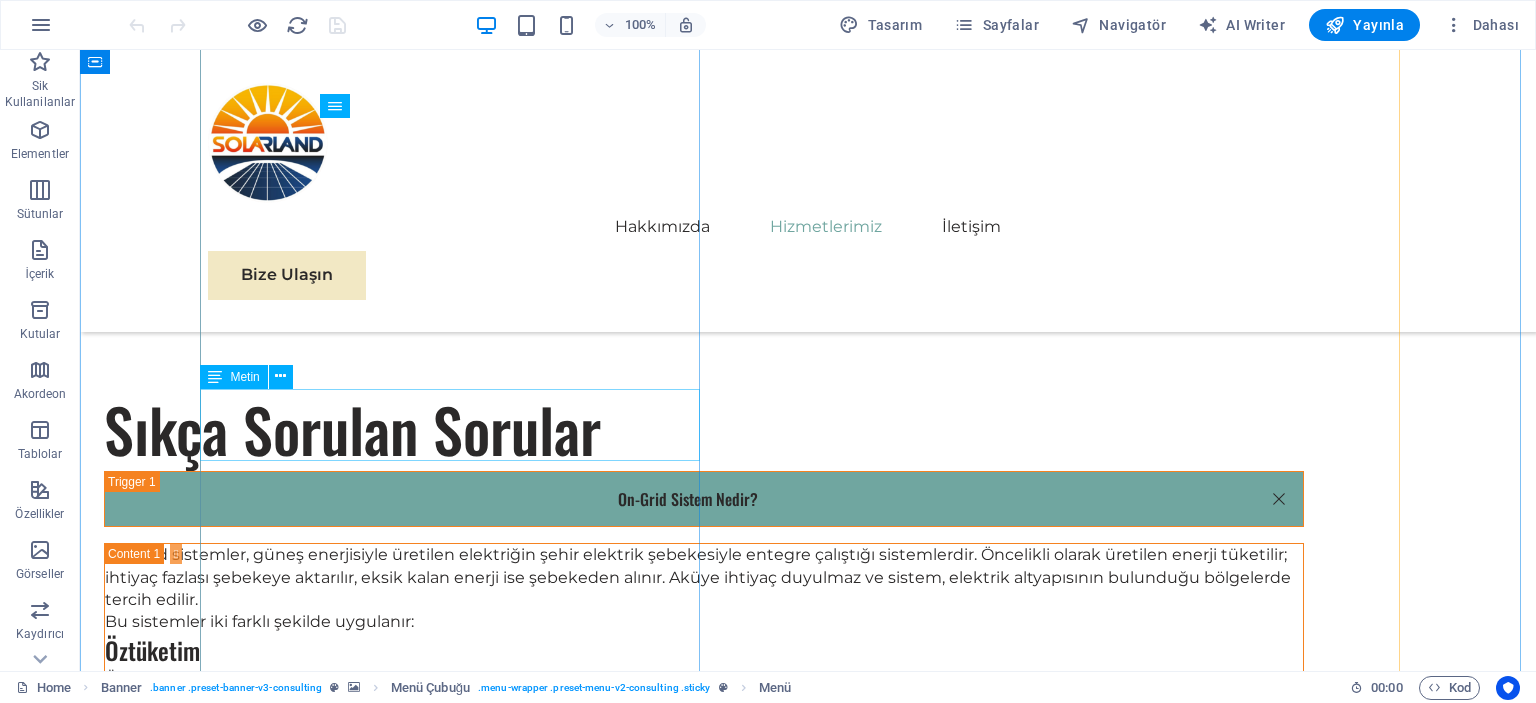 click on "EcoPower Dönüşüm Girişimi" at bounding box center [458, 2723] 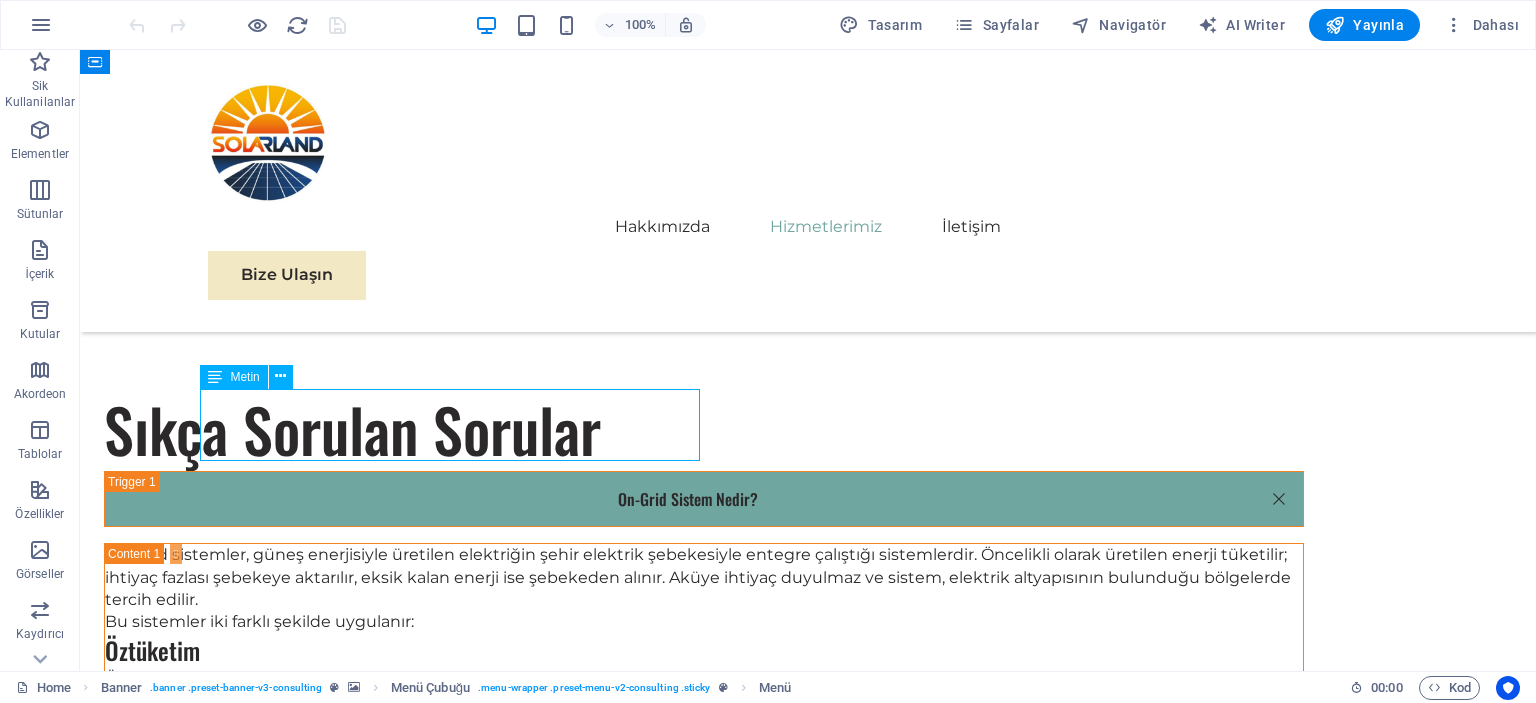 click on "EcoPower Dönüşüm Girişimi" at bounding box center (458, 2723) 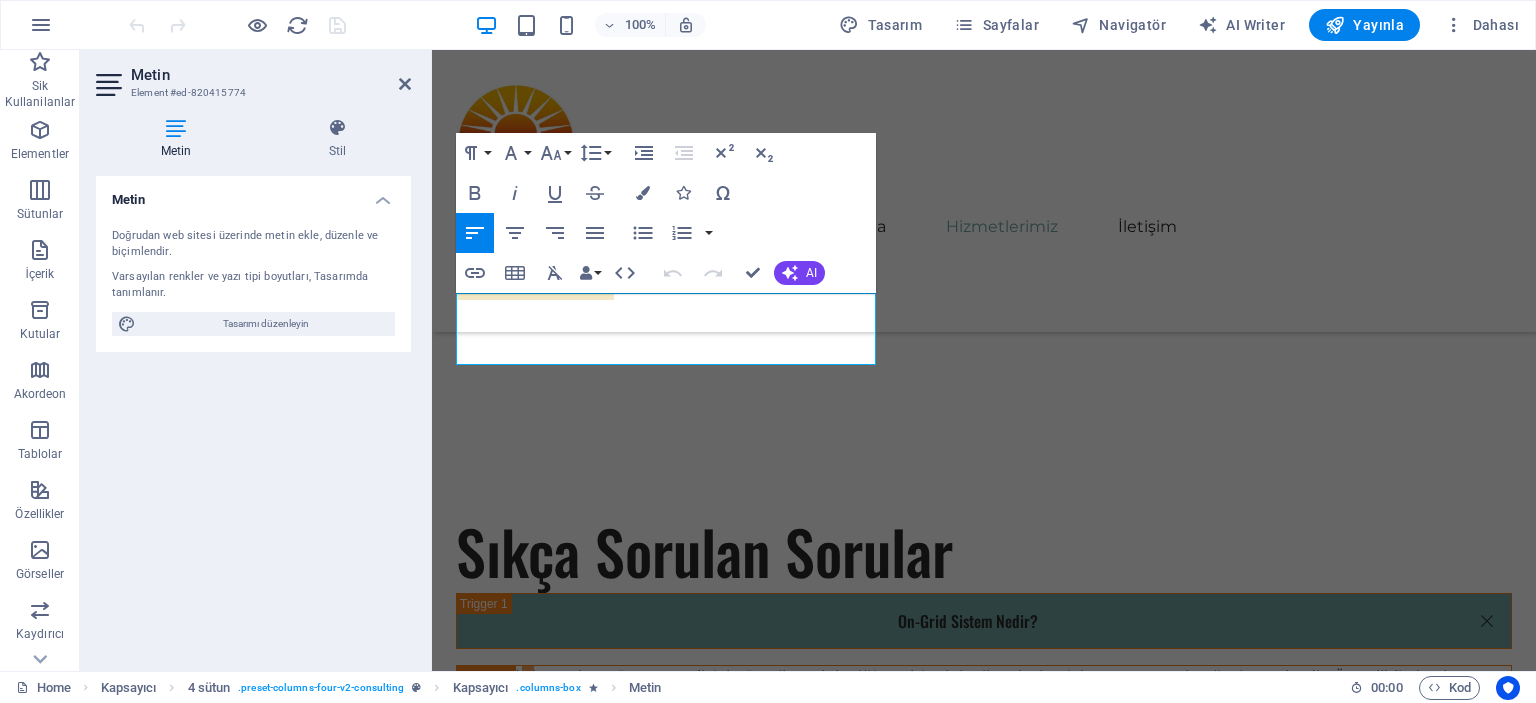 scroll, scrollTop: 4872, scrollLeft: 0, axis: vertical 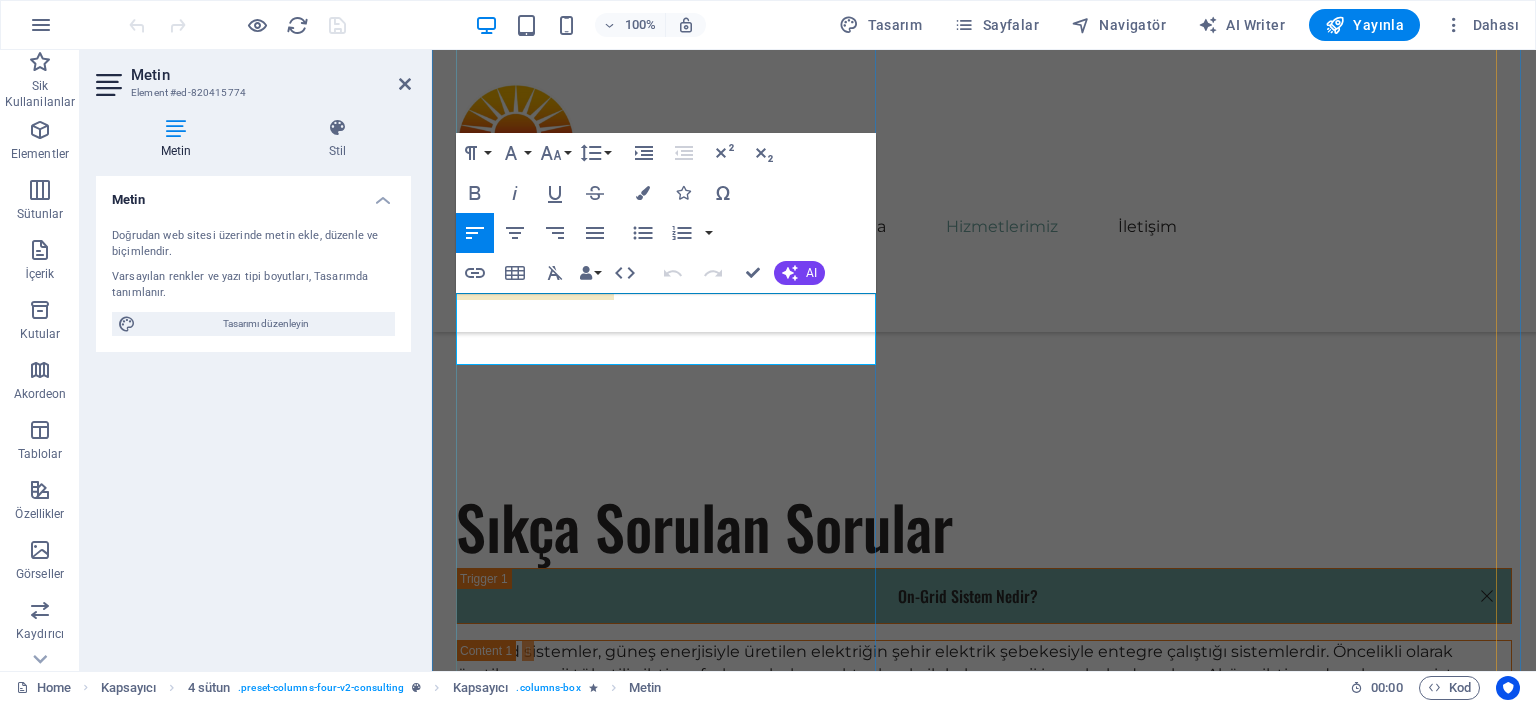 click on "EcoPower Dönüşüm Girişimi" at bounding box center (591, 2800) 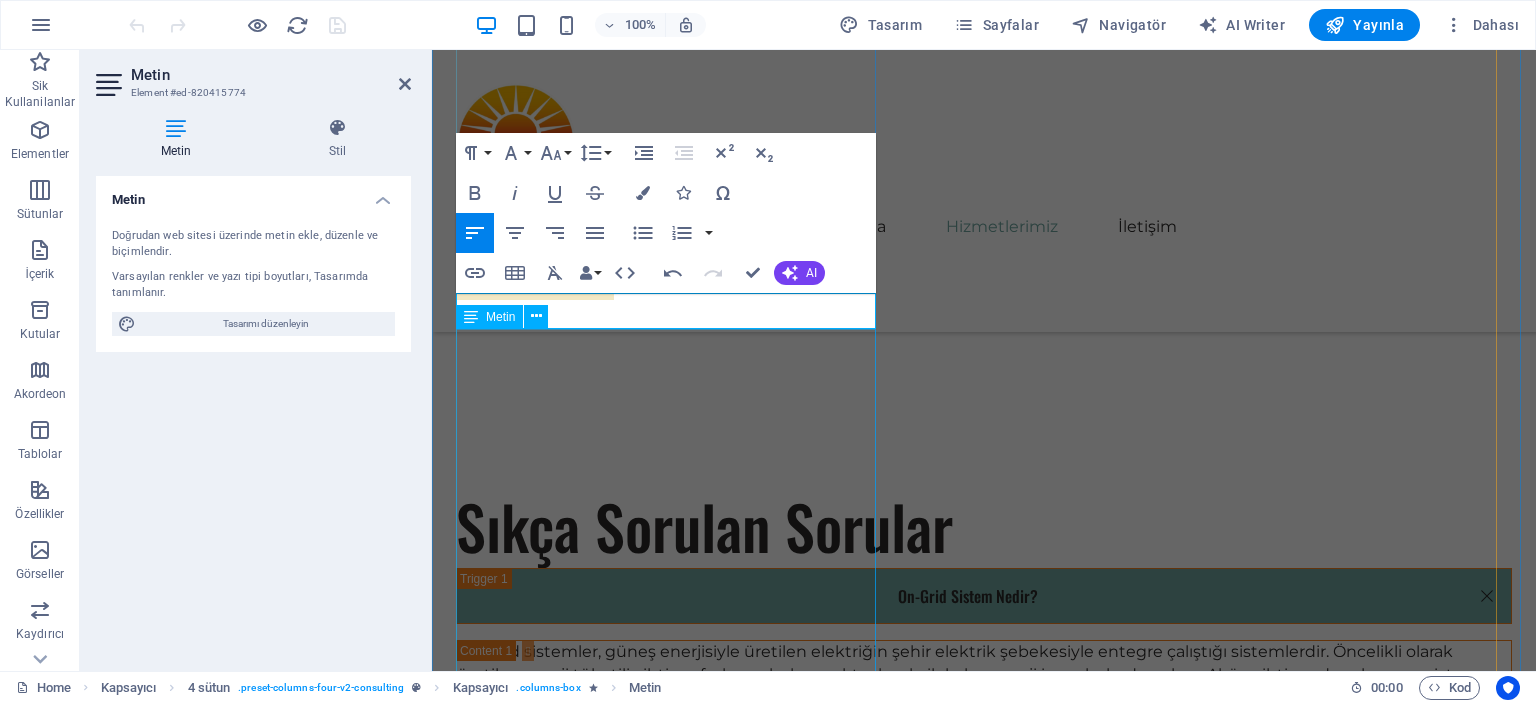 type 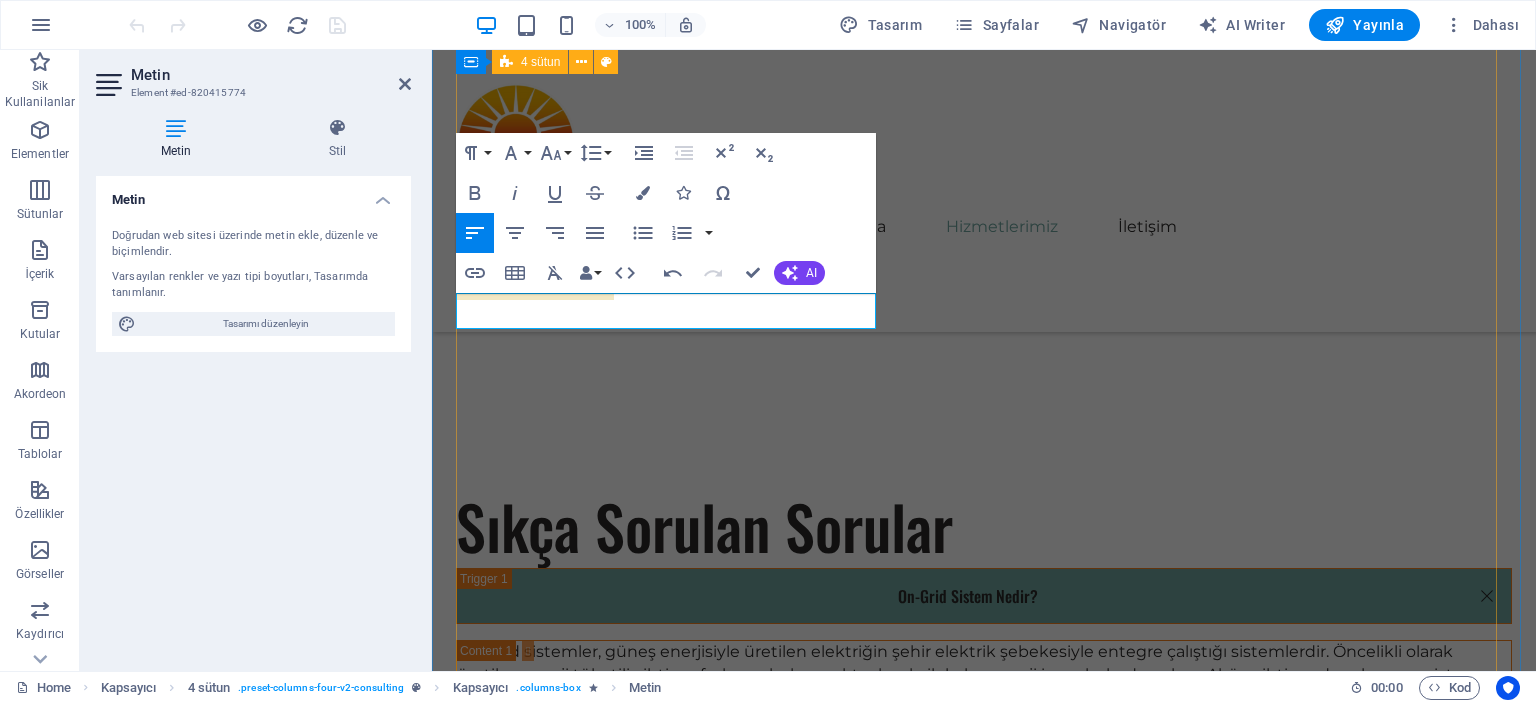 click on "01 Solar Panel Satışı Devamını Oku Daha Az Oku 02 Stratejik Sürdürülebilirlik Yol Haritası Ongrid ve off grid elektrik sistemleri, enerji üretimi ve tüketimi konusunda iki farklı yaklaşımı temsil etmektedir. Ongrid sistemleri, yerel elektrik şebekesine bağlı olarak çalışan sistemlerdir. Bu tür sistemler, güneş panelleri veya rüzgar türbinleri gibi yenilenebilir enerji kaynaklarından elde edilen enerjiyi, doğrudan elektrik şebekesine aktarır. Böylece, gün içerisinde üretilen fazla enerji, şebekede depolanabilir ve ihtiyaç anında kullanılabilir.  Devamını Oku Daha Az Oku 03 Küresel Pazar Genişleme Stratejisi Devamını Oku Daha Az Oku 04 Yenilenebilir Enerji Optimizasyonu Devamını Oku Daha Az Oku" at bounding box center (984, 4896) 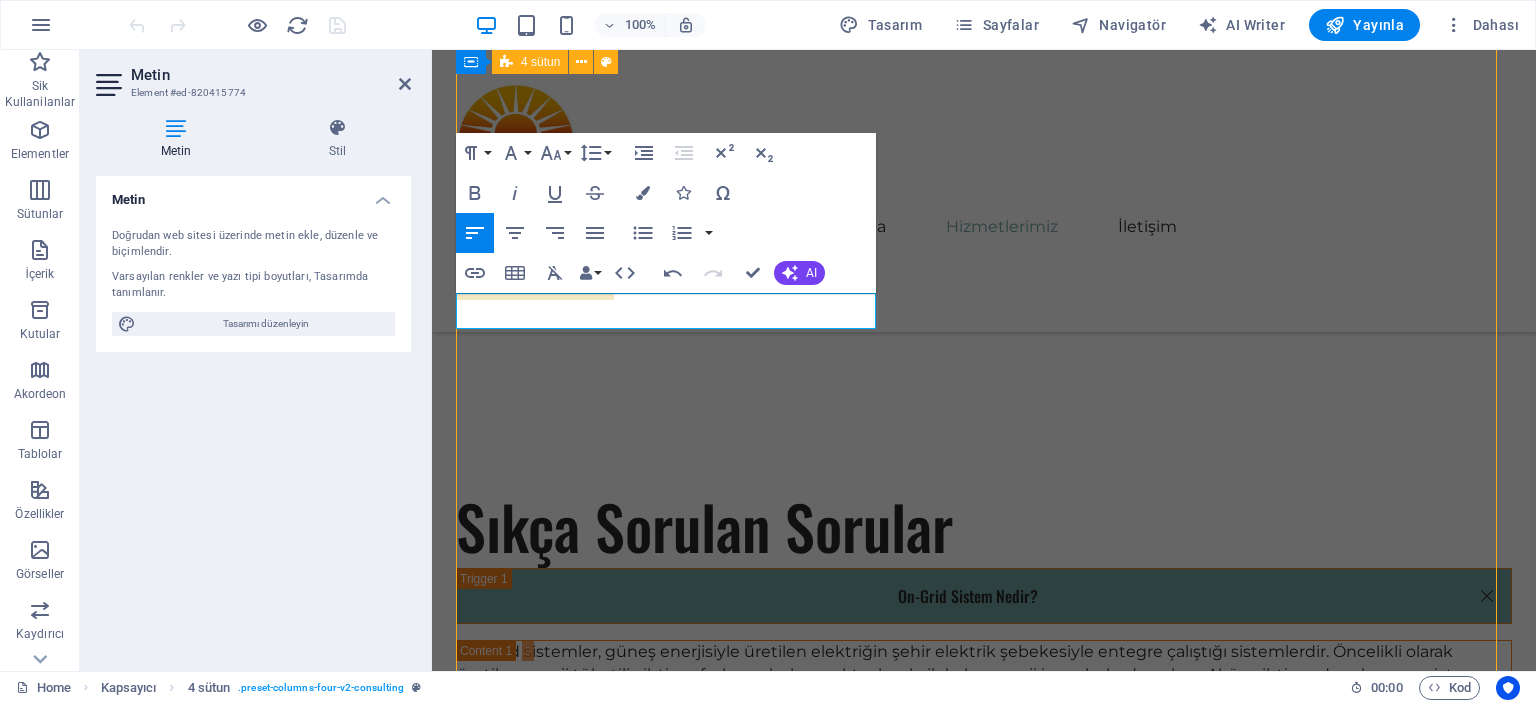 scroll, scrollTop: 4943, scrollLeft: 0, axis: vertical 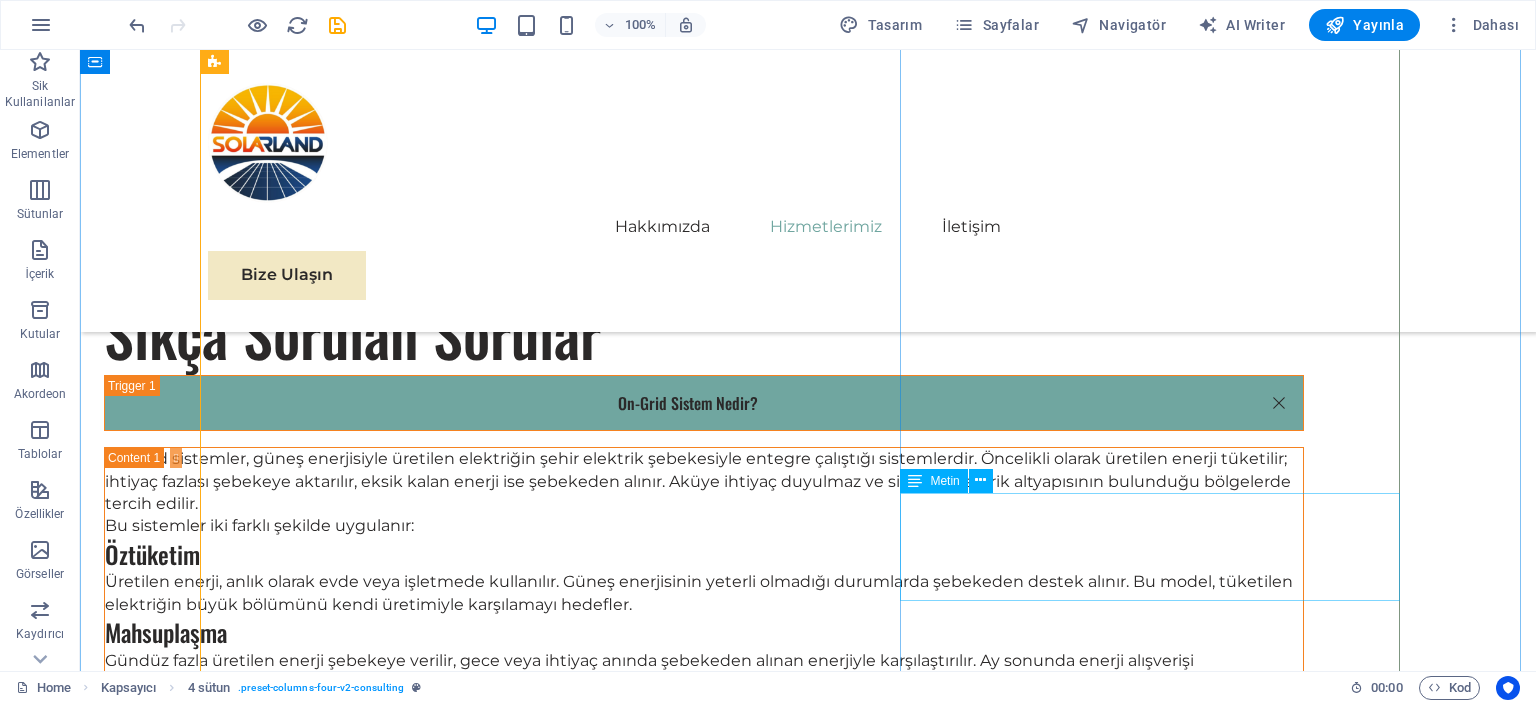 click on "Stratejik Sürdürülebilirlik Yol Haritası" at bounding box center [808, 4497] 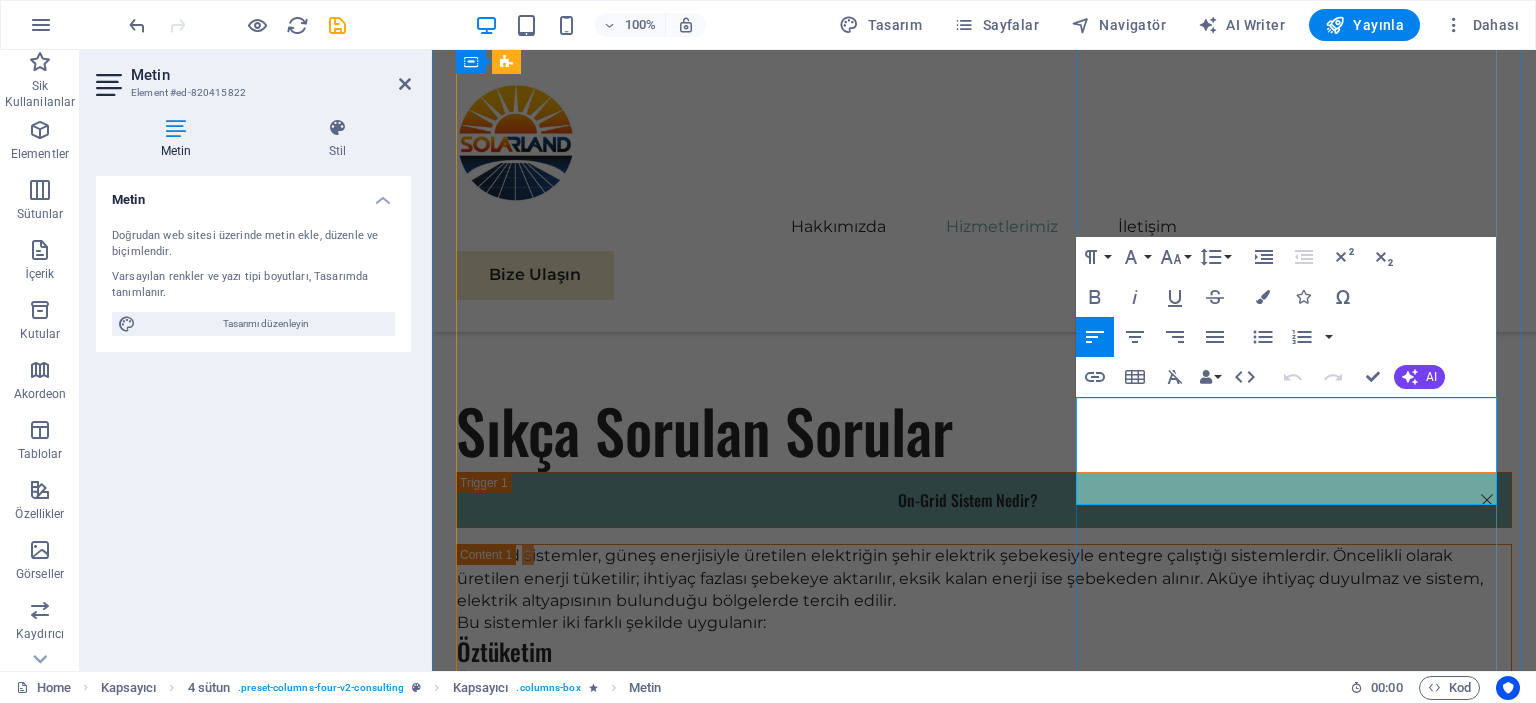 scroll, scrollTop: 4971, scrollLeft: 0, axis: vertical 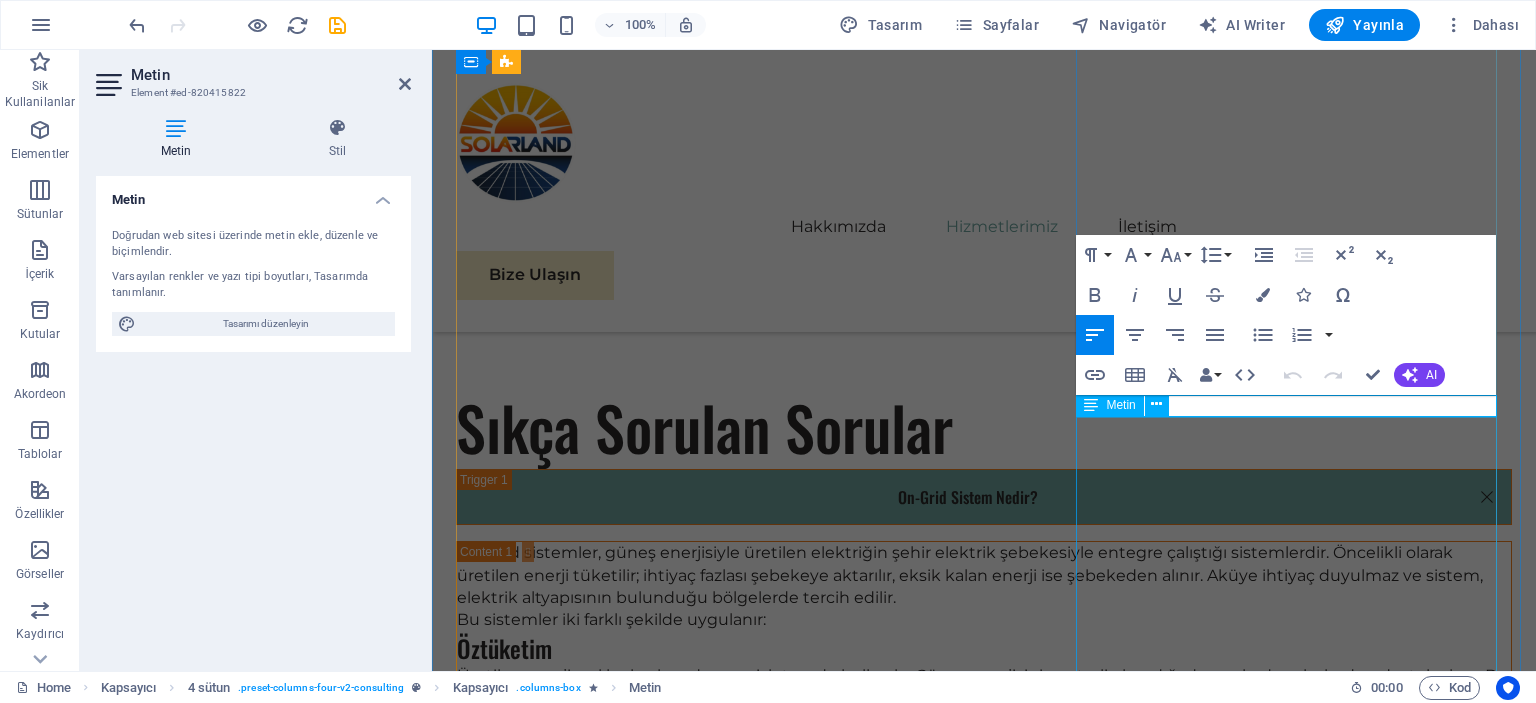 type 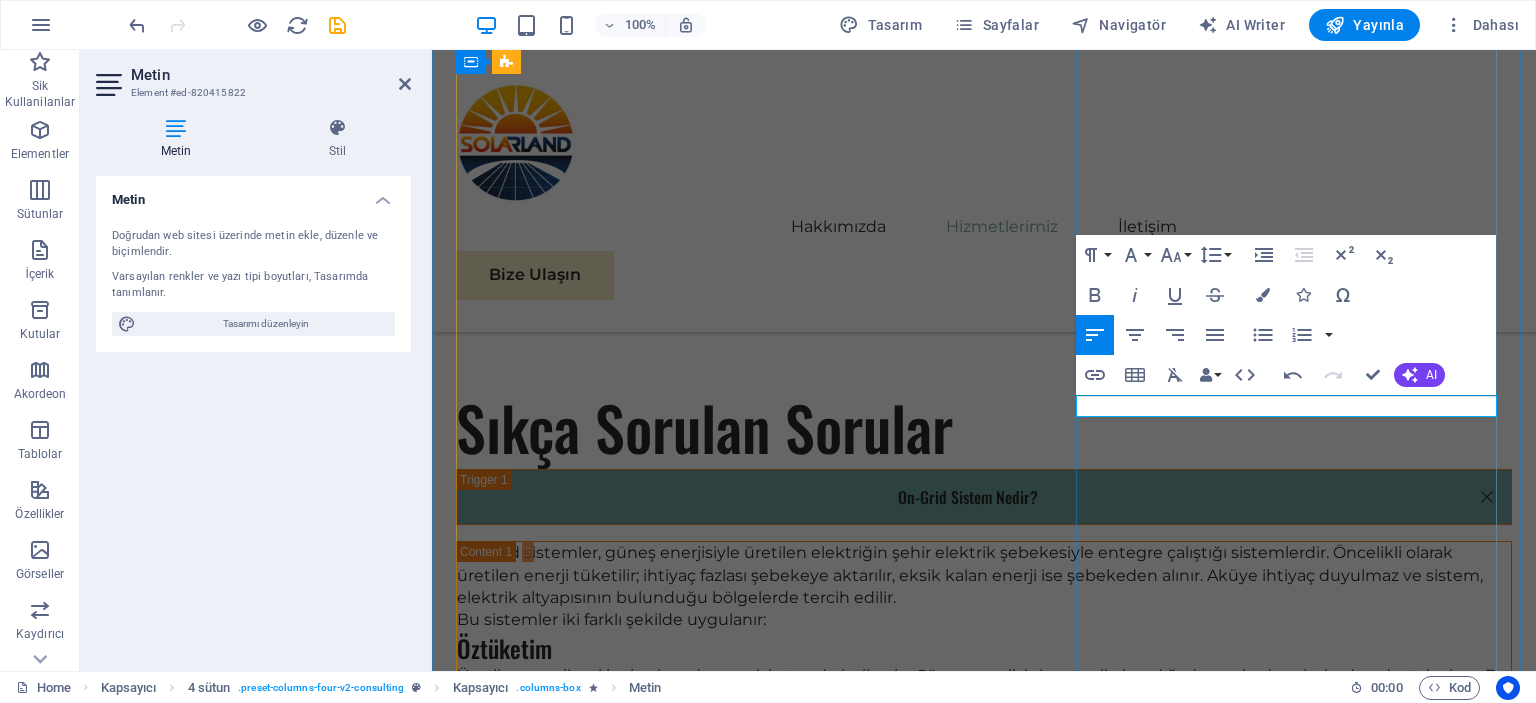 click on "Proje" at bounding box center (984, 4532) 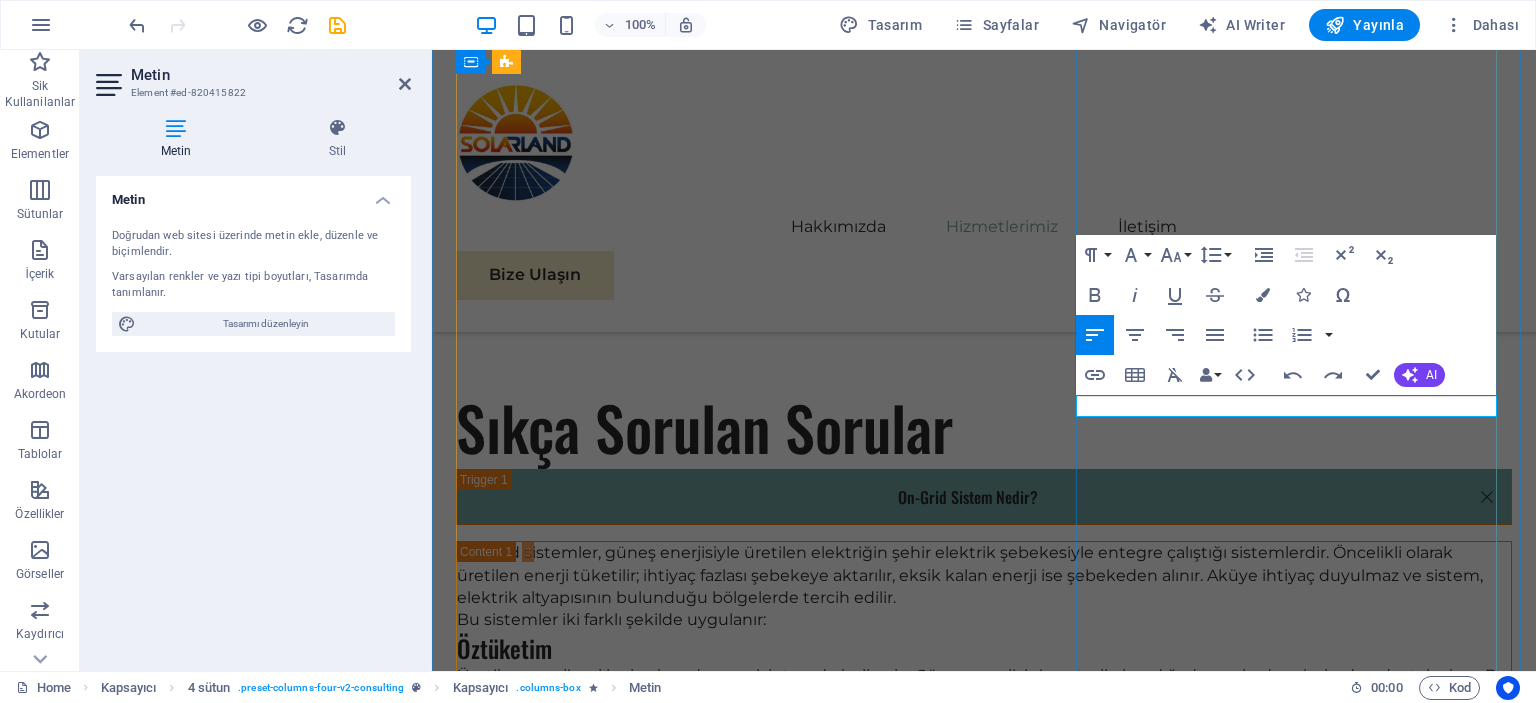 scroll, scrollTop: 4968, scrollLeft: 0, axis: vertical 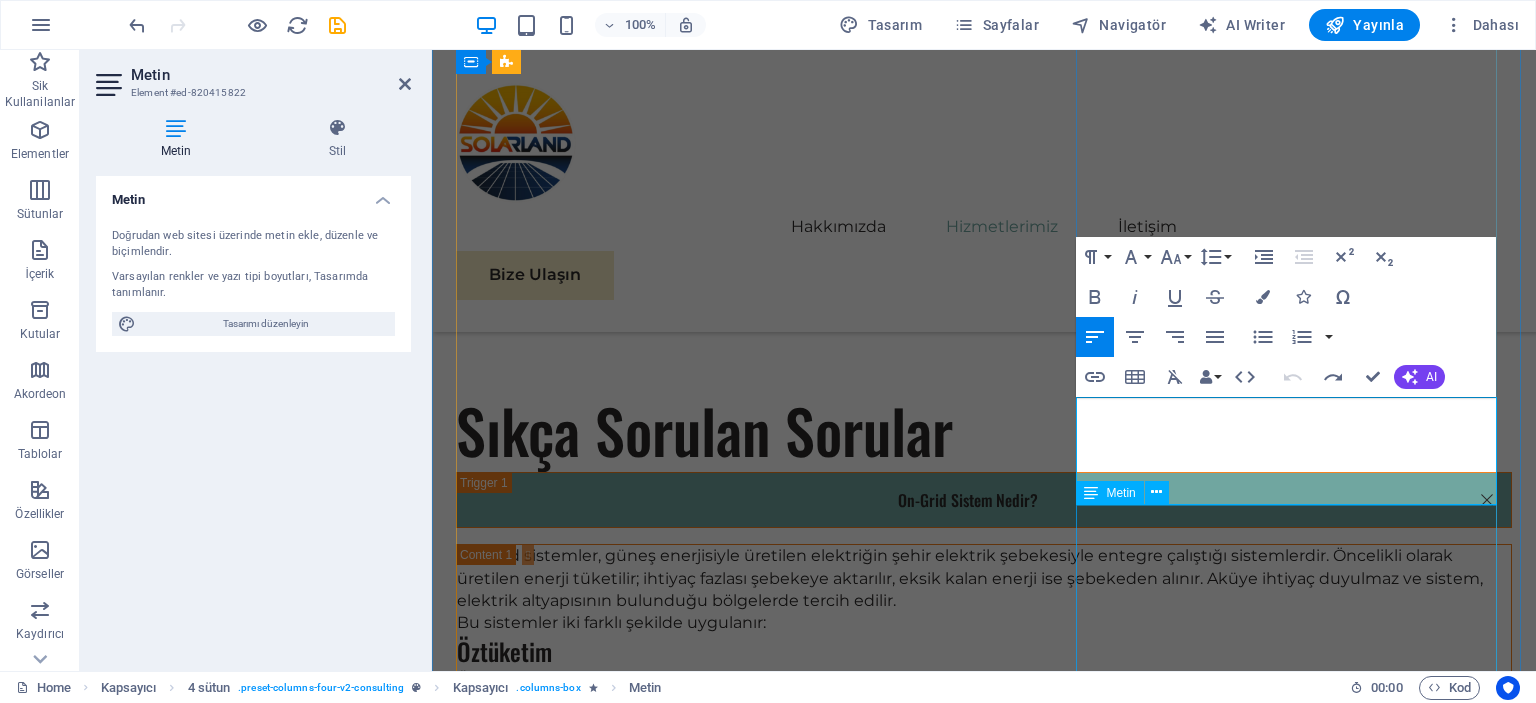 click on "Ongrid ve off grid elektrik sistemleri, enerji üretimi ve tüketimi konusunda iki farklı yaklaşımı temsil etmektedir. Ongrid sistemleri, yerel elektrik şebekesine bağlı olarak çalışan sistemlerdir. Bu tür sistemler, güneş panelleri veya rüzgar türbinleri gibi yenilenebilir enerji kaynaklarından elde edilen enerjiyi, doğrudan elektrik şebekesine aktarır. Böylece, gün içerisinde üretilen fazla enerji, şebekede depolanabilir ve ihtiyaç anında kullanılabilir. Diğer yandan, off grid sistemleri, elektrik şebekesinden tamamen bağımsız çalışır. Bu sistemler, enerji depolamak için bataryalar kullanarak, güneş veya rüzgar enerjisi gibi yenilenebilir kaynaklardan elde edilen elektriği depolarlar. Off grid sistemler, genellikle uzak bölgelerde veya enerji şebekesine ulaşmanın zor olduğu yerlerde tercih edilmektedir. Her iki sistem de sürdürülebilir enerji çözümleri sunmakta, farklı ihtiyaçlara ve koşullara uygun çeşitli çözümler sağlamaktadır." at bounding box center (984, 4856) 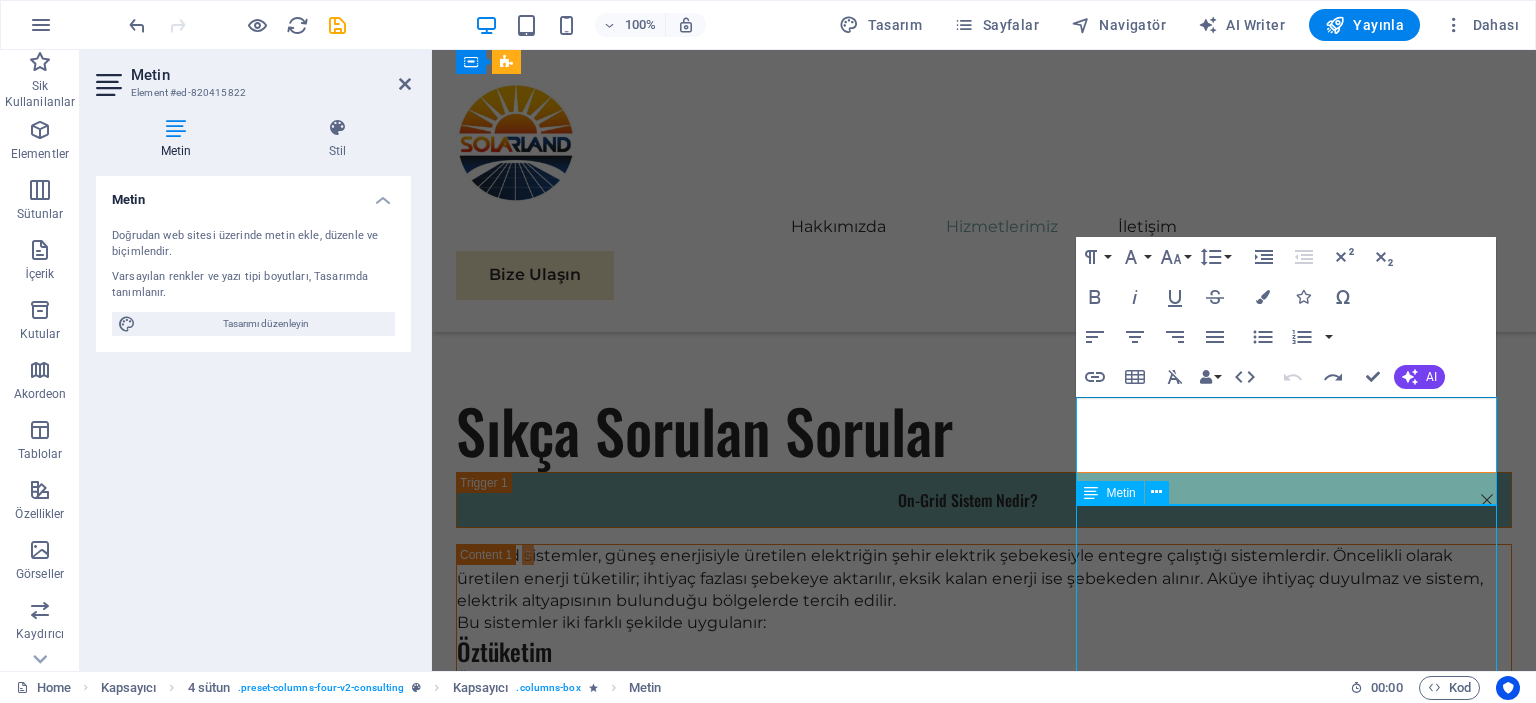 scroll, scrollTop: 4943, scrollLeft: 0, axis: vertical 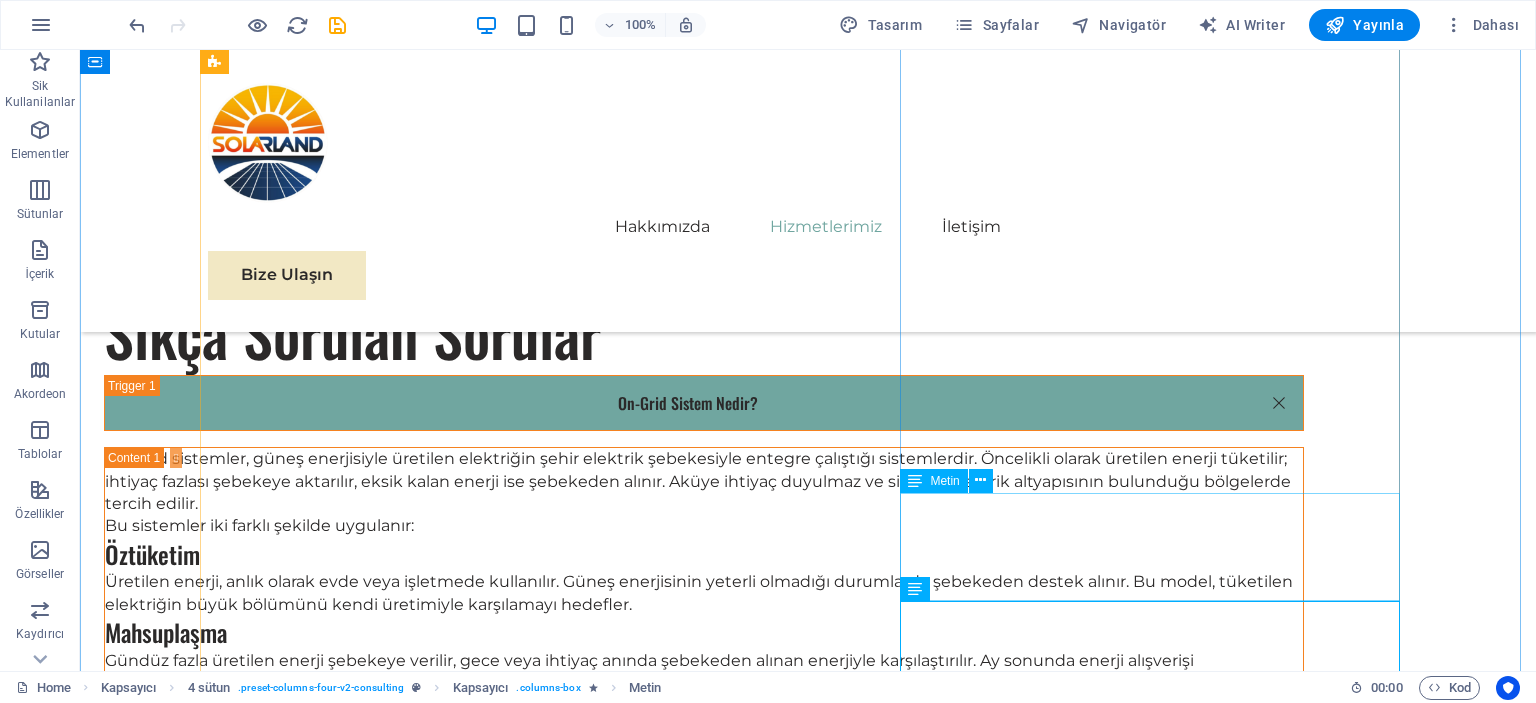 click on "Stratejik Sürdürülebilirlik Yol Haritası" at bounding box center (808, 4497) 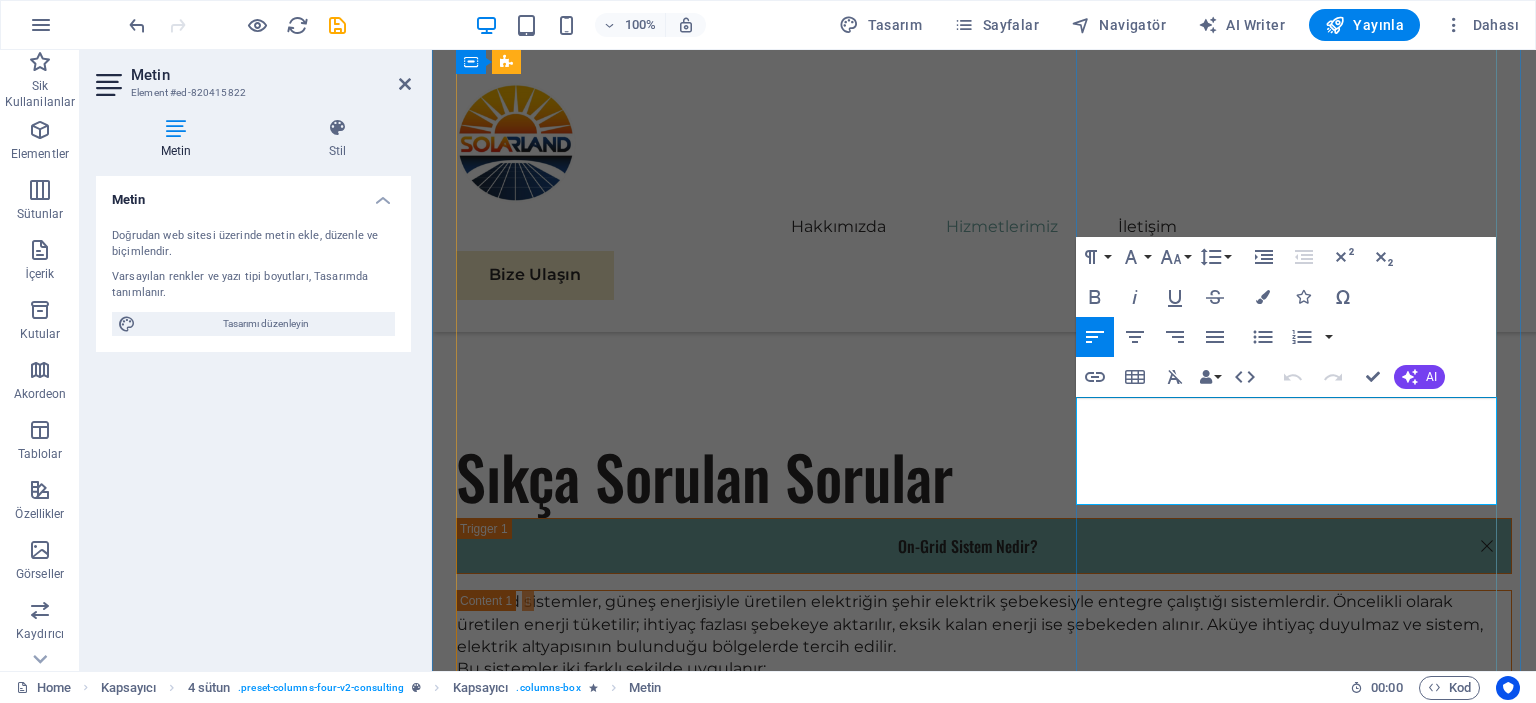 click on "Stratejik Sürdürülebilirlik Yol Haritası" at bounding box center [887, 4624] 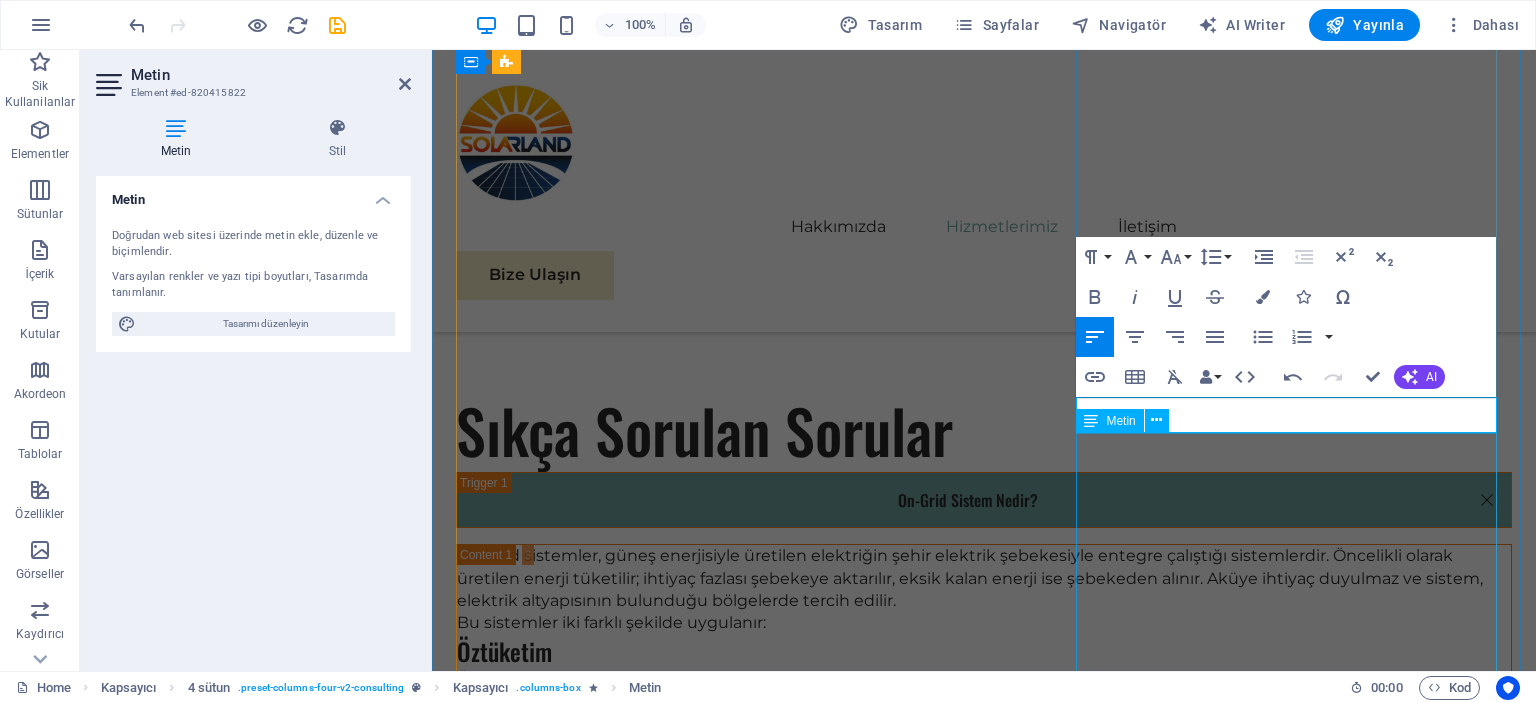 type 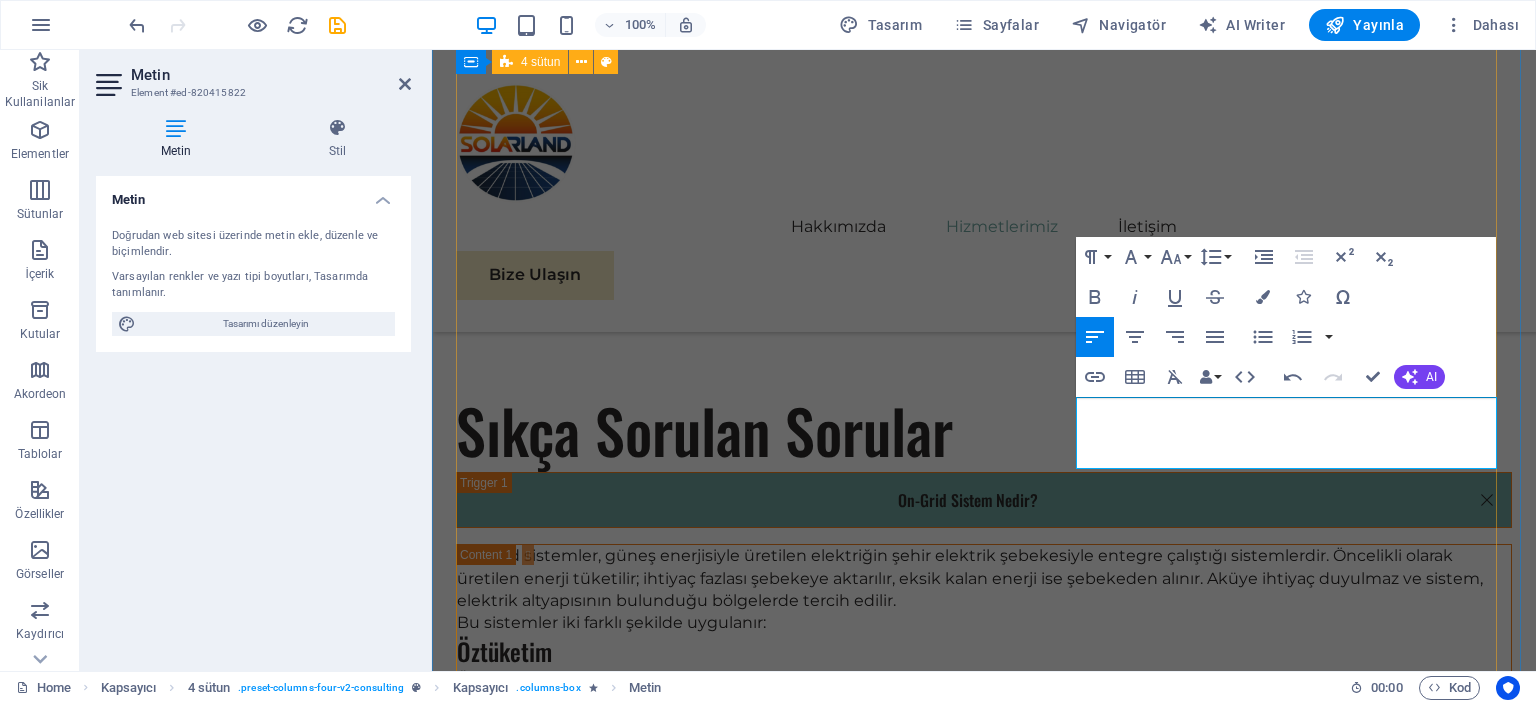 click on "01 Solar Panel Satışı Devamını Oku Daha Az Oku 02 Proje Danışmanlığı Ongrid ve off grid elektrik sistemleri, enerji üretimi ve tüketimi konusunda iki farklı yaklaşımı temsil etmektedir. Ongrid sistemleri, yerel elektrik şebekesine bağlı olarak çalışan sistemlerdir. Bu tür sistemler, güneş panelleri veya rüzgar türbinleri gibi yenilenebilir enerji kaynaklarından elde edilen enerjiyi, doğrudan elektrik şebekesine aktarır. Böylece, gün içerisinde üretilen fazla enerji, şebekede depolanabilir ve ihtiyaç anında kullanılabilir. Devamını Oku Daha Az Oku 03 Küresel Pazar Genişleme Stratejisi Devamını Oku Daha Az Oku 04 Yenilenebilir Enerji Optimizasyonu Devamını Oku Daha Az Oku" at bounding box center [984, 4782] 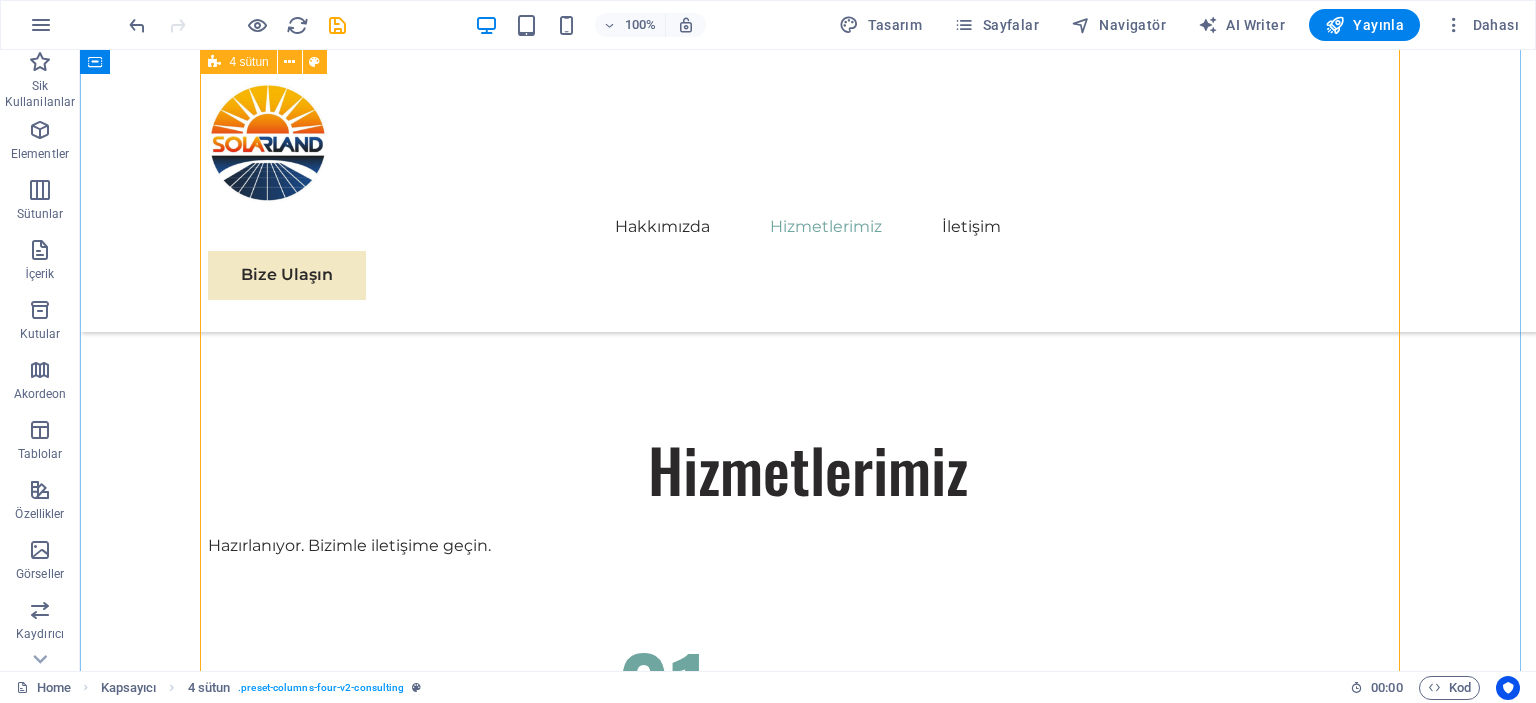 scroll, scrollTop: 6439, scrollLeft: 0, axis: vertical 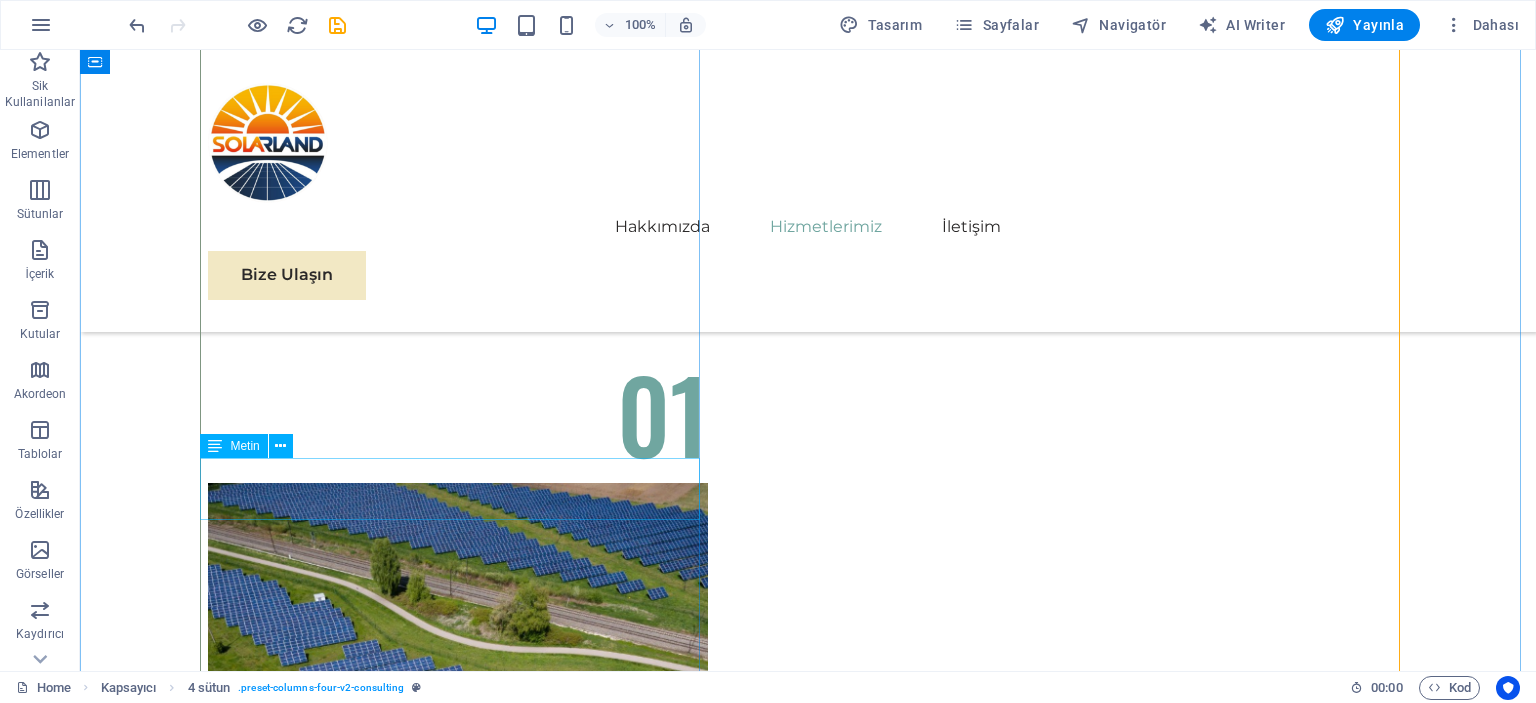 click on "Küresel Pazar Genişleme Stratejisi" at bounding box center (808, 4441) 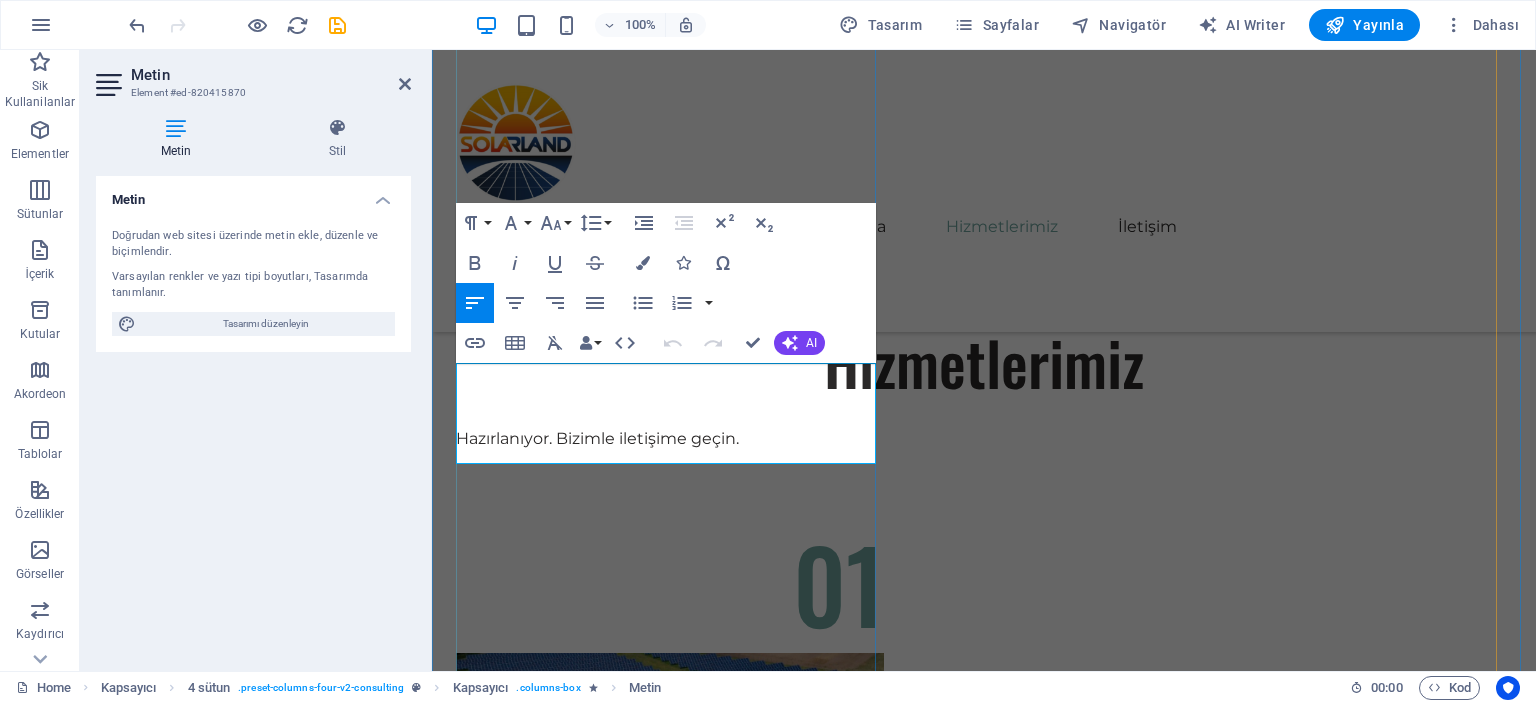 click on "Küresel Pazar Genişleme Stratejisi" at bounding box center (984, 4505) 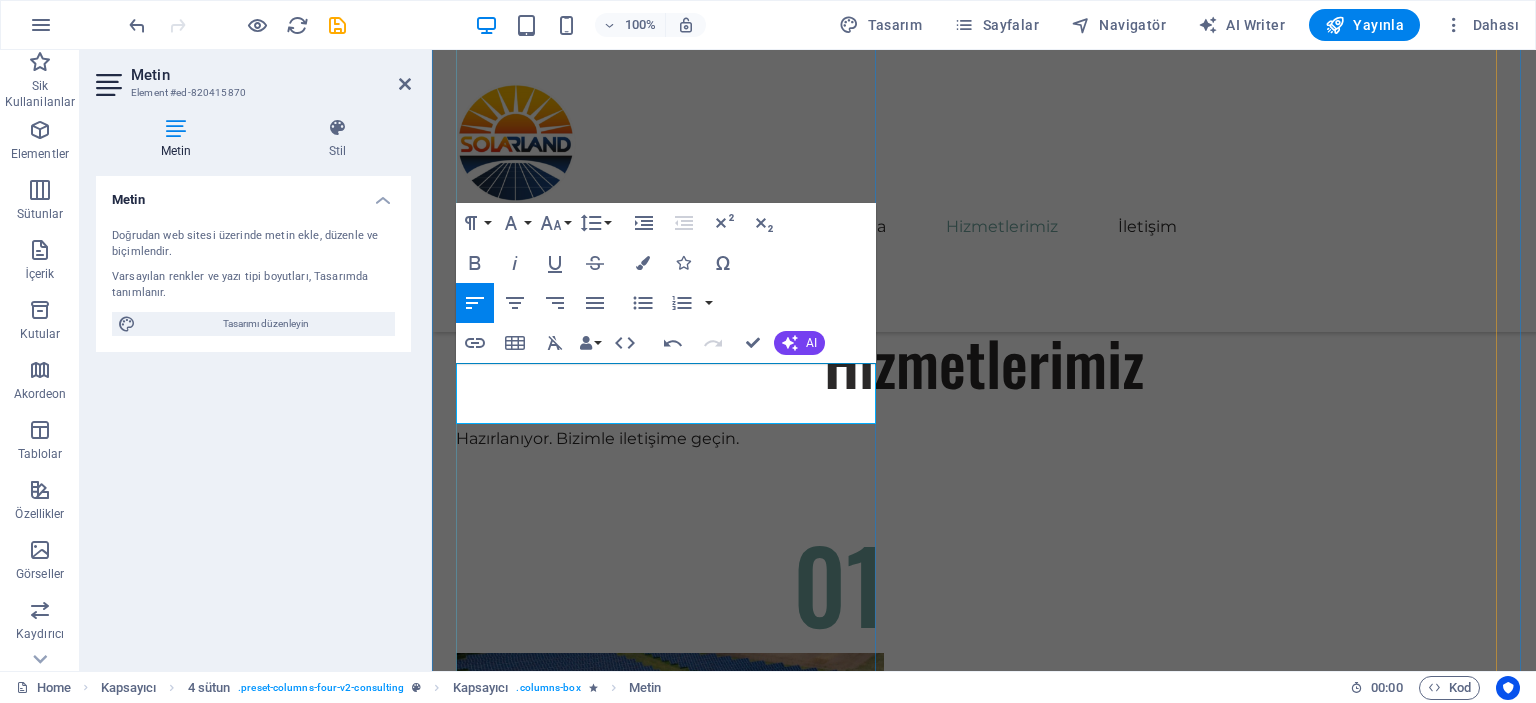 click on "​" at bounding box center [984, 4486] 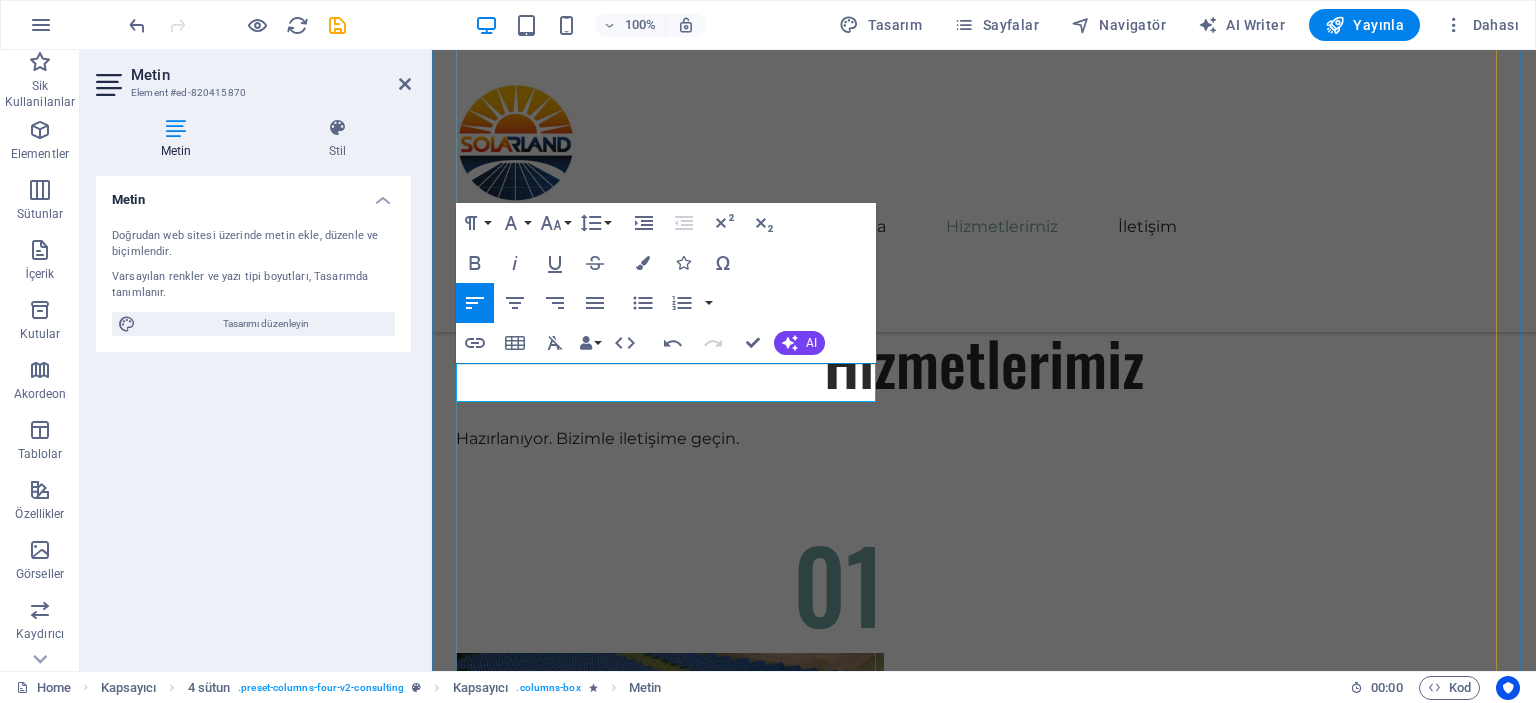 click on "Kuru" at bounding box center (984, 4474) 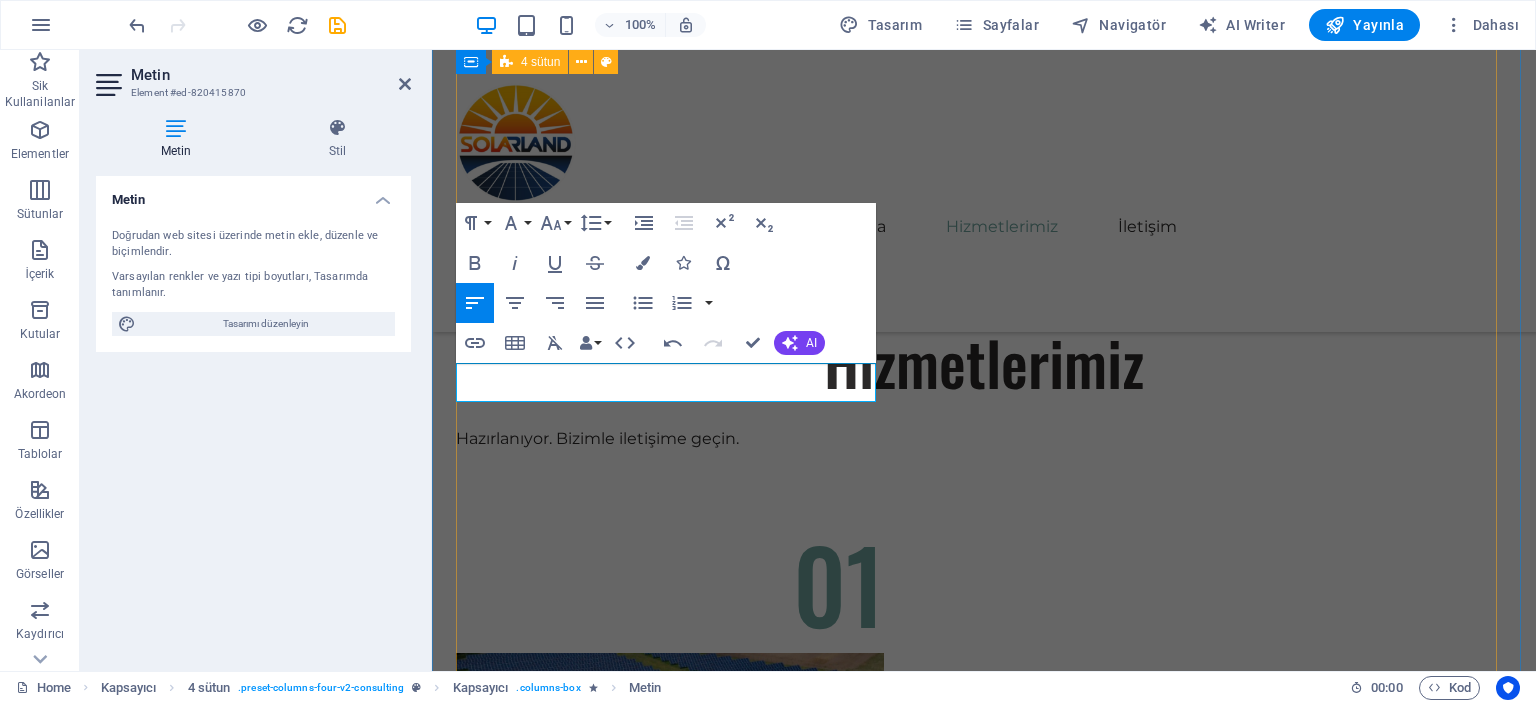 click on "01 Solar Panel Satışı Devamını Oku Daha Az Oku 02 Proje Danışmanlığı Ongrid ve off grid elektrik sistemleri, enerji üretimi ve tüketimi konusunda iki farklı yaklaşımı temsil etmektedir. Ongrid sistemleri, yerel elektrik şebekesine bağlı olarak çalışan sistemlerdir. Bu tür sistemler, güneş panelleri veya rüzgar türbinleri gibi yenilenebilir enerji kaynaklarından elde edilen enerjiyi, doğrudan elektrik şebekesine aktarır. Böylece, gün içerisinde üretilen fazla enerji, şebekede depolanabilir ve ihtiyaç anında kullanılabilir.  Devamını Oku Daha Az Oku 03 Kurulum ve Montaj Hizmeti Devamını Oku Daha Az Oku 04 Yenilenebilir Enerji Optimizasyonu Devamını Oku Daha Az Oku" at bounding box center (984, 3261) 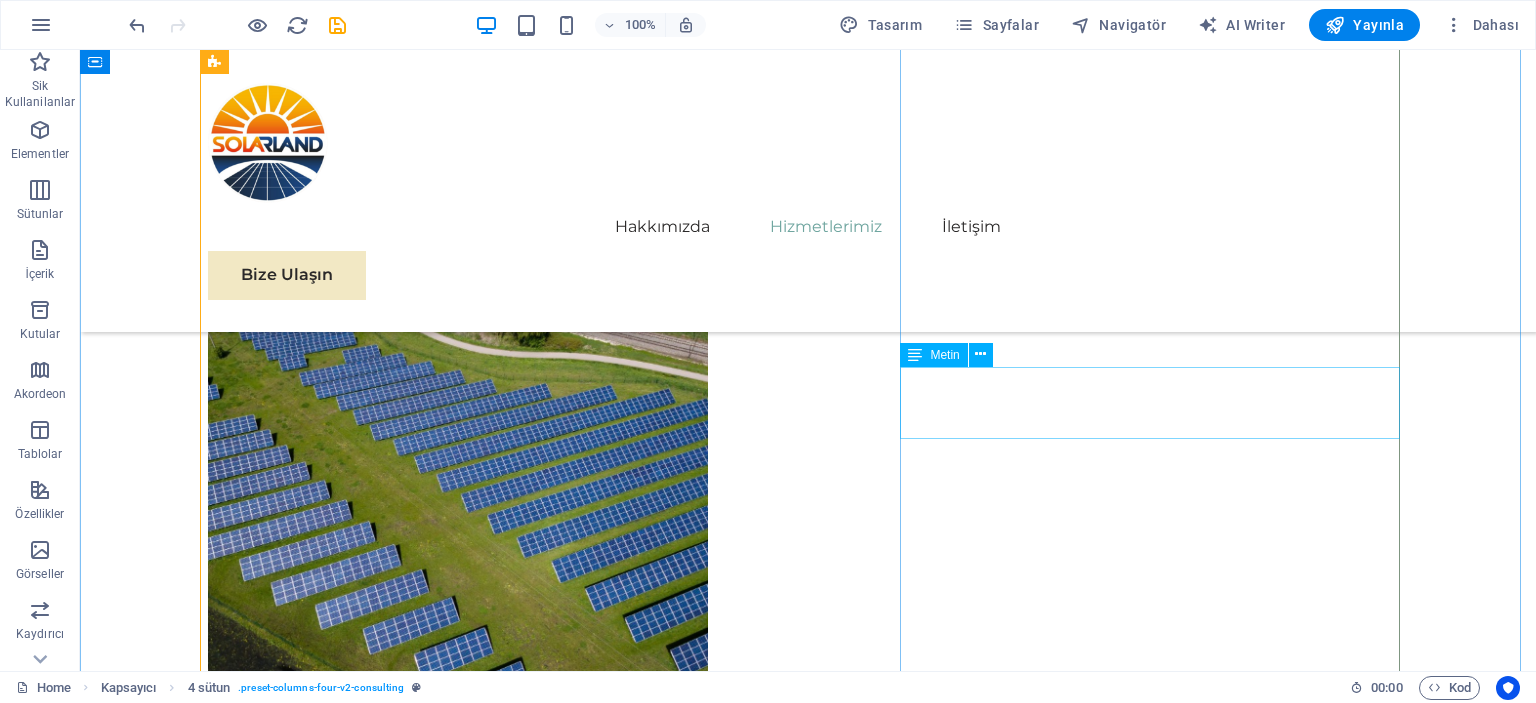 click on "Yenilenebilir Enerji Optimizasyonu" at bounding box center [458, 5381] 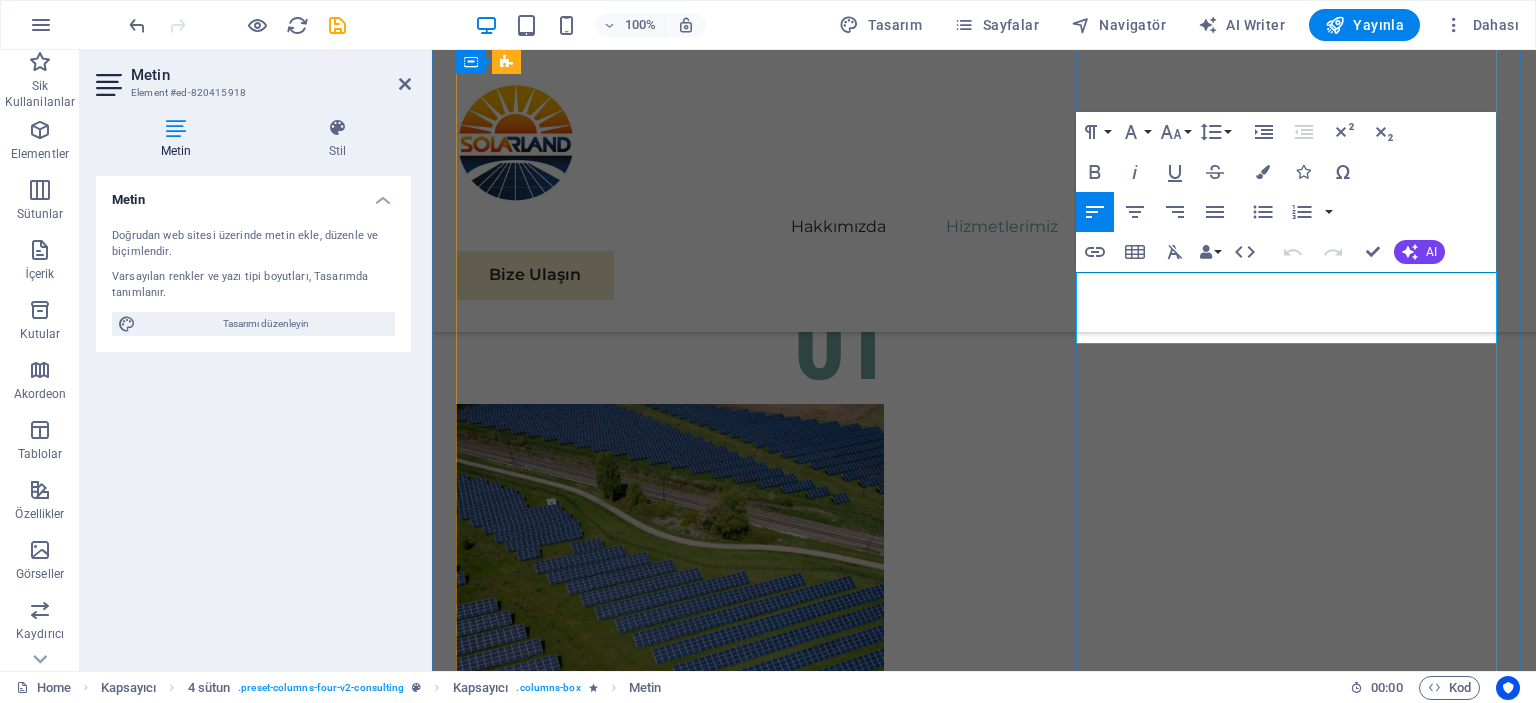 click on "Yenilenebilir Enerji Optimizasyonu" at bounding box center (591, 5386) 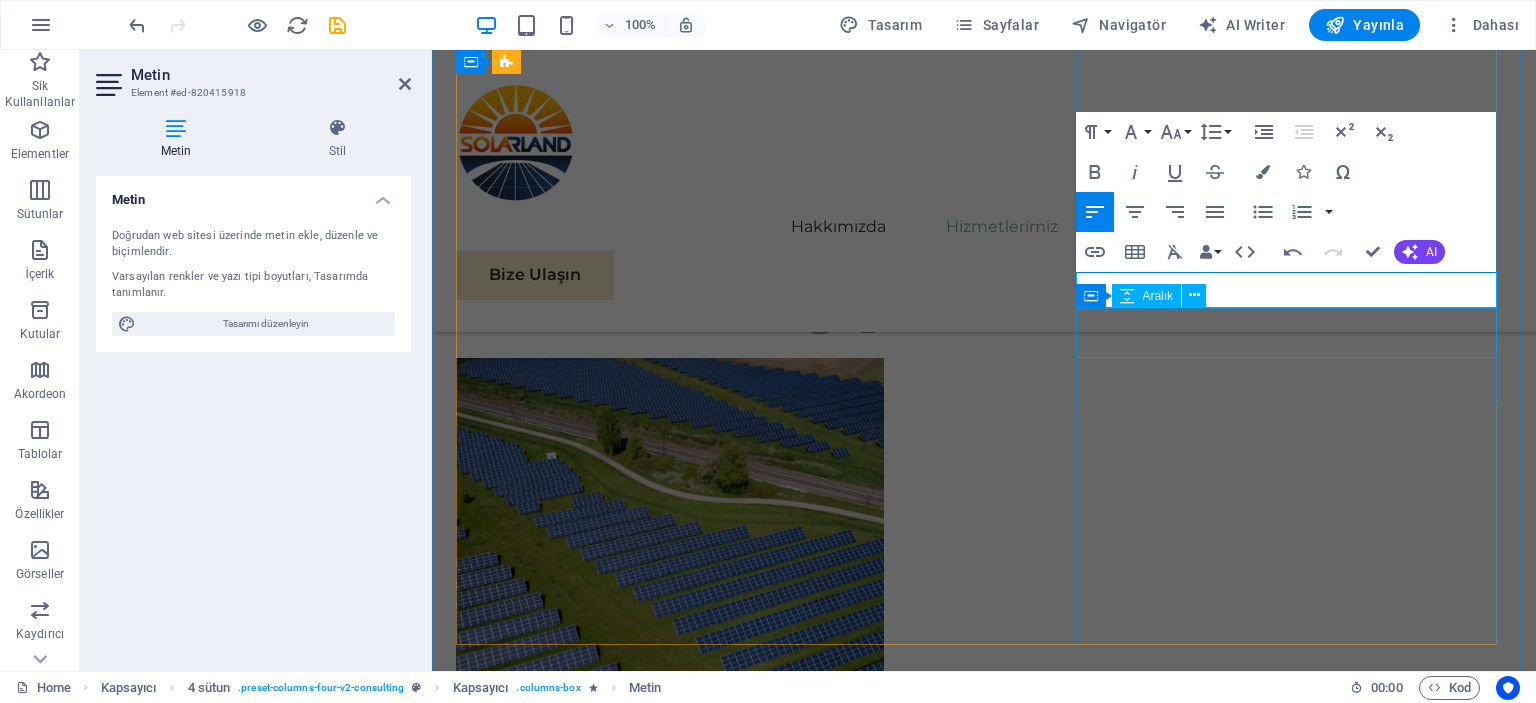 type 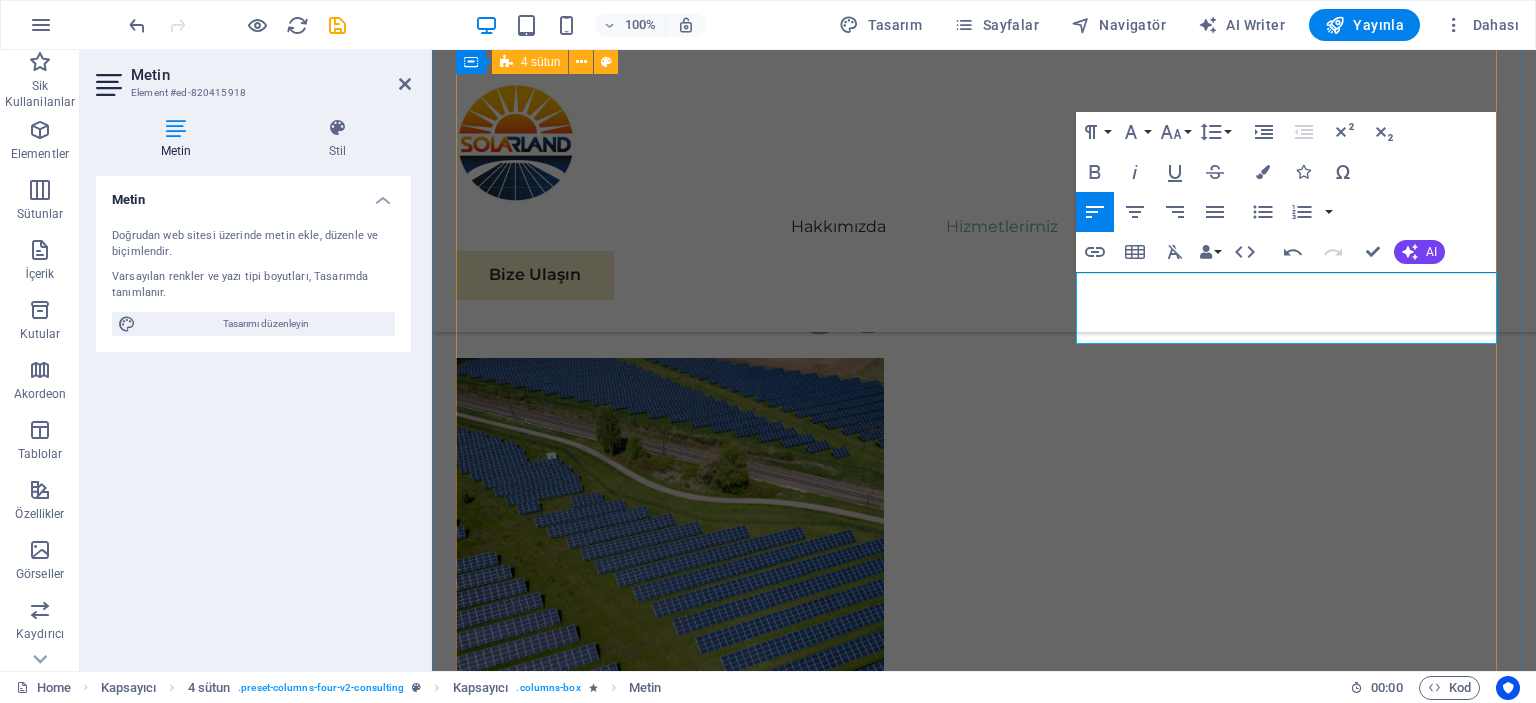 click on "01 Solar Panel Satışı Devamını Oku Daha Az Oku 02 Proje Danışmanlığı Ongrid ve off grid elektrik sistemleri, enerji üretimi ve tüketimi konusunda iki farklı yaklaşımı temsil etmektedir. Ongrid sistemleri, yerel elektrik şebekesine bağlı olarak çalışan sistemlerdir. Bu tür sistemler, güneş panelleri veya rüzgar türbinleri gibi yenilenebilir enerji kaynaklarından elde edilen enerjiyi, doğrudan elektrik şebekesine aktarır. Böylece, gün içerisinde üretilen fazla enerji, şebekede depolanabilir ve ihtiyaç anında kullanılabilir.  Devamını Oku Daha Az Oku 03 Kurulum ve Montaj Hizmeti Devamını Oku Daha Az Oku 04 Bakım ve Destek Hizmetleri Devamını Oku Daha Az Oku" at bounding box center [984, 2966] 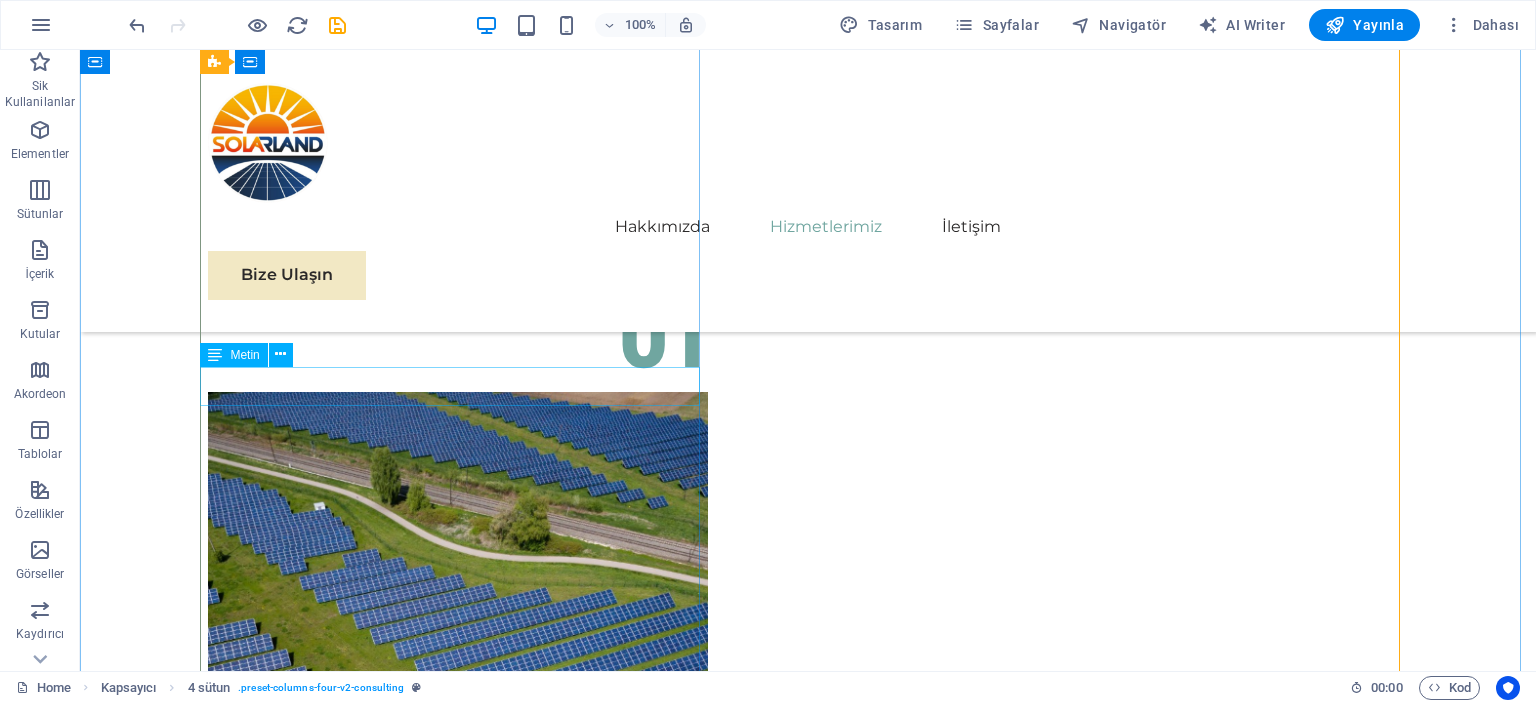 click on "Kurulum ve Montaj Hizmeti" at bounding box center (808, 4338) 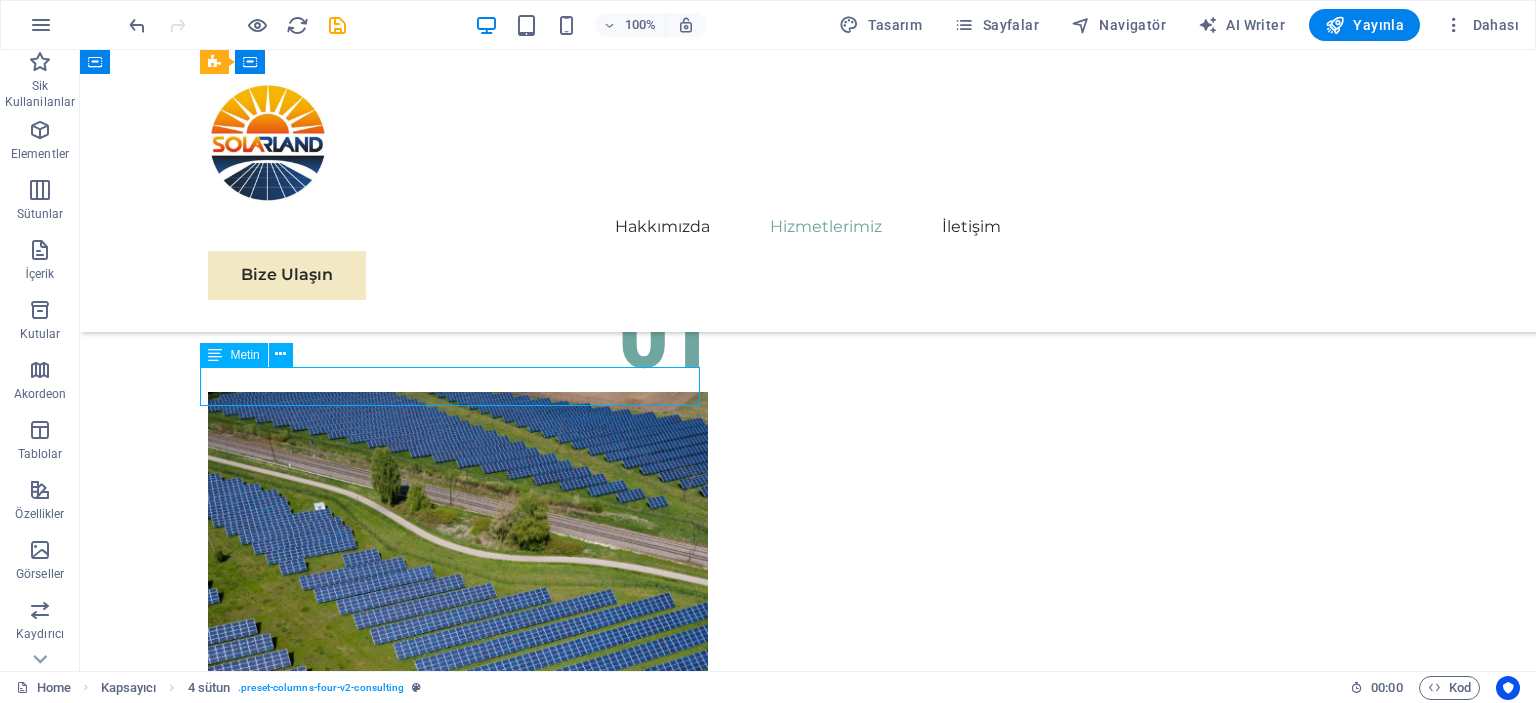 click on "Kurulum ve Montaj Hizmeti" at bounding box center [808, 4338] 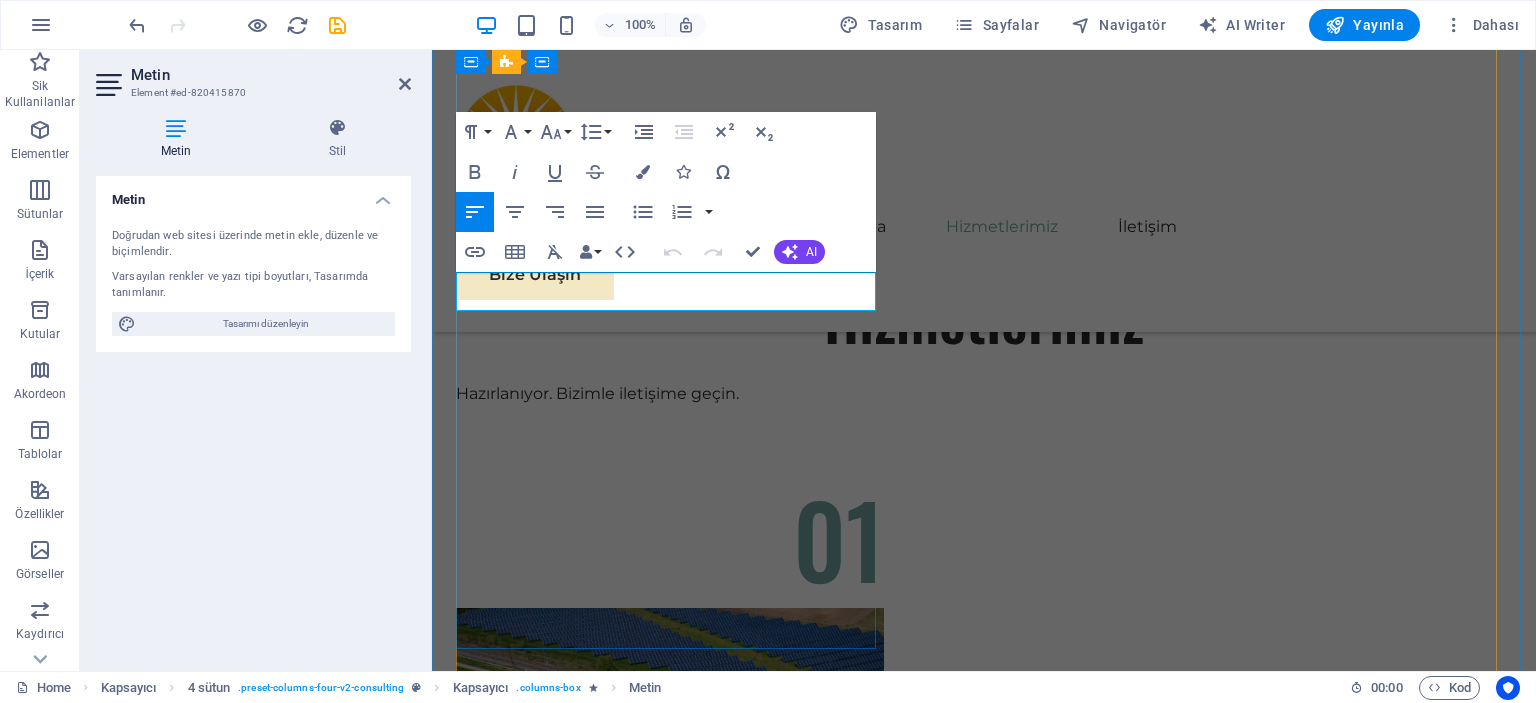 click on "Kurulum ve Montaj Hizmeti" at bounding box center [984, 4429] 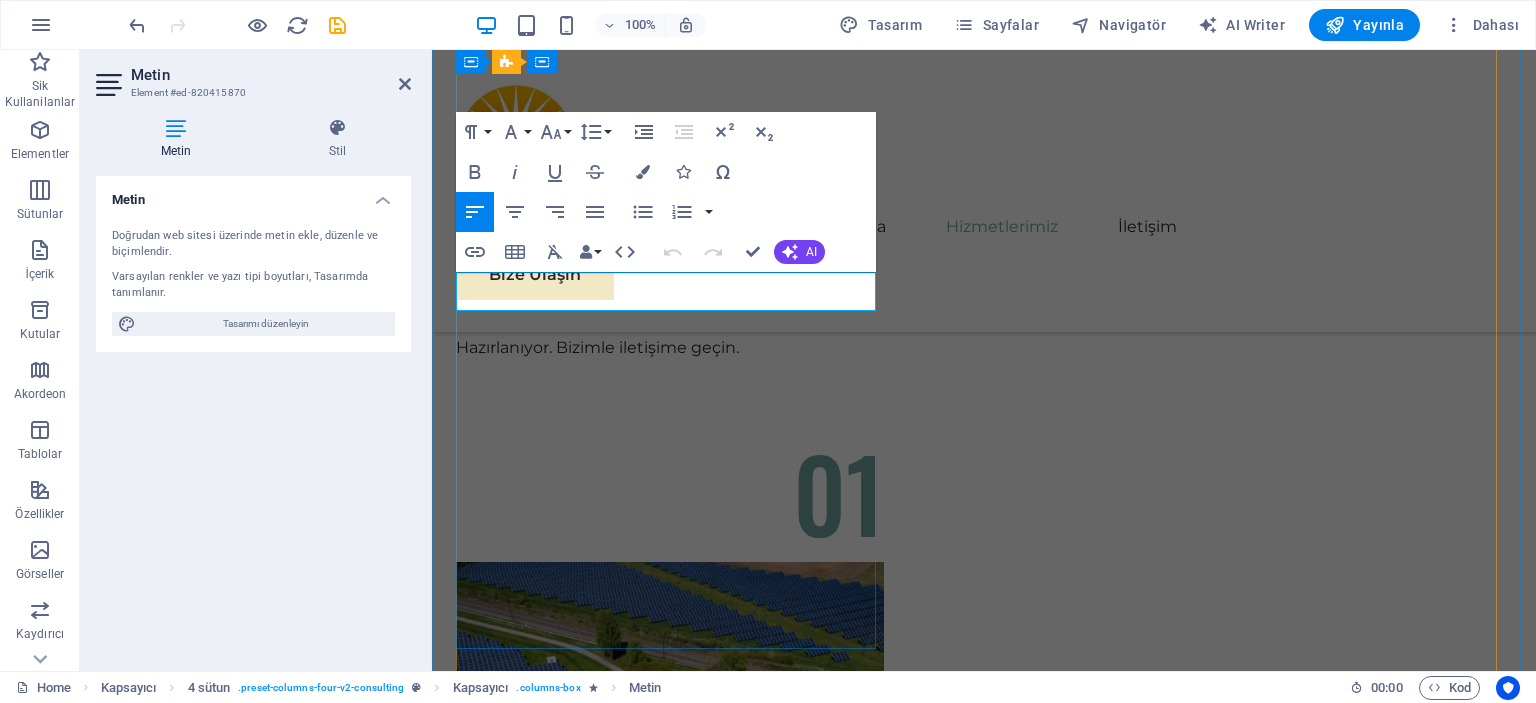type 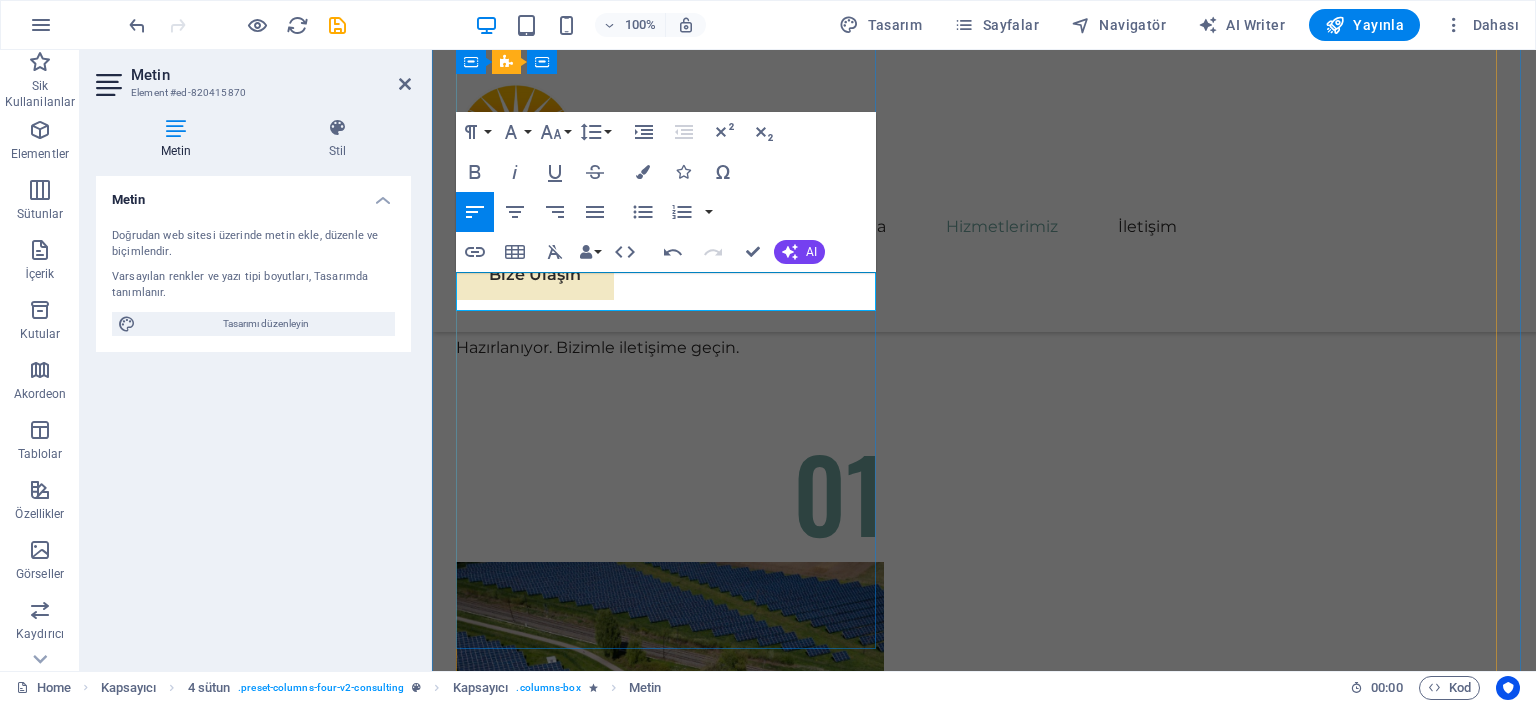 click on "01 Solar Panel Satışı Devamını Oku Daha Az Oku 02 Proje Danışmanlığı Ongrid ve off grid elektrik sistemleri, enerji üretimi ve tüketimi konusunda iki farklı yaklaşımı temsil etmektedir. Ongrid sistemleri, yerel elektrik şebekesine bağlı olarak çalışan sistemlerdir. Bu tür sistemler, güneş panelleri veya rüzgar türbinleri gibi yenilenebilir enerji kaynaklarından elde edilen enerjiyi, doğrudan elektrik şebekesine aktarır. Böylece, gün içerisinde üretilen fazla enerji, şebekede depolanabilir ve ihtiyaç anında kullanılabilir.  Devamını Oku Daha Az Oku 03 Kurulum ve Montaj Hizmetleri Devamını Oku Daha Az Oku 04 Bakım ve Destek Hizmetleri Devamını Oku Daha Az Oku" at bounding box center (984, 3170) 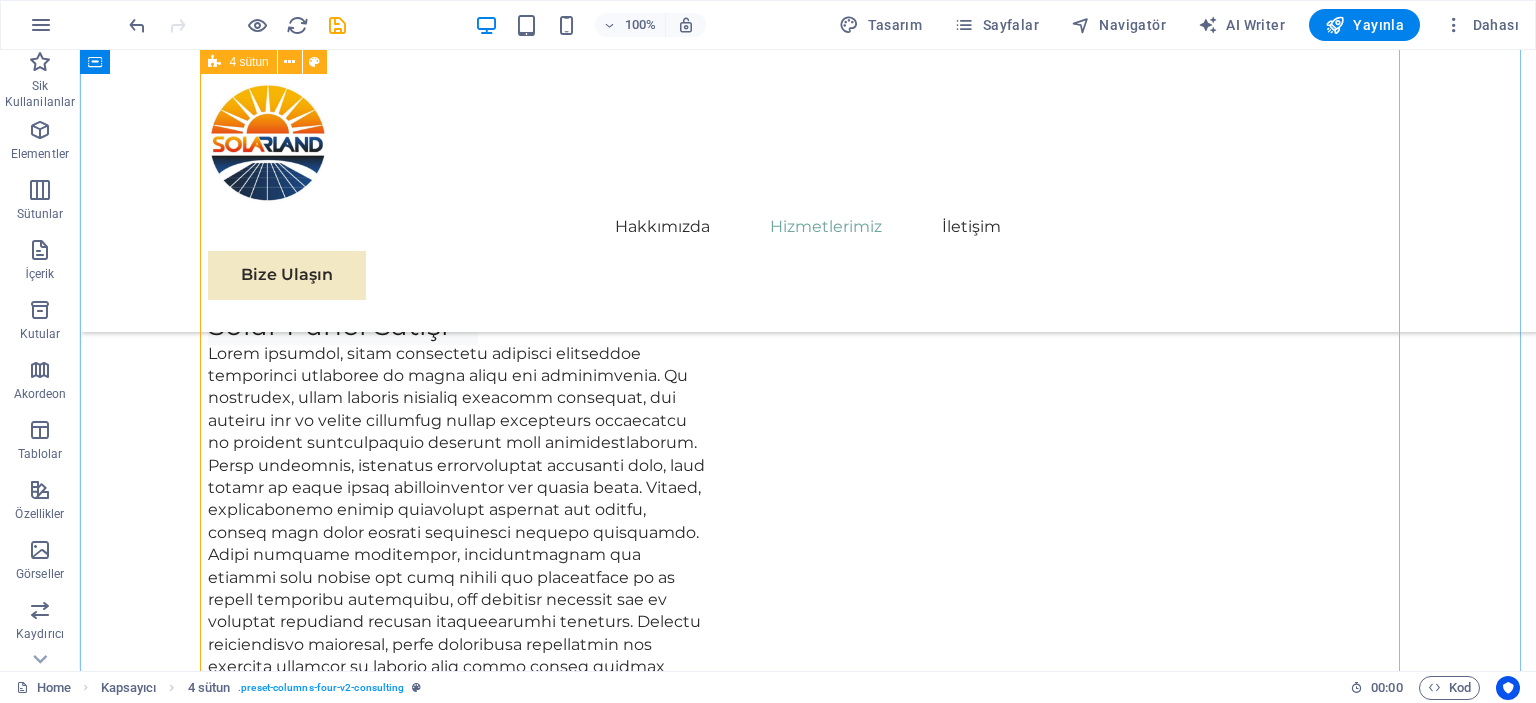 scroll, scrollTop: 7425, scrollLeft: 0, axis: vertical 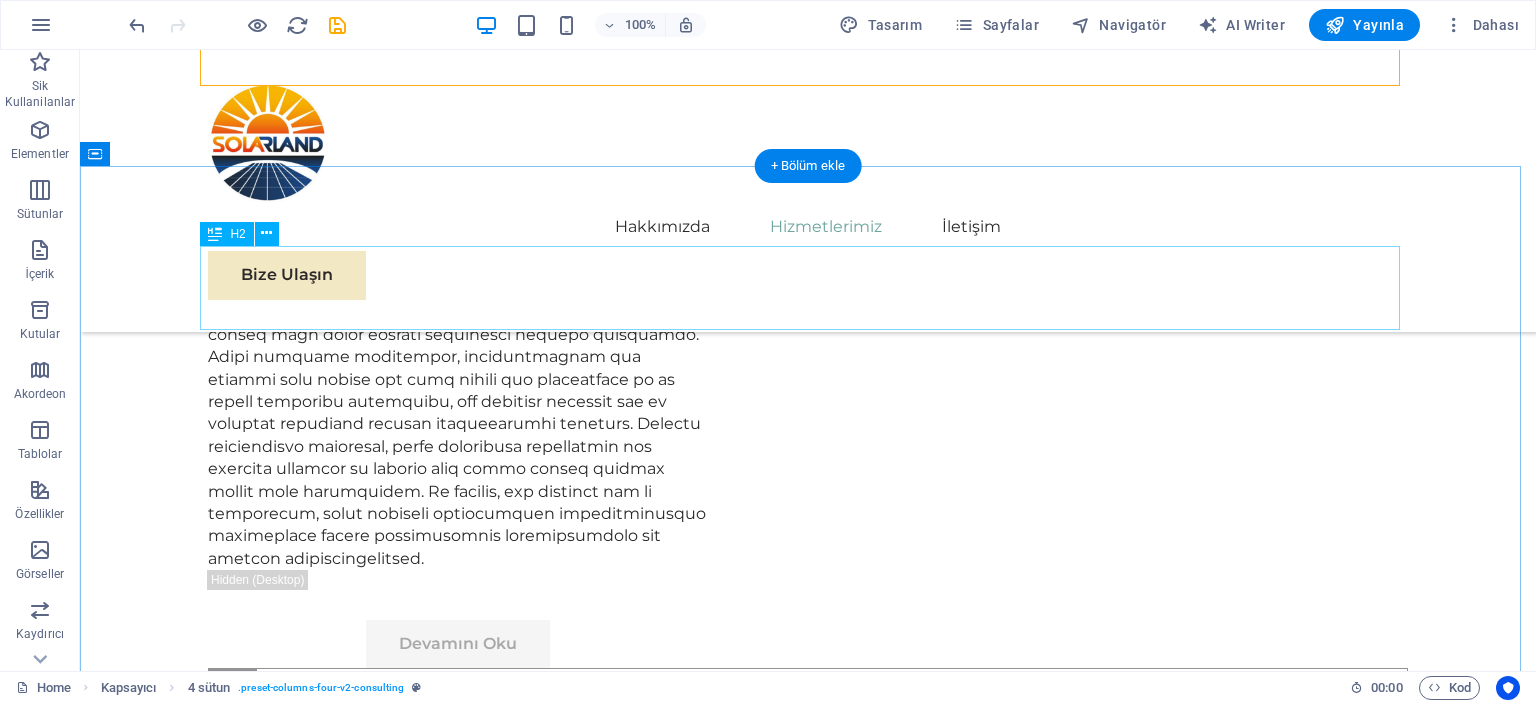 click on "En Son  Çalışmalar" at bounding box center (808, 5267) 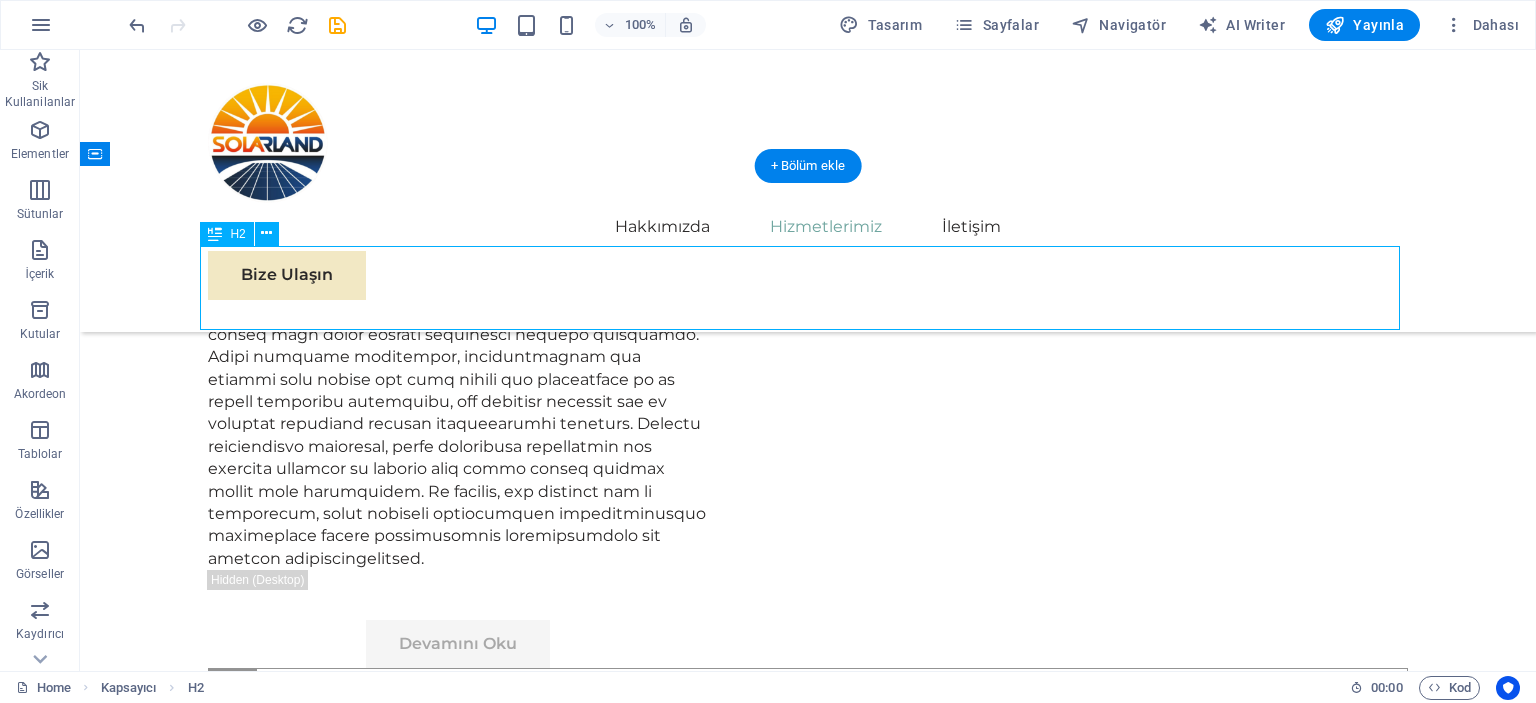 click on "En Son  Çalışmalar" at bounding box center (808, 5267) 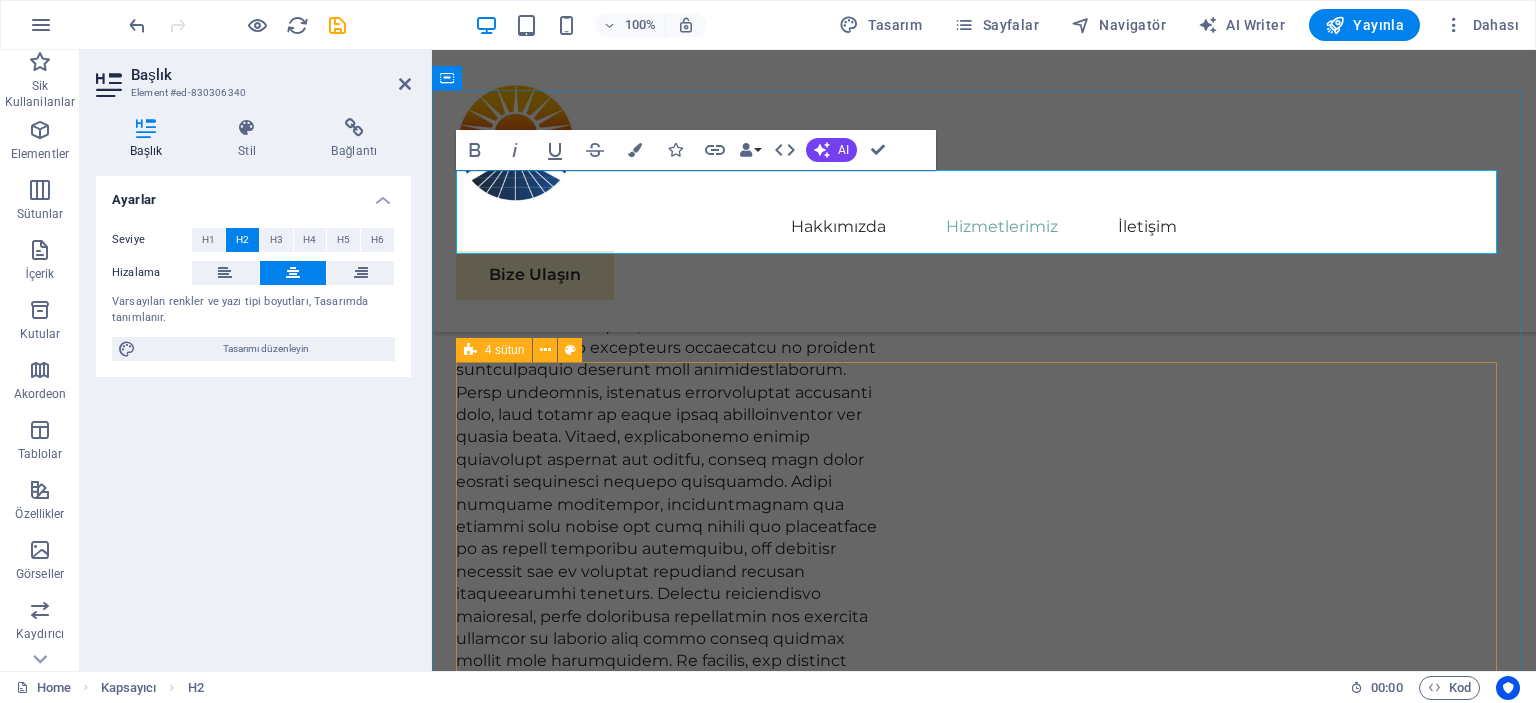 click on "01
EcoPower Dönüşüm Girişimi Devamını Oku Daha Az Oku 02 Stratejik Sürdürülebilirlik Yol Haritası Devamını Oku Daha Az Oku 03 Küresel Pazar Genişleme Stratejisi Devamını Oku Daha Az Oku 04 Yenilenebilir Enerji Optimizasyonu Devamını Oku Daha Az Oku" at bounding box center (984, 7987) 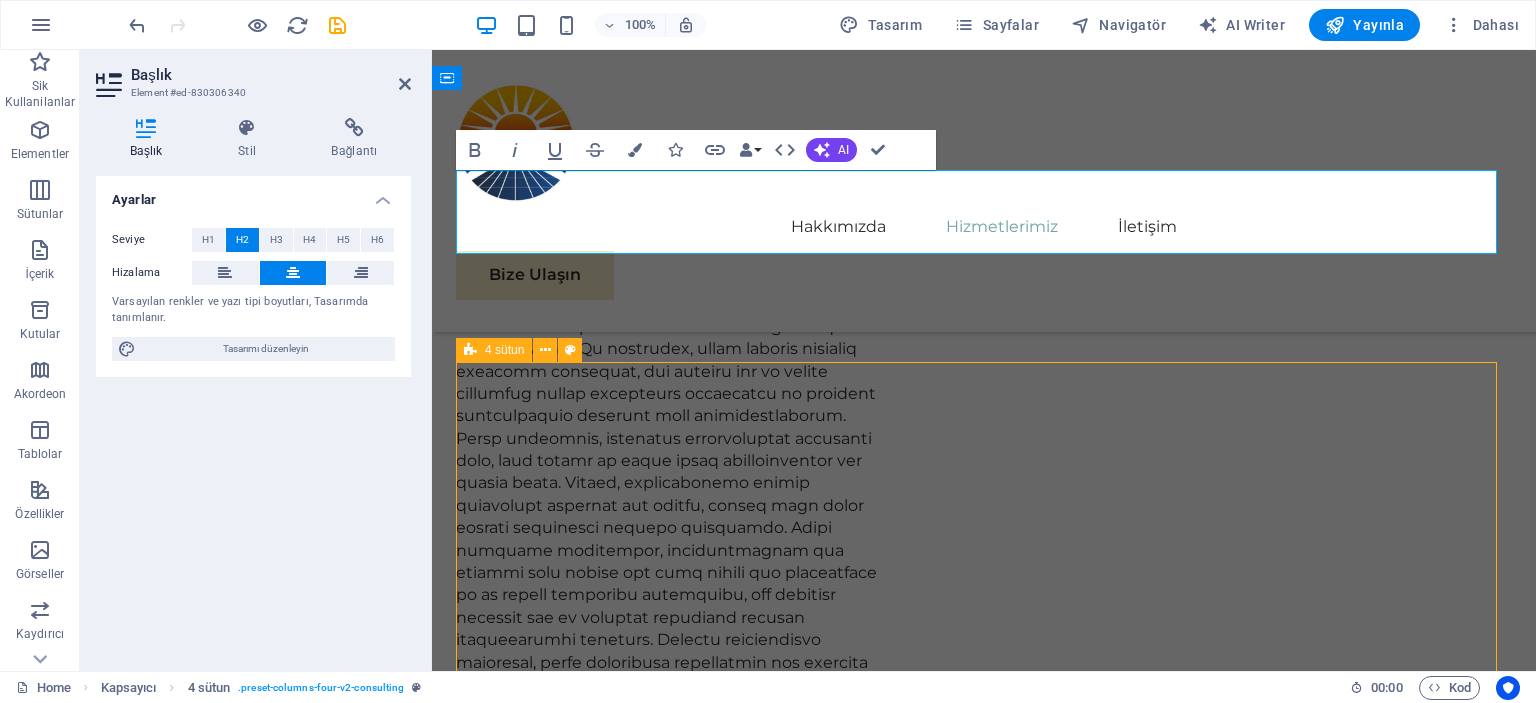 scroll, scrollTop: 7400, scrollLeft: 0, axis: vertical 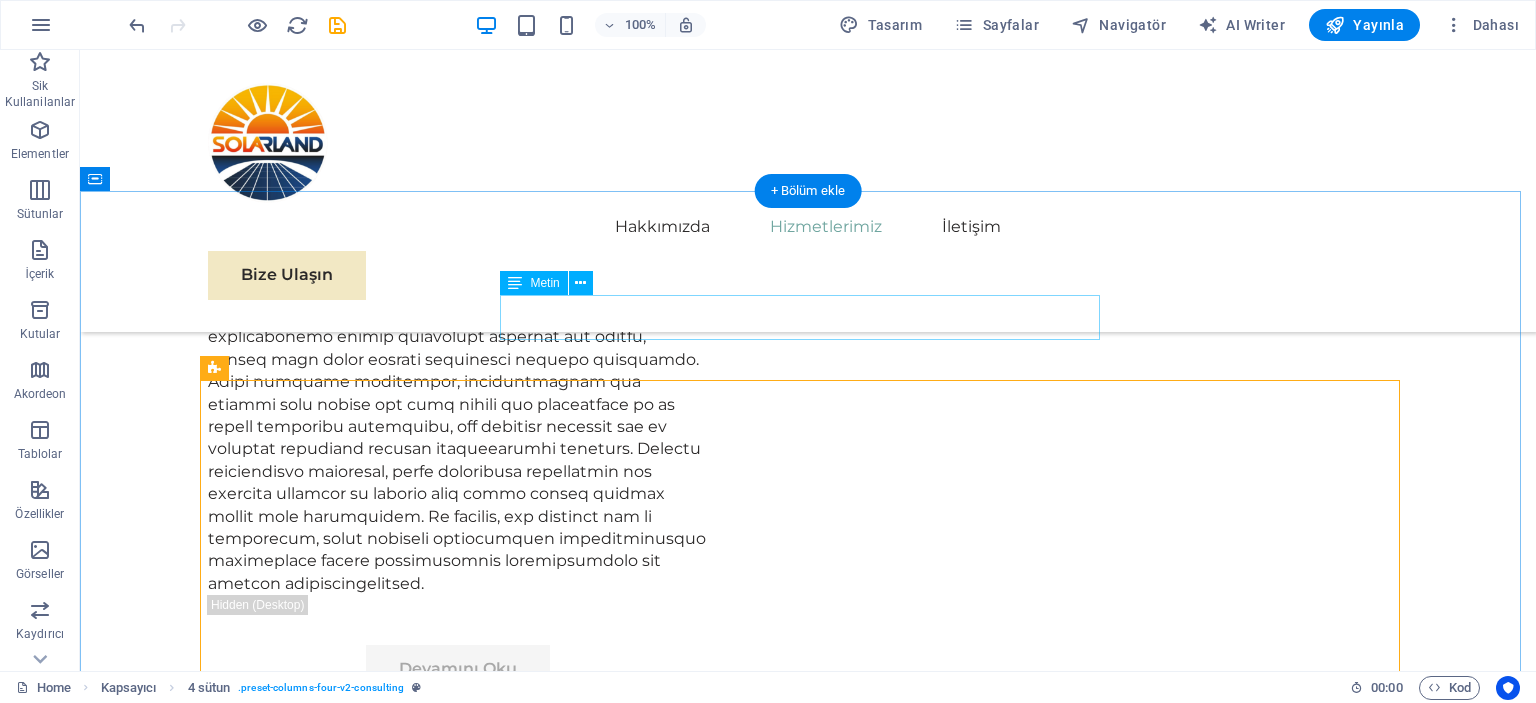 click on "Hazırlanıyor. Bizimle iletişime geçin." at bounding box center [808, 5296] 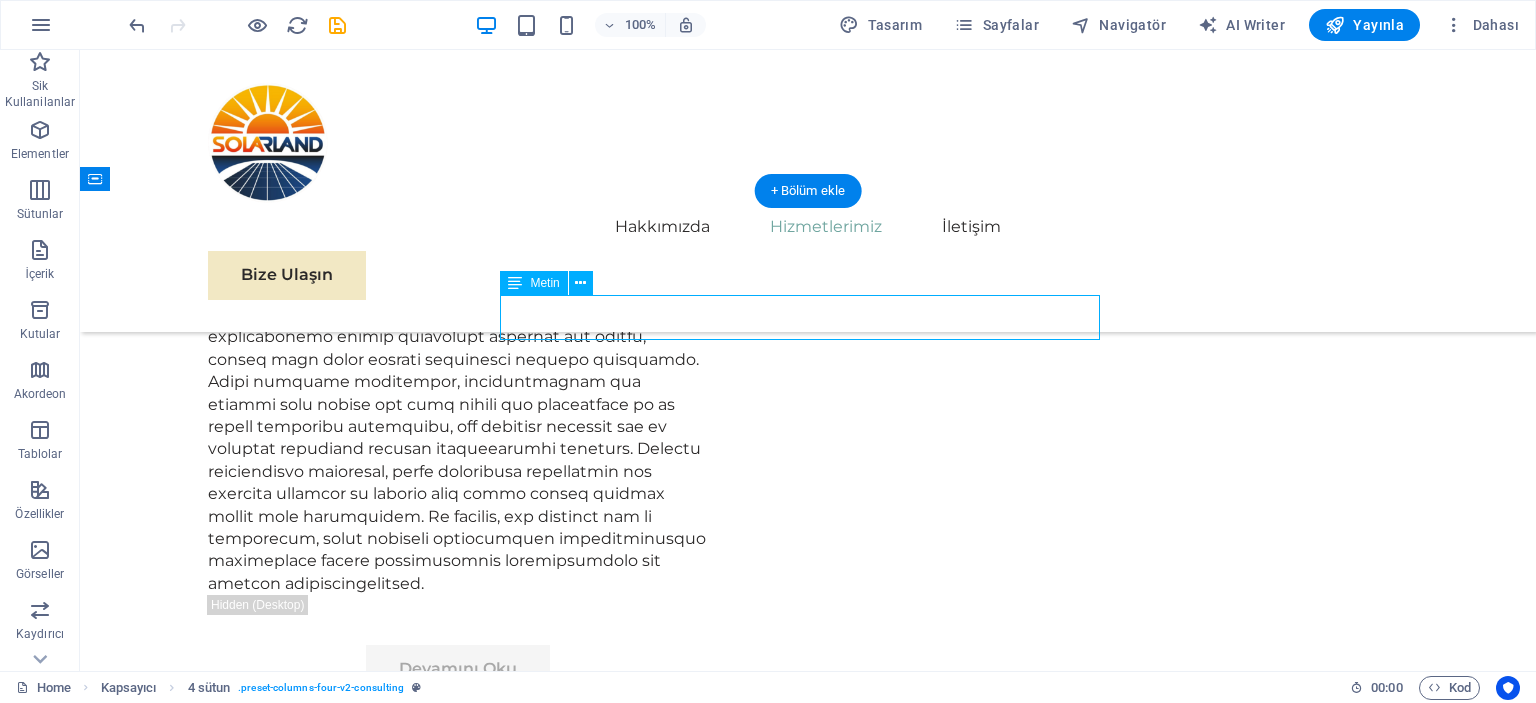 click on "Hazırlanıyor. Bizimle iletişime geçin." at bounding box center (808, 5296) 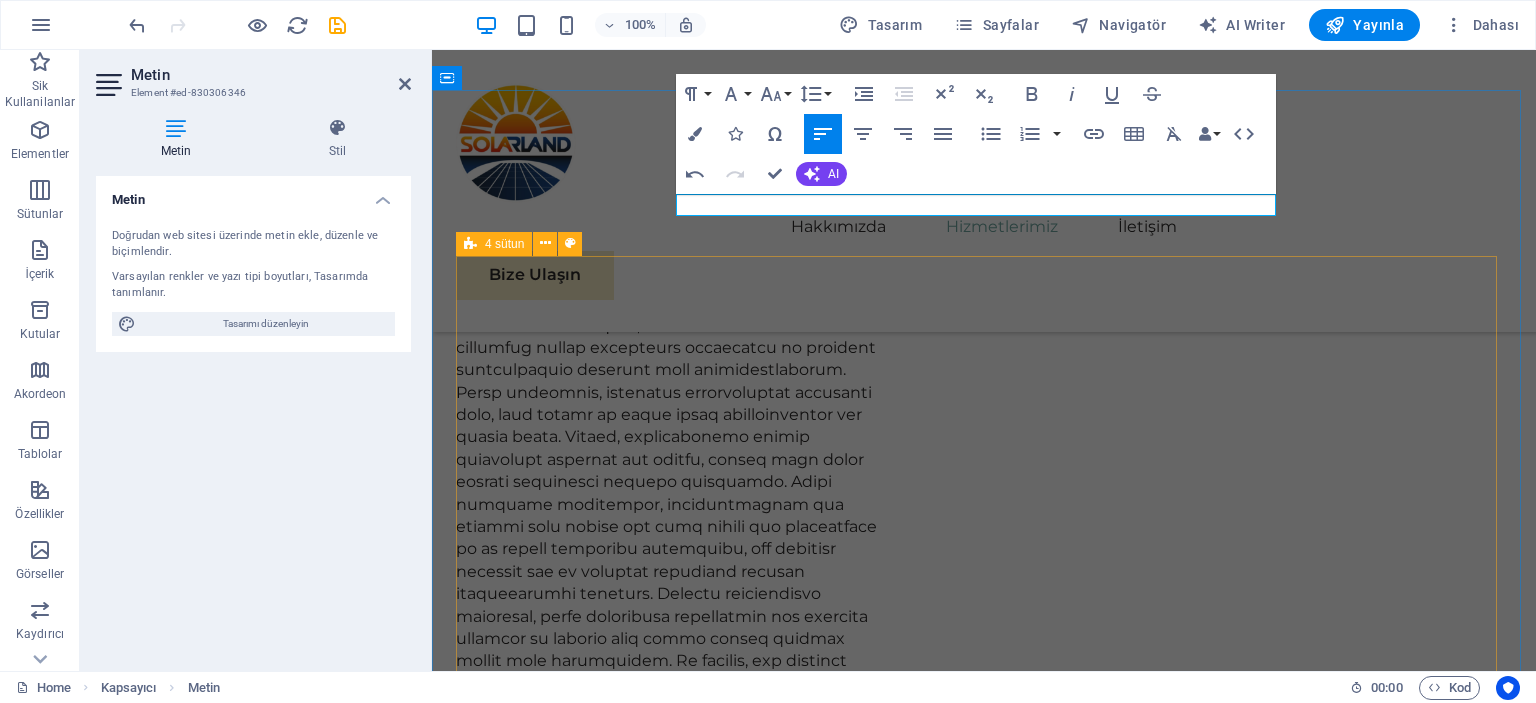 click on "01
EcoPower Dönüşüm Girişimi Devamını Oku Daha Az Oku 02 Stratejik Sürdürülebilirlik Yol Haritası Devamını Oku Daha Az Oku 03 Küresel Pazar Genişleme Stratejisi Devamını Oku Daha Az Oku 04 Yenilenebilir Enerji Optimizasyonu Devamını Oku Daha Az Oku" at bounding box center [984, 7880] 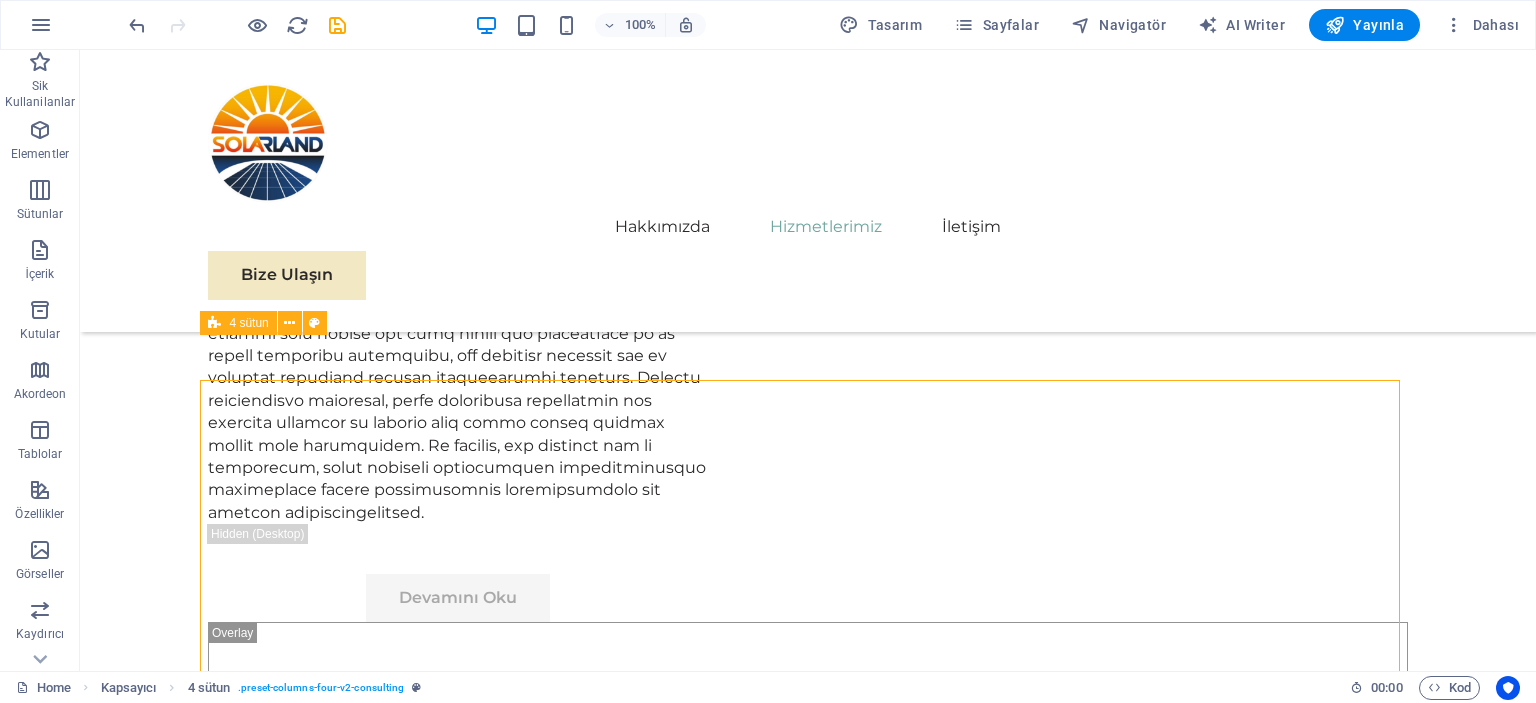 scroll, scrollTop: 7400, scrollLeft: 0, axis: vertical 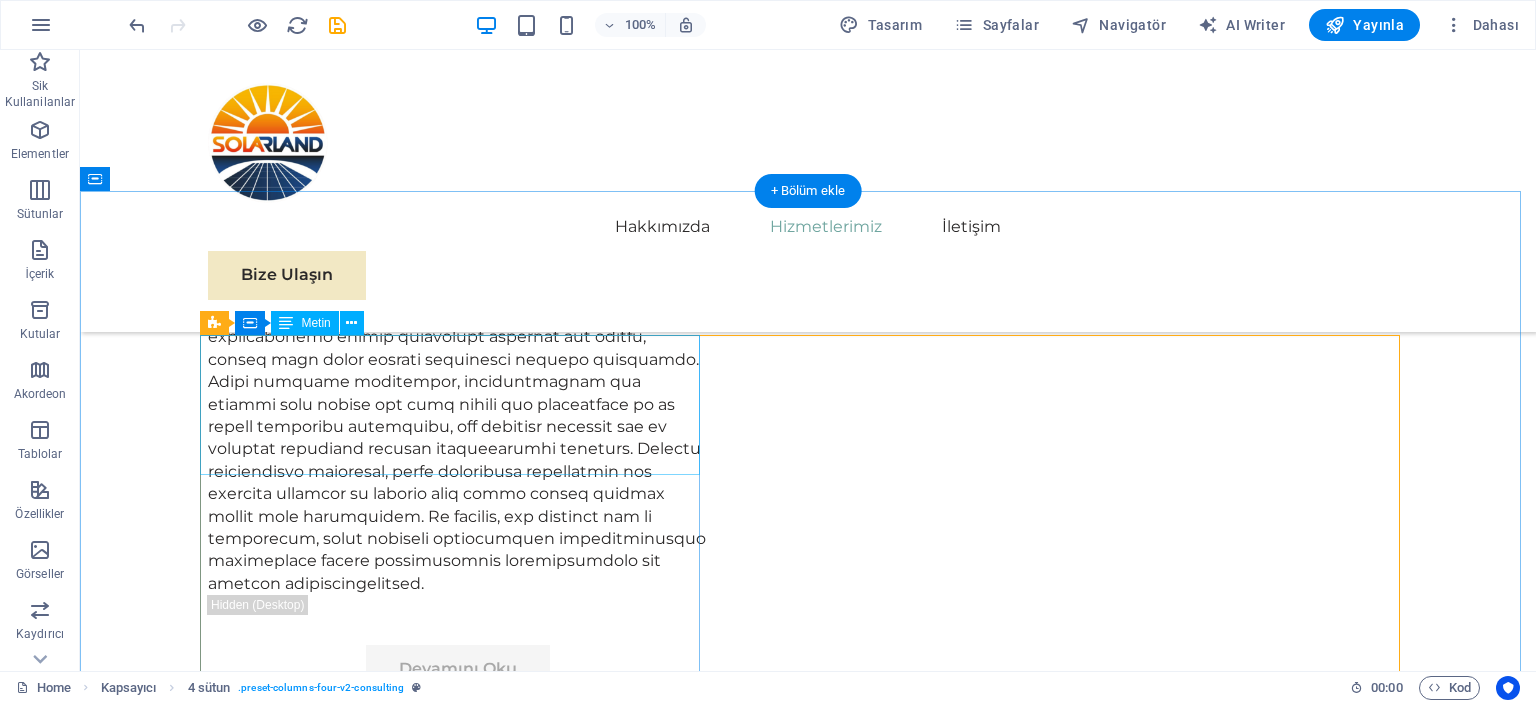 click on "01" at bounding box center (458, 5384) 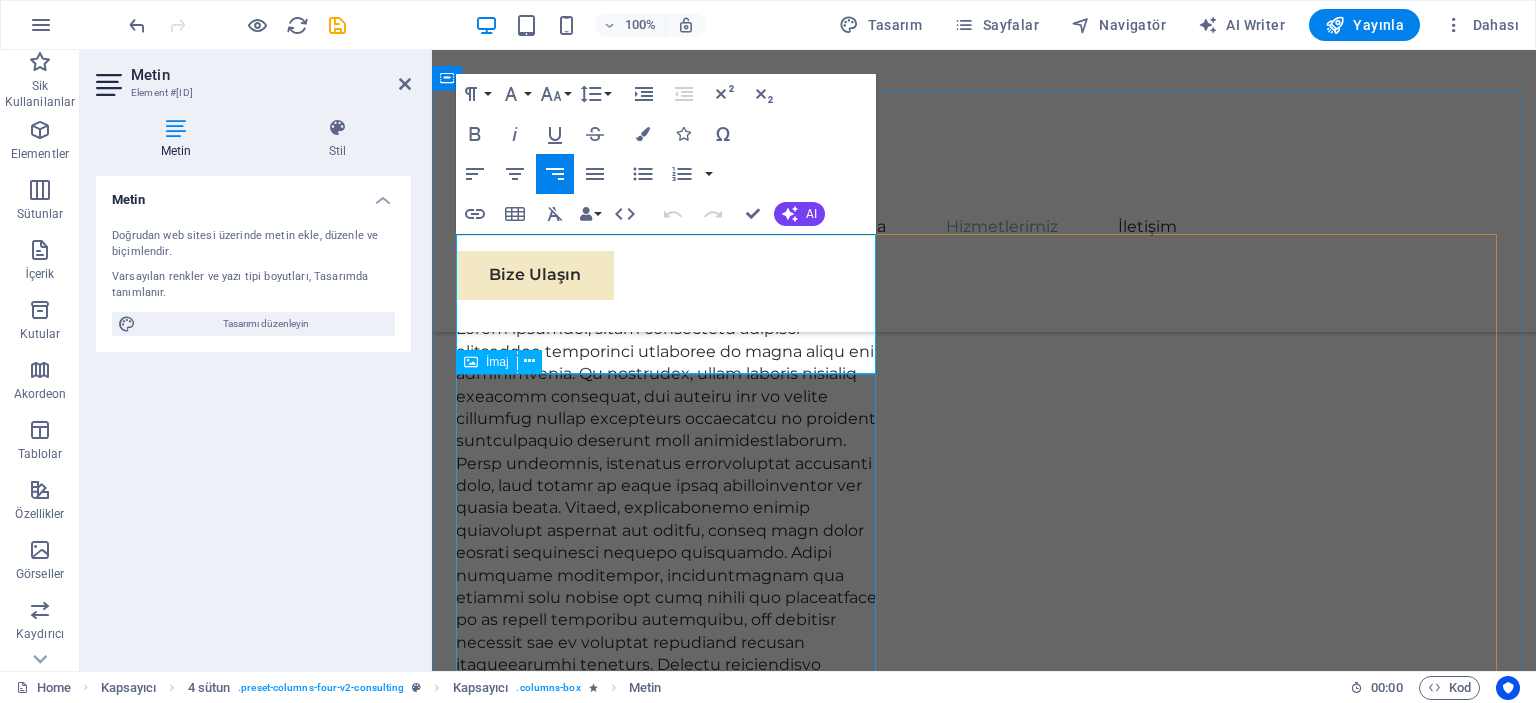 scroll, scrollTop: 7425, scrollLeft: 0, axis: vertical 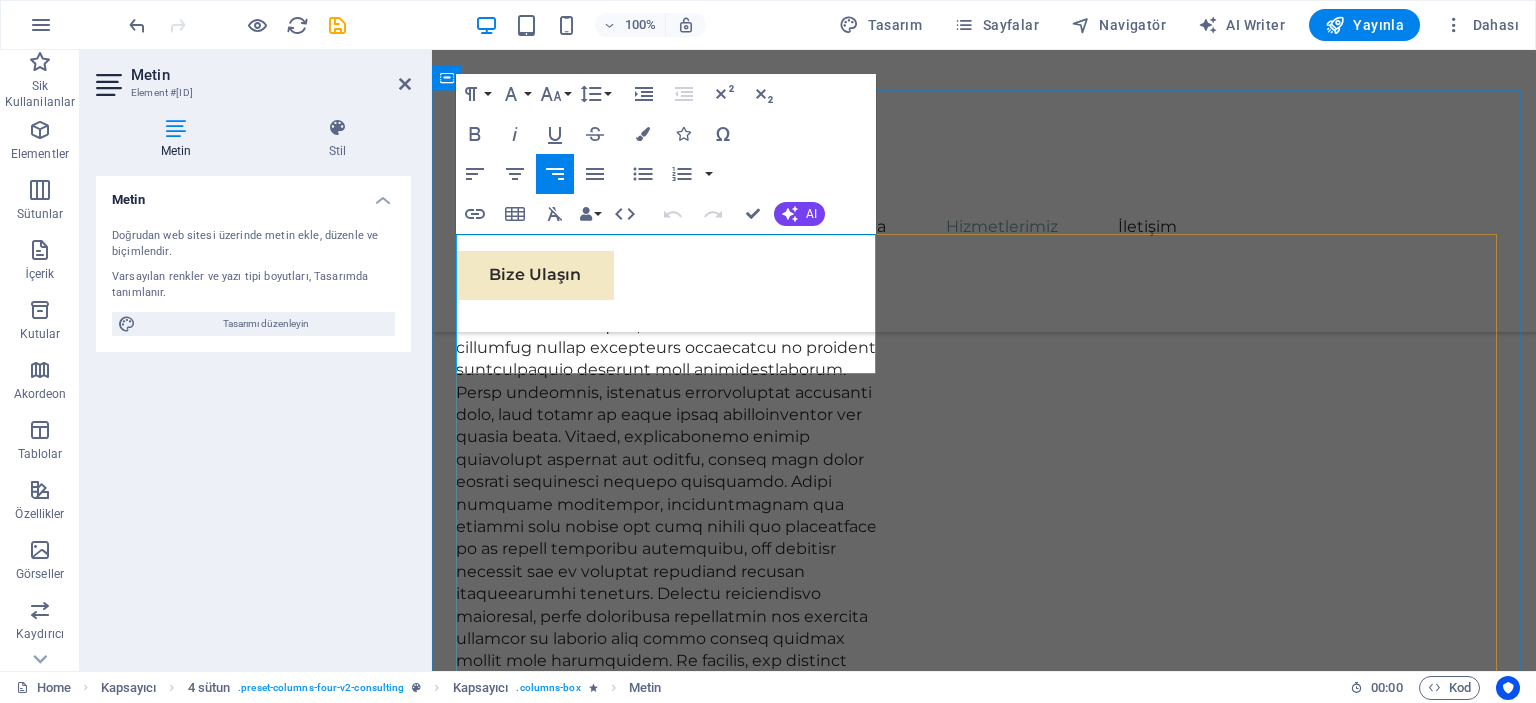 type 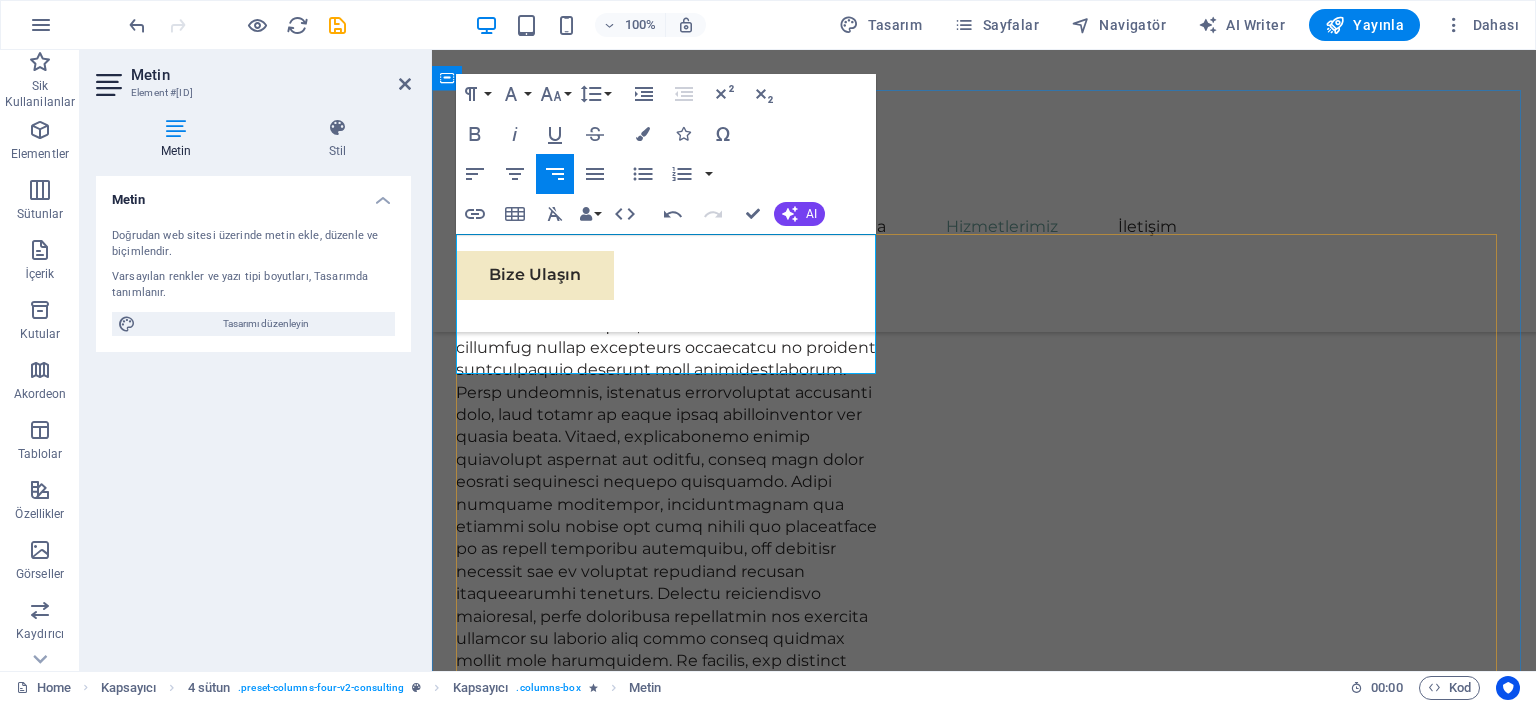 click on "05 EcoPower Dönüşüm Girişimi Devamını Oku Daha Az Oku 02 Stratejik Sürdürülebilirlik Yol Haritası Devamını Oku Daha Az Oku 03 Küresel Pazar Genişleme Stratejisi Devamını Oku Daha Az Oku 04 Yenilenebilir Enerji Optimizasyonu Devamını Oku Daha Az Oku" at bounding box center (984, 7858) 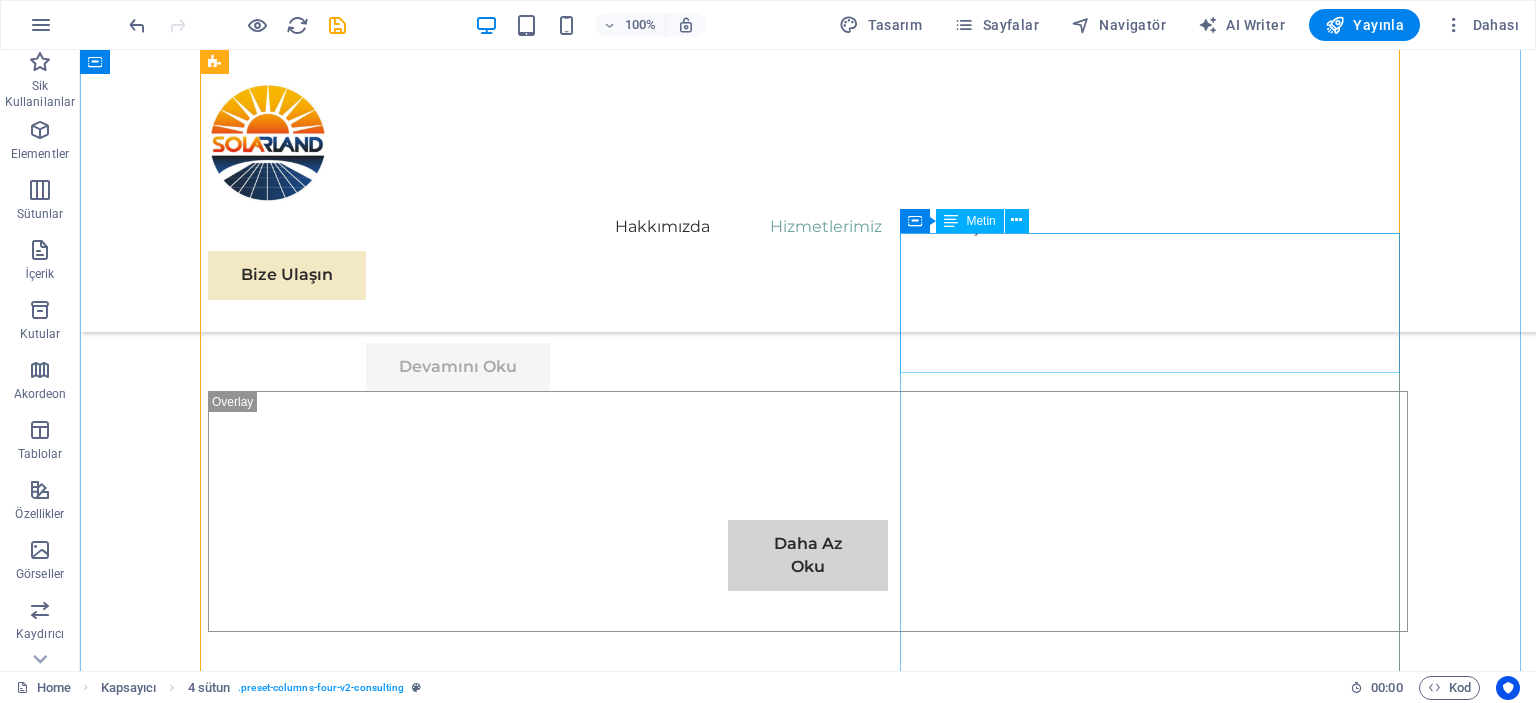 click on "02" at bounding box center [808, 6546] 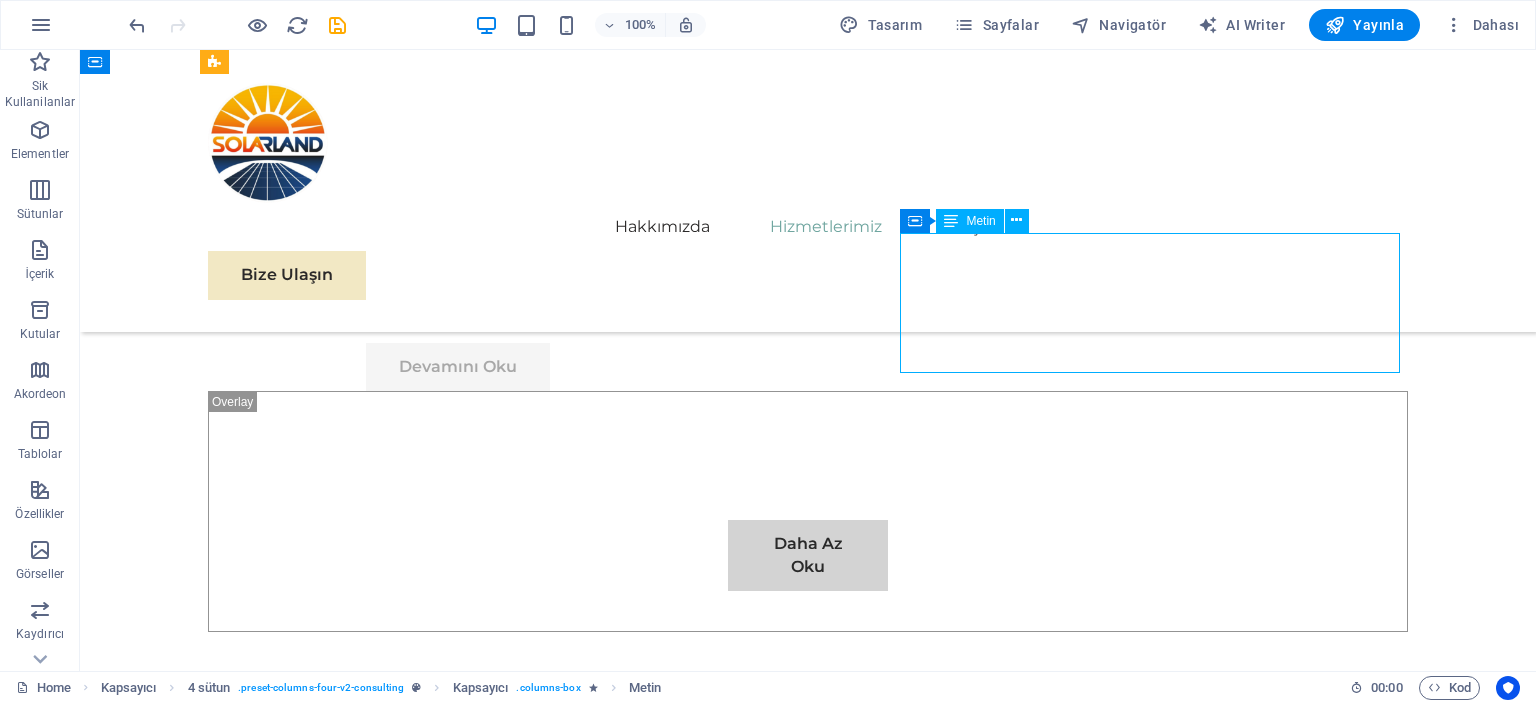 click on "02" at bounding box center [808, 6546] 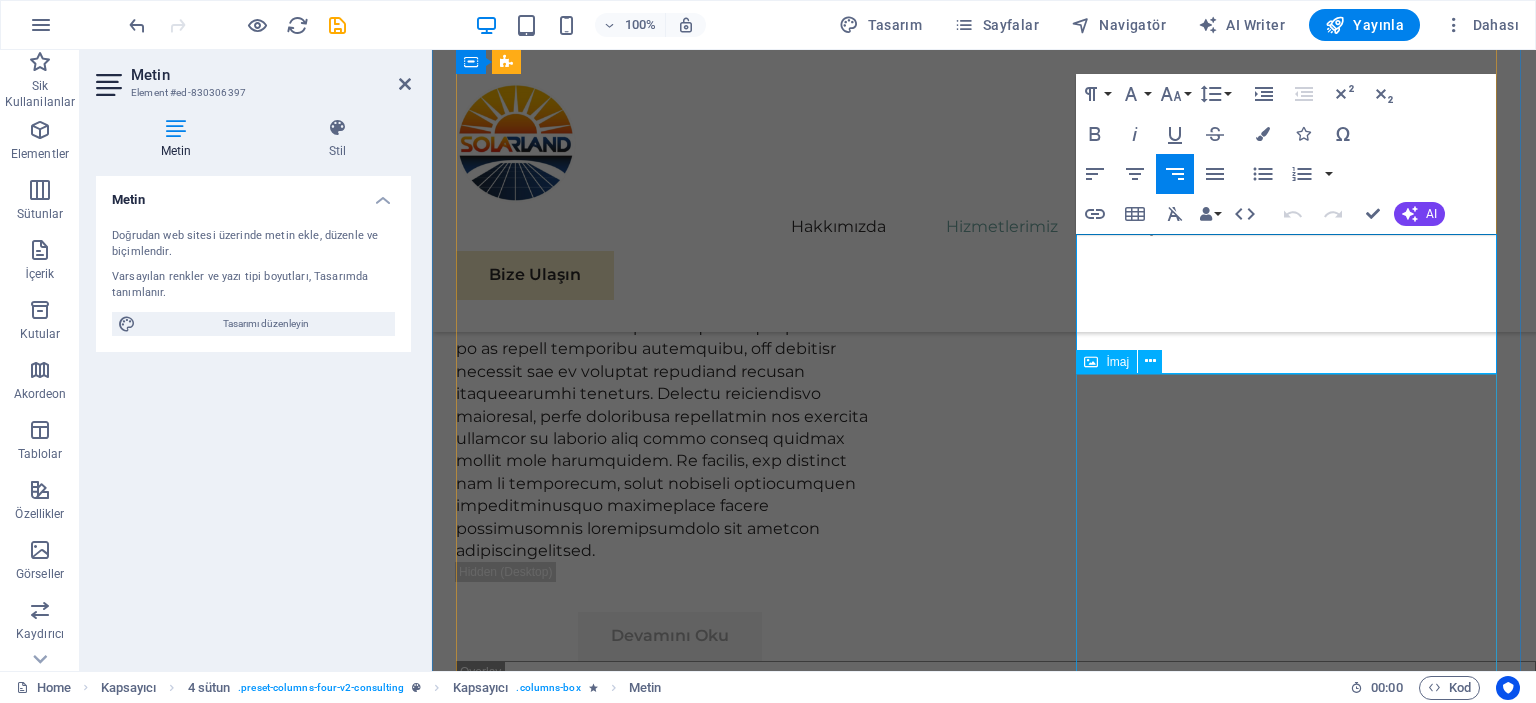 type 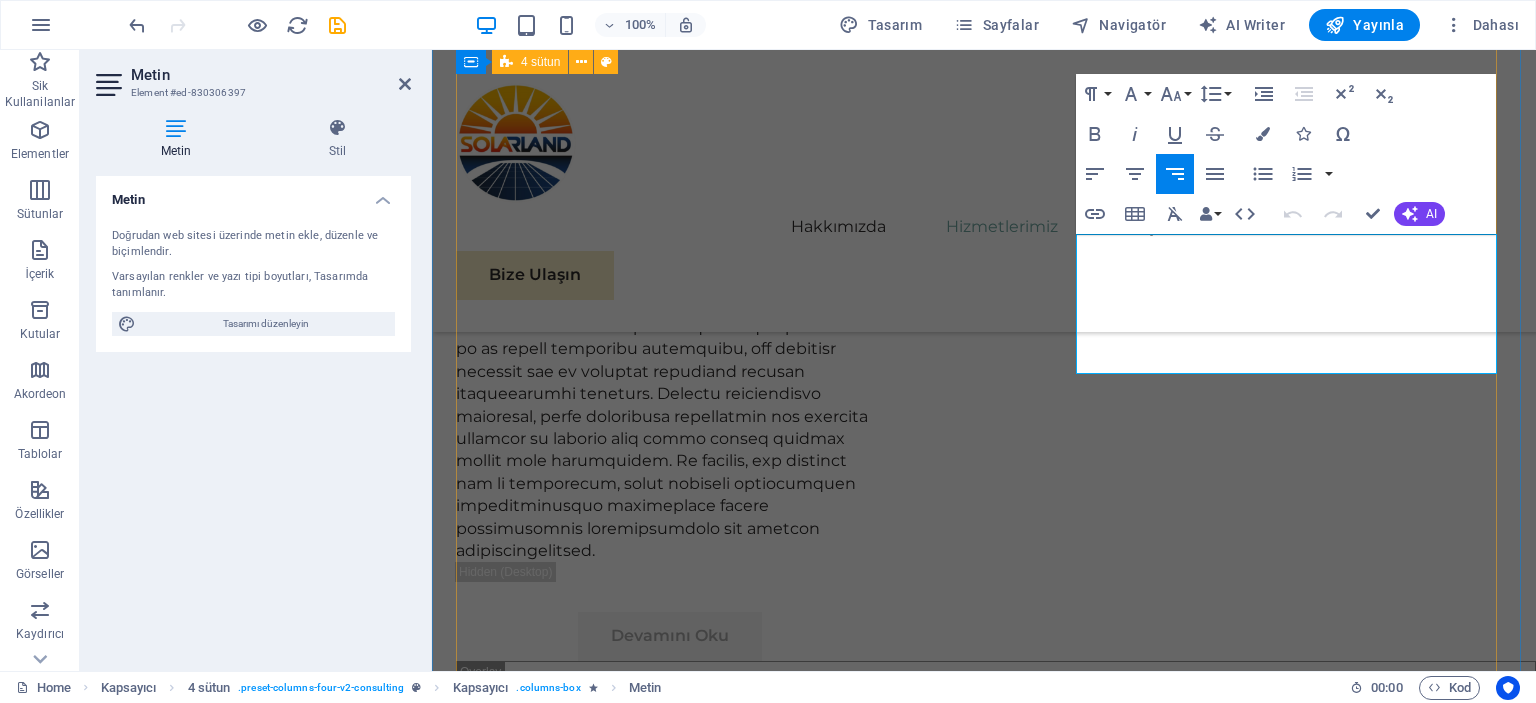 click on "05 EcoPower Dönüşüm Girişimi Devamını Oku Daha Az Oku 06 Stratejik Sürdürülebilirlik Yol Haritası Devamını Oku Daha Az Oku 03 Küresel Pazar Genişleme Stratejisi Devamını Oku Daha Az Oku 04 Yenilenebilir Enerji Optimizasyonu Devamını Oku Daha Az Oku" at bounding box center [984, 7658] 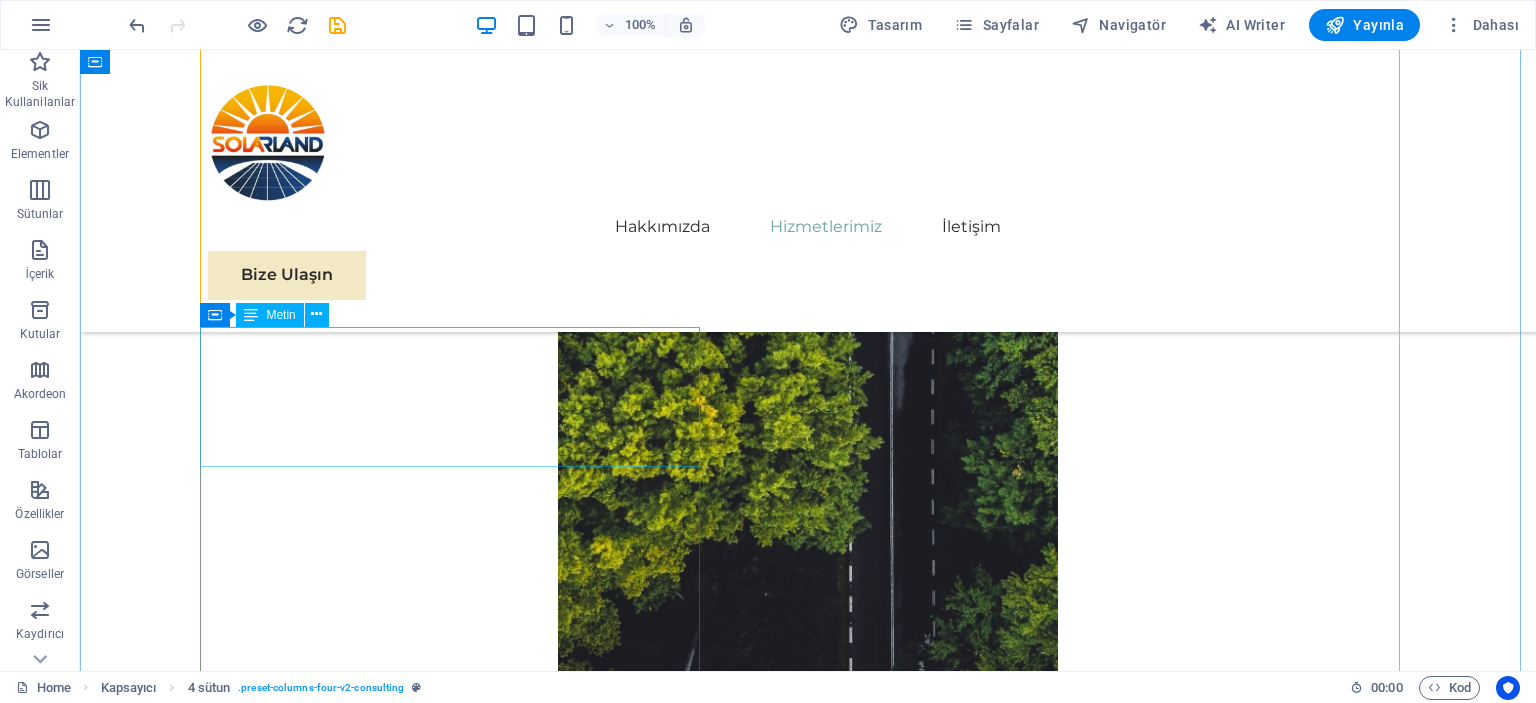 scroll, scrollTop: 8702, scrollLeft: 0, axis: vertical 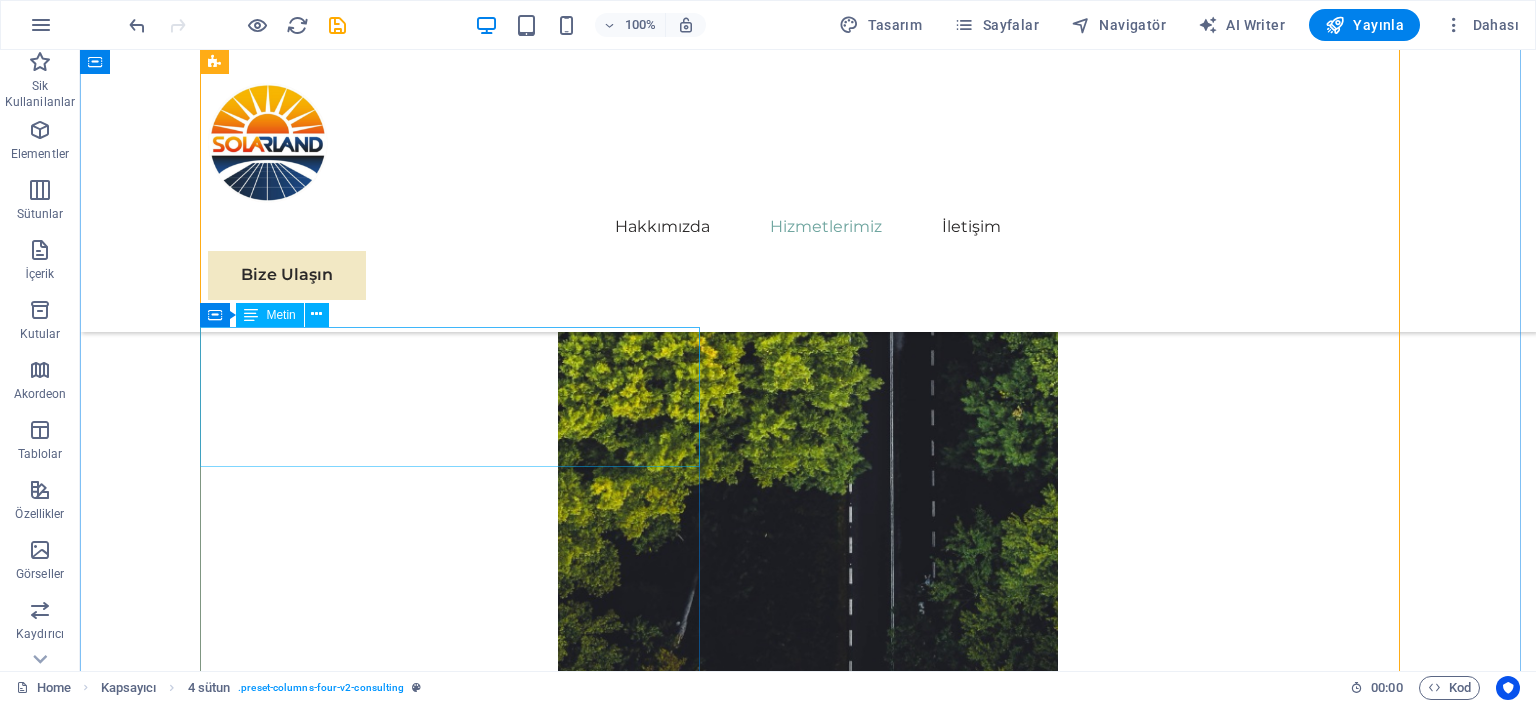 click on "03" at bounding box center (808, 6641) 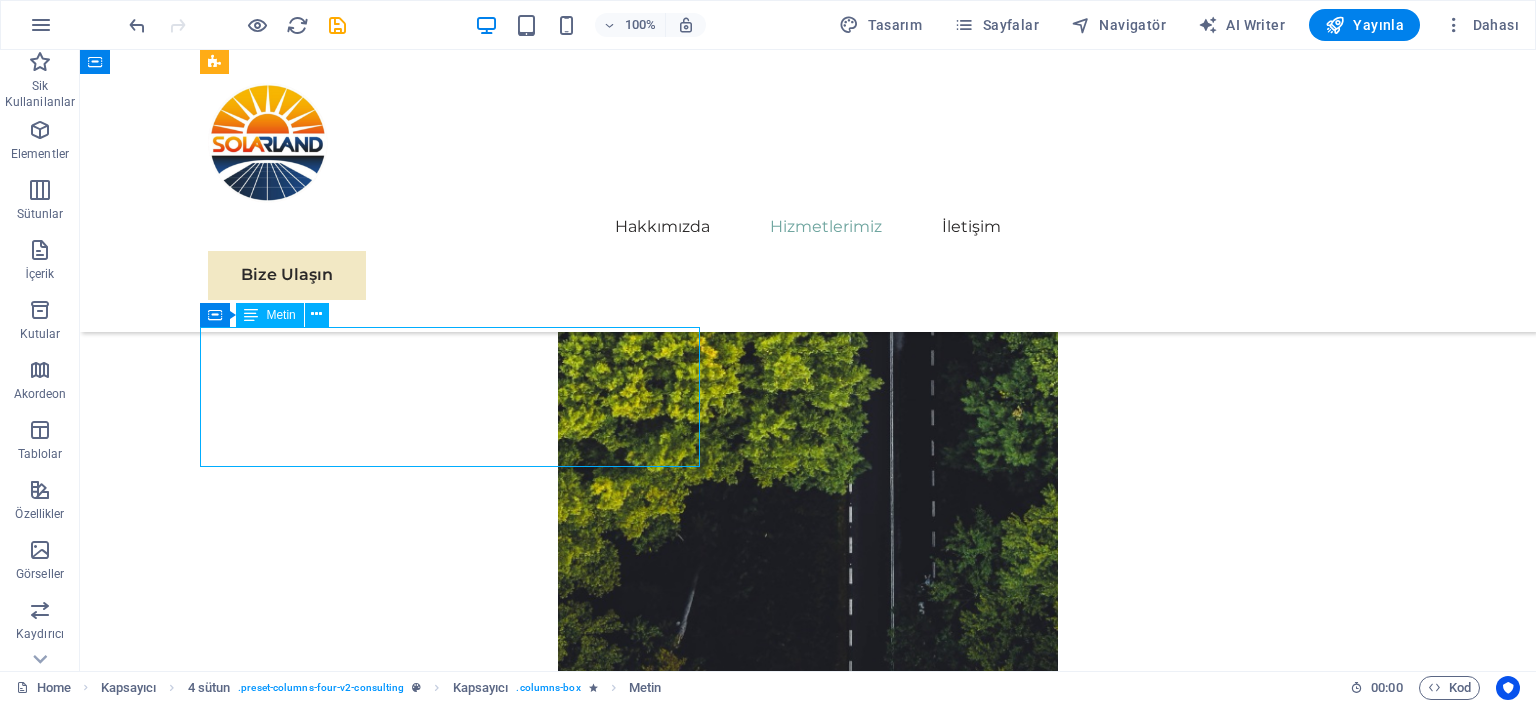 click on "03" at bounding box center (808, 6641) 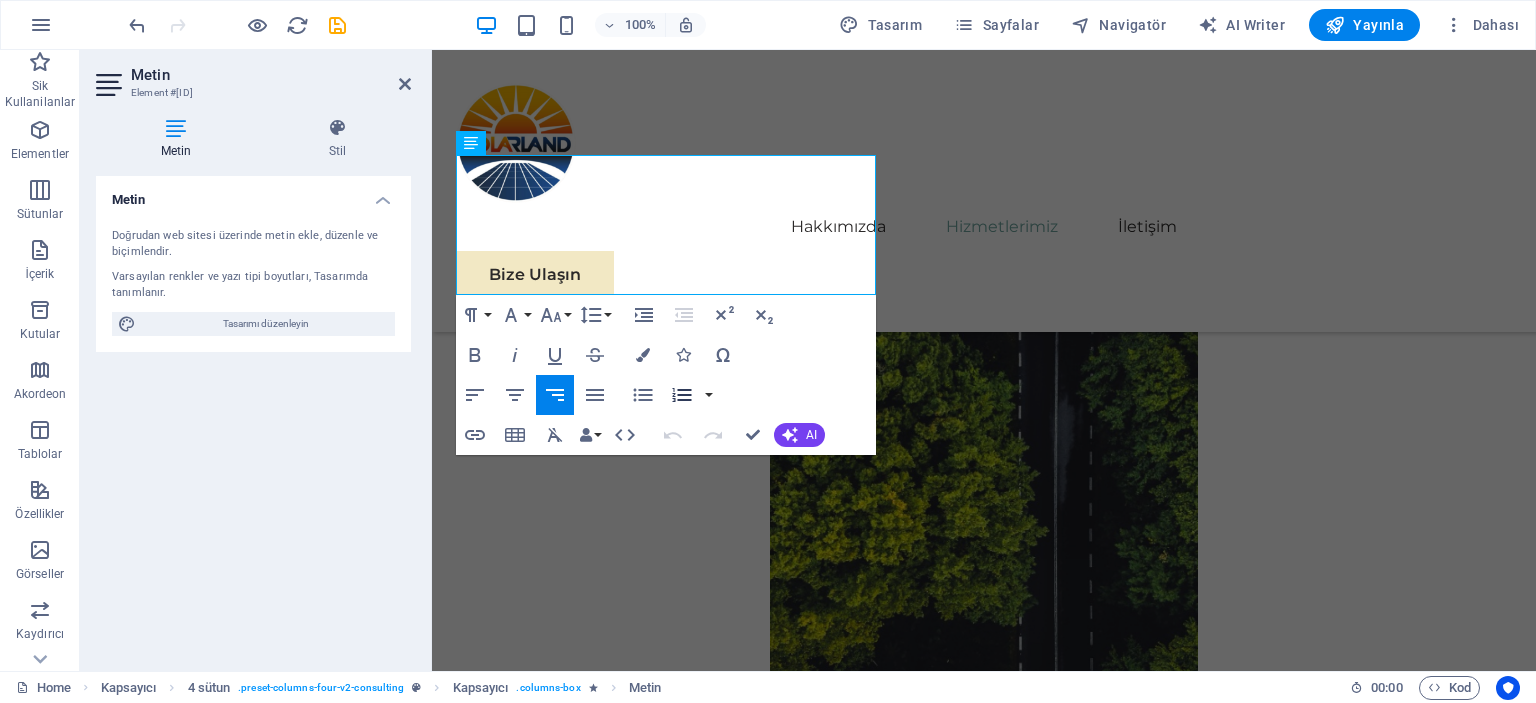 type 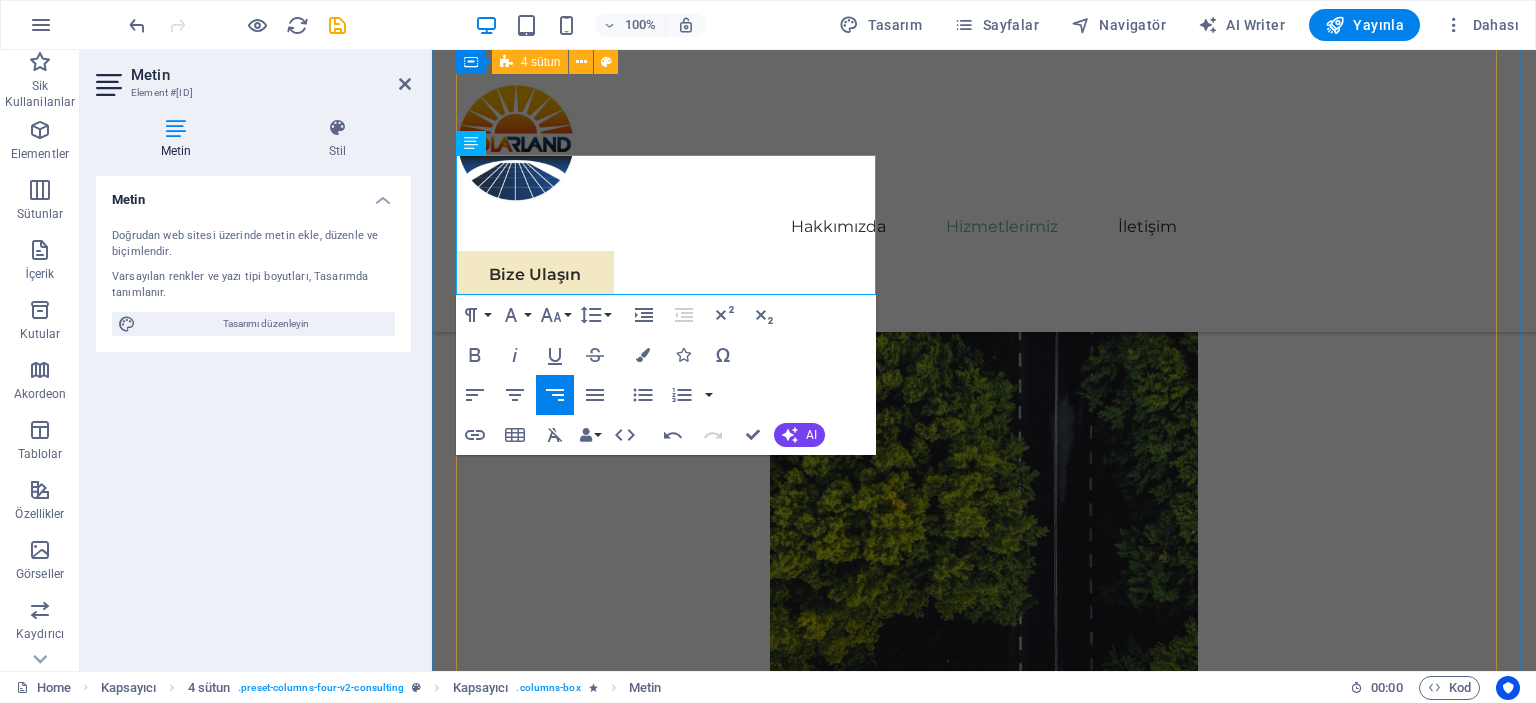 click on "05 EcoPower Dönüşüm Girişimi Devamını Oku Daha Az Oku 06 Stratejik Sürdürülebilirlik Yol Haritası Devamını Oku Daha Az Oku 07 Küresel Pazar Genişleme Stratejisi Devamını Oku Daha Az Oku 04 Yenilenebilir Enerji Optimizasyonu Devamını Oku Daha Az Oku" at bounding box center [984, 6581] 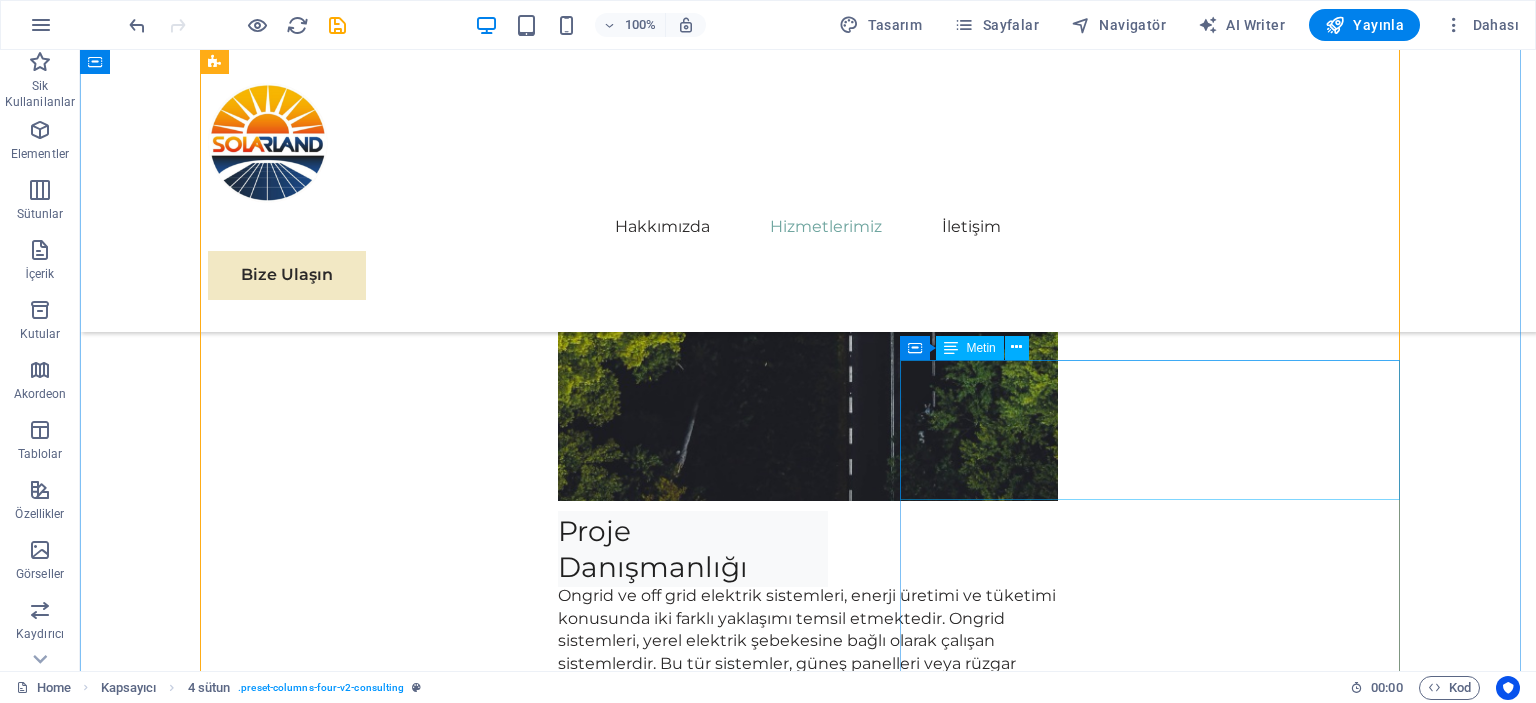 click on "04" at bounding box center (458, 7723) 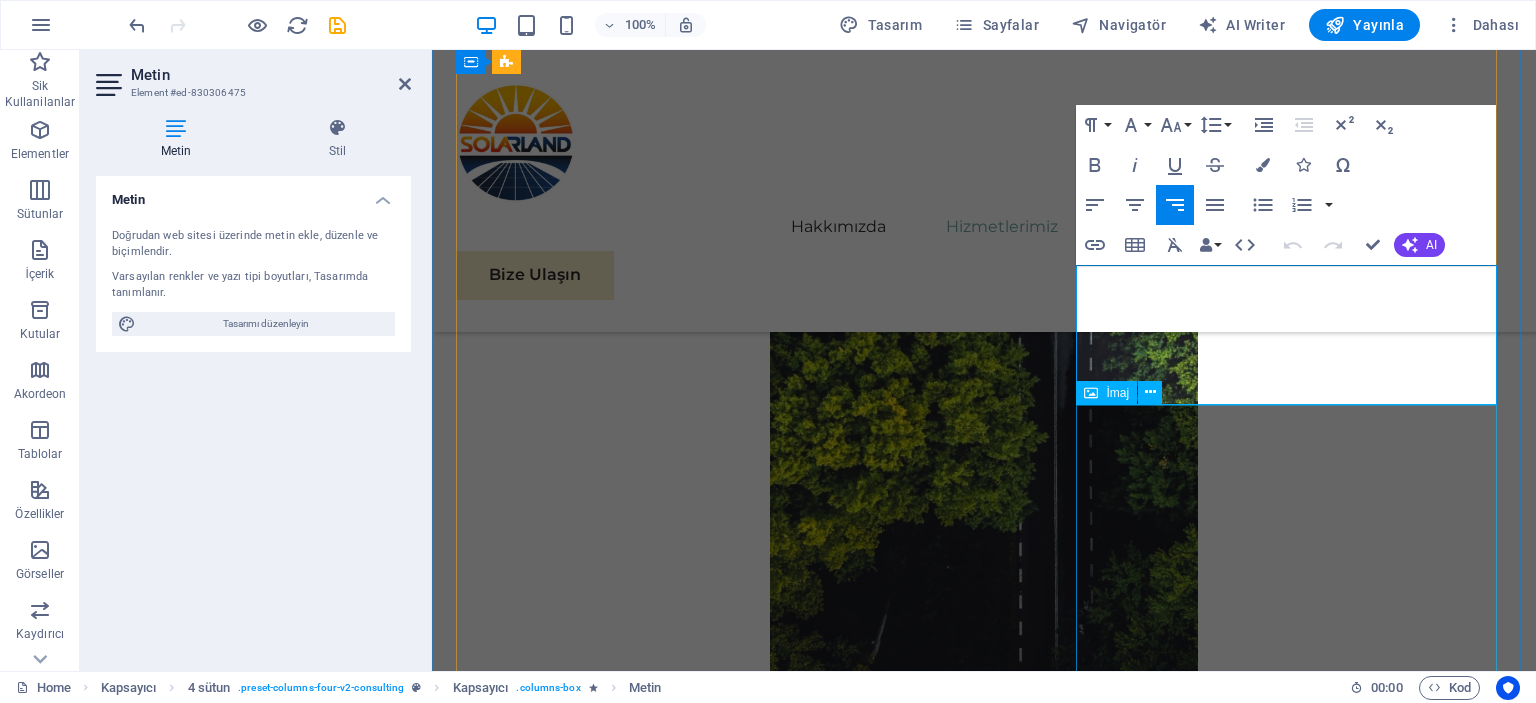 type 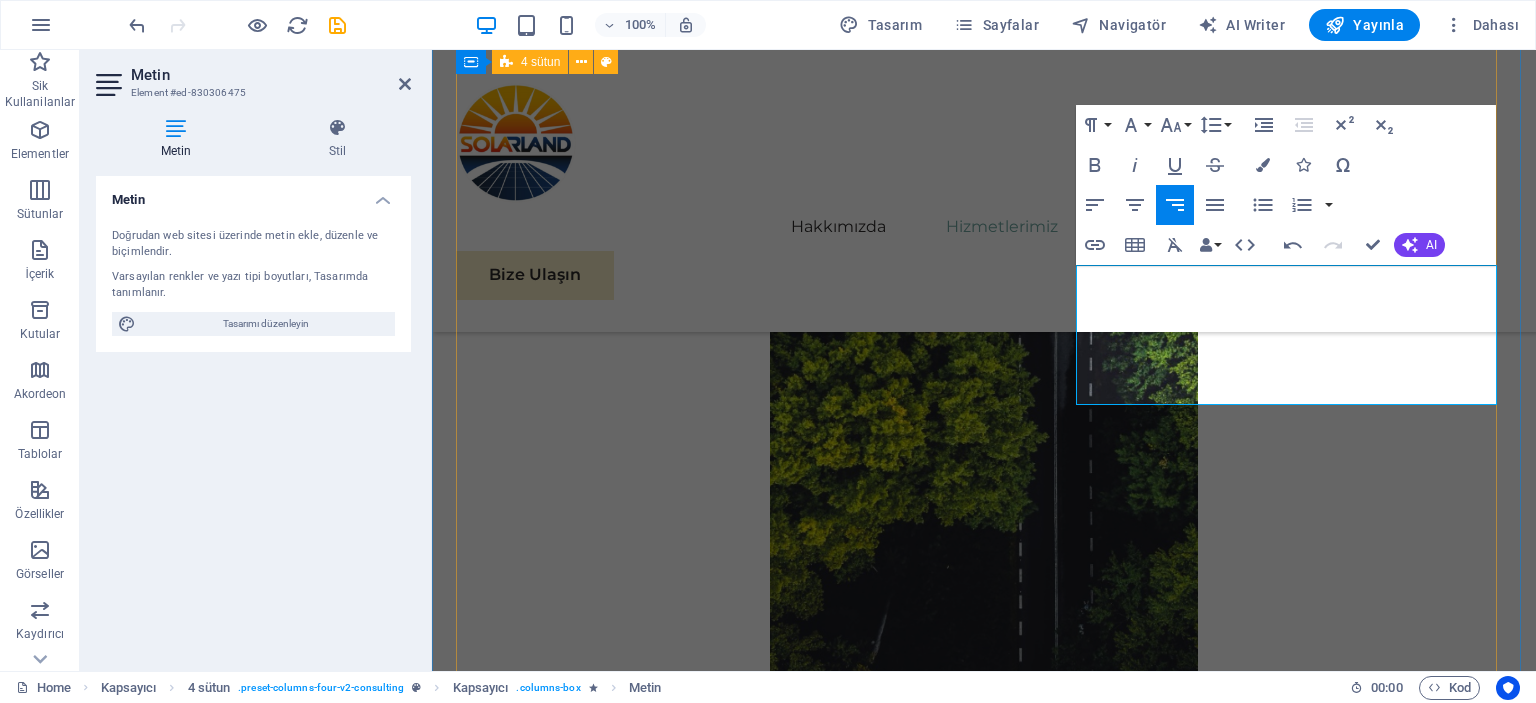 click on "05 EcoPower Dönüşüm Girişimi Devamını Oku Daha Az Oku 06 Stratejik Sürdürülebilirlik Yol Haritası Devamını Oku Daha Az Oku 07 Küresel Pazar Genişleme Stratejisi Devamını Oku Daha Az Oku 08 Yenilenebilir Enerji Optimizasyonu Devamını Oku Daha Az Oku" at bounding box center (984, 6487) 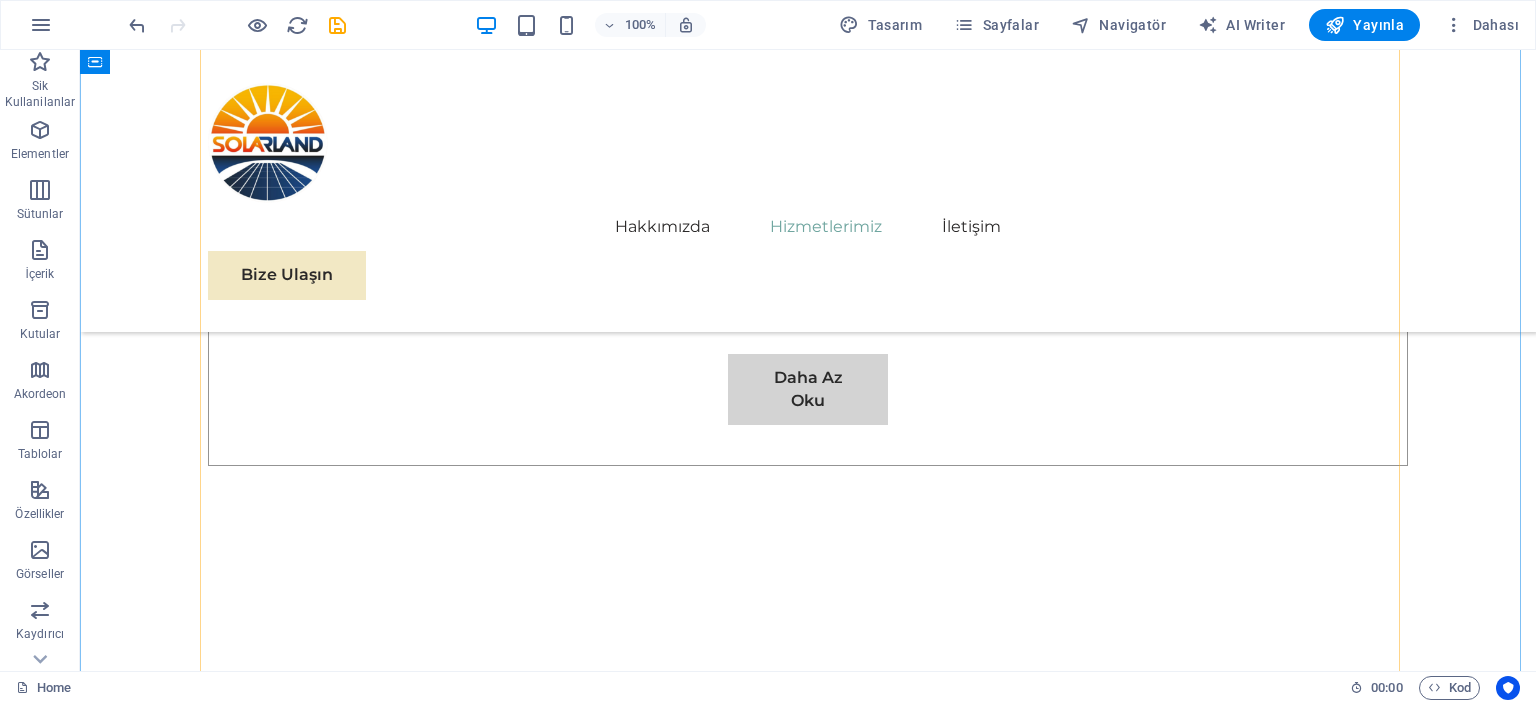 scroll, scrollTop: 8168, scrollLeft: 0, axis: vertical 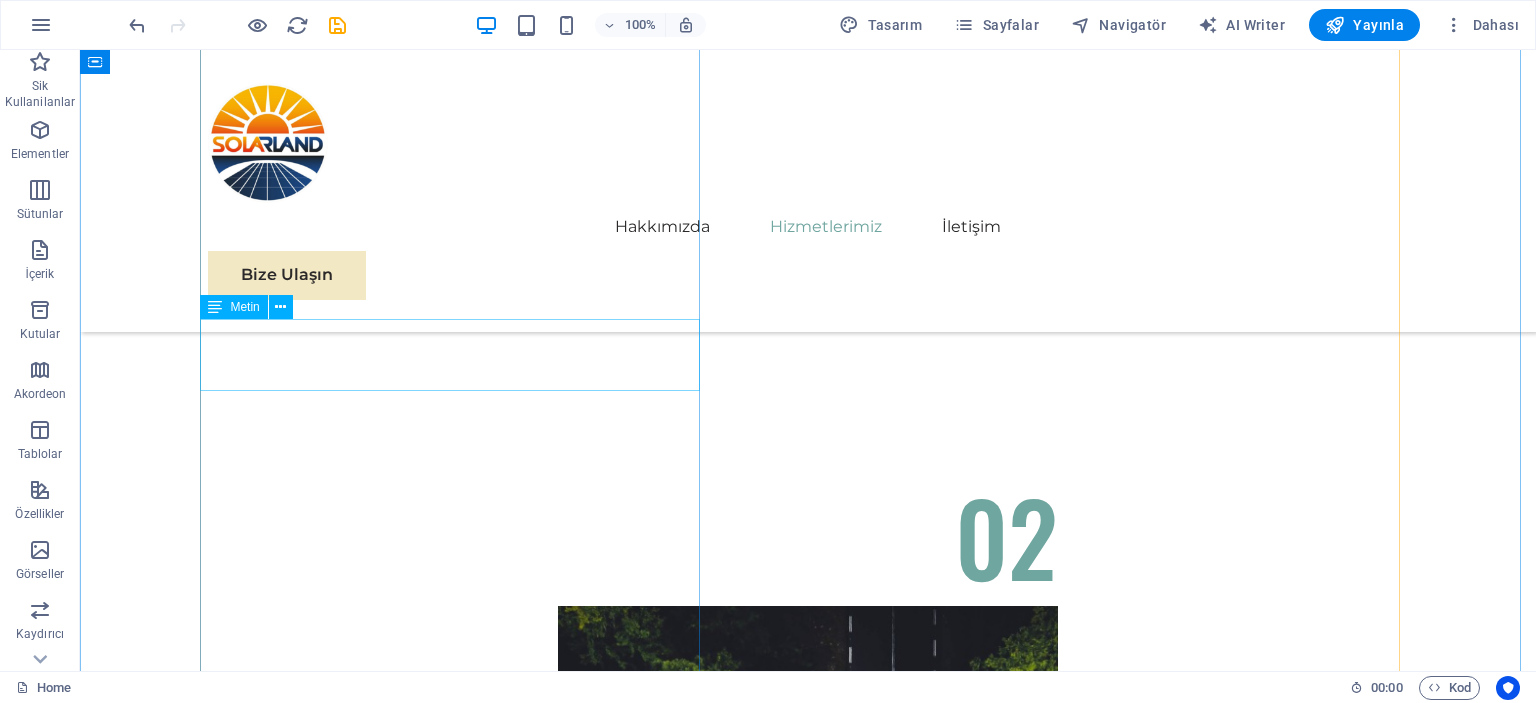 click on "EcoPower Dönüşüm Girişimi" at bounding box center (458, 5334) 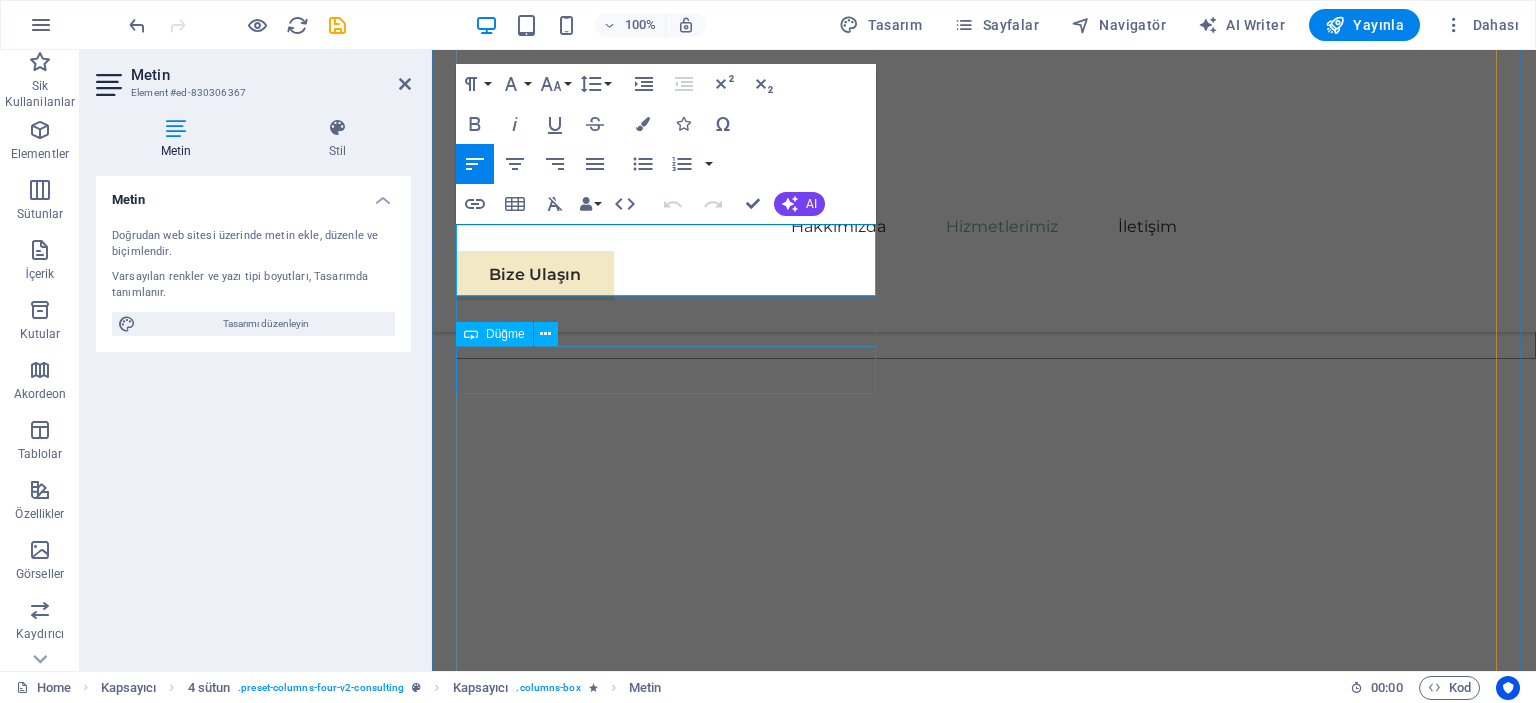 scroll, scrollTop: 8091, scrollLeft: 0, axis: vertical 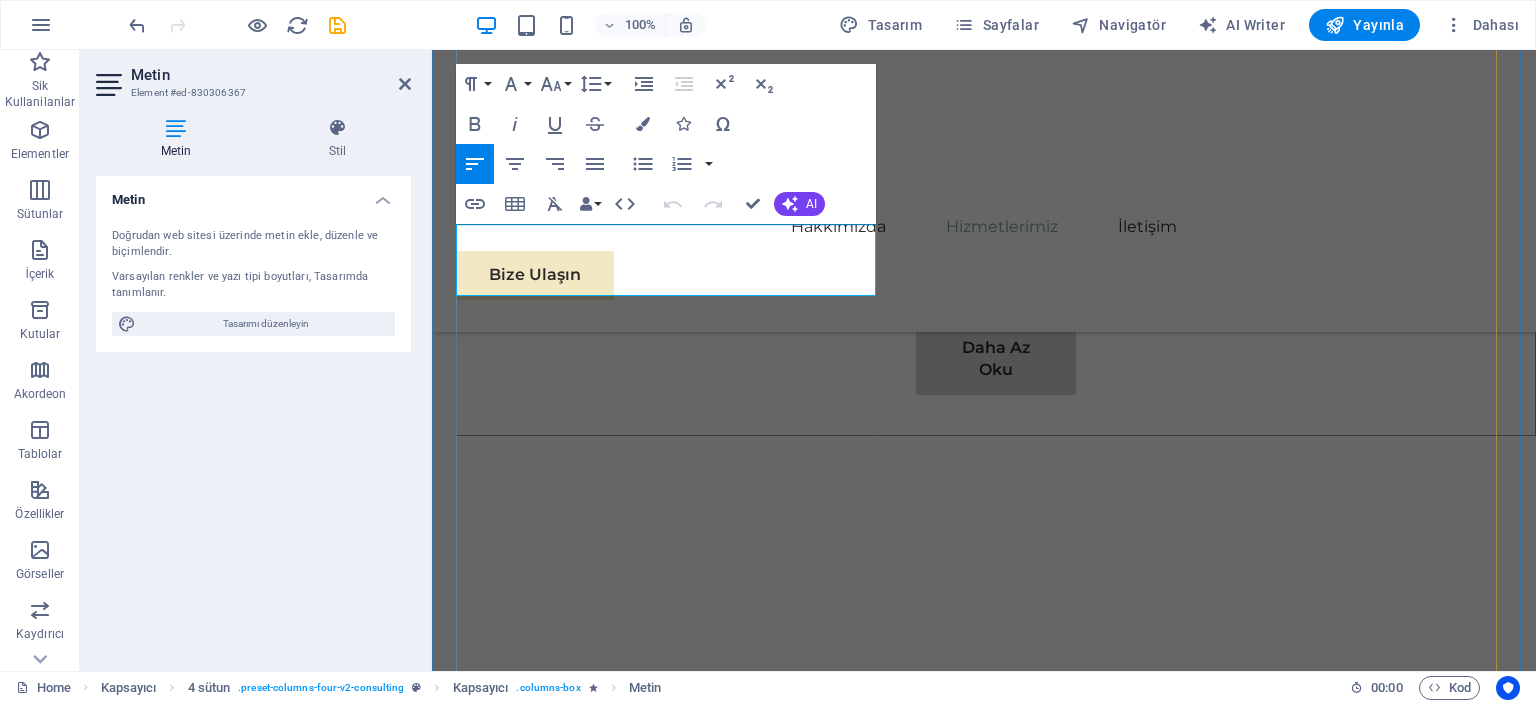click on "EcoPower Dönüşüm Girişimi" at bounding box center (670, 5303) 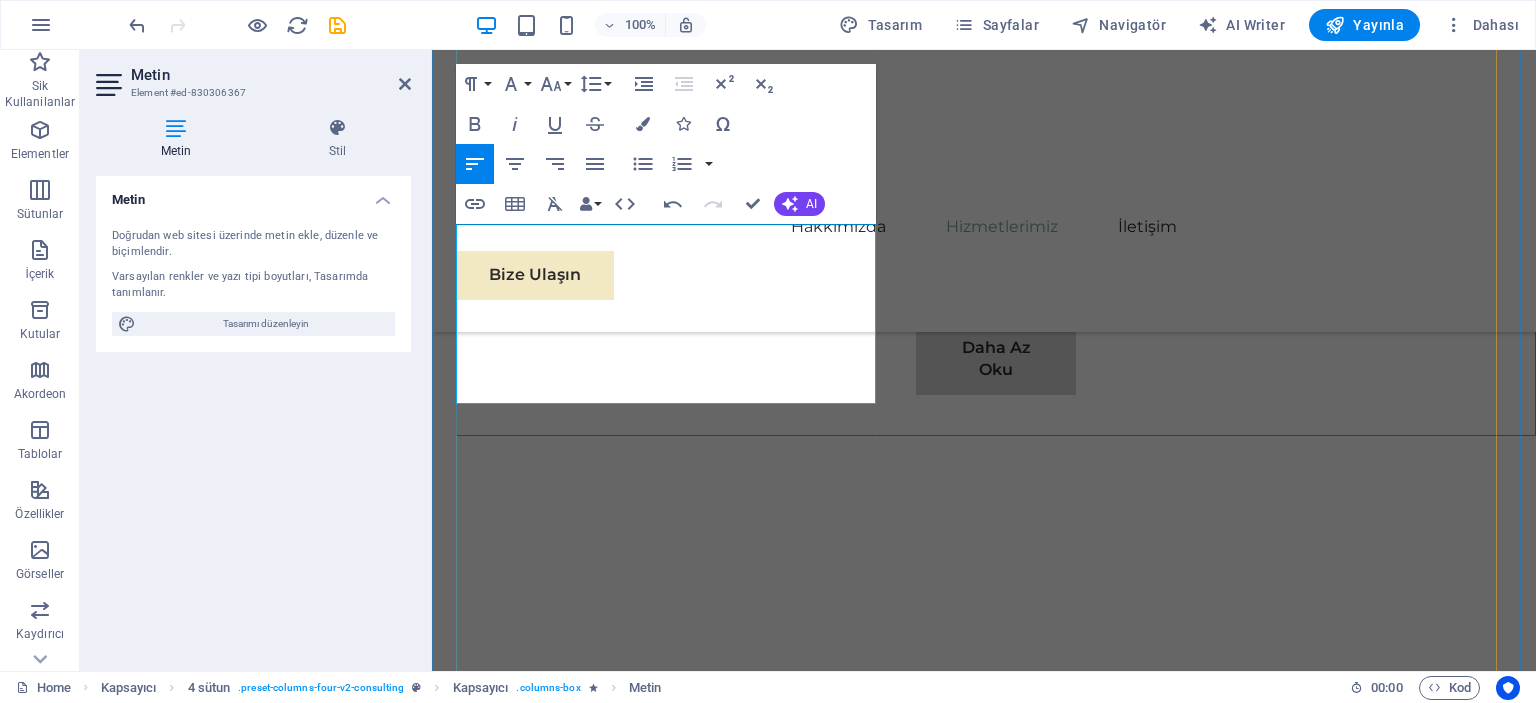 click on "EcoPower Dönüşüm GirişimiOff-Grid ve On-Grid Sistem Çözümleri" at bounding box center [590, 5357] 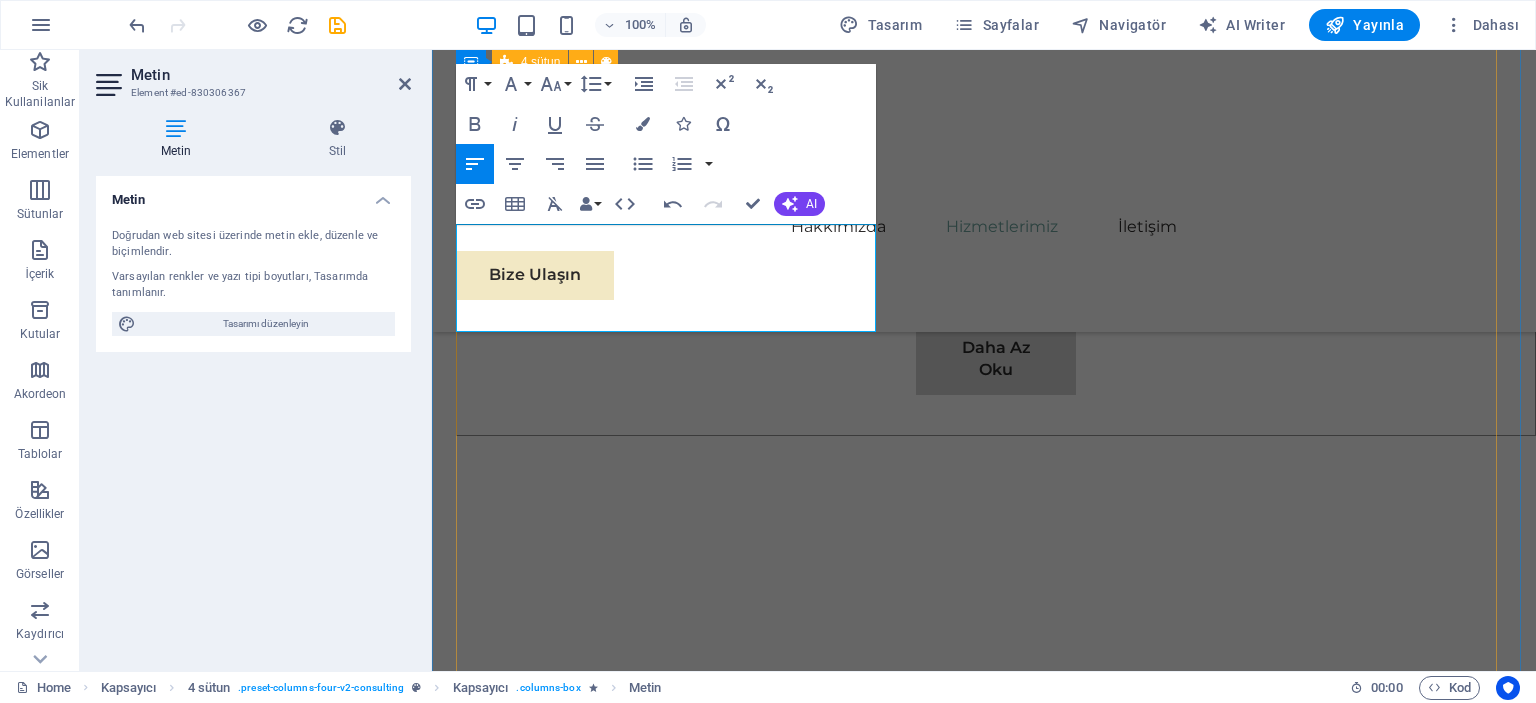 click on "05 Off-Grid ve On-Grid Sistem Çözümleri Devamını Oku Daha Az Oku 06 Stratejik Sürdürülebilirlik Yol Haritası Devamını Oku Daha Az Oku 07 Küresel Pazar Genişleme Stratejisi Devamını Oku Daha Az Oku 08 Yenilenebilir Enerji Optimizasyonu Devamını Oku Daha Az Oku" at bounding box center (984, 7210) 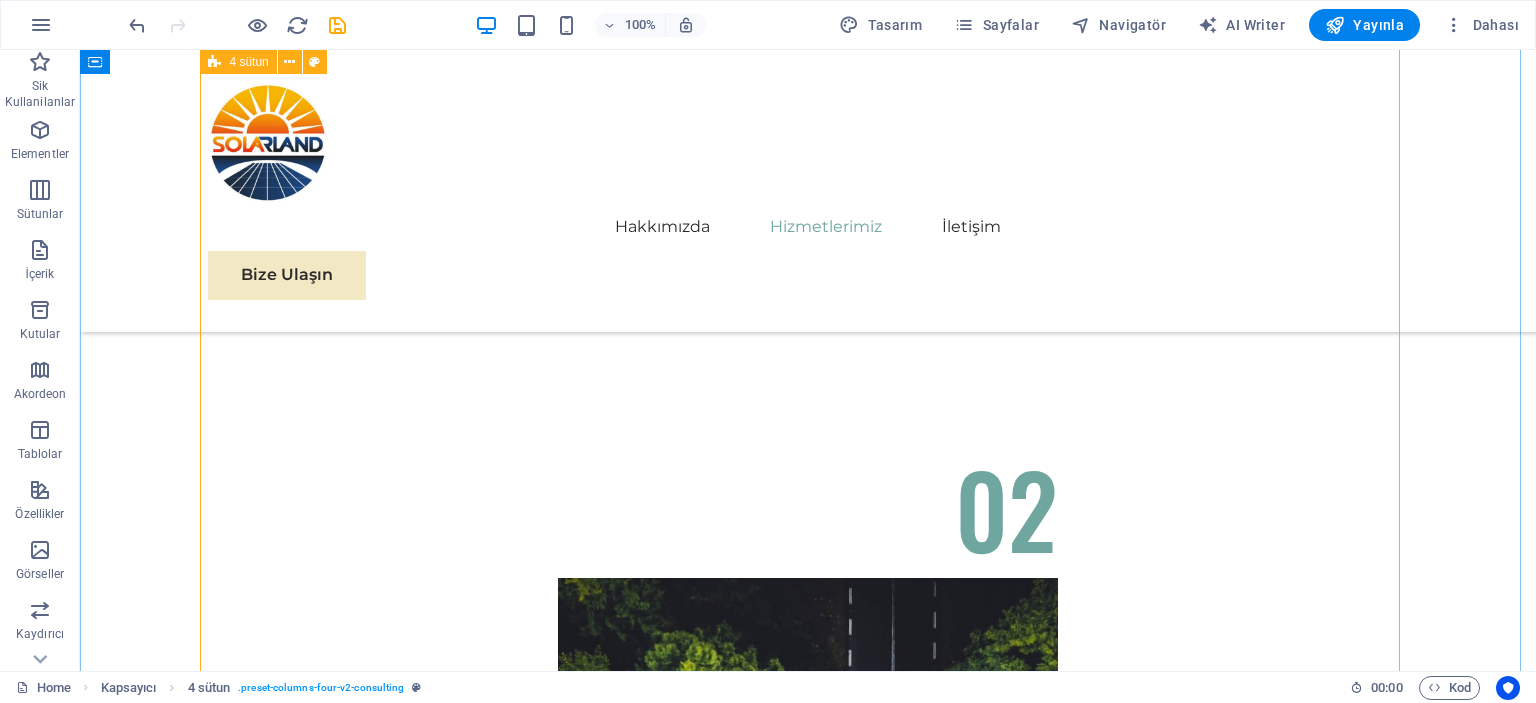 scroll, scrollTop: 8163, scrollLeft: 0, axis: vertical 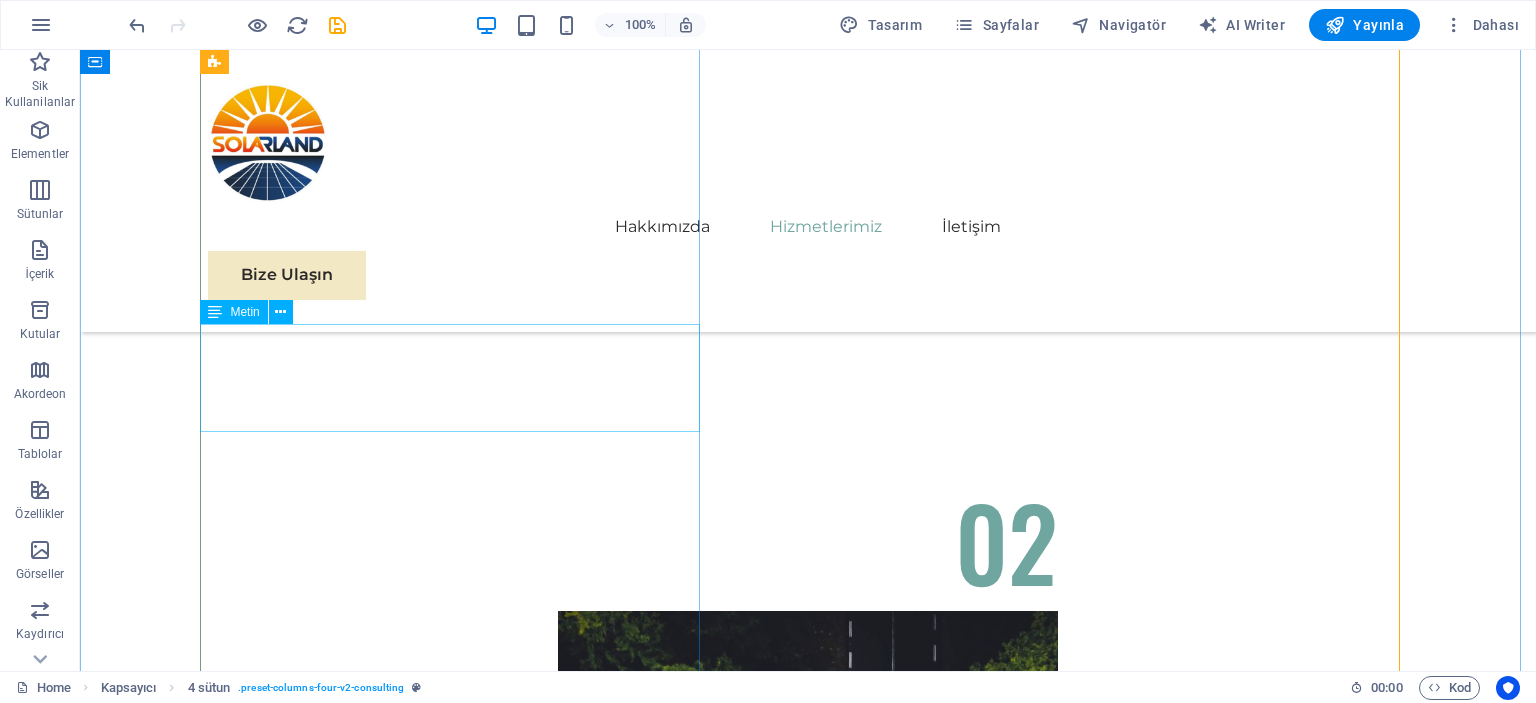 click on "Off-Grid ve On-Grid Sistem Çözümleri" at bounding box center (458, 5357) 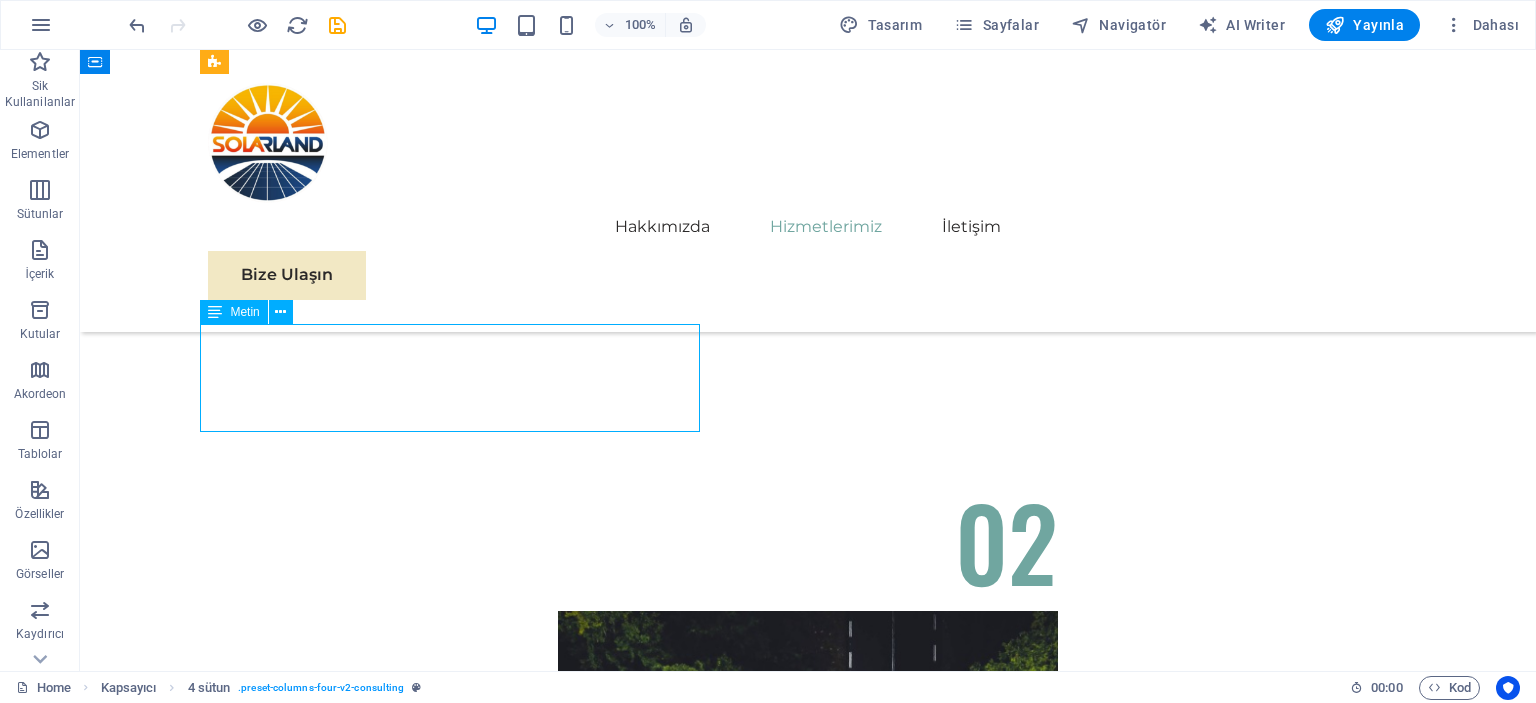 click on "Off-Grid ve On-Grid Sistem Çözümleri" at bounding box center [458, 5357] 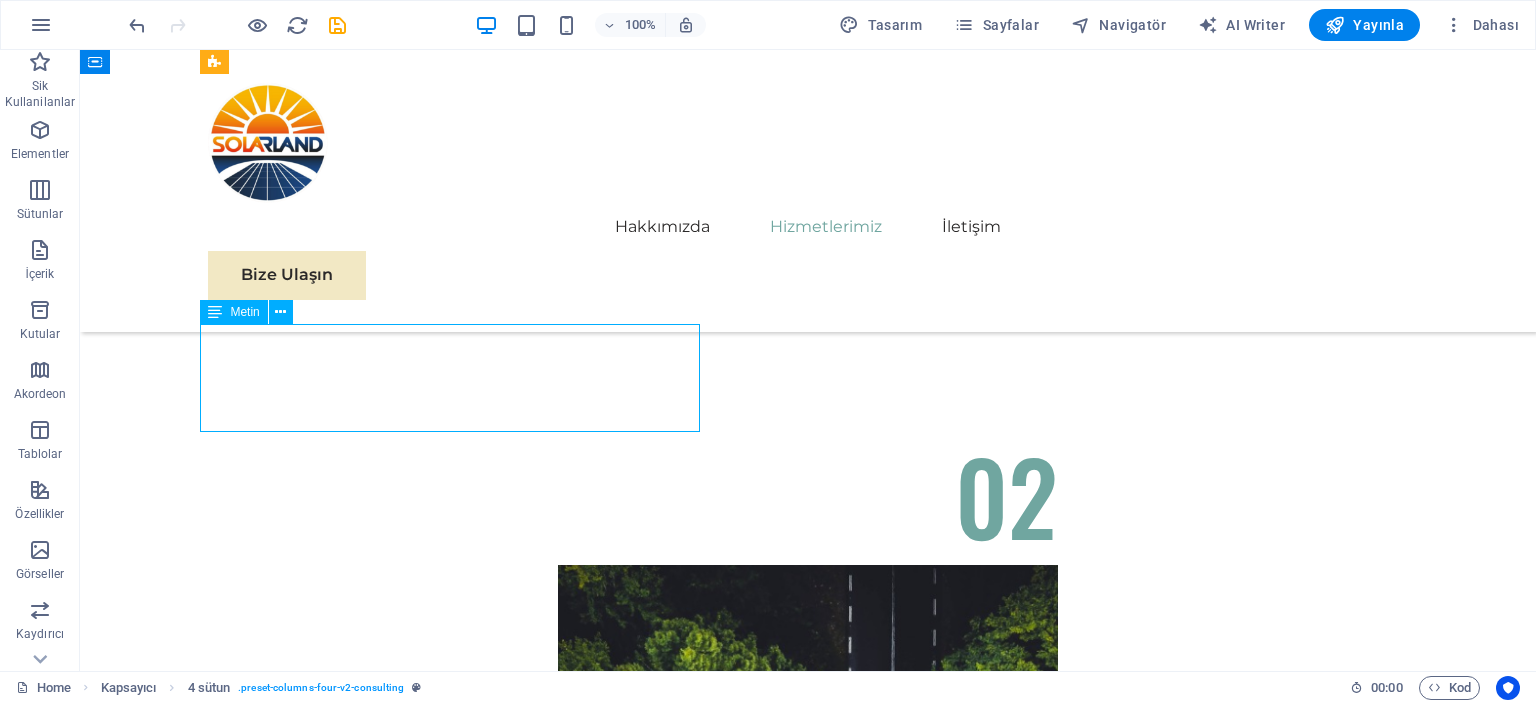 scroll, scrollTop: 8086, scrollLeft: 0, axis: vertical 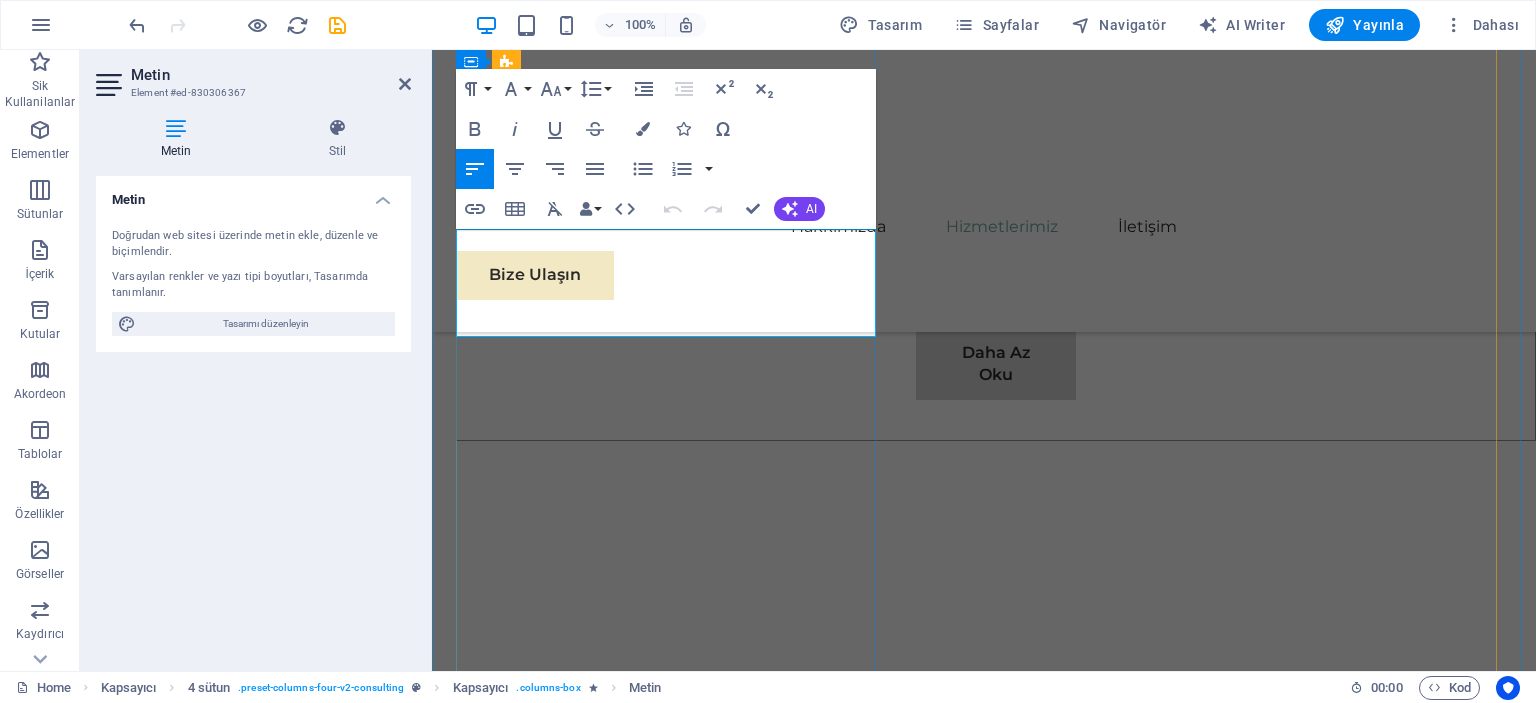 click on "Off-Grid ve On-Grid Sistem Çözümleri" at bounding box center (562, 5326) 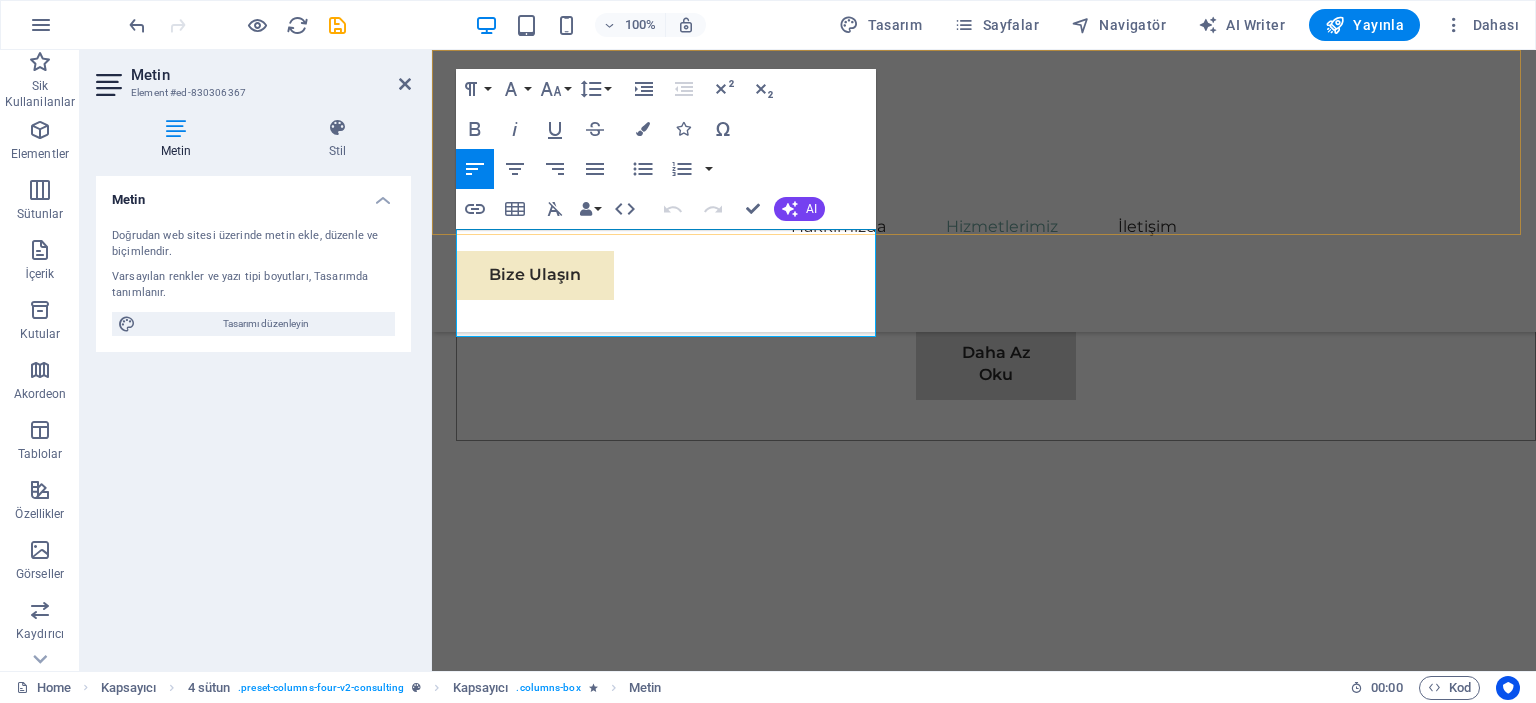 drag, startPoint x: 612, startPoint y: 315, endPoint x: 448, endPoint y: 233, distance: 183.35757 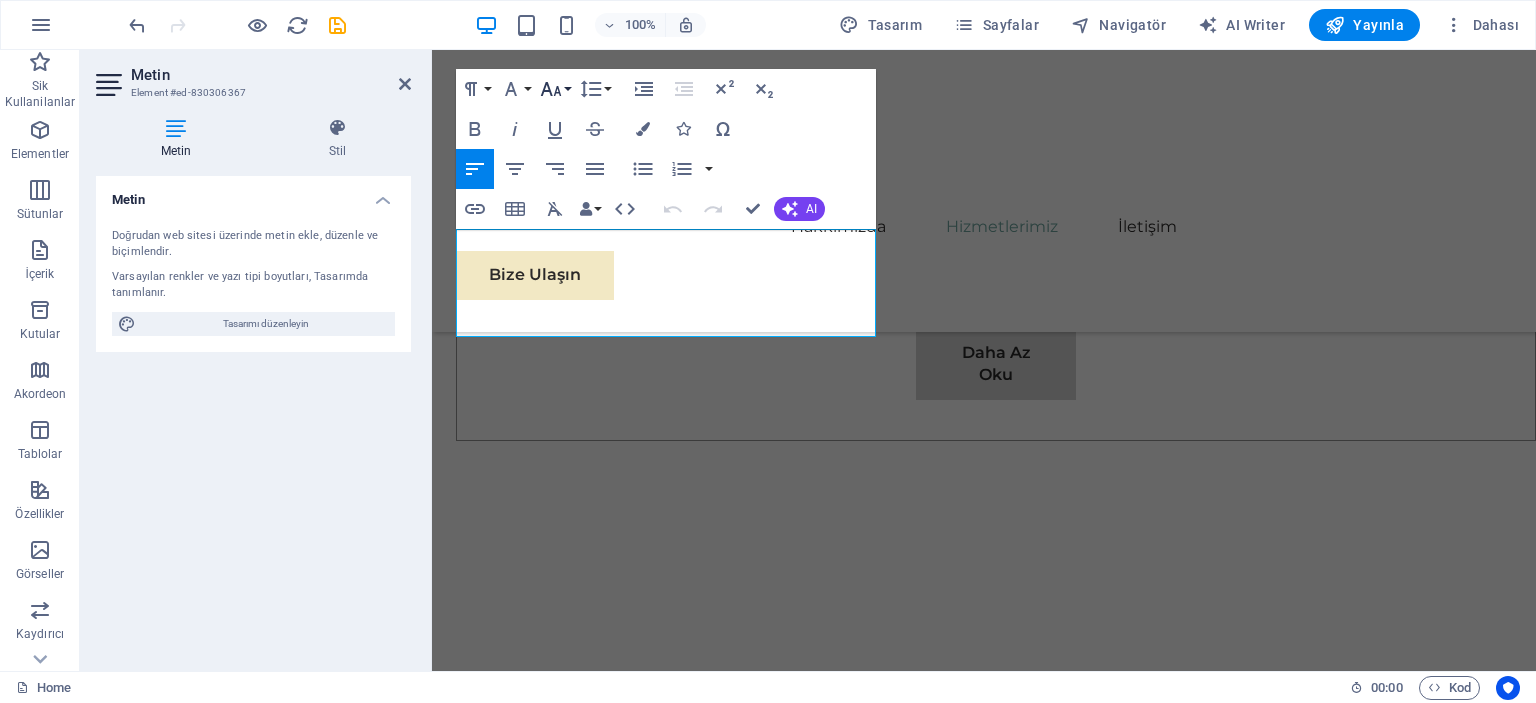 click on "Font Size" at bounding box center (555, 89) 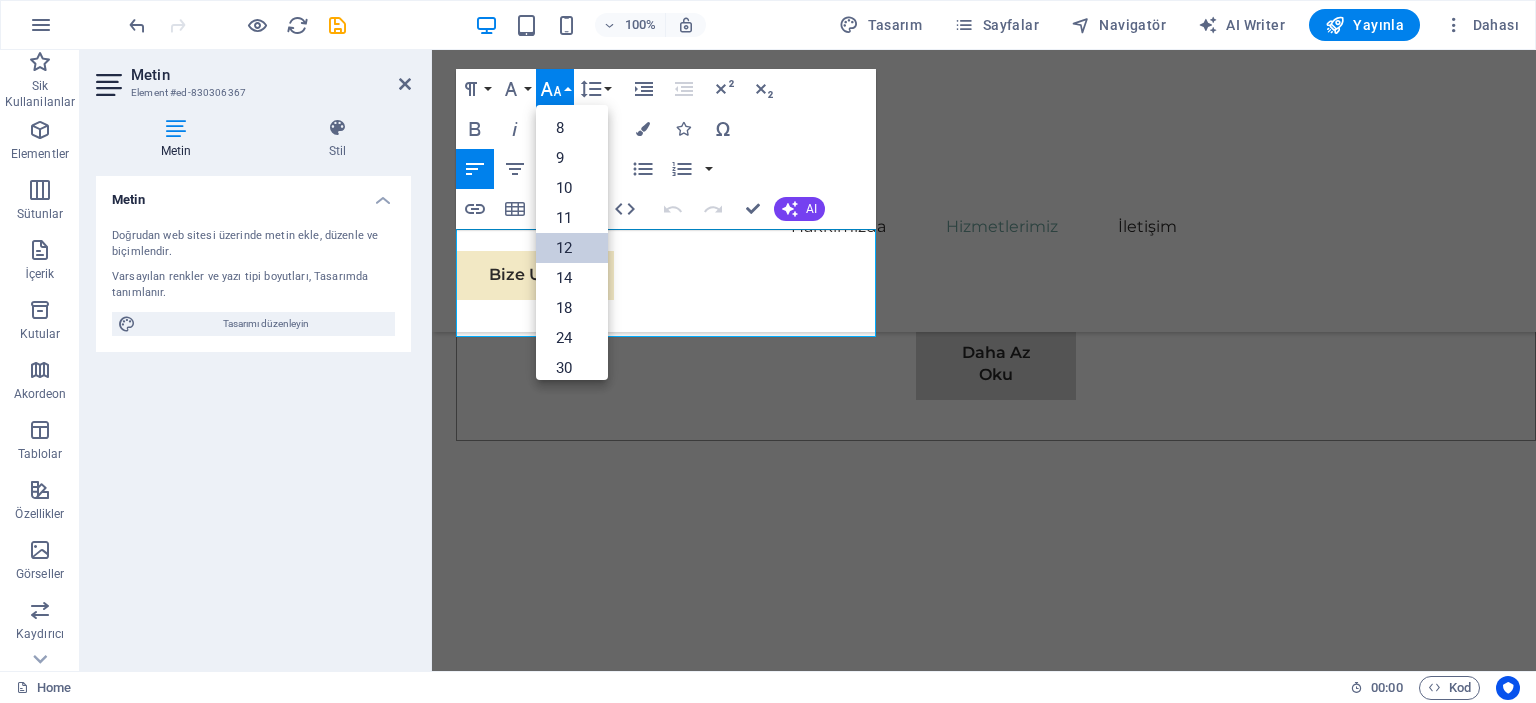 click on "12" at bounding box center [572, 248] 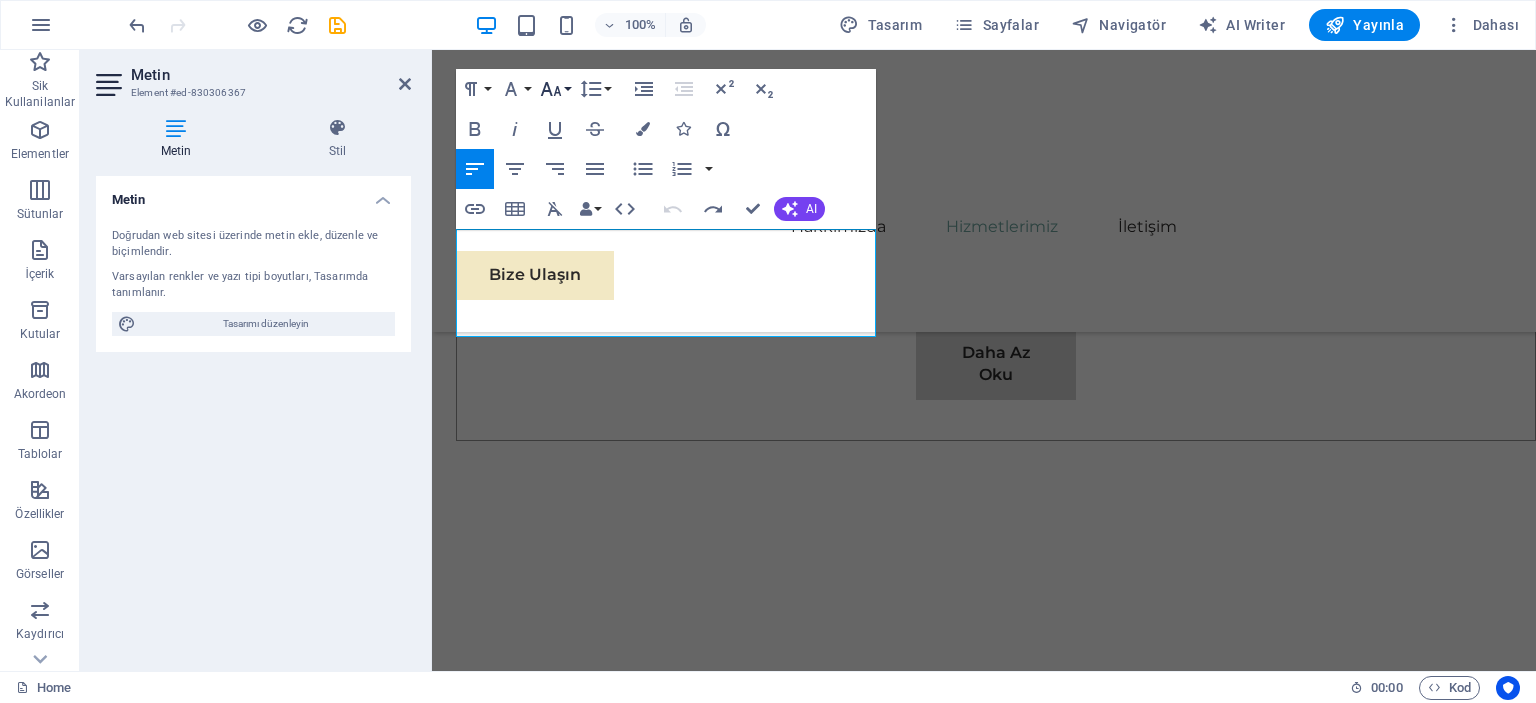 click 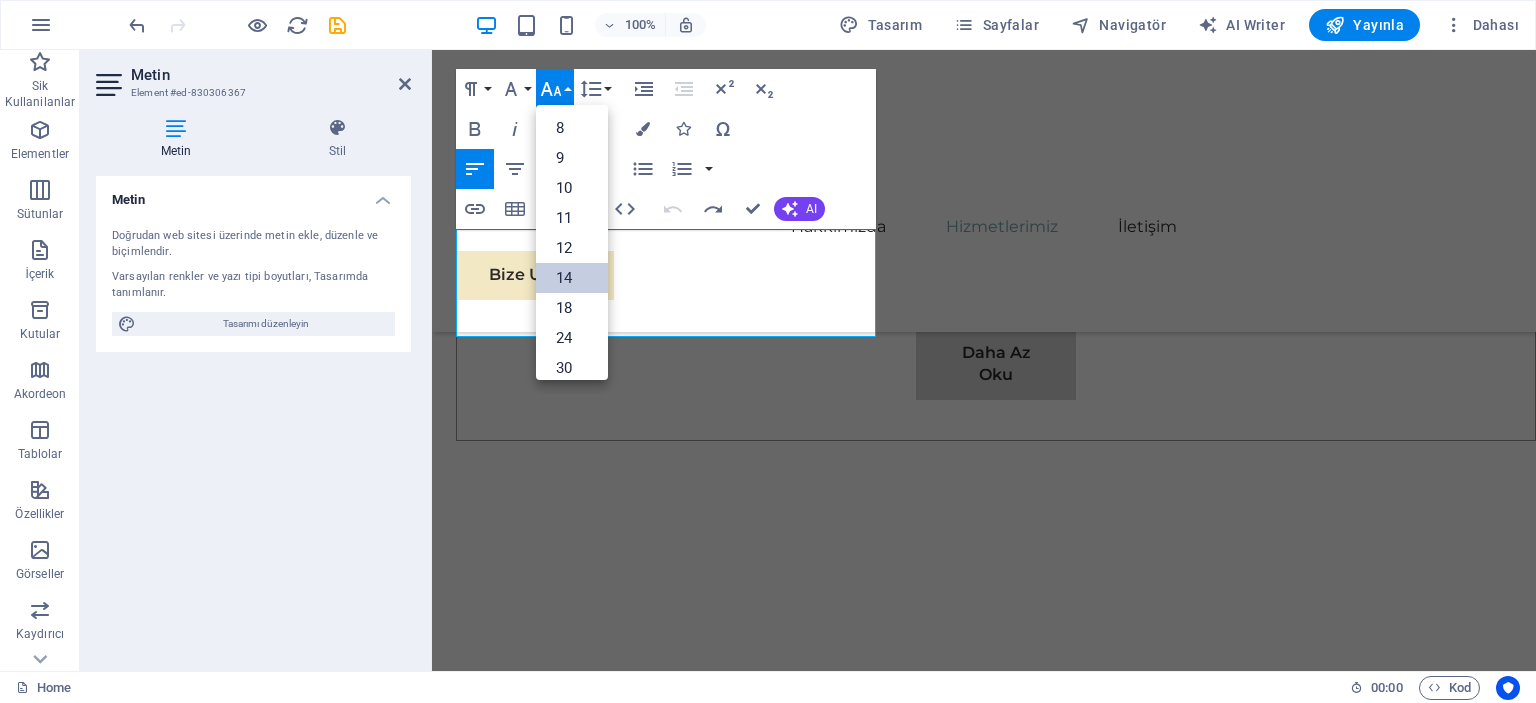 click on "14" at bounding box center (572, 278) 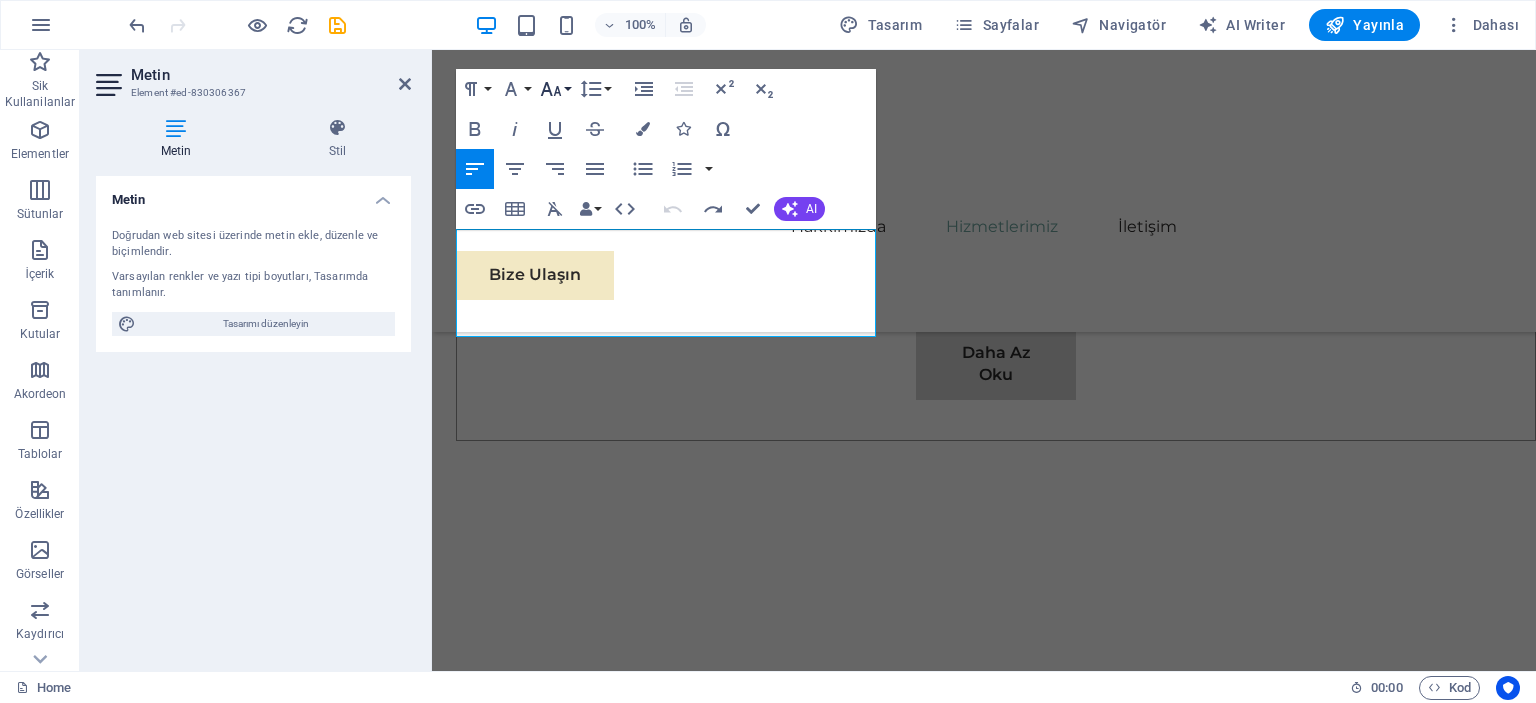 click on "Font Size" at bounding box center [555, 89] 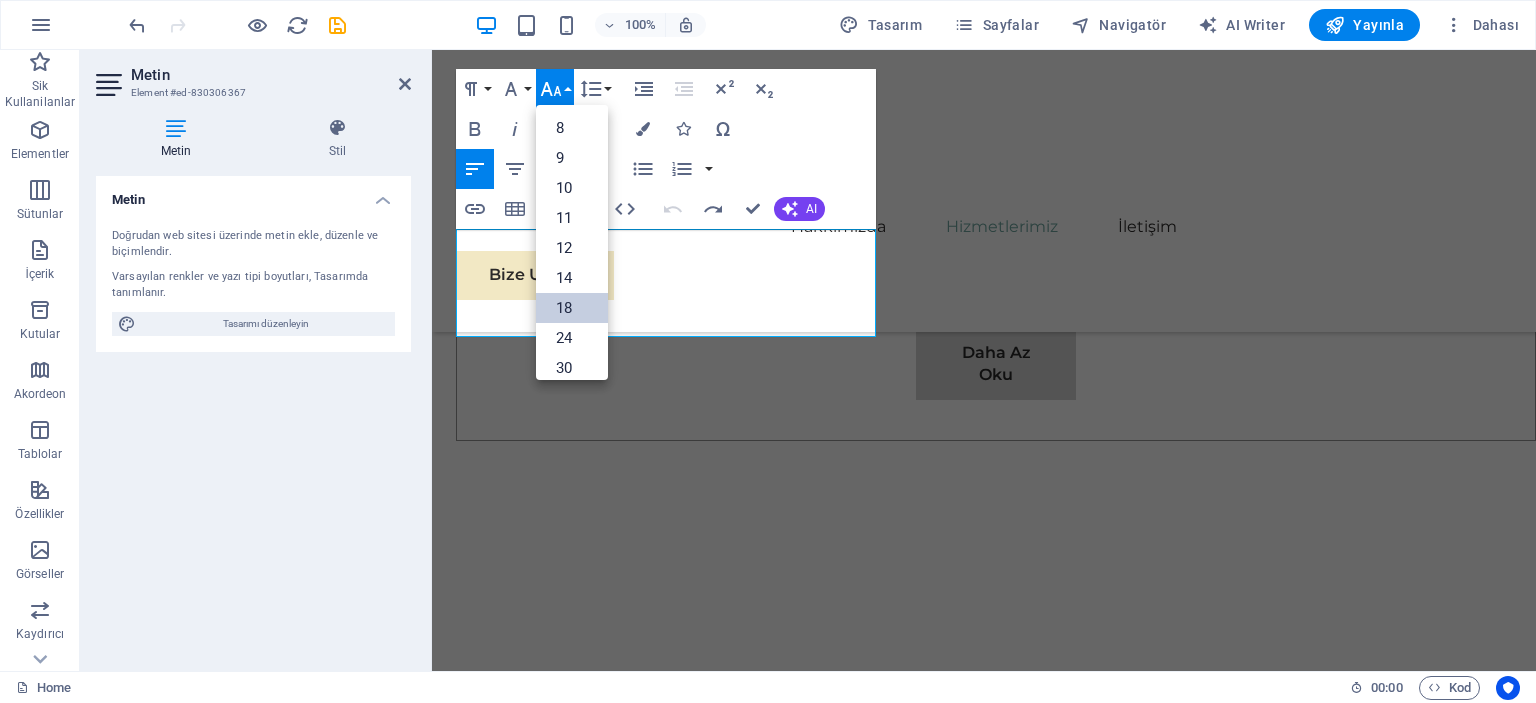 click on "18" at bounding box center (572, 308) 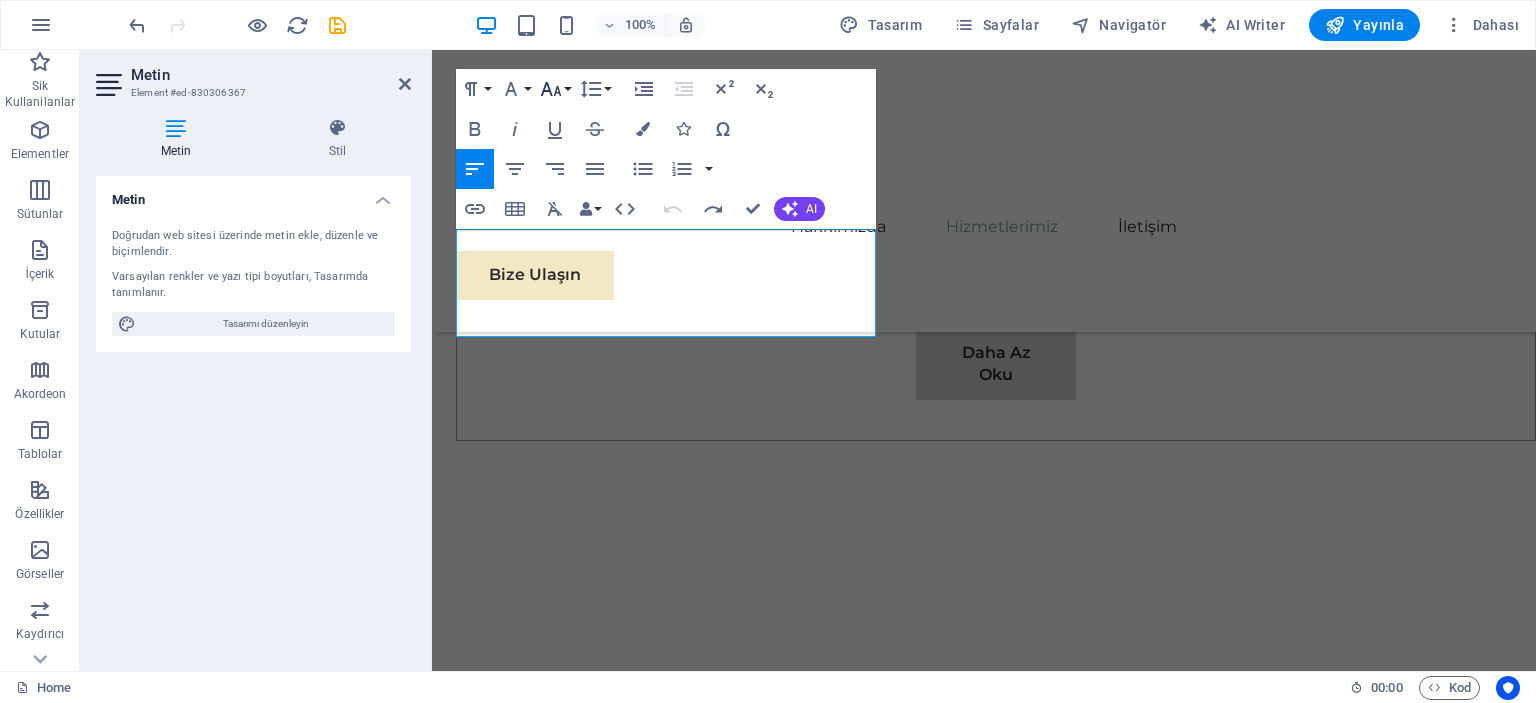 click on "Font Size" at bounding box center [555, 89] 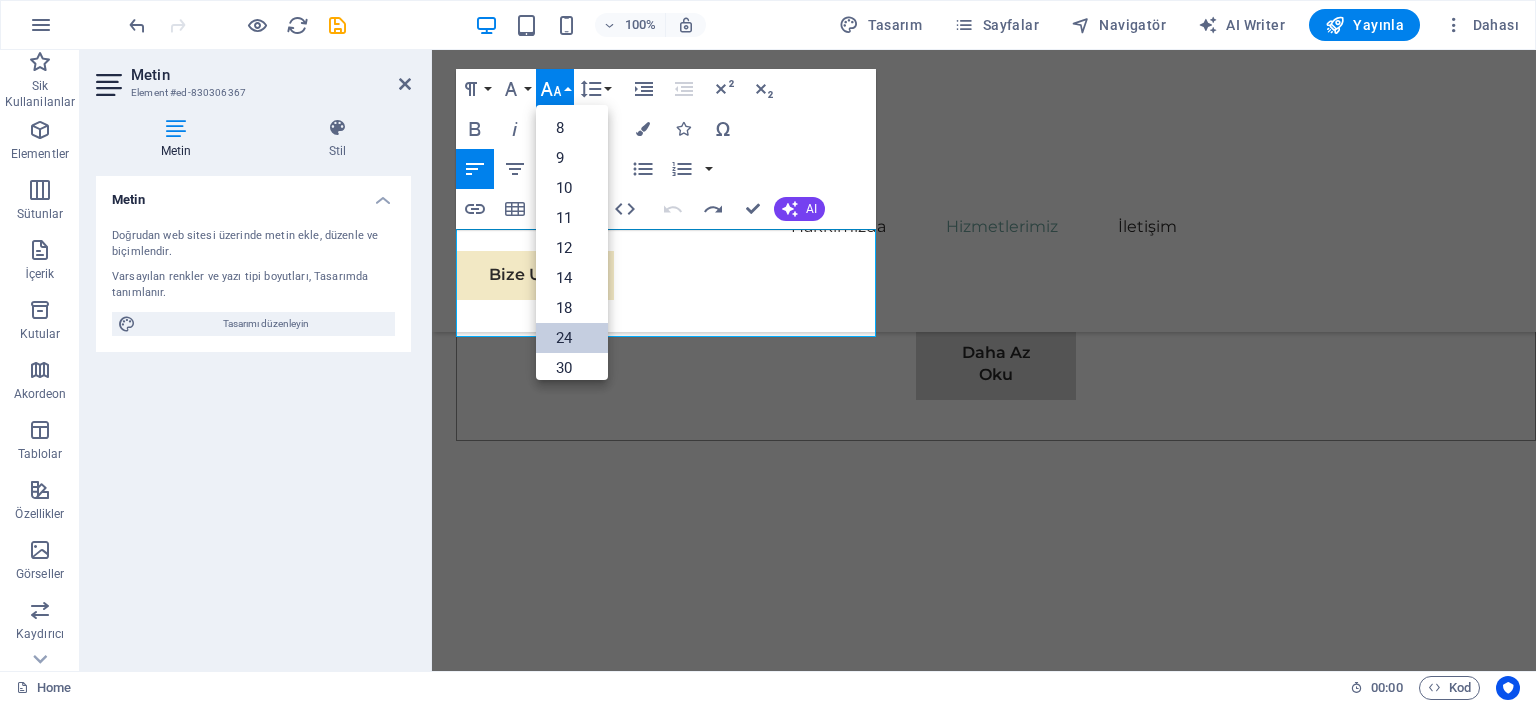 click on "24" at bounding box center (572, 338) 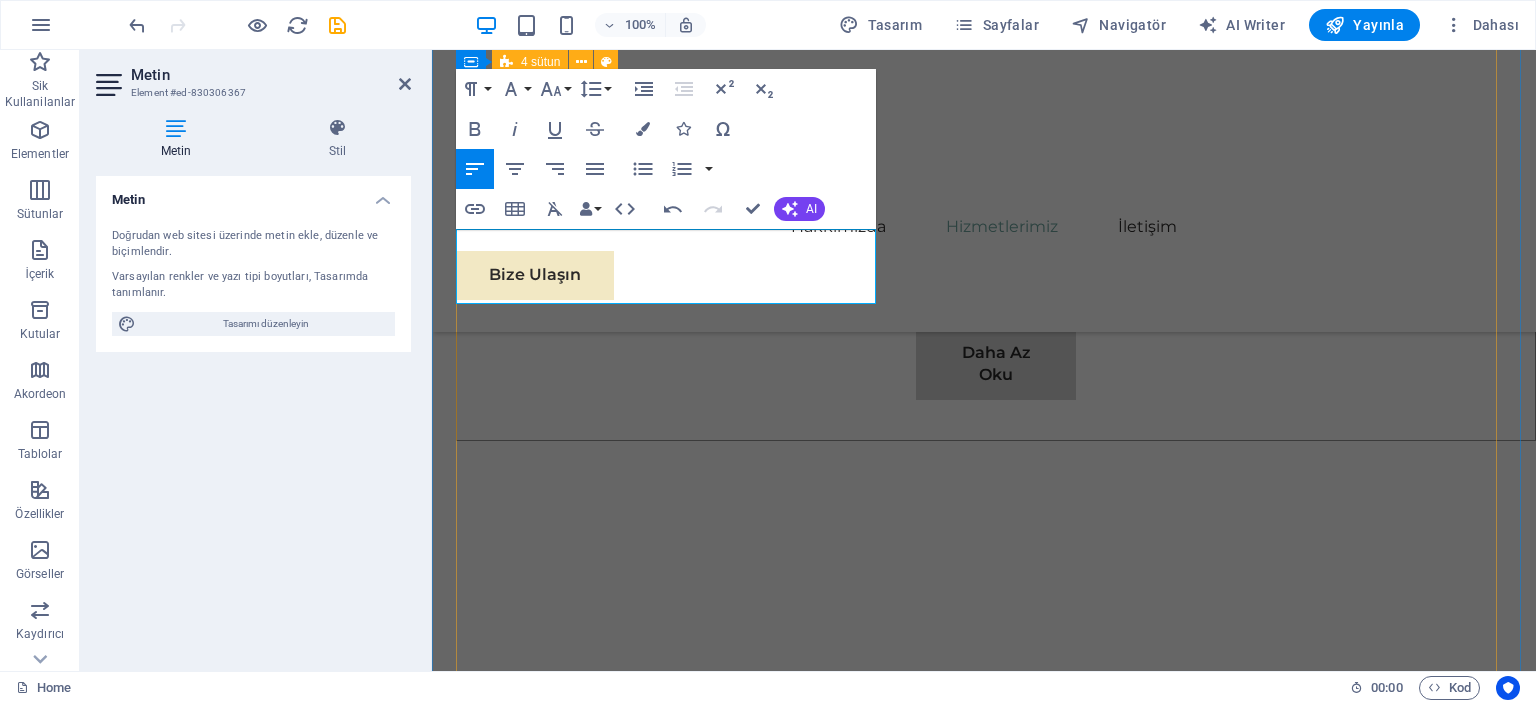 click on "05 Off-Grid ve On-Grid Sistem Çözümleri Devamını Oku Daha Az Oku 06 Stratejik Sürdürülebilirlik Yol Haritası Devamını Oku Daha Az Oku 07 Küresel Pazar Genişleme Stratejisi Devamını Oku Daha Az Oku 08 Yenilenebilir Enerji Optimizasyonu Devamını Oku Daha Az Oku" at bounding box center (984, 7199) 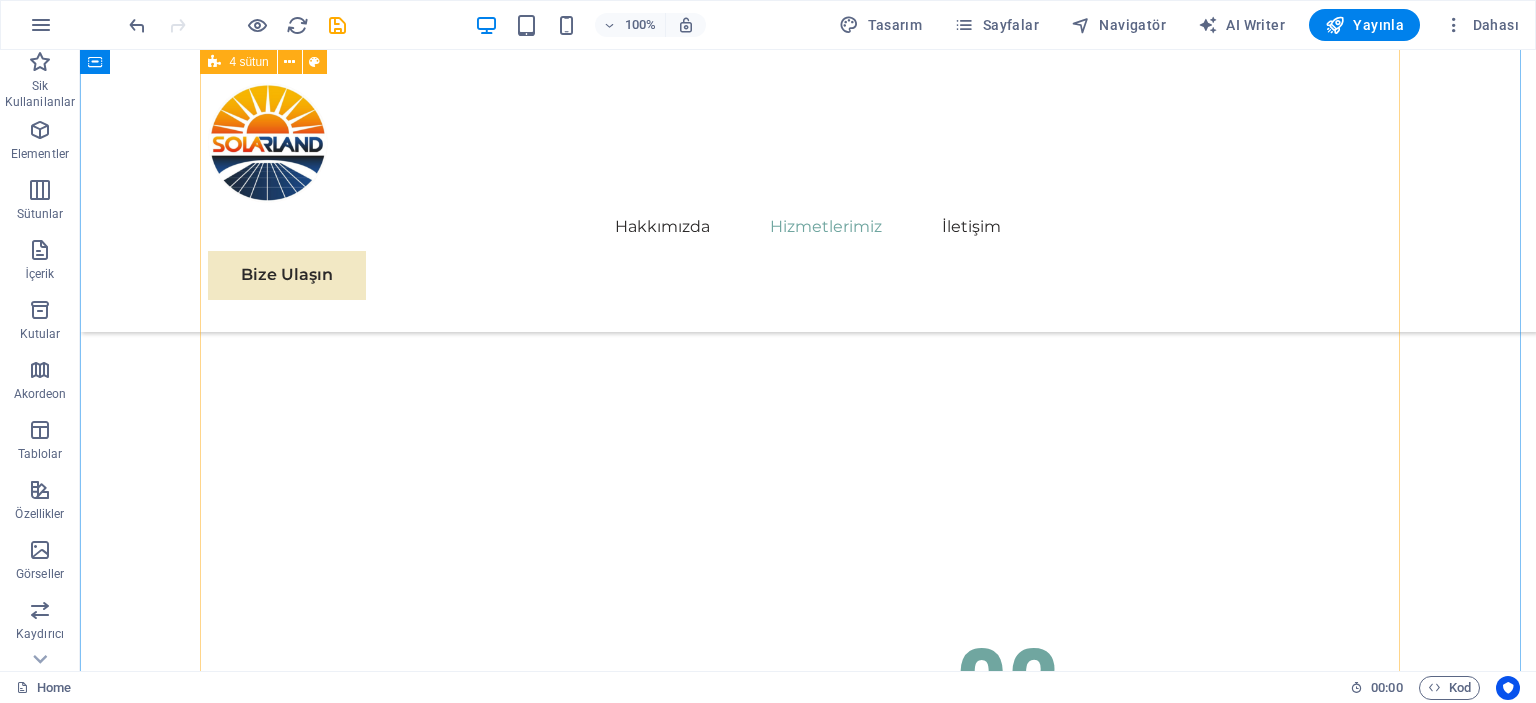 scroll, scrollTop: 8263, scrollLeft: 0, axis: vertical 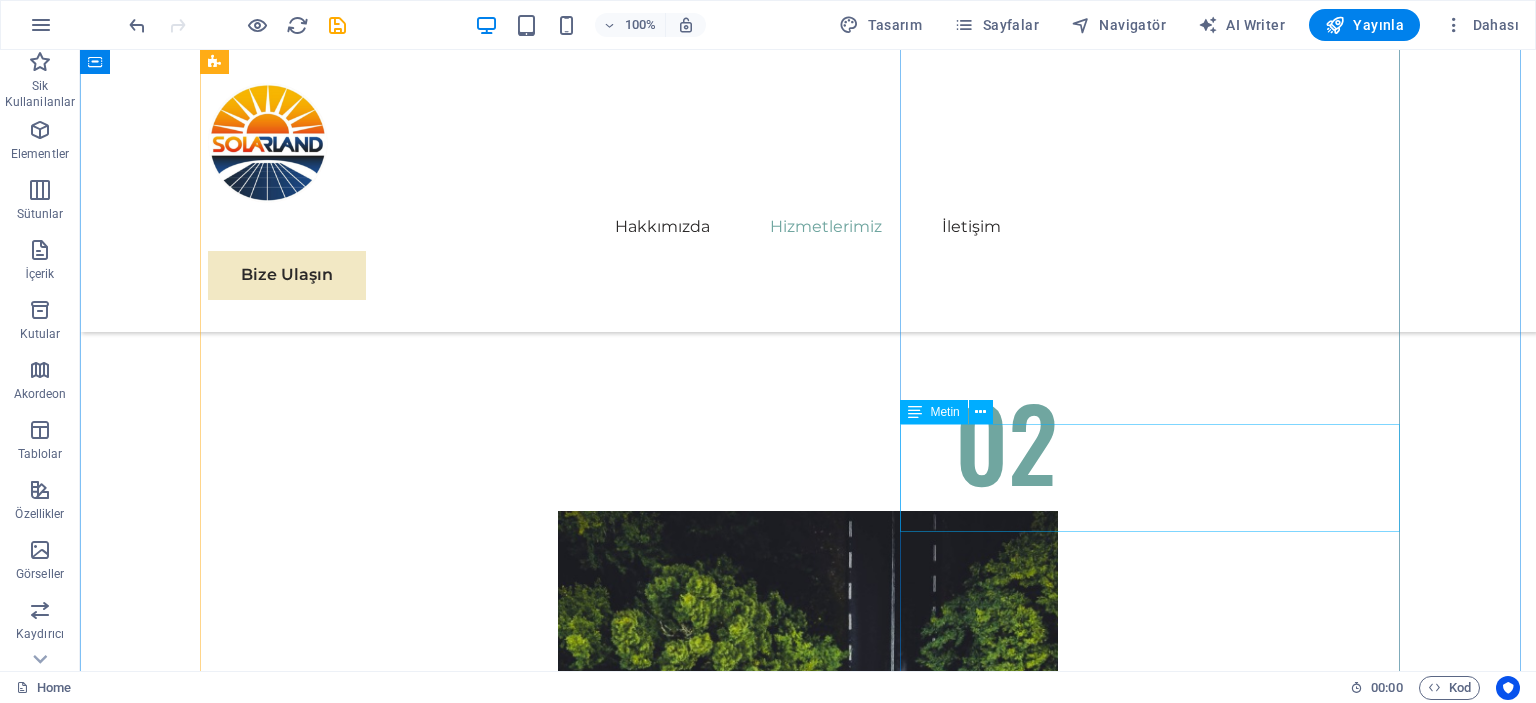 click on "Stratejik Sürdürülebilirlik Yol Haritası" at bounding box center (808, 6725) 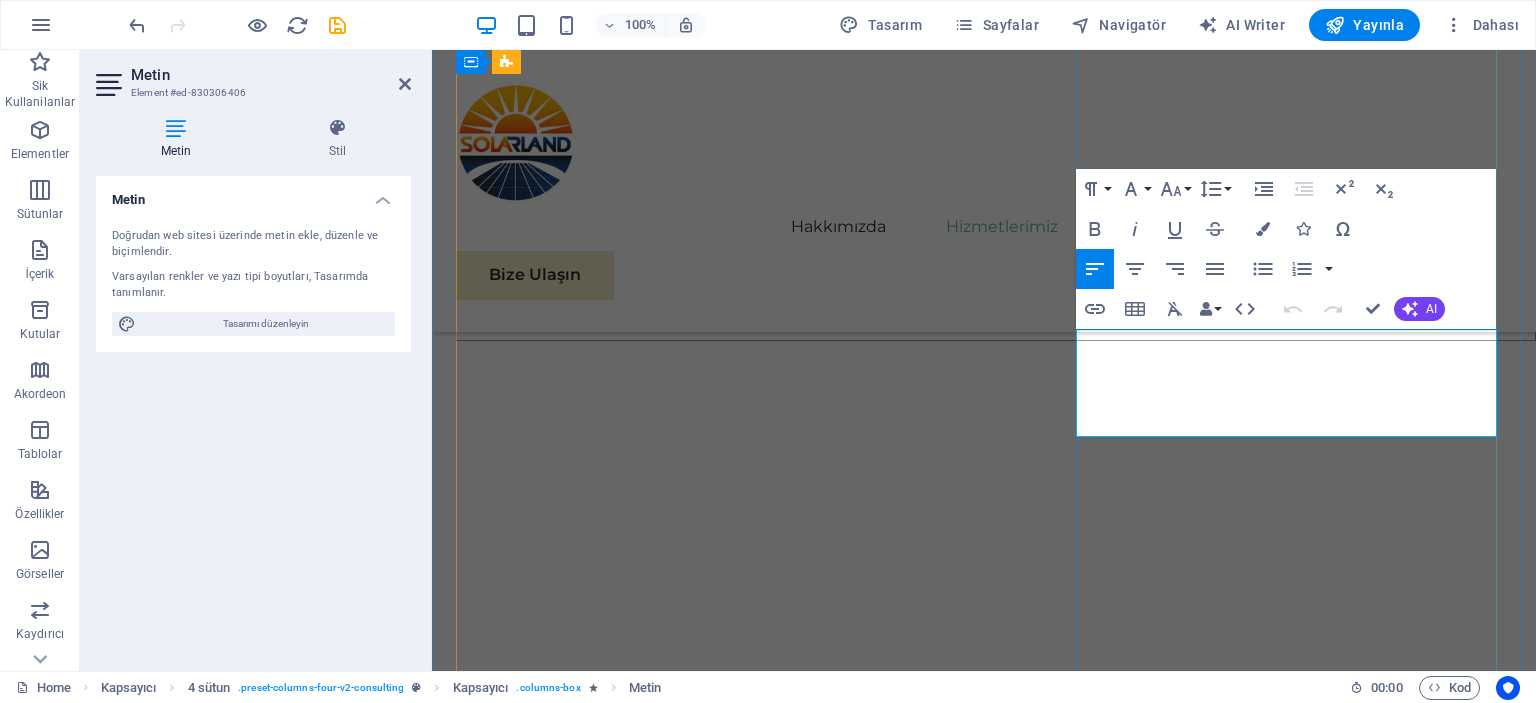 click on "Stratejik Sürdürülebilirlik Yol Haritası" at bounding box center [887, 6607] 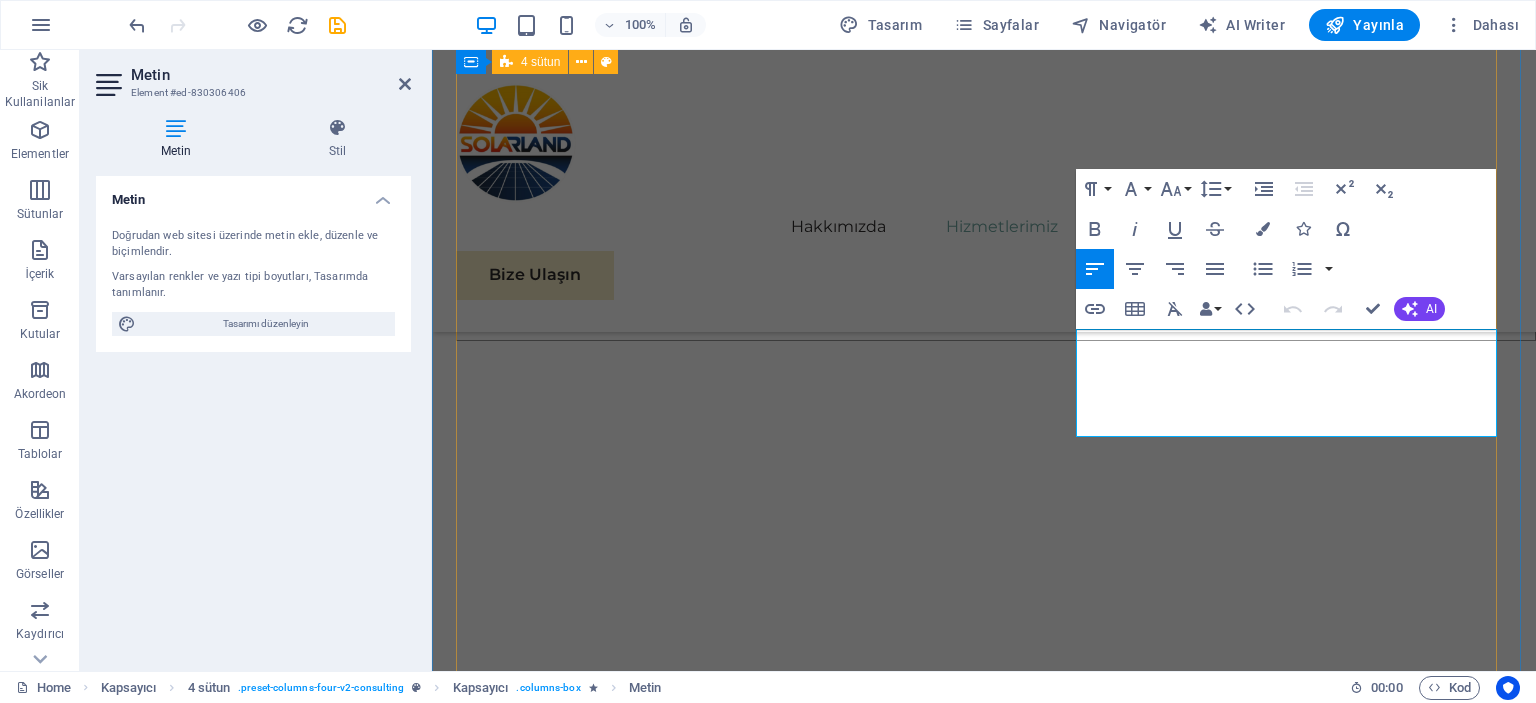 click on "05 Off-Grid ve On-Grid Sistem Çözümleri Devamını Oku Daha Az Oku 06 Stratejik Sürdürülebilirlik Yol Haritası Devamını Oku Daha Az Oku 07 Küresel Pazar Genişleme Stratejisi Devamını Oku Daha Az Oku 08 Yenilenebilir Enerji Optimizasyonu Devamını Oku Daha Az Oku" at bounding box center [984, 7099] 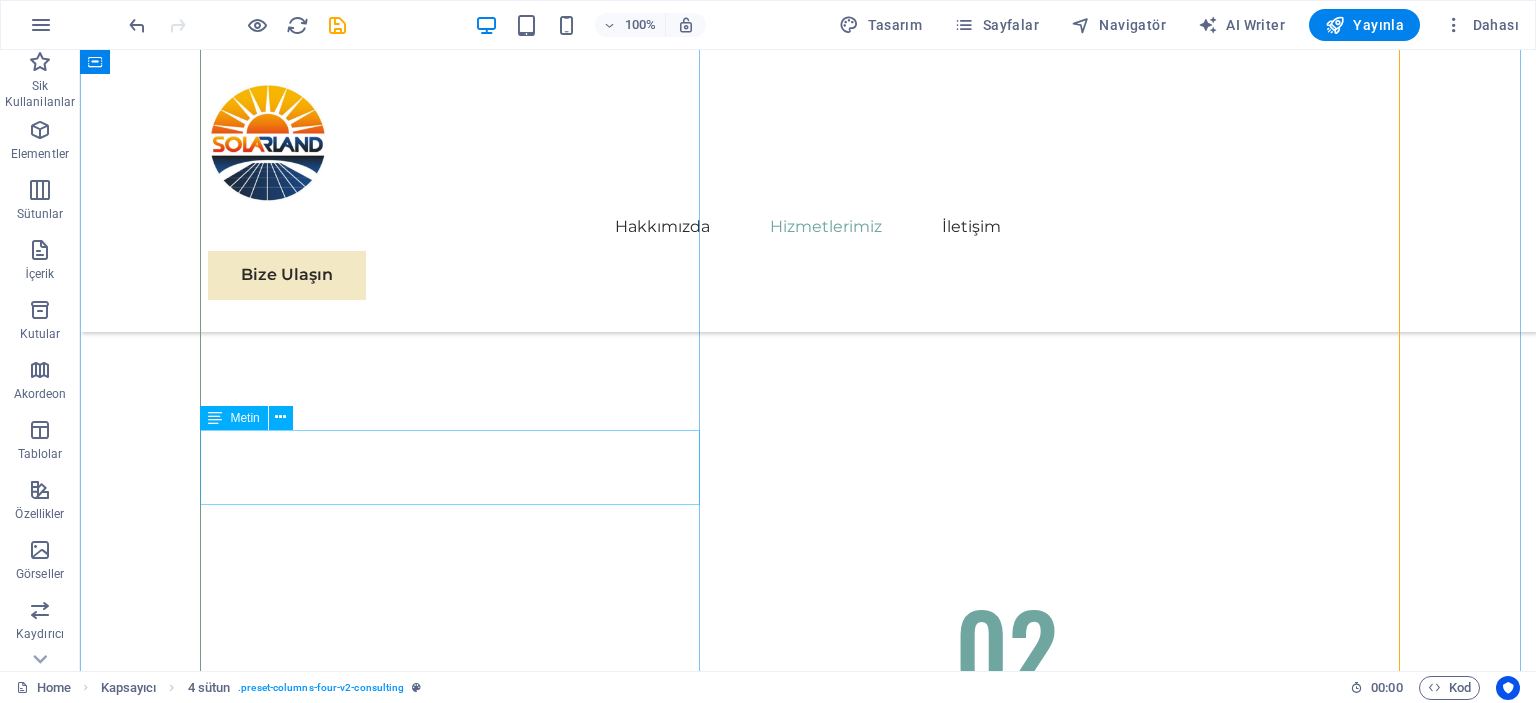 click on "Off-Grid ve On-Grid Sistem Çözümleri" at bounding box center [458, 5447] 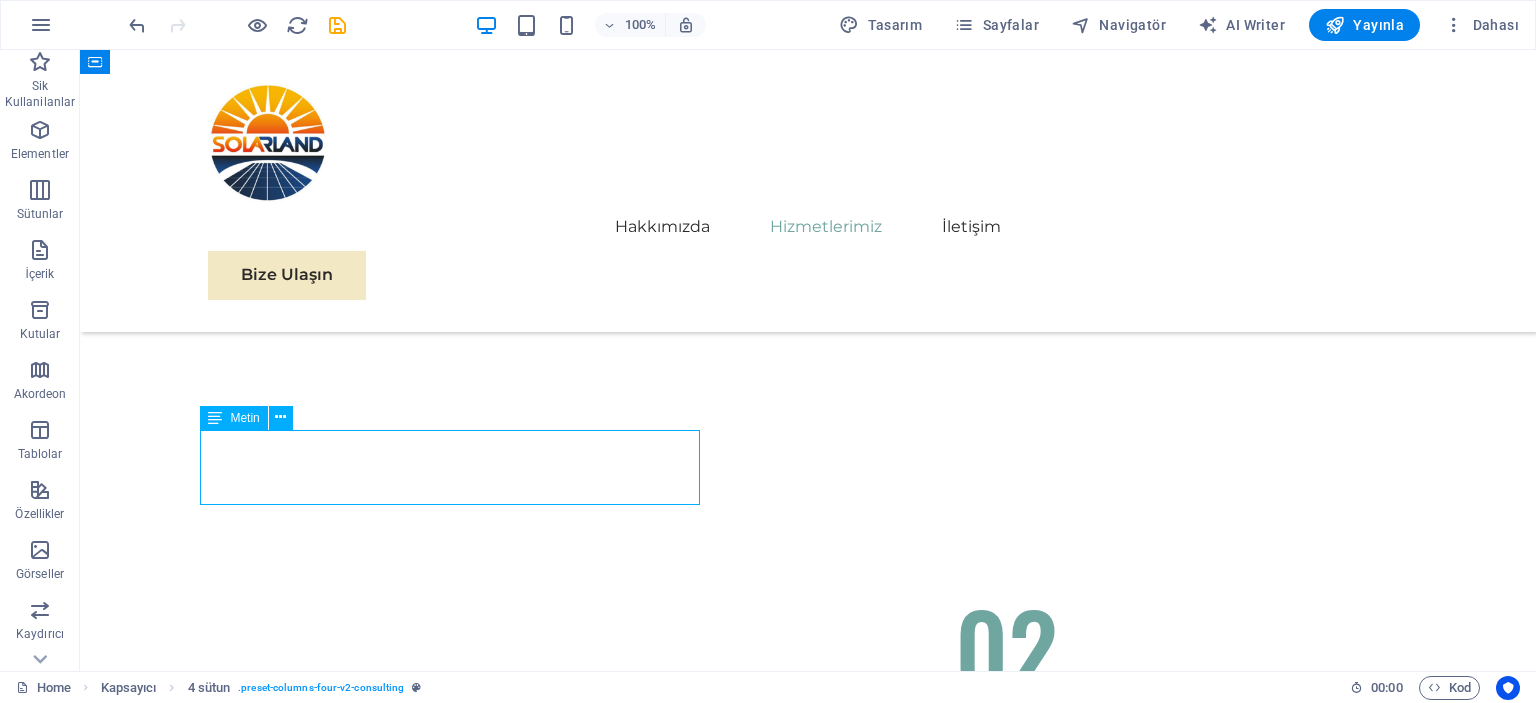 click on "Off-Grid ve On-Grid Sistem Çözümleri" at bounding box center [458, 5447] 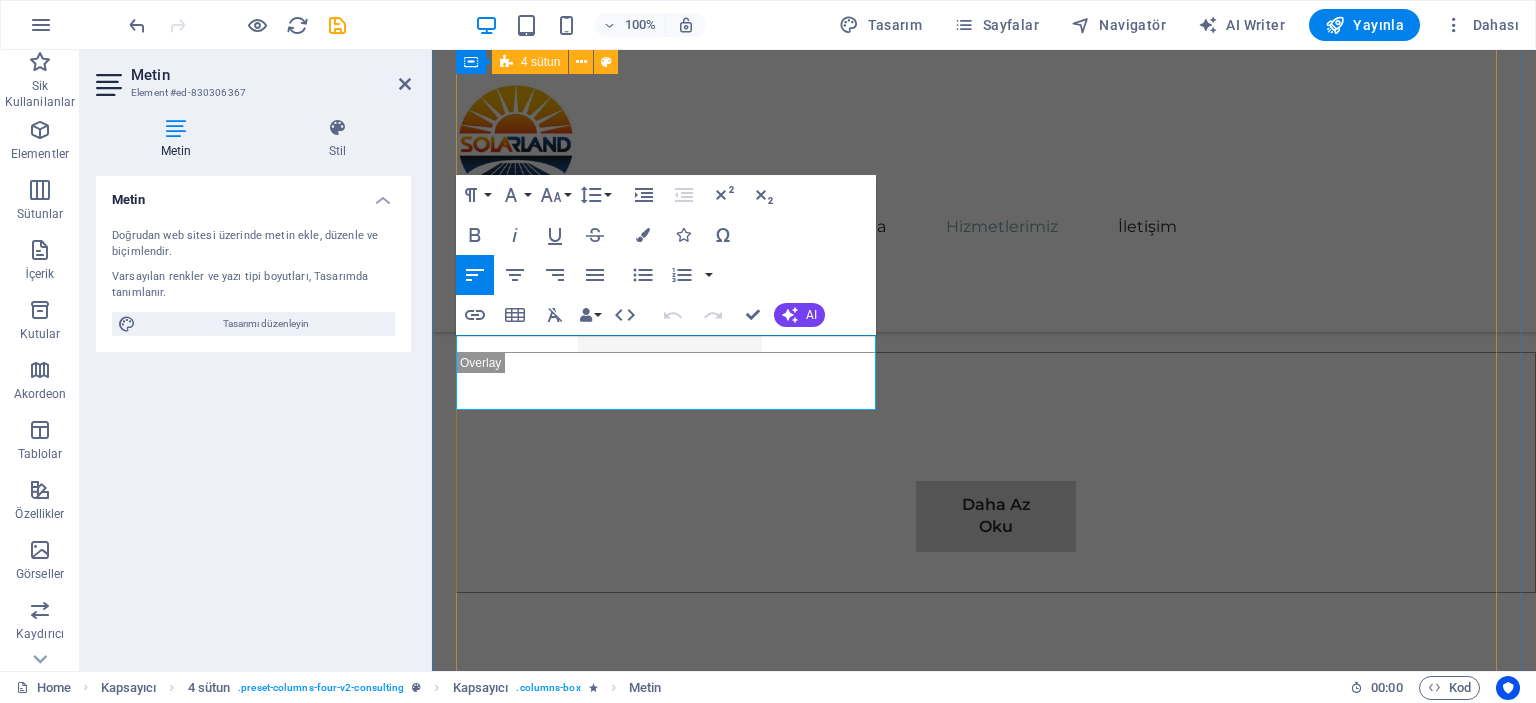 click on "05 Off-Grid ve On-Grid Sistem Çözümleri Devamını Oku Daha Az Oku 06 Stratejik Sürdürülebilirlik Yol Haritası Devamını Oku Daha Az Oku 07 Küresel Pazar Genişleme Stratejisi Devamını Oku Daha Az Oku 08 Yenilenebilir Enerji Optimizasyonu Devamını Oku Daha Az Oku" at bounding box center (984, 7351) 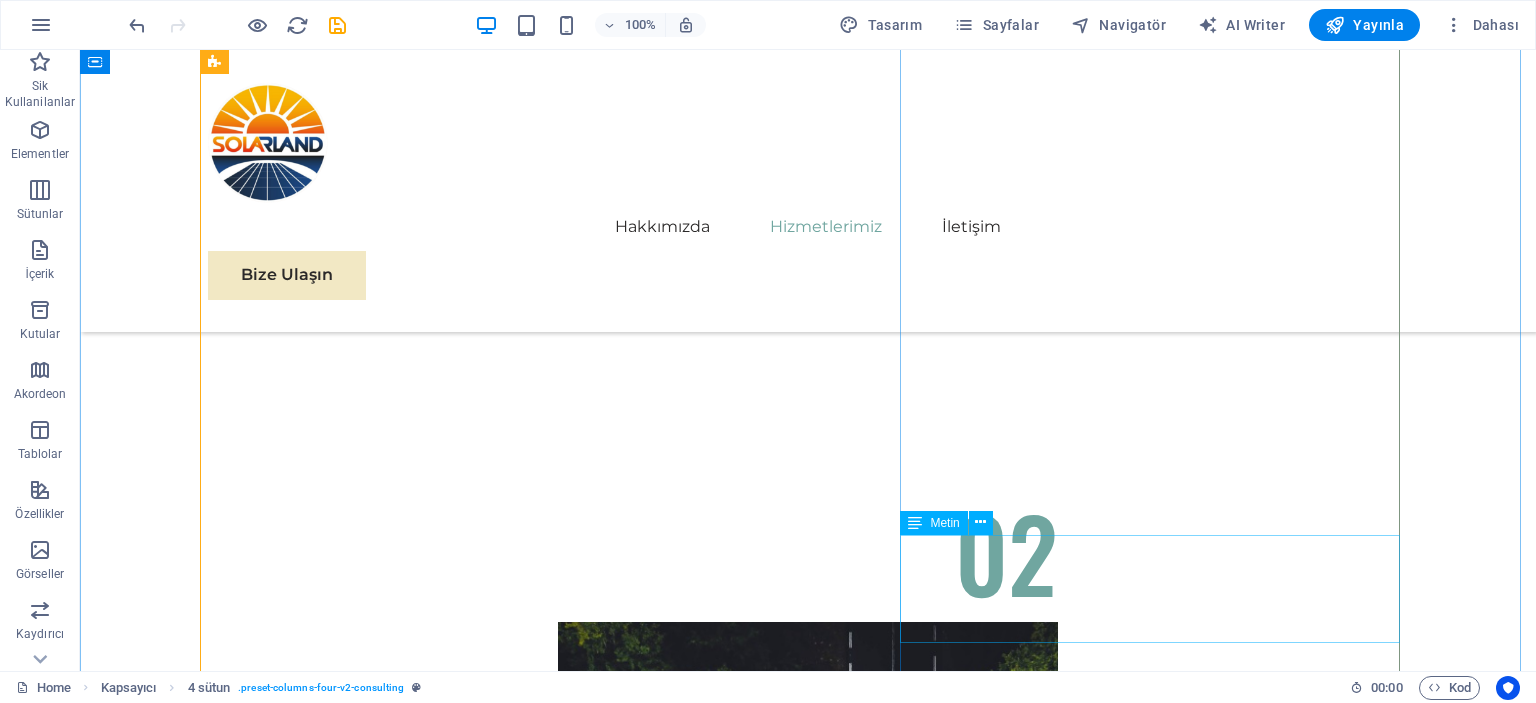 click on "Stratejik Sürdürülebilirlik Yol Haritası" at bounding box center [808, 6836] 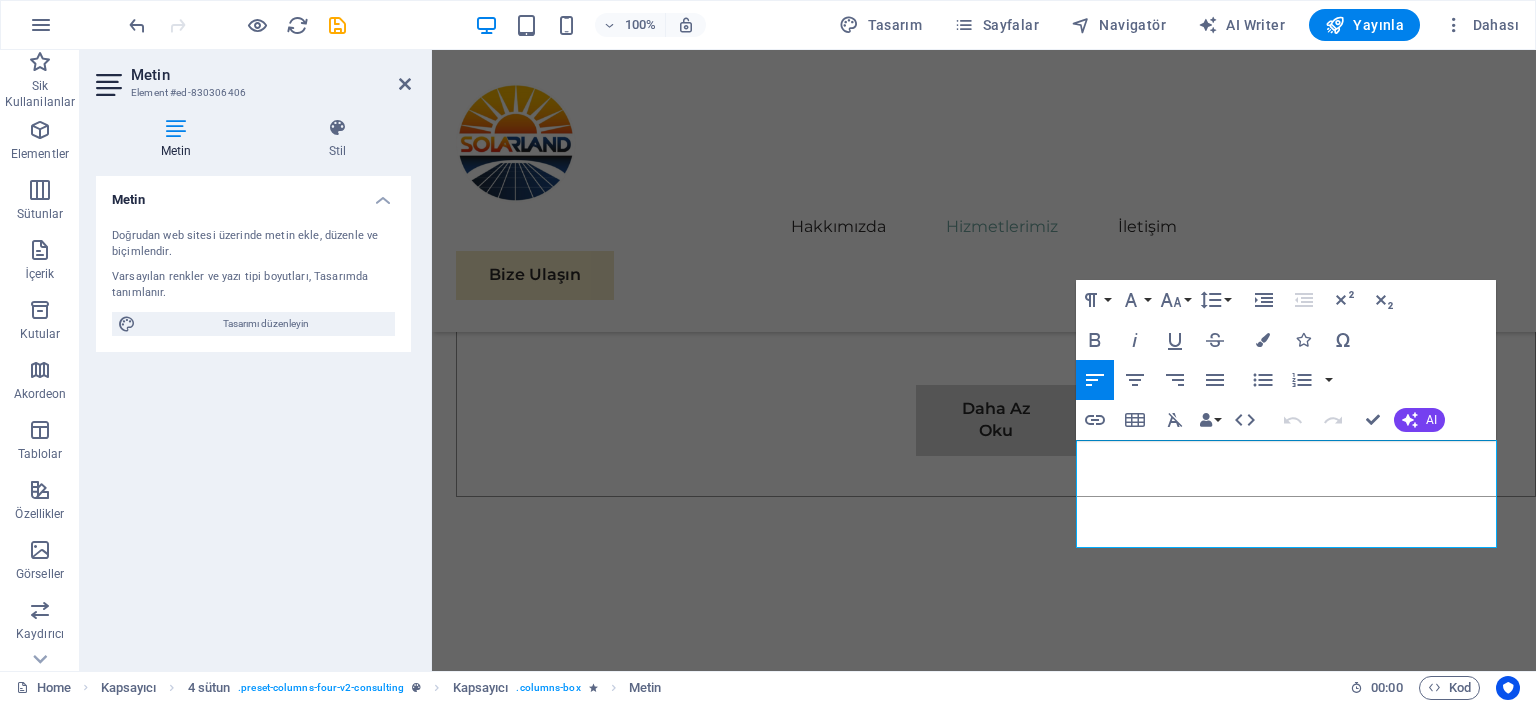 click on "05 Off-Grid ve On-Grid Sistem Çözümleri Devamını Oku Daha Az Oku 06 Stratejik Sürdürülebilirlik Yol Haritası Devamını Oku Daha Az Oku 07 Küresel Pazar Genişleme Stratejisi Devamını Oku Daha Az Oku 08 Yenilenebilir Enerji Optimizasyonu Devamını Oku Daha Az Oku" at bounding box center [984, 7255] 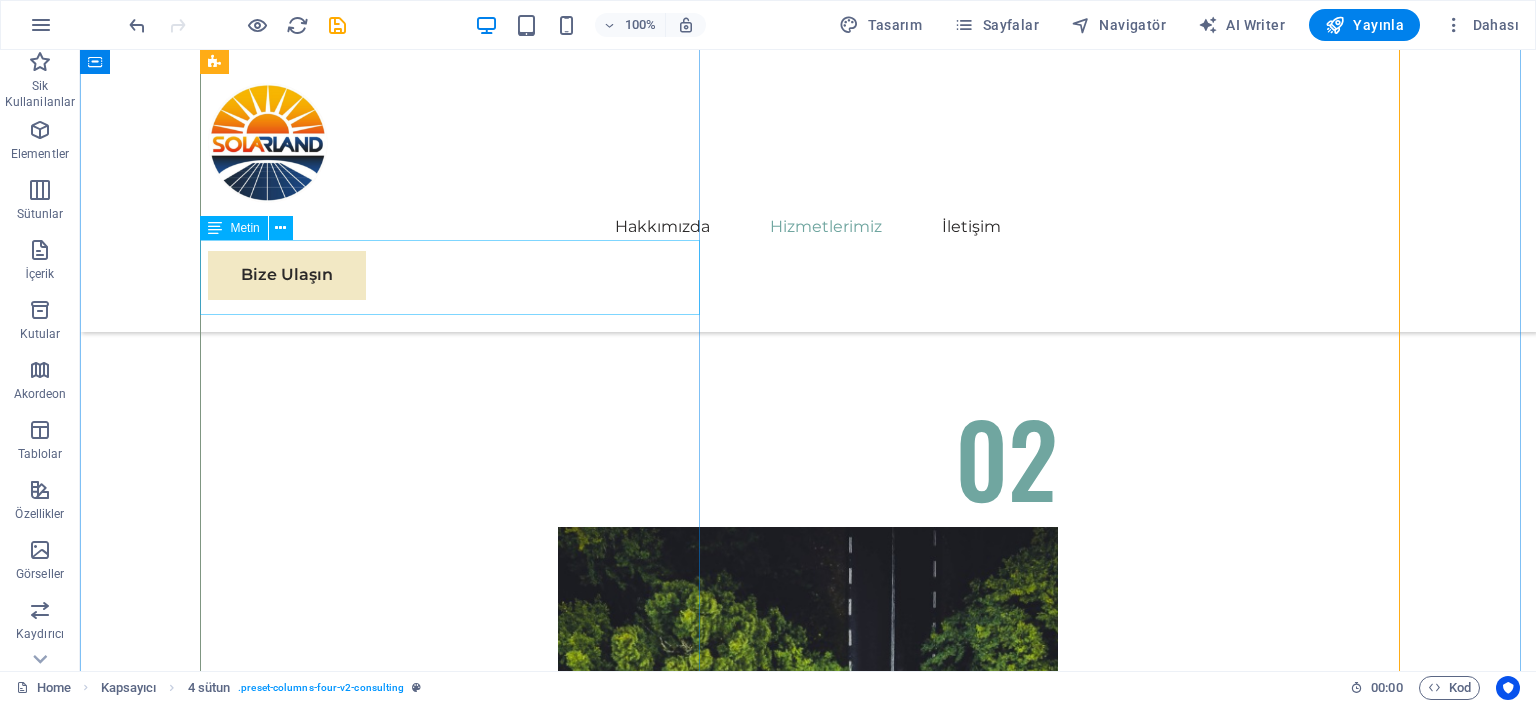 click on "Off-Grid ve On-Grid Sistem Çözümleri" at bounding box center [458, 5257] 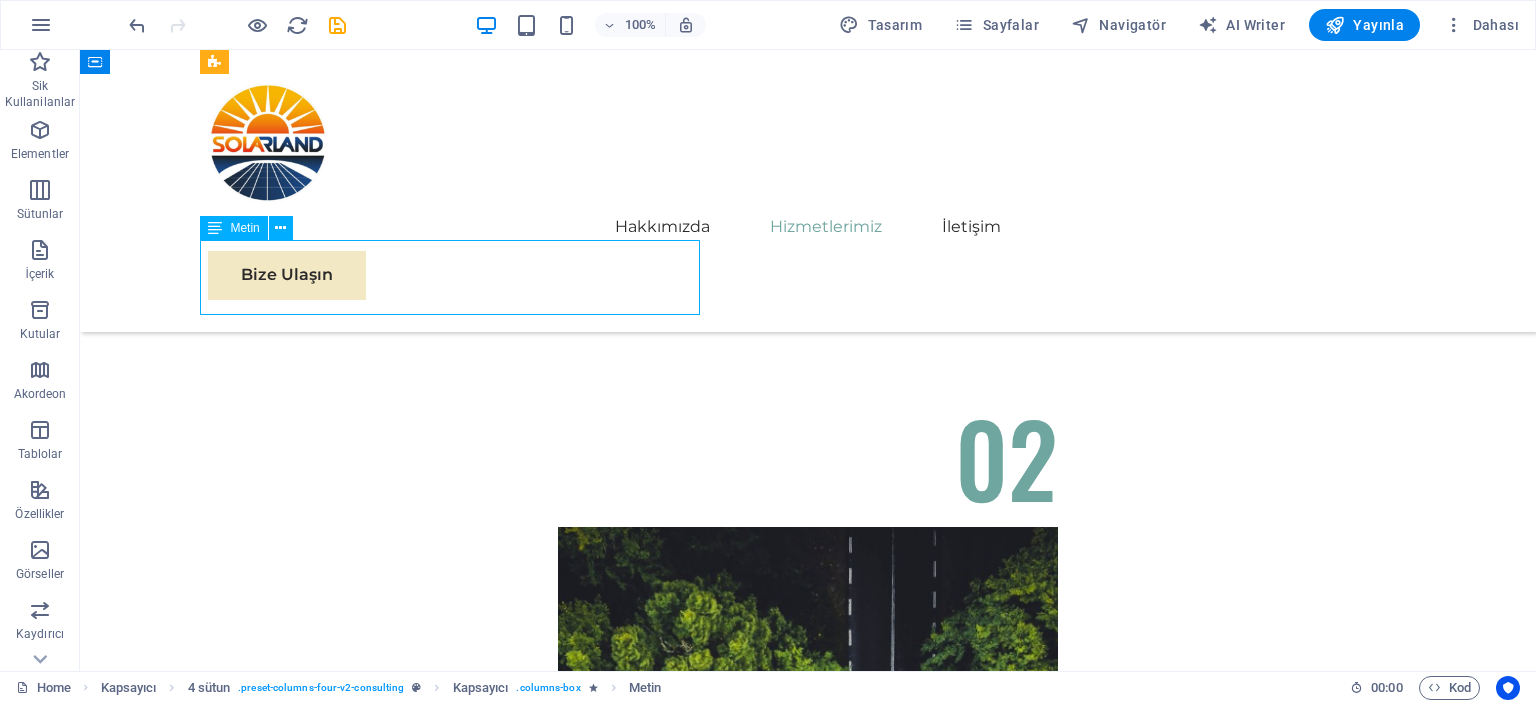 click on "Off-Grid ve On-Grid Sistem Çözümleri" at bounding box center [458, 5257] 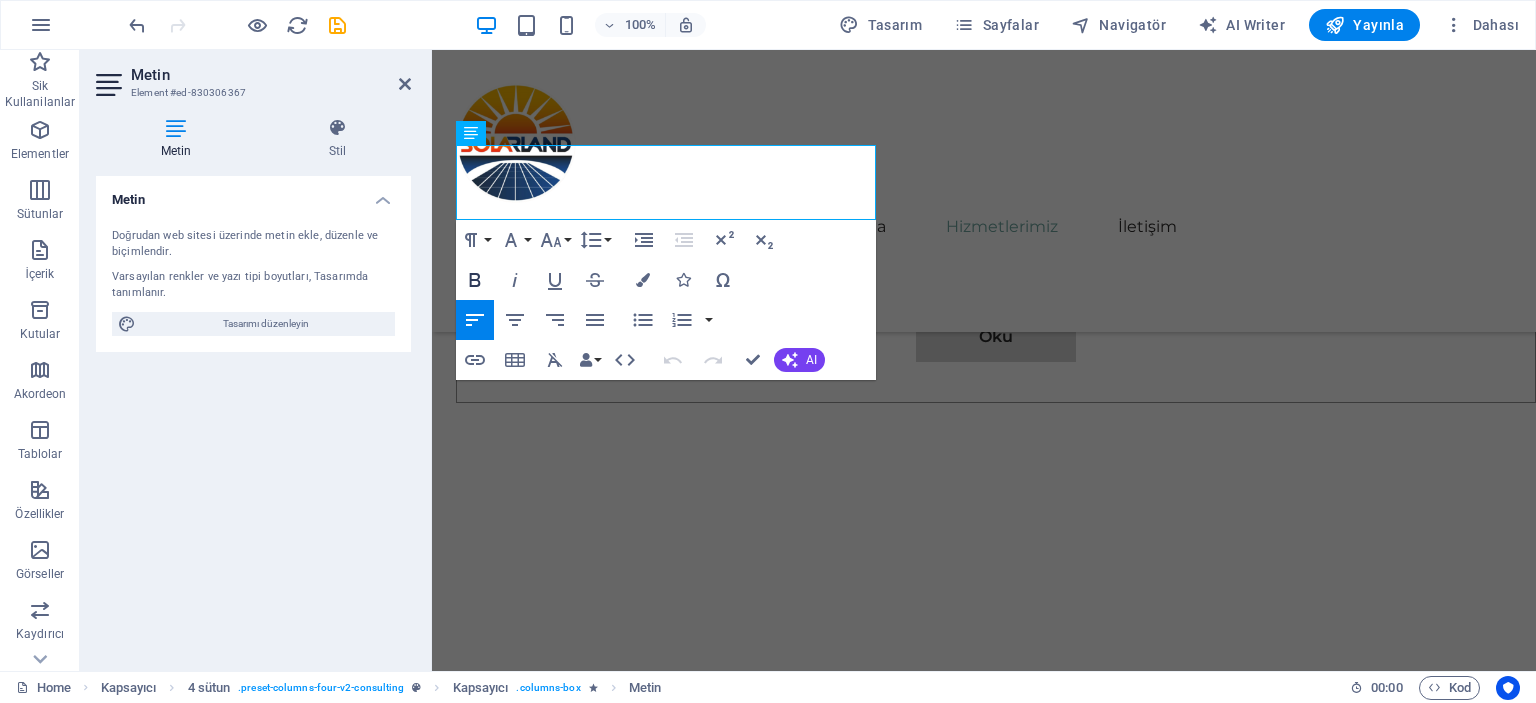 click 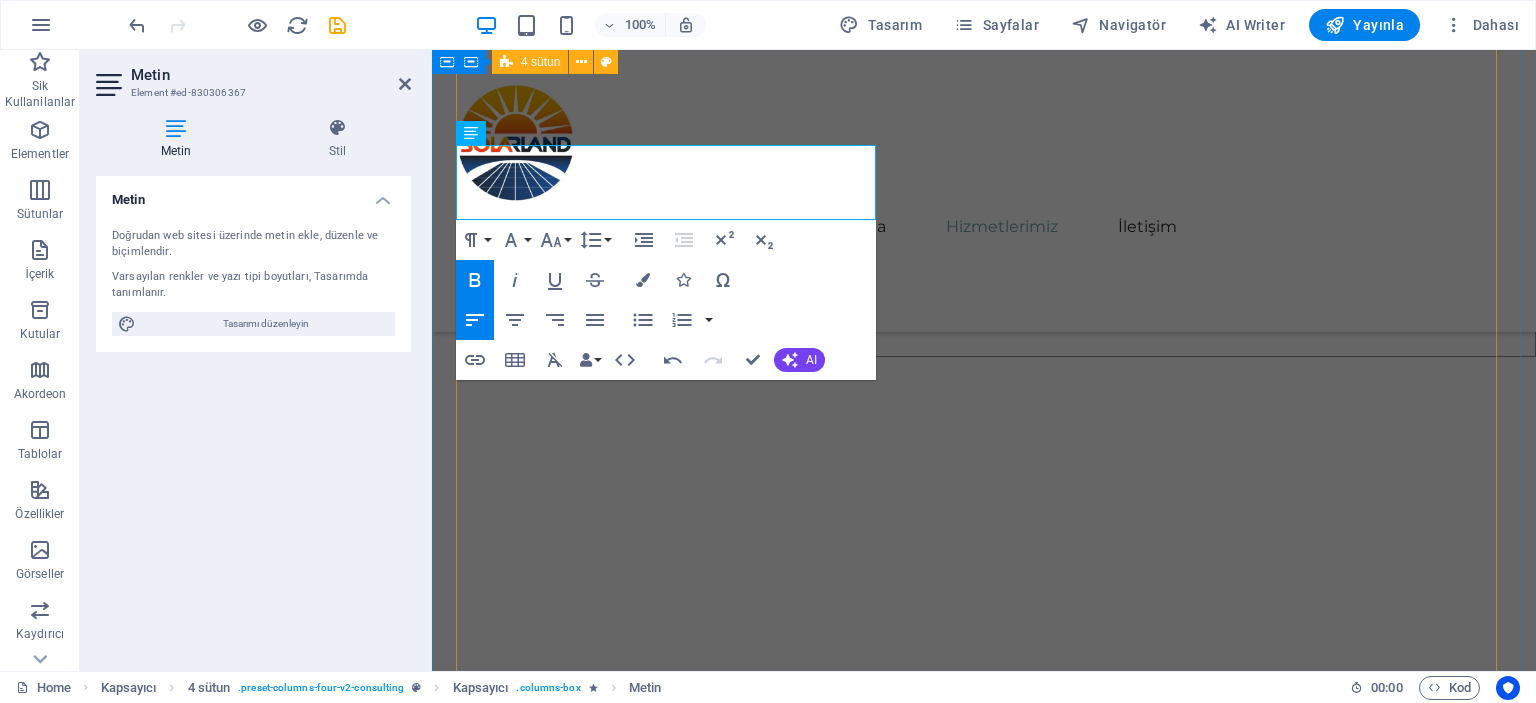 click on "05 Off-Grid ve On-Grid Sistem Çözümleri Devamını Oku Daha Az Oku 06 Stratejik Sürdürülebilirlik Yol Haritası Devamını Oku Daha Az Oku 07 Küresel Pazar Genişleme Stratejisi Devamını Oku Daha Az Oku 08 Yenilenebilir Enerji Optimizasyonu Devamını Oku Daha Az Oku" at bounding box center (984, 7115) 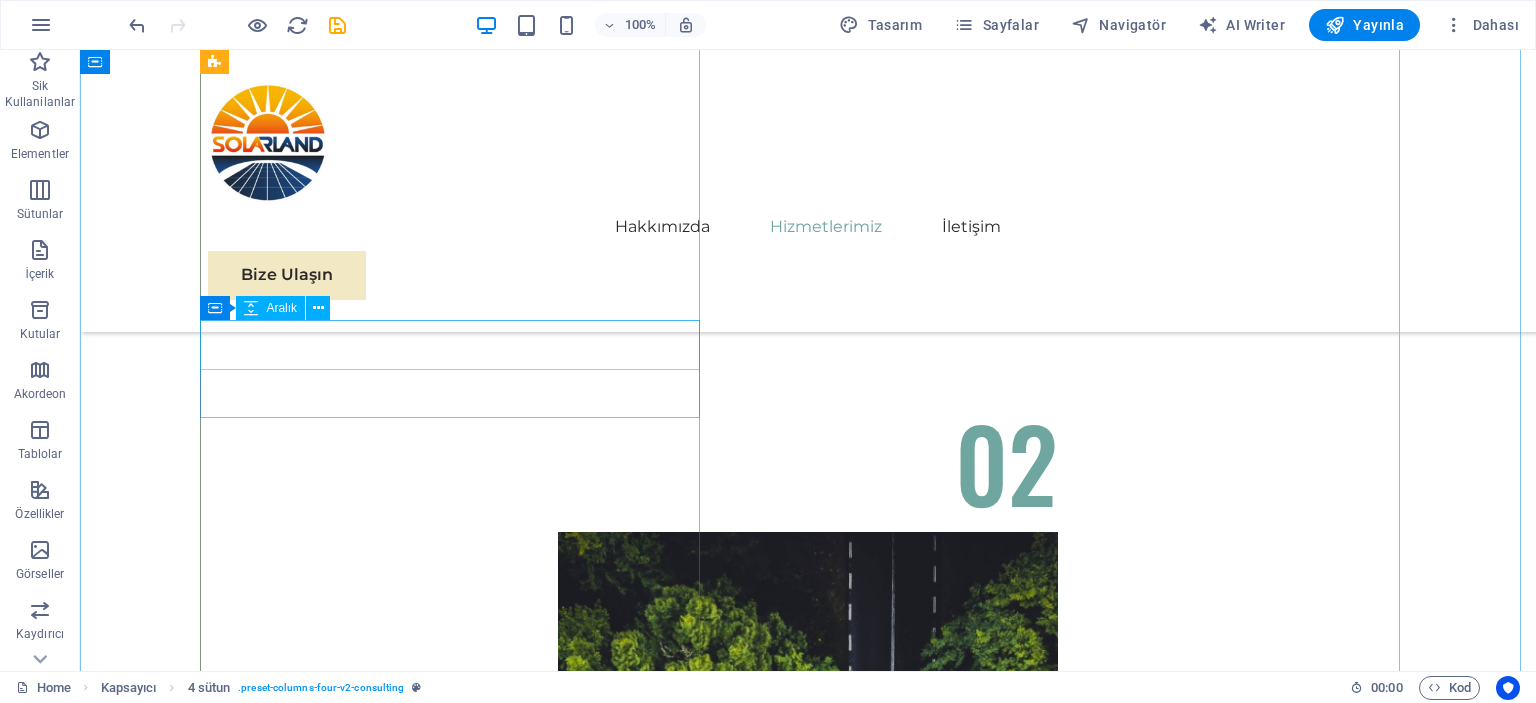 click on "Off-Grid ve On-Grid Sistem Çözümleri" at bounding box center [458, 5262] 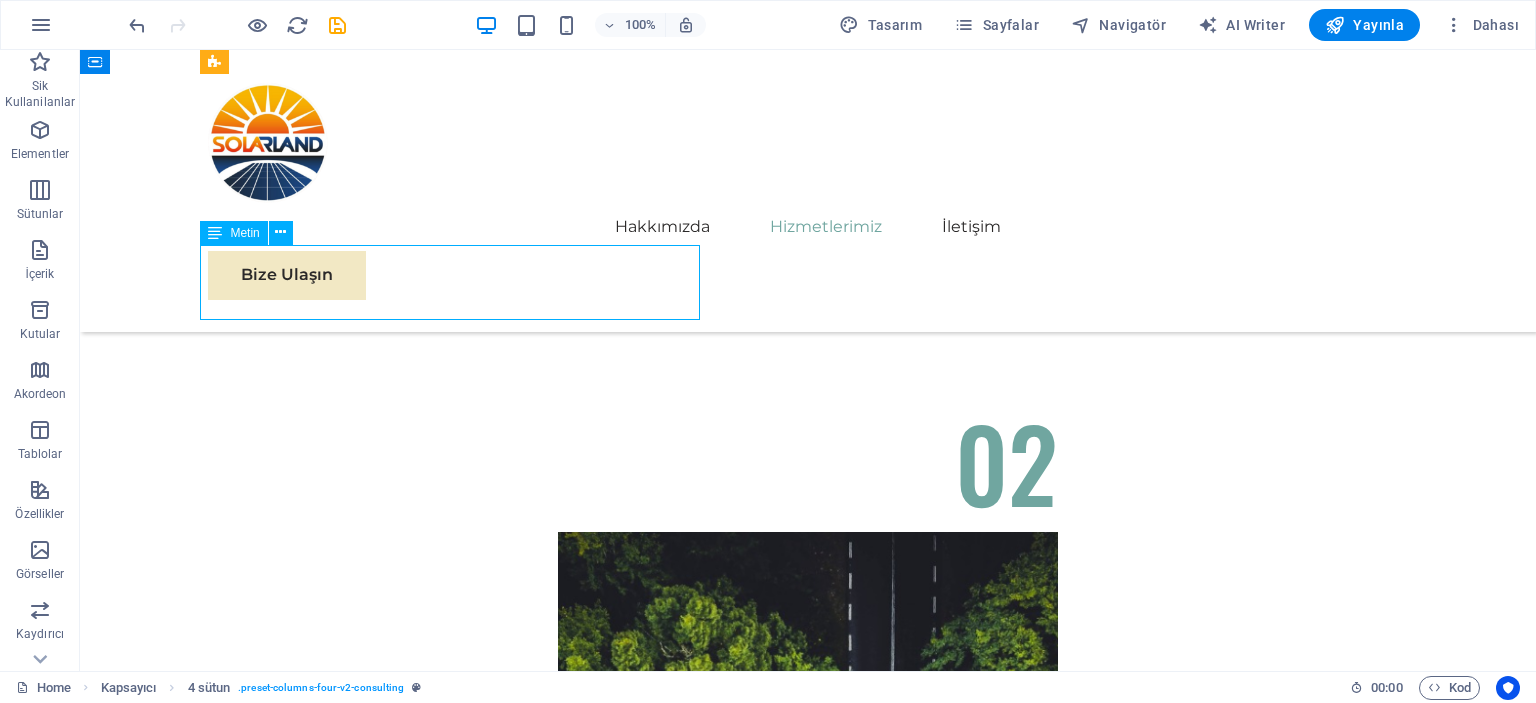 click on "Off-Grid ve On-Grid Sistem Çözümleri" at bounding box center [458, 5262] 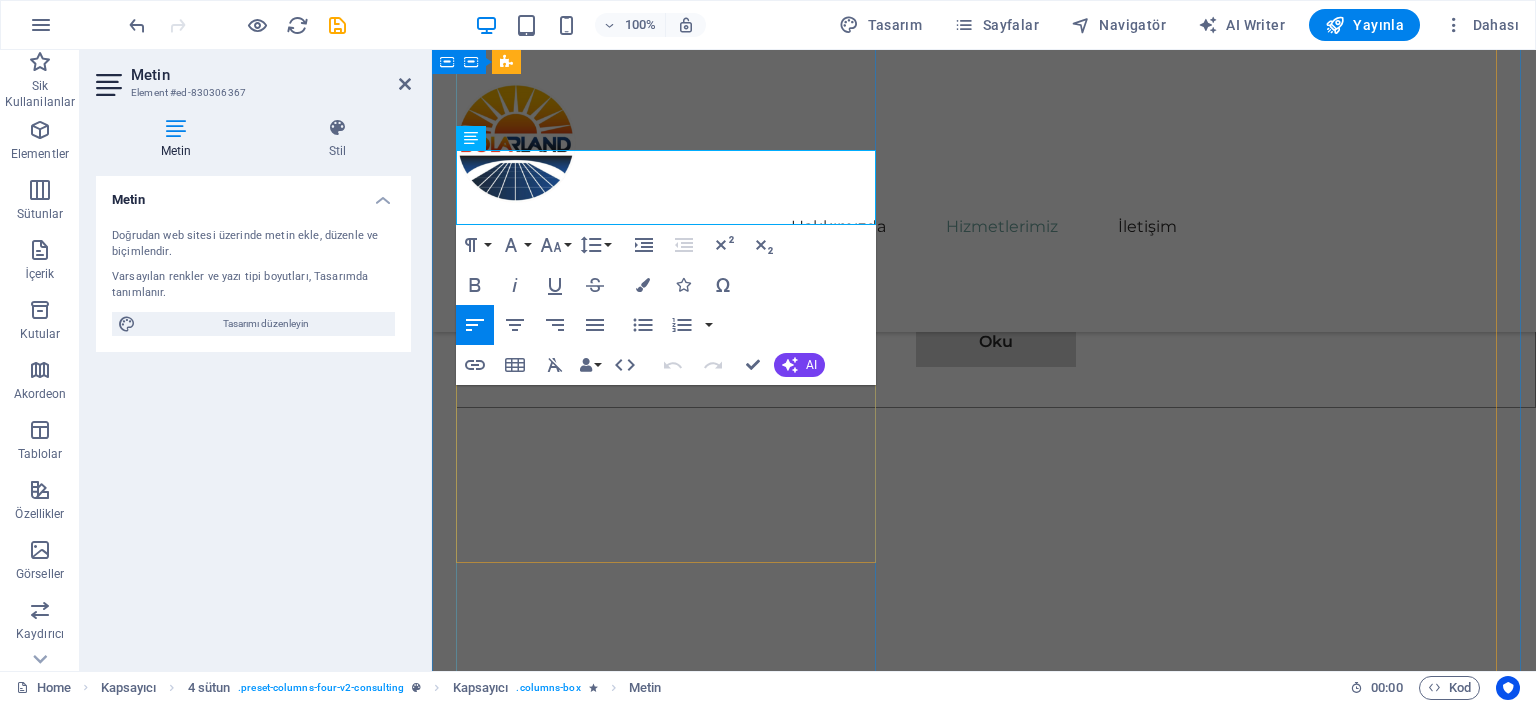 click on "05 Off-Grid ve On-Grid Sistem Çözümleri Devamını Oku Daha Az Oku 06 Stratejik Sürdürülebilirlik Yol Haritası Devamını Oku Daha Az Oku 07 Küresel Pazar Genişleme Stratejisi Devamını Oku Daha Az Oku 08 Yenilenebilir Enerji Optimizasyonu Devamını Oku Daha Az Oku" at bounding box center (984, 7166) 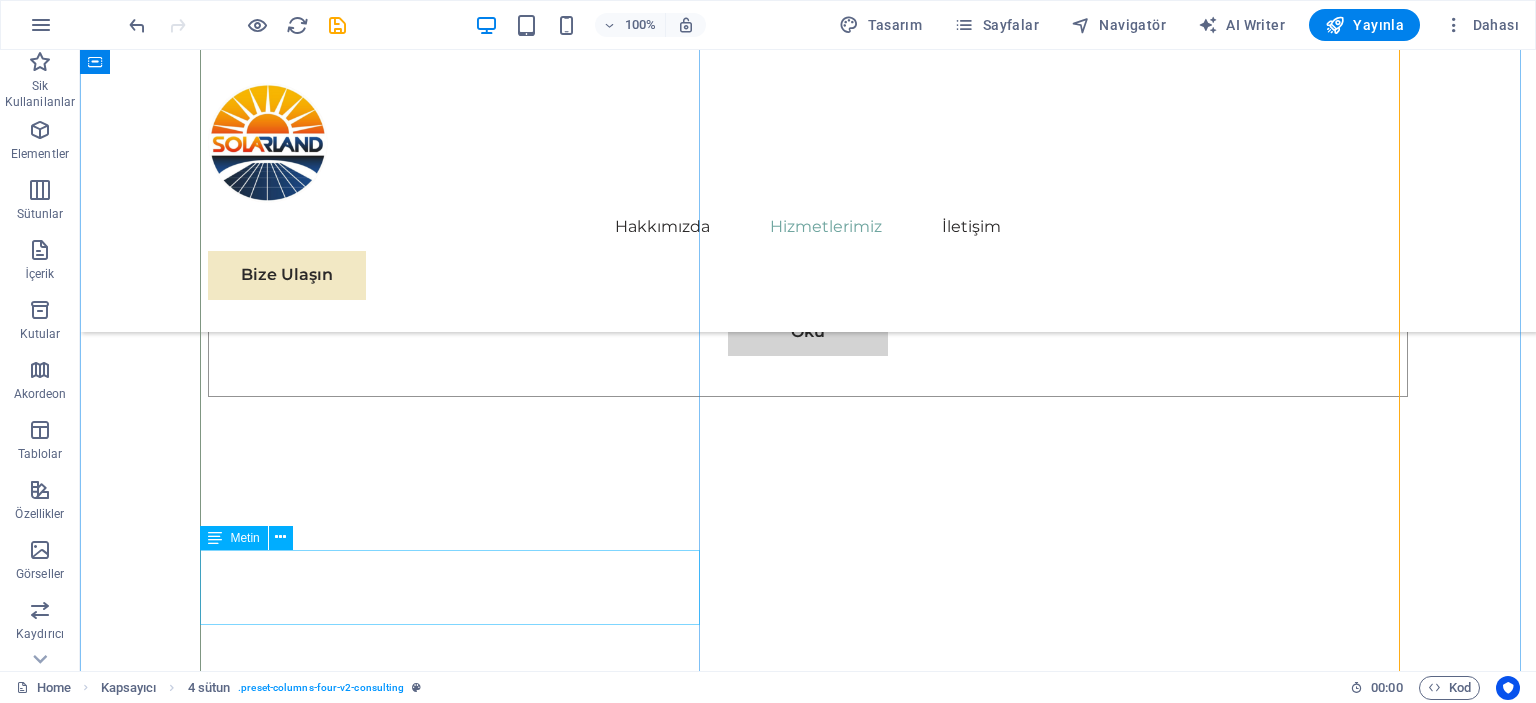 click on "Off-Grid ve On-Grid Sistem Çözümleri" at bounding box center [458, 5567] 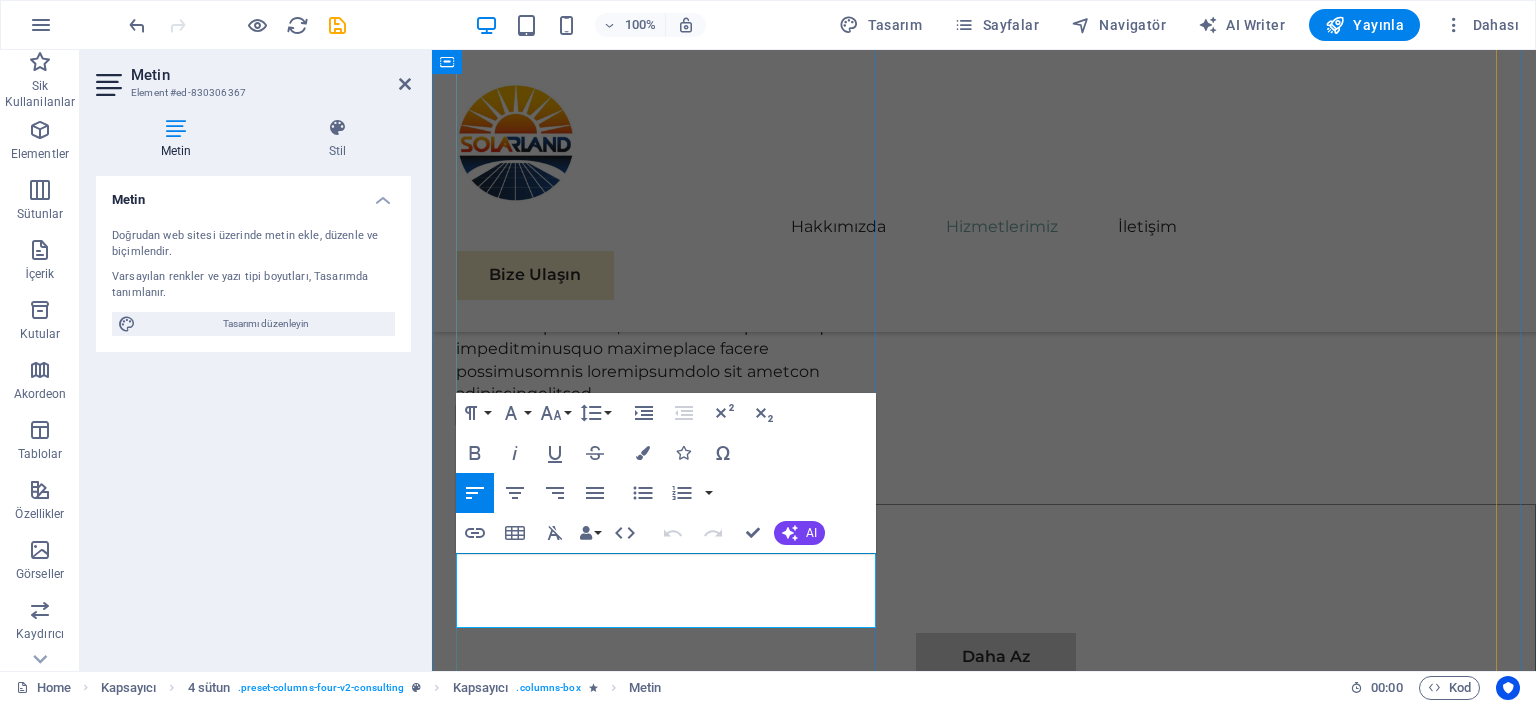 scroll, scrollTop: 7860, scrollLeft: 0, axis: vertical 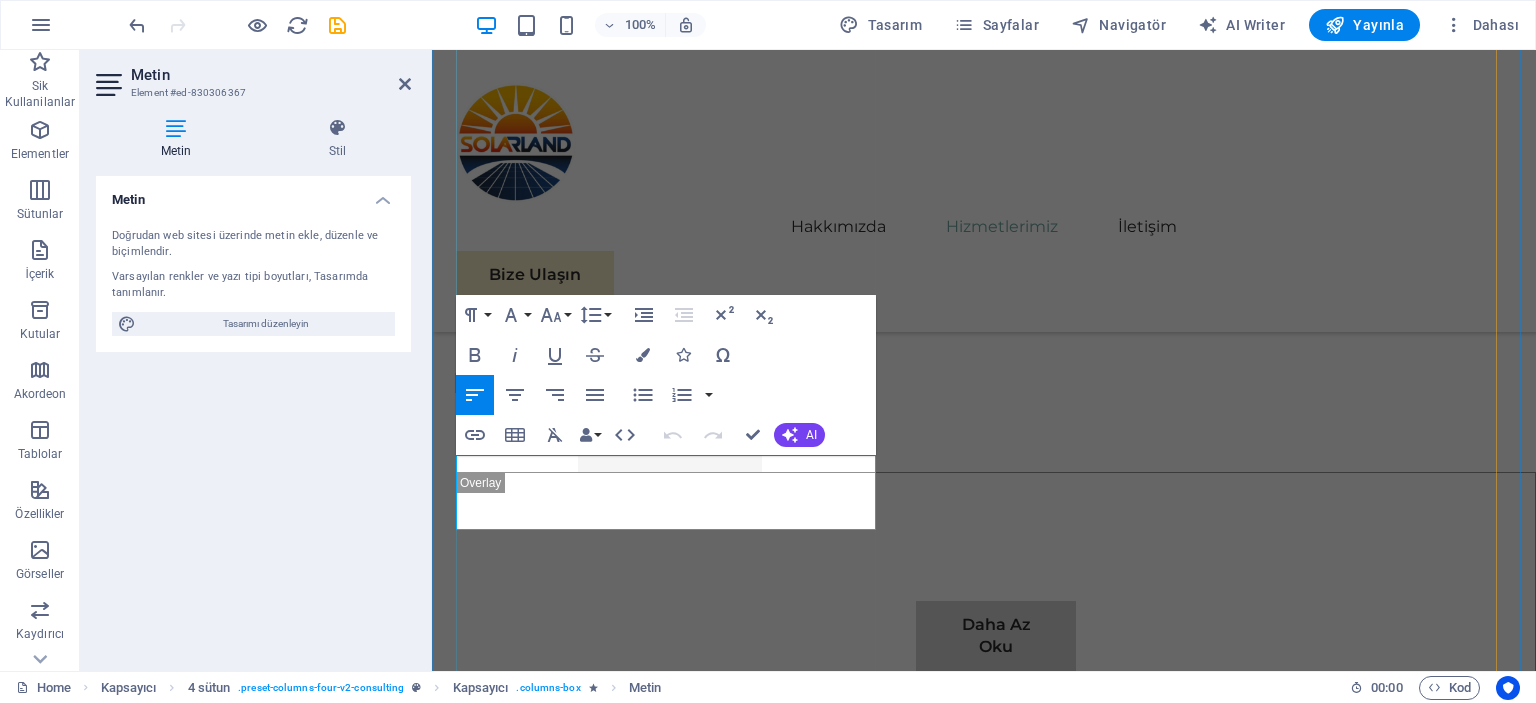 drag, startPoint x: 459, startPoint y: 470, endPoint x: 716, endPoint y: 515, distance: 260.90994 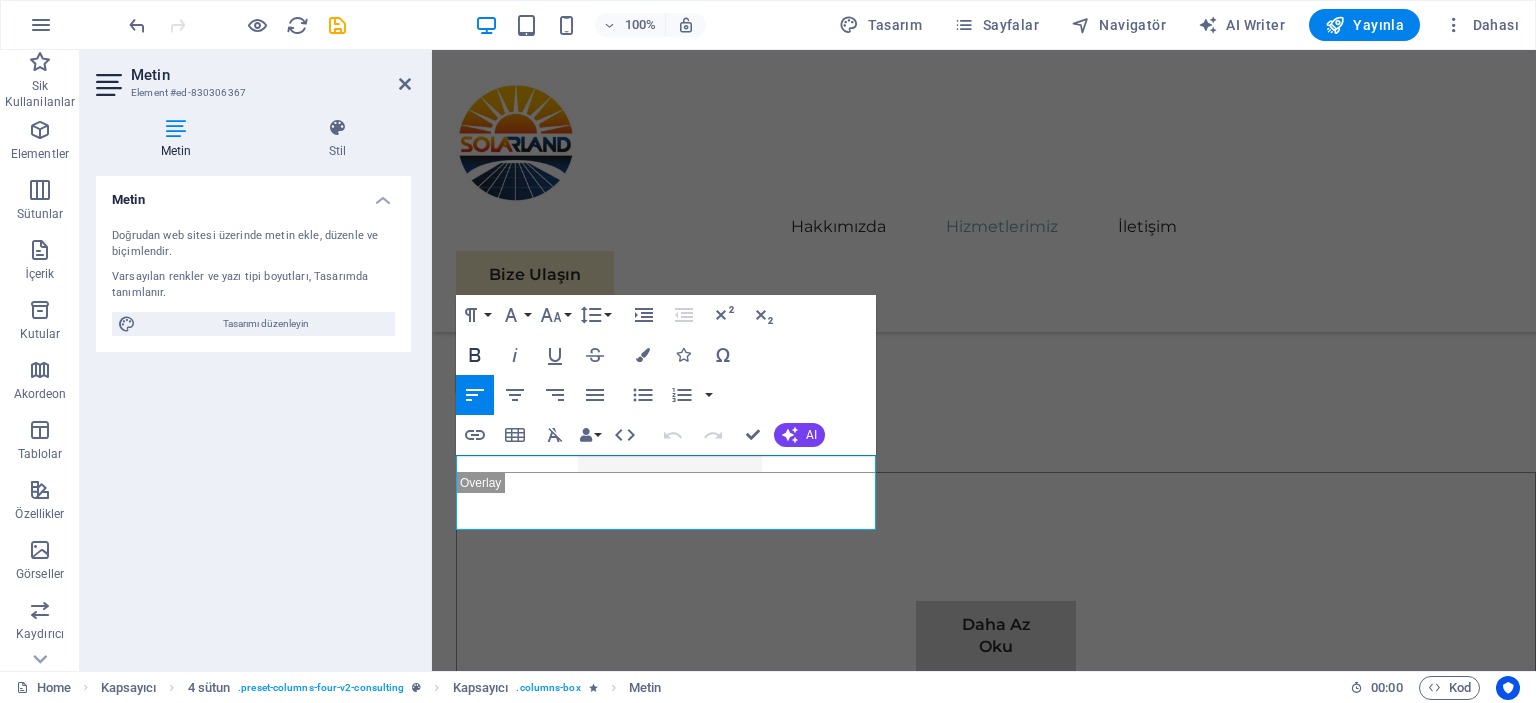click 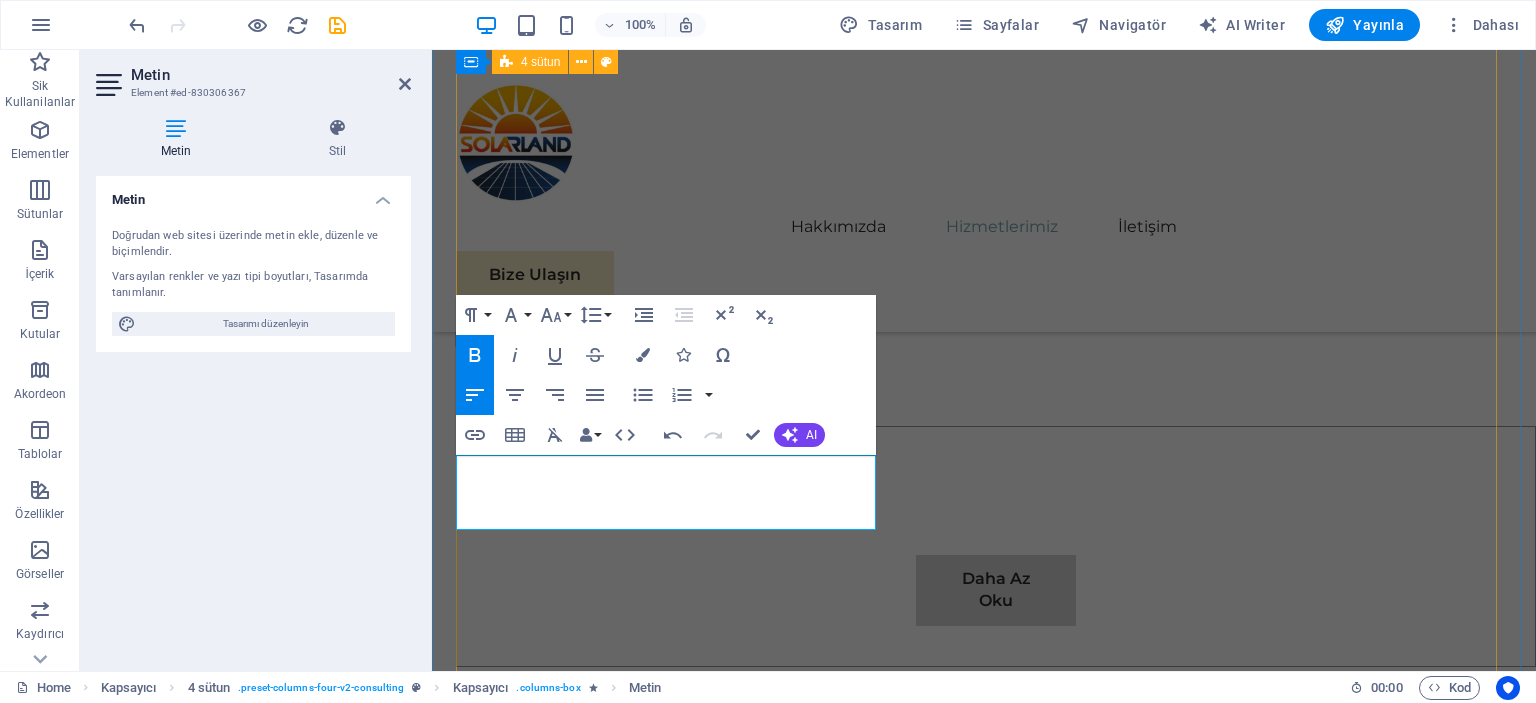 click on "05 Off-Grid ve On-Grid Sistem Çözümleri Devamını Oku Daha Az Oku 06 Stratejik Sürdürülebilirlik Yol Haritası Devamını Oku Daha Az Oku 07 Küresel Pazar Genişleme Stratejisi Devamını Oku Daha Az Oku 08 Yenilenebilir Enerji Optimizasyonu Devamını Oku Daha Az Oku" at bounding box center (984, 7425) 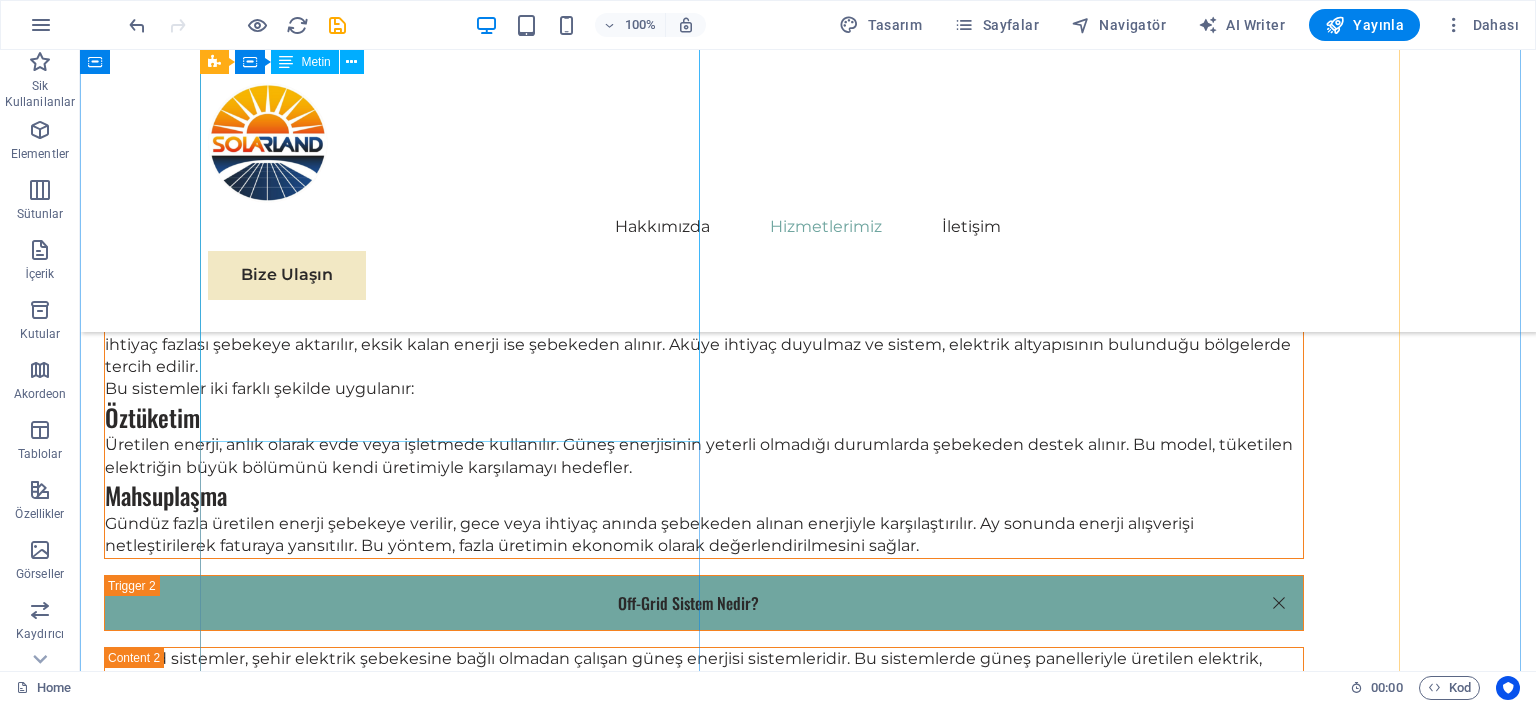 scroll, scrollTop: 4832, scrollLeft: 0, axis: vertical 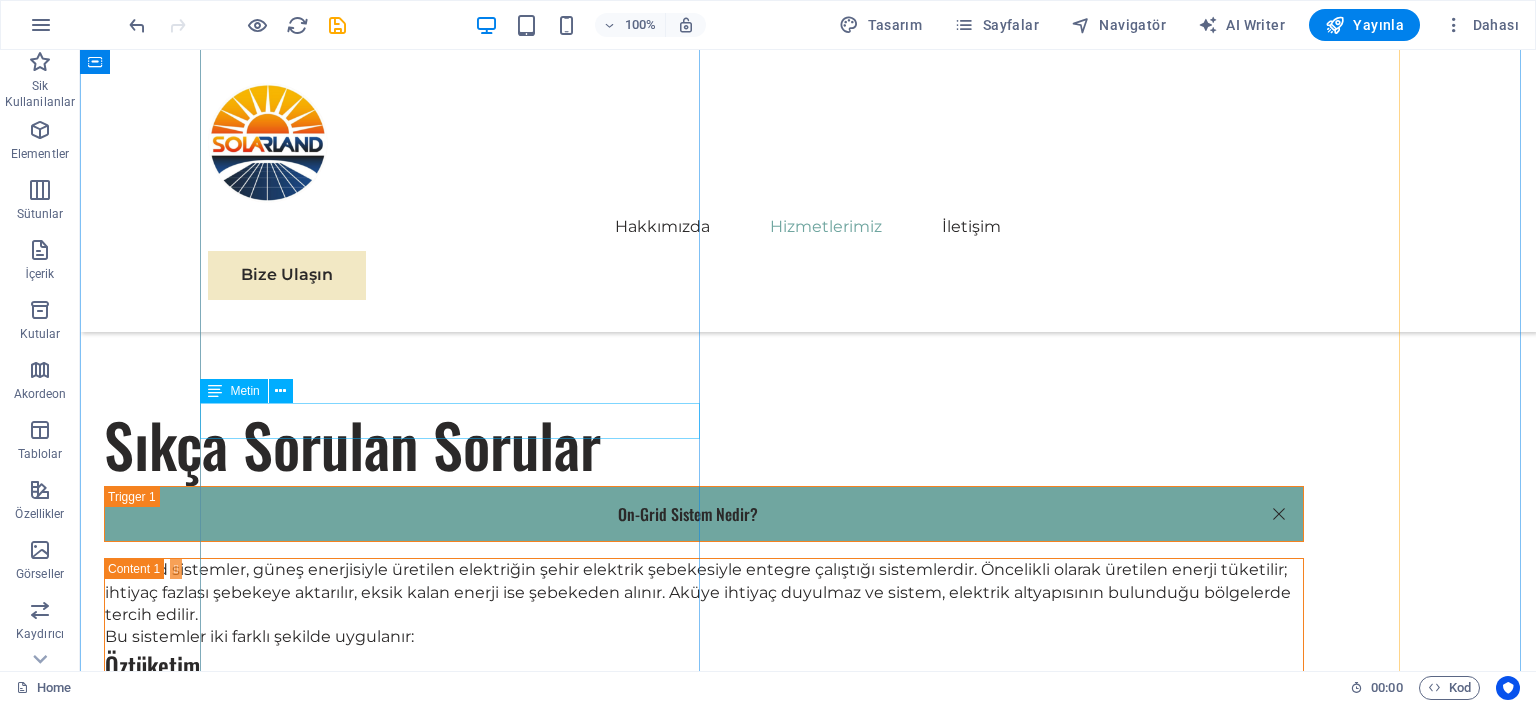 click on "Solar Panel Satışı" at bounding box center (458, 2720) 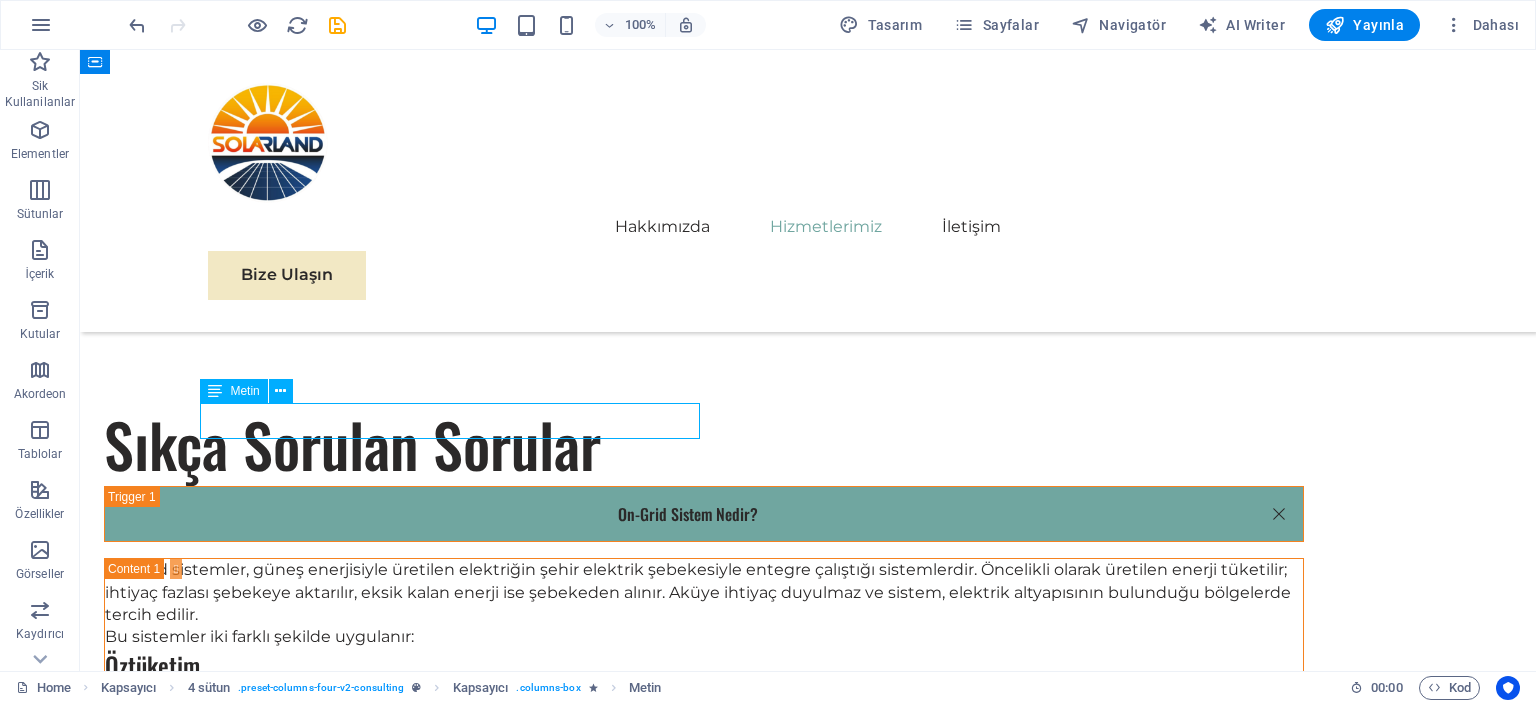 click on "Solar Panel Satışı" at bounding box center [458, 2720] 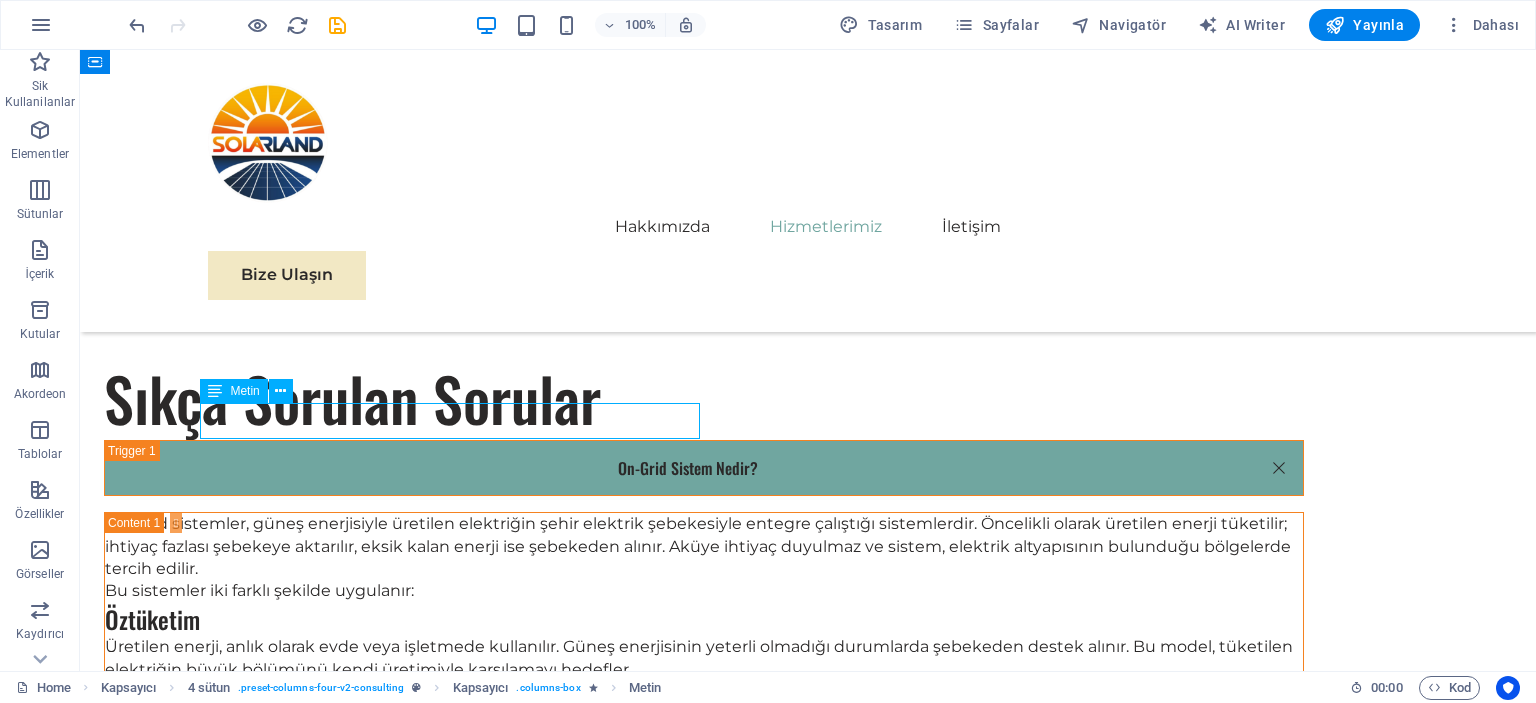 scroll, scrollTop: 4858, scrollLeft: 0, axis: vertical 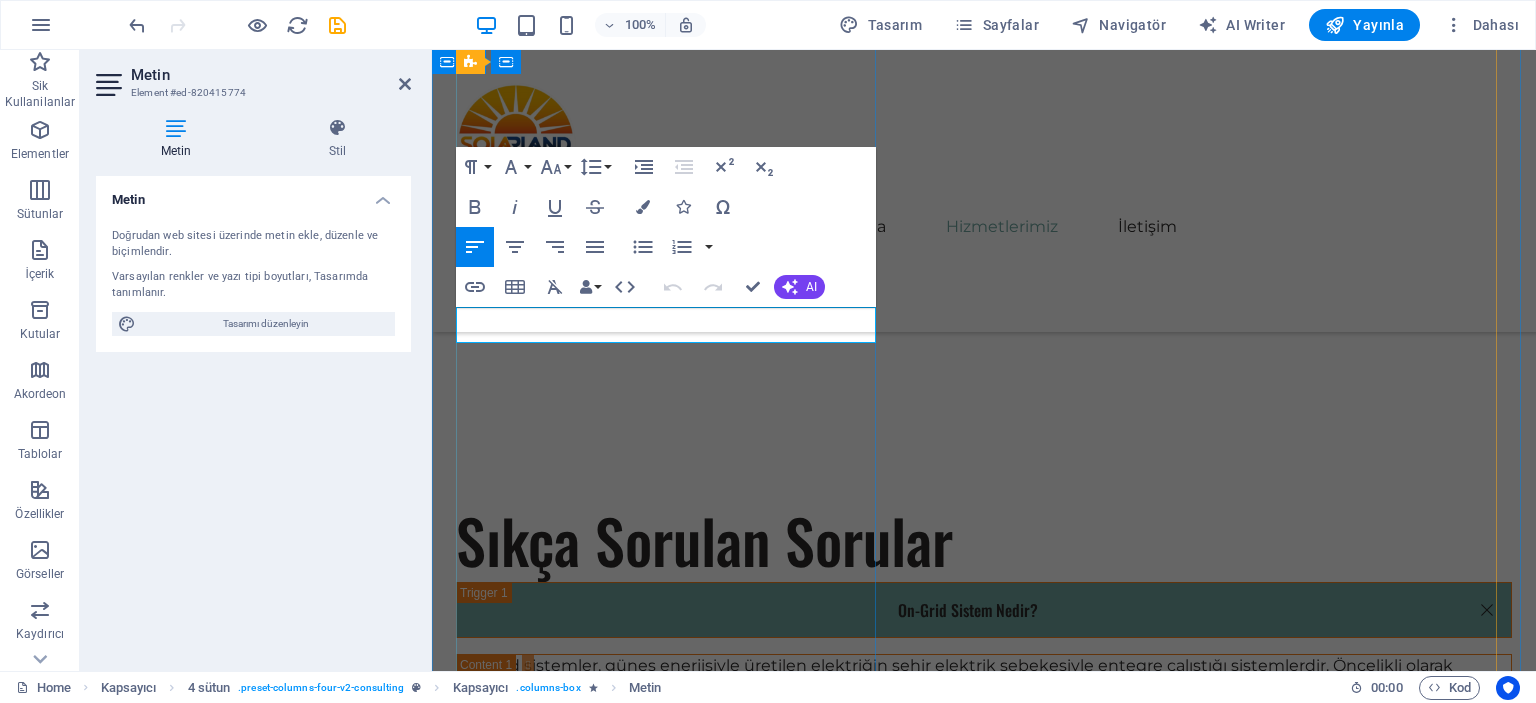 drag, startPoint x: 696, startPoint y: 331, endPoint x: 449, endPoint y: 319, distance: 247.29132 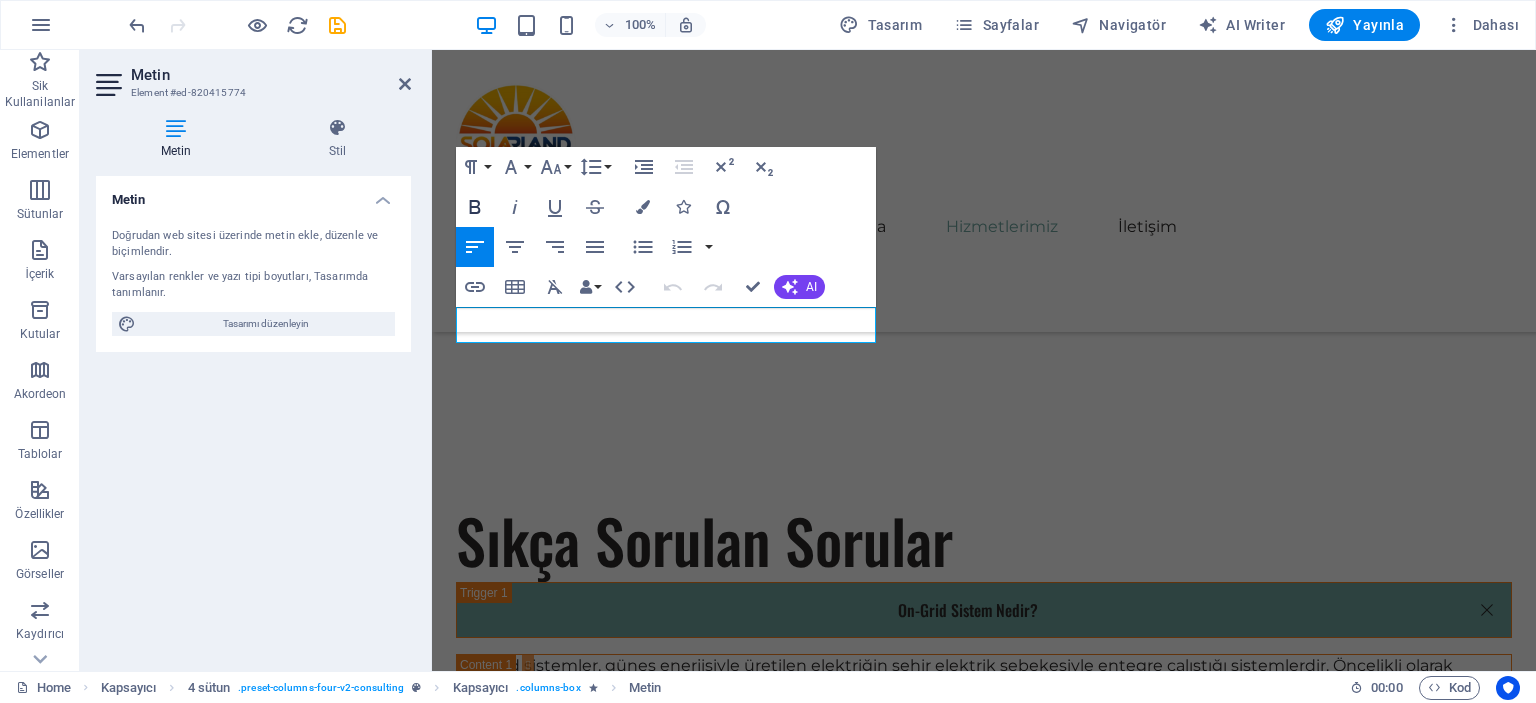 click 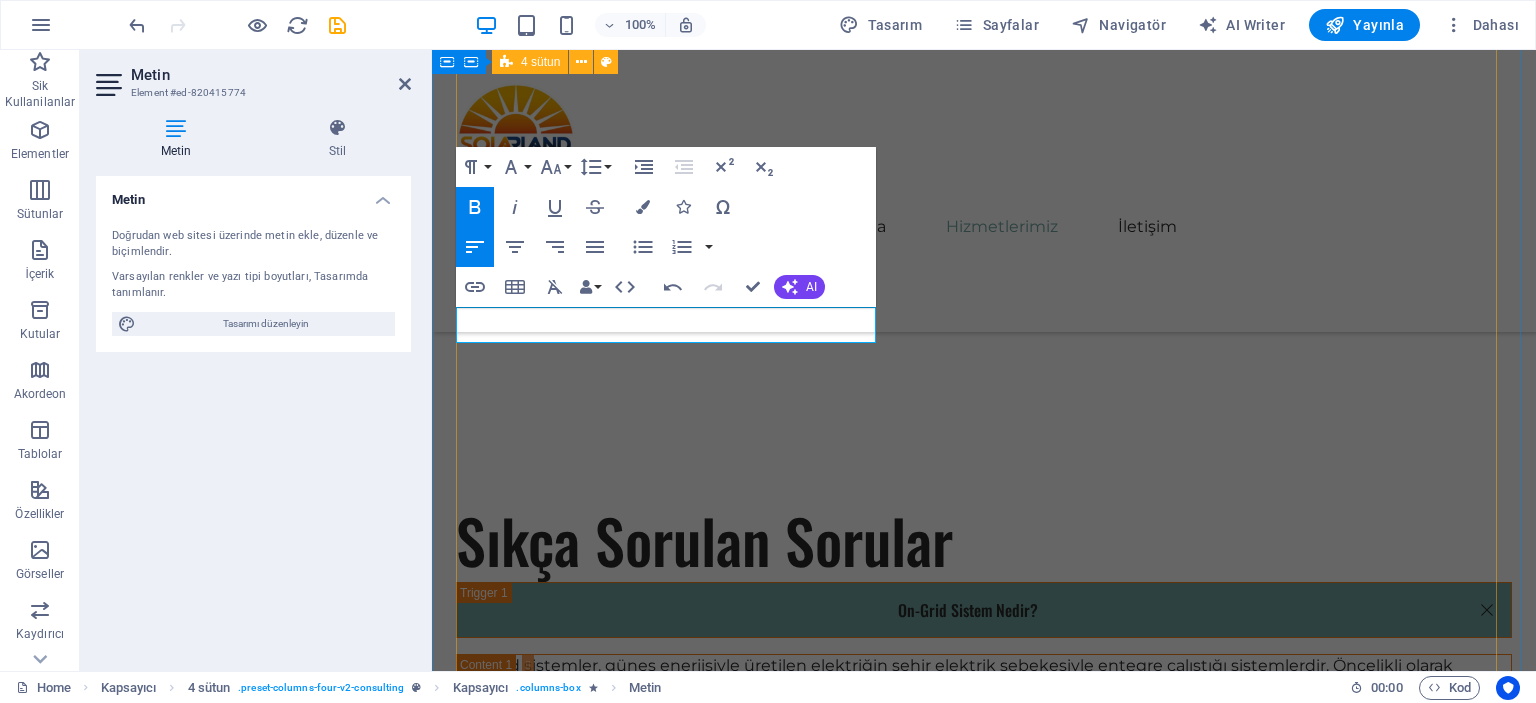 click on "01 Solar Panel Satışı Devamını Oku Daha Az Oku 02 Proje Danışmanlığı Ongrid ve off grid elektrik sistemleri, enerji üretimi ve tüketimi konusunda iki farklı yaklaşımı temsil etmektedir. Ongrid sistemleri, yerel elektrik şebekesine bağlı olarak çalışan sistemlerdir. Bu tür sistemler, güneş panelleri veya rüzgar türbinleri gibi yenilenebilir enerji kaynaklarından elde edilen enerjiyi, doğrudan elektrik şebekesine aktarır. Böylece, gün içerisinde üretilen fazla enerji, şebekede depolanabilir ve ihtiyaç anında kullanılabilir.  Devamını Oku Daha Az Oku 03 Kurulum ve Montaj Hizmetleri Devamını Oku Daha Az Oku 04 Bakım ve Destek Hizmetleri Devamını Oku Daha Az Oku" at bounding box center (984, 4861) 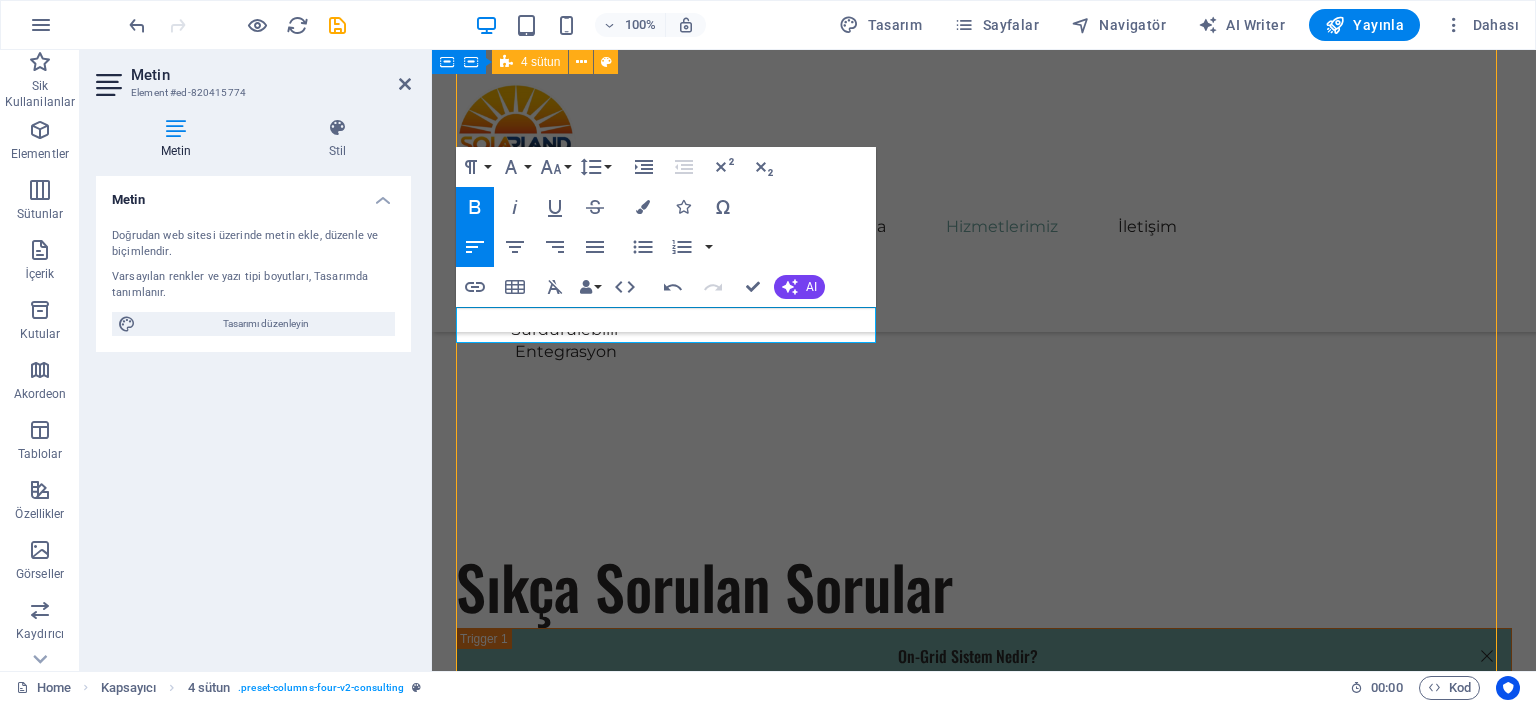 scroll, scrollTop: 4928, scrollLeft: 0, axis: vertical 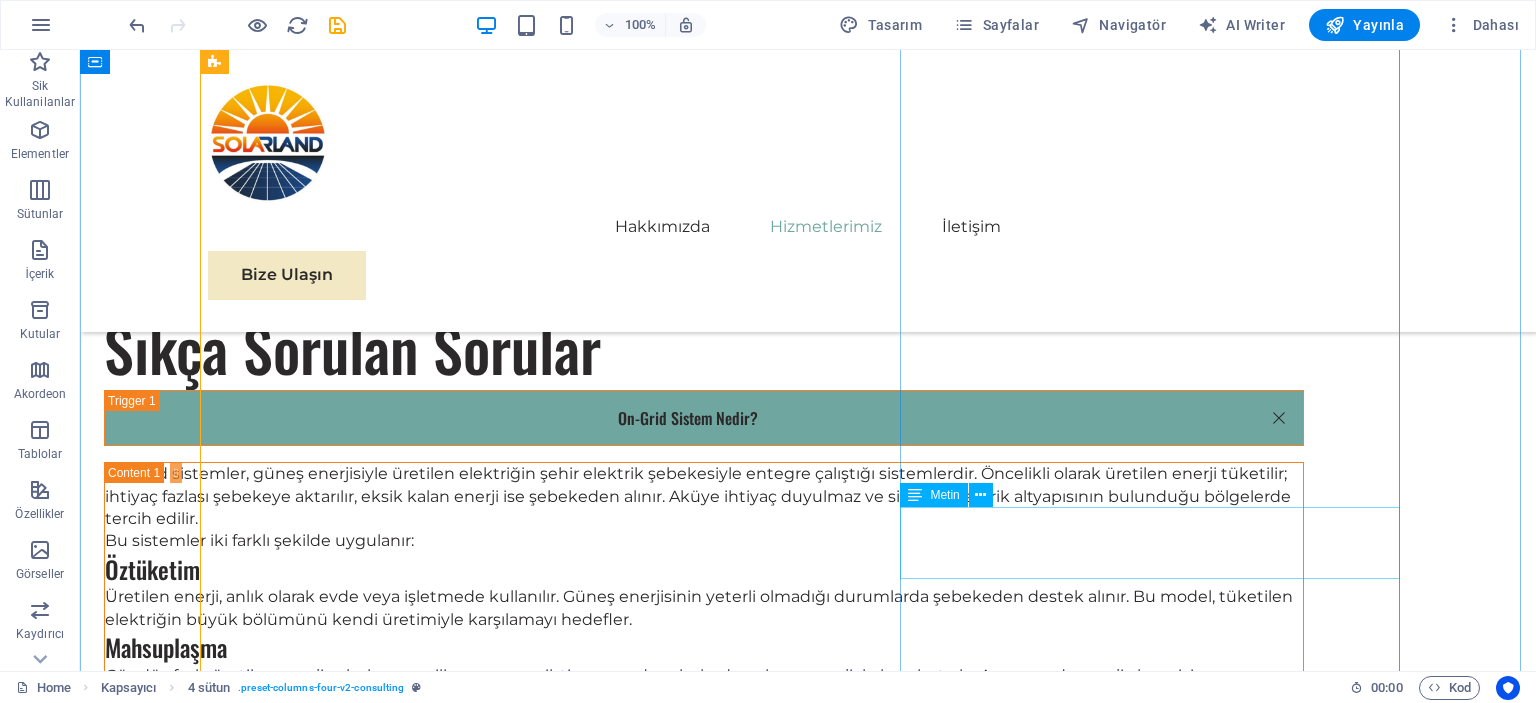 click on "Proje Danışmanlığı" at bounding box center (808, 4494) 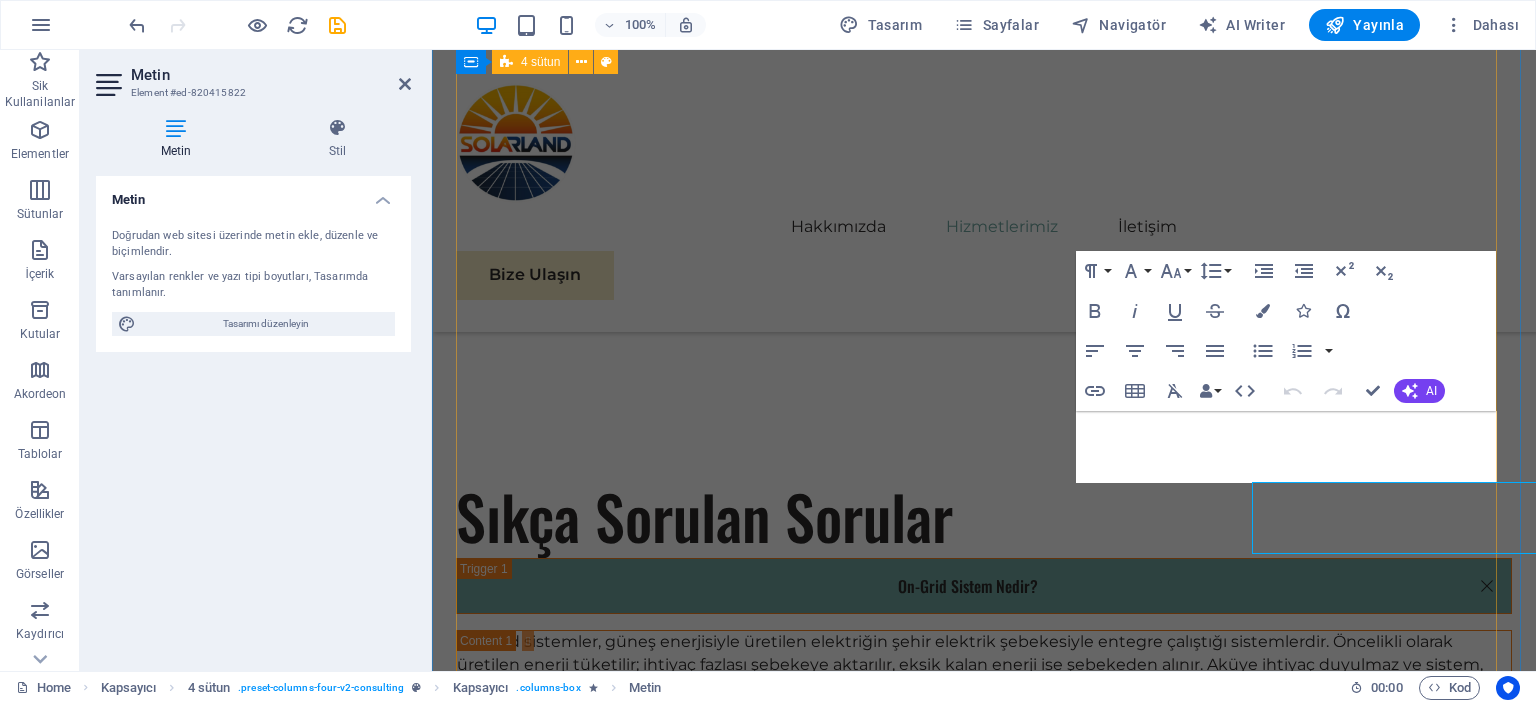 scroll, scrollTop: 4954, scrollLeft: 0, axis: vertical 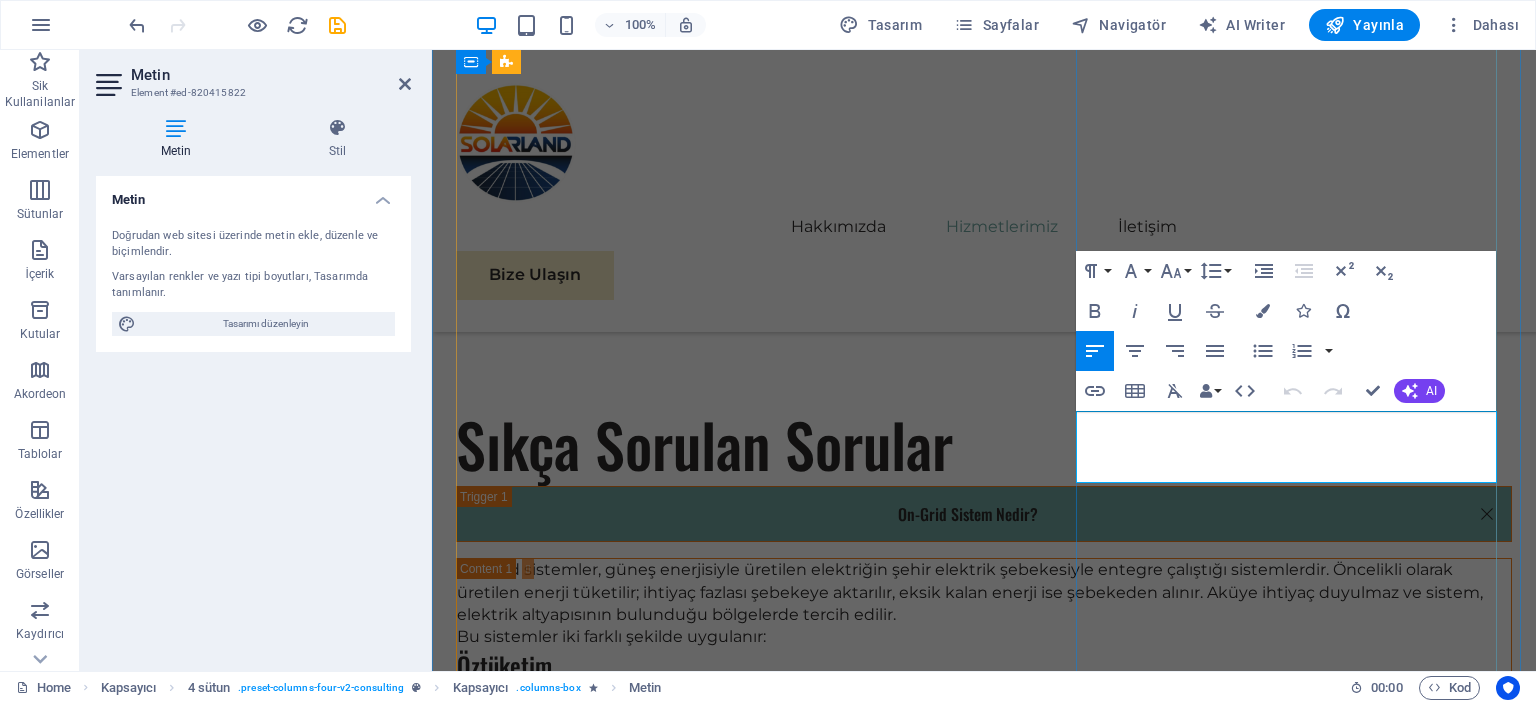 drag, startPoint x: 1274, startPoint y: 468, endPoint x: 1082, endPoint y: 422, distance: 197.43353 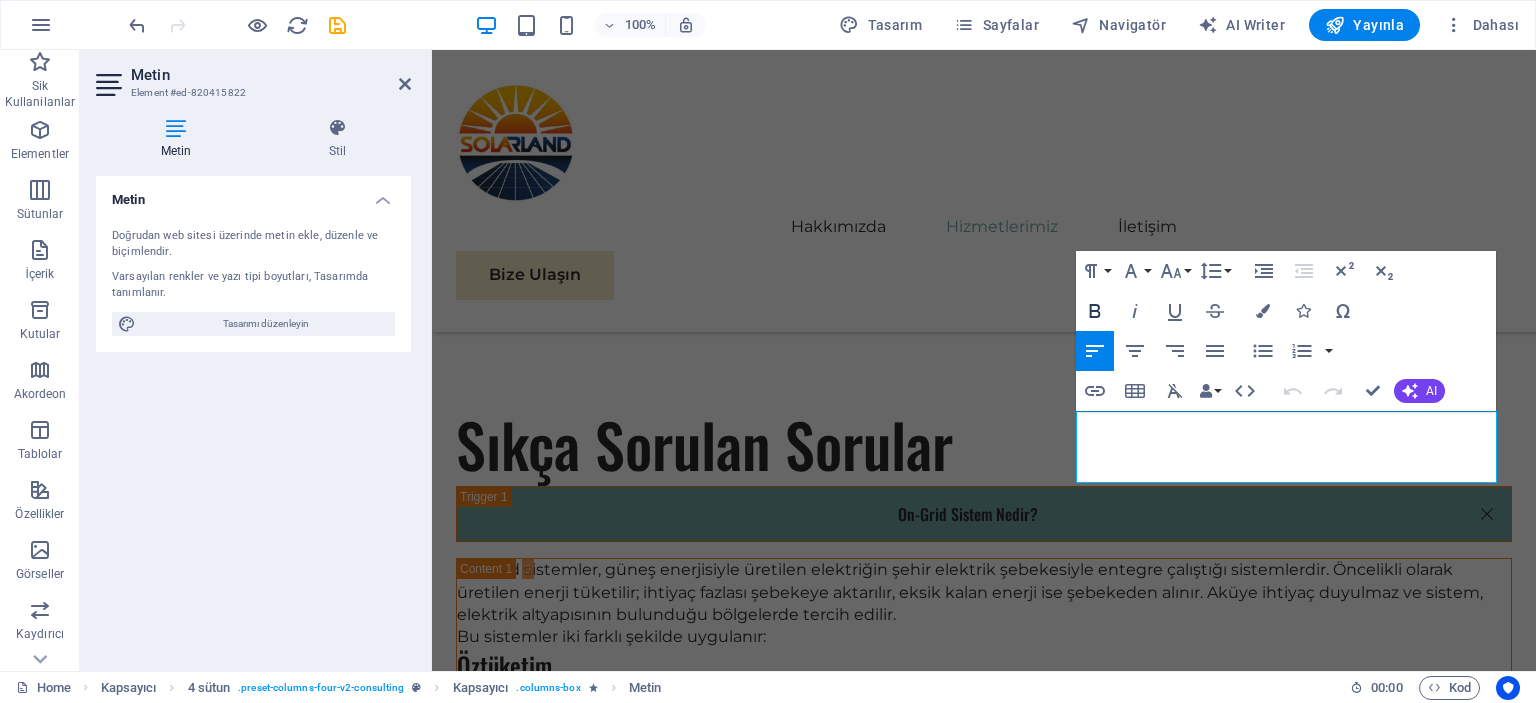 click 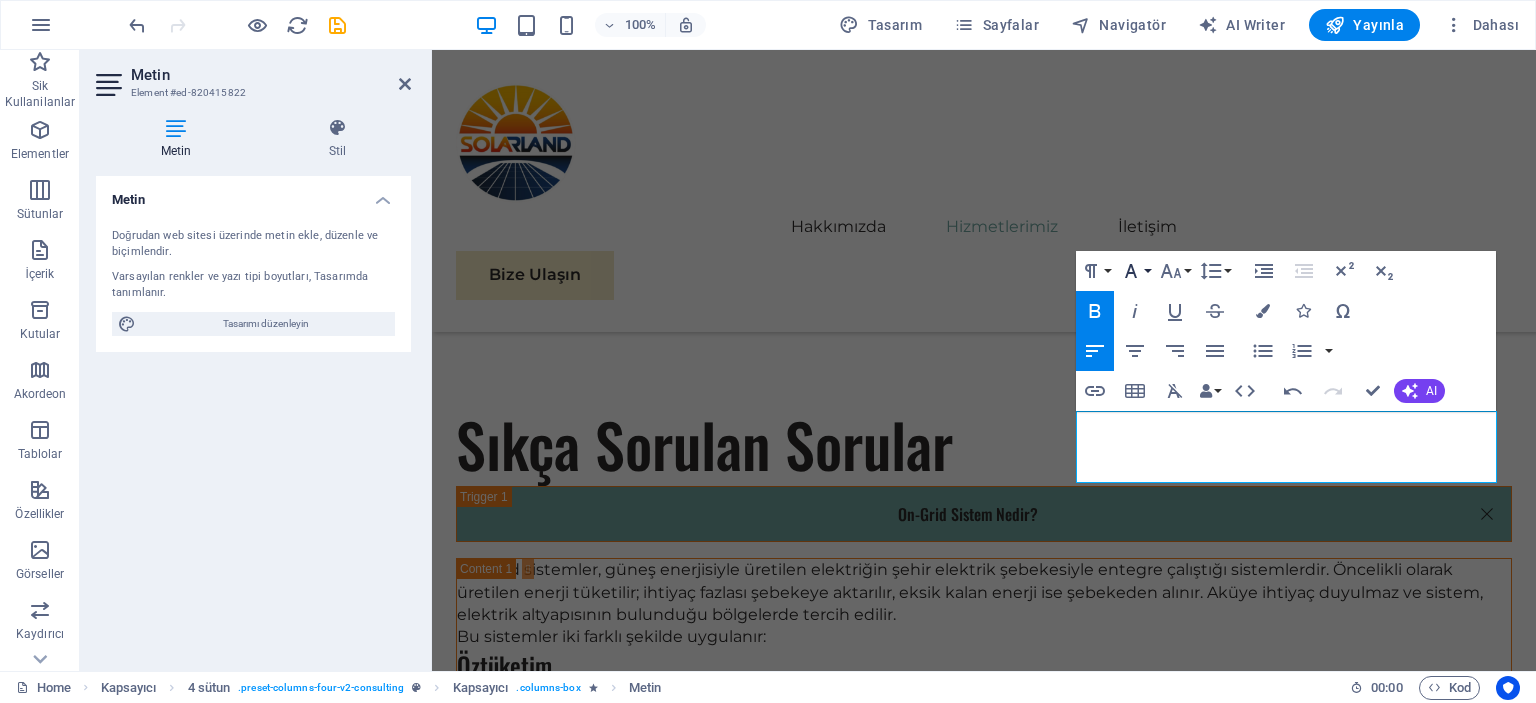 click 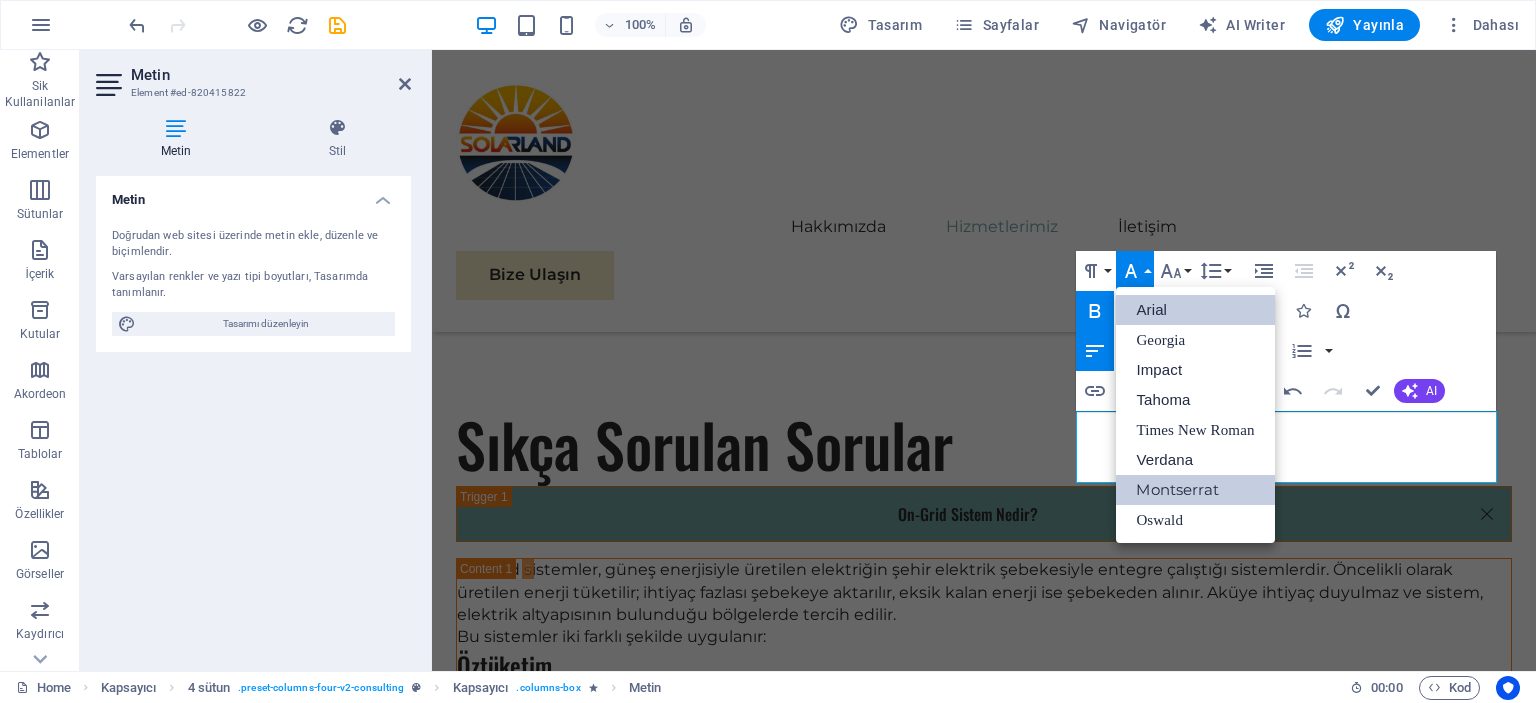 scroll, scrollTop: 0, scrollLeft: 0, axis: both 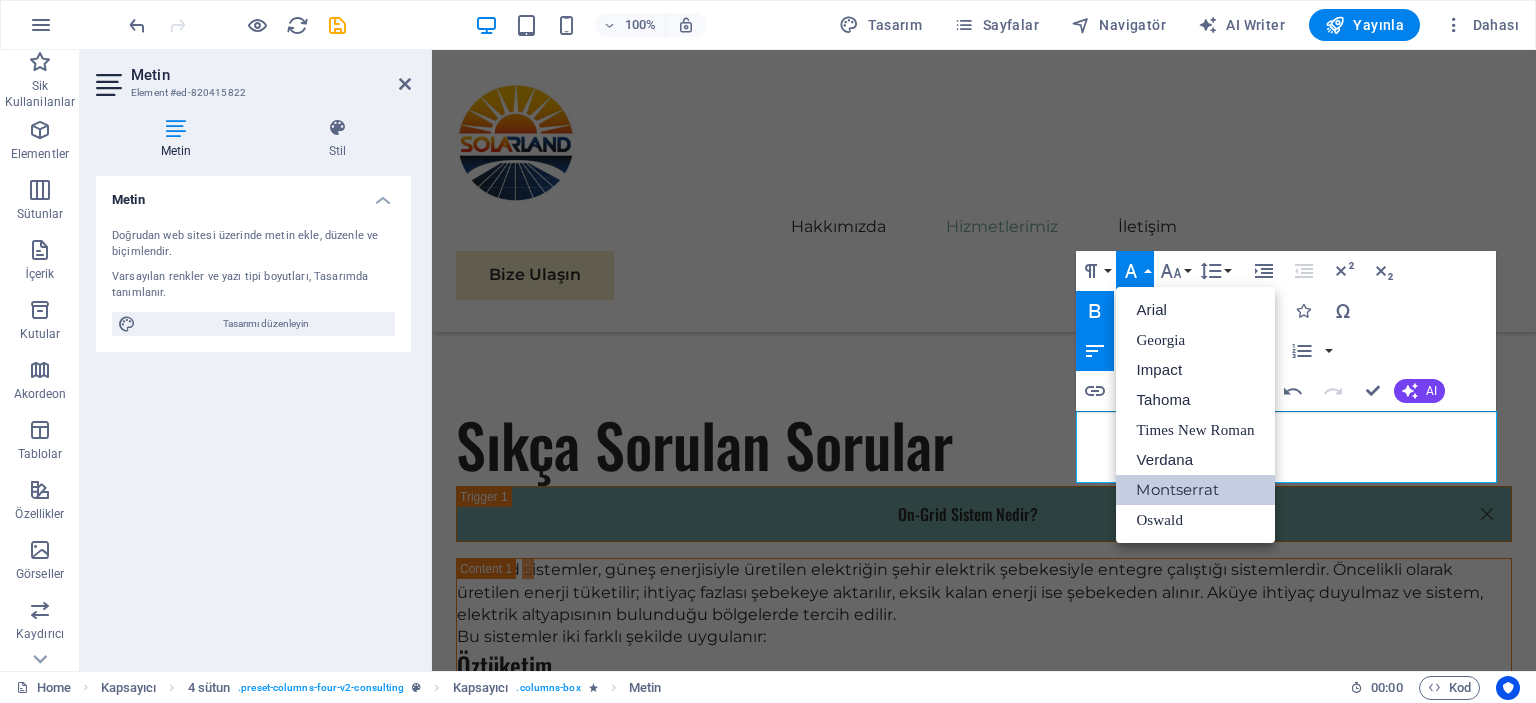 click 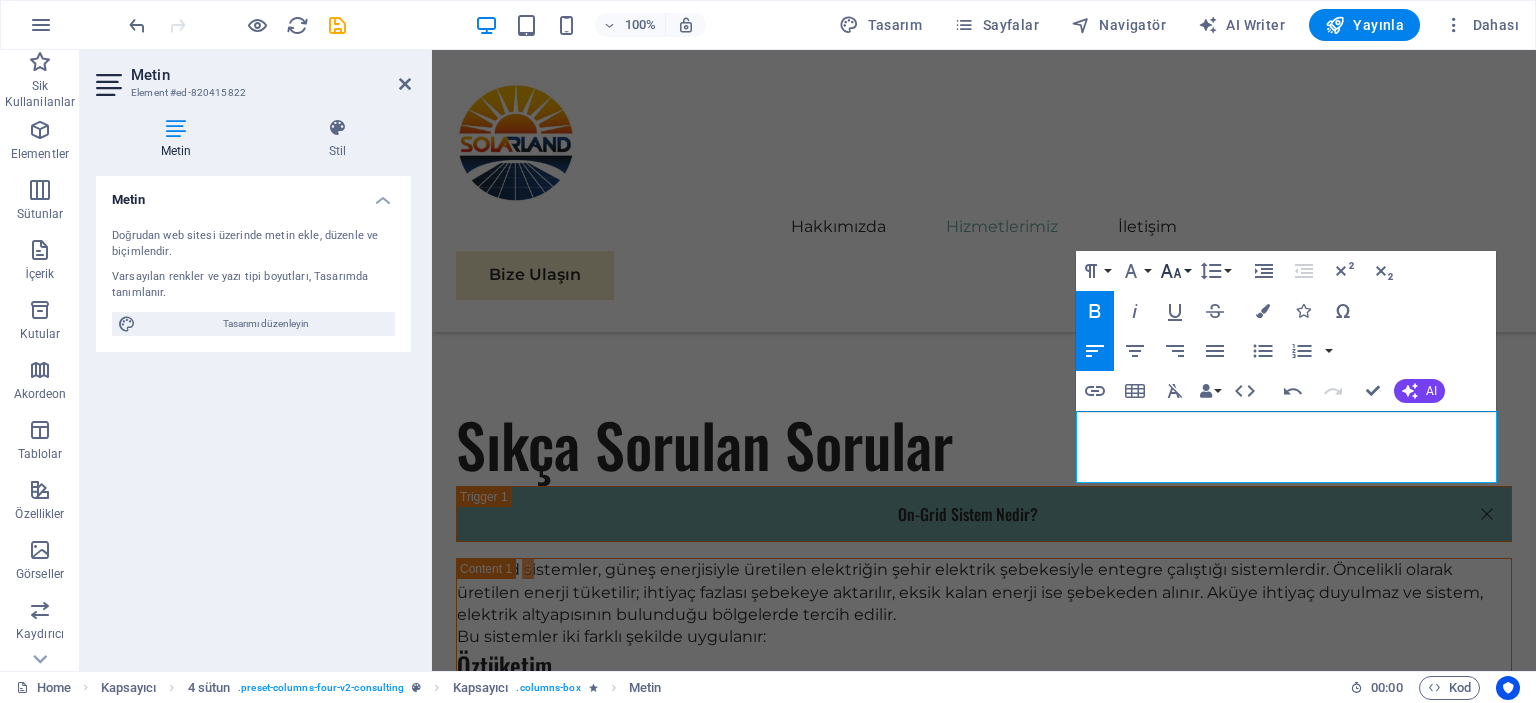 click 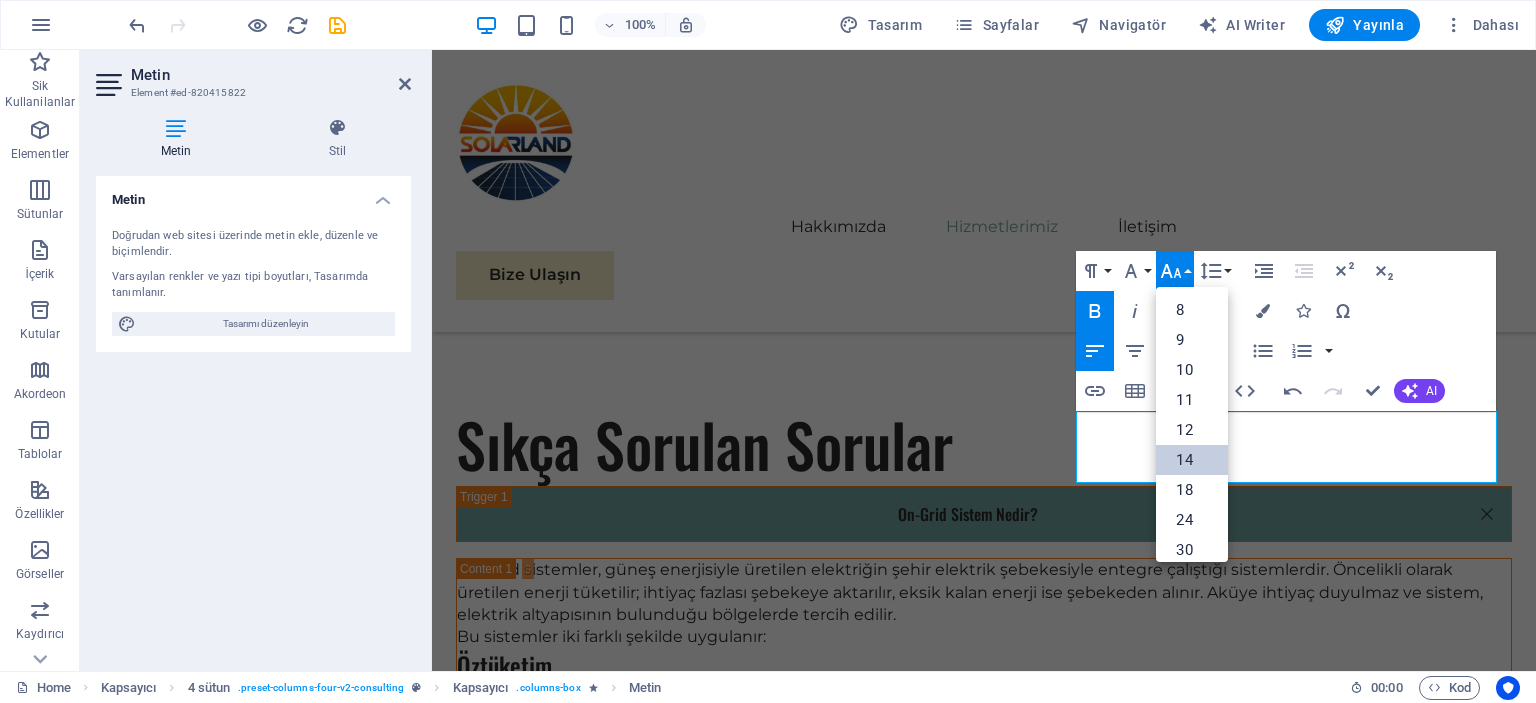 click on "14" at bounding box center [1192, 460] 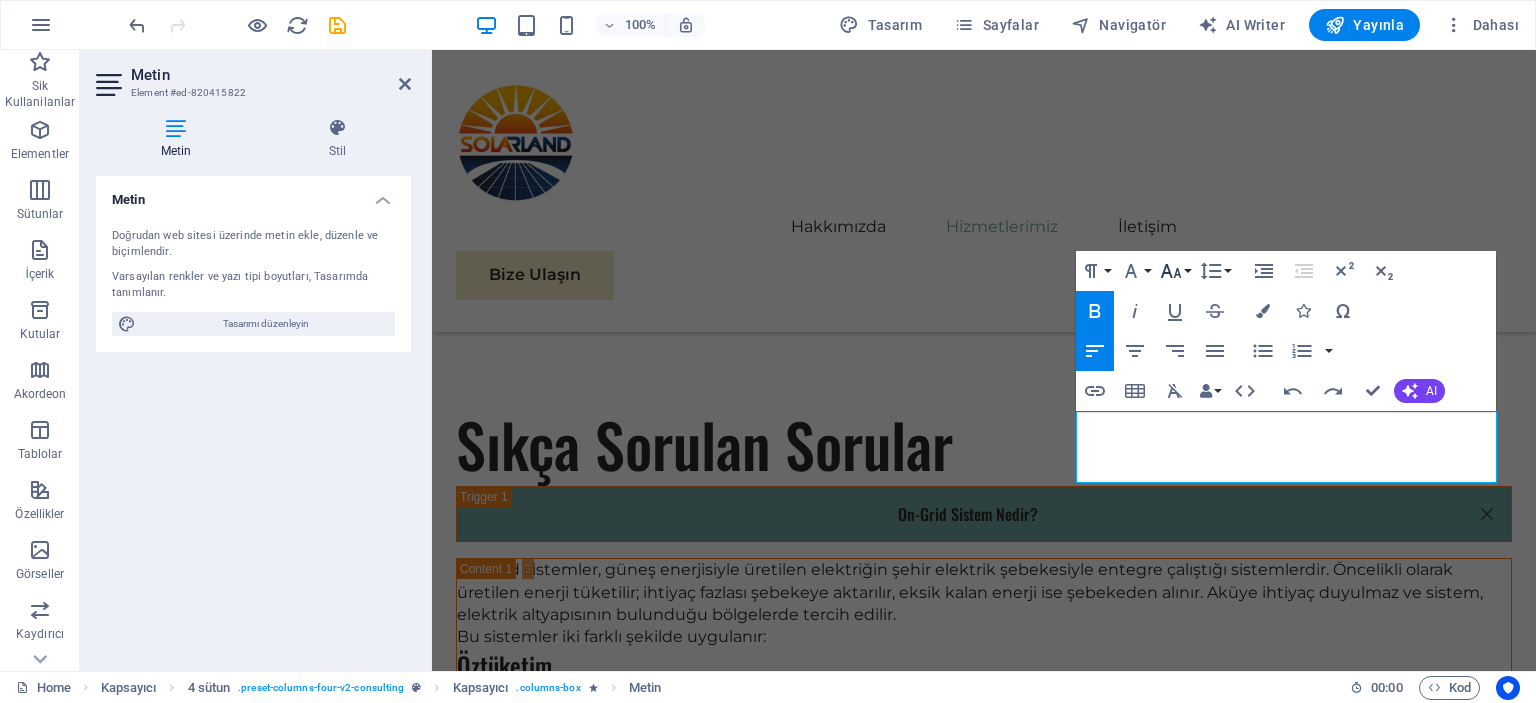 click 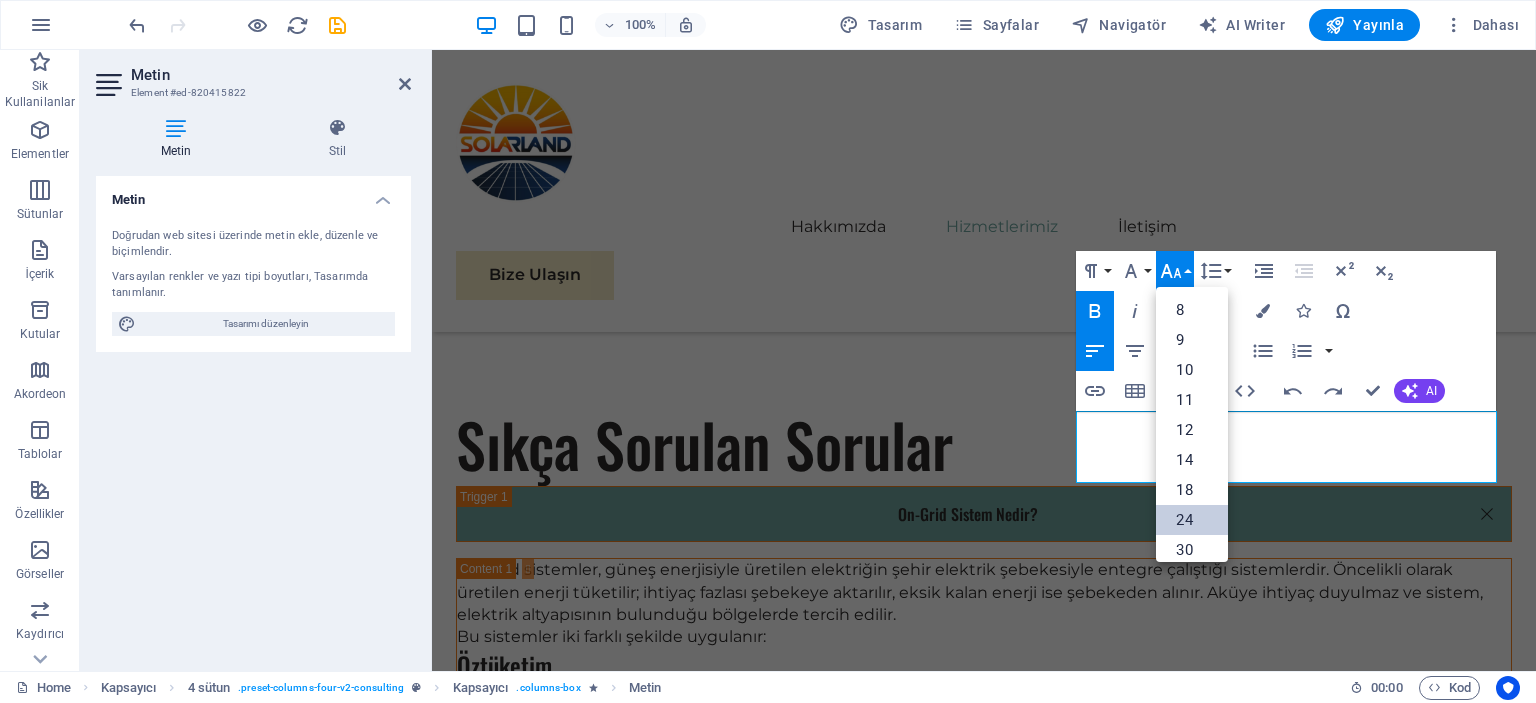 click on "24" at bounding box center (1192, 520) 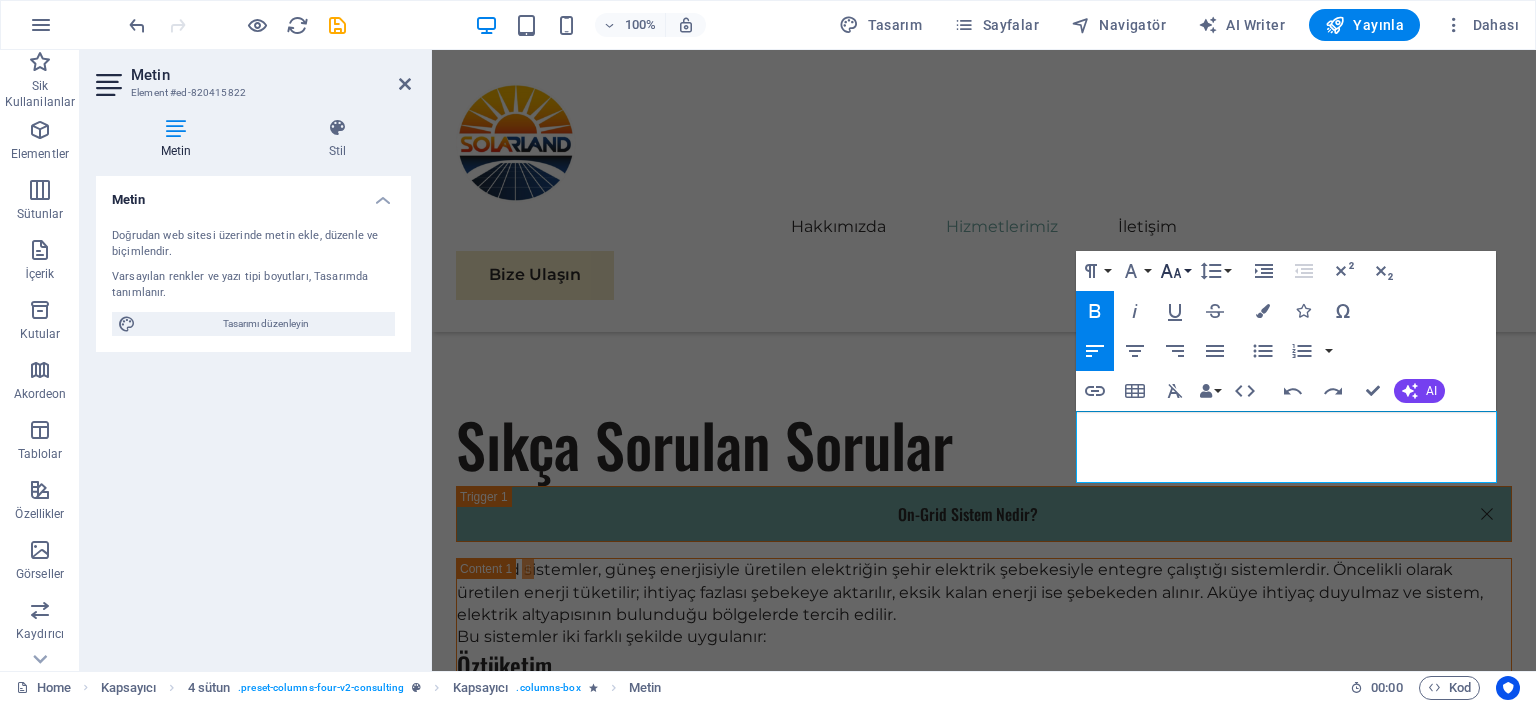 click 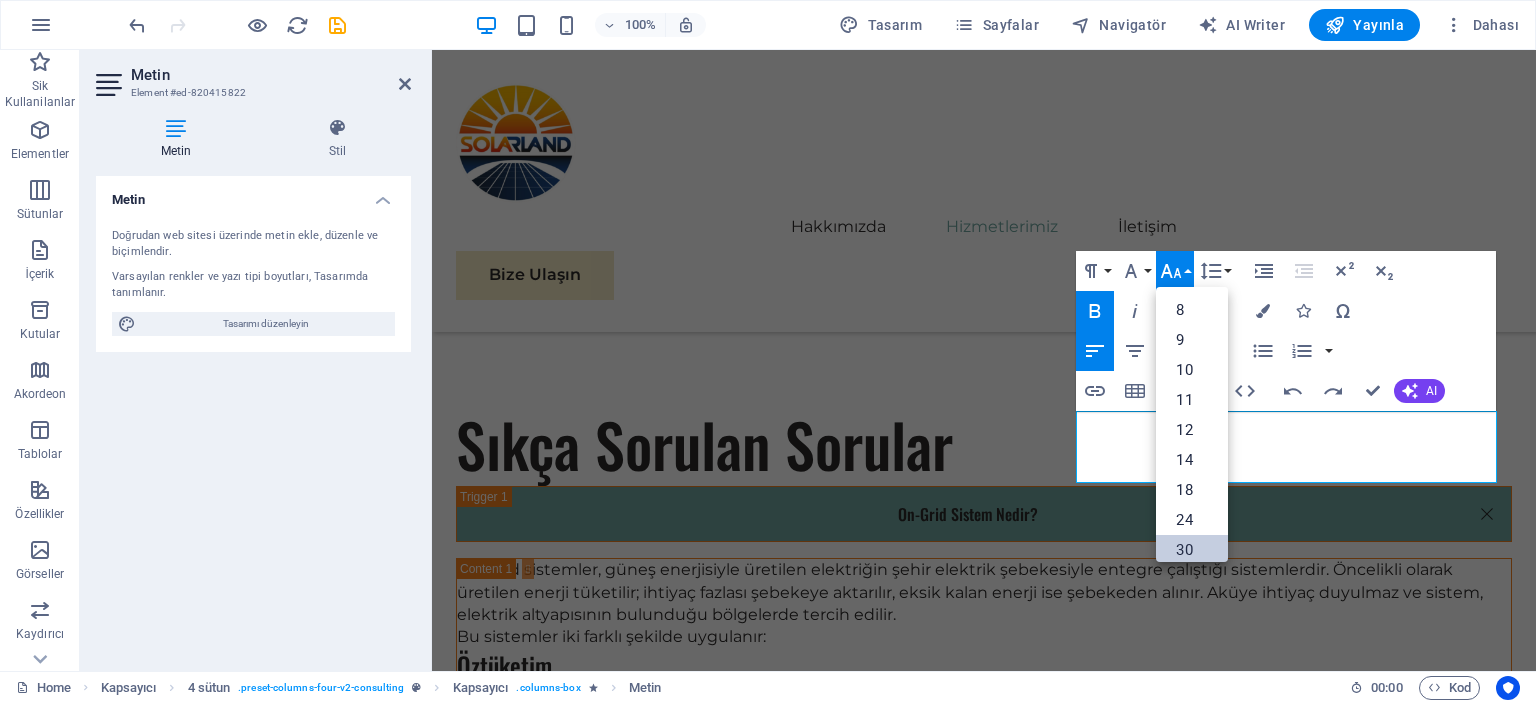 click on "30" at bounding box center (1192, 550) 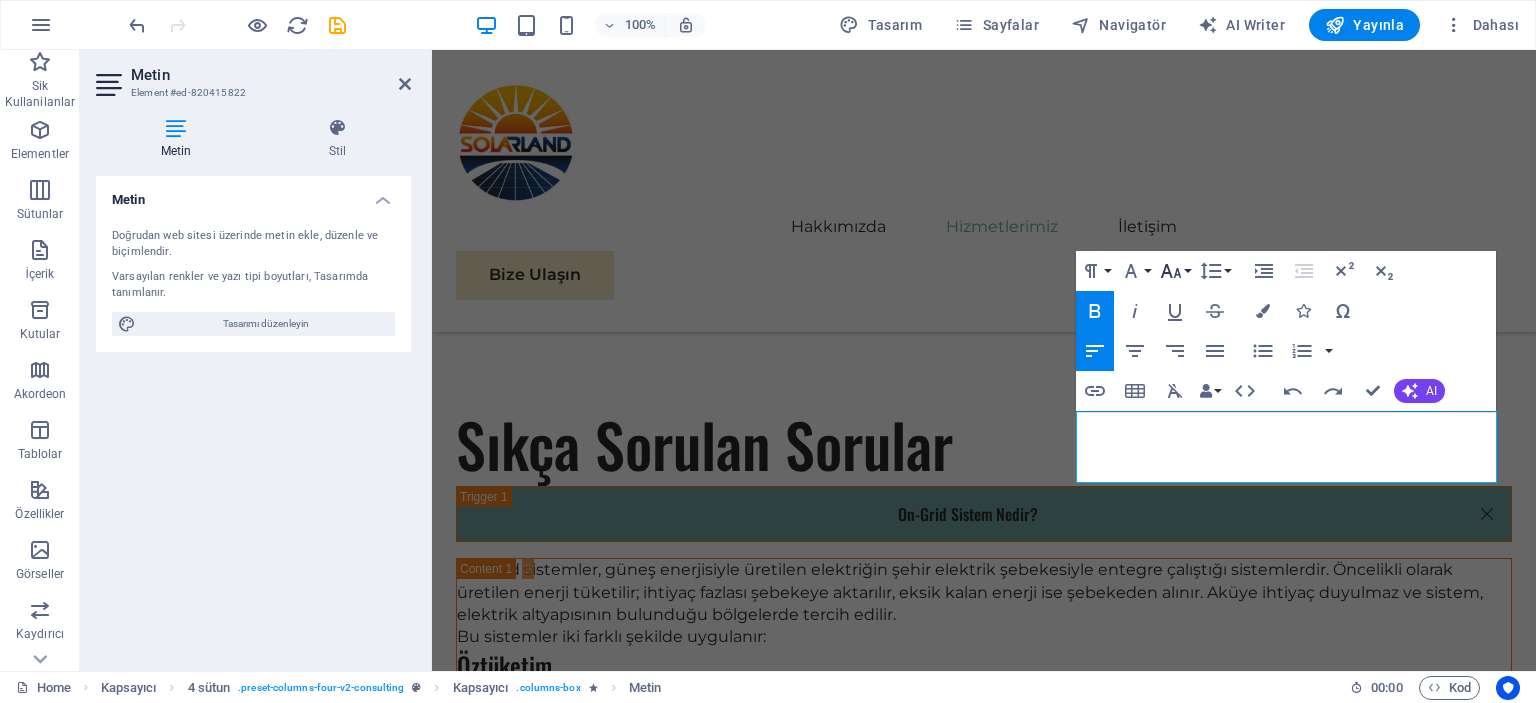 click on "Font Size" at bounding box center (1175, 271) 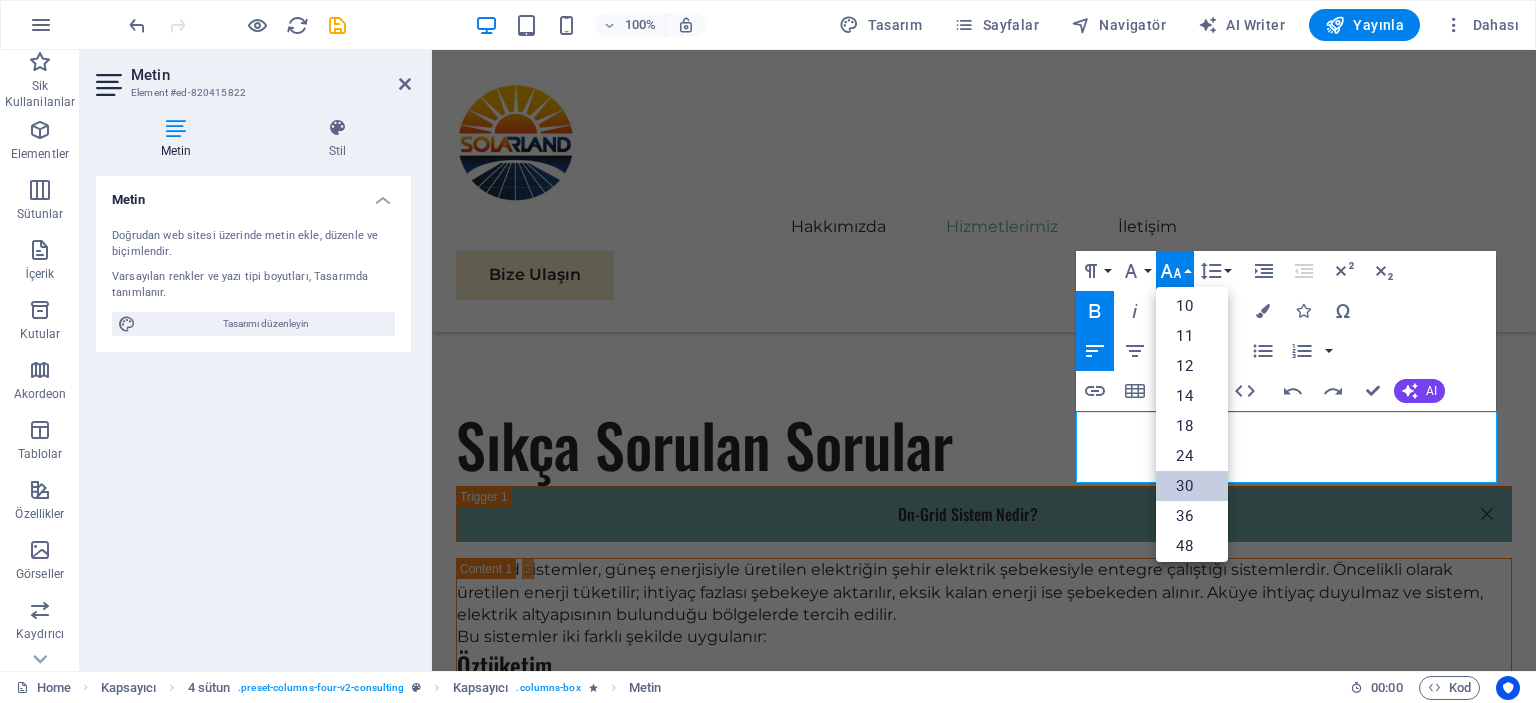scroll, scrollTop: 100, scrollLeft: 0, axis: vertical 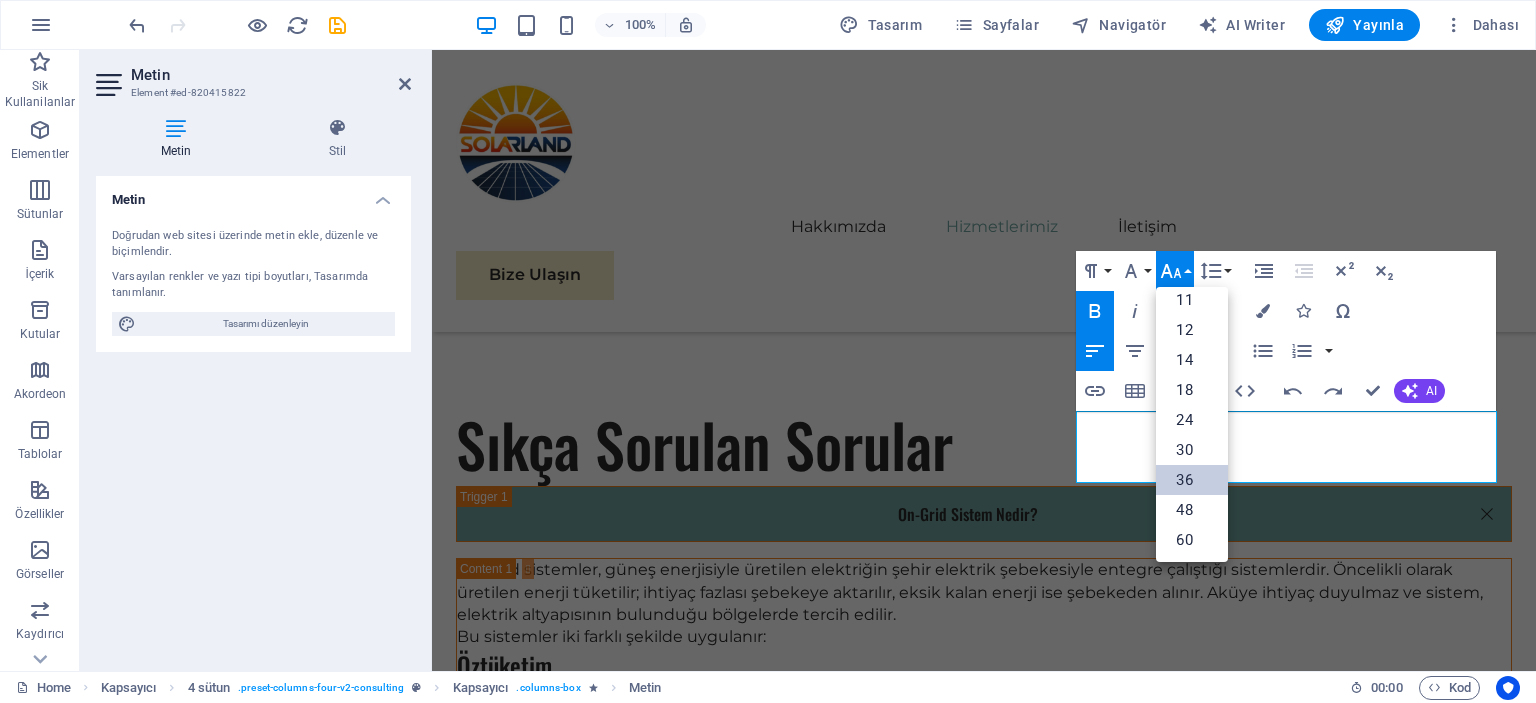 click on "36" at bounding box center (1192, 480) 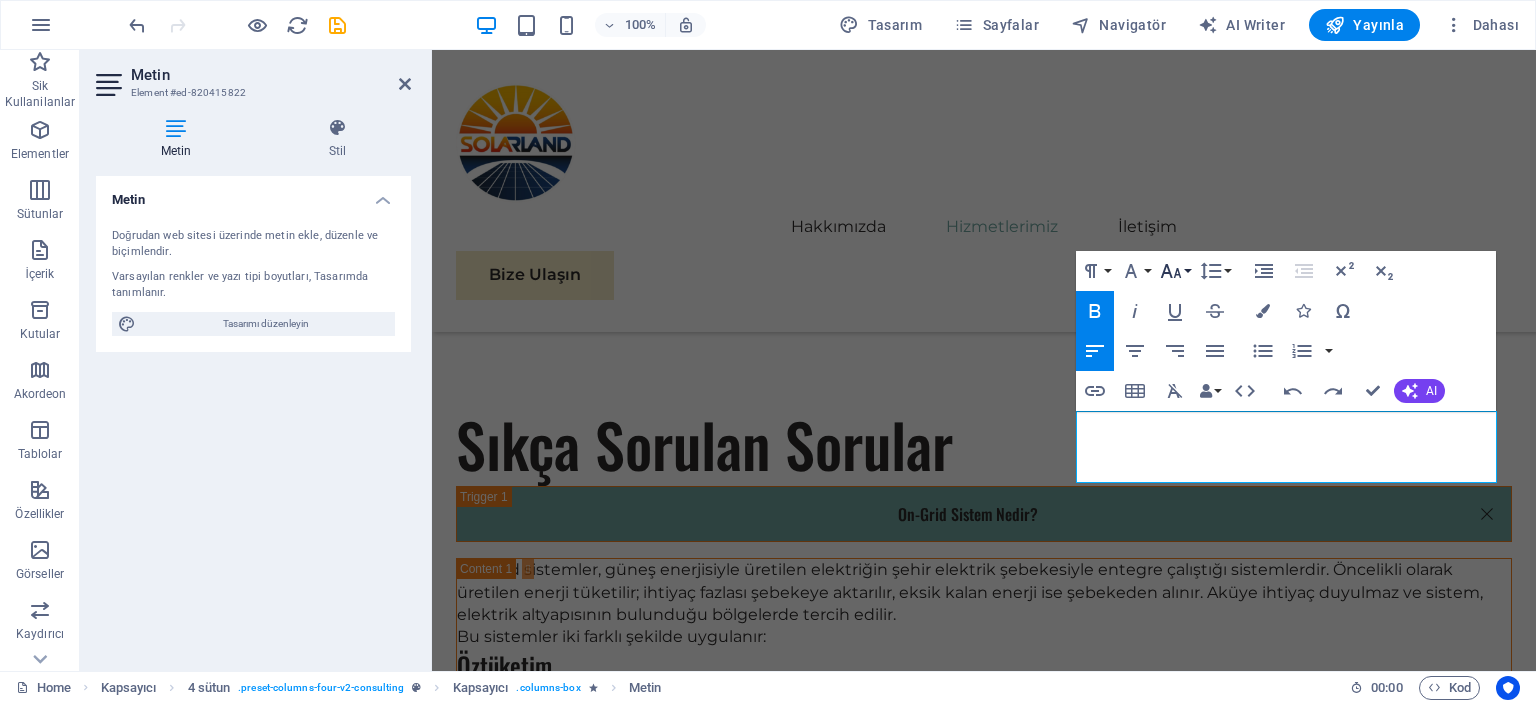 click 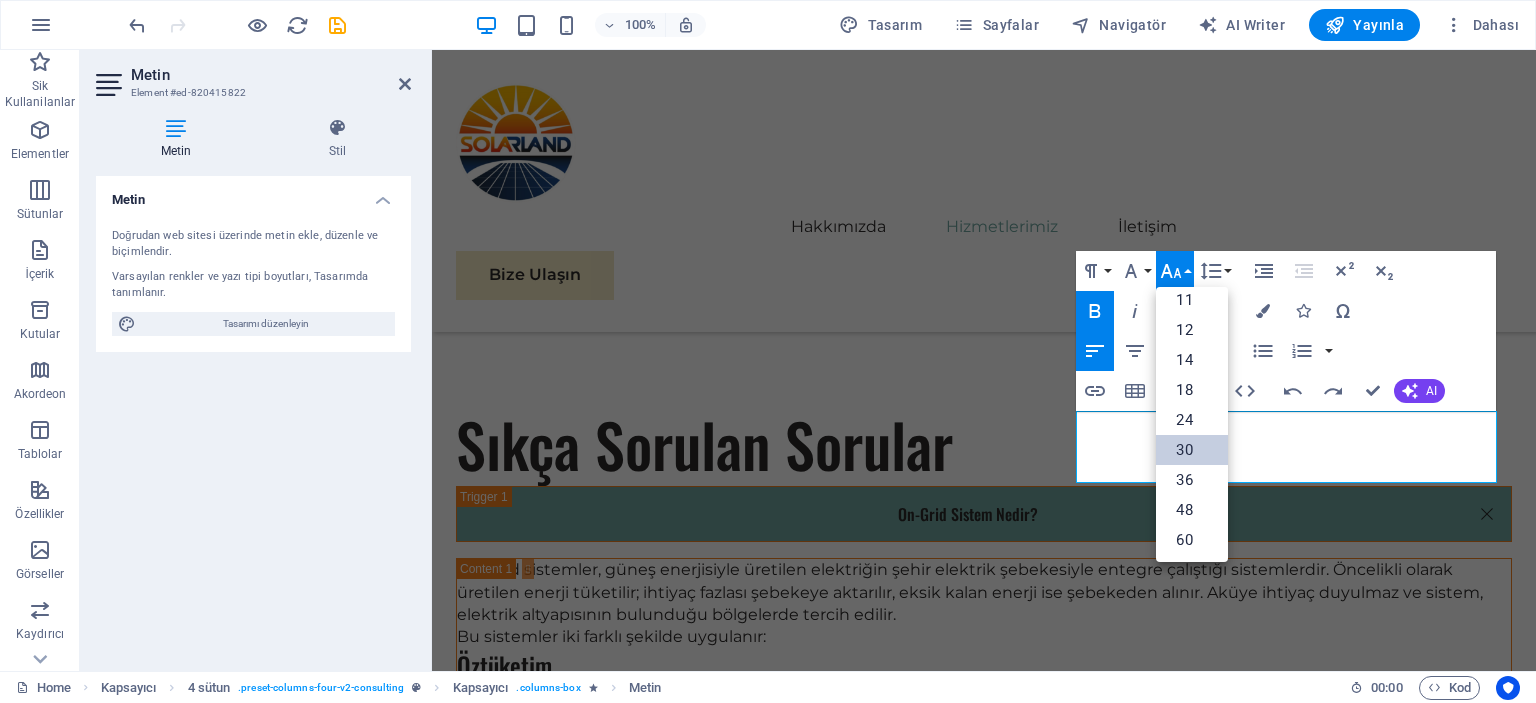 click on "30" at bounding box center [1192, 450] 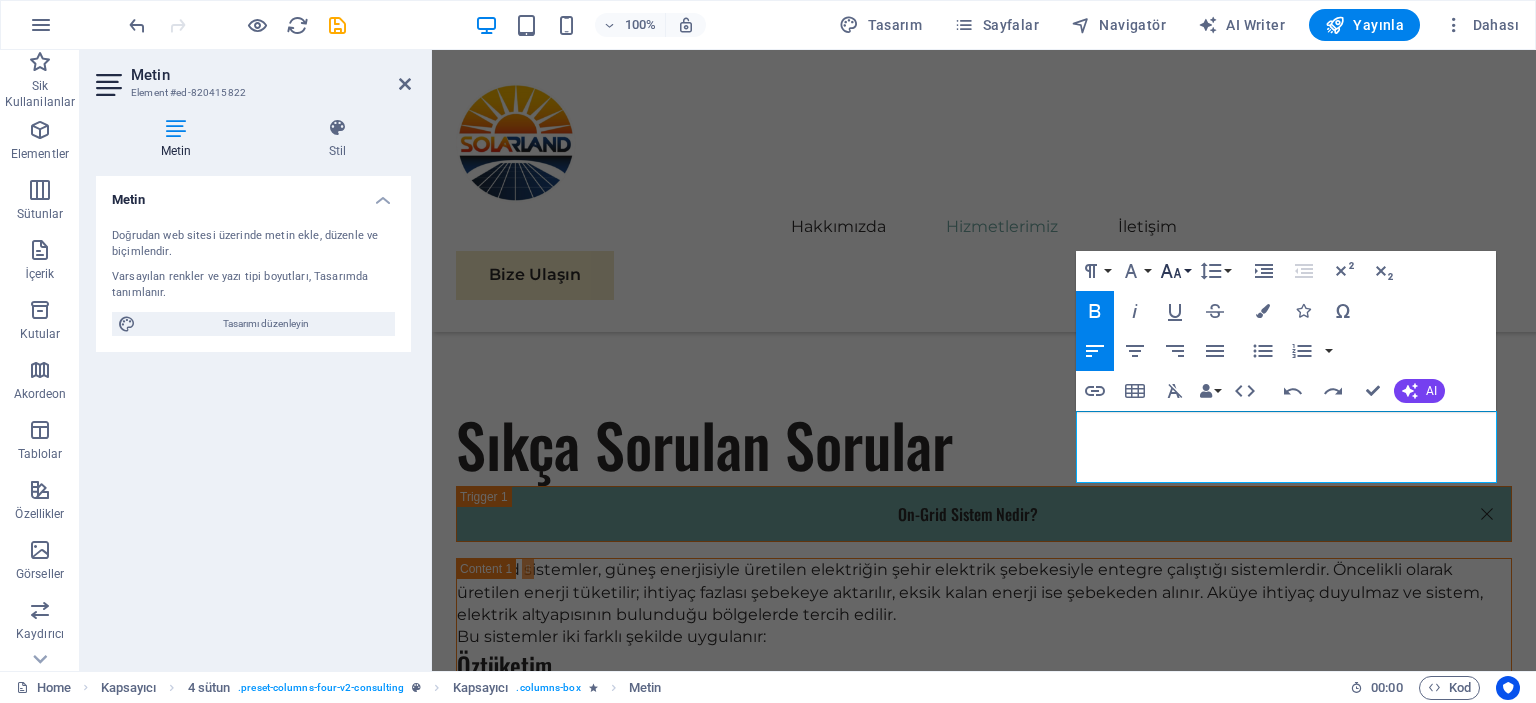 click 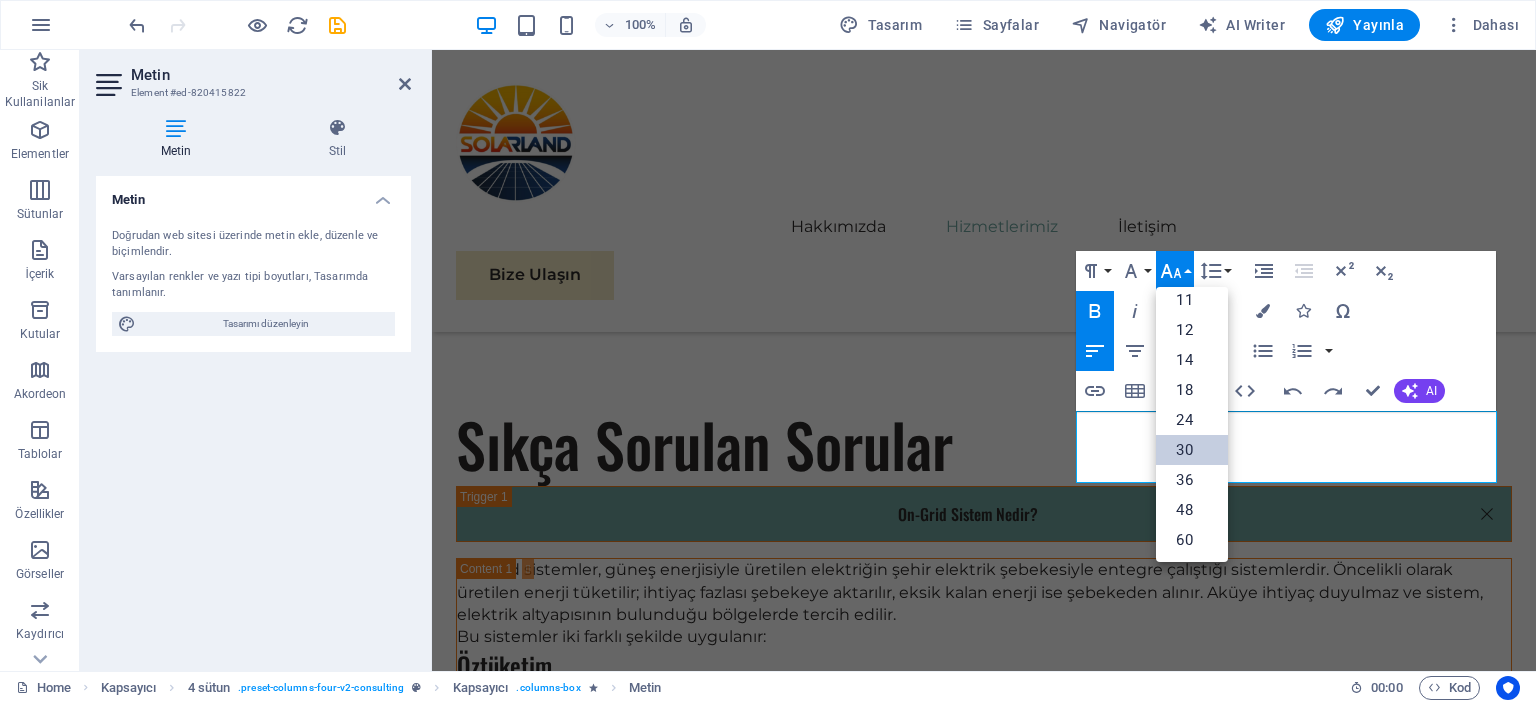 click on "30" at bounding box center [1192, 450] 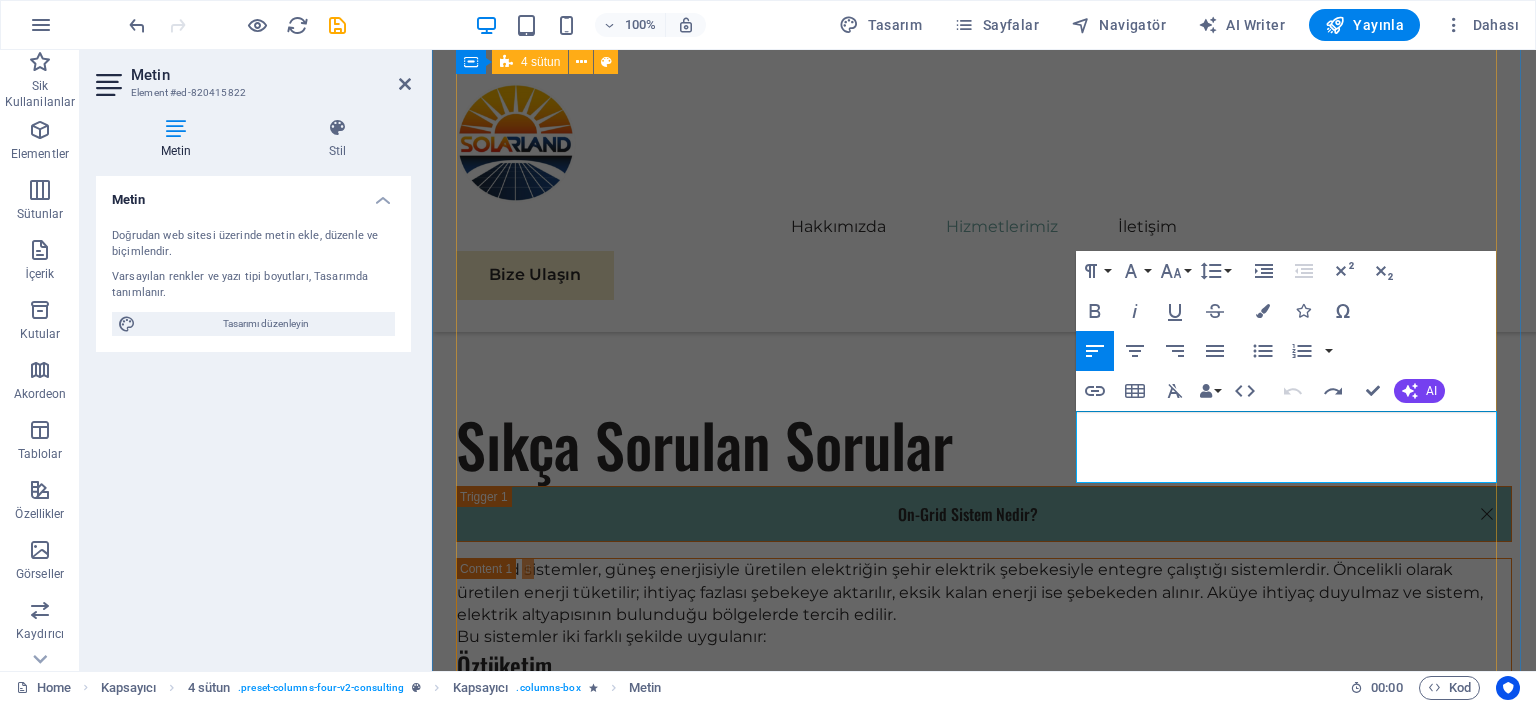 click on "01 Solar Panel Satışı Devamını Oku Daha Az Oku 02 Proje Danışmanlığı Ongrid ve off grid elektrik sistemleri, enerji üretimi ve tüketimi konusunda iki farklı yaklaşımı temsil etmektedir. Ongrid sistemleri, yerel elektrik şebekesine bağlı olarak çalışan sistemlerdir. Bu tür sistemler, güneş panelleri veya rüzgar türbinleri gibi yenilenebilir enerji kaynaklarından elde edilen enerjiyi, doğrudan elektrik şebekesine aktarır. Böylece, gün içerisinde üretilen fazla enerji, şebekede depolanabilir ve ihtiyaç anında kullanılabilir.  Devamını Oku Daha Az Oku 03 Kurulum ve Montaj Hizmetleri Devamını Oku Daha Az Oku 04 Bakım ve Destek Hizmetleri Devamını Oku Daha Az Oku" at bounding box center [984, 4765] 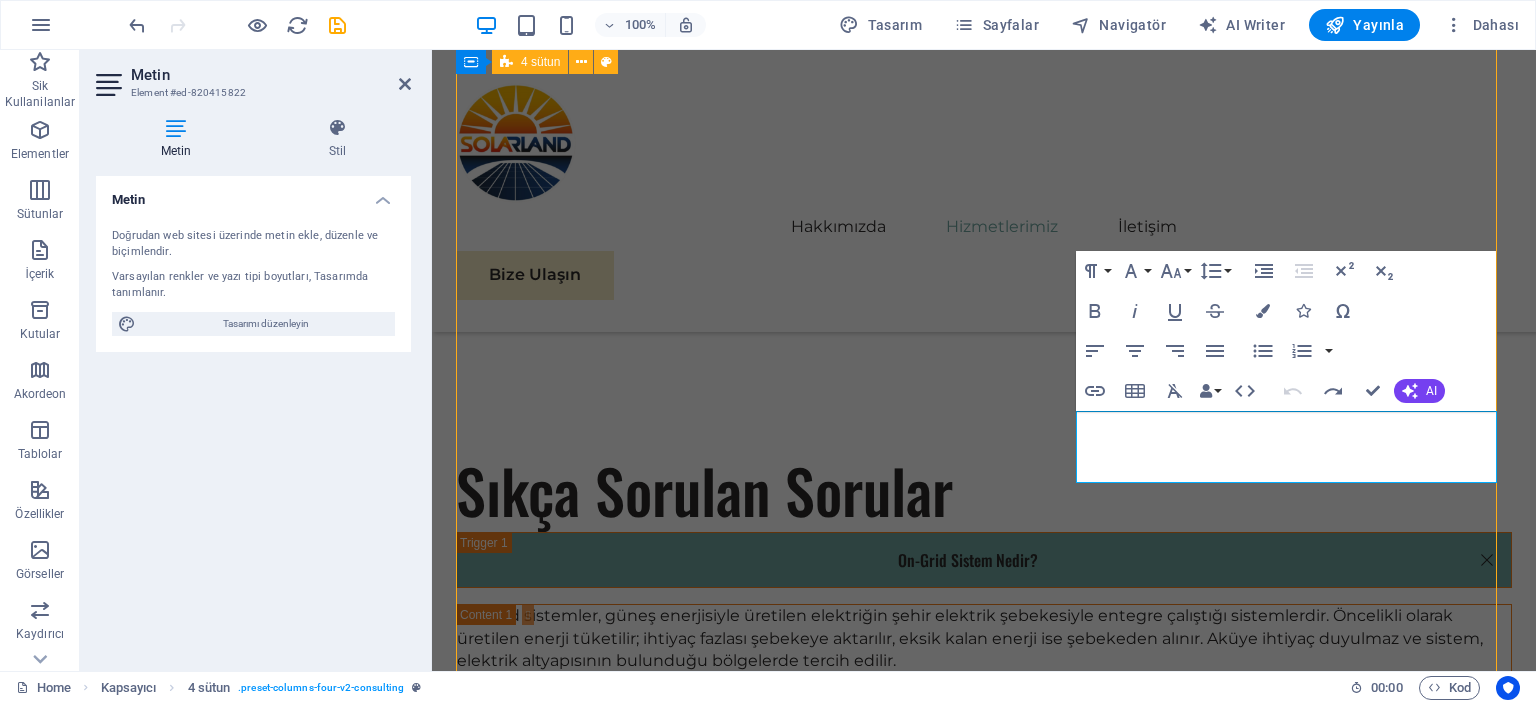 scroll, scrollTop: 4928, scrollLeft: 0, axis: vertical 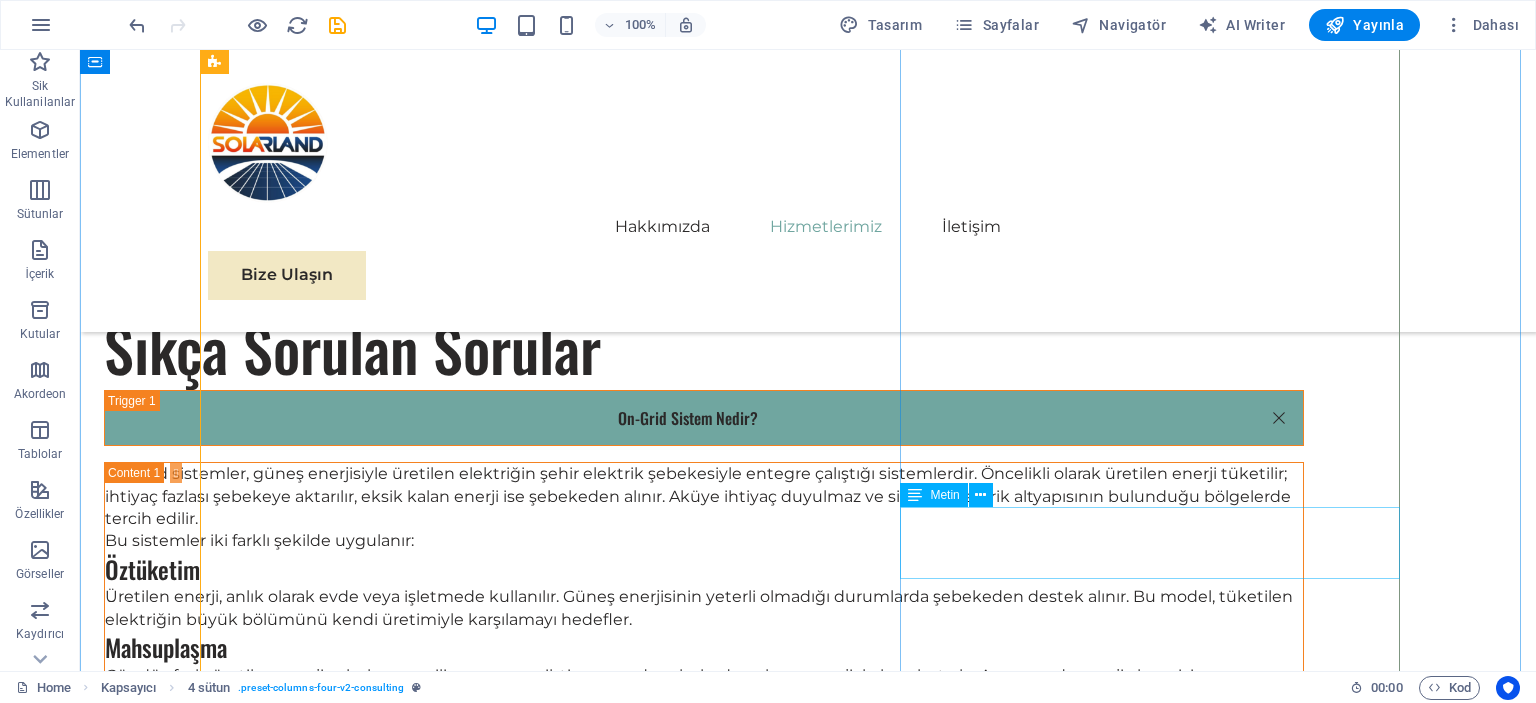 click on "Proje Danışmanlığı" at bounding box center [808, 4494] 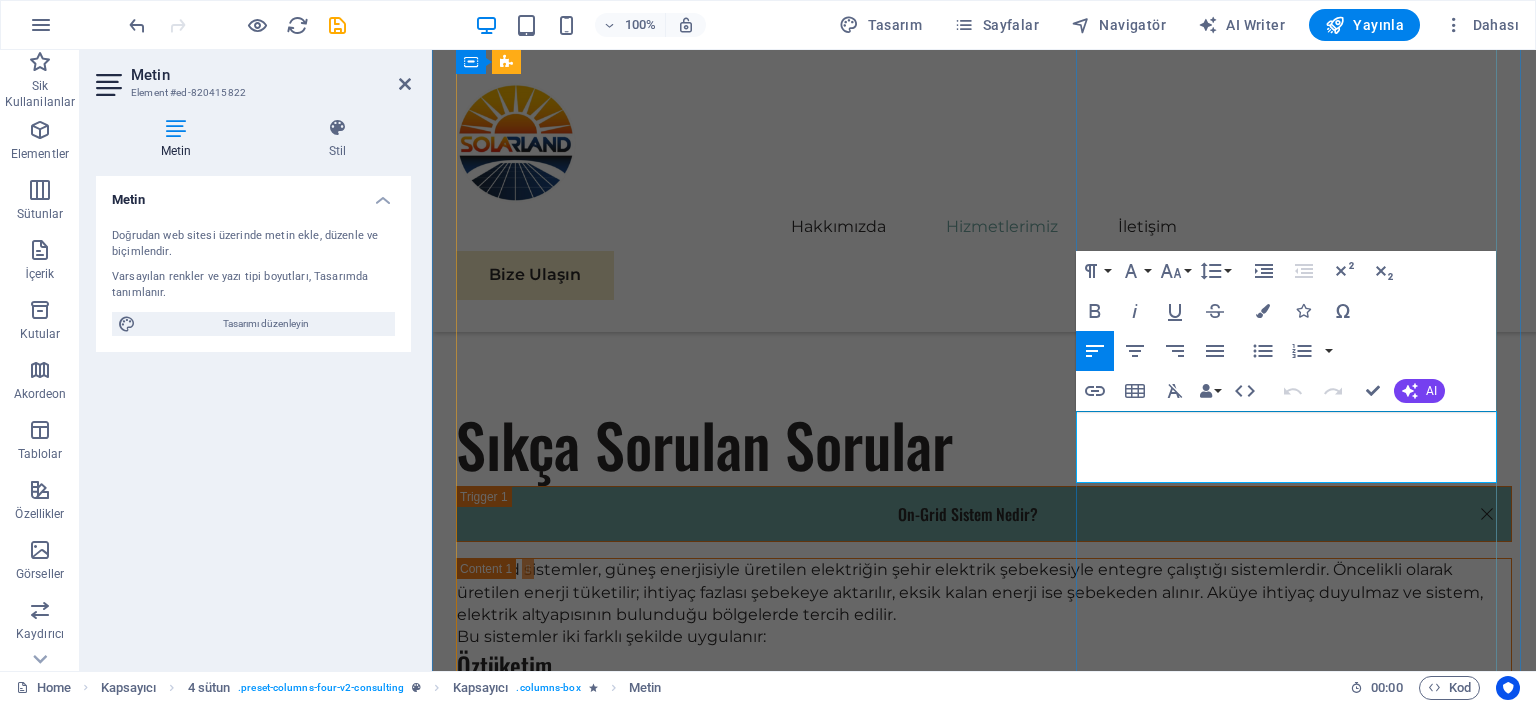 drag, startPoint x: 1270, startPoint y: 470, endPoint x: 1077, endPoint y: 427, distance: 197.73215 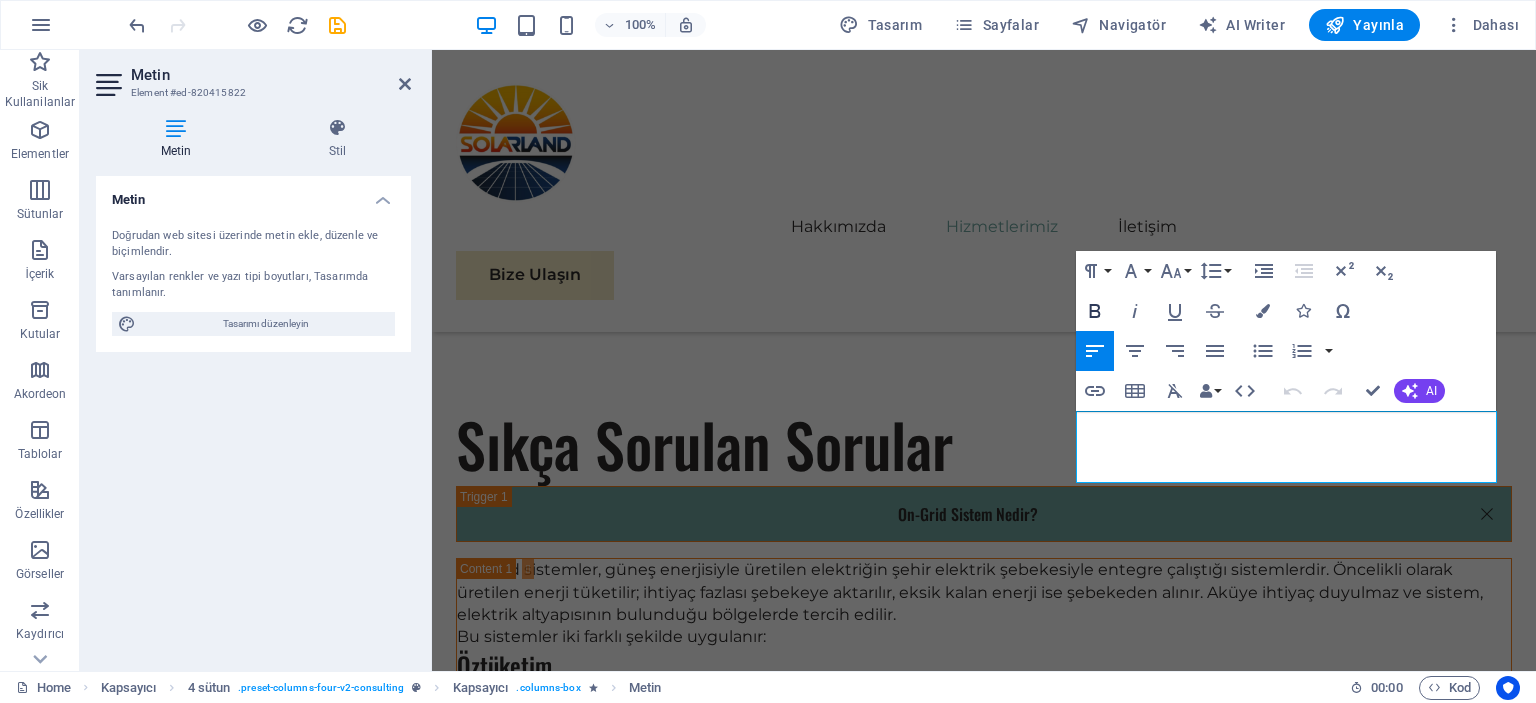 click on "Bold" at bounding box center [1095, 311] 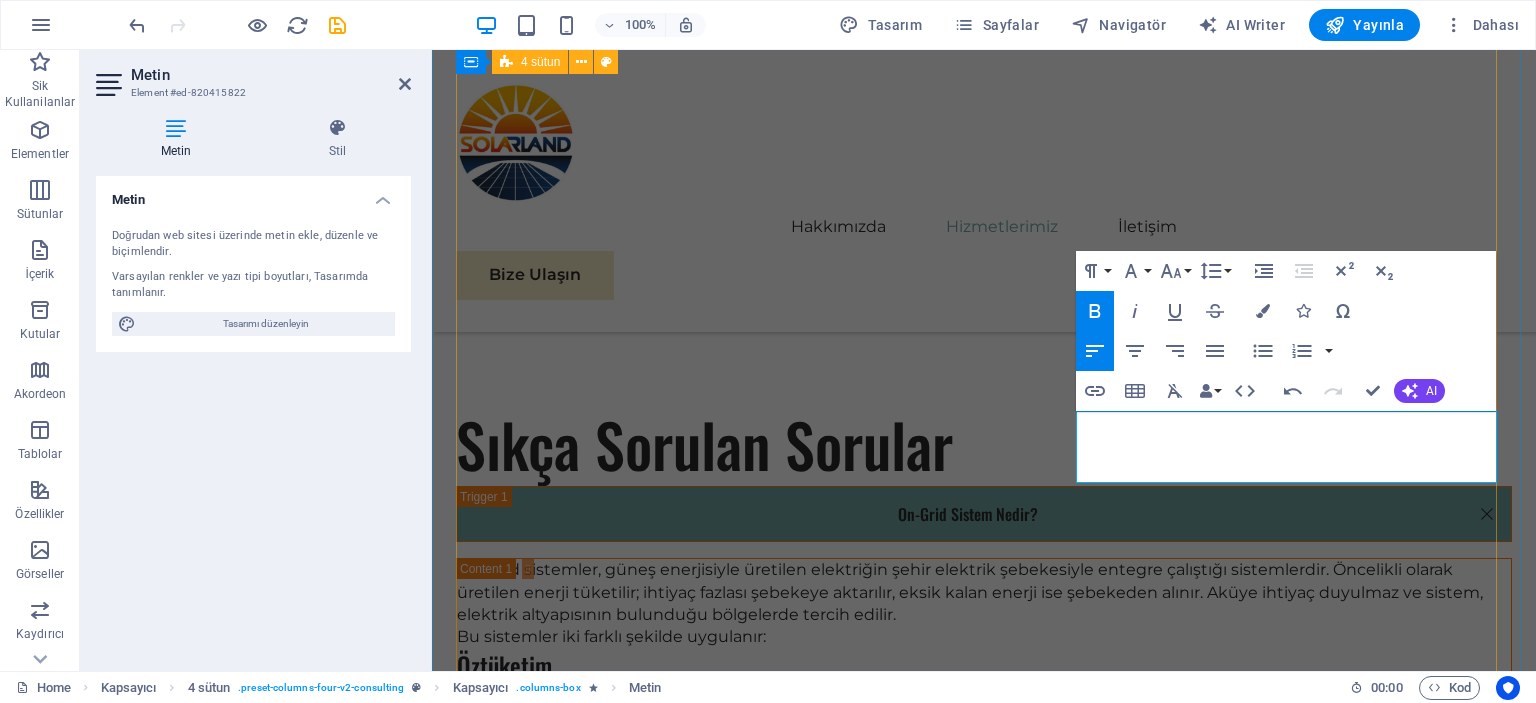 click on "01 Solar Panel Satışı Devamını Oku Daha Az Oku 02 Proje Danışmanlığı Ongrid ve off grid elektrik sistemleri, enerji üretimi ve tüketimi konusunda iki farklı yaklaşımı temsil etmektedir. Ongrid sistemleri, yerel elektrik şebekesine bağlı olarak çalışan sistemlerdir. Bu tür sistemler, güneş panelleri veya rüzgar türbinleri gibi yenilenebilir enerji kaynaklarından elde edilen enerjiyi, doğrudan elektrik şebekesine aktarır. Böylece, gün içerisinde üretilen fazla enerji, şebekede depolanabilir ve ihtiyaç anında kullanılabilir.  Devamını Oku Daha Az Oku 03 Kurulum ve Montaj Hizmetleri Devamını Oku Daha Az Oku 04 Bakım ve Destek Hizmetleri Devamını Oku Daha Az Oku" at bounding box center [984, 4765] 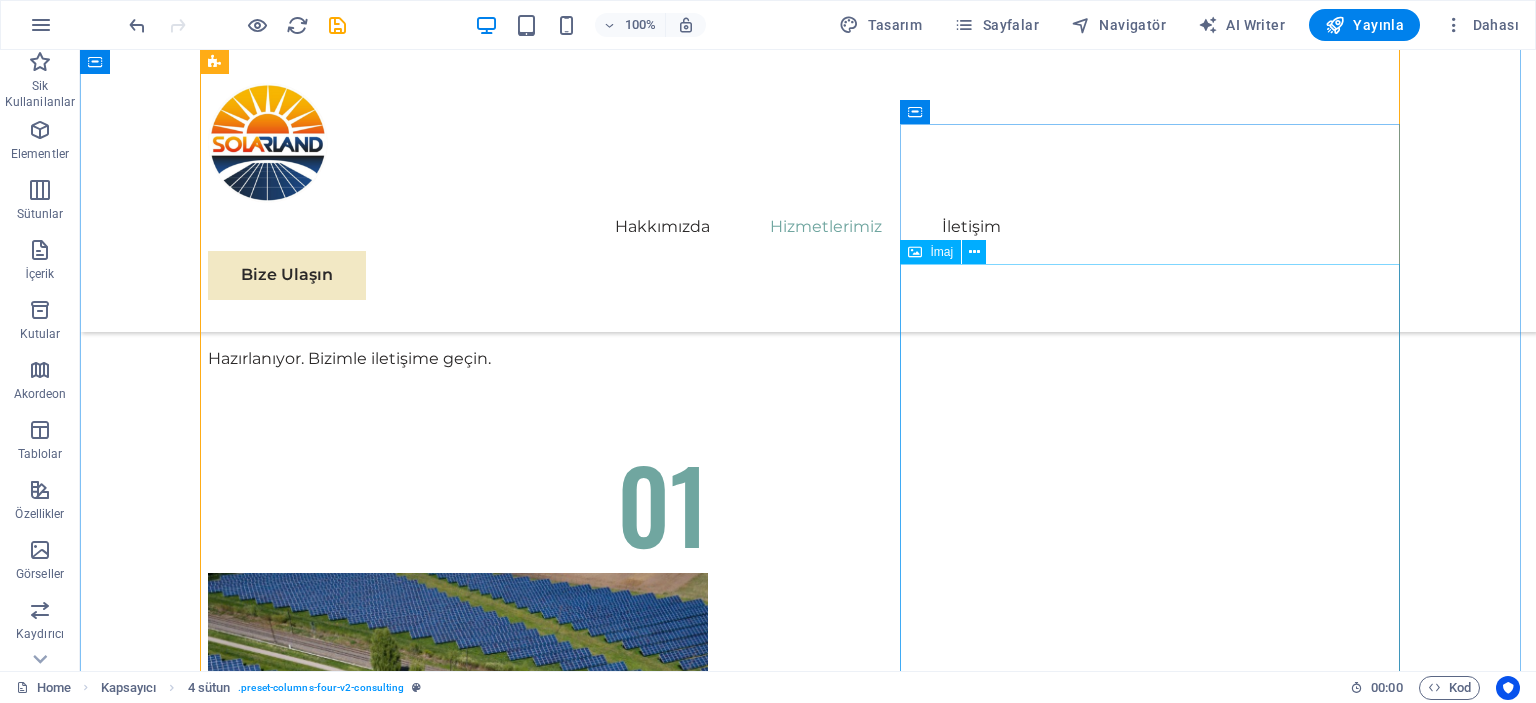 scroll, scrollTop: 6624, scrollLeft: 0, axis: vertical 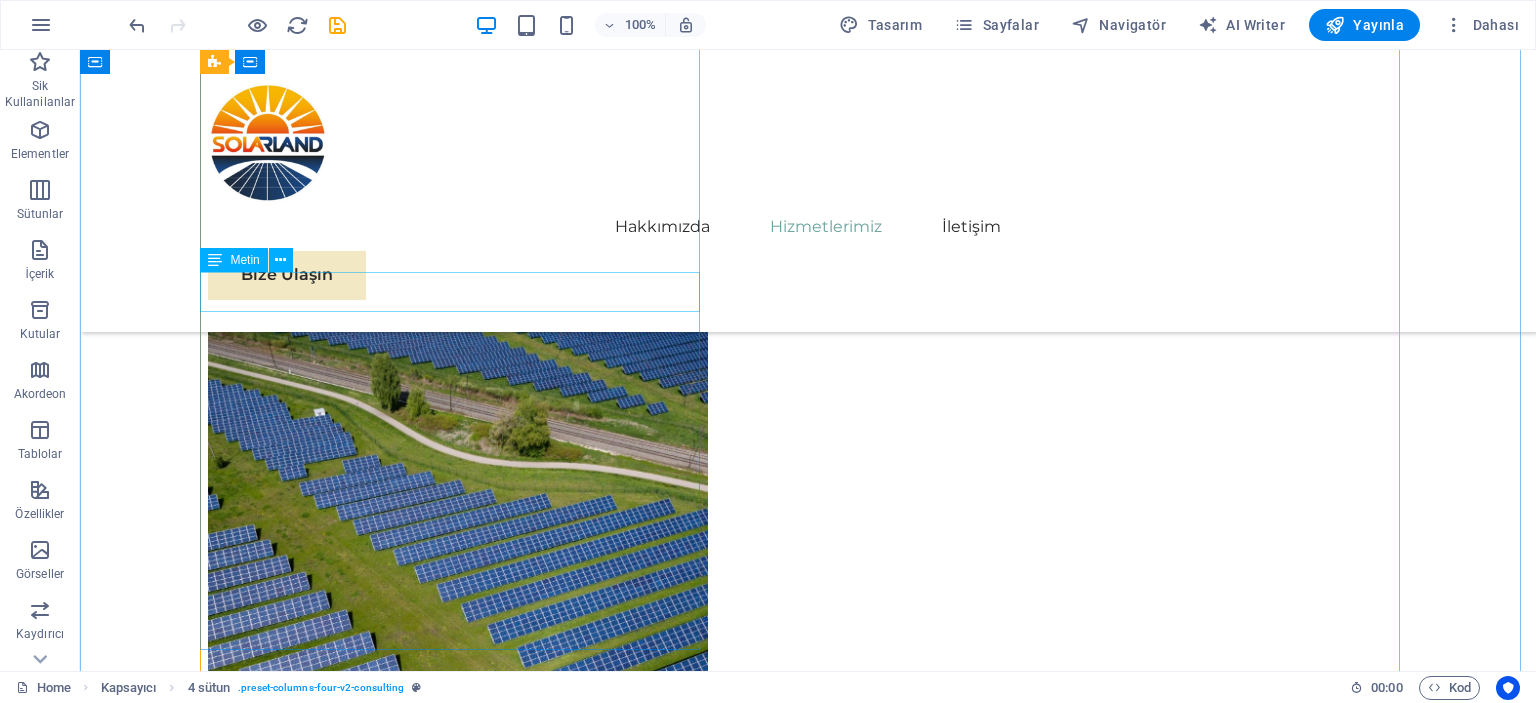 click on "Kurulum ve Montaj Hizmetleri" at bounding box center [808, 4244] 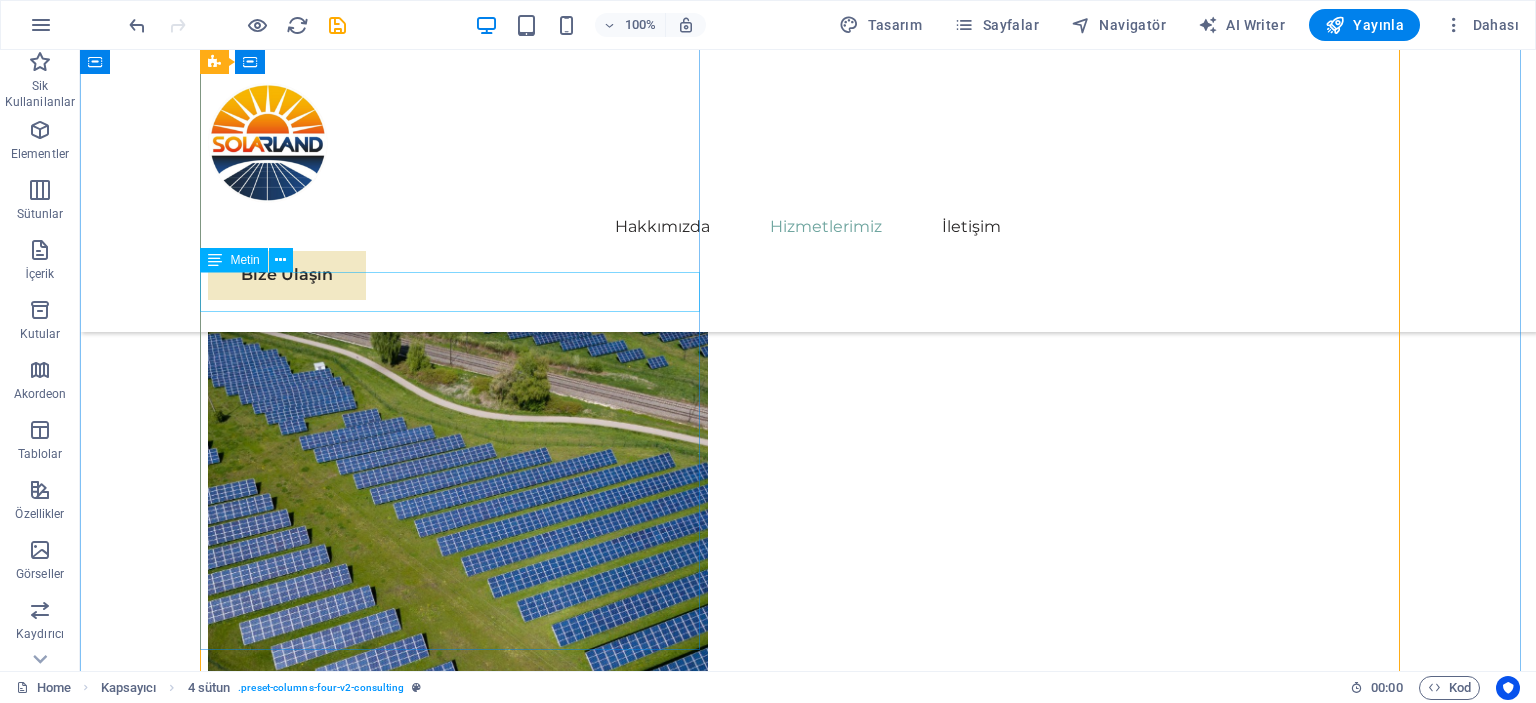 scroll, scrollTop: 6644, scrollLeft: 0, axis: vertical 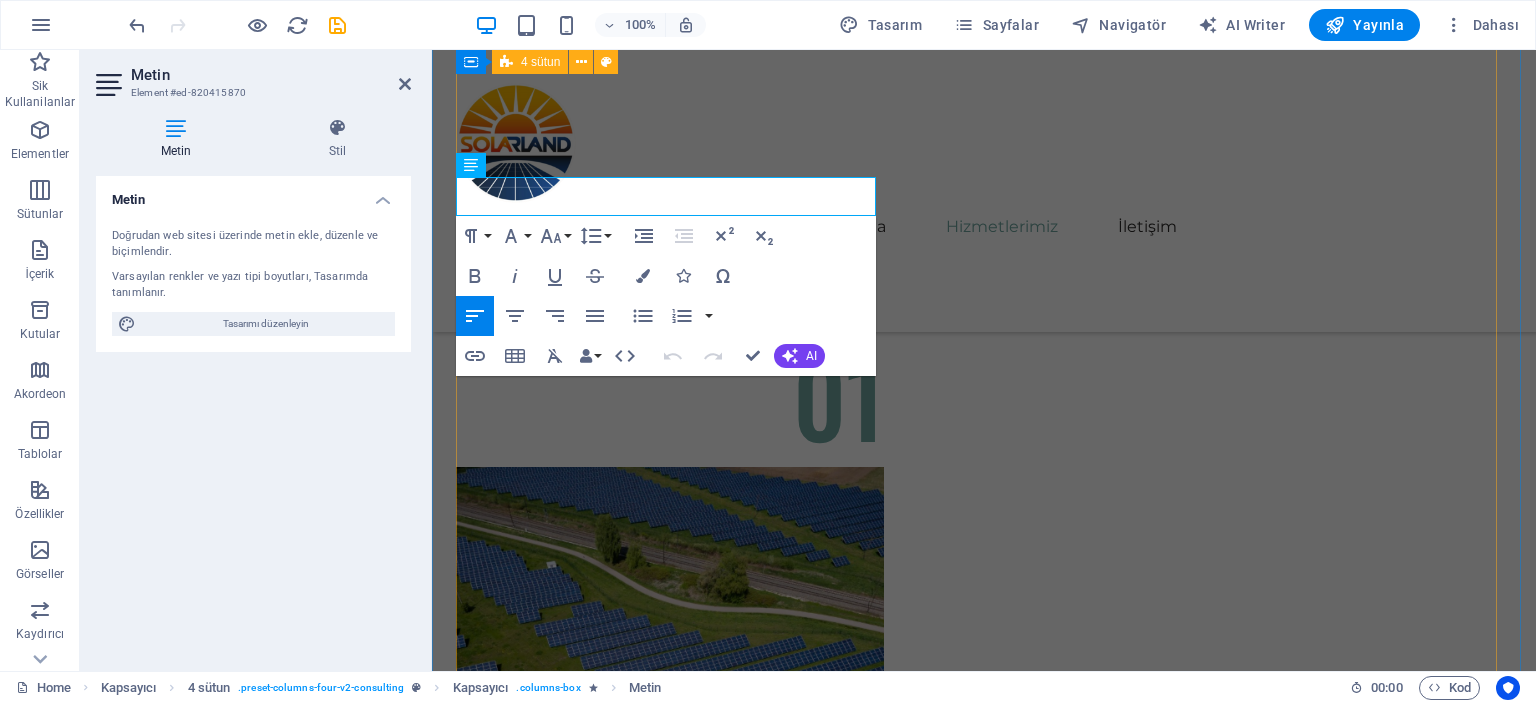 click on "01 Solar Panel Satışı Devamını Oku Daha Az Oku 02 Proje Danışmanlığı Ongrid ve off grid elektrik sistemleri, enerji üretimi ve tüketimi konusunda iki farklı yaklaşımı temsil etmektedir. Ongrid sistemleri, yerel elektrik şebekesine bağlı olarak çalışan sistemlerdir. Bu tür sistemler, güneş panelleri veya rüzgar türbinleri gibi yenilenebilir enerji kaynaklarından elde edilen enerjiyi, doğrudan elektrik şebekesine aktarır. Böylece, gün içerisinde üretilen fazla enerji, şebekede depolanabilir ve ihtiyaç anında kullanılabilir.  Devamını Oku Daha Az Oku 03 Kurulum ve Montaj Hizmetleri Devamını Oku Daha Az Oku 04 Bakım ve Destek Hizmetleri Devamını Oku Daha Az Oku" at bounding box center [984, 3075] 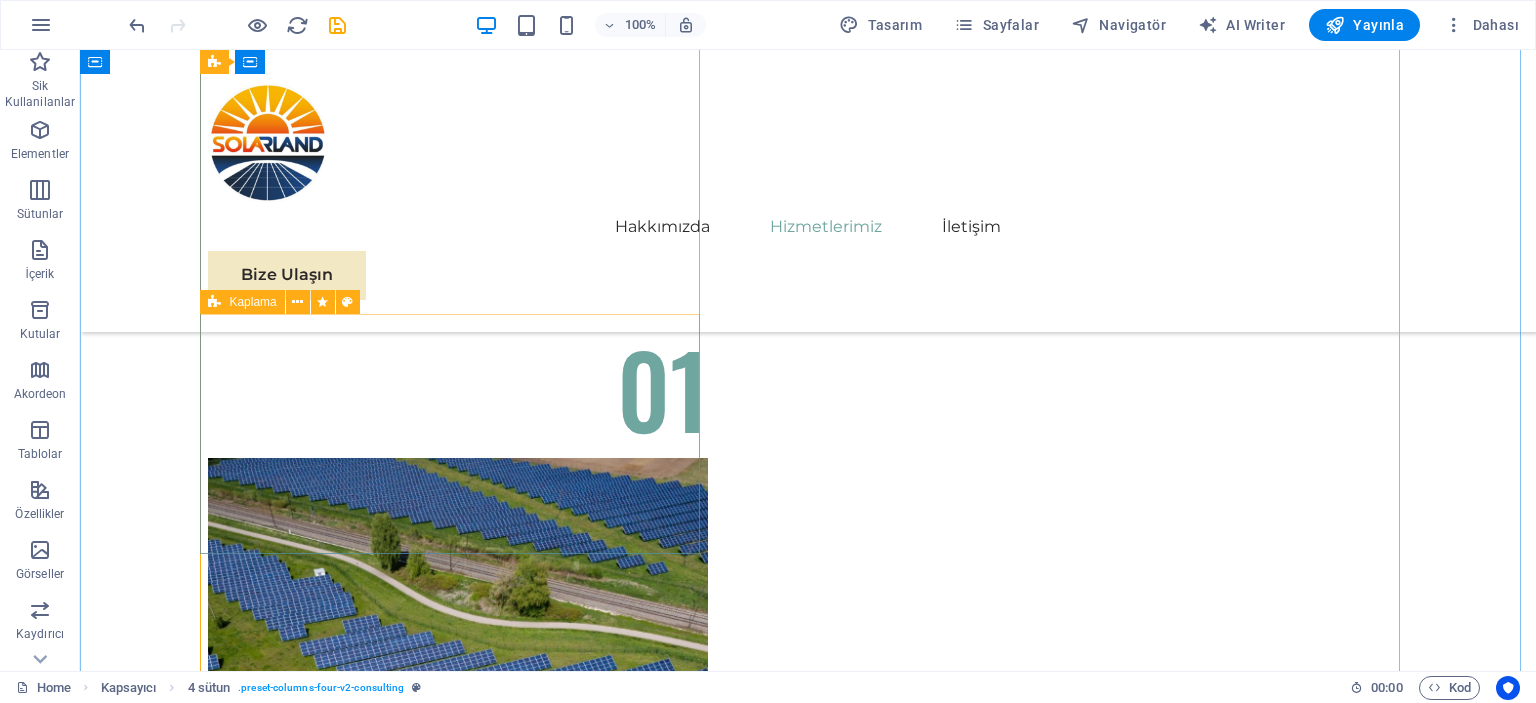 scroll, scrollTop: 6420, scrollLeft: 0, axis: vertical 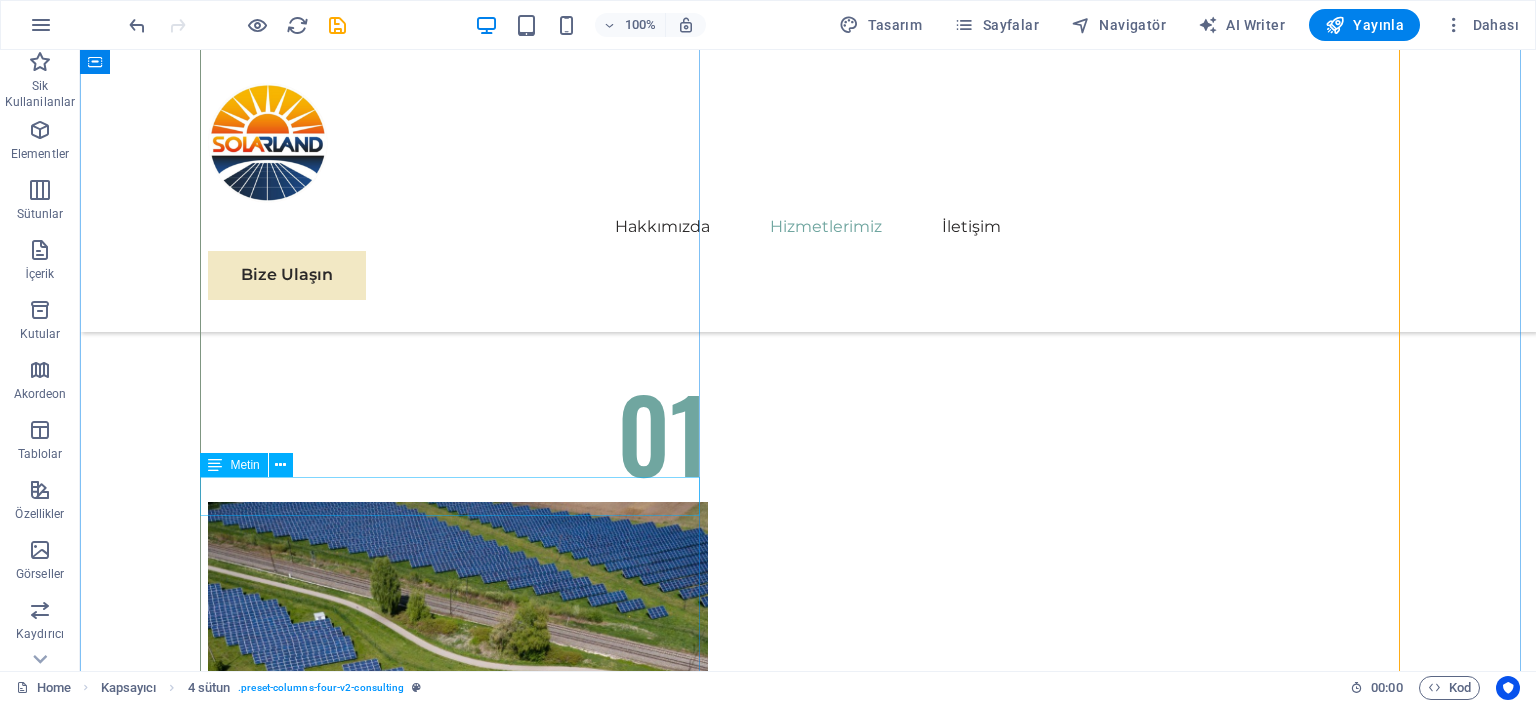 click on "Kurulum ve Montaj Hizmetleri" at bounding box center [808, 4448] 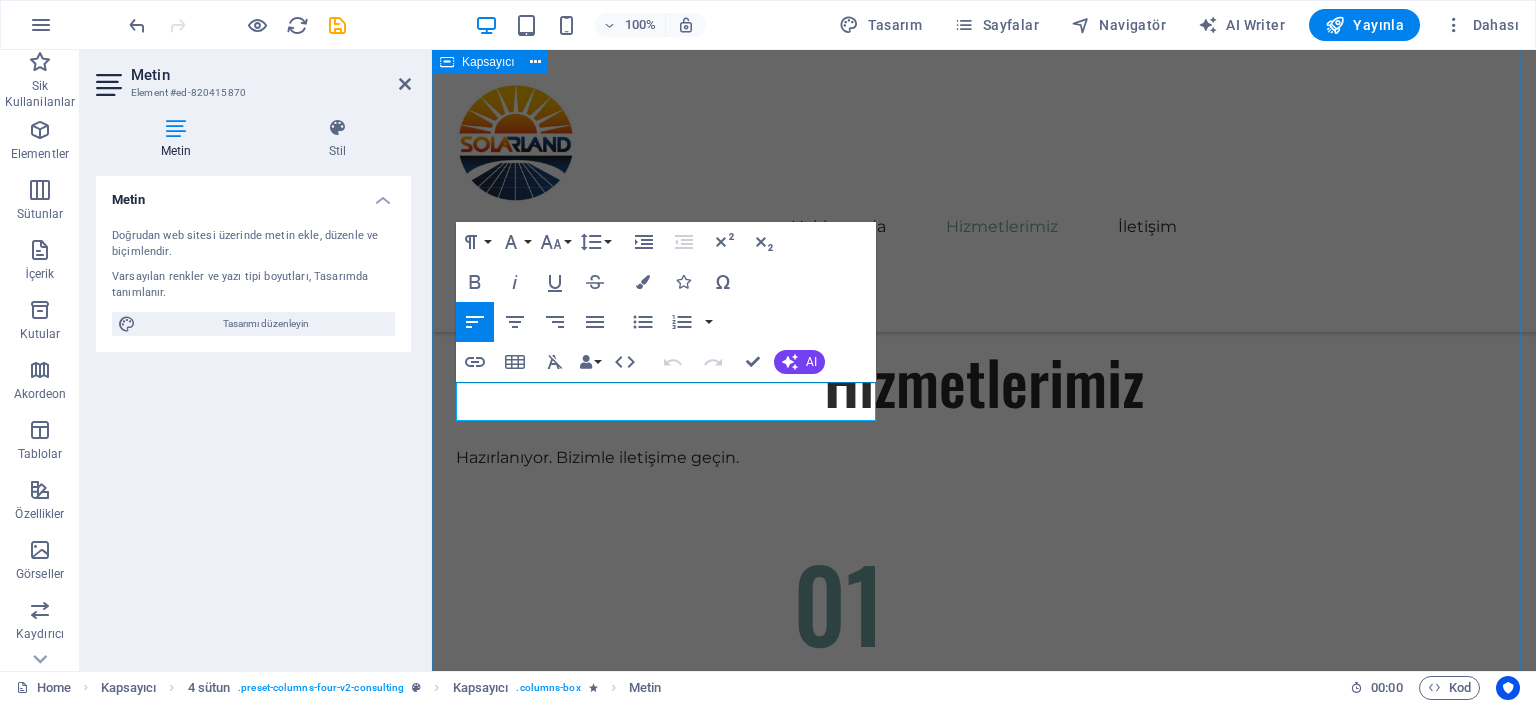 drag, startPoint x: 821, startPoint y: 397, endPoint x: 446, endPoint y: 408, distance: 375.1613 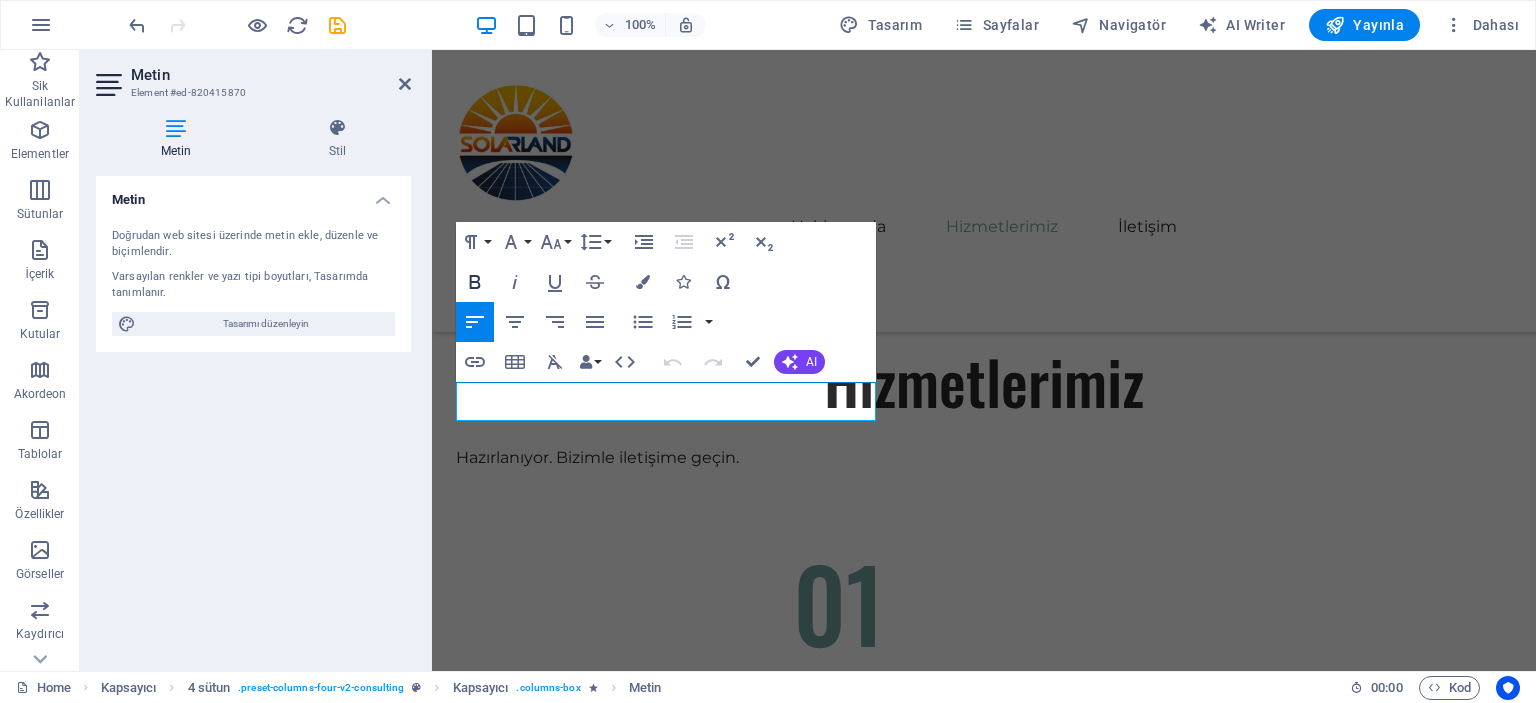 click 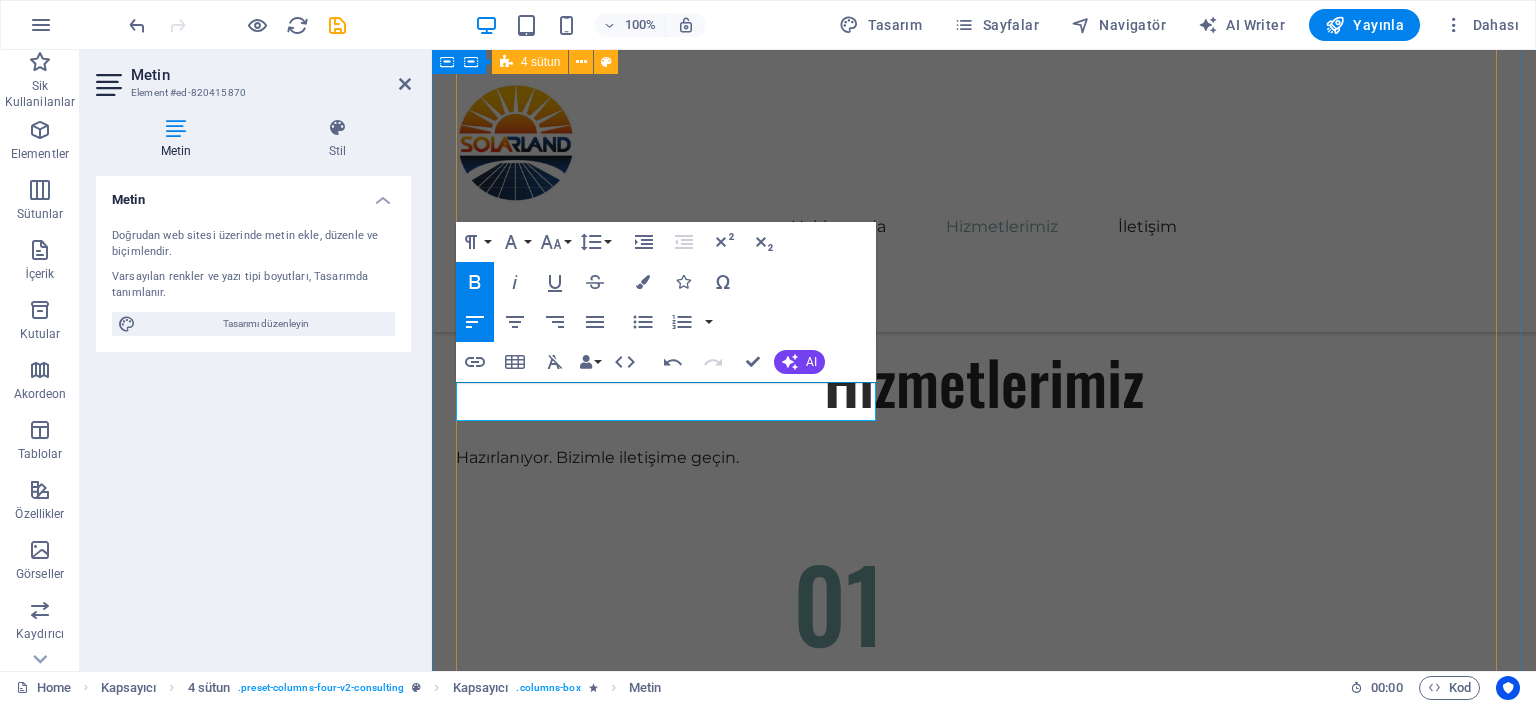 click on "01 Solar Panel Satışı Devamını Oku Daha Az Oku 02 Proje Danışmanlığı Ongrid ve off grid elektrik sistemleri, enerji üretimi ve tüketimi konusunda iki farklı yaklaşımı temsil etmektedir. Ongrid sistemleri, yerel elektrik şebekesine bağlı olarak çalışan sistemlerdir. Bu tür sistemler, güneş panelleri veya rüzgar türbinleri gibi yenilenebilir enerji kaynaklarından elde edilen enerjiyi, doğrudan elektrik şebekesine aktarır. Böylece, gün içerisinde üretilen fazla enerji, şebekede depolanabilir ve ihtiyaç anında kullanılabilir.  Devamını Oku Daha Az Oku 03 Kurulum ve Montaj Hizmetleri Devamını Oku Daha Az Oku 04 Bakım ve Destek Hizmetleri Devamını Oku Daha Az Oku" at bounding box center (984, 3280) 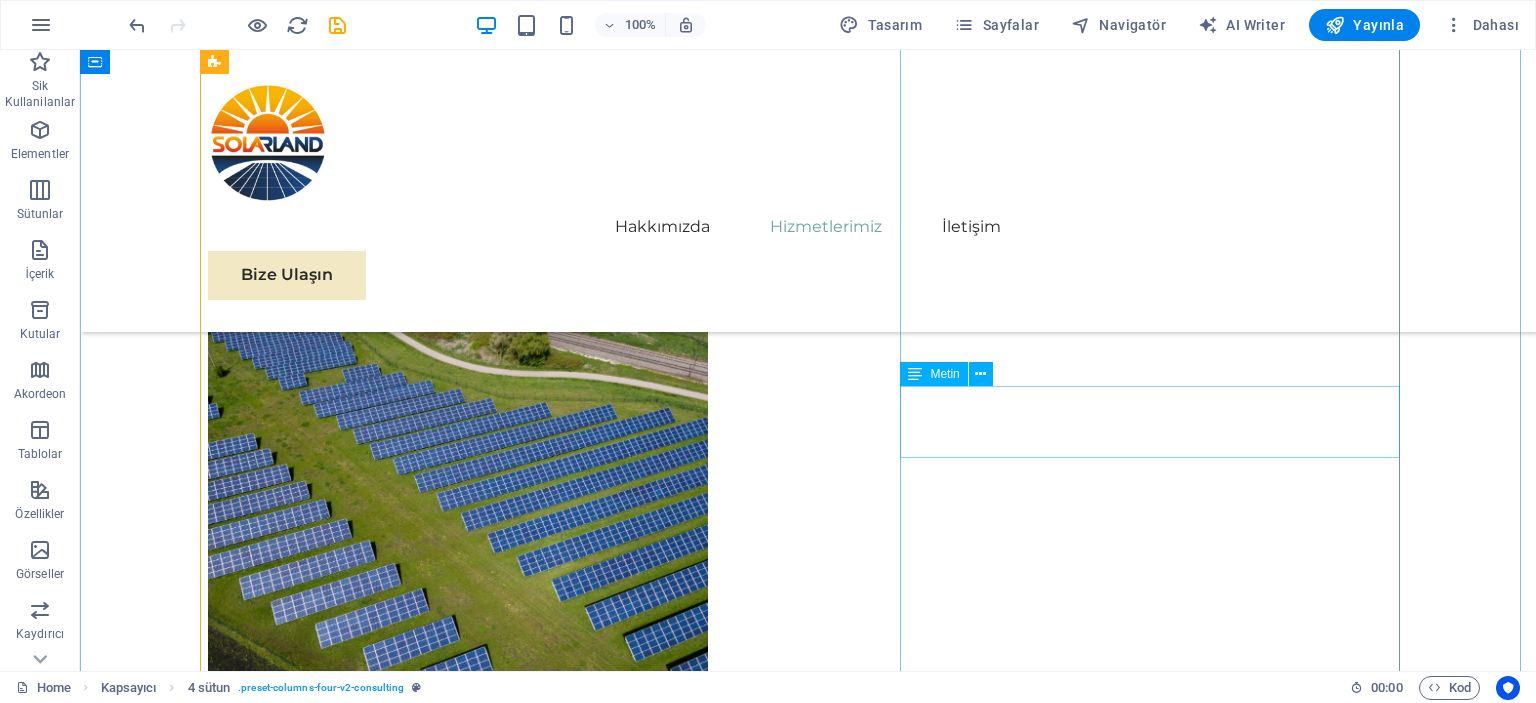 click on "Bakım ve Destek Hizmetleri" at bounding box center [458, 5400] 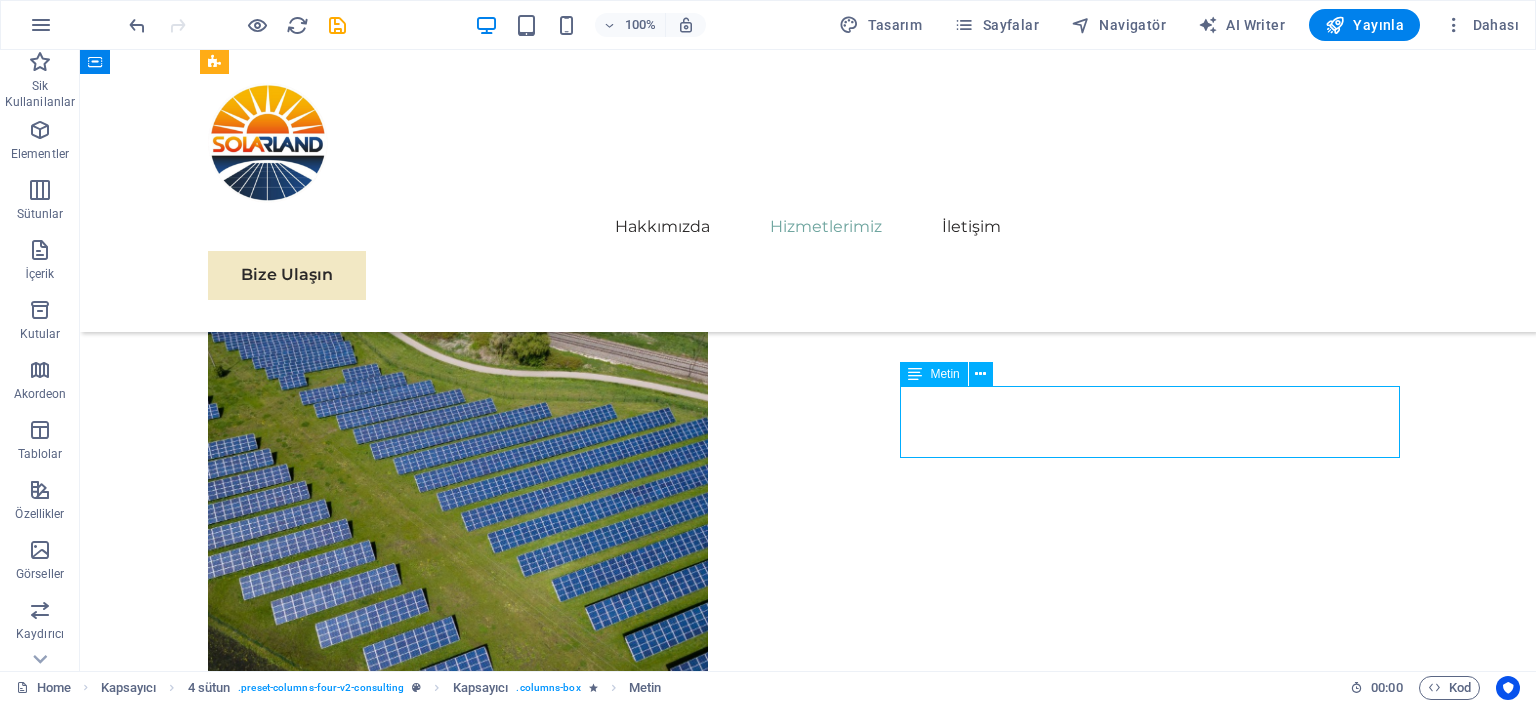 click on "Bakım ve Destek Hizmetleri" at bounding box center [458, 5400] 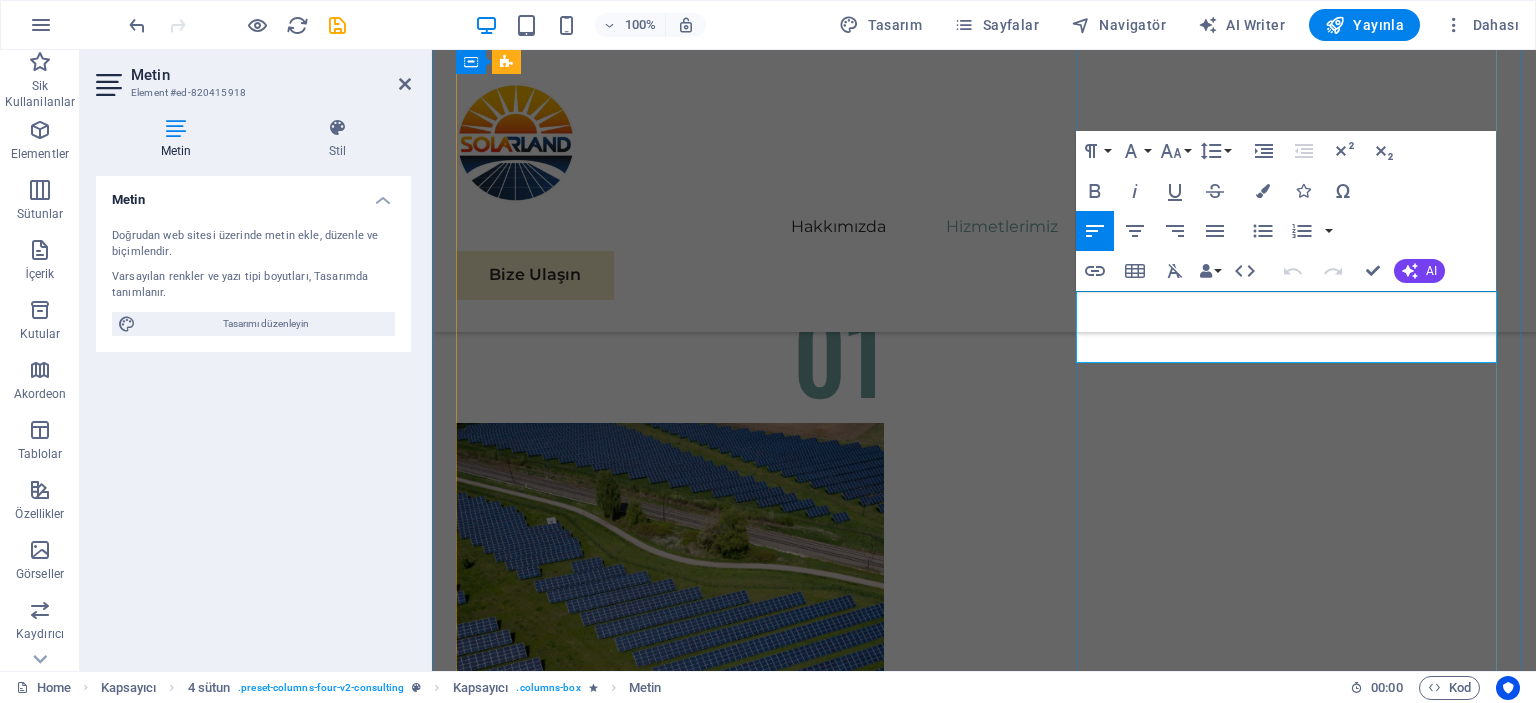 drag, startPoint x: 1179, startPoint y: 335, endPoint x: 1076, endPoint y: 299, distance: 109.11004 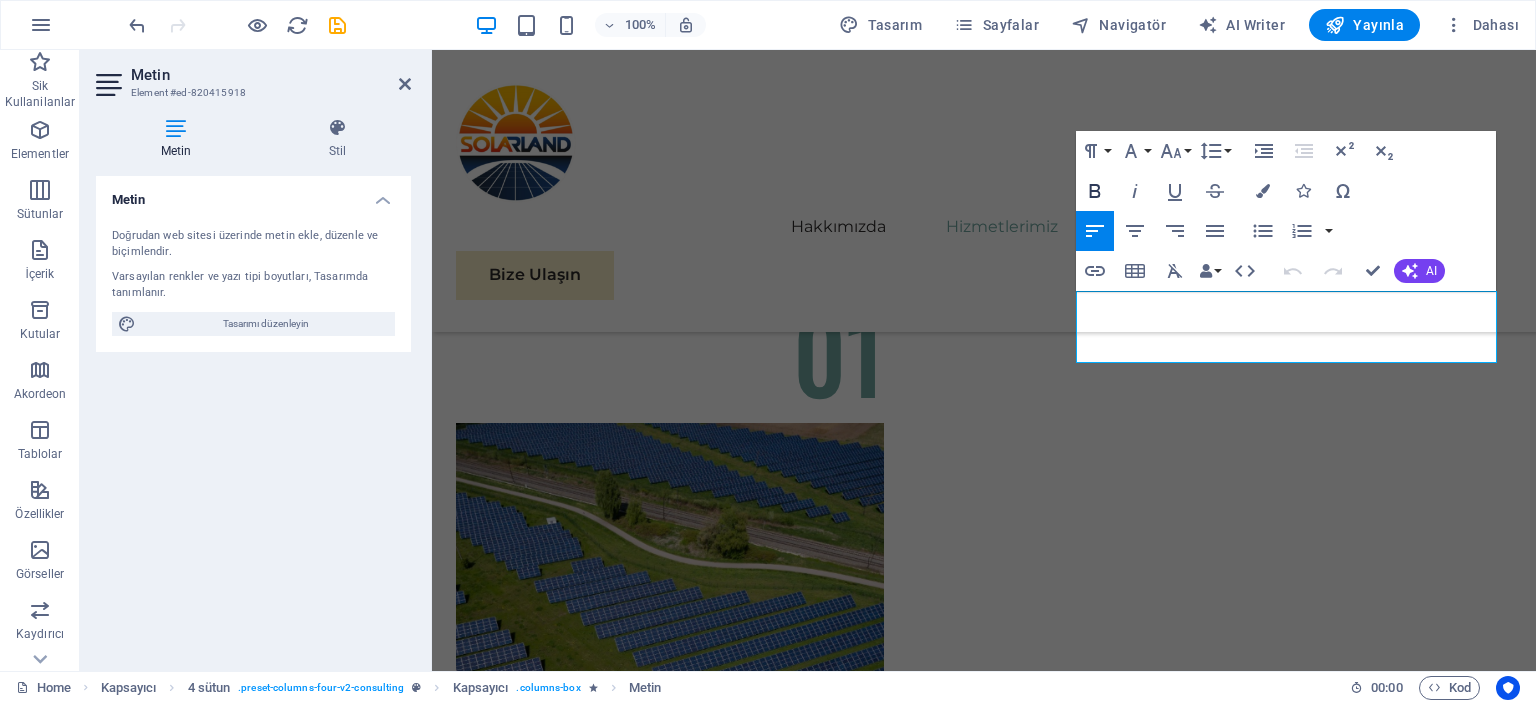 click 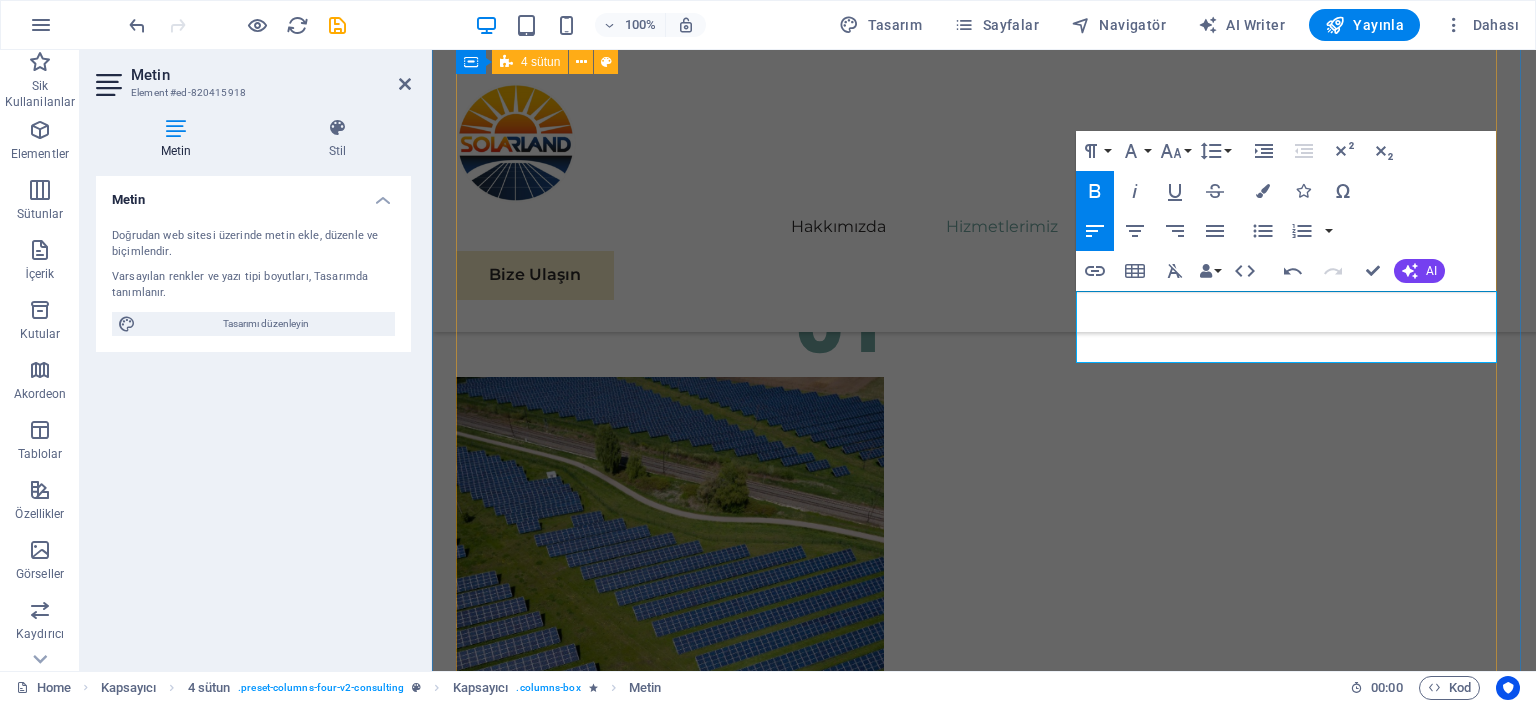 click on "01 Solar Panel Satışı Devamını Oku Daha Az Oku 02 Proje Danışmanlığı Ongrid ve off grid elektrik sistemleri, enerji üretimi ve tüketimi konusunda iki farklı yaklaşımı temsil etmektedir. Ongrid sistemleri, yerel elektrik şebekesine bağlı olarak çalışan sistemlerdir. Bu tür sistemler, güneş panelleri veya rüzgar türbinleri gibi yenilenebilir enerji kaynaklarından elde edilen enerjiyi, doğrudan elektrik şebekesine aktarır. Böylece, gün içerisinde üretilen fazla enerji, şebekede depolanabilir ve ihtiyaç anında kullanılabilir.  Devamını Oku Daha Az Oku 03 Kurulum ve Montaj Hizmetleri Devamını Oku Daha Az Oku 04 Bakım ve Destek Hizmetleri Devamını Oku Daha Az Oku" at bounding box center [984, 2985] 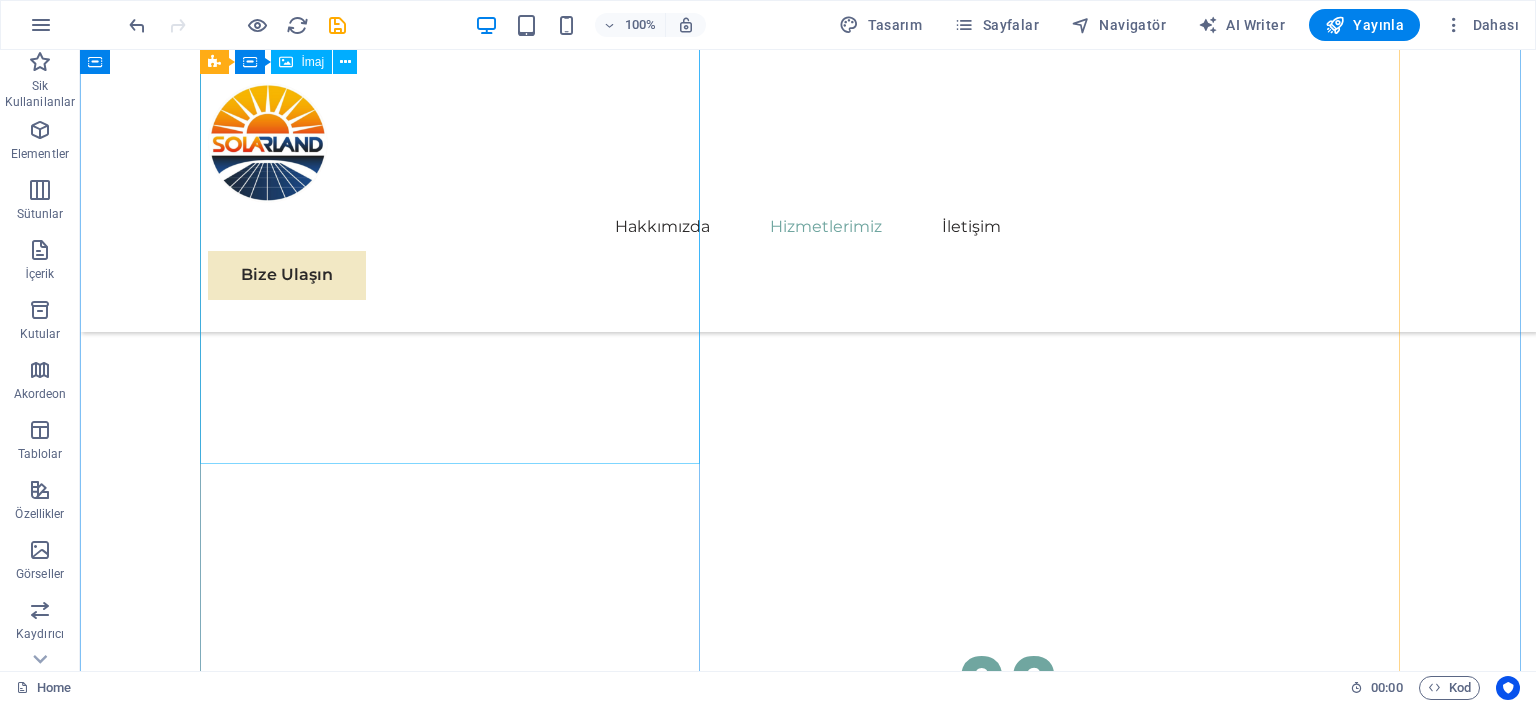 scroll, scrollTop: 8211, scrollLeft: 0, axis: vertical 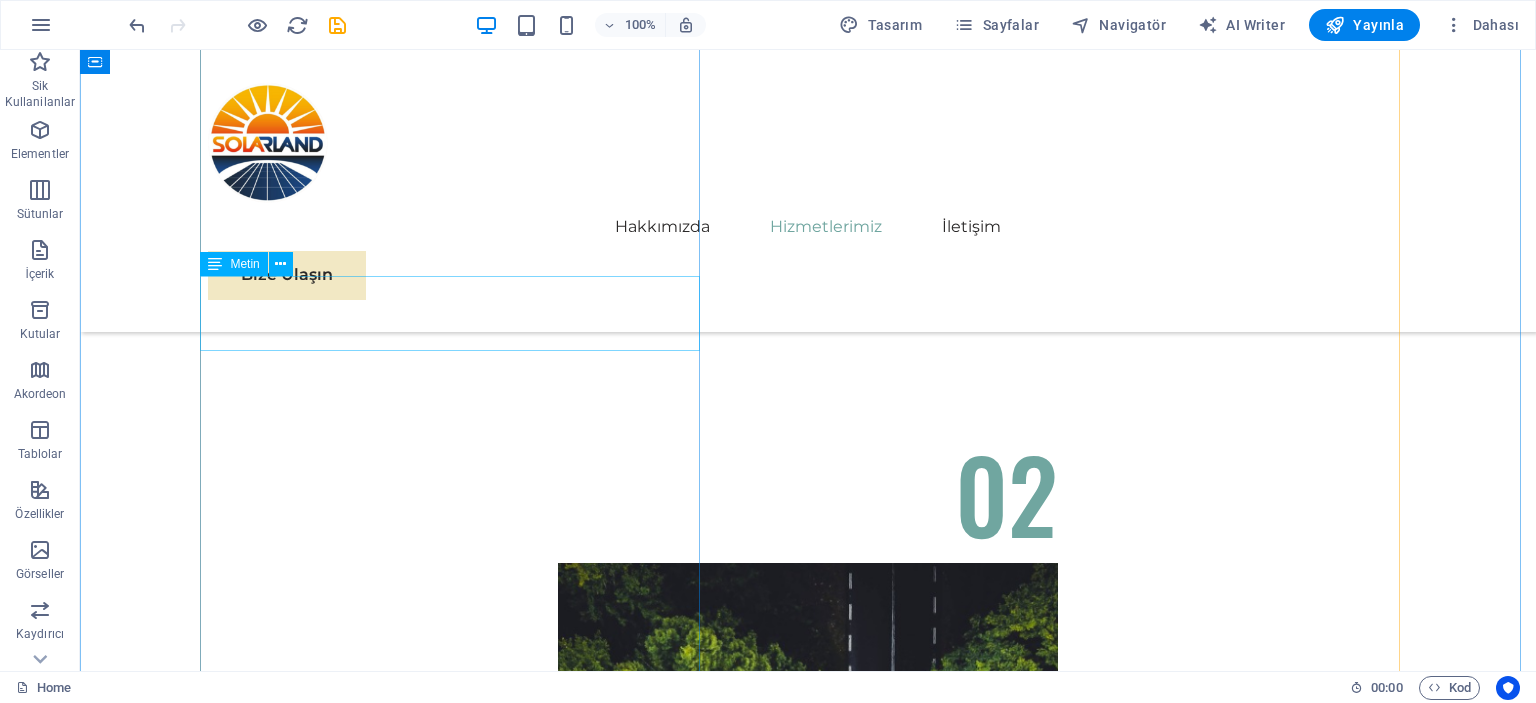 click on "Off-Grid ve On-Grid Sistem Çözümleri" at bounding box center (458, 5293) 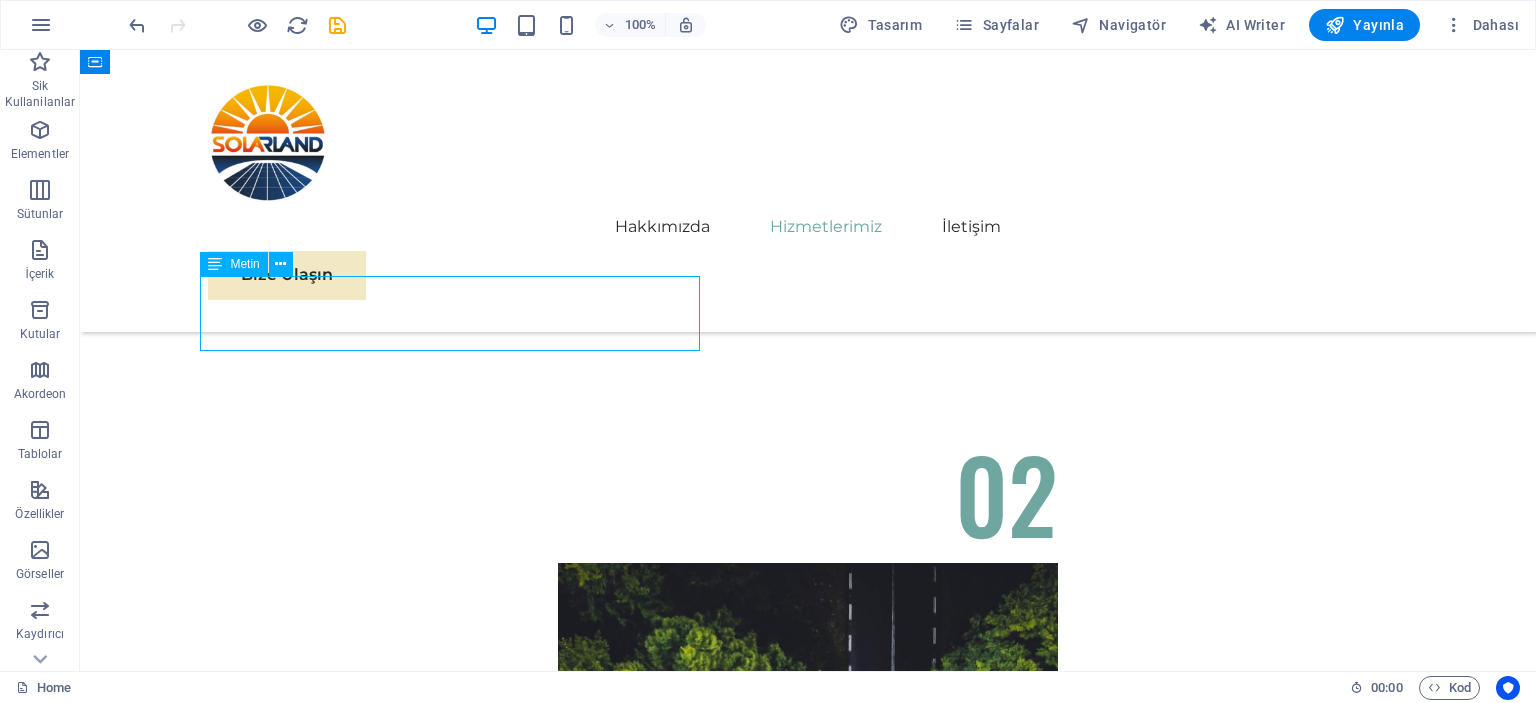 click on "Off-Grid ve On-Grid Sistem Çözümleri" at bounding box center [458, 5293] 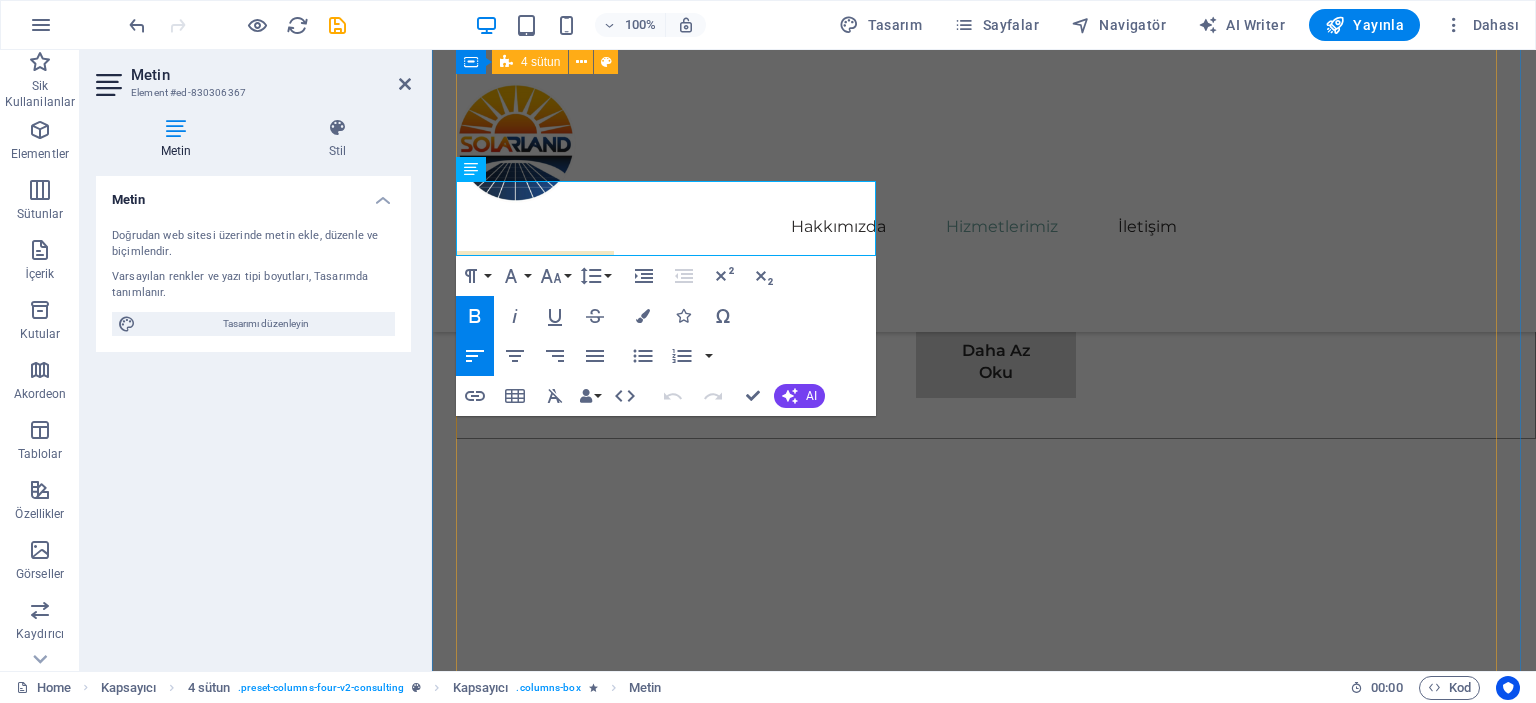 click on "05 Off-Grid ve On-Grid Sistem Çözümleri Devamını Oku Daha Az Oku 06 Stratejik Sürdürülebilirlik Yol Haritası Devamını Oku Daha Az Oku 07 Küresel Pazar Genişleme Stratejisi Devamını Oku Daha Az Oku 08 Yenilenebilir Enerji Optimizasyonu Devamını Oku Daha Az Oku" at bounding box center (984, 7197) 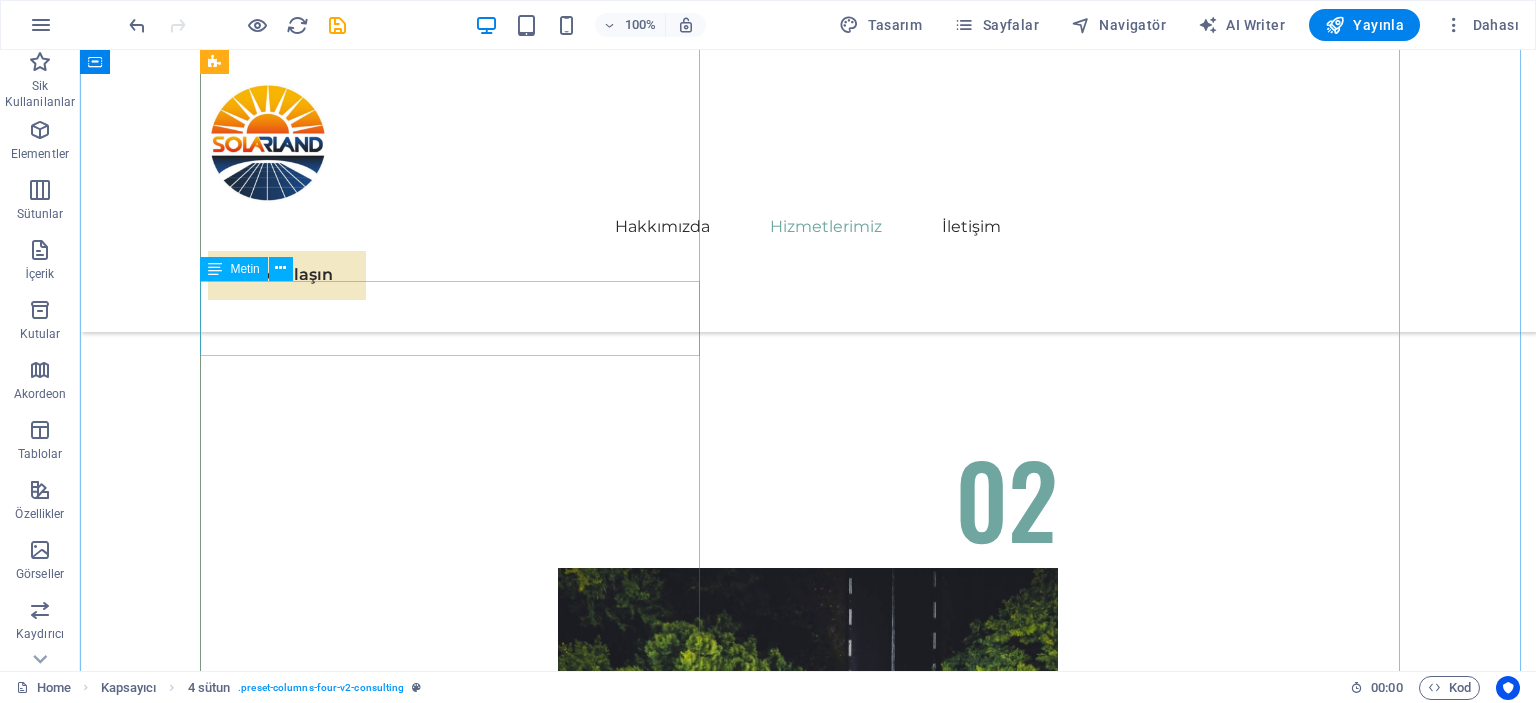 click on "Off-Grid ve On-Grid Sistem Çözümleri" at bounding box center [458, 5298] 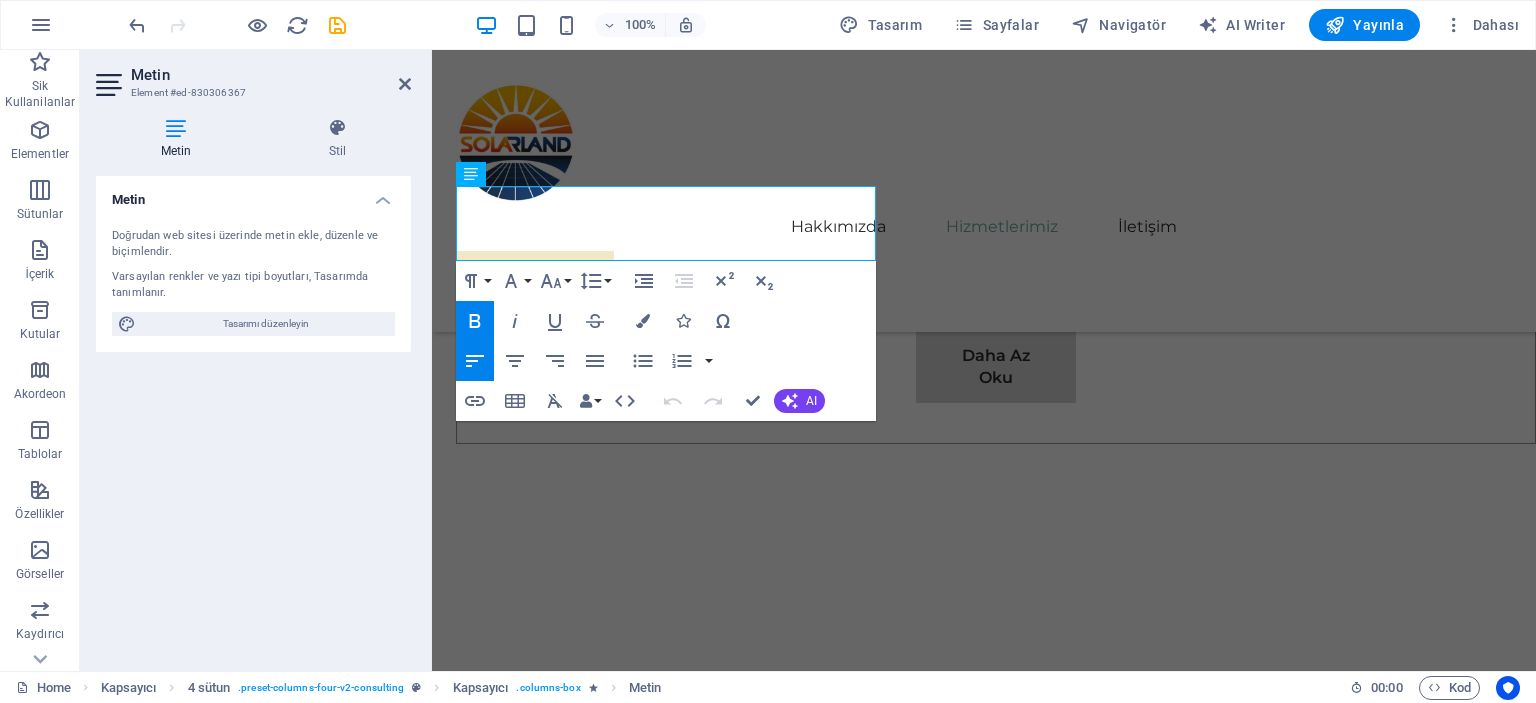 scroll, scrollTop: 7829, scrollLeft: 0, axis: vertical 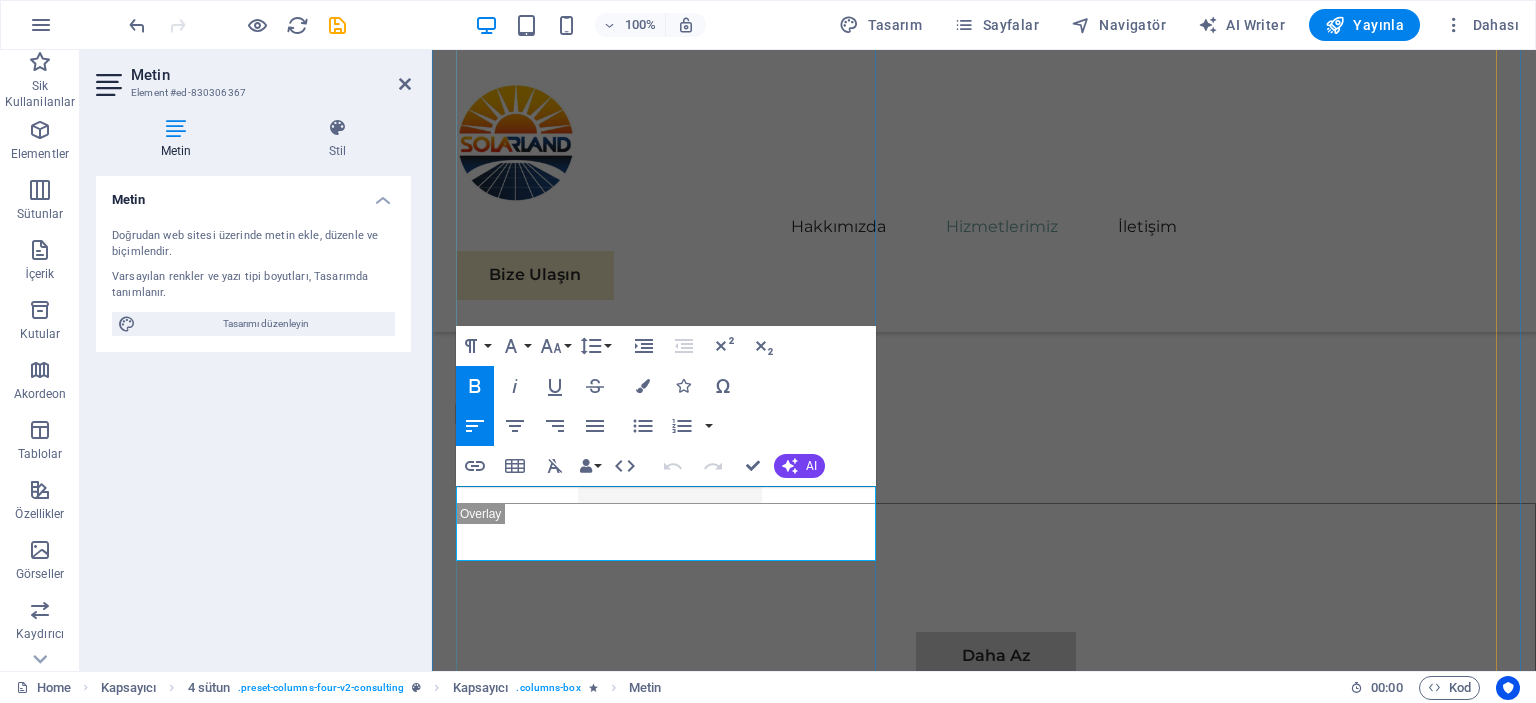drag, startPoint x: 559, startPoint y: 519, endPoint x: 456, endPoint y: 490, distance: 107.00467 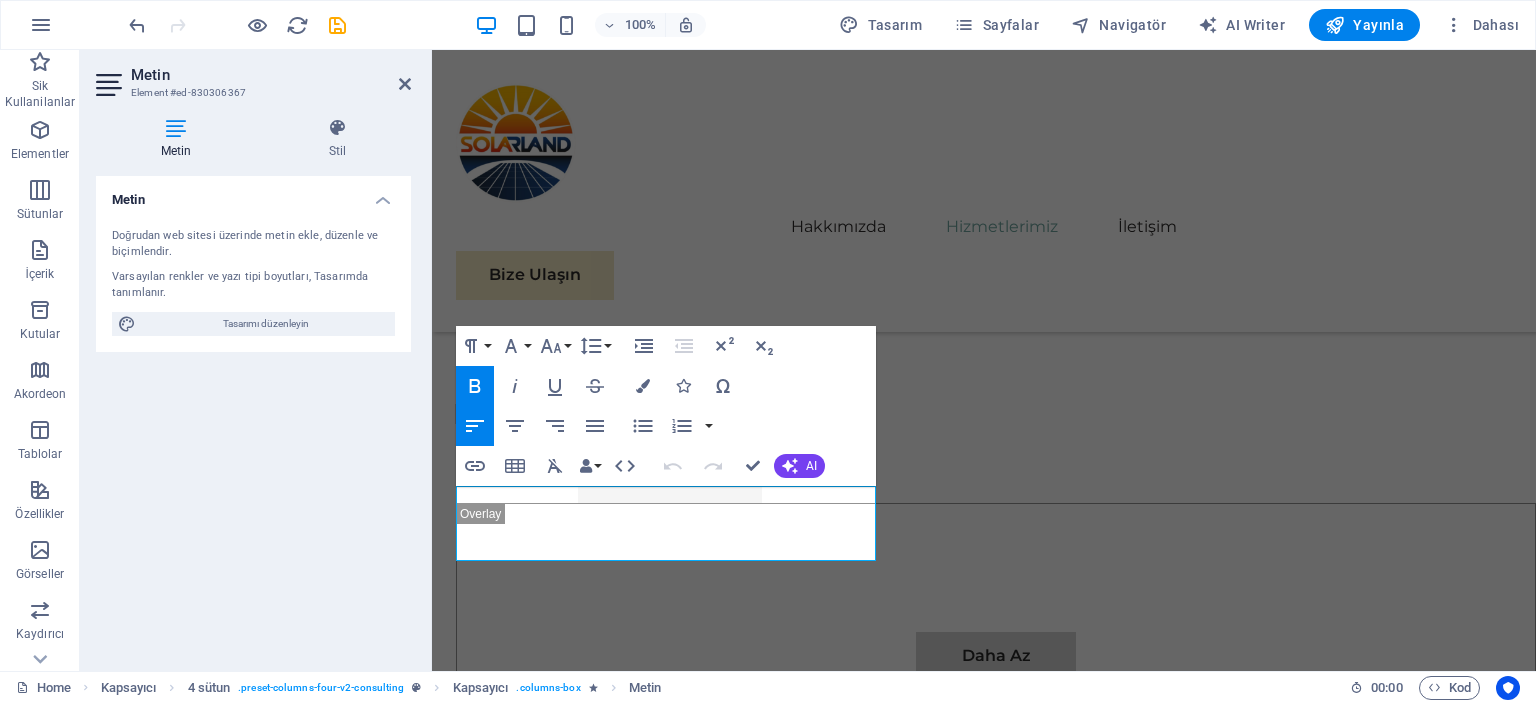 click 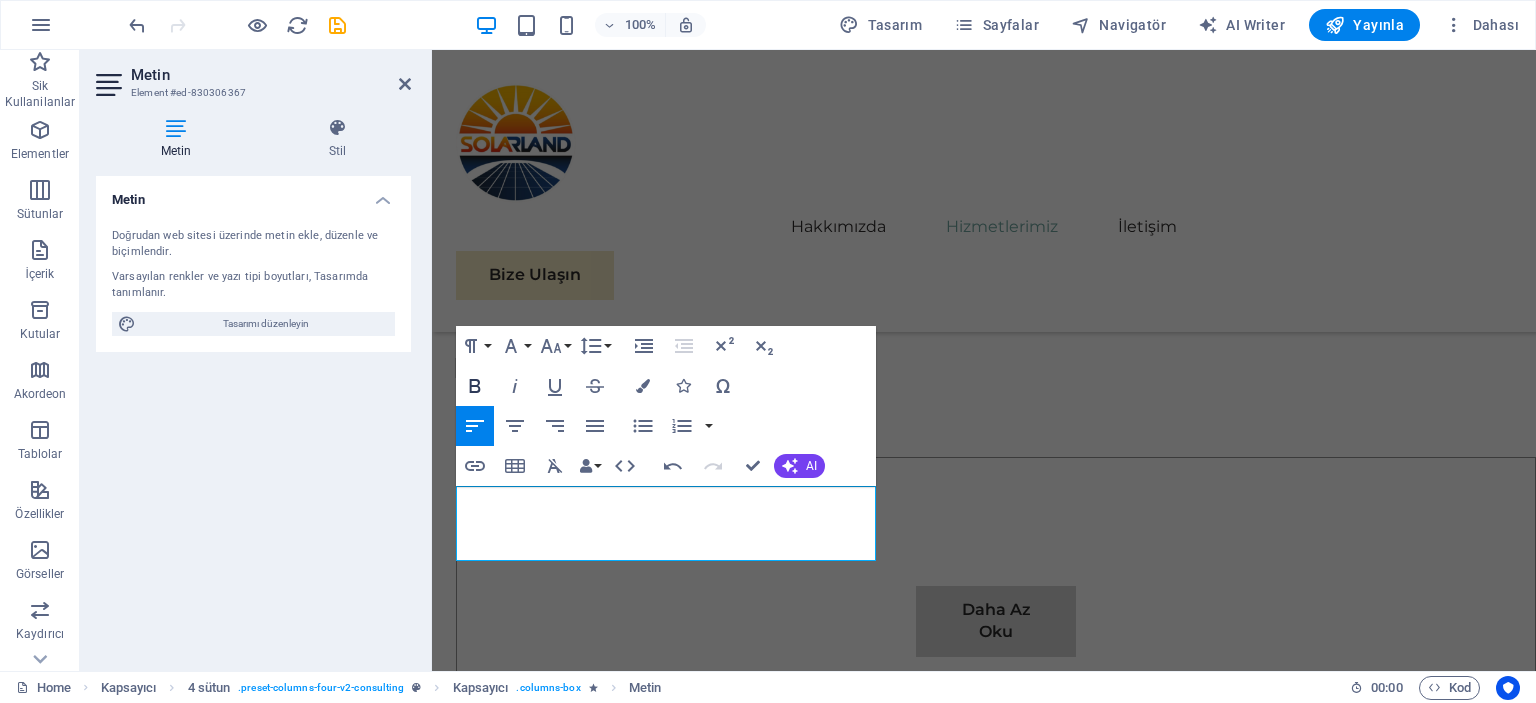 click 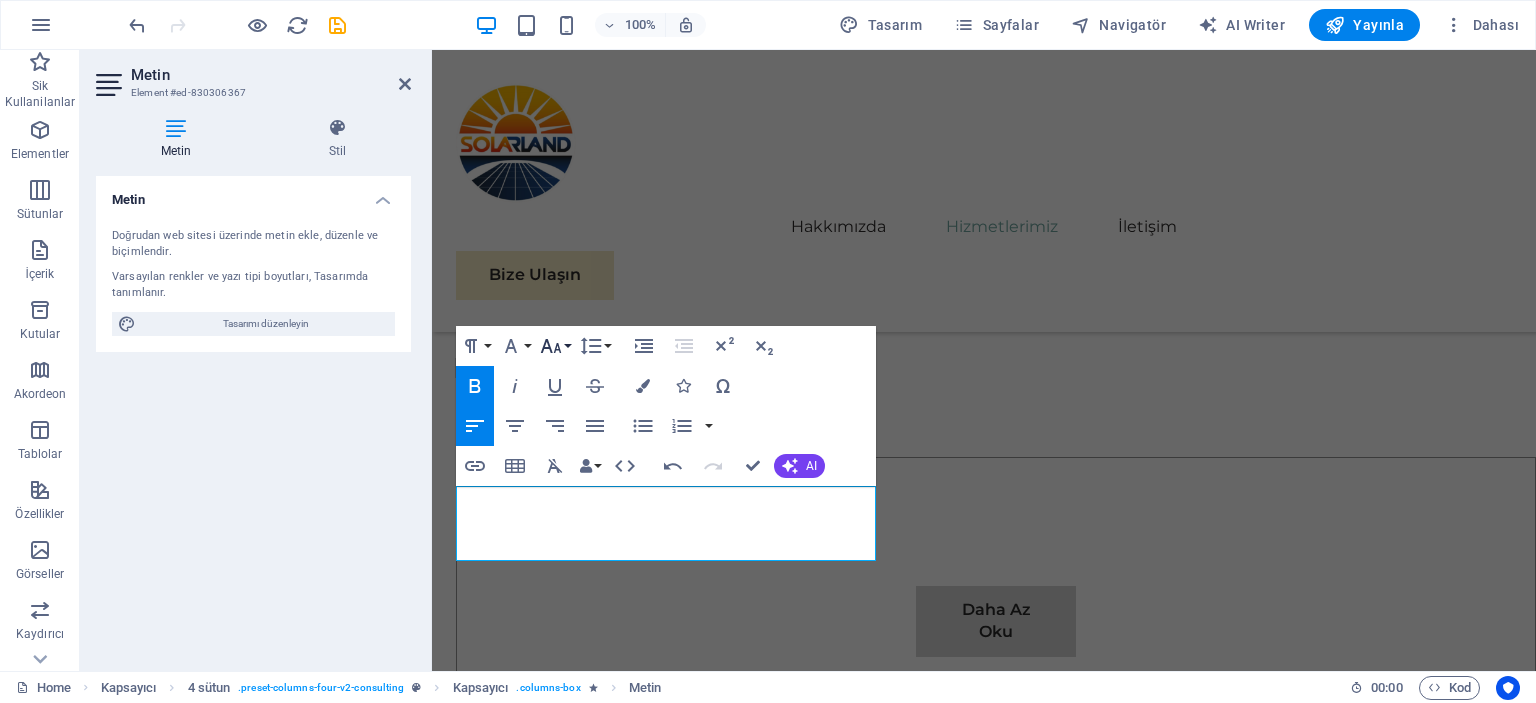 click on "Font Size" at bounding box center [555, 346] 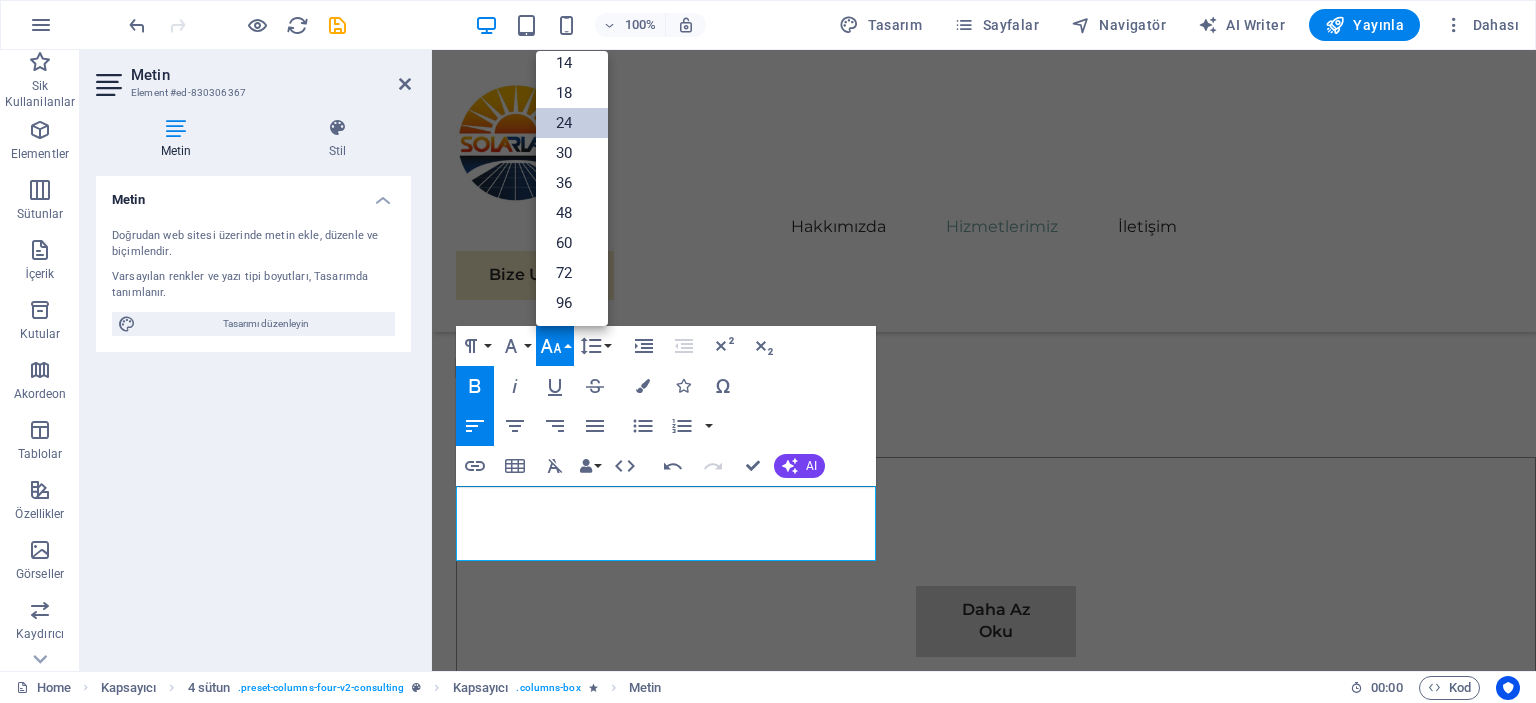 scroll, scrollTop: 160, scrollLeft: 0, axis: vertical 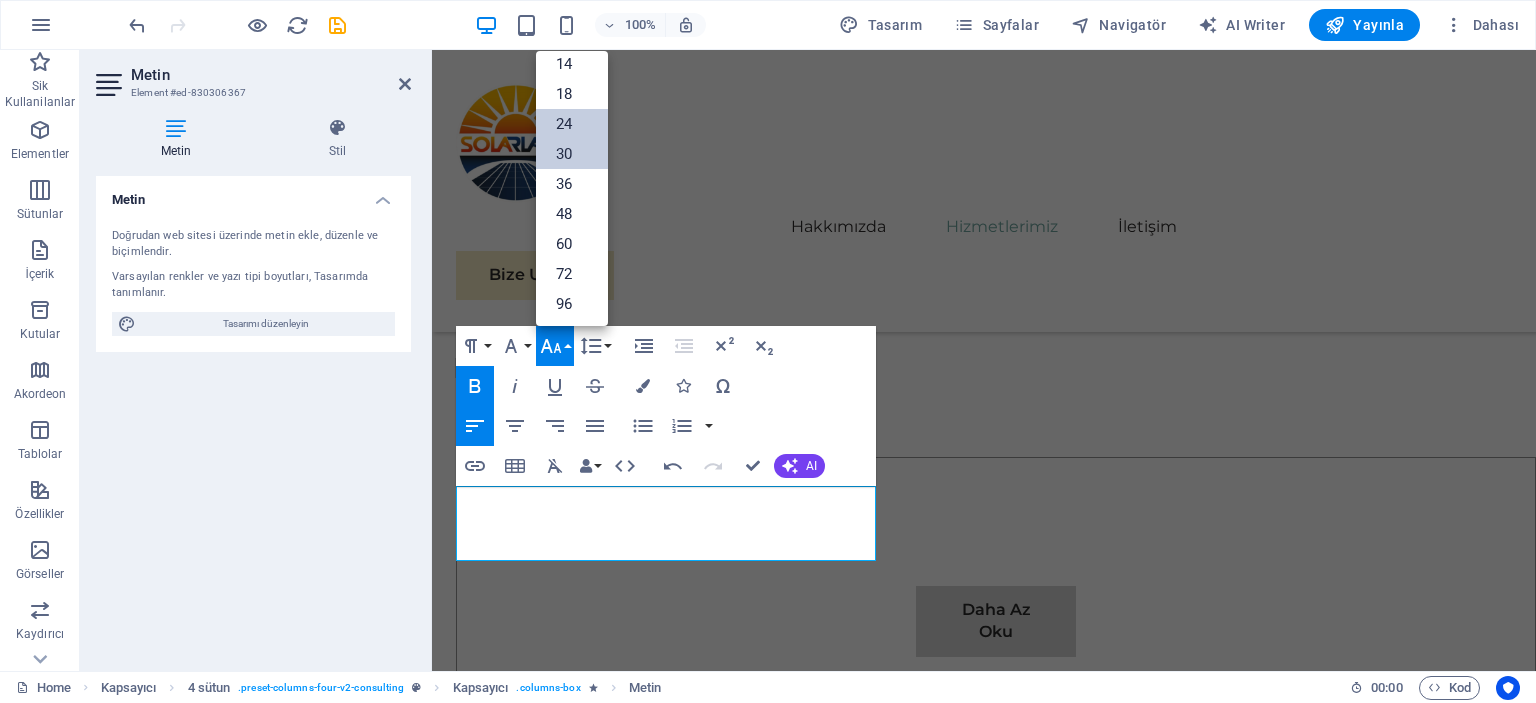 click on "30" at bounding box center [572, 154] 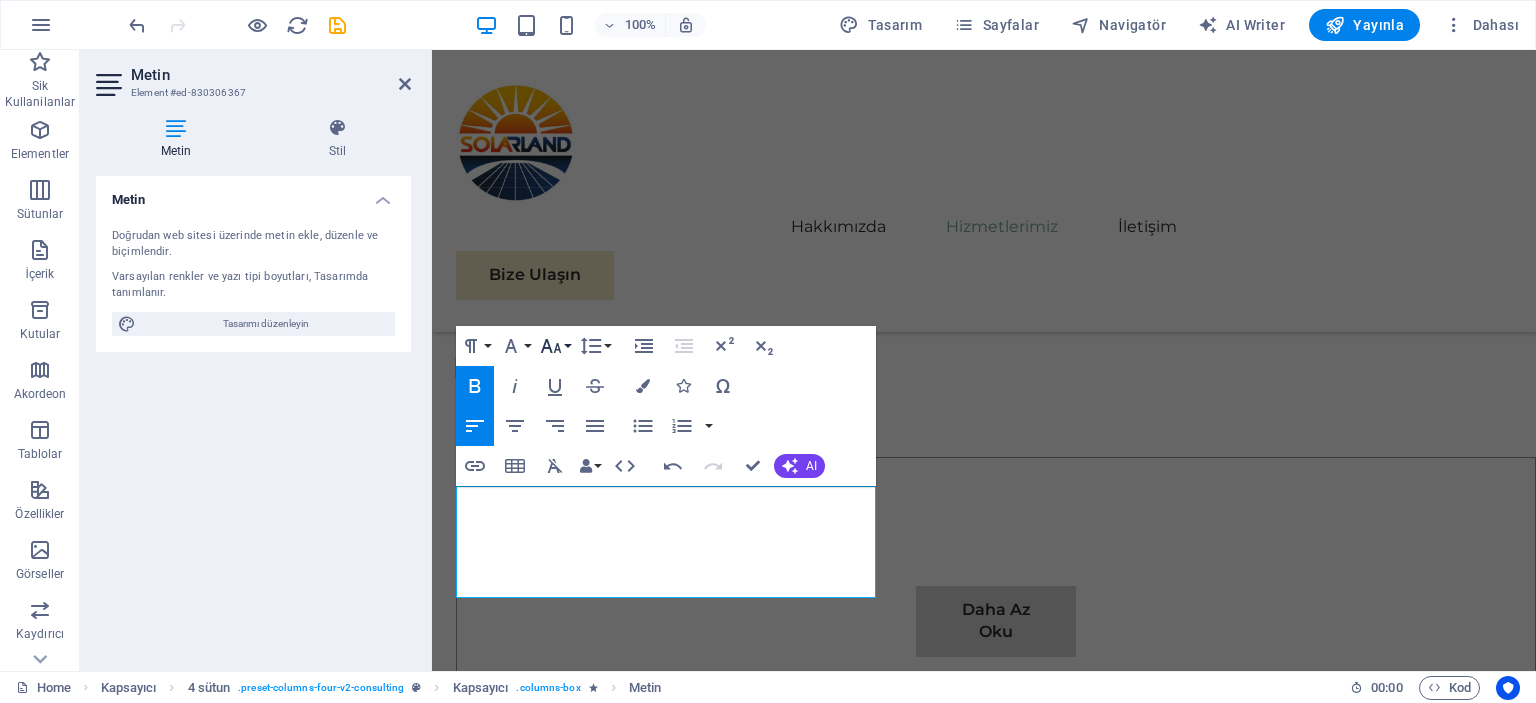 click 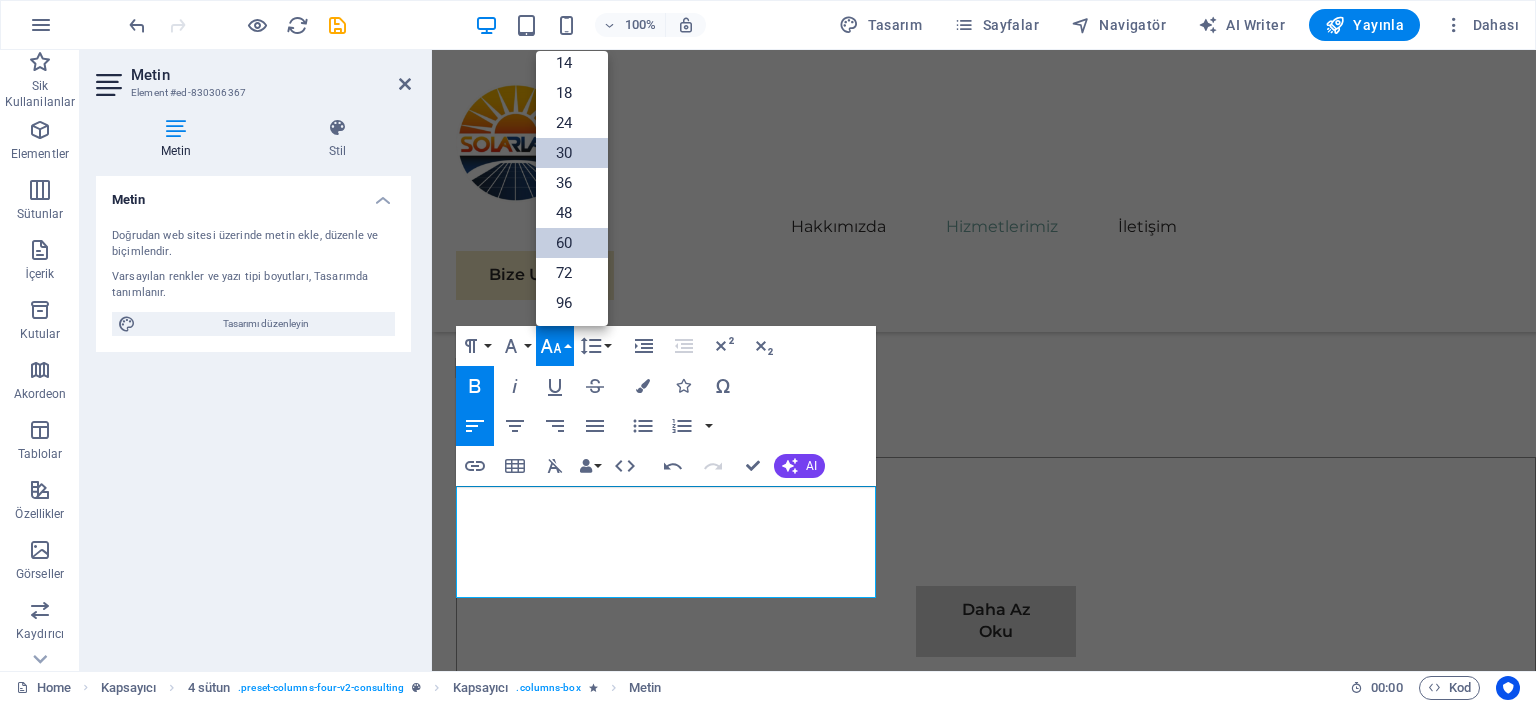 scroll, scrollTop: 160, scrollLeft: 0, axis: vertical 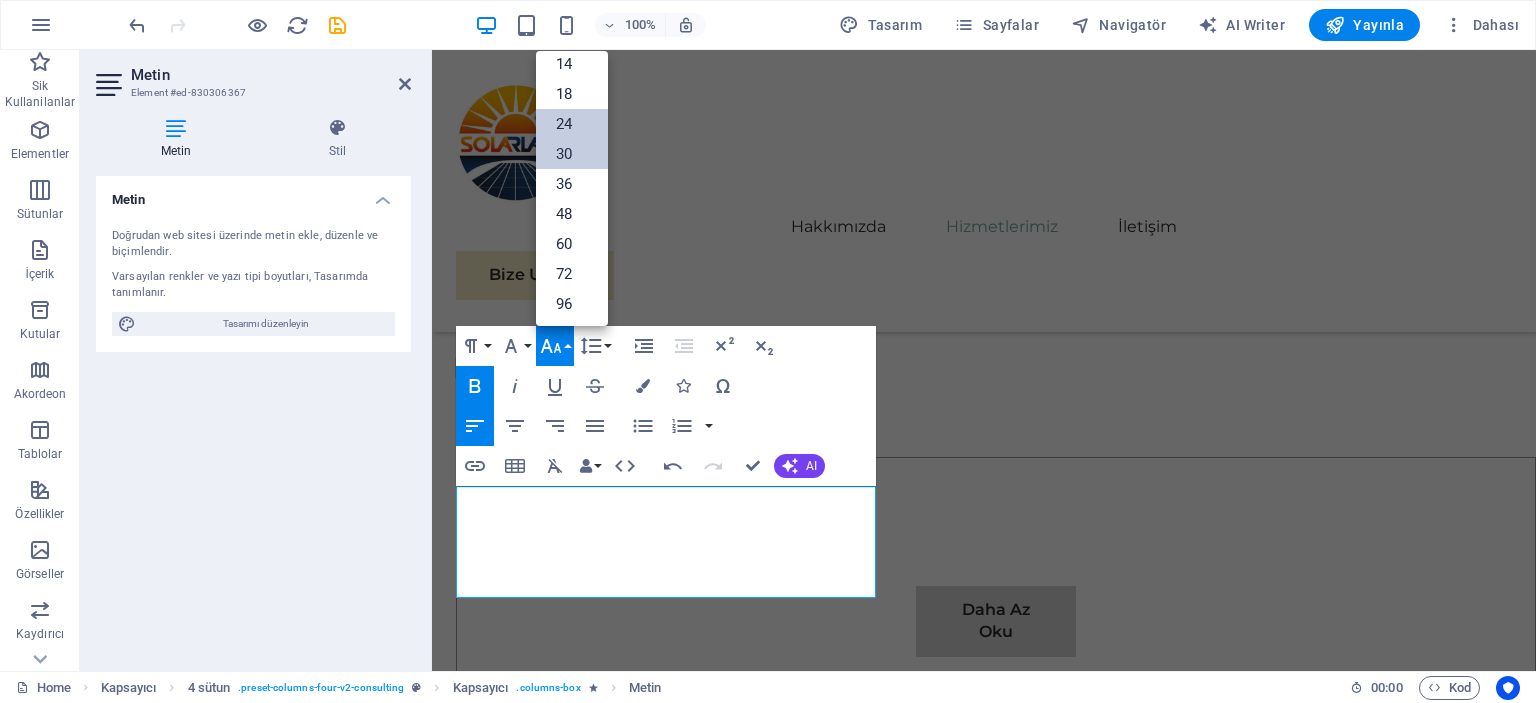 click on "24" at bounding box center (572, 124) 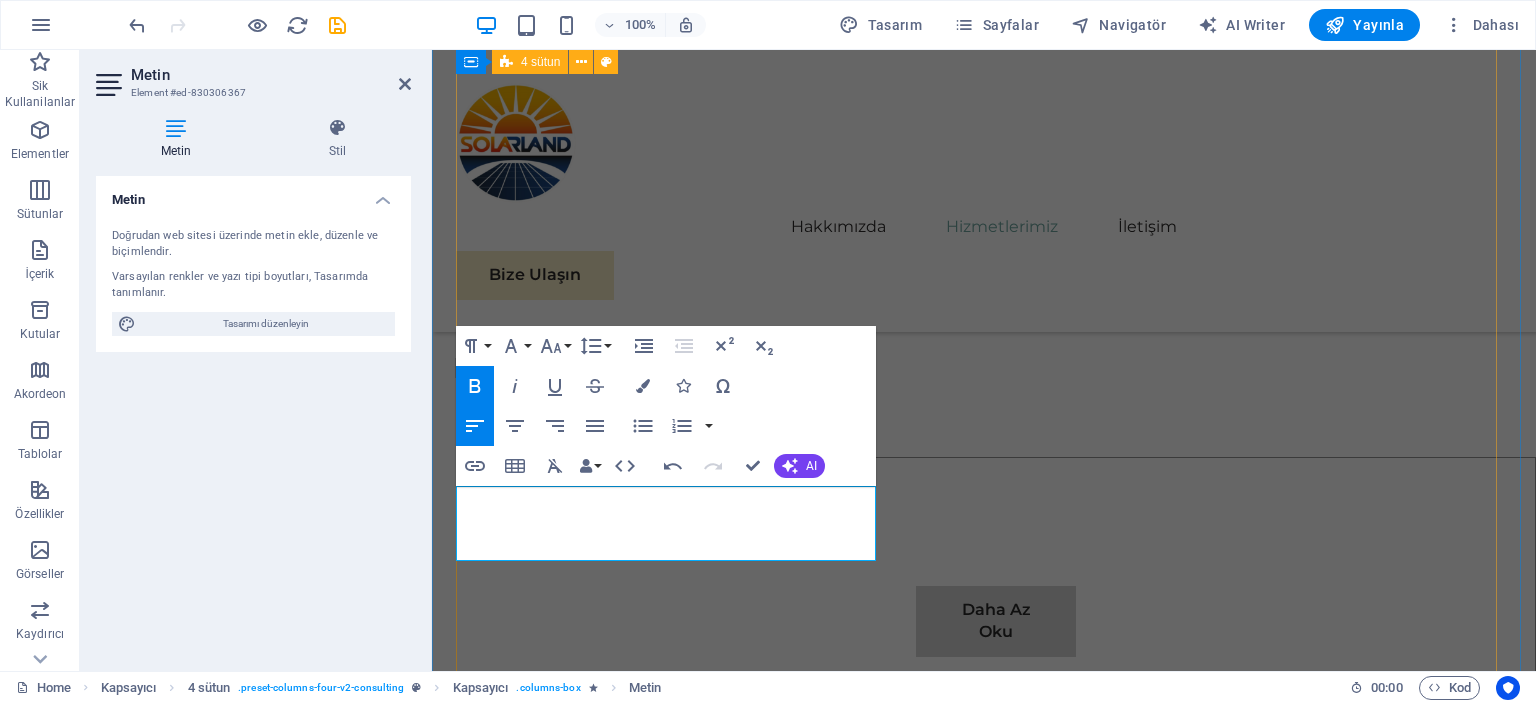 click on "05 Off-Grid ve On-Grid Sistem Çözümleri Devamını Oku Daha Az Oku 06 Stratejik Sürdürülebilirlik Yol Haritası Devamını Oku Daha Az Oku 07 Küresel Pazar Genişleme Stratejisi Devamını Oku Daha Az Oku 08 Yenilenebilir Enerji Optimizasyonu Devamını Oku Daha Az Oku" at bounding box center [984, 7456] 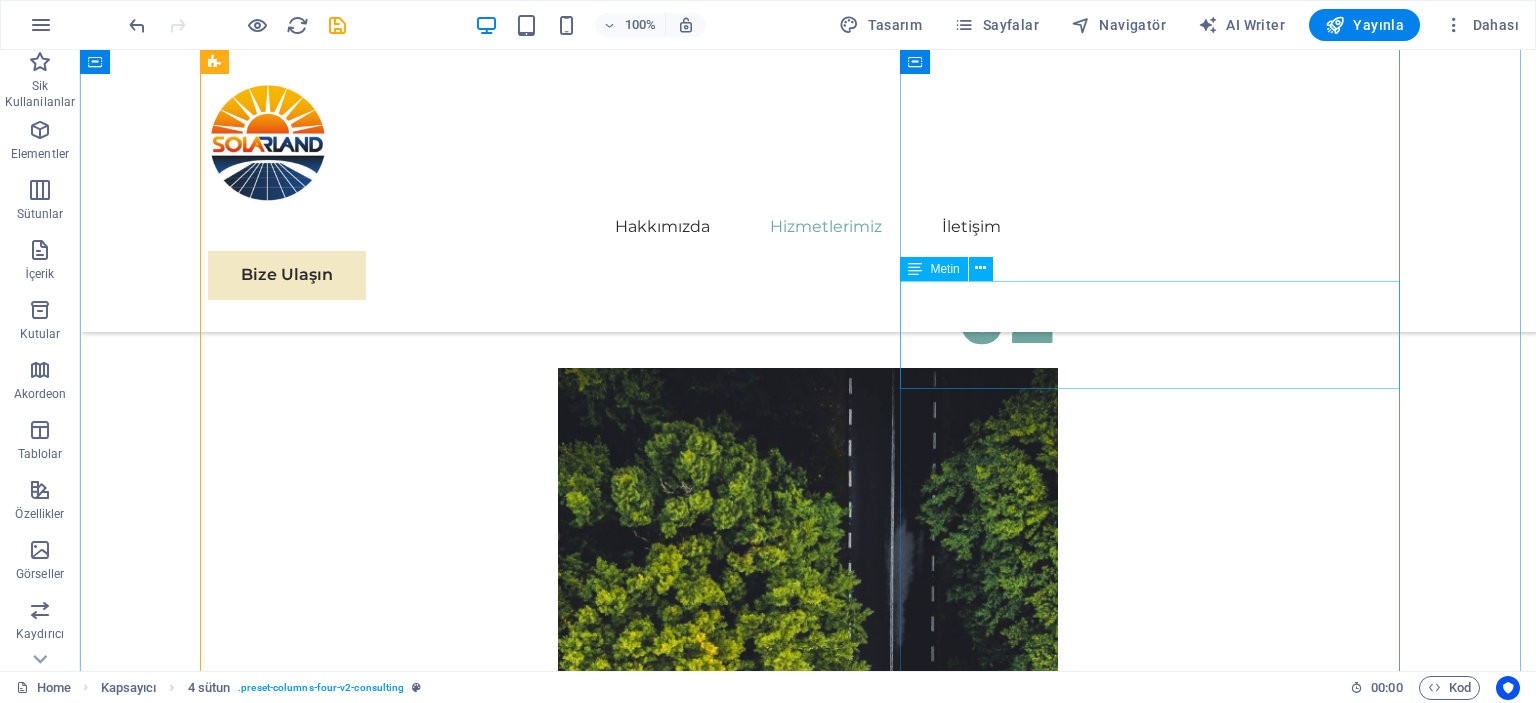 click on "Stratejik Sürdürülebilirlik Yol Haritası" at bounding box center (808, 6582) 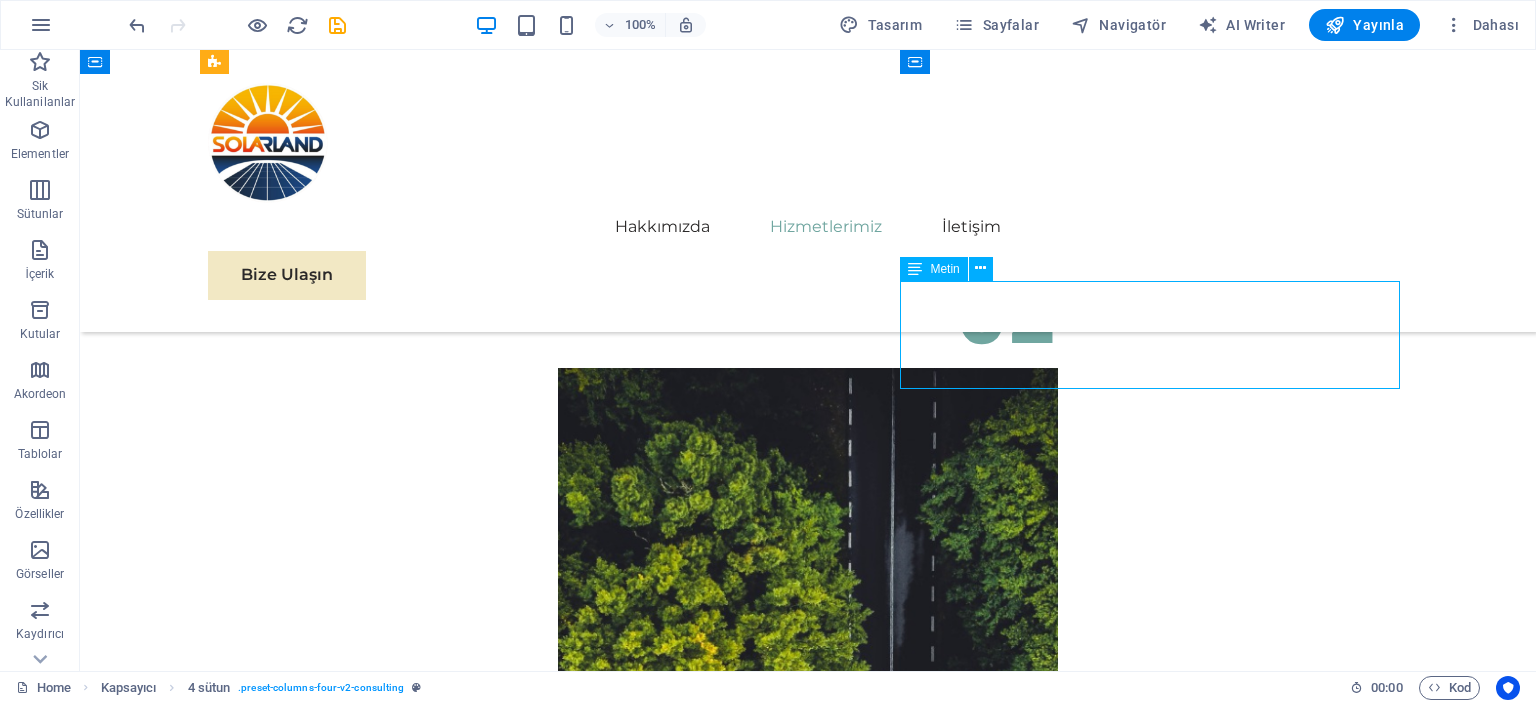 click on "Stratejik Sürdürülebilirlik Yol Haritası" at bounding box center (808, 6582) 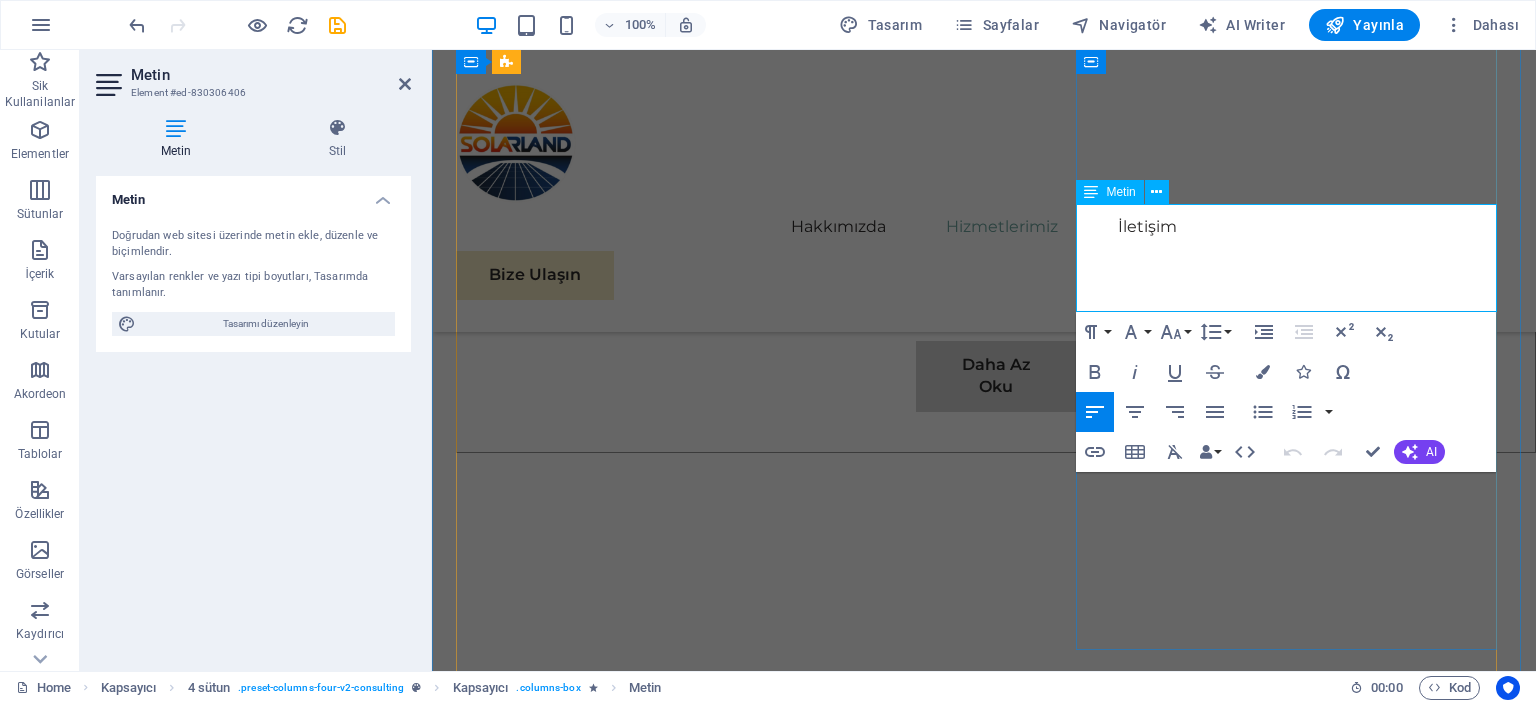 scroll, scrollTop: 8029, scrollLeft: 0, axis: vertical 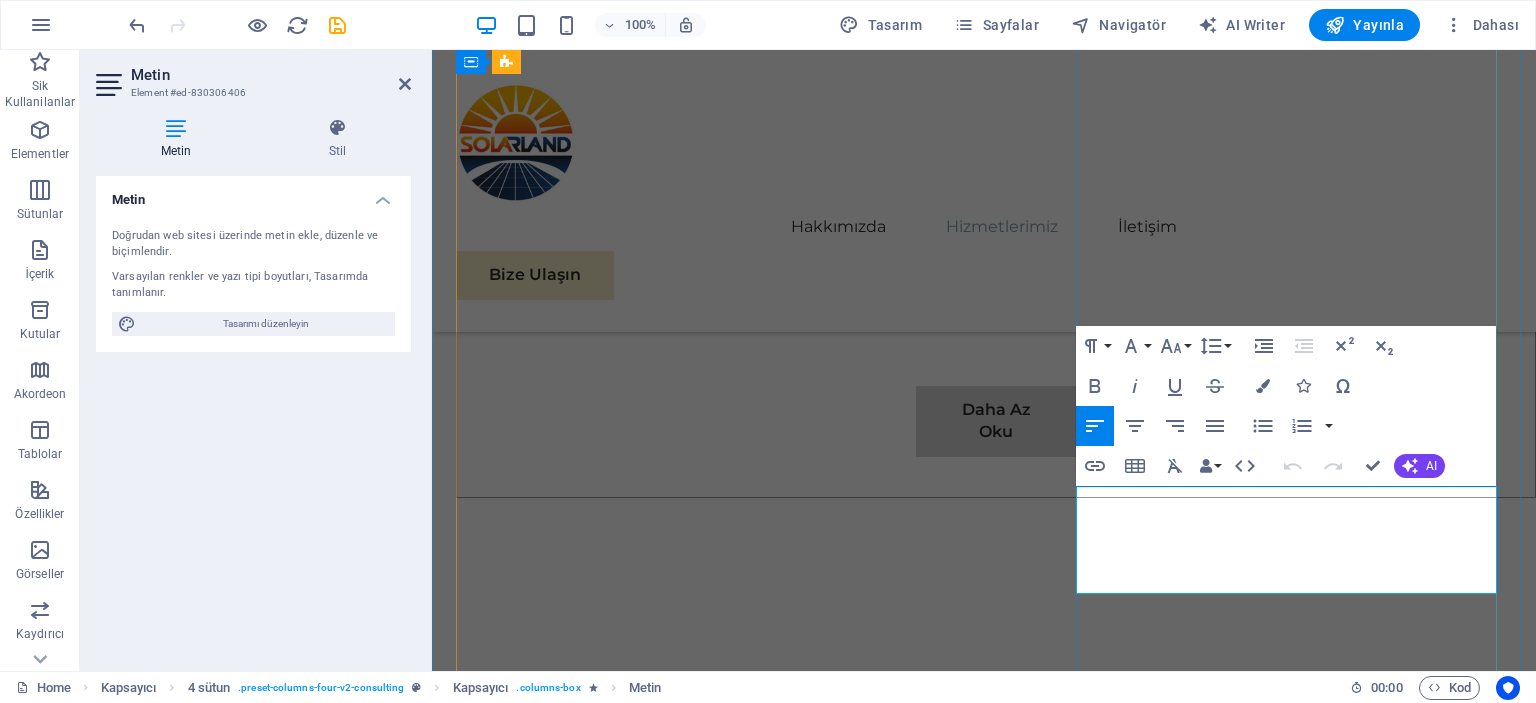click on "Stratejik Sürdürülebilirlik Yol Haritası" at bounding box center (905, 6764) 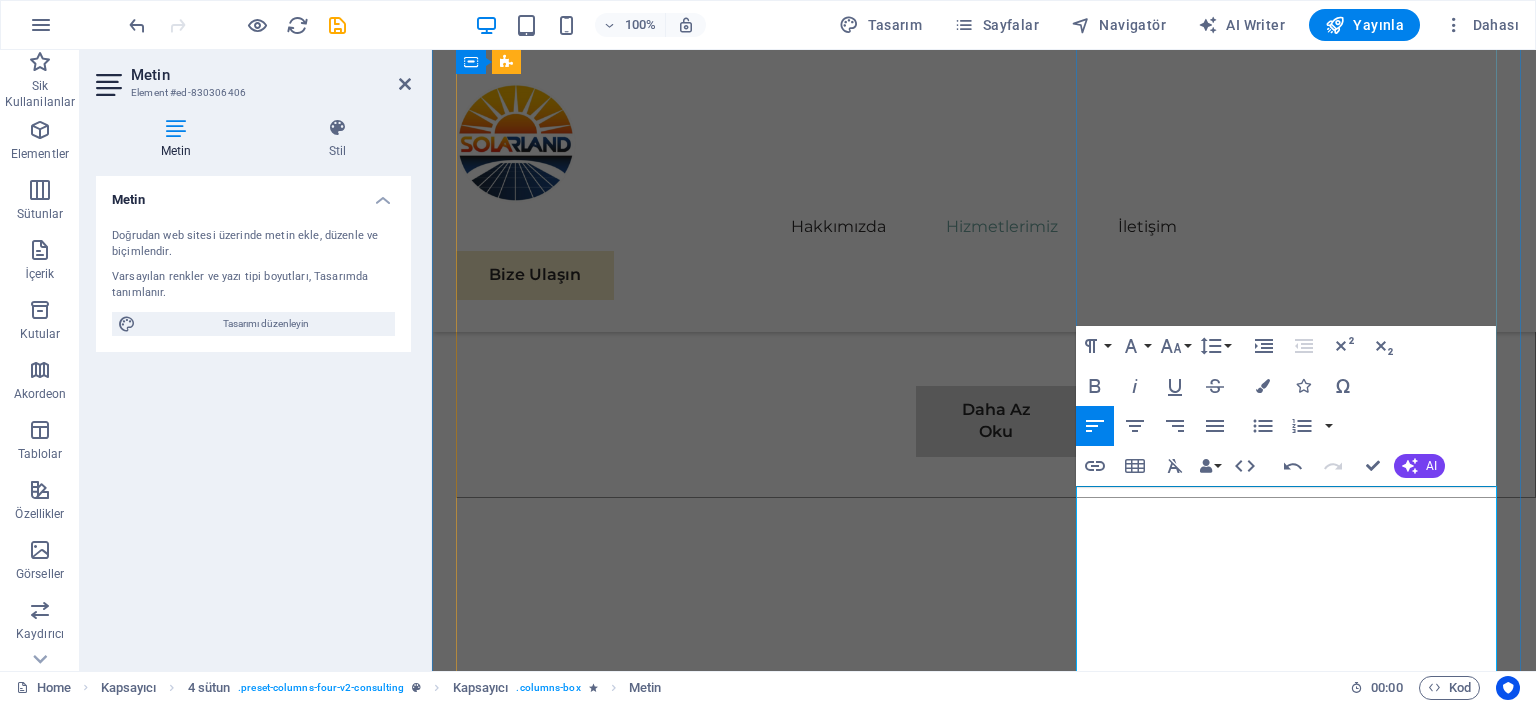 click on "Stratejik Sürdürülebilirlik Yol HaritasıBatarya ve Enerji Depolama Sistemleri" at bounding box center [905, 6818] 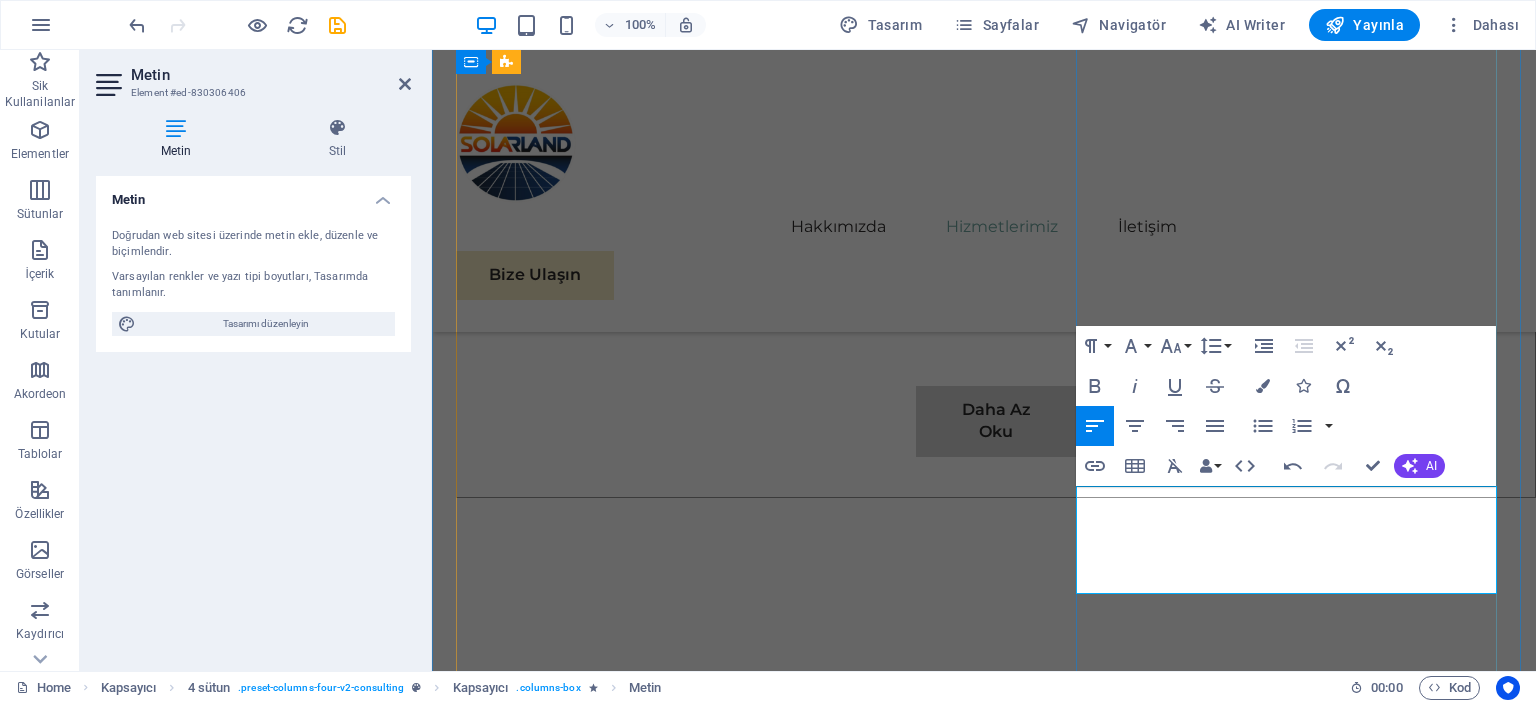 click on "Batarya ve Enerji Depolama Sistemleri" at bounding box center (905, 6764) 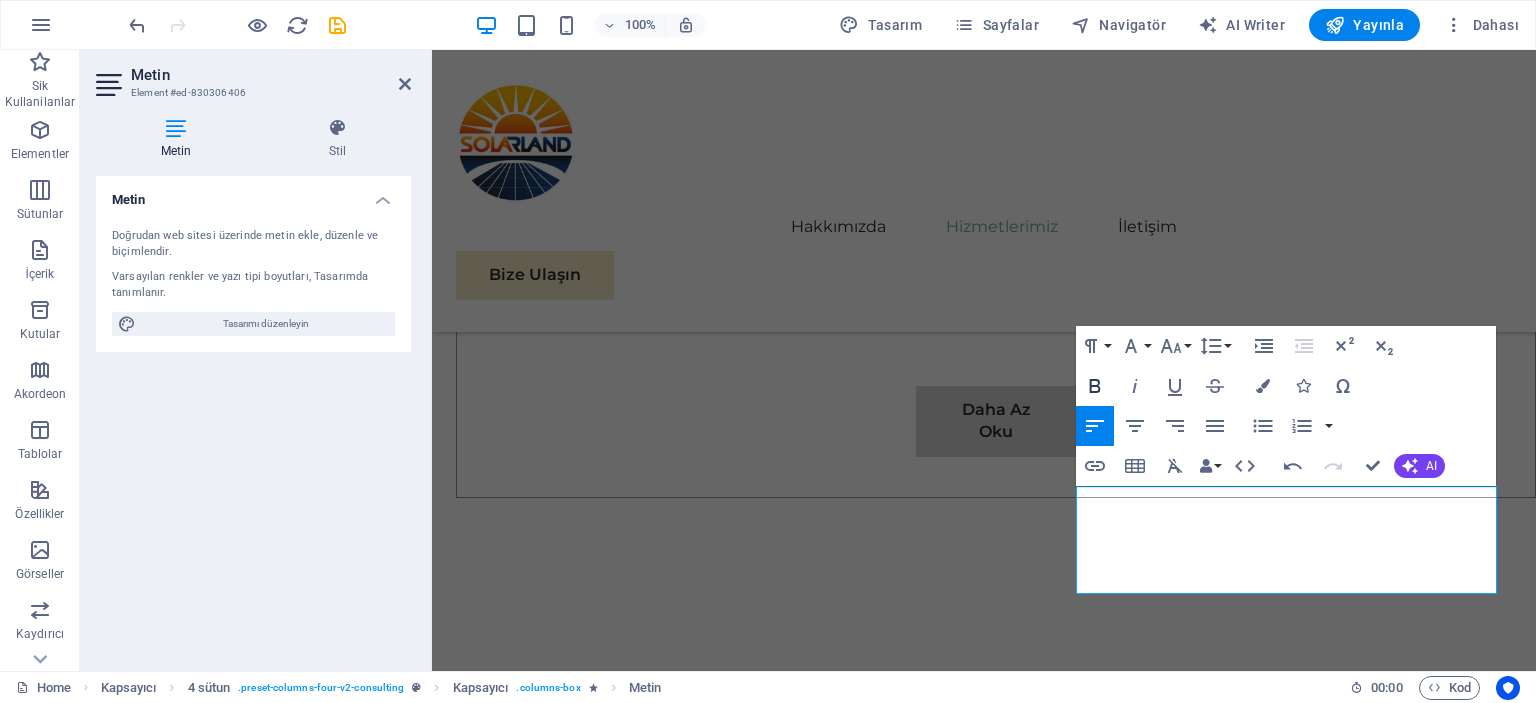 drag, startPoint x: 1095, startPoint y: 383, endPoint x: 606, endPoint y: 357, distance: 489.6907 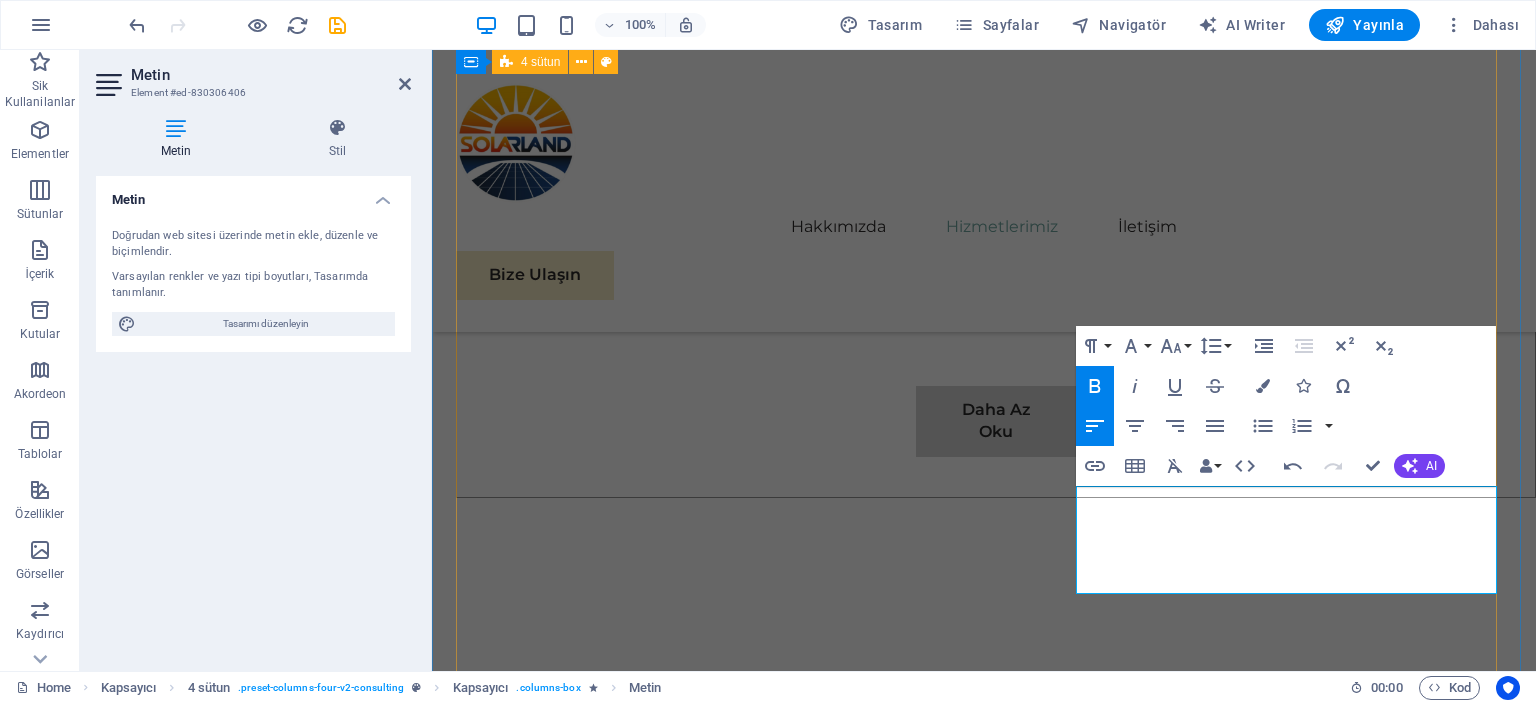 click on "05 Off-Grid ve On-Grid Sistem Çözümleri Devamını Oku Daha Az Oku 06 Batarya ve Enerji Depolama Sistemleri Devamını Oku Daha Az Oku 07 Küresel Pazar Genişleme Stratejisi Devamını Oku Daha Az Oku 08 Yenilenebilir Enerji Optimizasyonu Devamını Oku Daha Az Oku" at bounding box center (984, 7256) 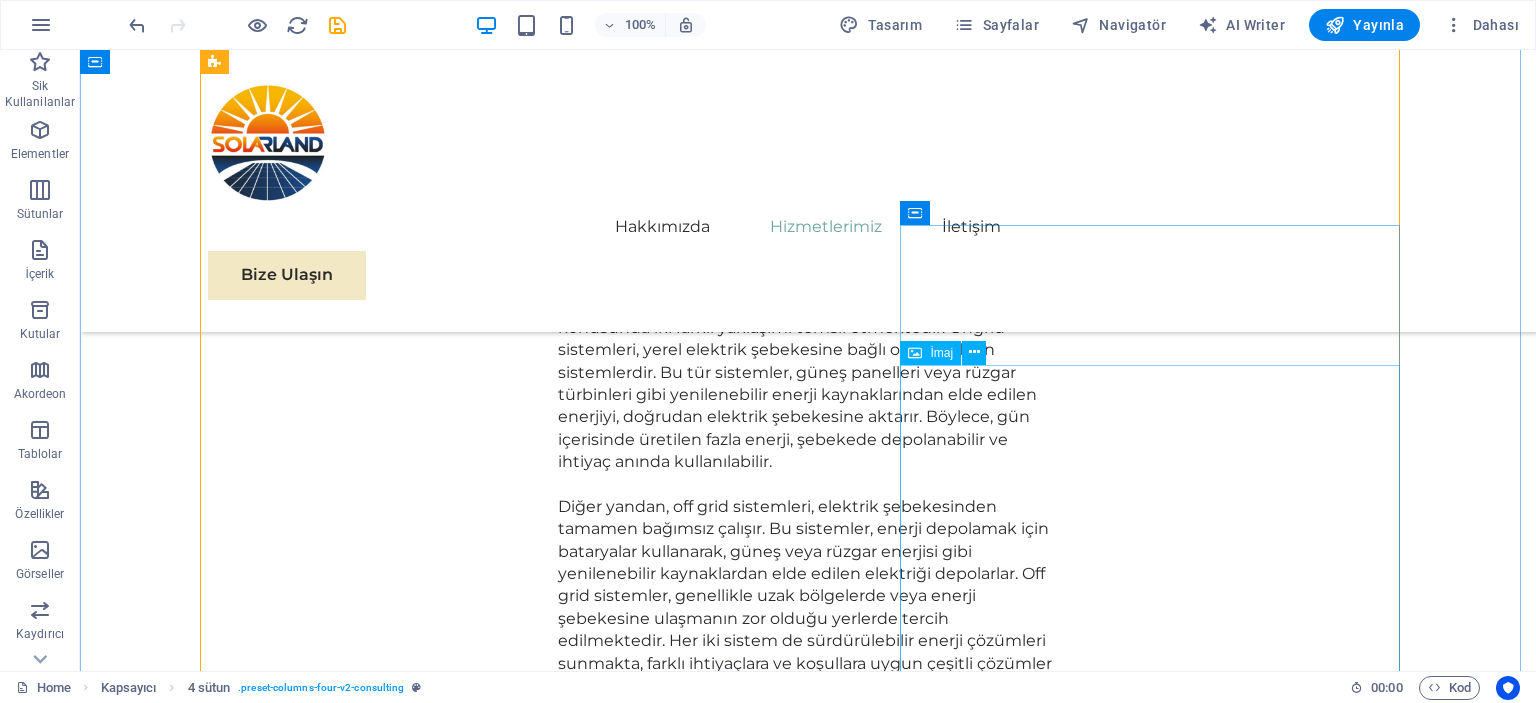 scroll, scrollTop: 9300, scrollLeft: 0, axis: vertical 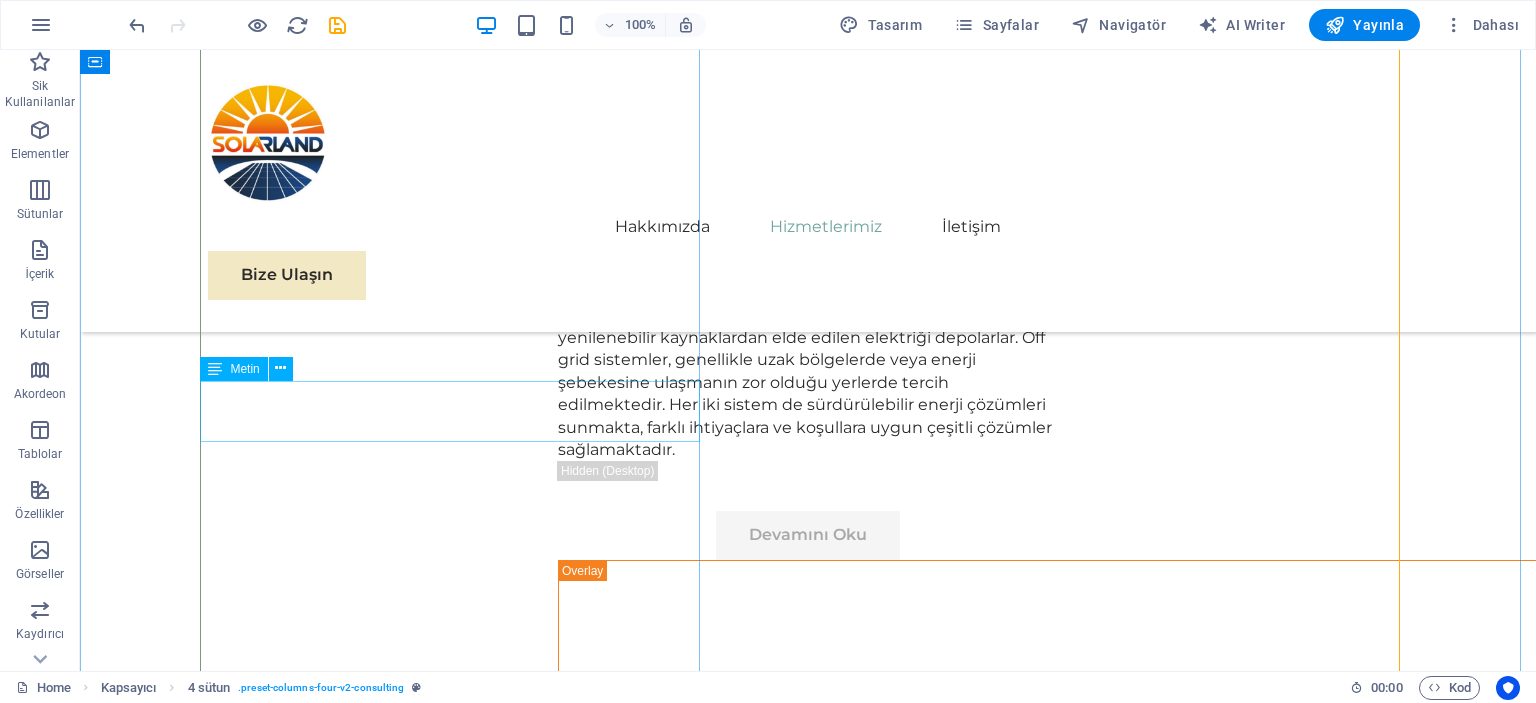 click on "Küresel Pazar Genişleme Stratejisi" at bounding box center [808, 6660] 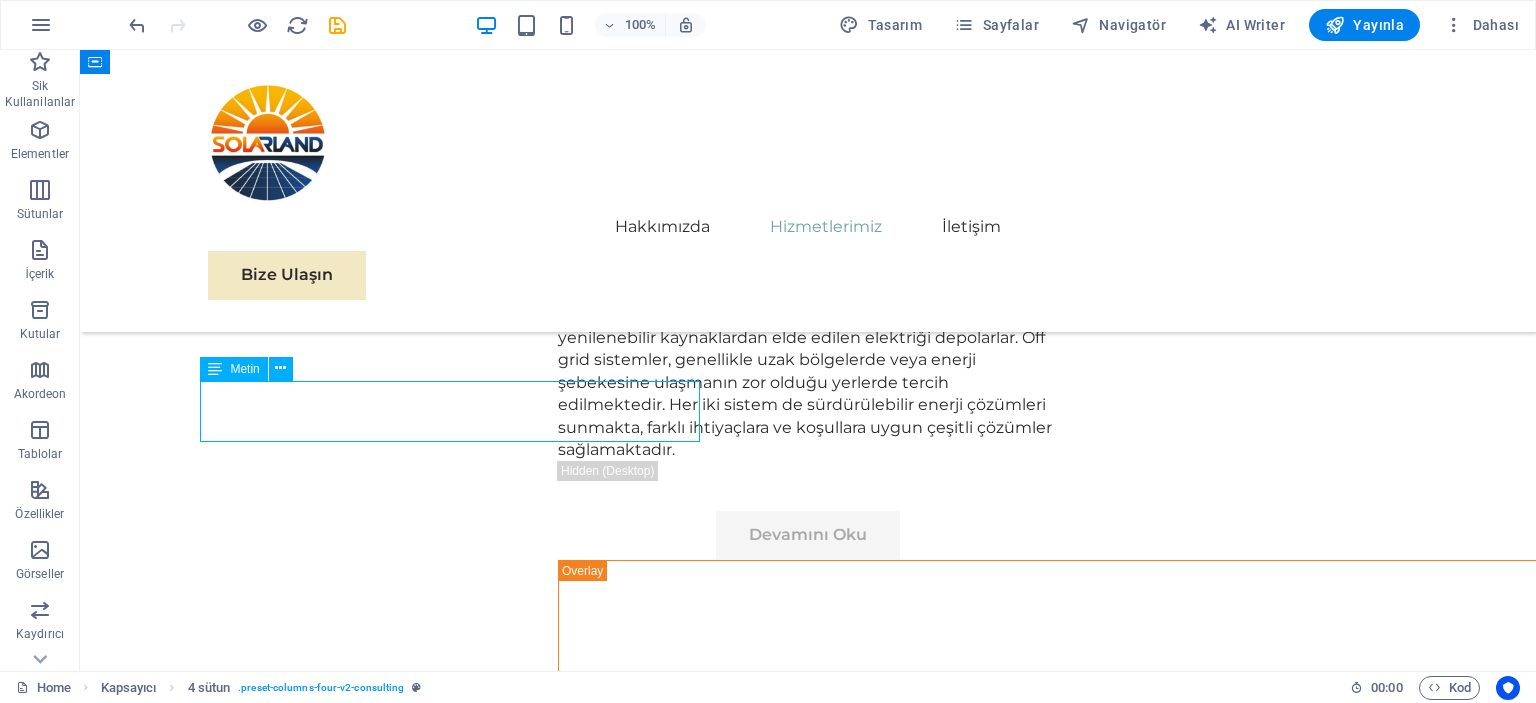 click on "Küresel Pazar Genişleme Stratejisi" at bounding box center [808, 6660] 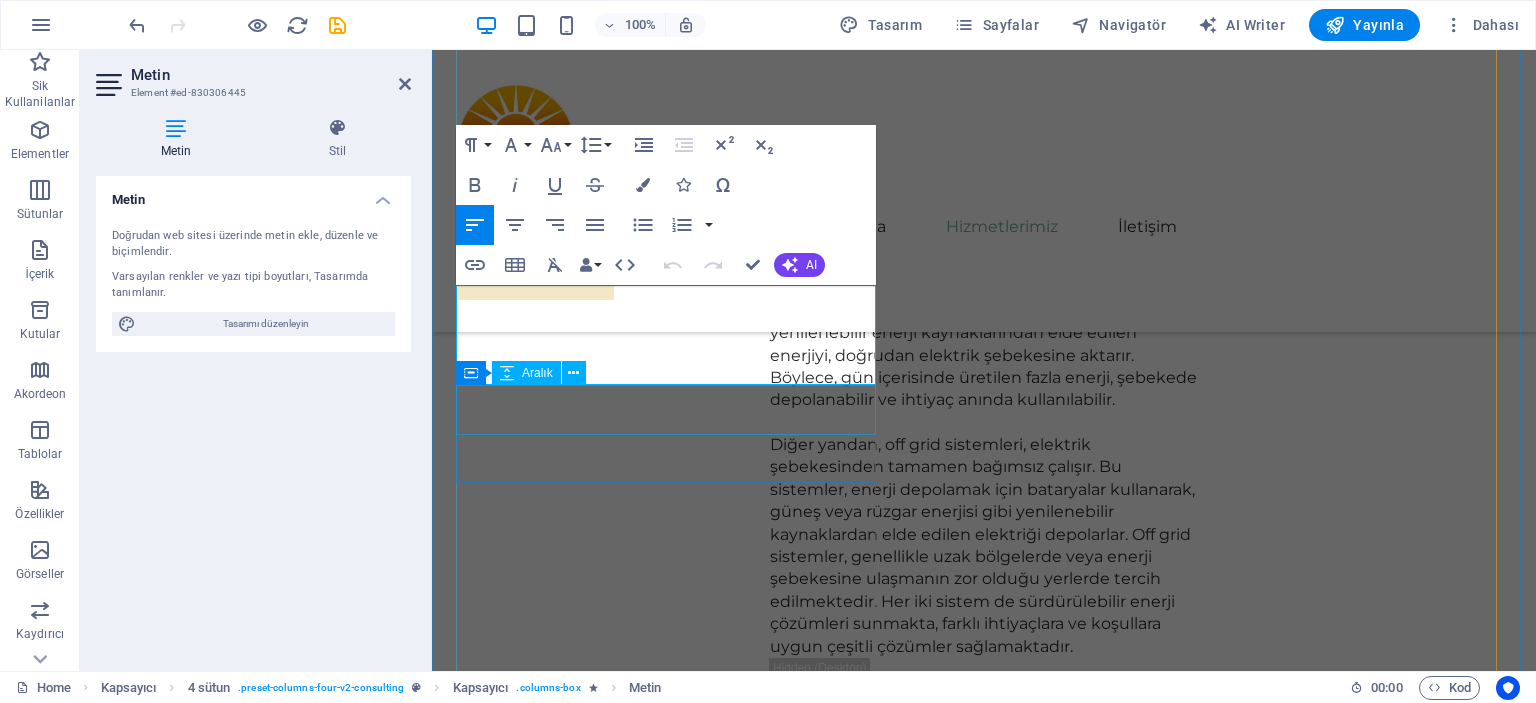 scroll, scrollTop: 9229, scrollLeft: 0, axis: vertical 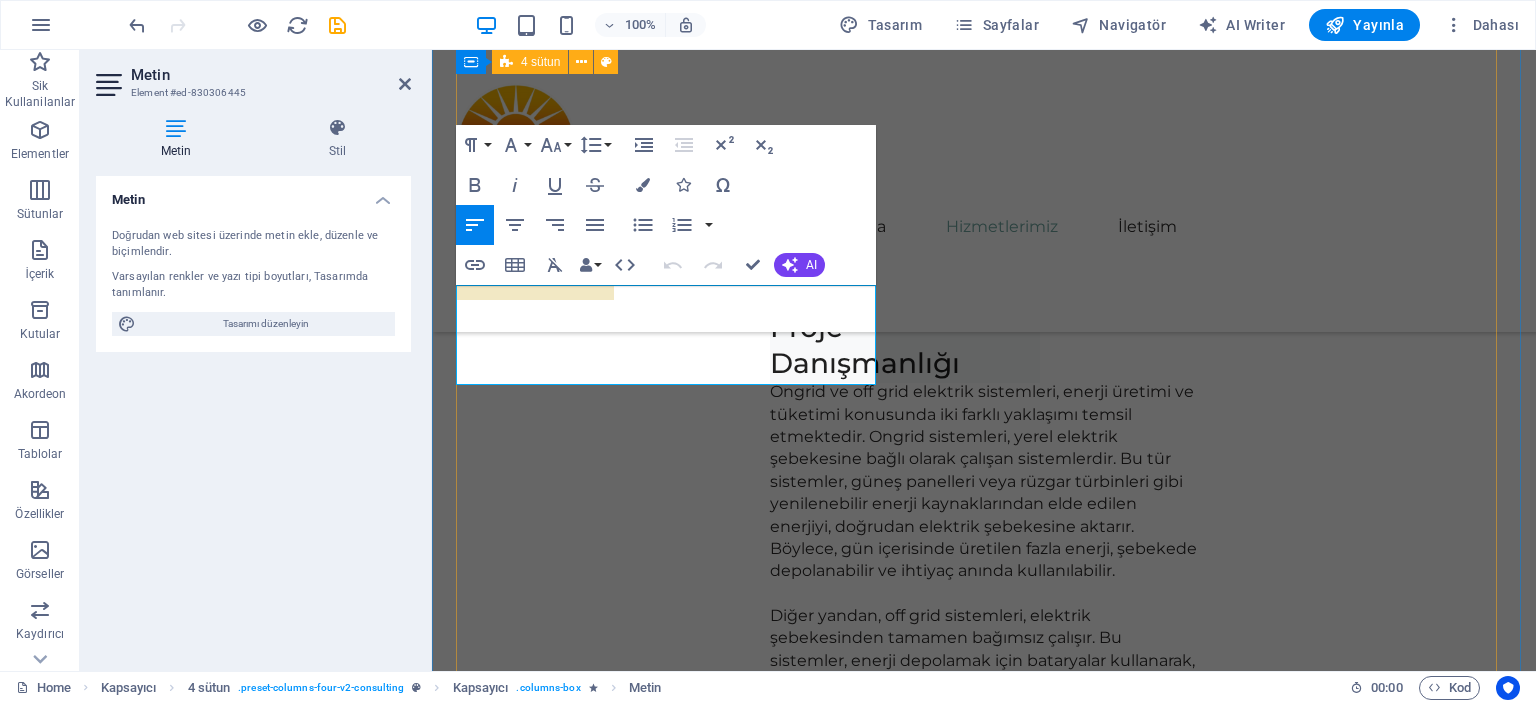 click on "05 Off-Grid ve On-Grid Sistem Çözümleri Devamını Oku Daha Az Oku 06 Batarya ve Enerji Depolama Sistemleri Devamını Oku Daha Az Oku 07 Küresel Pazar Genişleme Stratejisi Devamını Oku Daha Az Oku 08 Yenilenebilir Enerji Optimizasyonu Devamını Oku Daha Az Oku" at bounding box center [984, 6102] 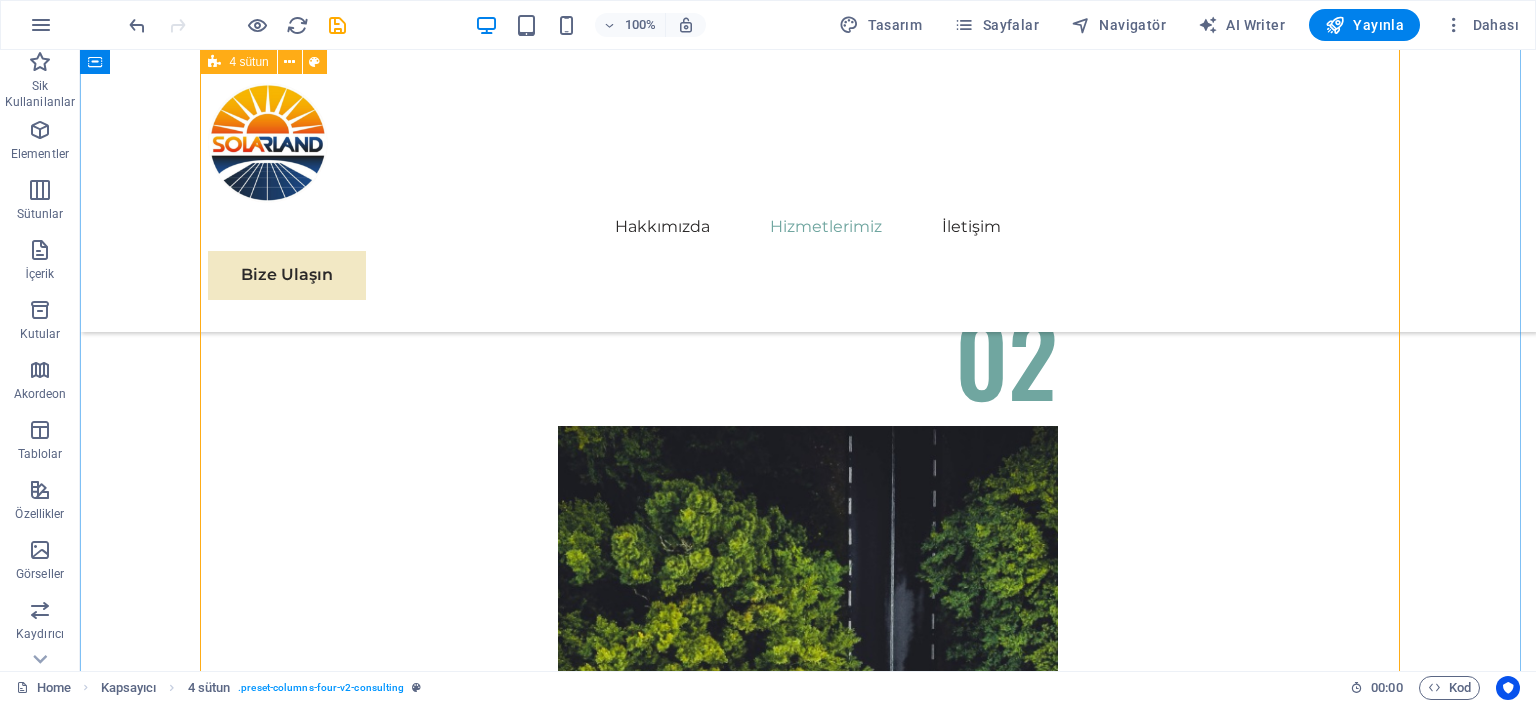 scroll, scrollTop: 8096, scrollLeft: 0, axis: vertical 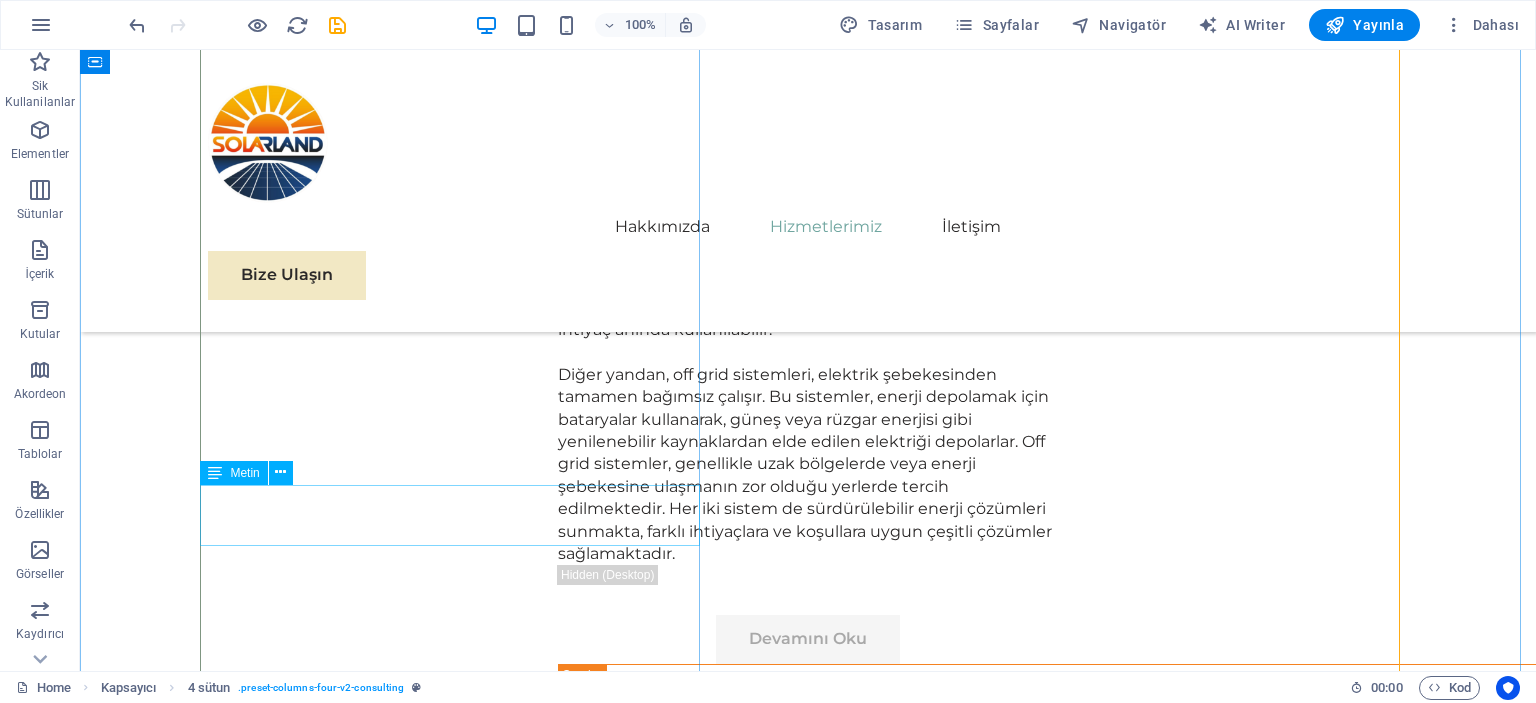 click on "Küresel Pazar Genişleme Stratejisi" at bounding box center (808, 6764) 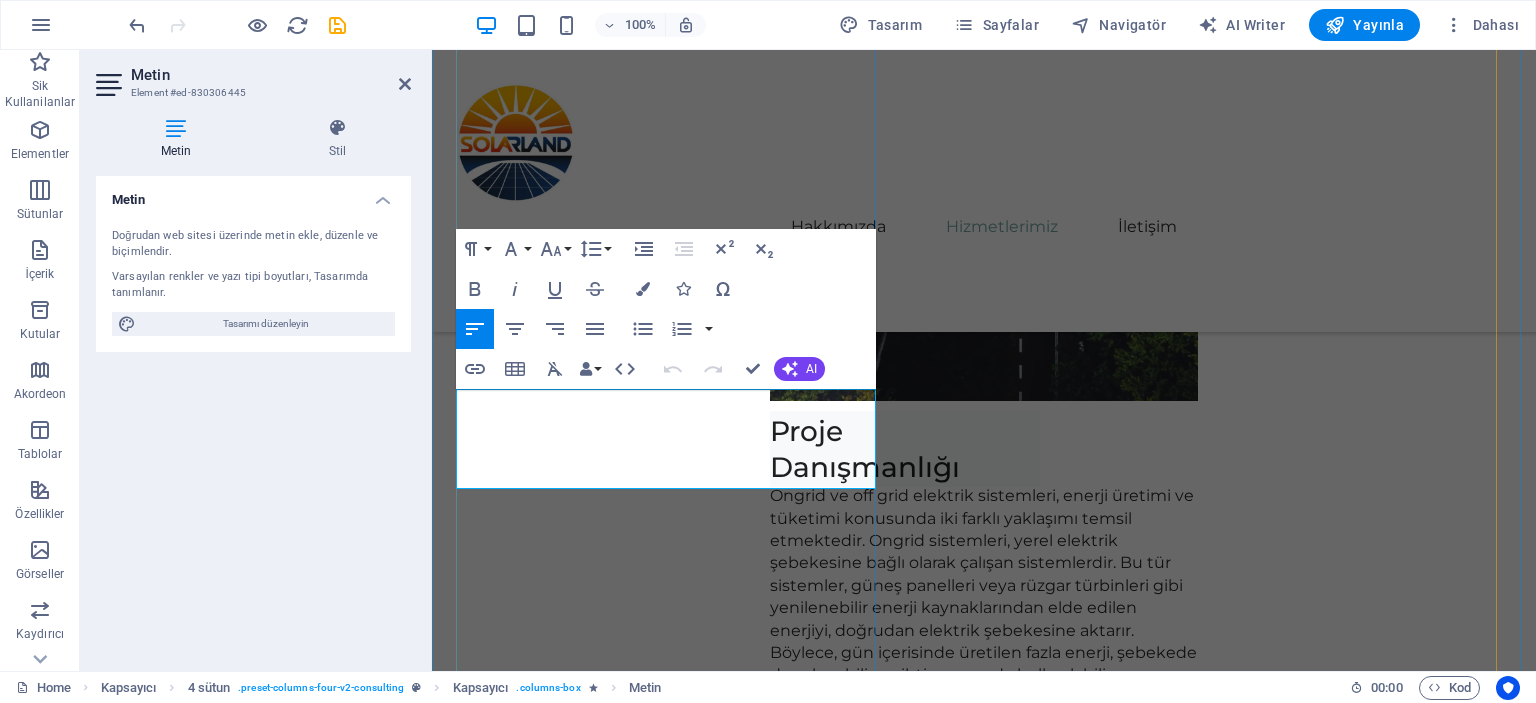 drag, startPoint x: 567, startPoint y: 456, endPoint x: 580, endPoint y: 476, distance: 23.853722 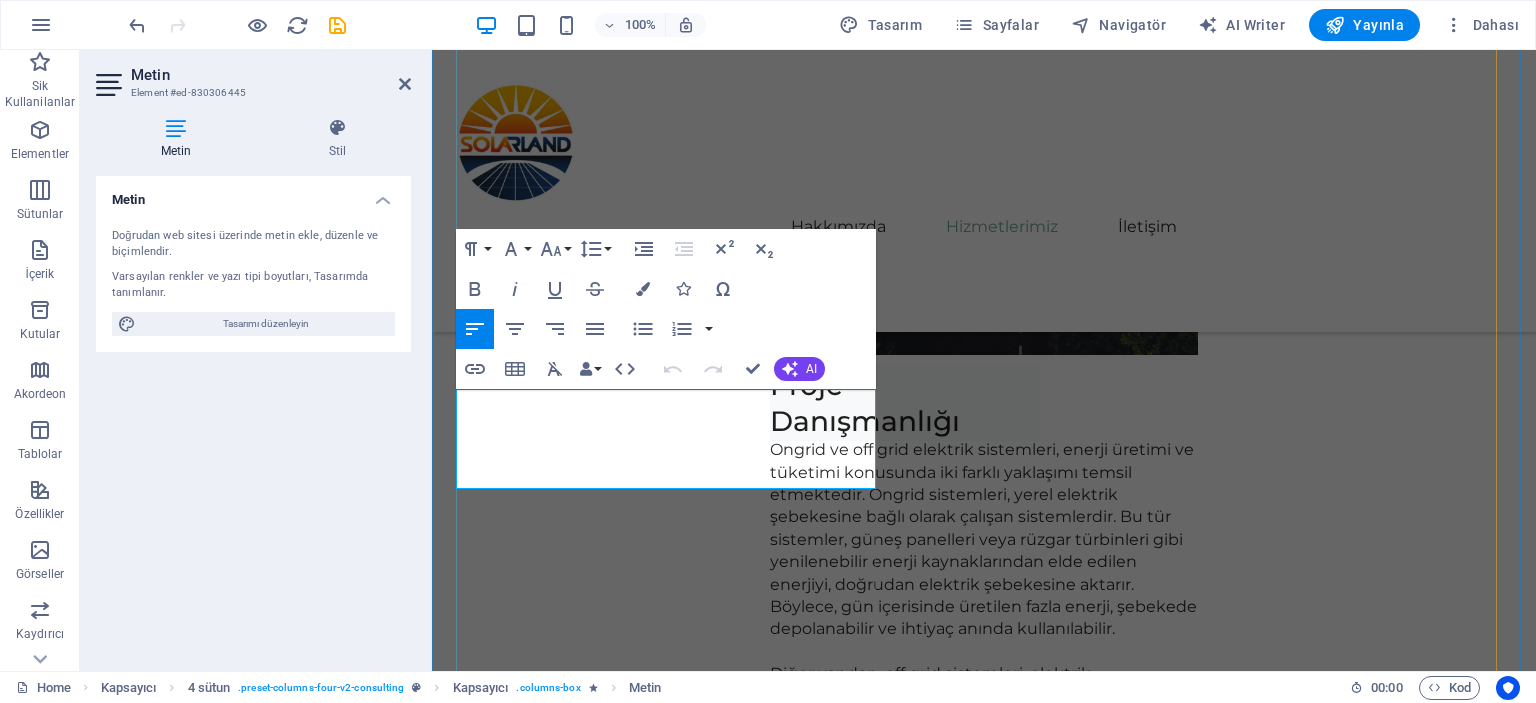 type 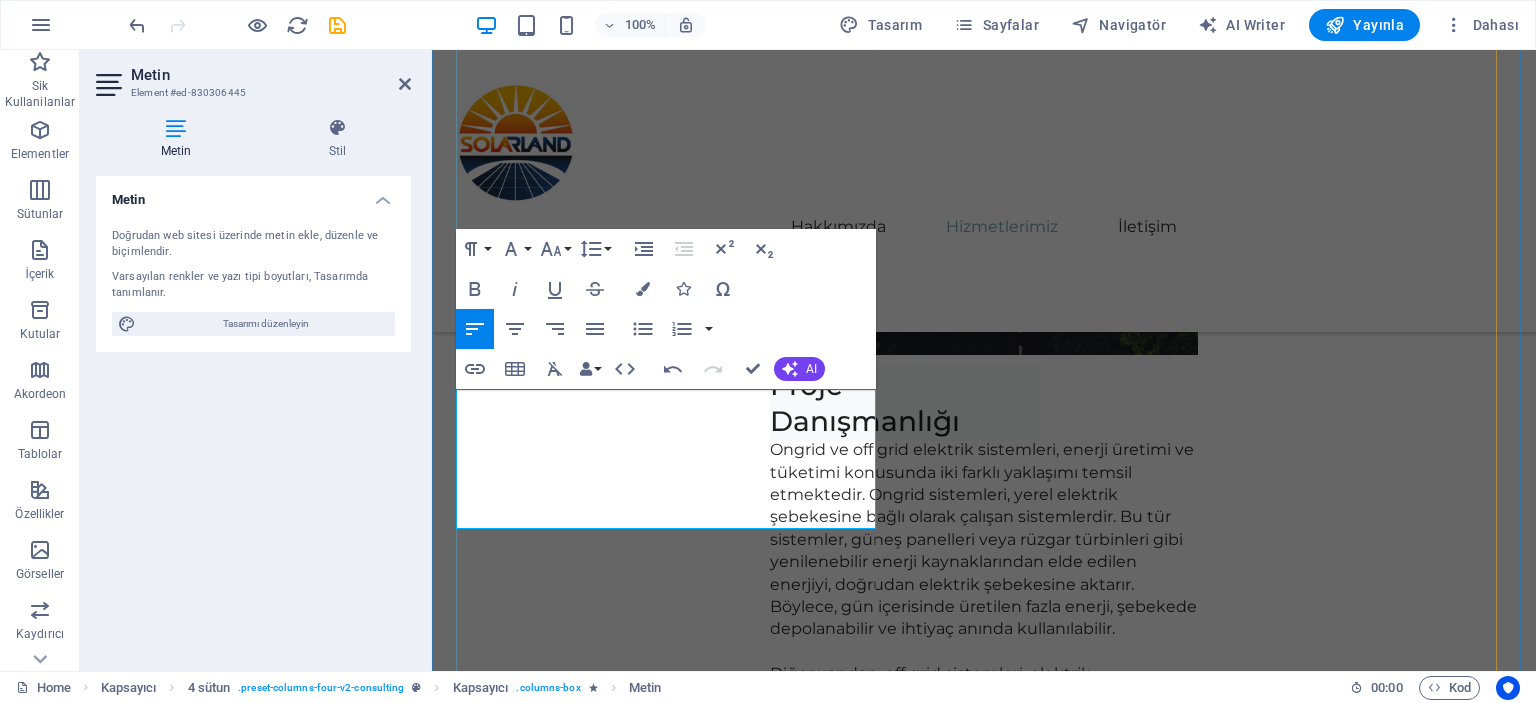 click on "Küresel Pazar Genişleme StratejisiTarımsal Sulama Sistemleri" at bounding box center (932, 6703) 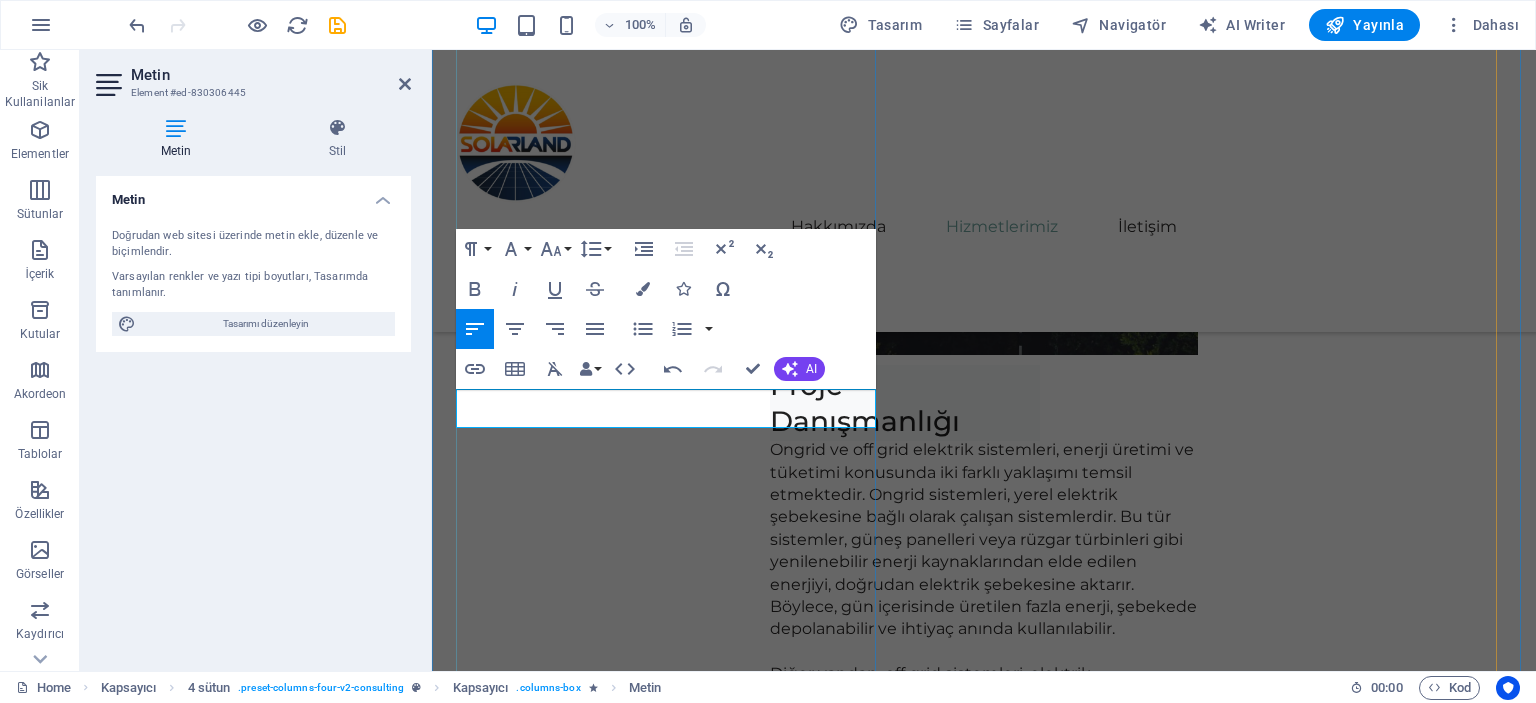 drag, startPoint x: 816, startPoint y: 400, endPoint x: 461, endPoint y: 393, distance: 355.069 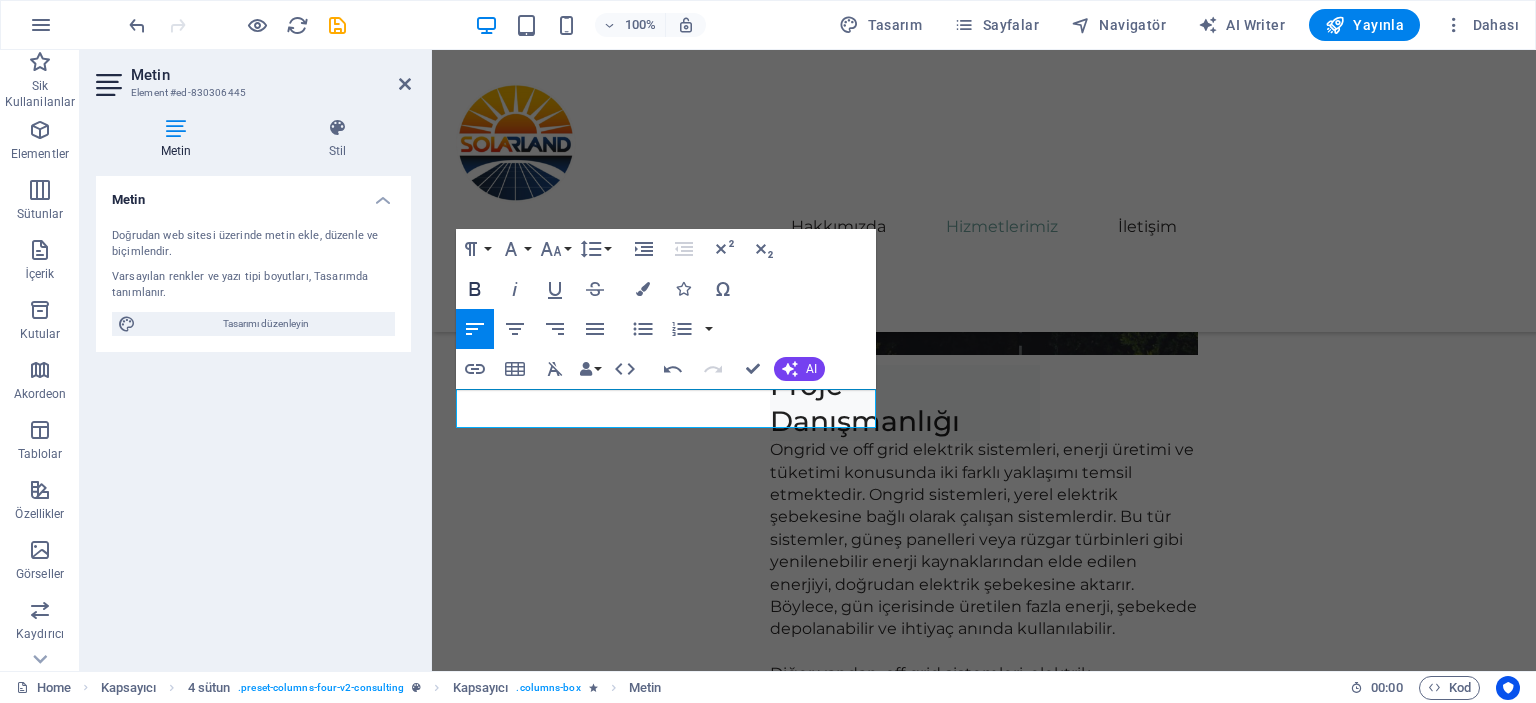 click 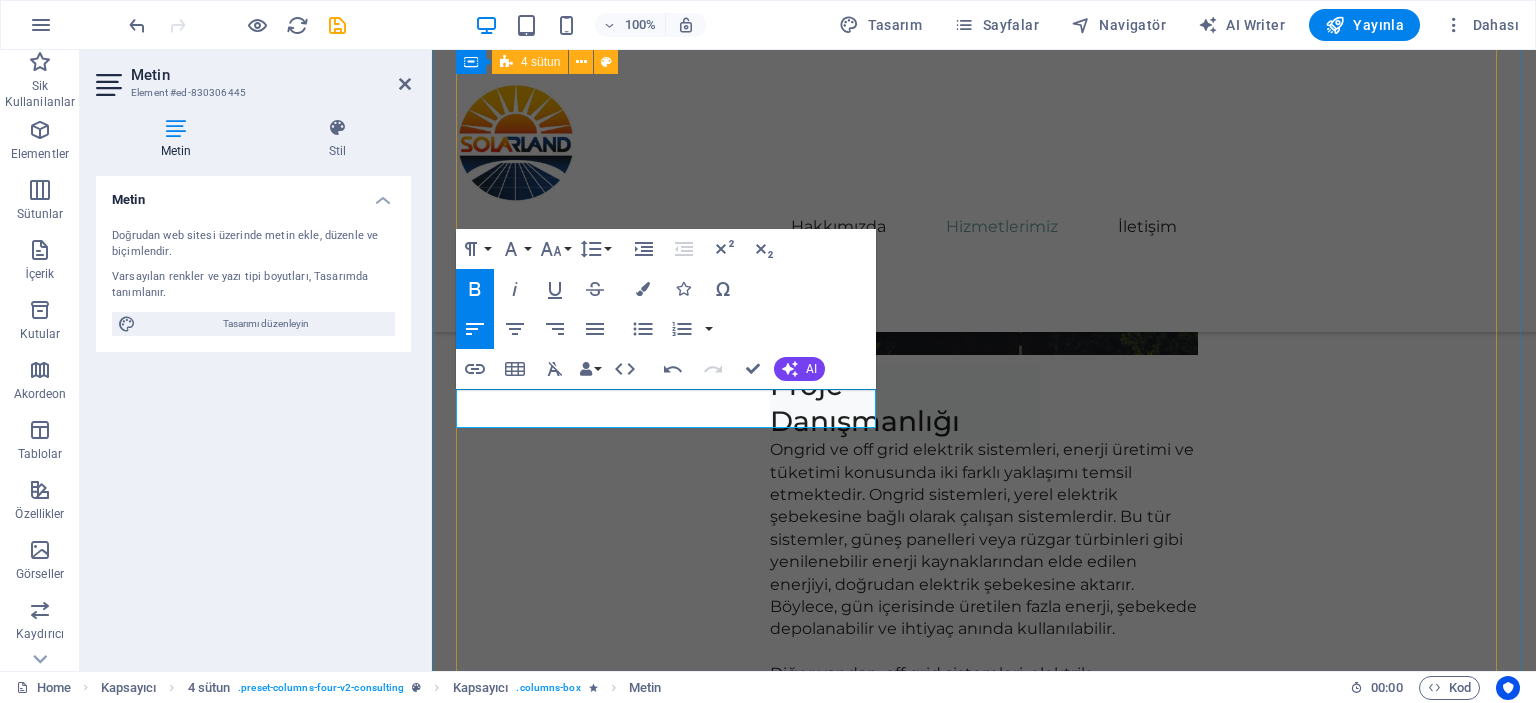click on "05 Off-Grid ve On-Grid Sistem Çözümleri Devamını Oku Daha Az Oku 06 Batarya ve Enerji Depolama Sistemleri Devamını Oku Daha Az Oku 07 Tarımsal Sulama Sistemleri Devamını Oku Daha Az Oku 08 Yenilenebilir Enerji Optimizasyonu Devamını Oku Daha Az Oku" at bounding box center (984, 6129) 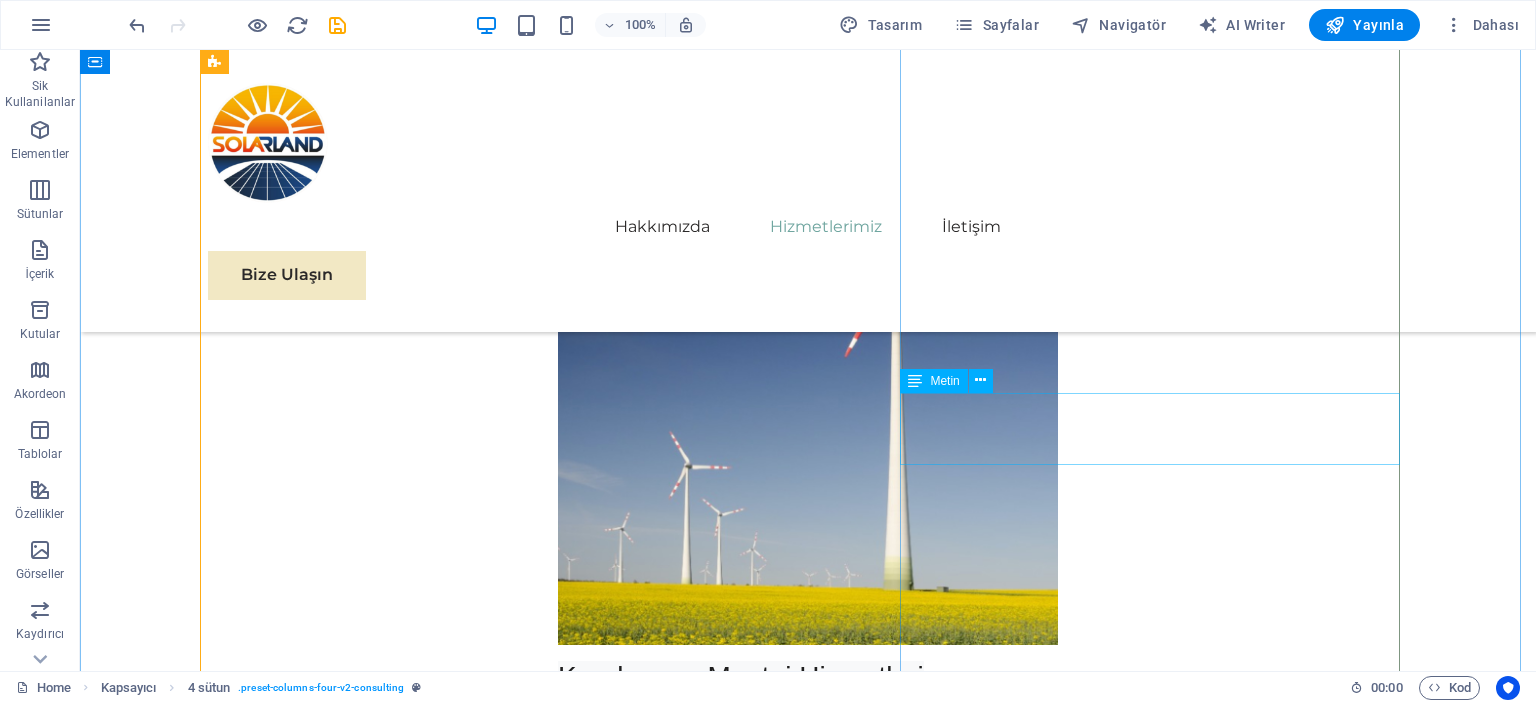 click on "Yenilenebilir Enerji Optimizasyonu" at bounding box center (458, 7703) 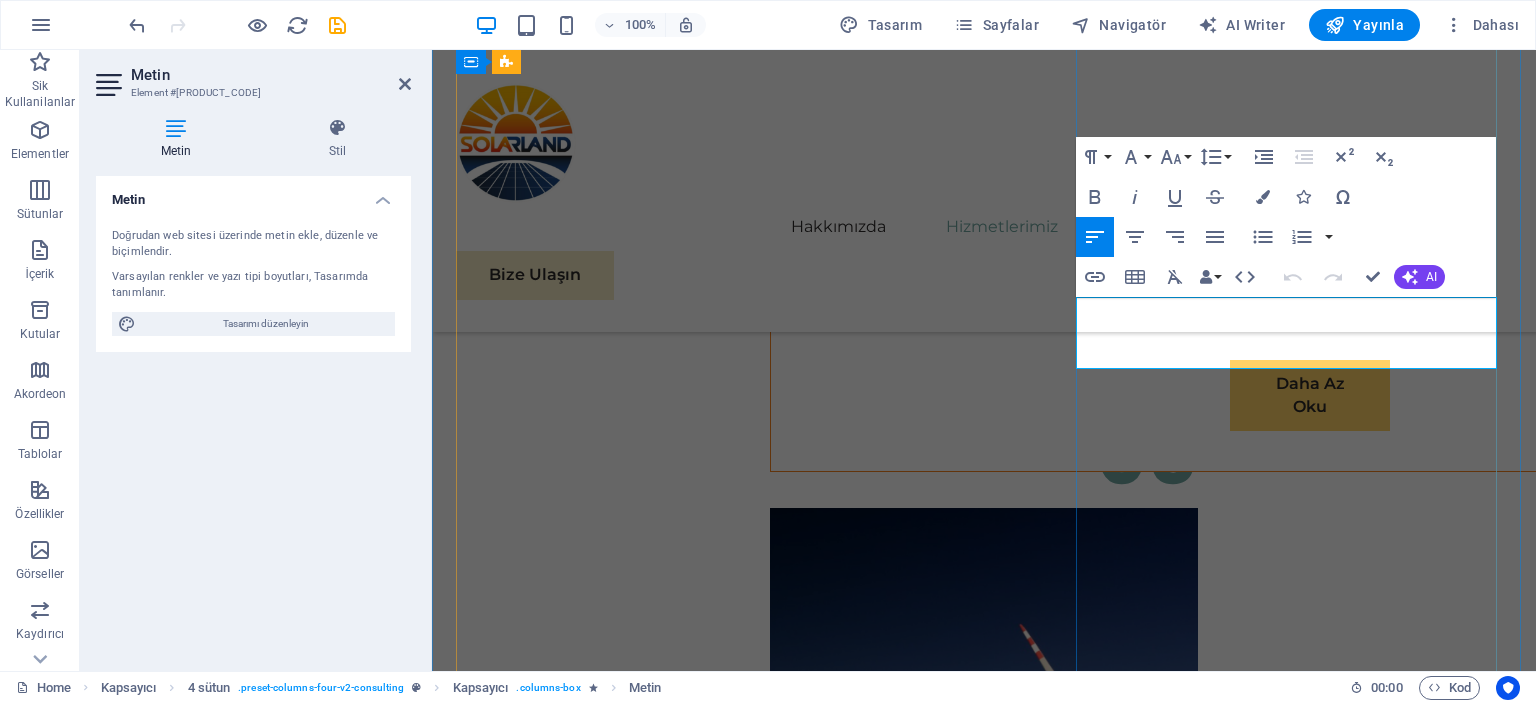 drag, startPoint x: 1304, startPoint y: 355, endPoint x: 1161, endPoint y: 318, distance: 147.70917 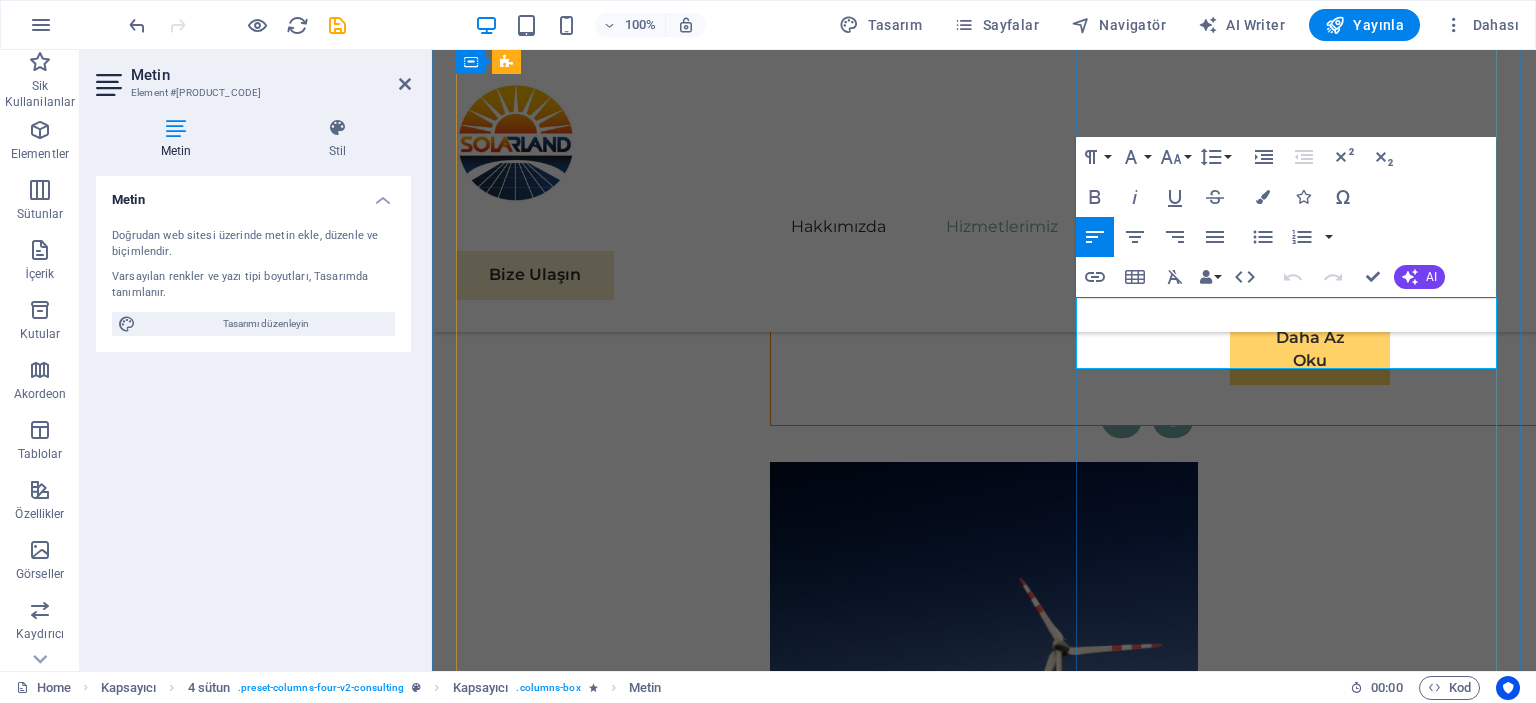 type 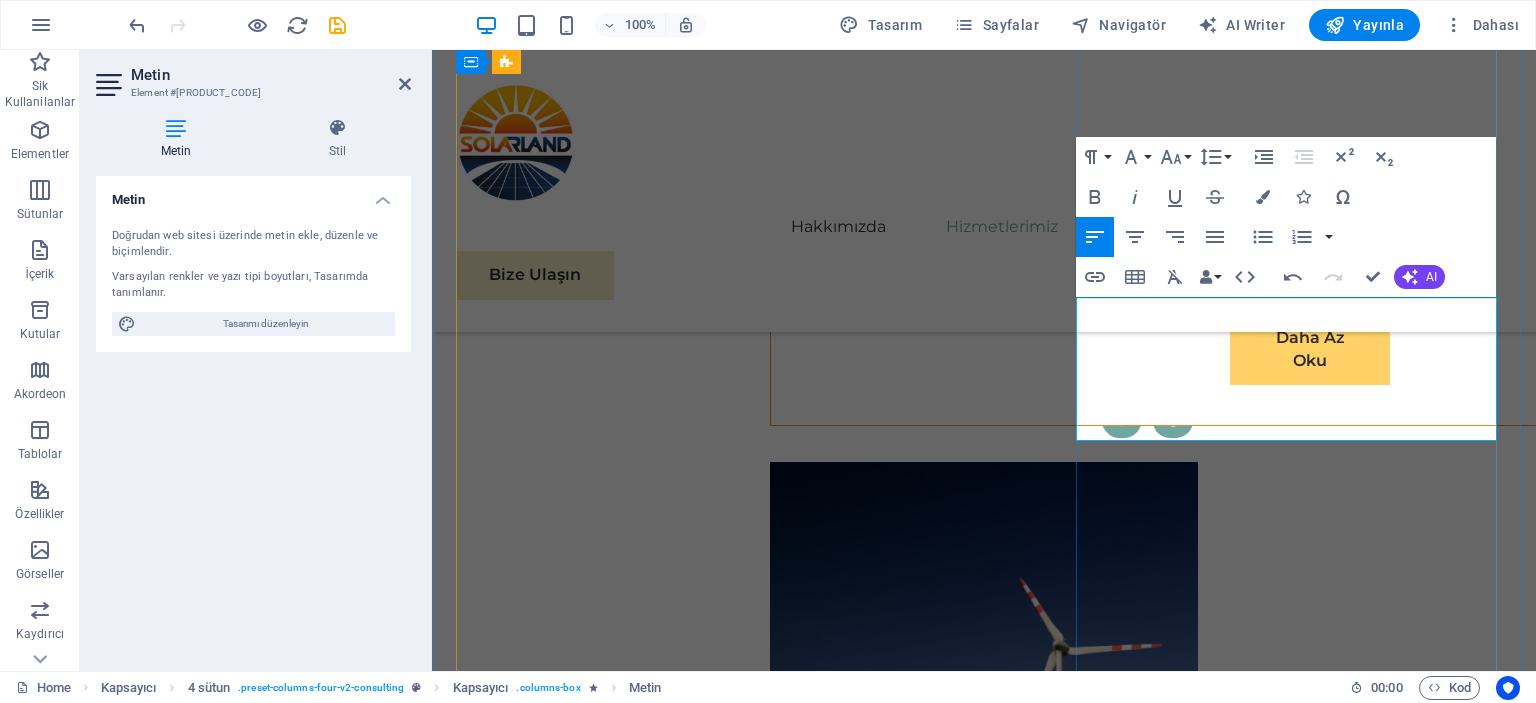 click on "Yenilenebilir Enerji OptimizasyonuElektrikli Araç Şarj İstasyonları" at bounding box center (591, 7552) 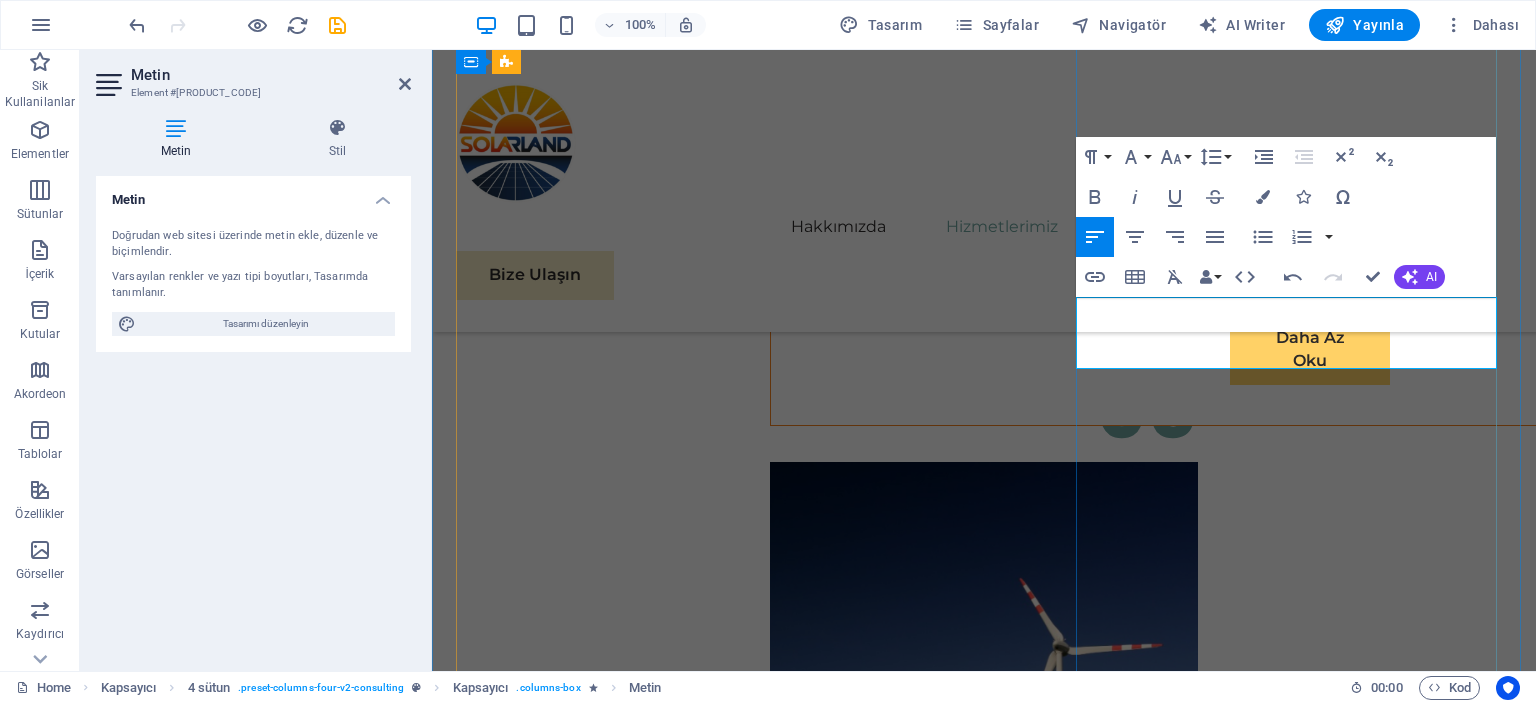click on "Elektrikli Araç Şarj İstasyonları" at bounding box center [591, 7516] 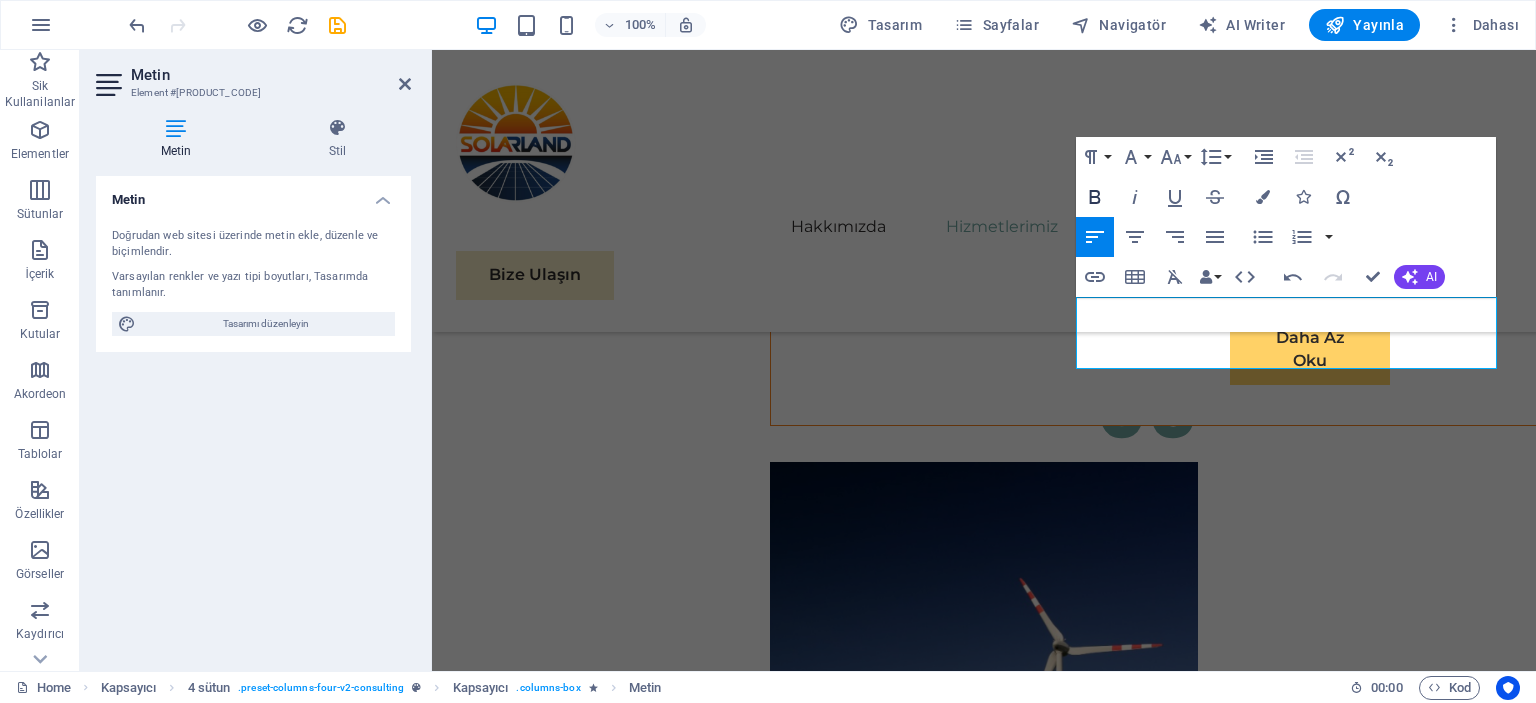 click 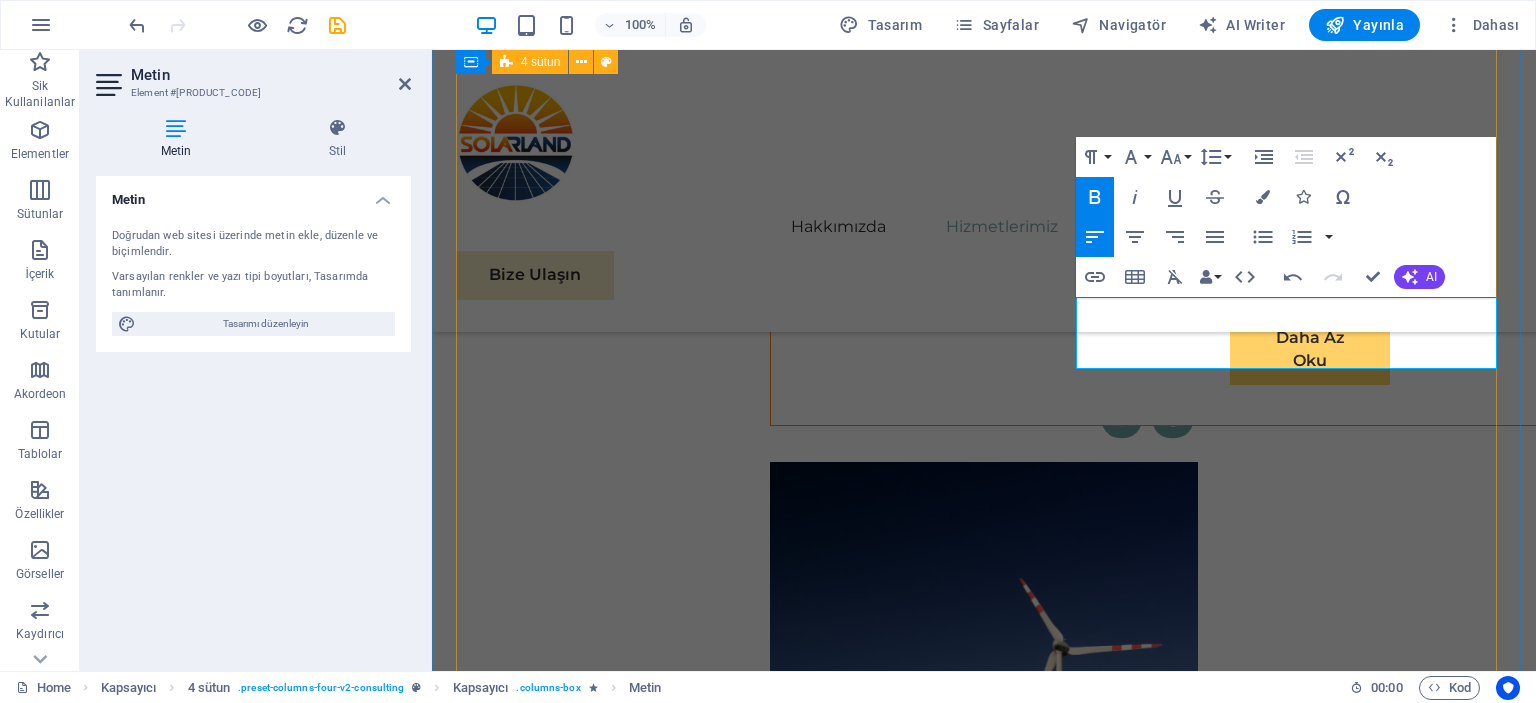 click on "05 Off-Grid ve On-Grid Sistem Çözümleri Devamını Oku Daha Az Oku 06 Batarya ve Enerji Depolama Sistemleri Devamını Oku Daha Az Oku 07 Tarımsal Sulama Sistemleri Devamını Oku Daha Az Oku 08 Elektrikli Araç Şarj İstasyonları Devamını Oku Daha Az Oku" at bounding box center [984, 5329] 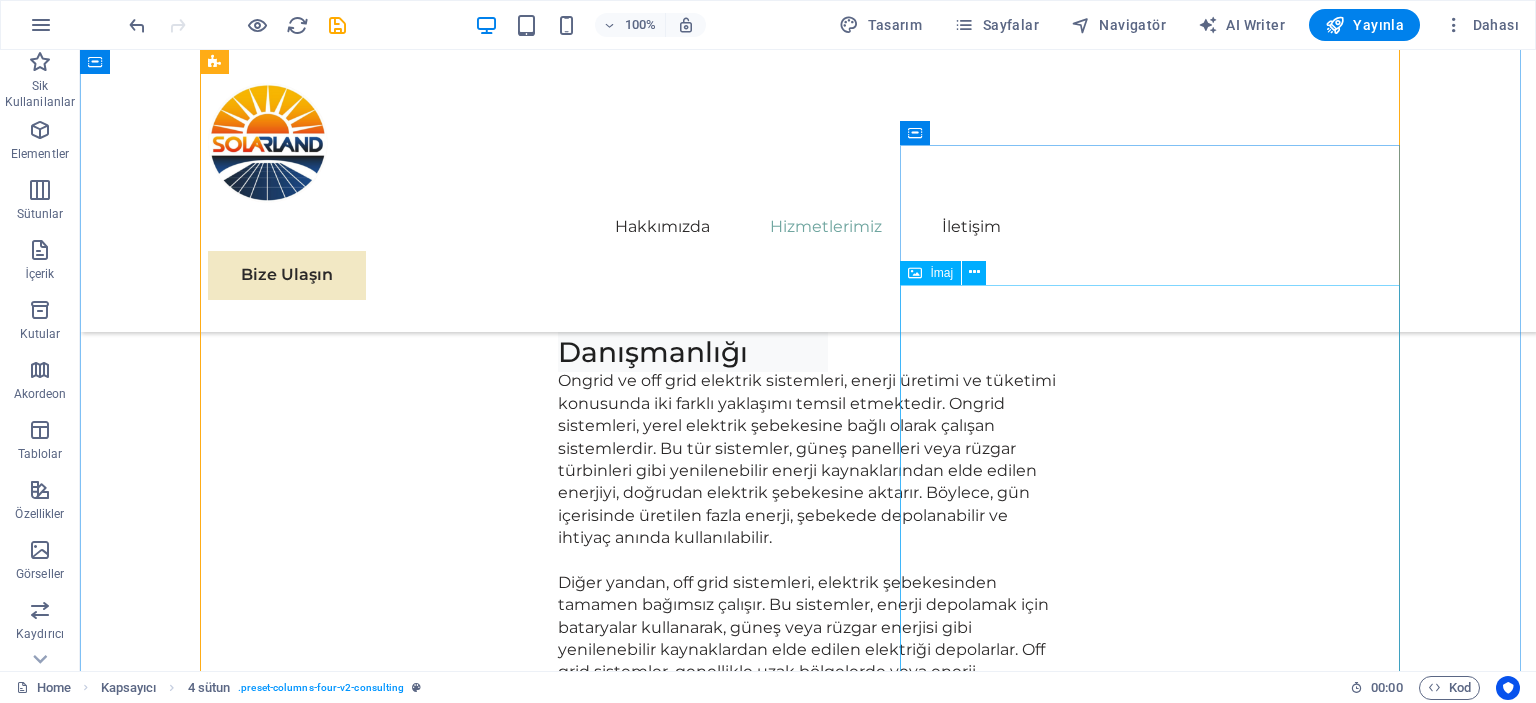 click at bounding box center [458, 7859] 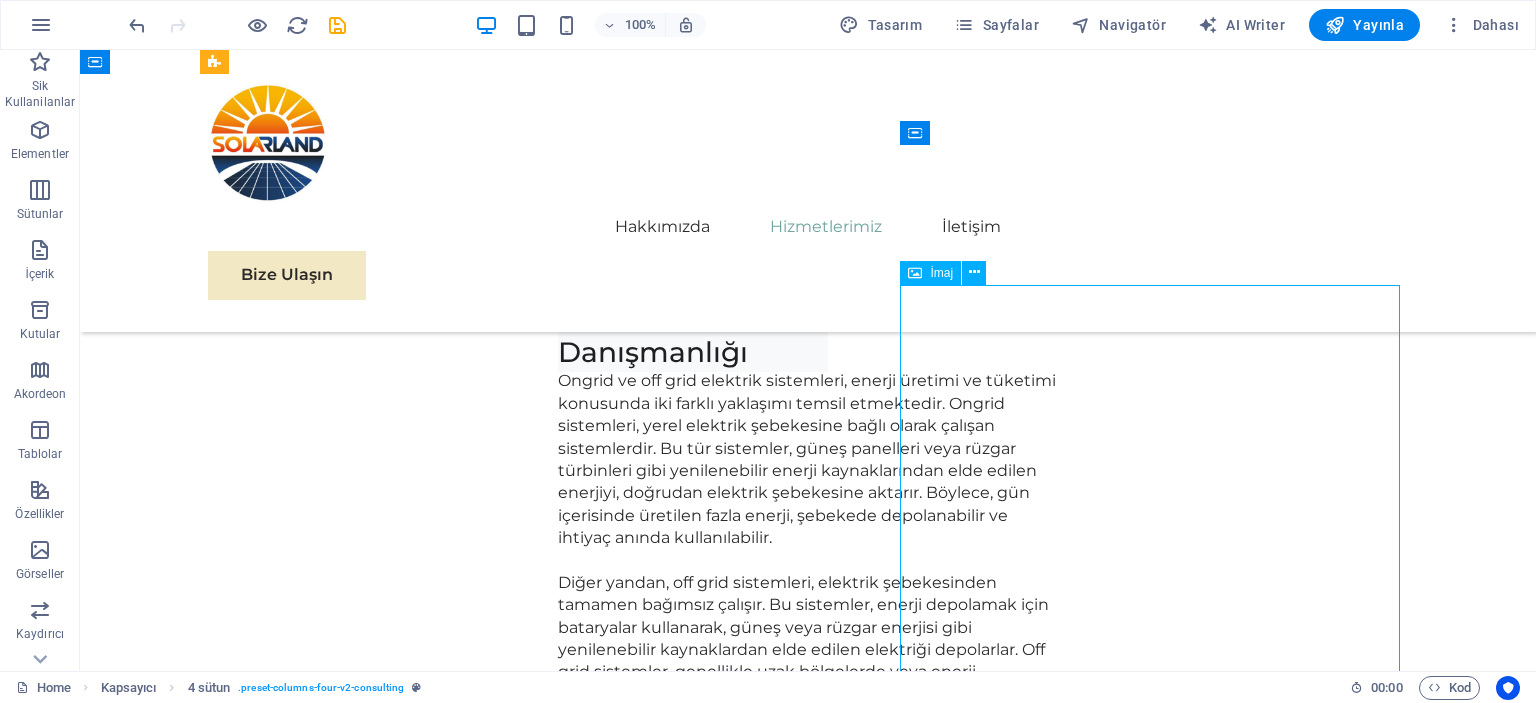 click at bounding box center (458, 7859) 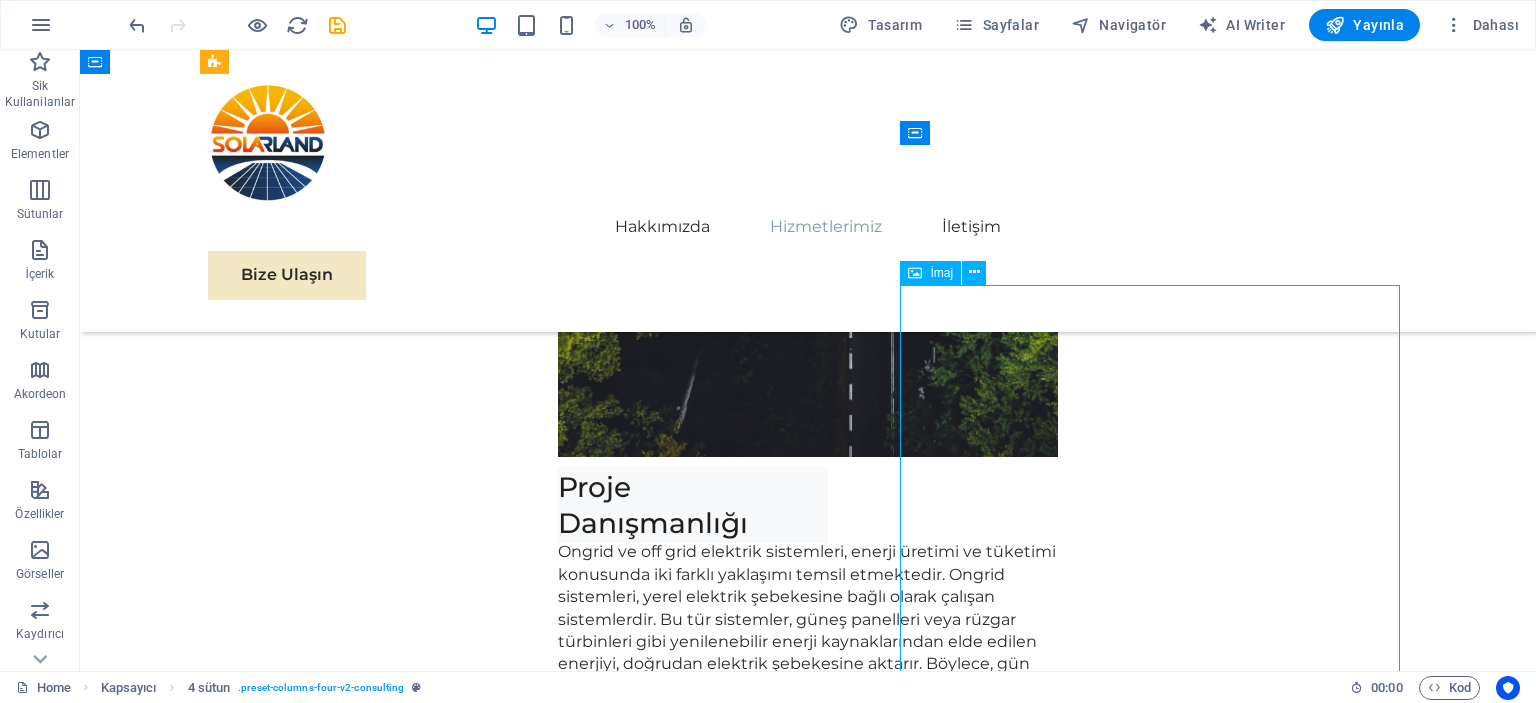 select on "%" 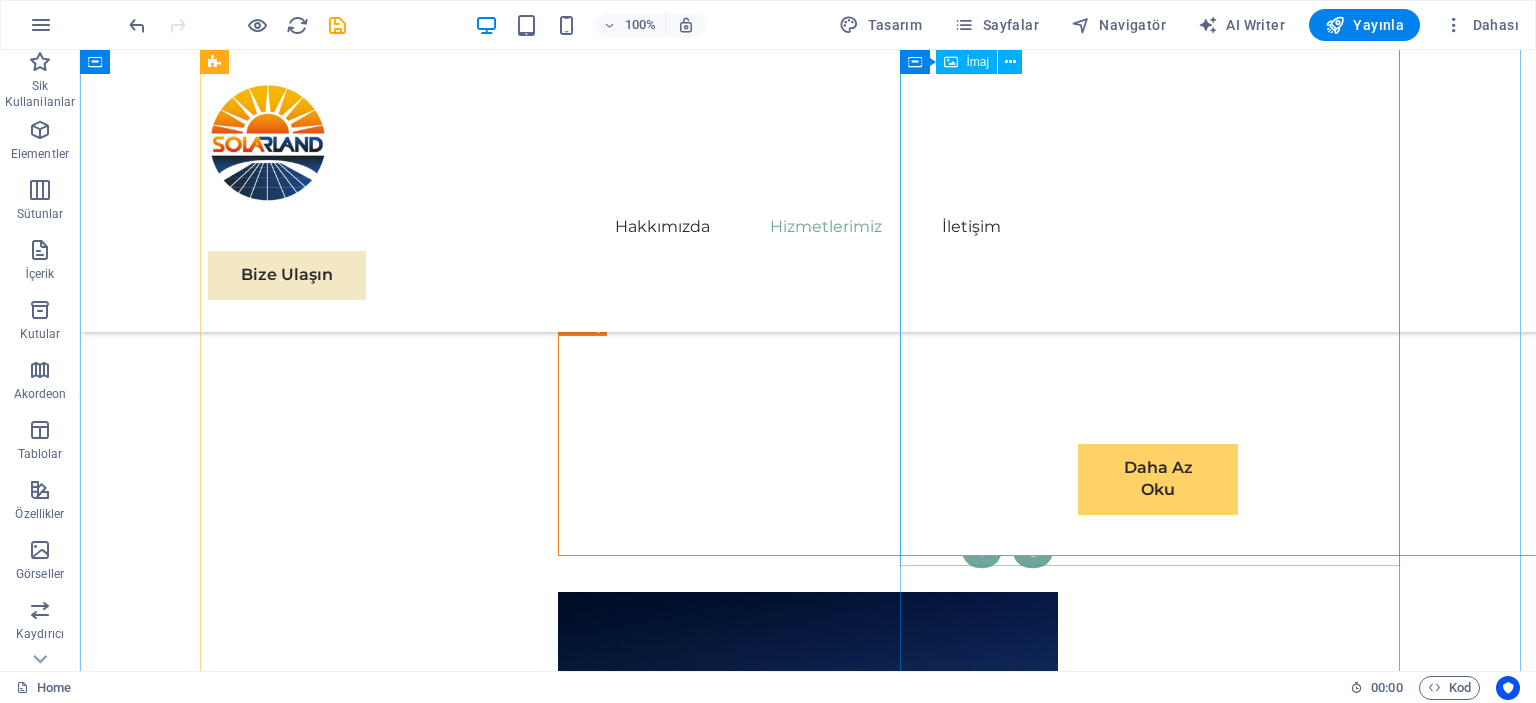 scroll, scrollTop: 9688, scrollLeft: 0, axis: vertical 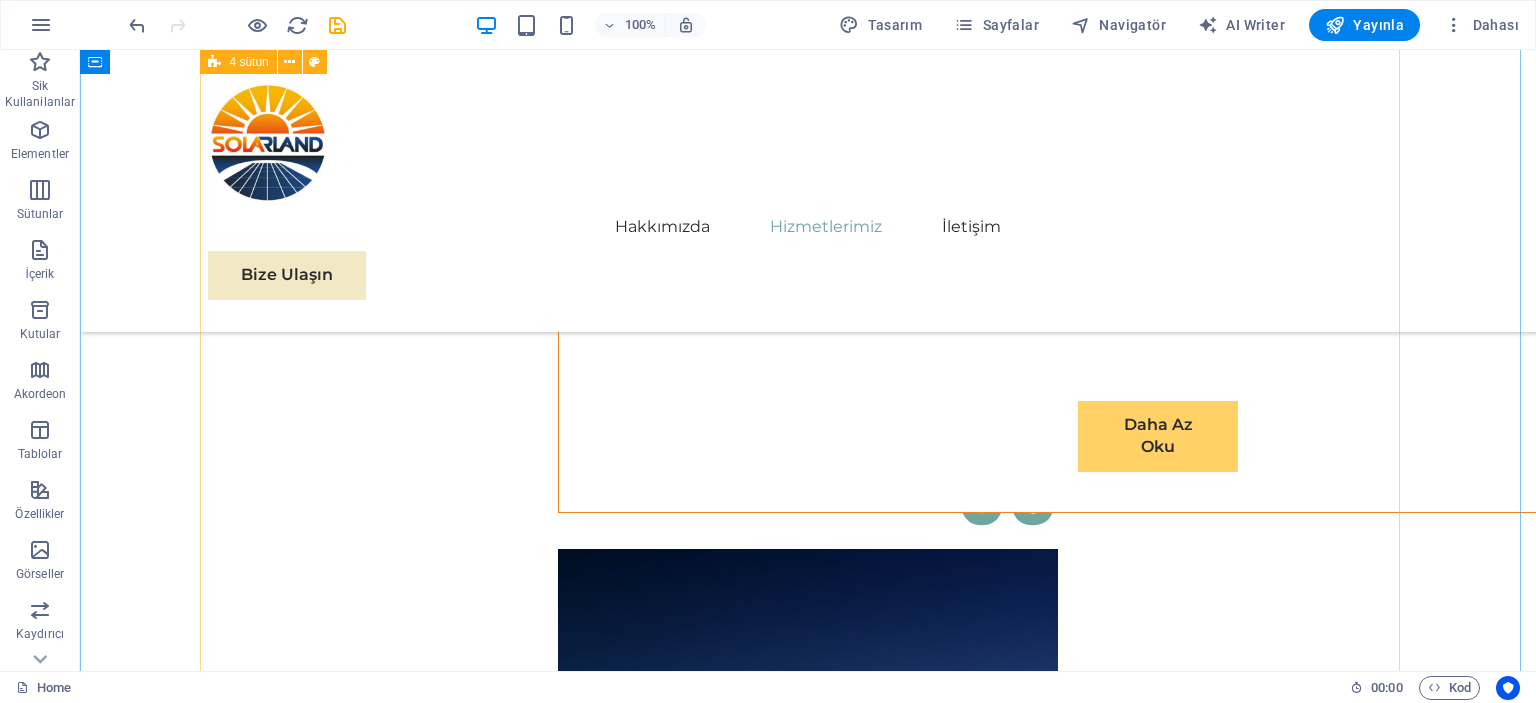 click on "05 Off-Grid ve On-Grid Sistem Çözümleri Devamını Oku Daha Az Oku 06 Batarya ve Enerji Depolama Sistemleri Devamını Oku Daha Az Oku 07 Tarımsal Sulama Sistemleri Devamını Oku Daha Az Oku 08 Elektrikli Araç Şarj İstasyonları Devamını Oku Daha Az Oku" at bounding box center (808, 5504) 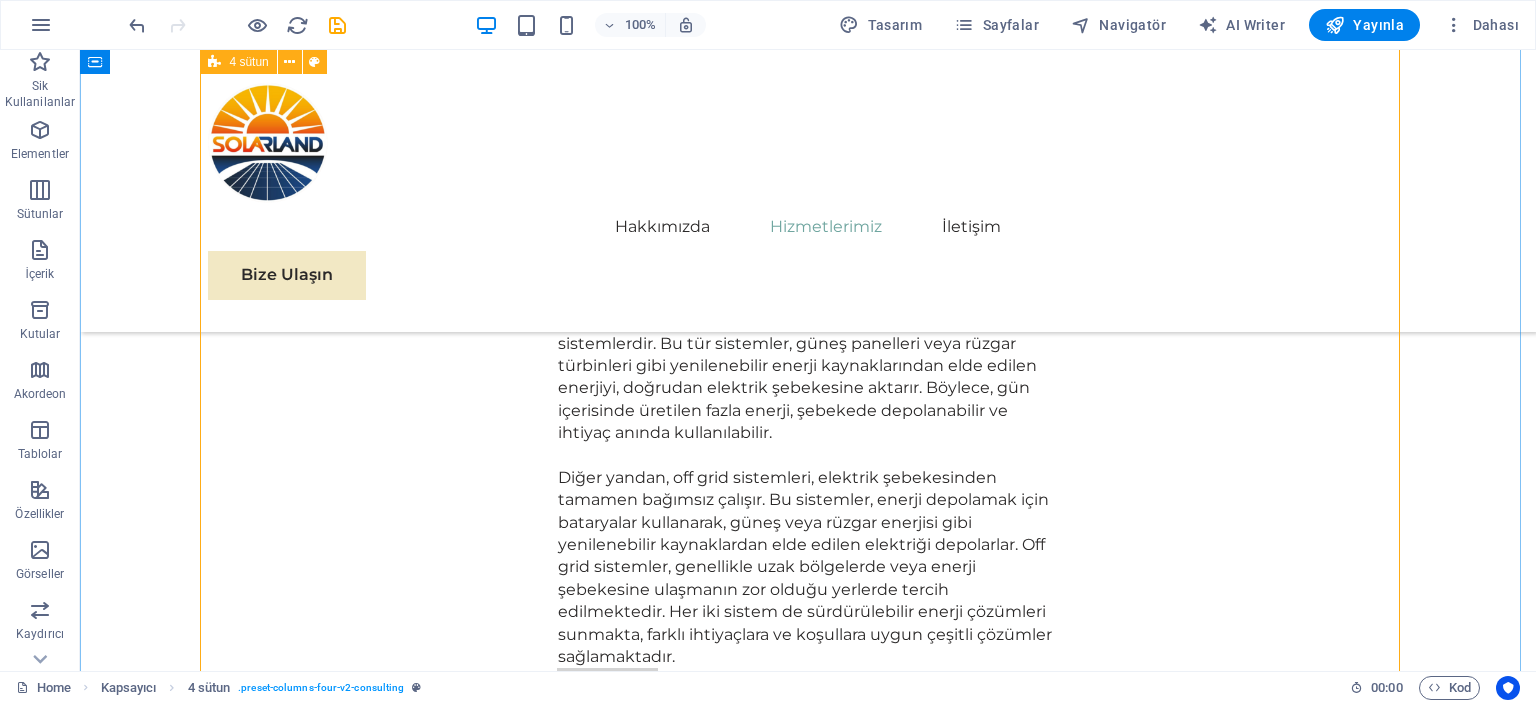 scroll, scrollTop: 9188, scrollLeft: 0, axis: vertical 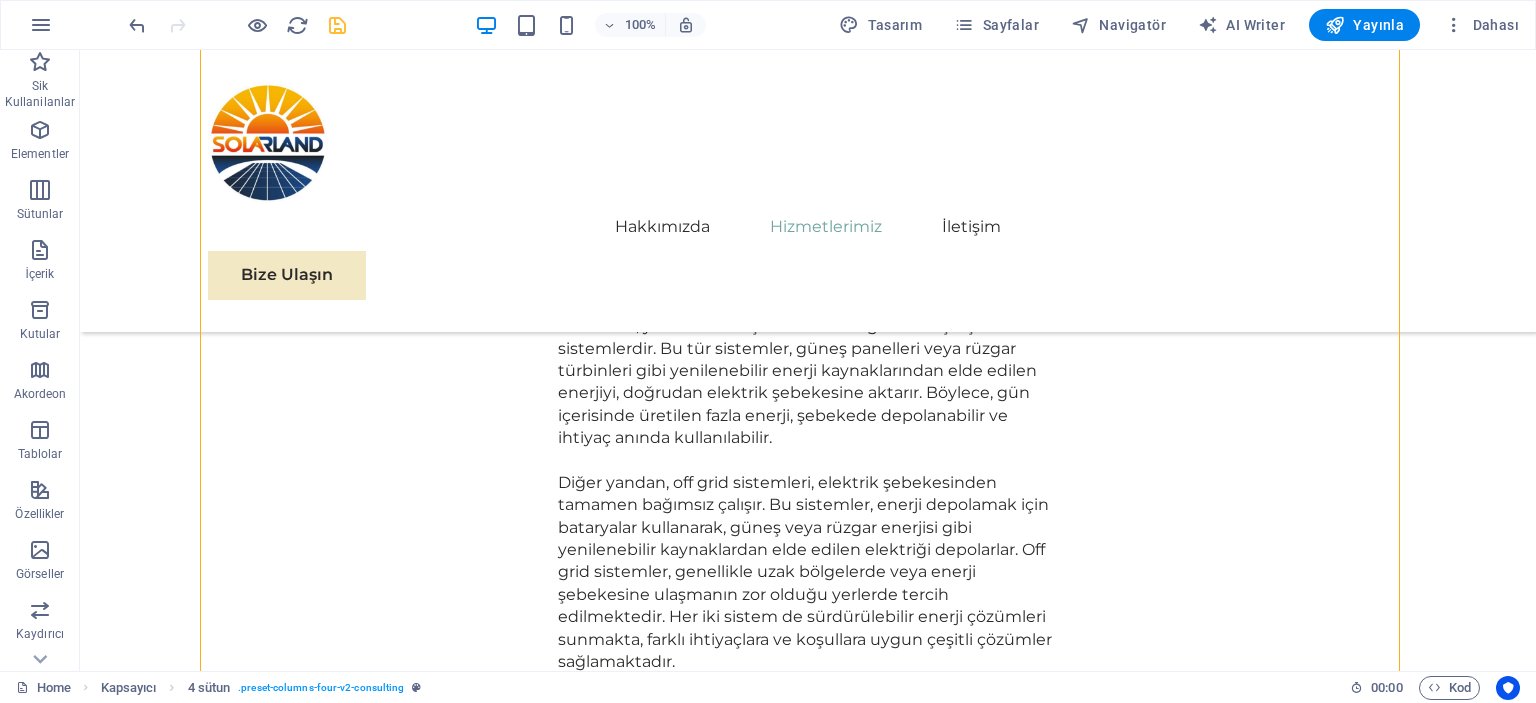 click at bounding box center (337, 25) 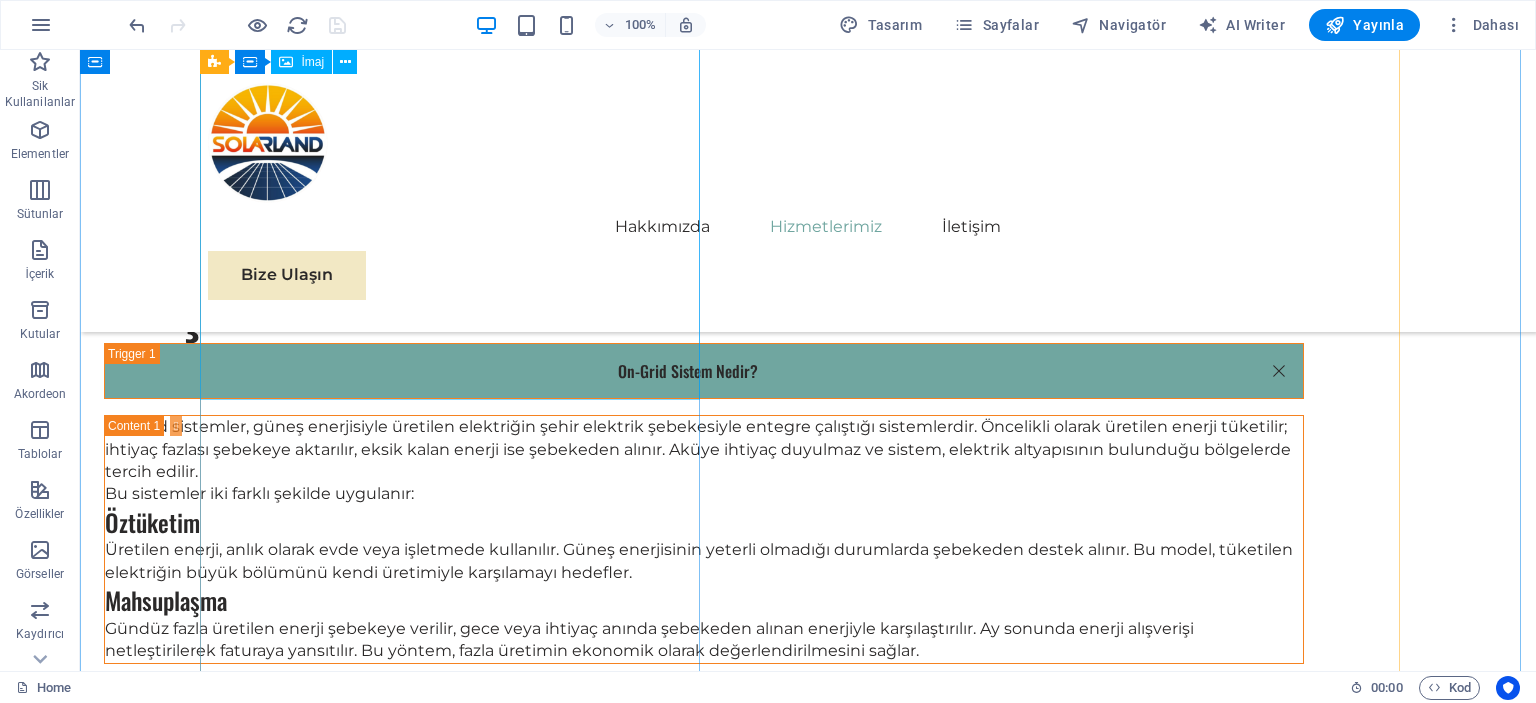 scroll, scrollTop: 4988, scrollLeft: 0, axis: vertical 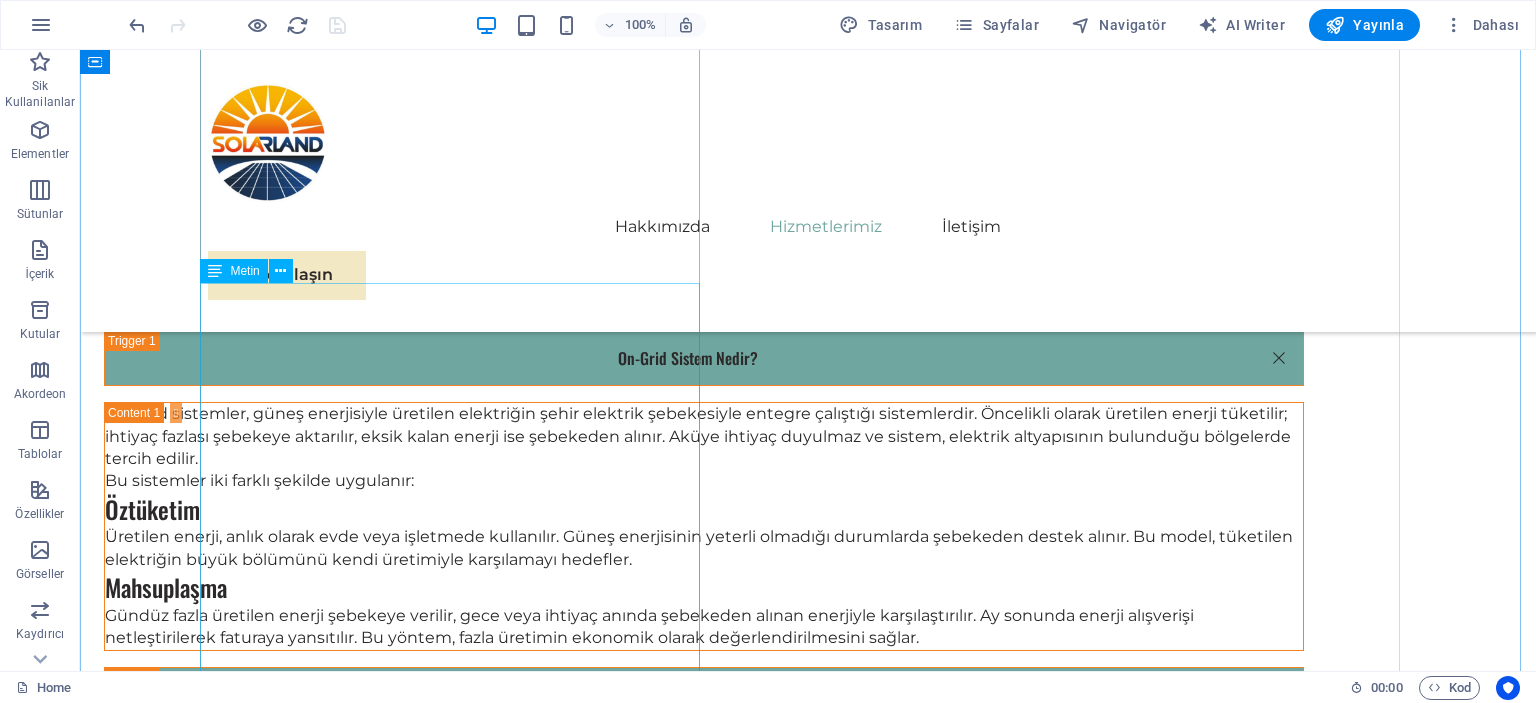 click at bounding box center (458, 2794) 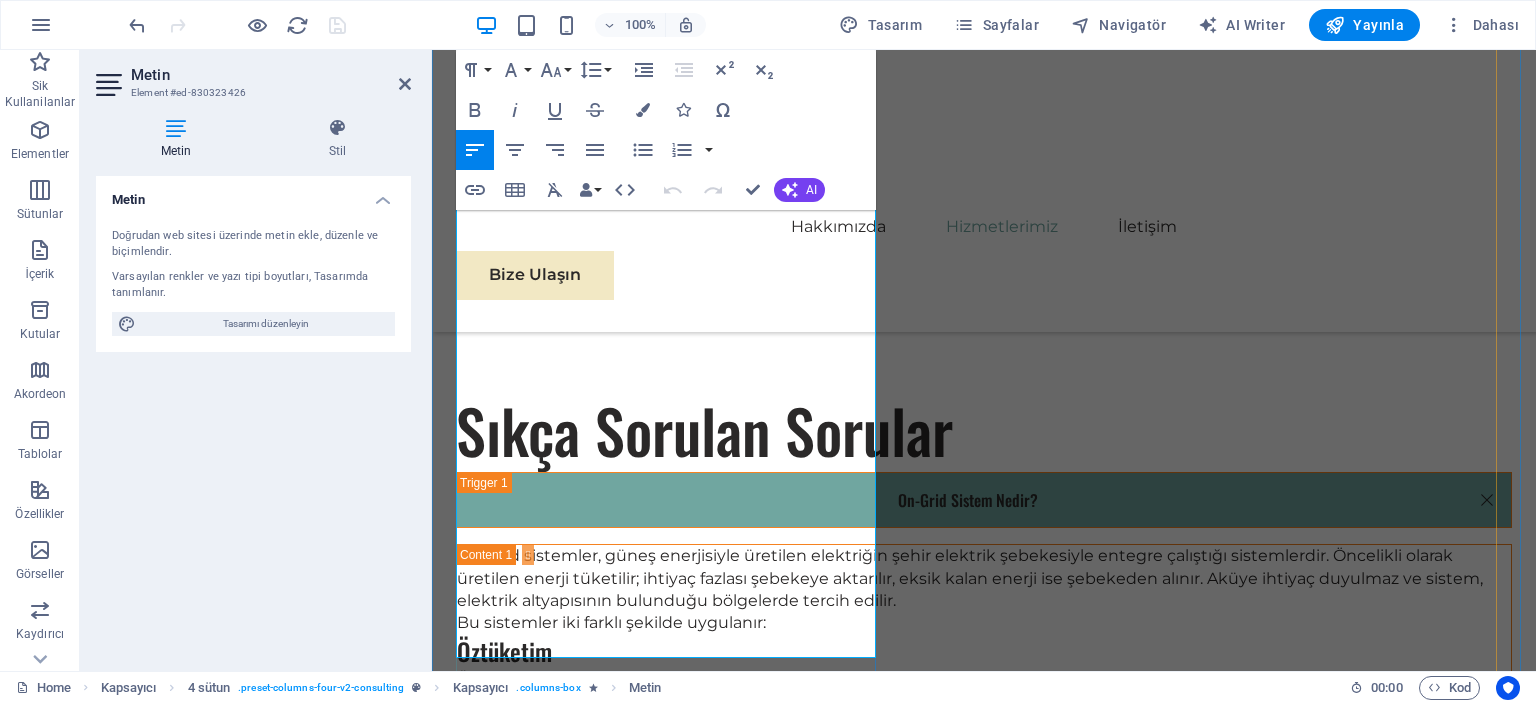 drag, startPoint x: 459, startPoint y: 242, endPoint x: 871, endPoint y: 655, distance: 583.3635 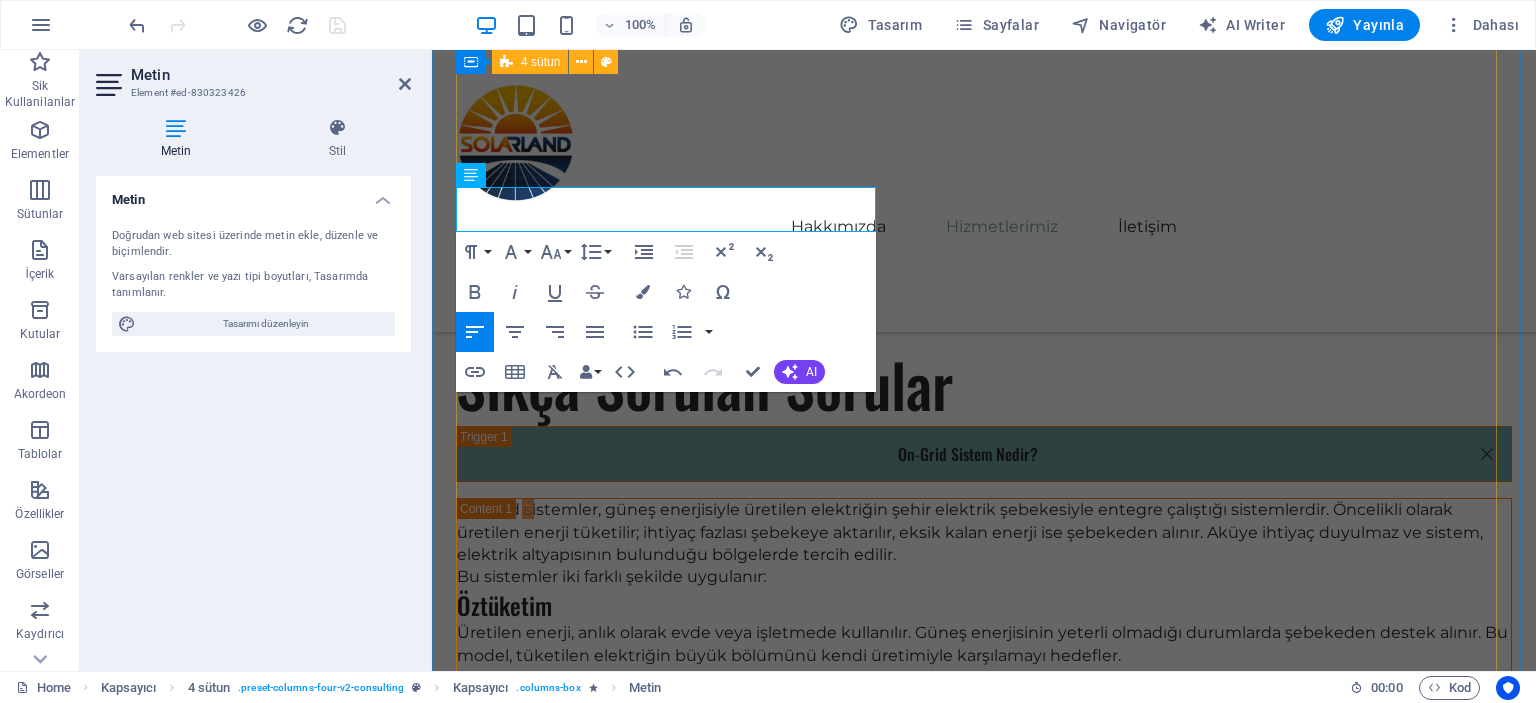 click on "01 Solar Panel Satışı Solar paneller, güneş enerjisini elektrik enerjisine dönüştüren yenilikçi ve çevre dostu bir teknolojidir. Devamını Oku Daha Az Oku 02 Proje Danışmanlığı Ongrid ve off grid elektrik sistemleri, enerji üretimi ve tüketimi konusunda iki farklı yaklaşımı temsil etmektedir. Ongrid sistemleri, yerel elektrik şebekesine bağlı olarak çalışan sistemlerdir. Bu tür sistemler, güneş panelleri veya rüzgar türbinleri gibi yenilenebilir enerji kaynaklarından elde edilen enerjiyi, doğrudan elektrik şebekesine aktarır. Böylece, gün içerisinde üretilen fazla enerji, şebekede depolanabilir ve ihtiyaç anında kullanılabilir. Devamını Oku Daha Az Oku 03 Kurulum ve Montaj Hizmetleri Devamını Oku Daha Az Oku 04 Bakım ve Destek Hizmetleri Devamını Oku Daha Az Oku" at bounding box center [984, 4470] 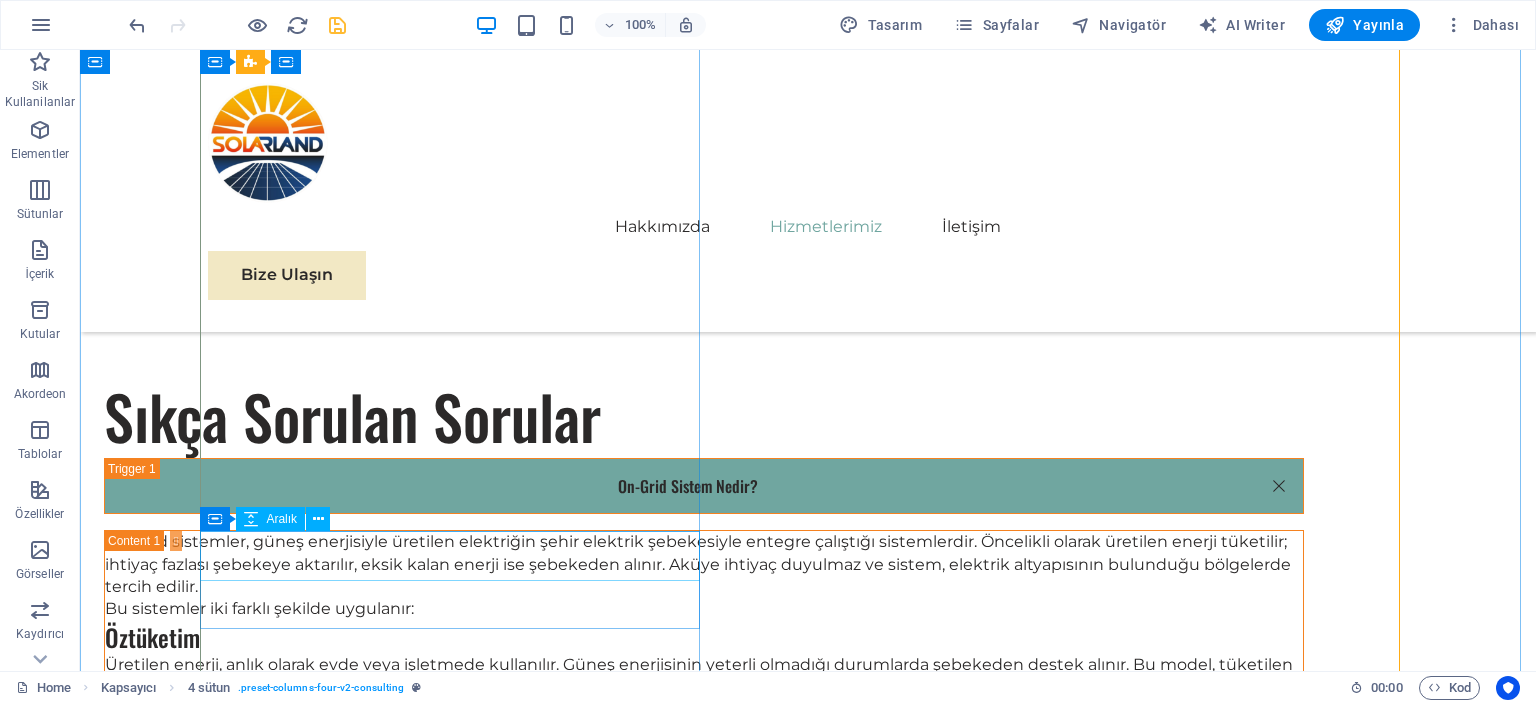 scroll, scrollTop: 4884, scrollLeft: 0, axis: vertical 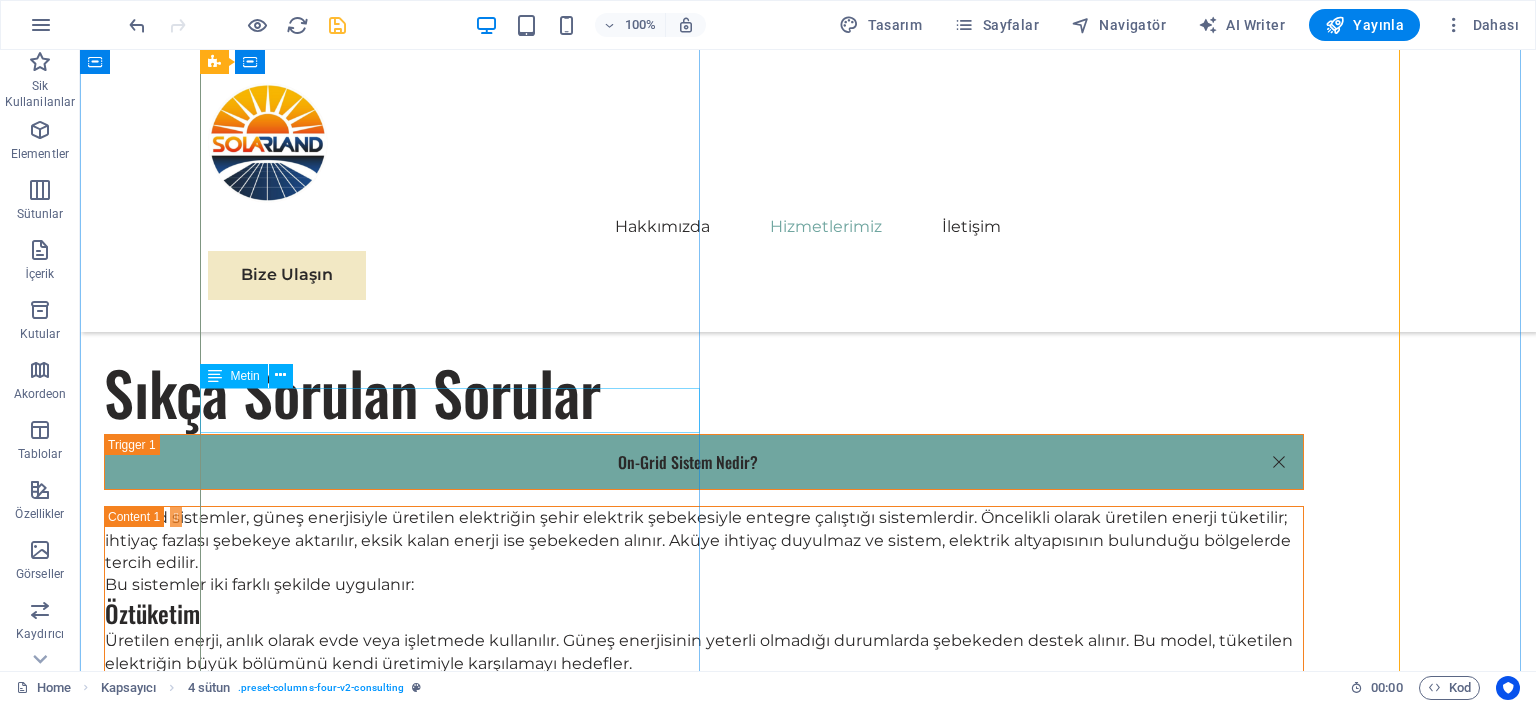click on "Solar paneller, güneş enerjisini elektrik enerjisine dönüştüren yenilikçi ve çevre dostu bir teknolojidir." at bounding box center [458, 2708] 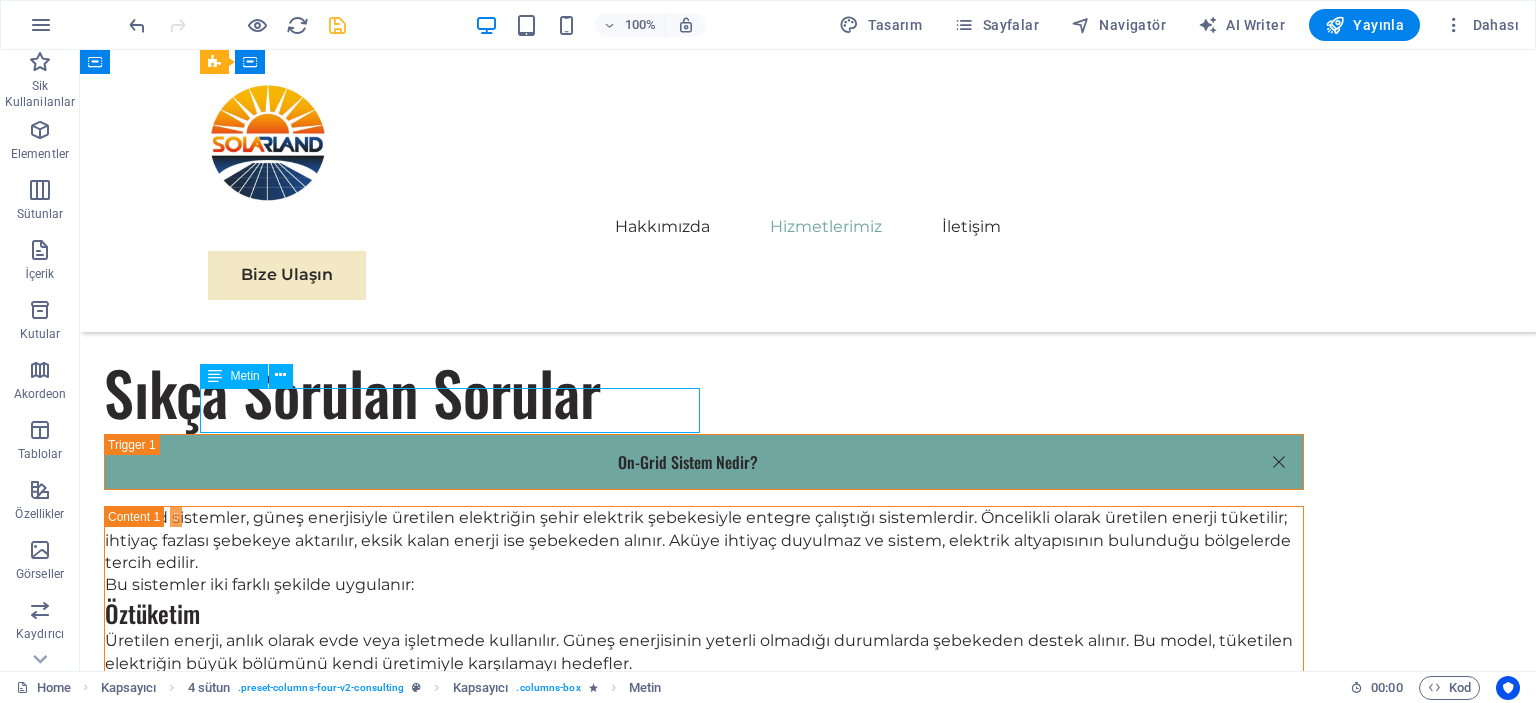 click on "Solar paneller, güneş enerjisini elektrik enerjisine dönüştüren yenilikçi ve çevre dostu bir teknolojidir." at bounding box center [458, 2708] 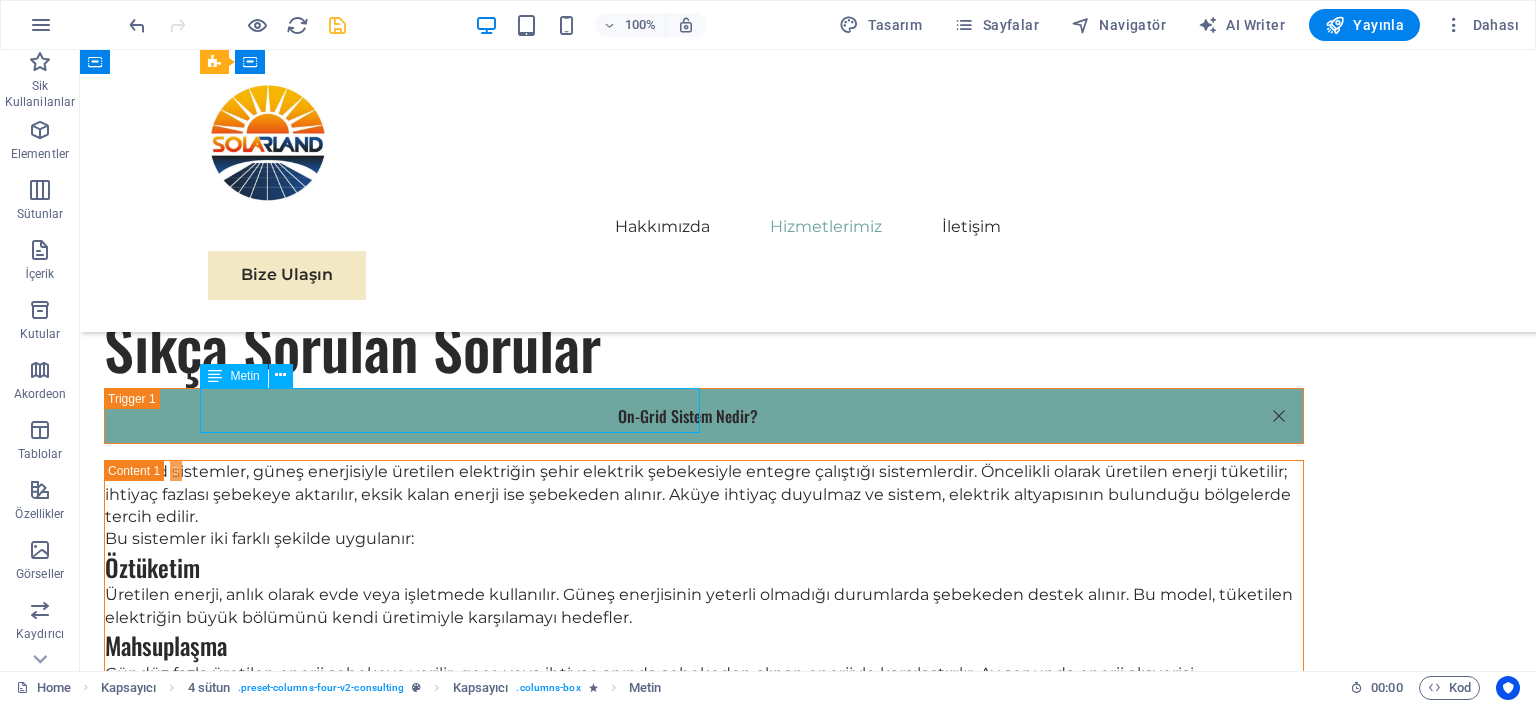 scroll, scrollTop: 4909, scrollLeft: 0, axis: vertical 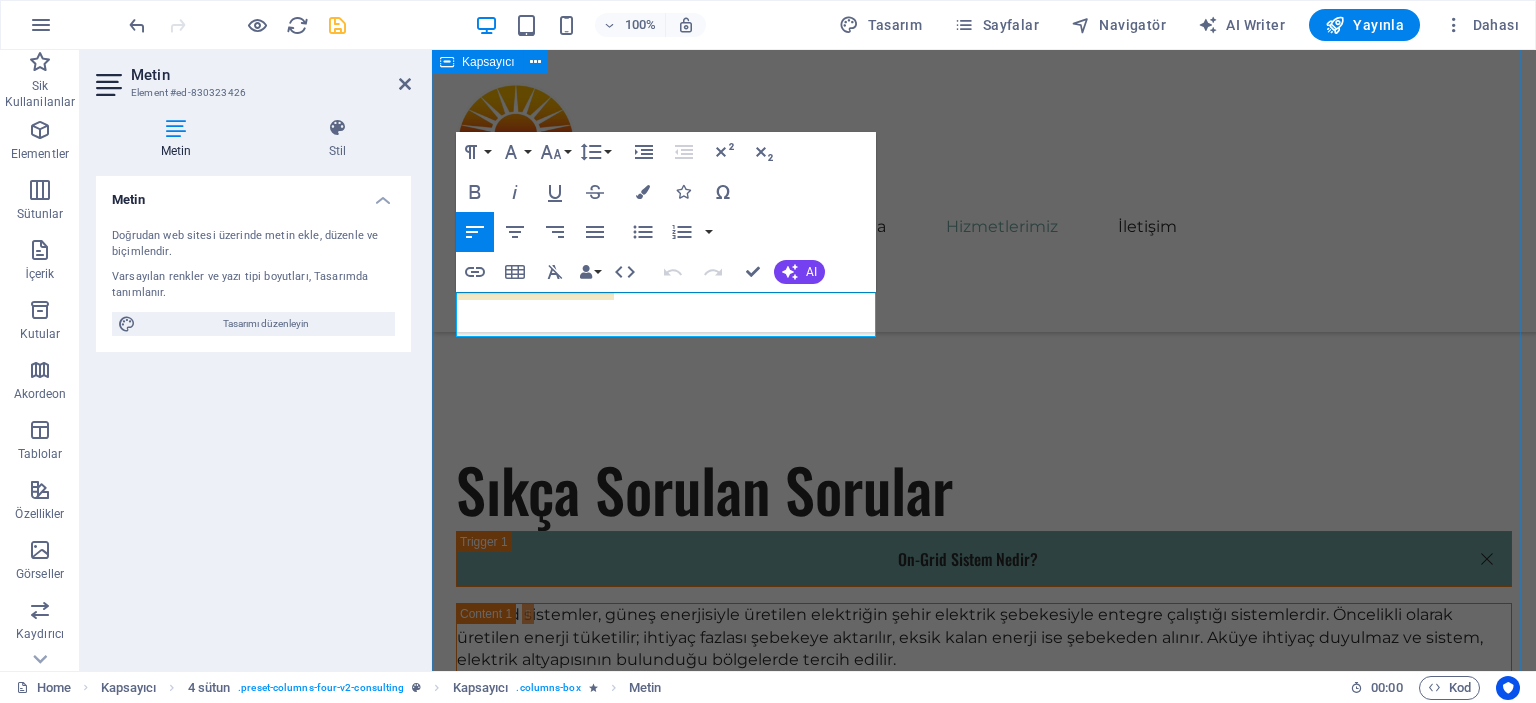 drag, startPoint x: 868, startPoint y: 323, endPoint x: 455, endPoint y: 292, distance: 414.1618 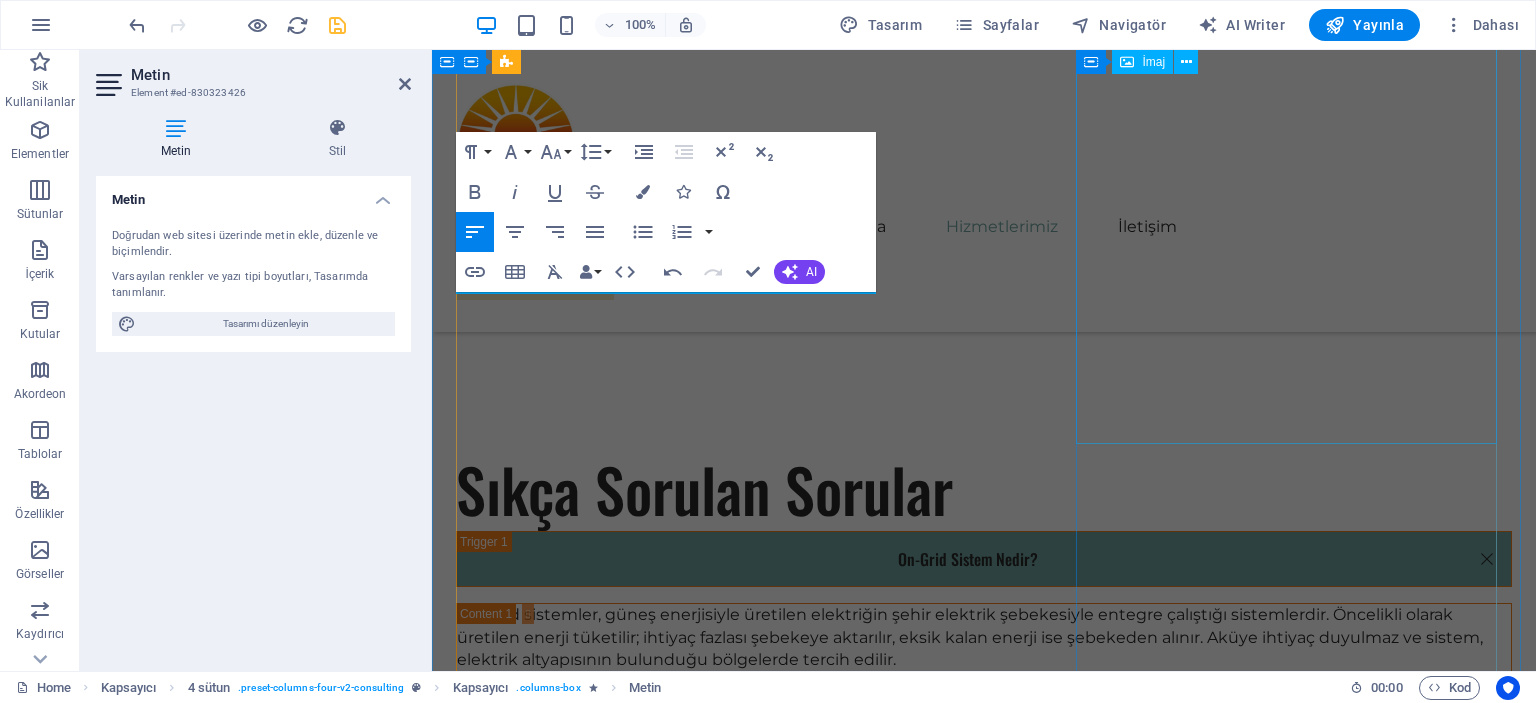 click on "01 Solar Panel Satışı   Devamını Oku Daha Az Oku 02 Proje Danışmanlığı Ongrid ve off grid elektrik sistemleri, enerji üretimi ve tüketimi konusunda iki farklı yaklaşımı temsil etmektedir. Ongrid sistemleri, yerel elektrik şebekesine bağlı olarak çalışan sistemlerdir. Bu tür sistemler, güneş panelleri veya rüzgar türbinleri gibi yenilenebilir enerji kaynaklarından elde edilen enerjiyi, doğrudan elektrik şebekesine aktarır. Böylece, gün içerisinde üretilen fazla enerji, şebekede depolanabilir ve ihtiyaç anında kullanılabilir.  Devamını Oku Daha Az Oku 03 Kurulum ve Montaj Hizmetleri Devamını Oku Daha Az Oku 04 Bakım ve Destek Hizmetleri Devamını Oku Daha Az Oku" at bounding box center (984, 4553) 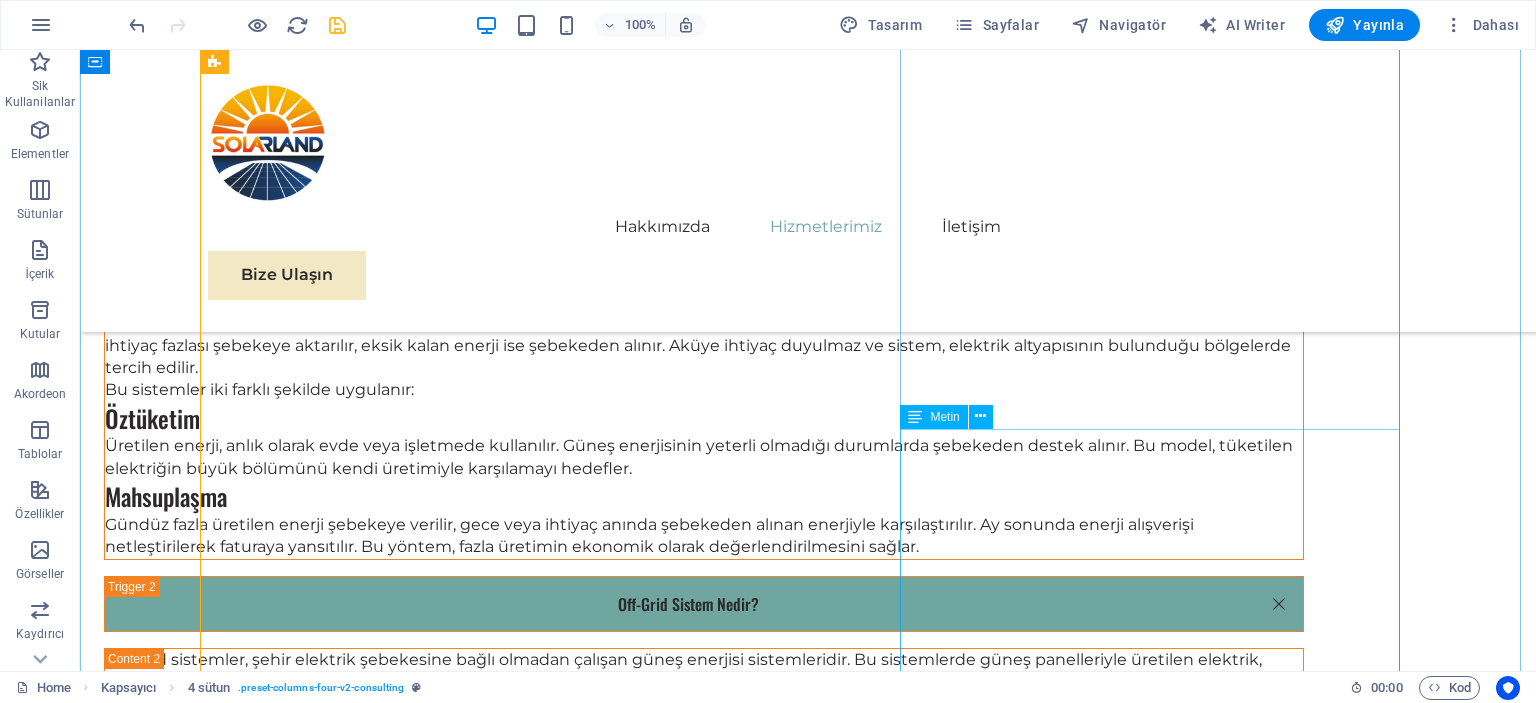click on "Ongrid ve off grid elektrik sistemleri, enerji üretimi ve tüketimi konusunda iki farklı yaklaşımı temsil etmektedir. Ongrid sistemleri, yerel elektrik şebekesine bağlı olarak çalışan sistemlerdir. Bu tür sistemler, güneş panelleri veya rüzgar türbinleri gibi yenilenebilir enerji kaynaklarından elde edilen enerjiyi, doğrudan elektrik şebekesine aktarır. Böylece, gün içerisinde üretilen fazla enerji, şebekede depolanabilir ve ihtiyaç anında kullanılabilir. Diğer yandan, off grid sistemleri, elektrik şebekesinden tamamen bağımsız çalışır. Bu sistemler, enerji depolamak için bataryalar kullanarak, güneş veya rüzgar enerjisi gibi yenilenebilir kaynaklardan elde edilen elektriği depolarlar. Off grid sistemler, genellikle uzak bölgelerde veya enerji şebekesine ulaşmanın zor olduğu yerlerde tercih edilmektedir. Her iki sistem de sürdürülebilir enerji çözümleri sunmakta, farklı ihtiyaçlara ve koşullara uygun çeşitli çözümler sağlamaktadır." at bounding box center (808, 4155) 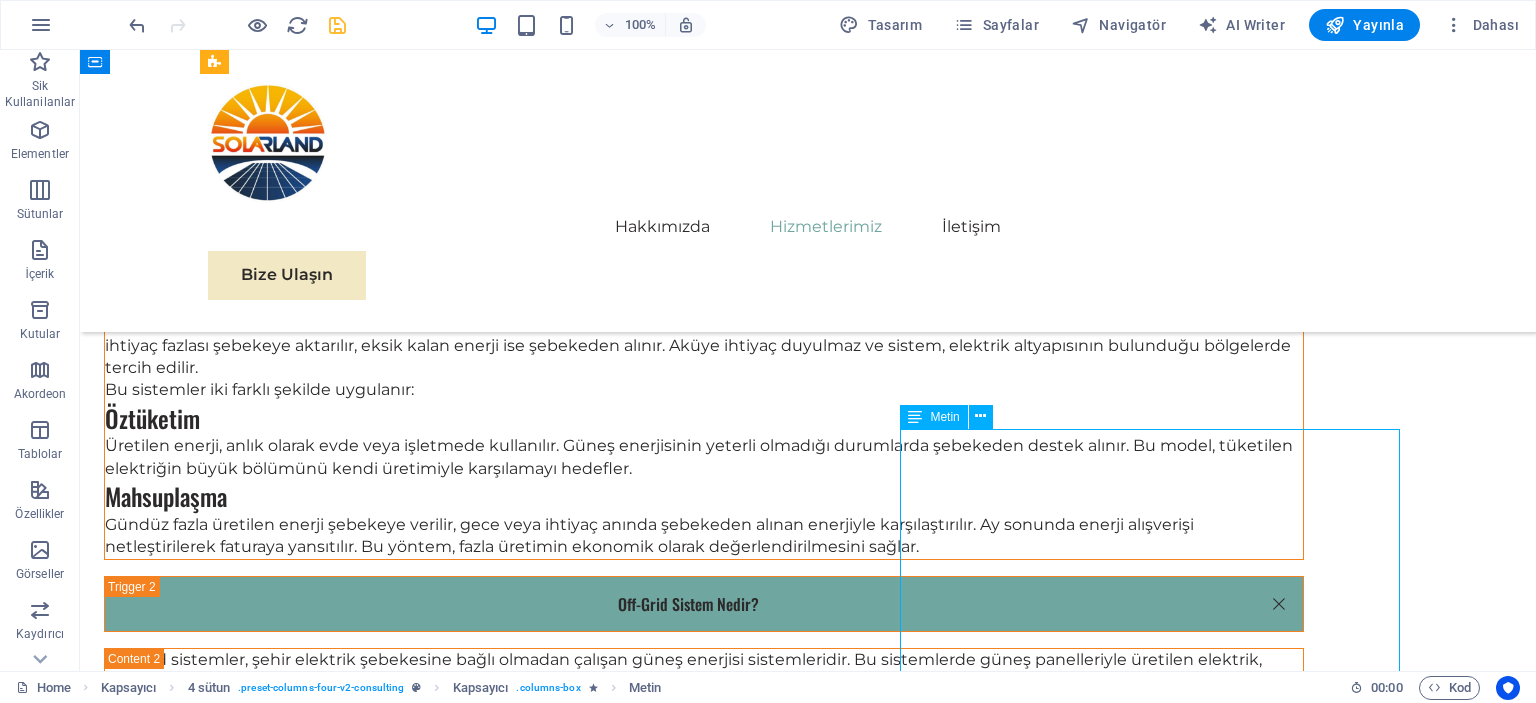 click on "Ongrid ve off grid elektrik sistemleri, enerji üretimi ve tüketimi konusunda iki farklı yaklaşımı temsil etmektedir. Ongrid sistemleri, yerel elektrik şebekesine bağlı olarak çalışan sistemlerdir. Bu tür sistemler, güneş panelleri veya rüzgar türbinleri gibi yenilenebilir enerji kaynaklarından elde edilen enerjiyi, doğrudan elektrik şebekesine aktarır. Böylece, gün içerisinde üretilen fazla enerji, şebekede depolanabilir ve ihtiyaç anında kullanılabilir. Diğer yandan, off grid sistemleri, elektrik şebekesinden tamamen bağımsız çalışır. Bu sistemler, enerji depolamak için bataryalar kullanarak, güneş veya rüzgar enerjisi gibi yenilenebilir kaynaklardan elde edilen elektriği depolarlar. Off grid sistemler, genellikle uzak bölgelerde veya enerji şebekesine ulaşmanın zor olduğu yerlerde tercih edilmektedir. Her iki sistem de sürdürülebilir enerji çözümleri sunmakta, farklı ihtiyaçlara ve koşullara uygun çeşitli çözümler sağlamaktadır." at bounding box center (808, 4155) 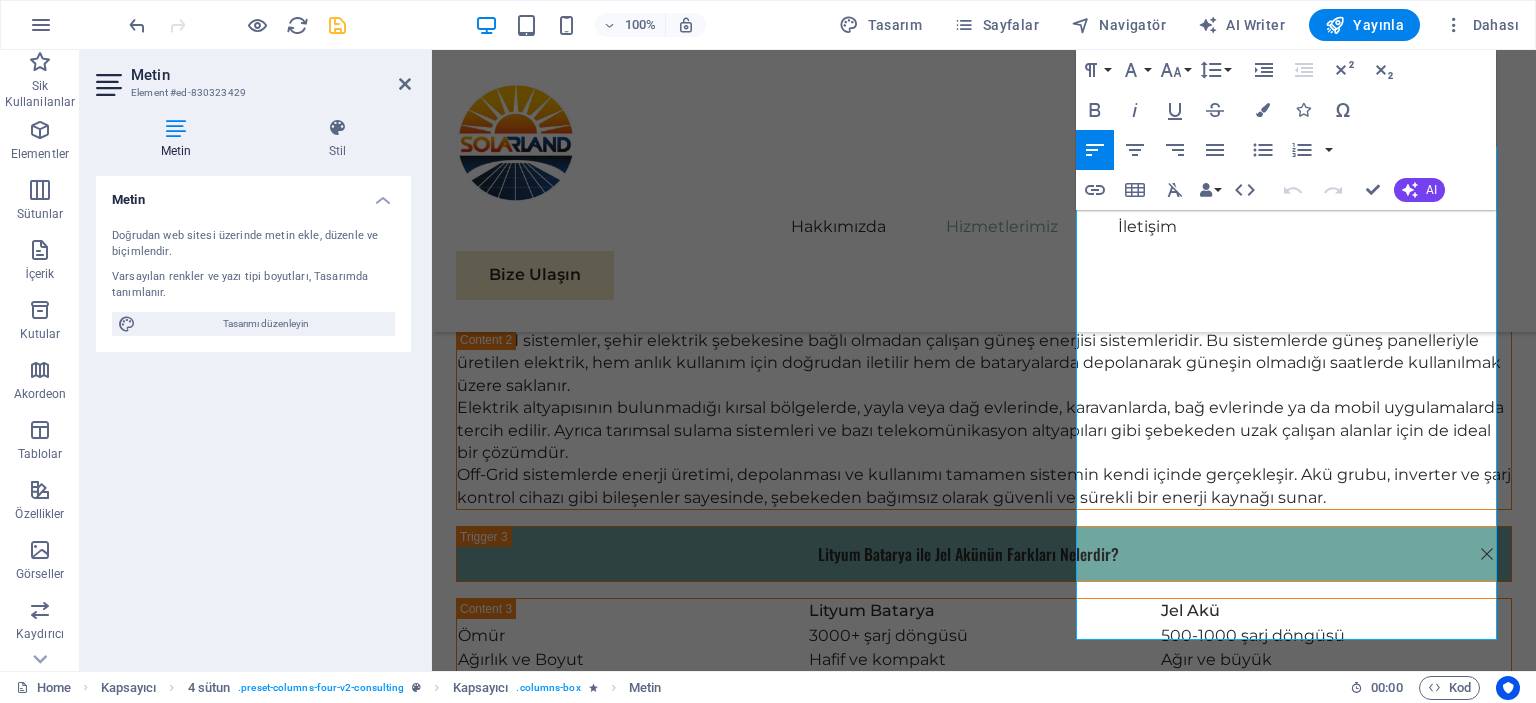 scroll, scrollTop: 5635, scrollLeft: 0, axis: vertical 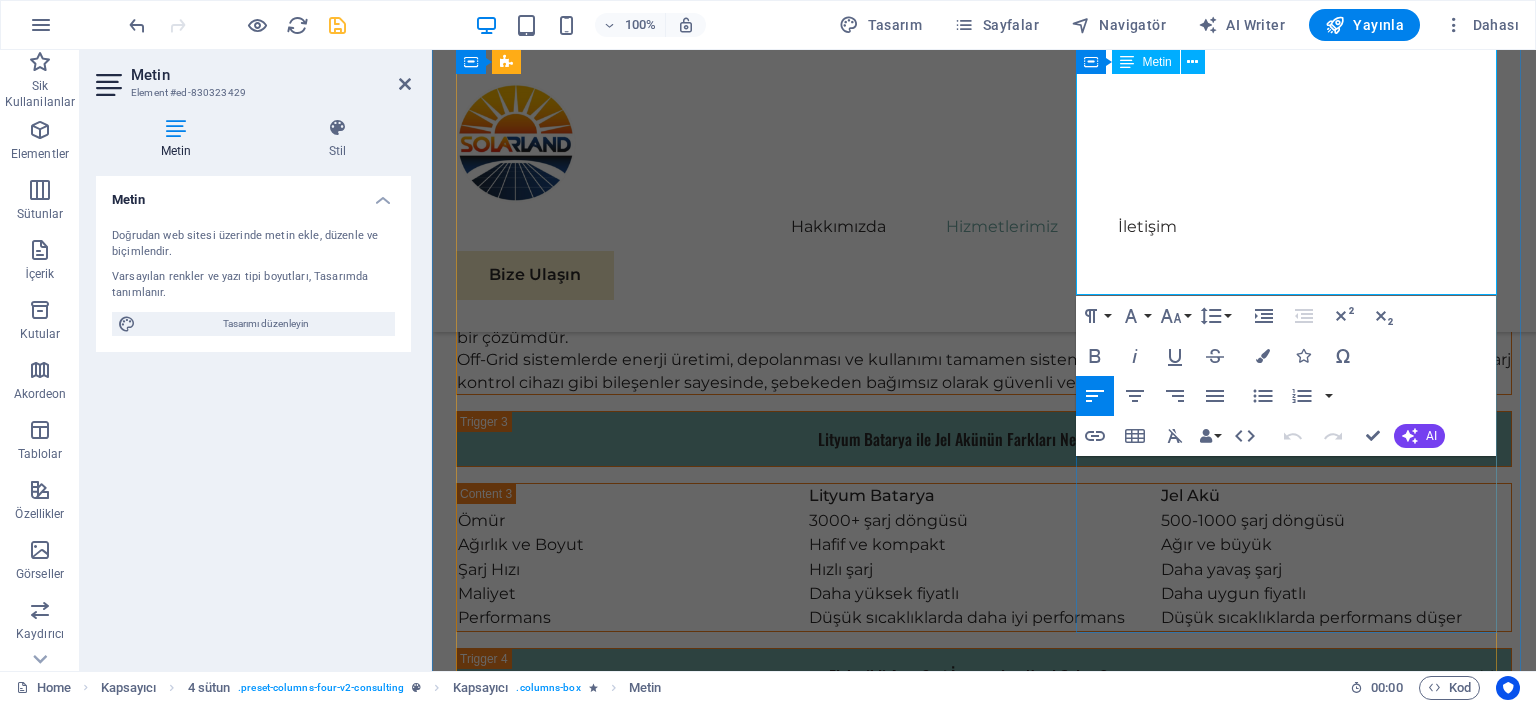 drag, startPoint x: 1079, startPoint y: 343, endPoint x: 1220, endPoint y: 292, distance: 149.93999 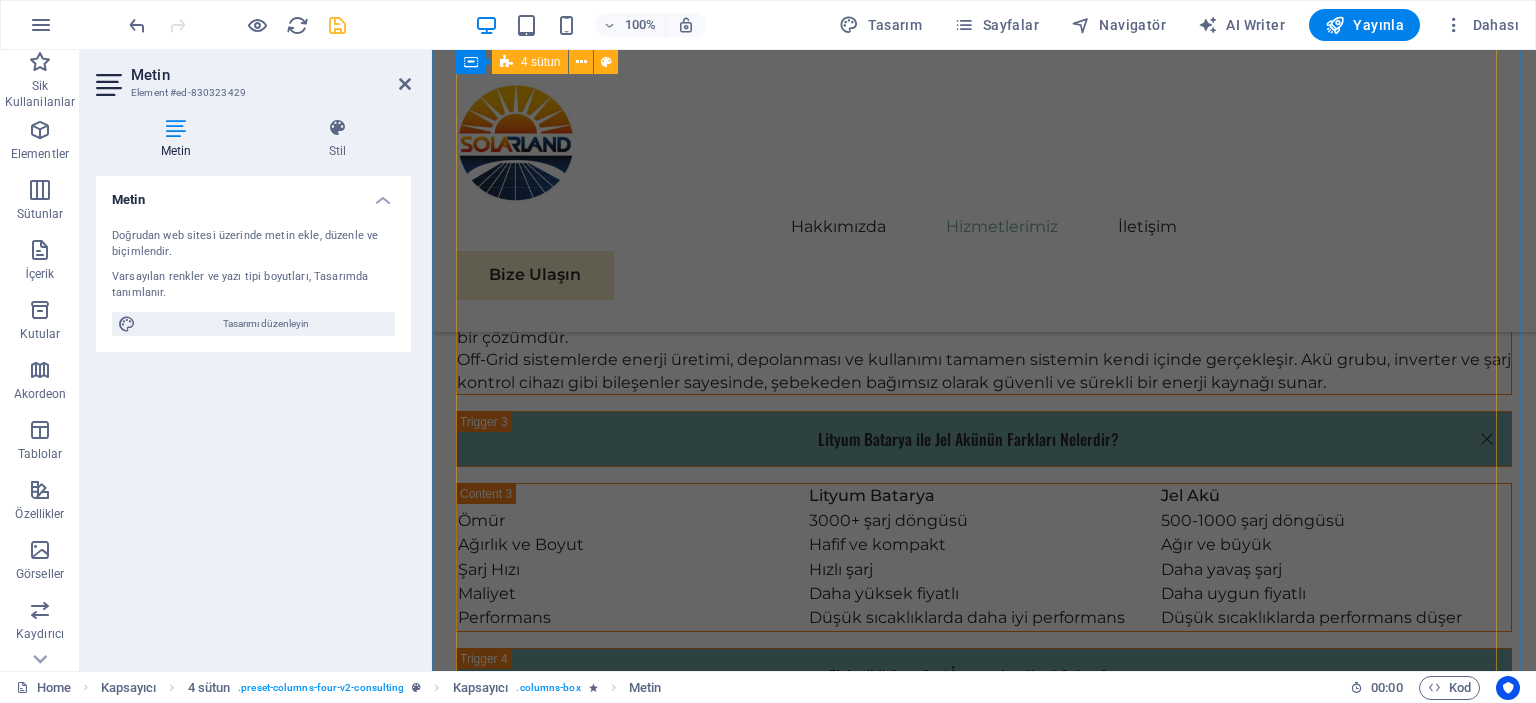 click on "01 Solar Panel Satışı Devamını Oku Daha Az Oku 02 Proje Danışmanlığı Devamını Oku Daha Az Oku 03 Kurulum ve Montaj Hizmetleri Devamını Oku Daha Az Oku 04 Bakım ve Destek Hizmetleri Devamını Oku Daha Az Oku" at bounding box center (984, 3614) 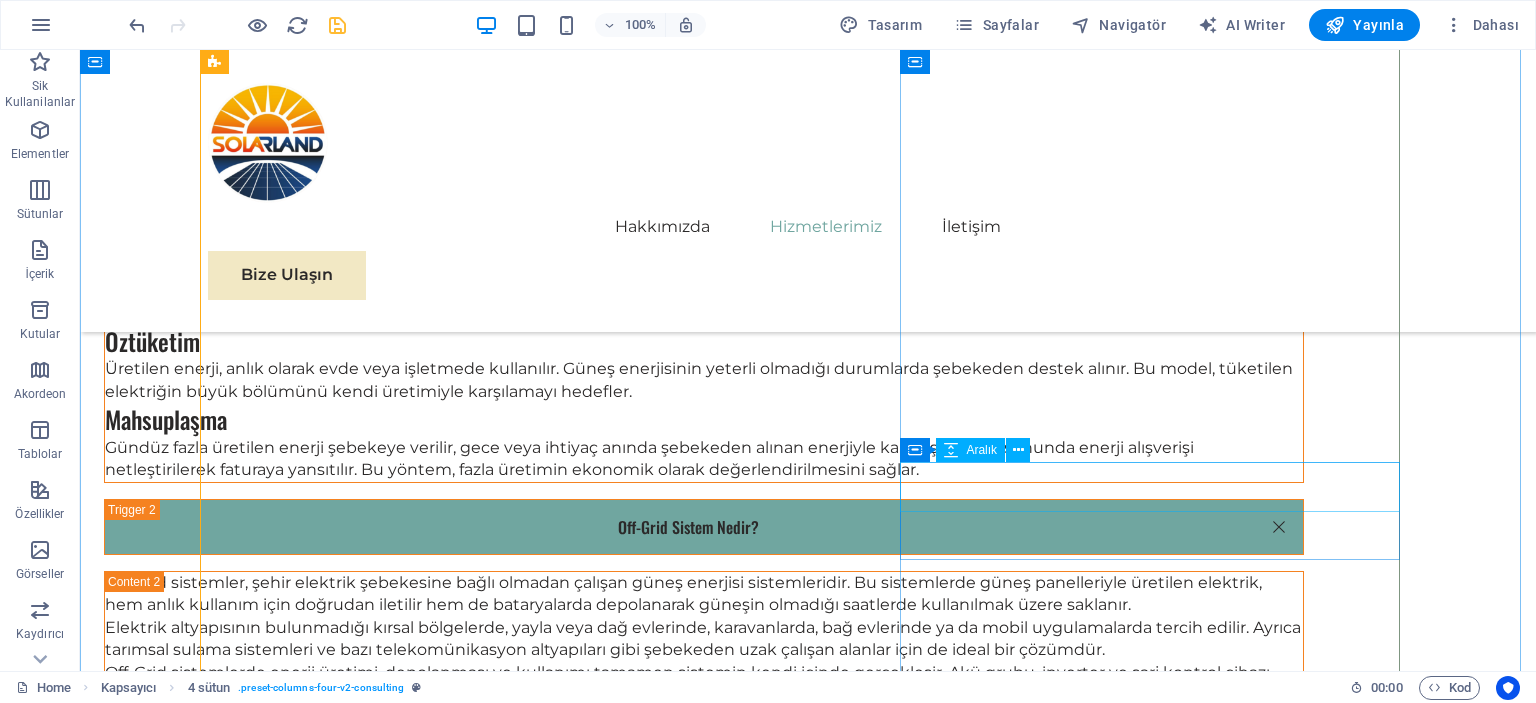 scroll, scrollTop: 5304, scrollLeft: 0, axis: vertical 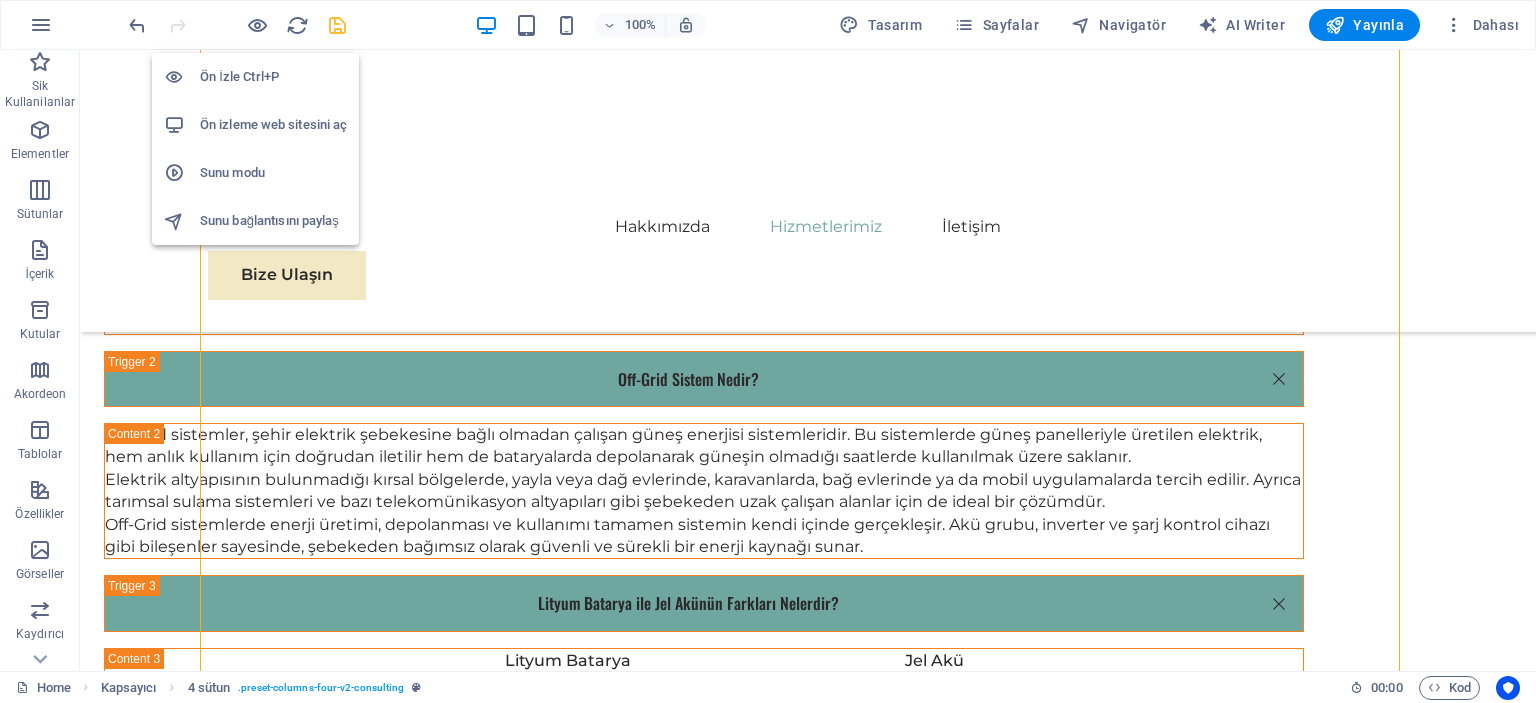 click at bounding box center (257, 25) 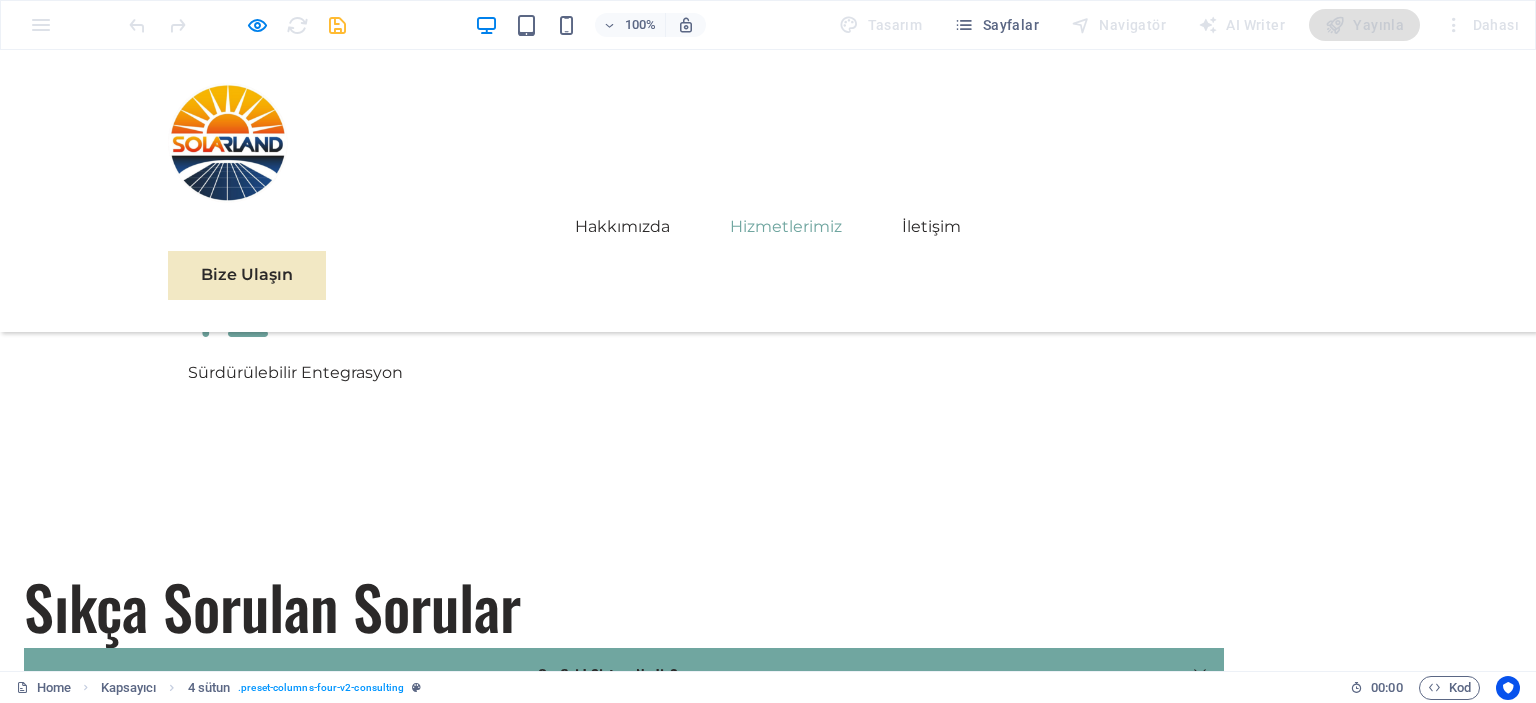 scroll, scrollTop: 4716, scrollLeft: 0, axis: vertical 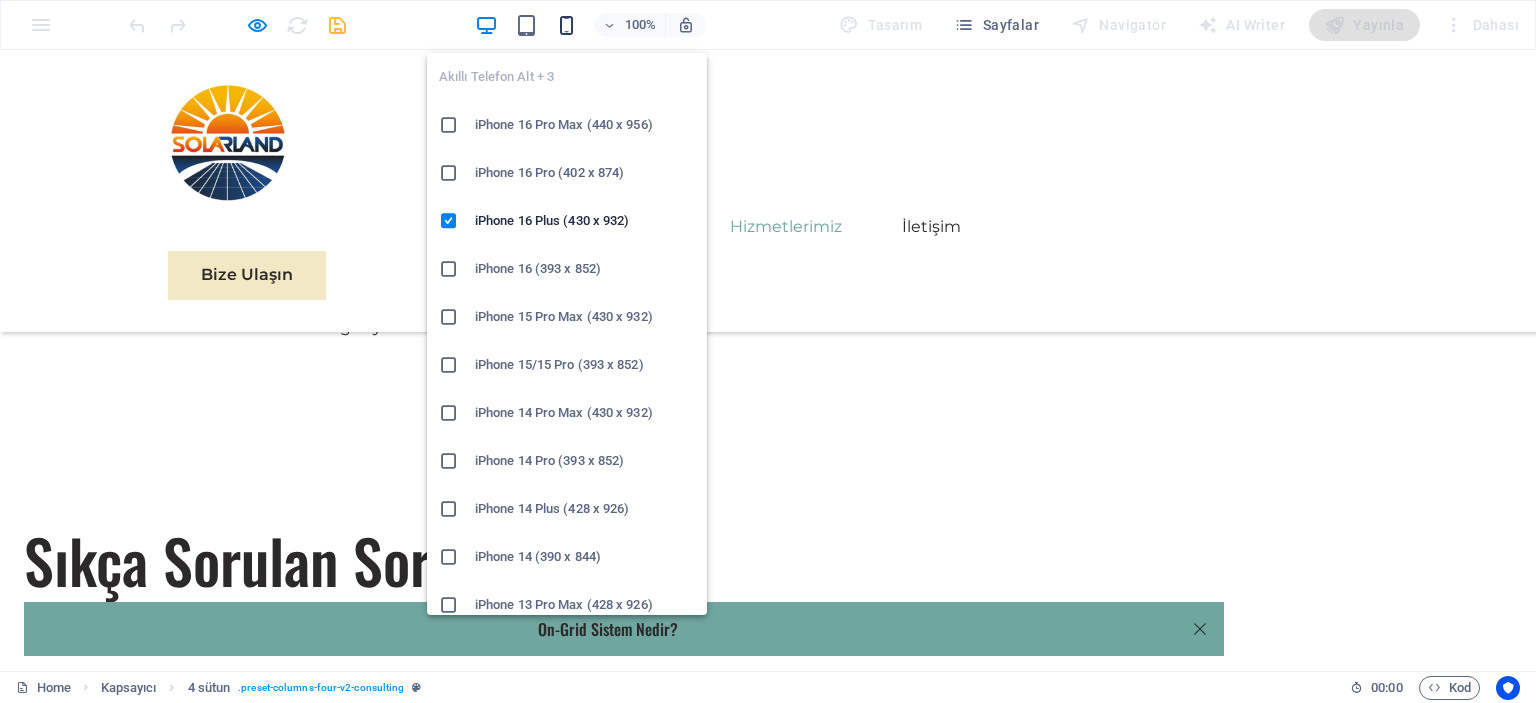 click at bounding box center (566, 25) 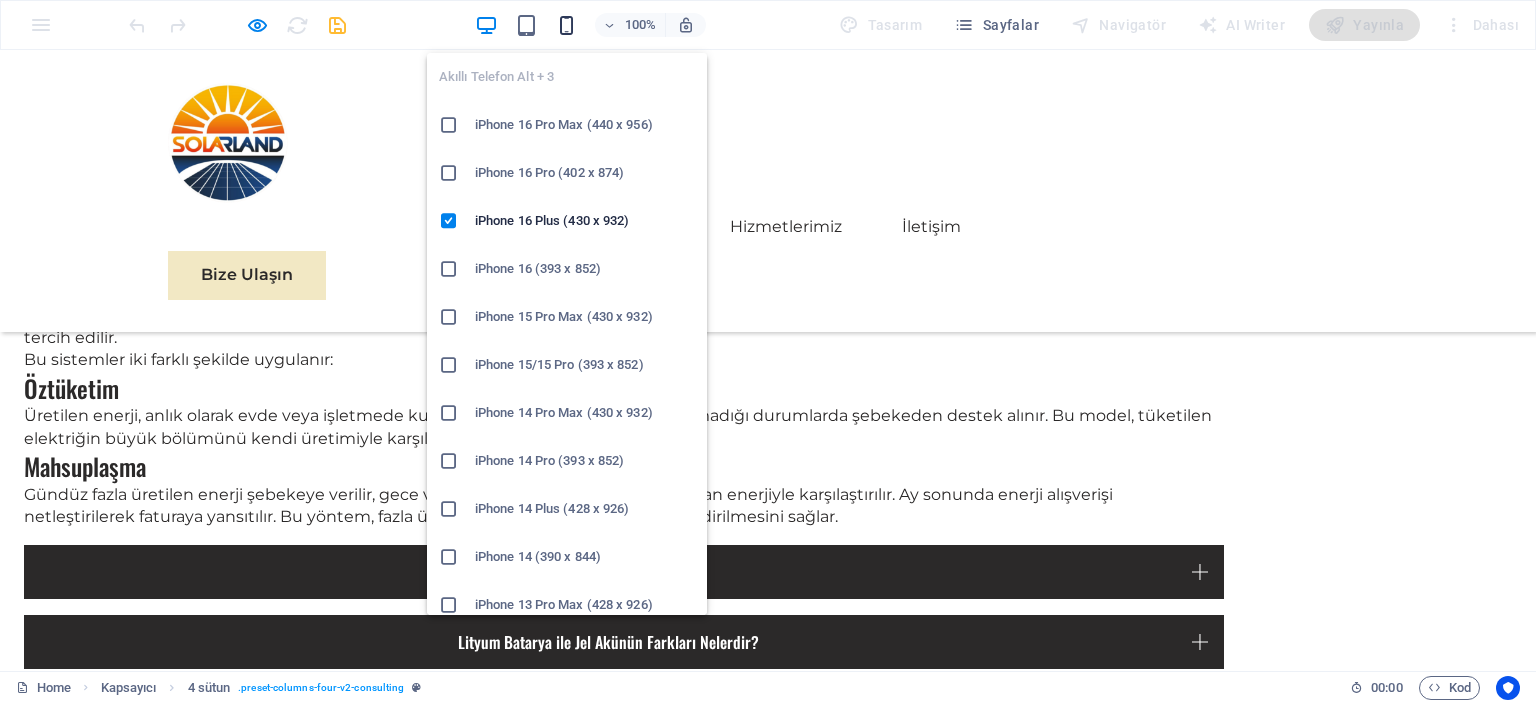 scroll, scrollTop: 4700, scrollLeft: 0, axis: vertical 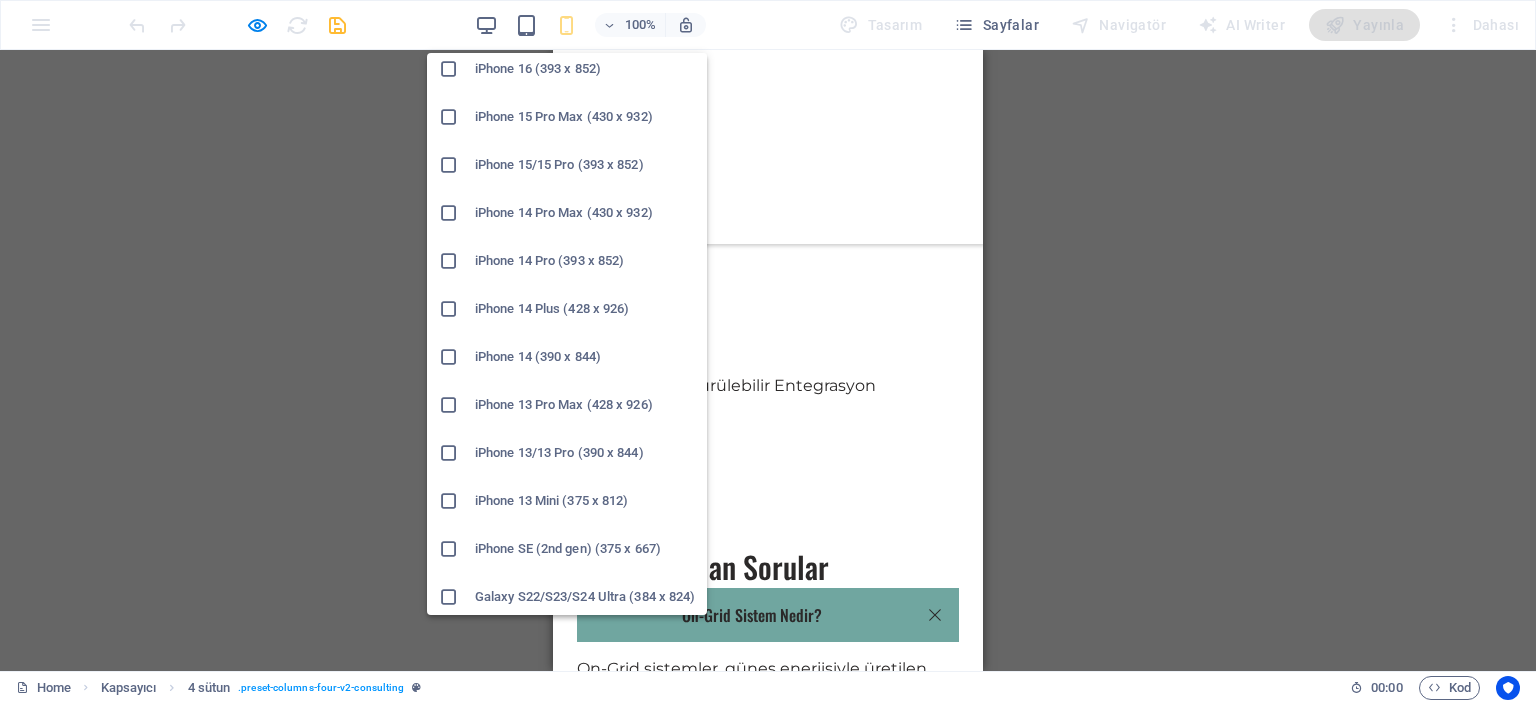 drag, startPoint x: 541, startPoint y: 248, endPoint x: 22, endPoint y: 225, distance: 519.5094 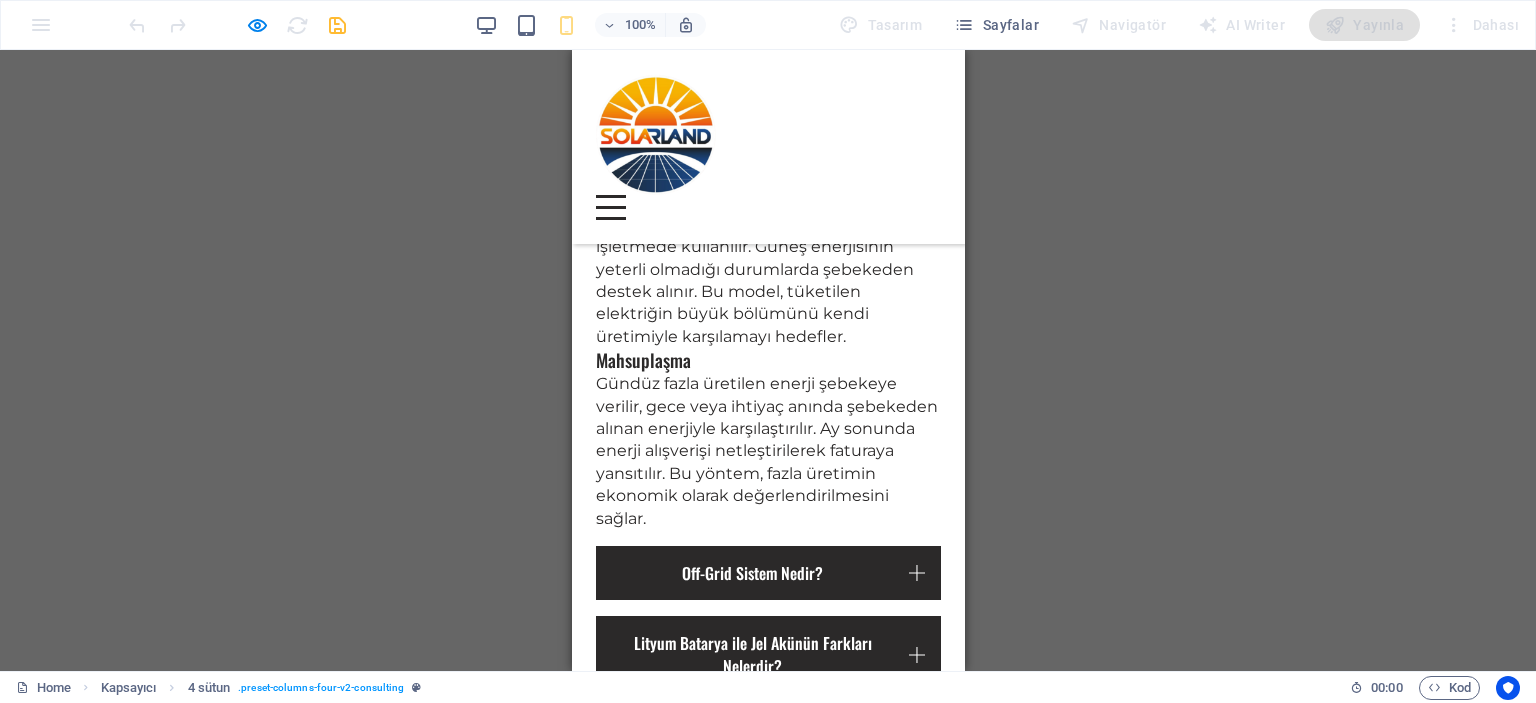 scroll, scrollTop: 5560, scrollLeft: 0, axis: vertical 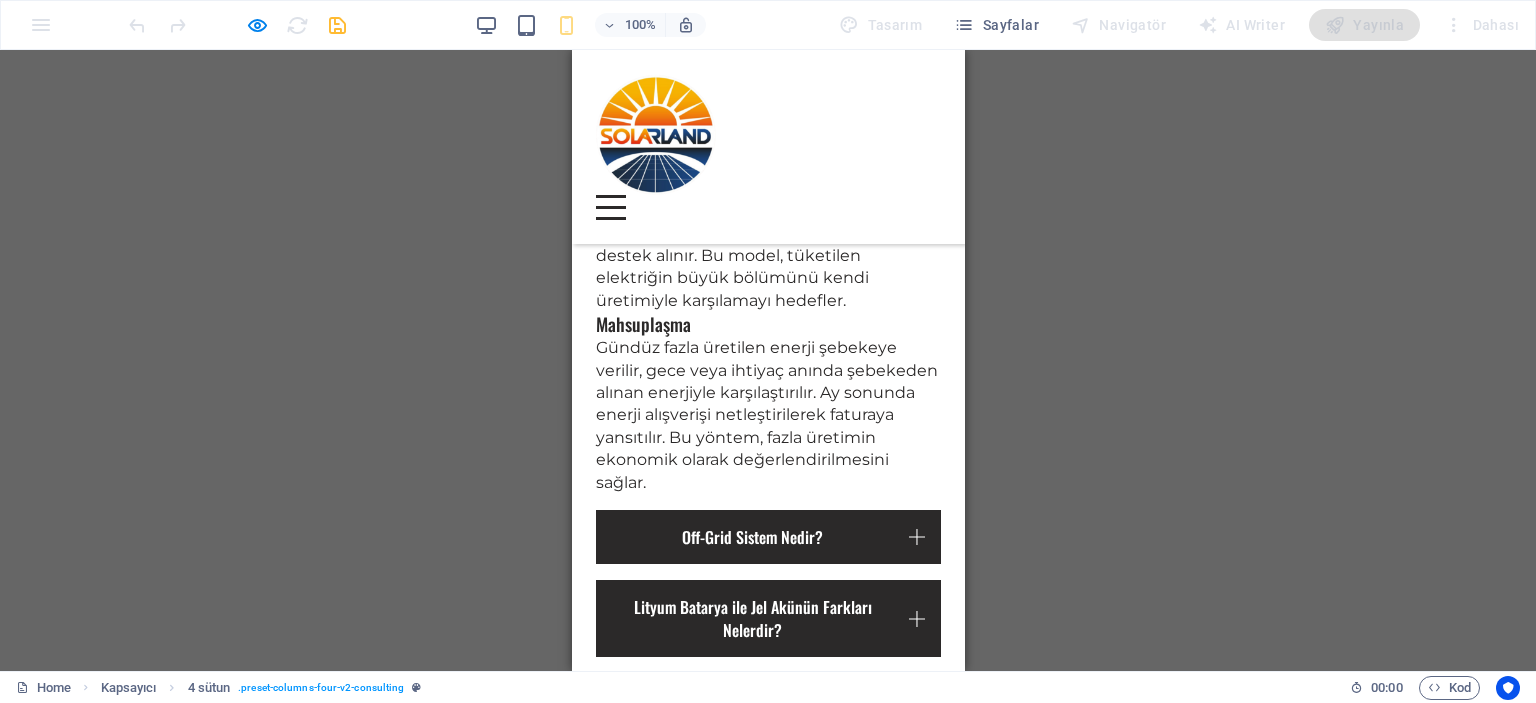 click on "Devamını Oku" at bounding box center [768, 1664] 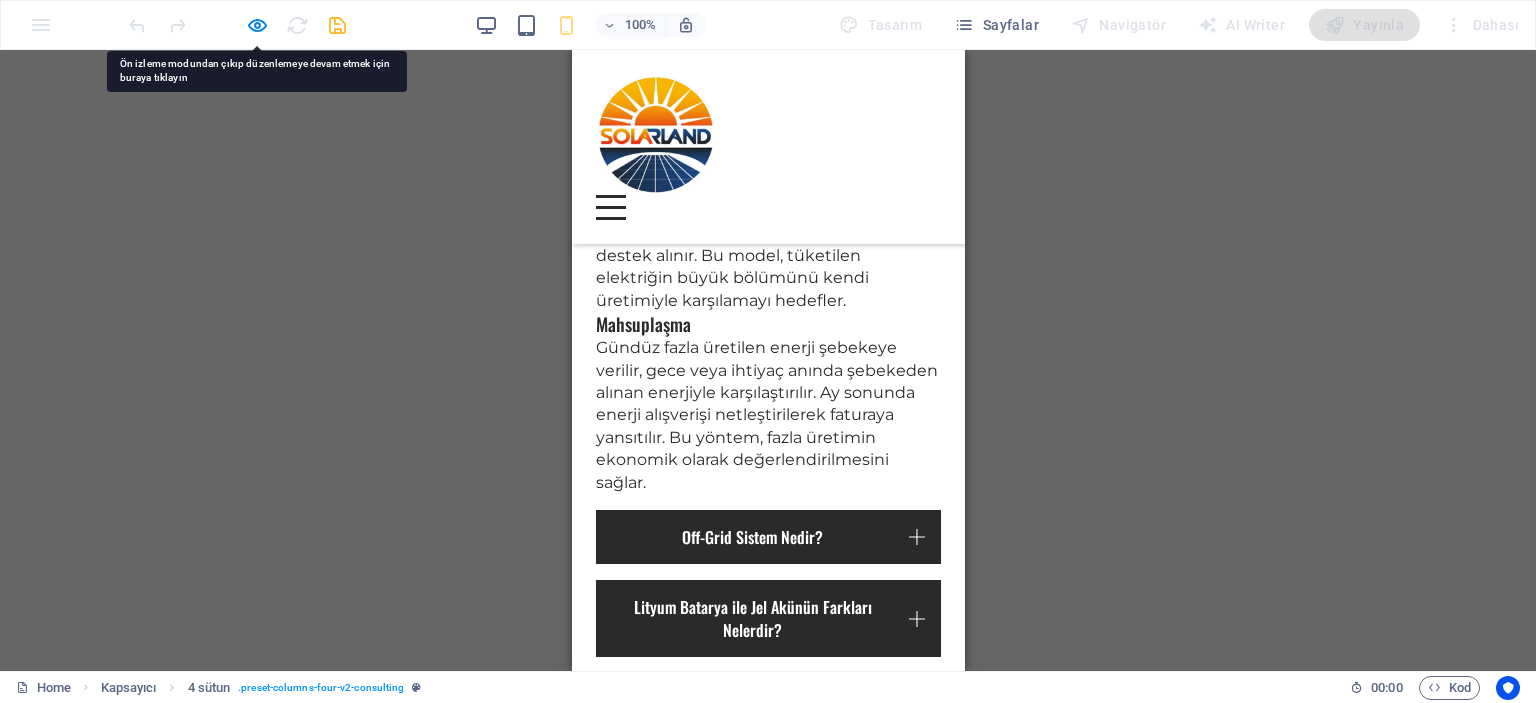 click on "Devamını Oku" at bounding box center [768, 1664] 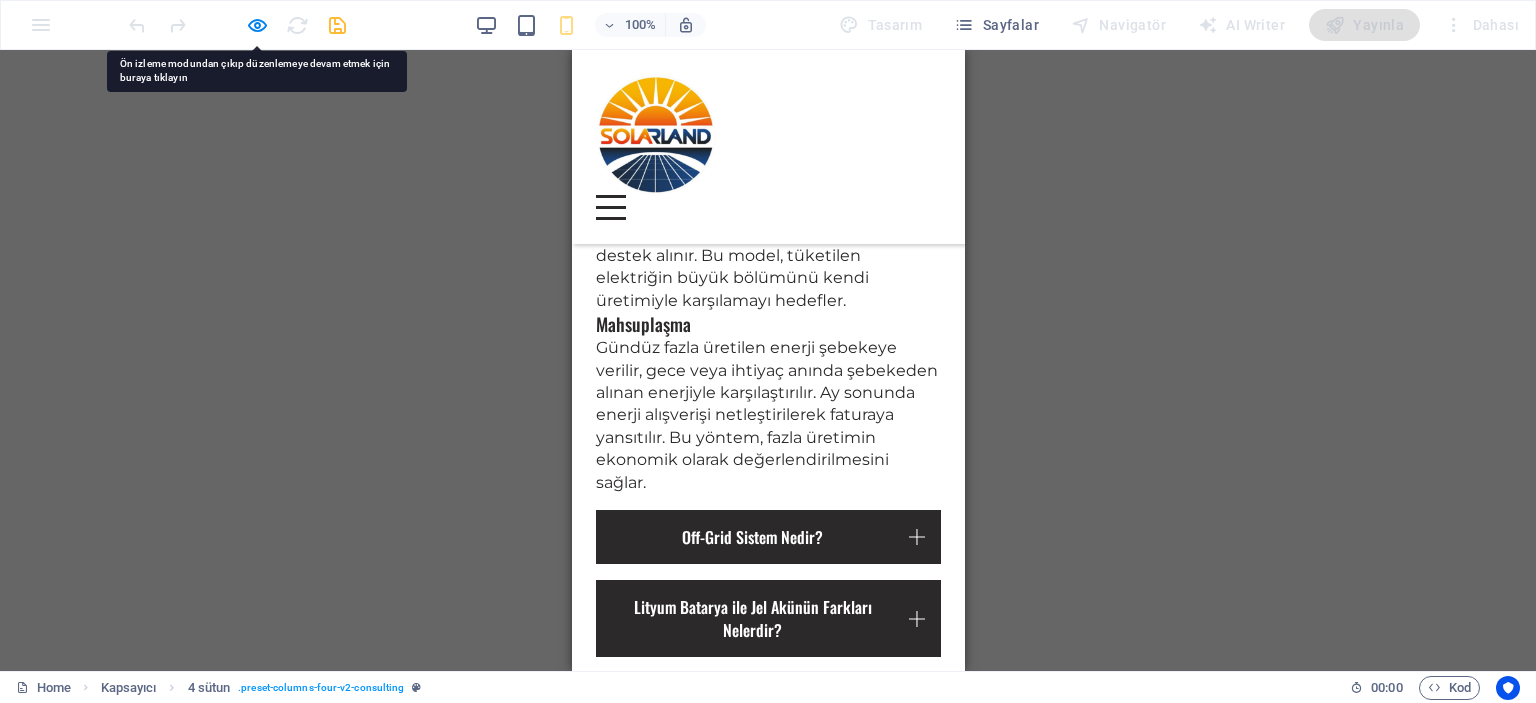 click on "Devamını Oku" at bounding box center [768, 1664] 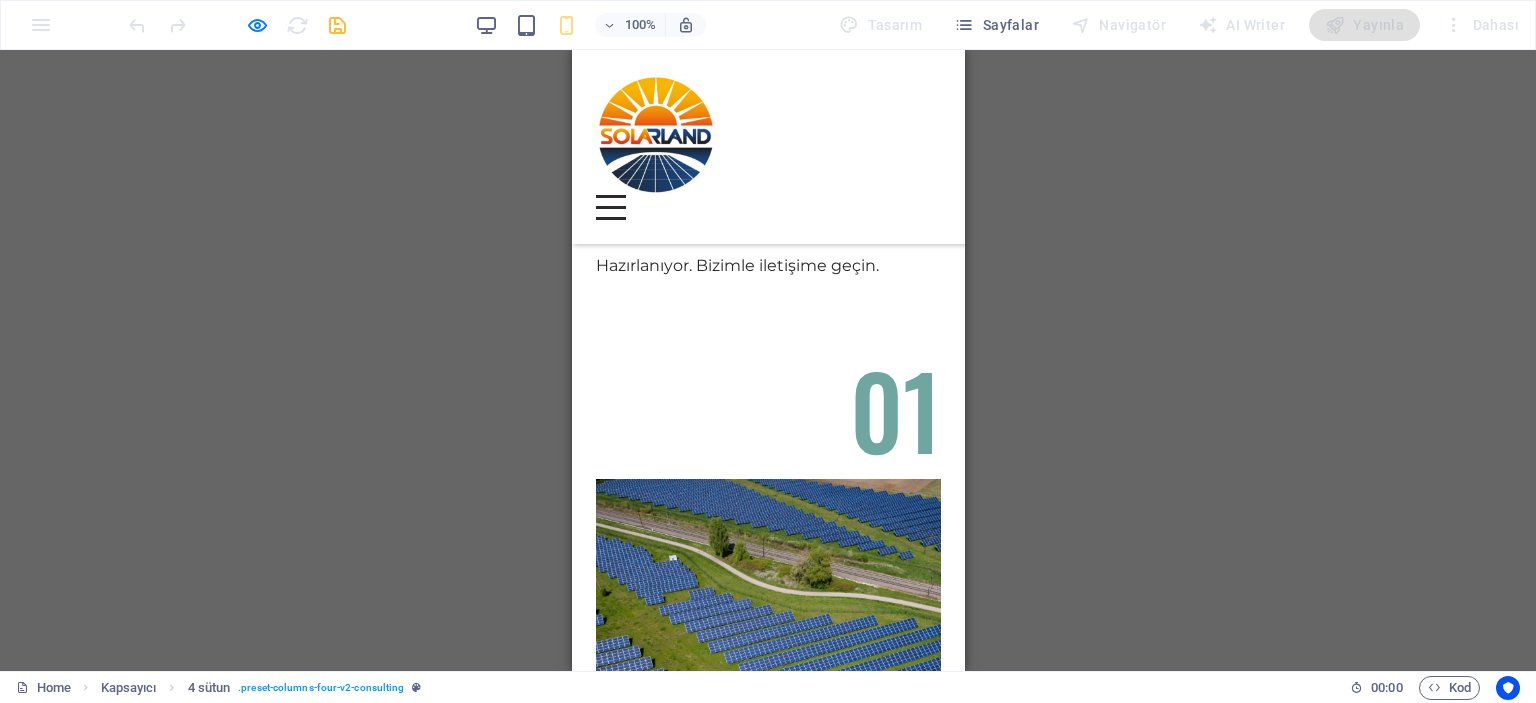 scroll, scrollTop: 6260, scrollLeft: 0, axis: vertical 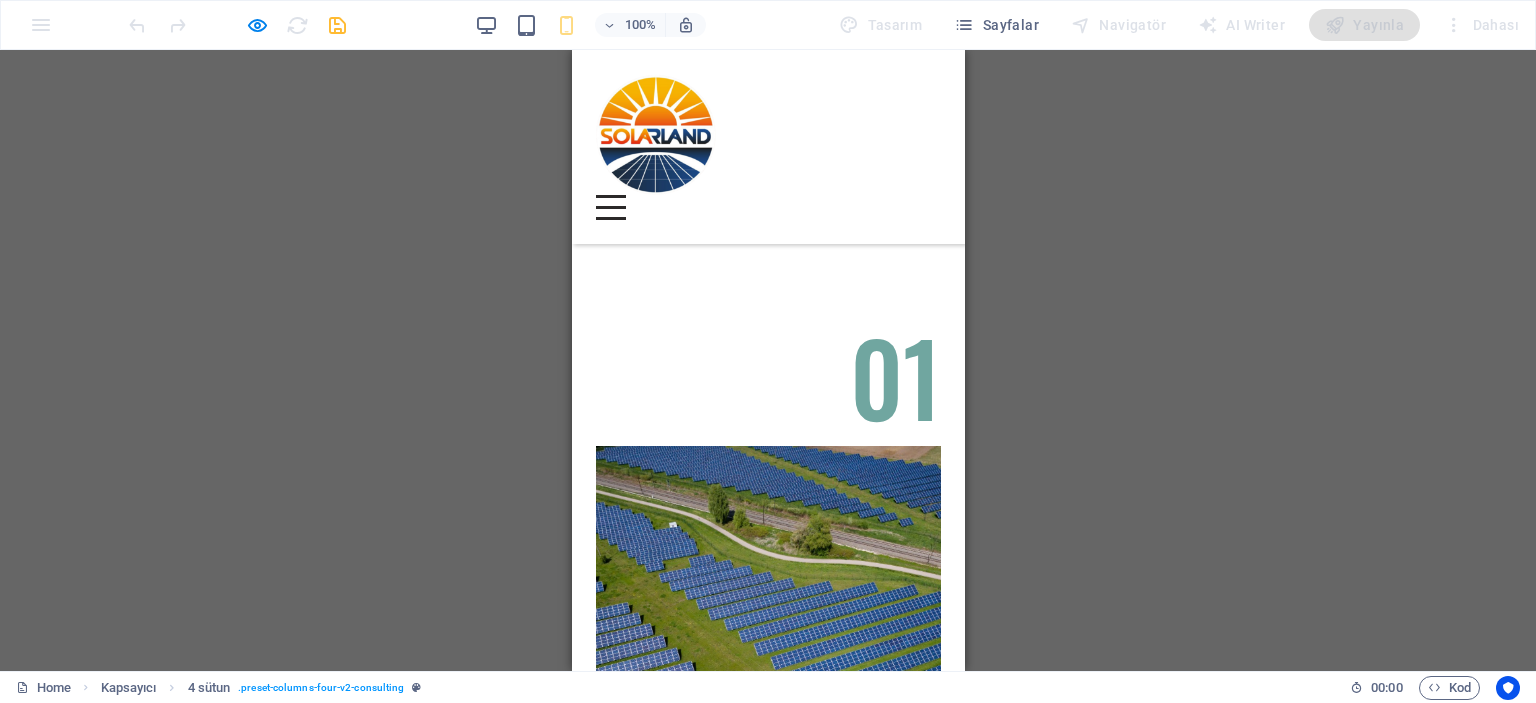 click on "Devamını Oku" at bounding box center [768, 1699] 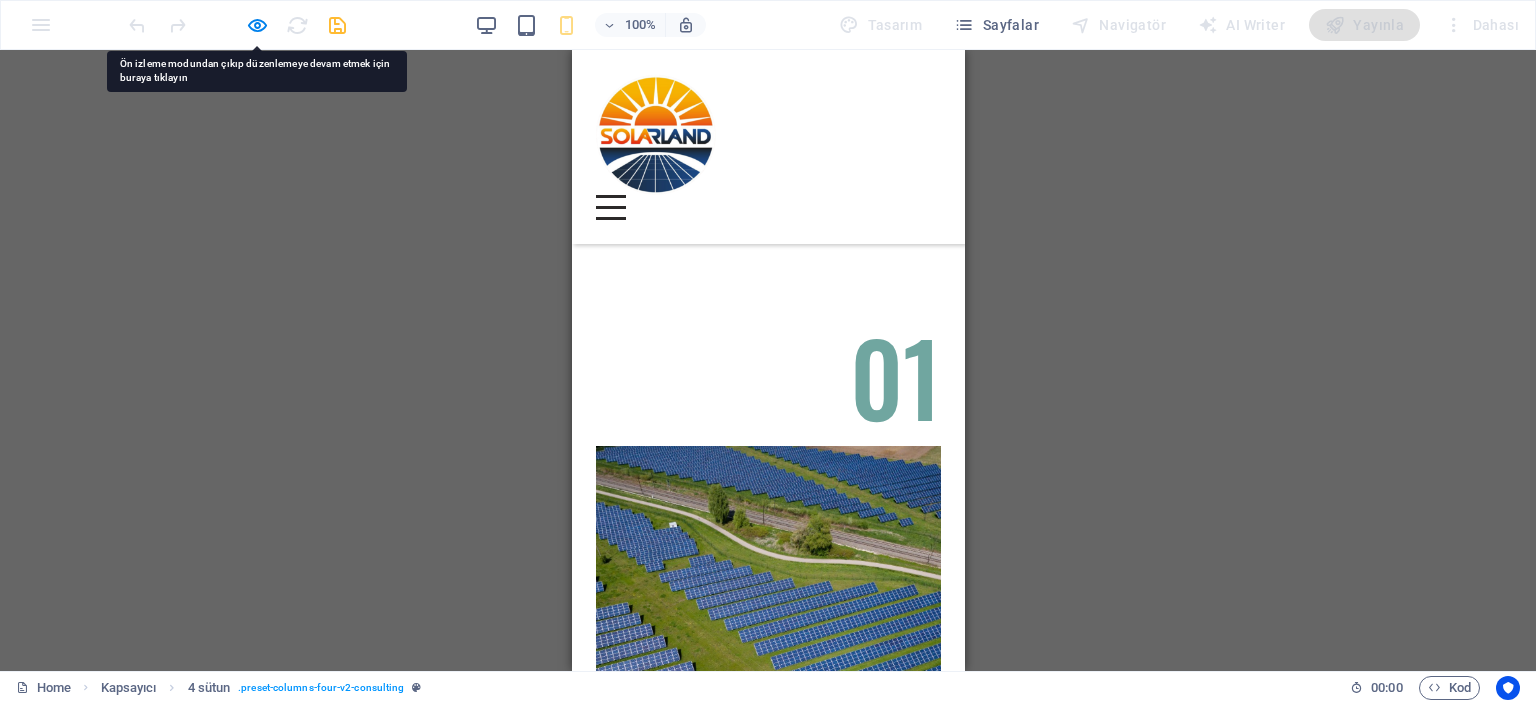click at bounding box center [767, 1689] 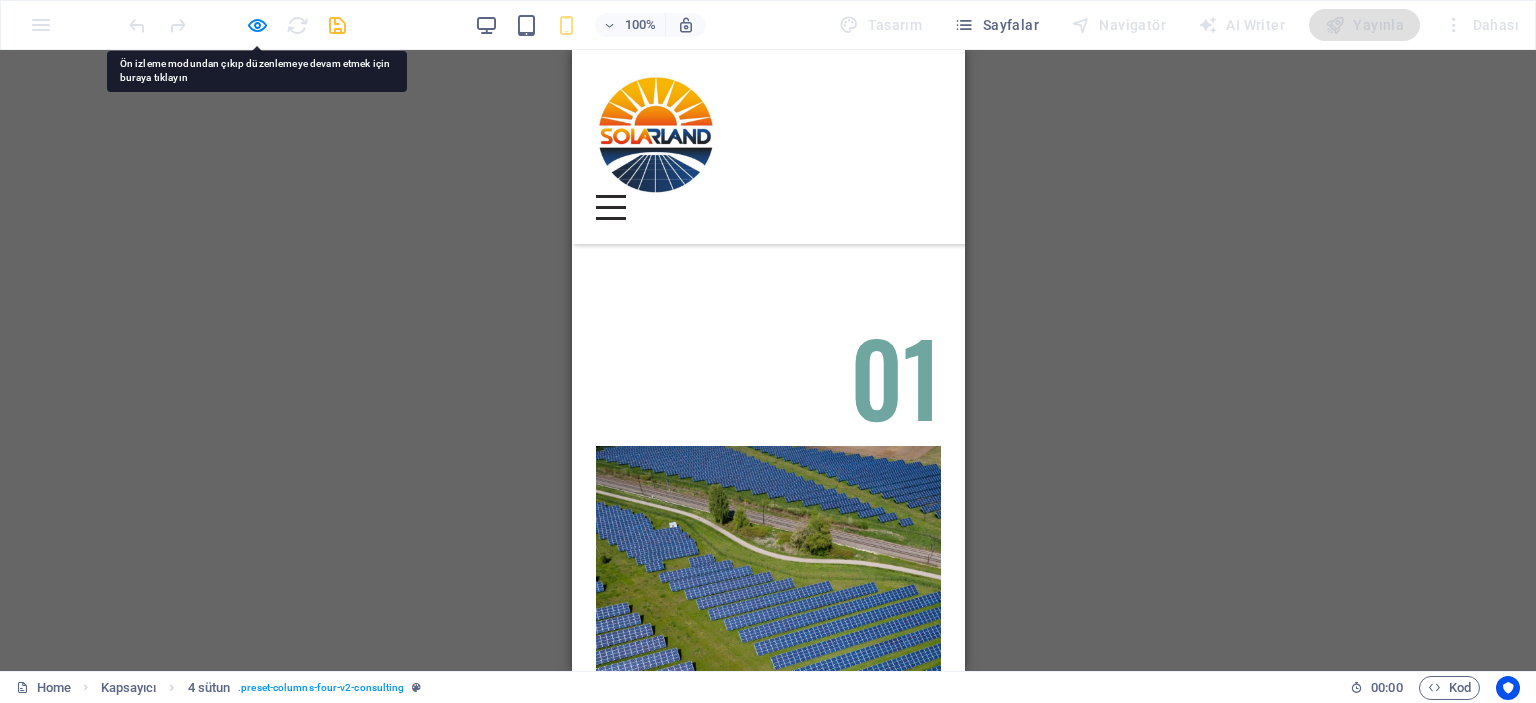 click on "Daha Az Oku" at bounding box center [768, 1796] 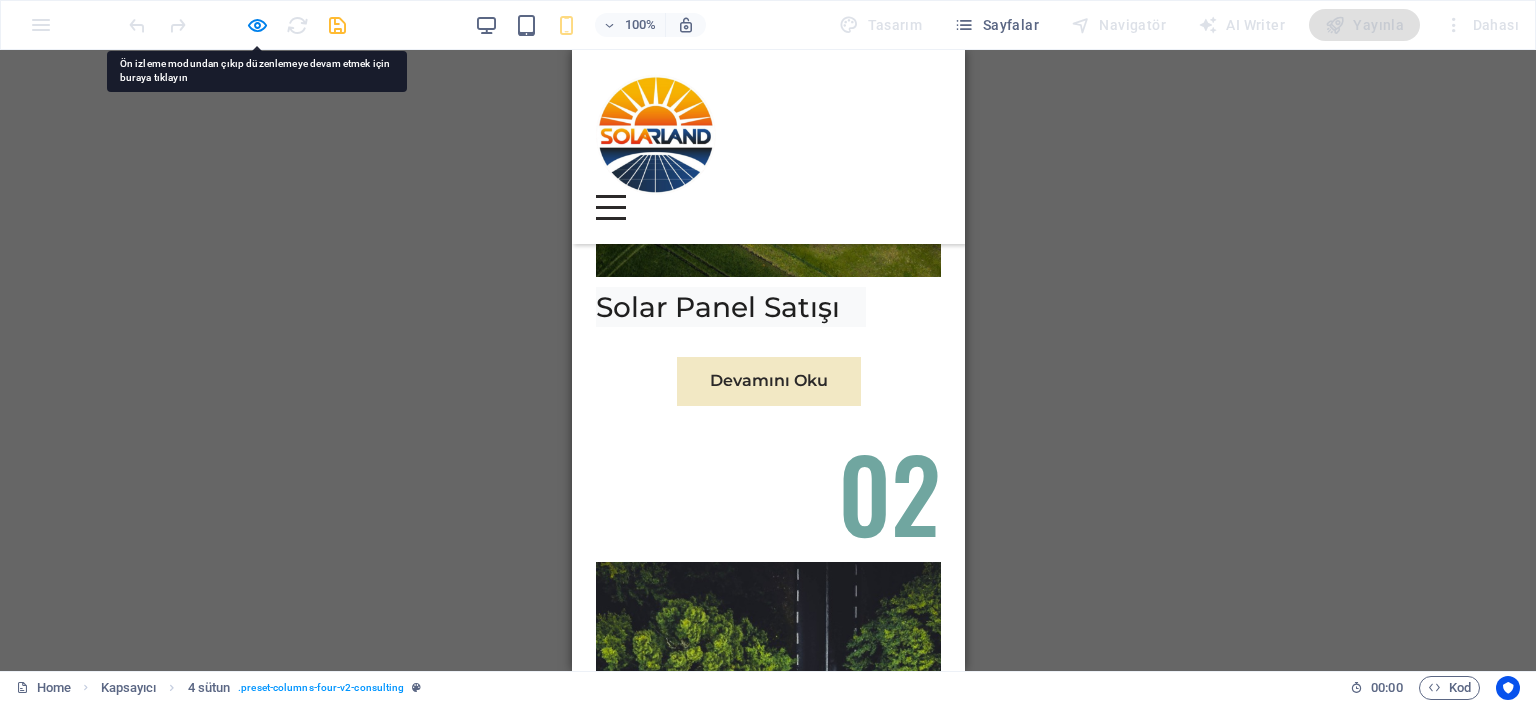 scroll, scrollTop: 6960, scrollLeft: 0, axis: vertical 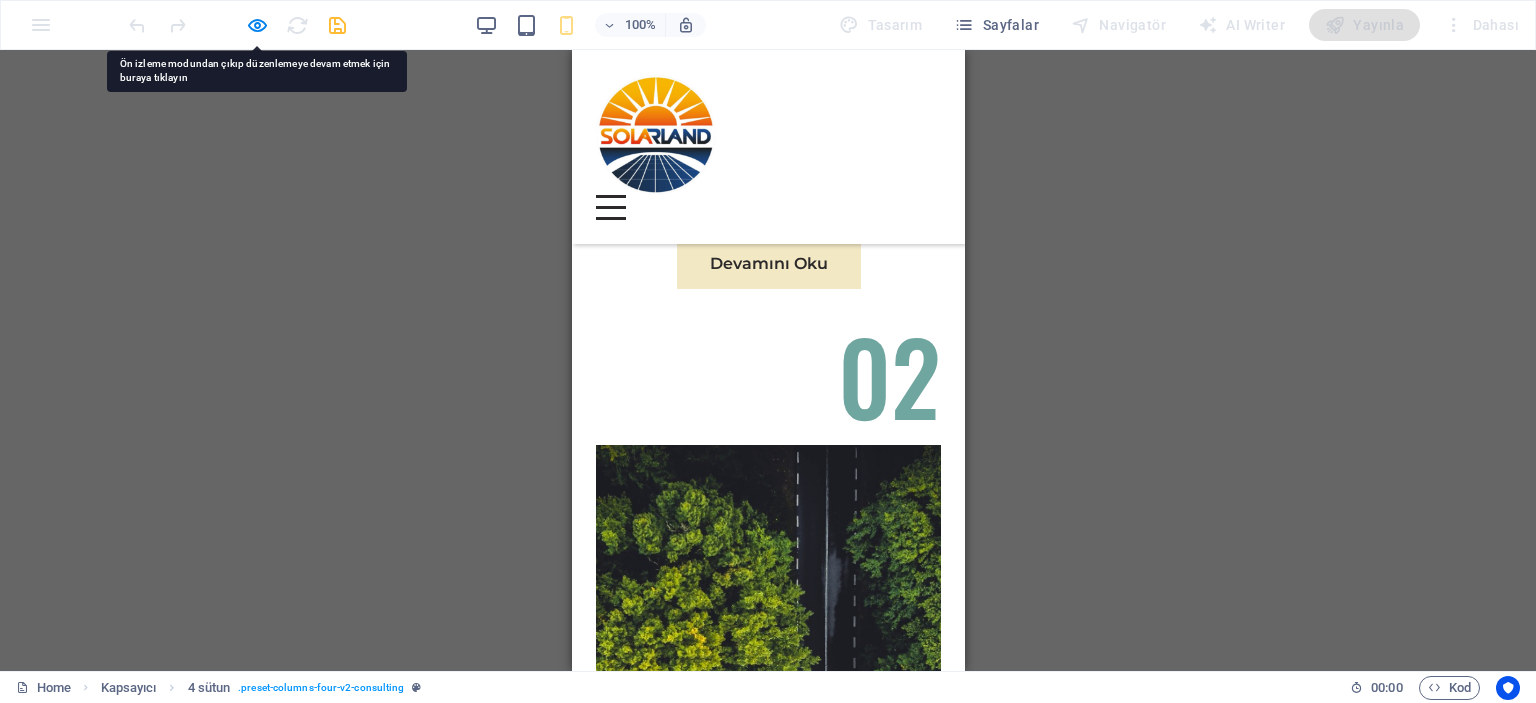drag, startPoint x: 765, startPoint y: 423, endPoint x: 780, endPoint y: 430, distance: 16.552946 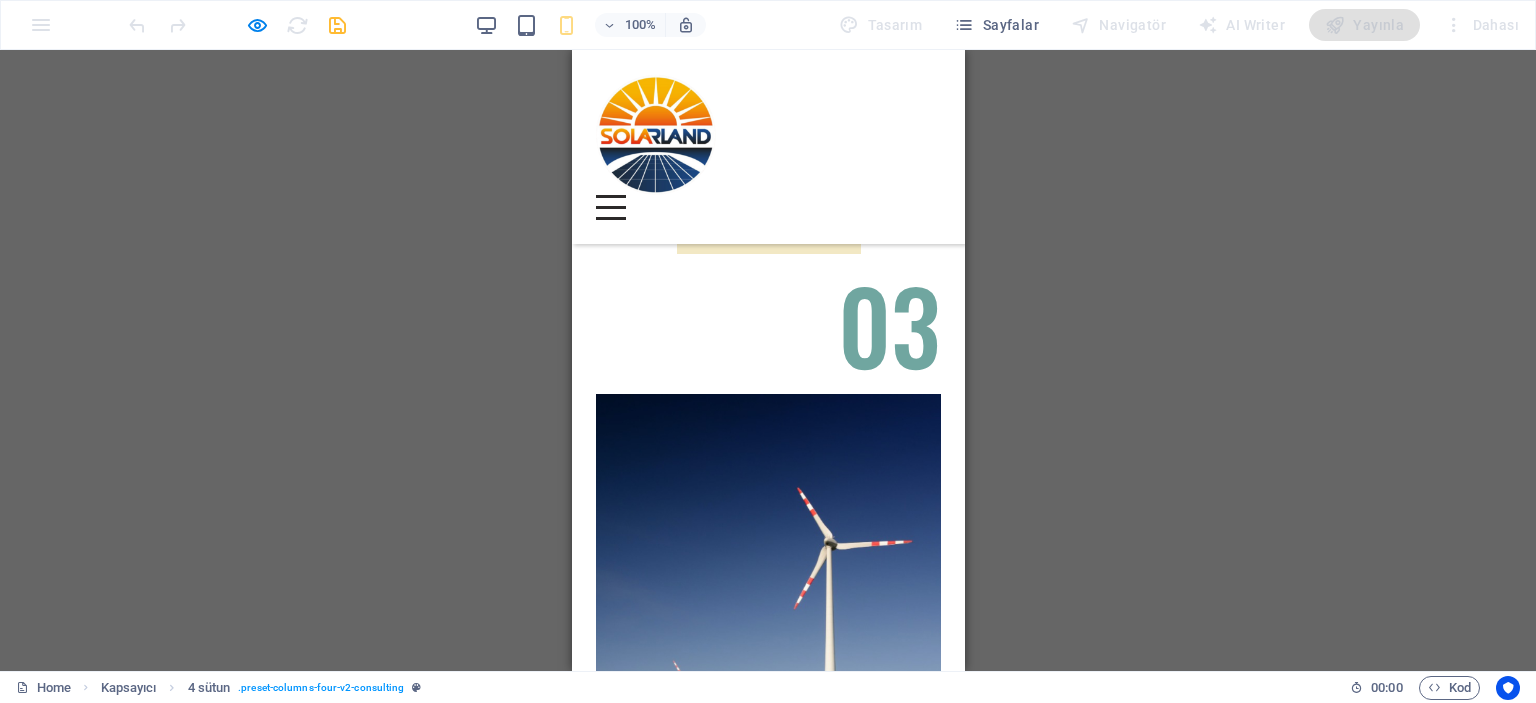 scroll, scrollTop: 7760, scrollLeft: 0, axis: vertical 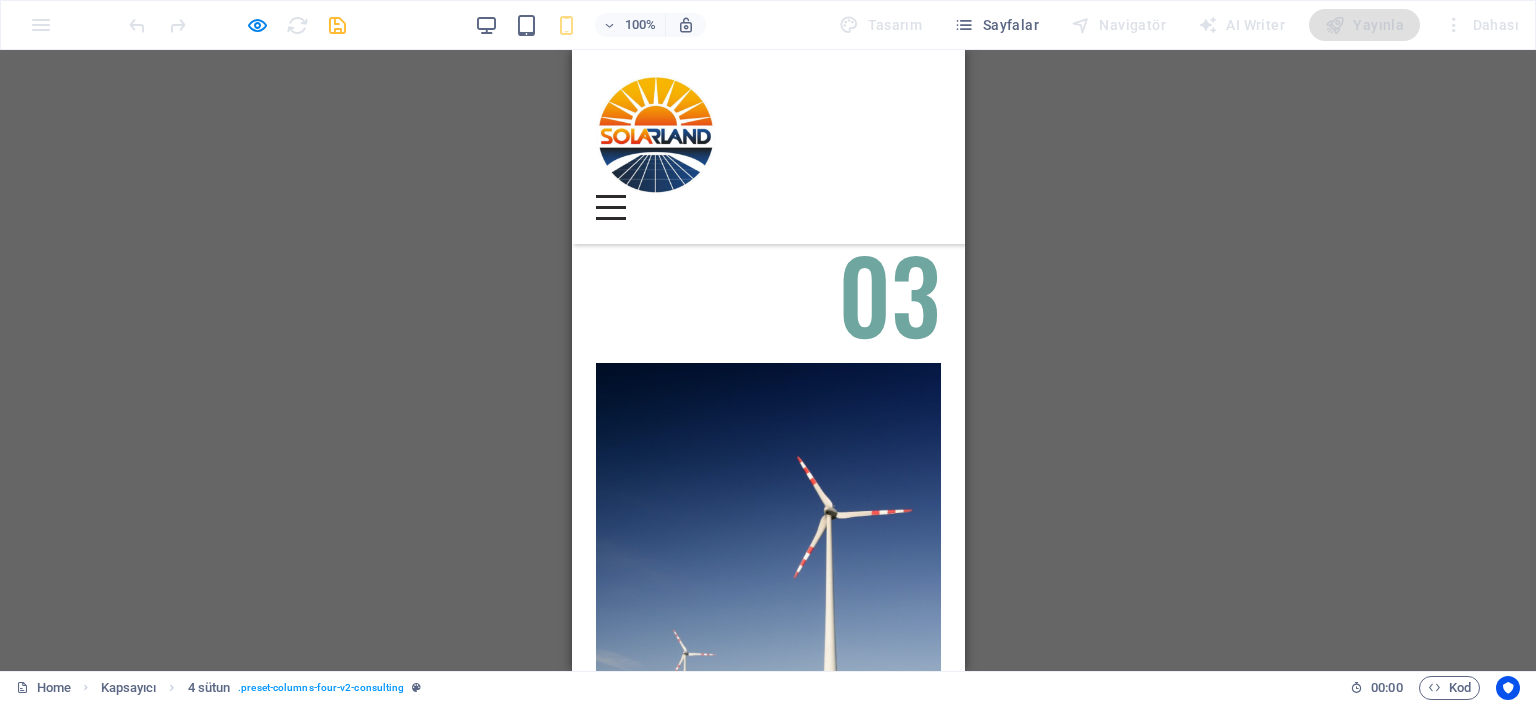 click on "Devamını Oku" at bounding box center (768, 1658) 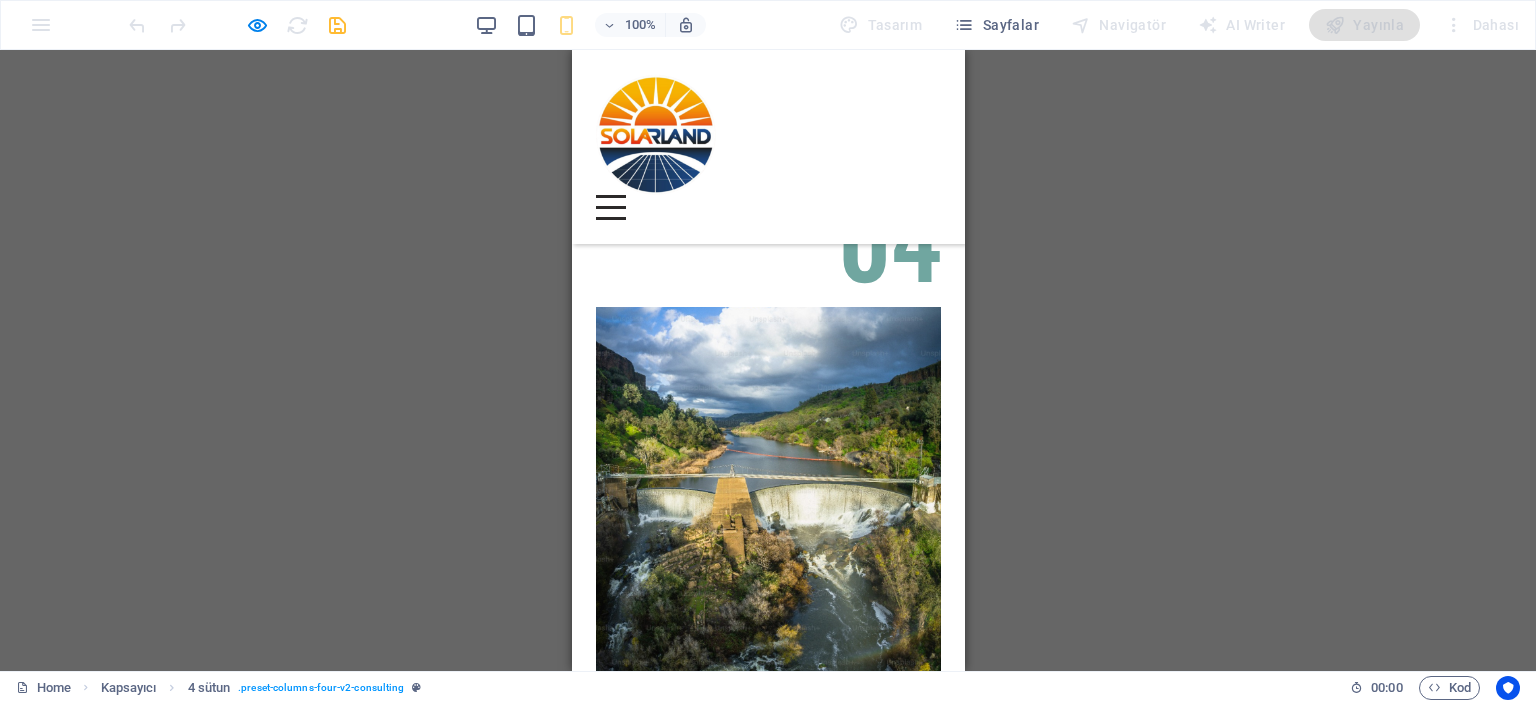 scroll, scrollTop: 8560, scrollLeft: 0, axis: vertical 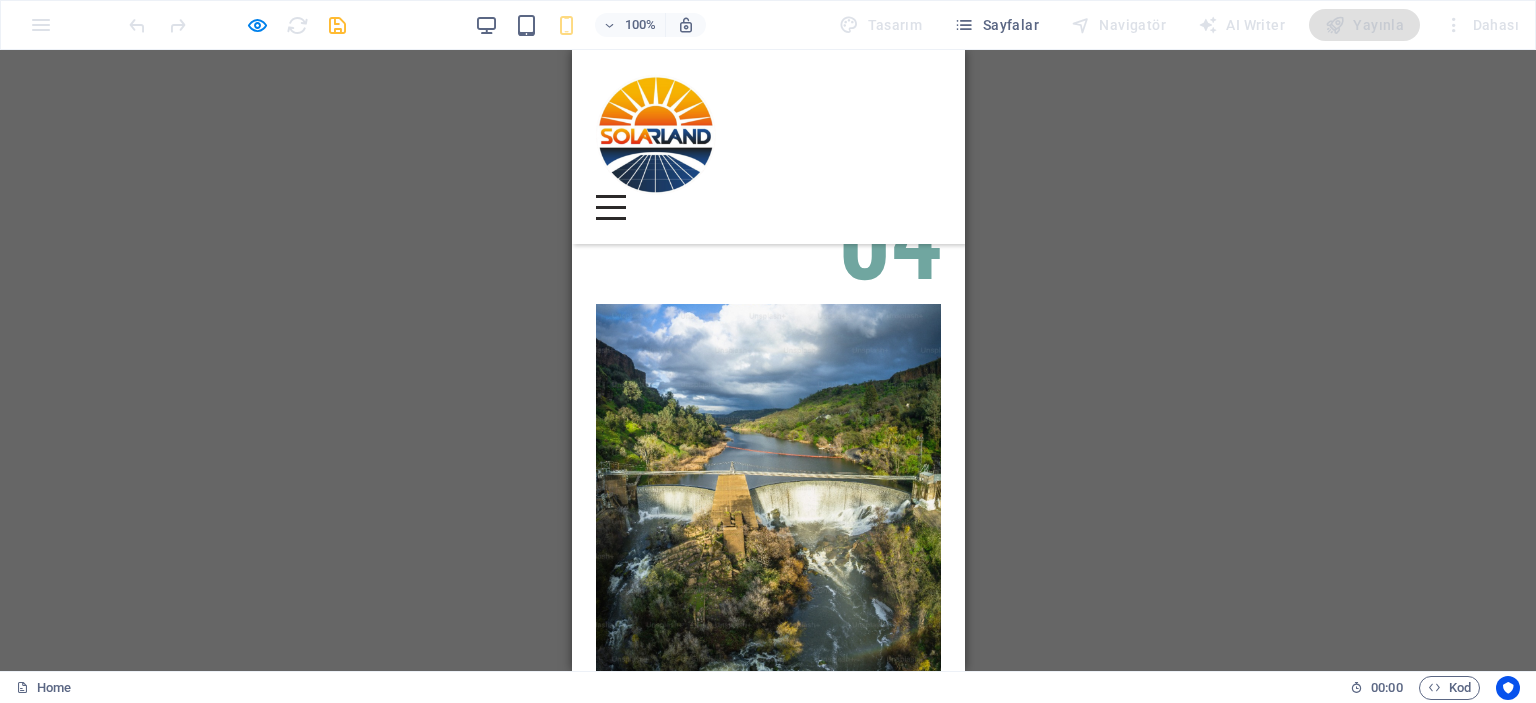 click on "Devamını Oku" at bounding box center (768, 1773) 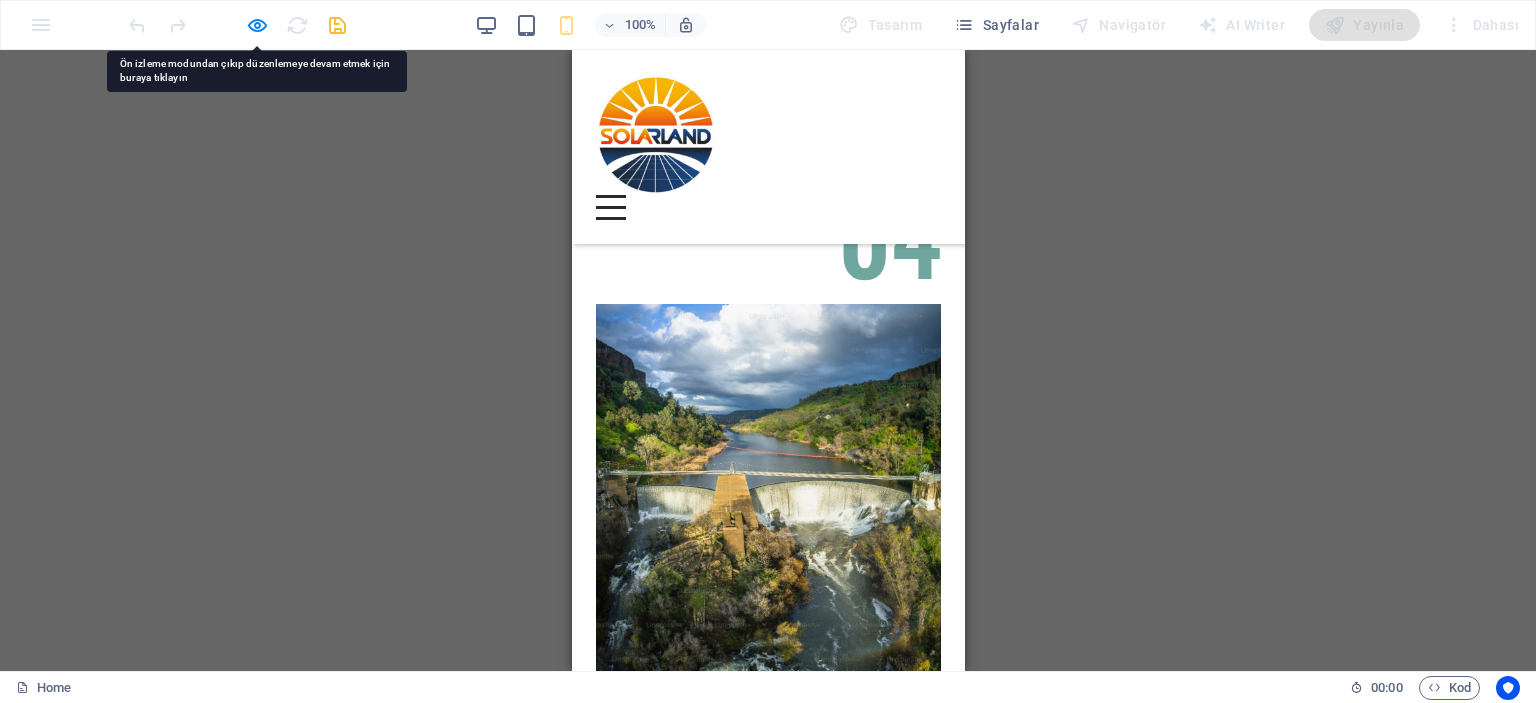 click on "Devamını Oku" at bounding box center (768, 1773) 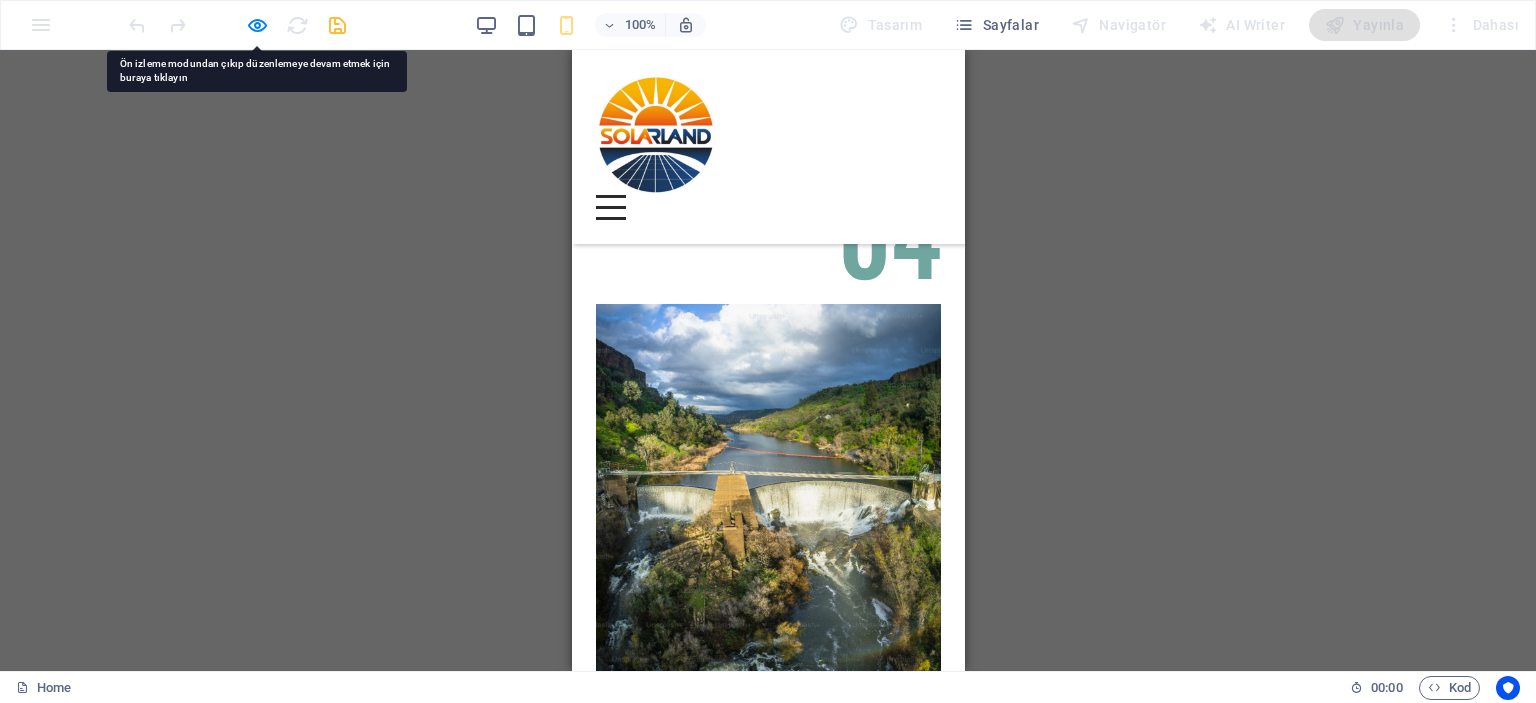 click on "Devamını Oku" at bounding box center (768, 1773) 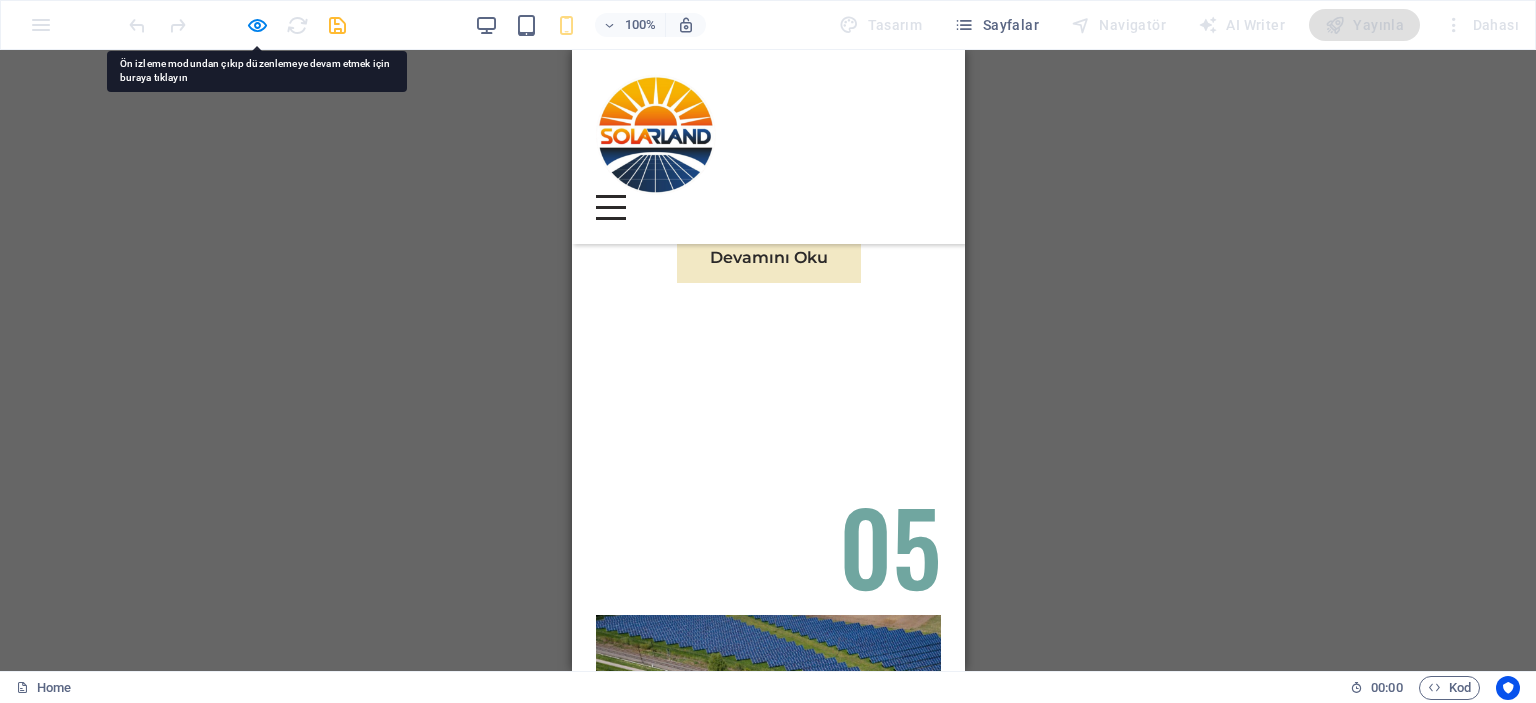 scroll, scrollTop: 9360, scrollLeft: 0, axis: vertical 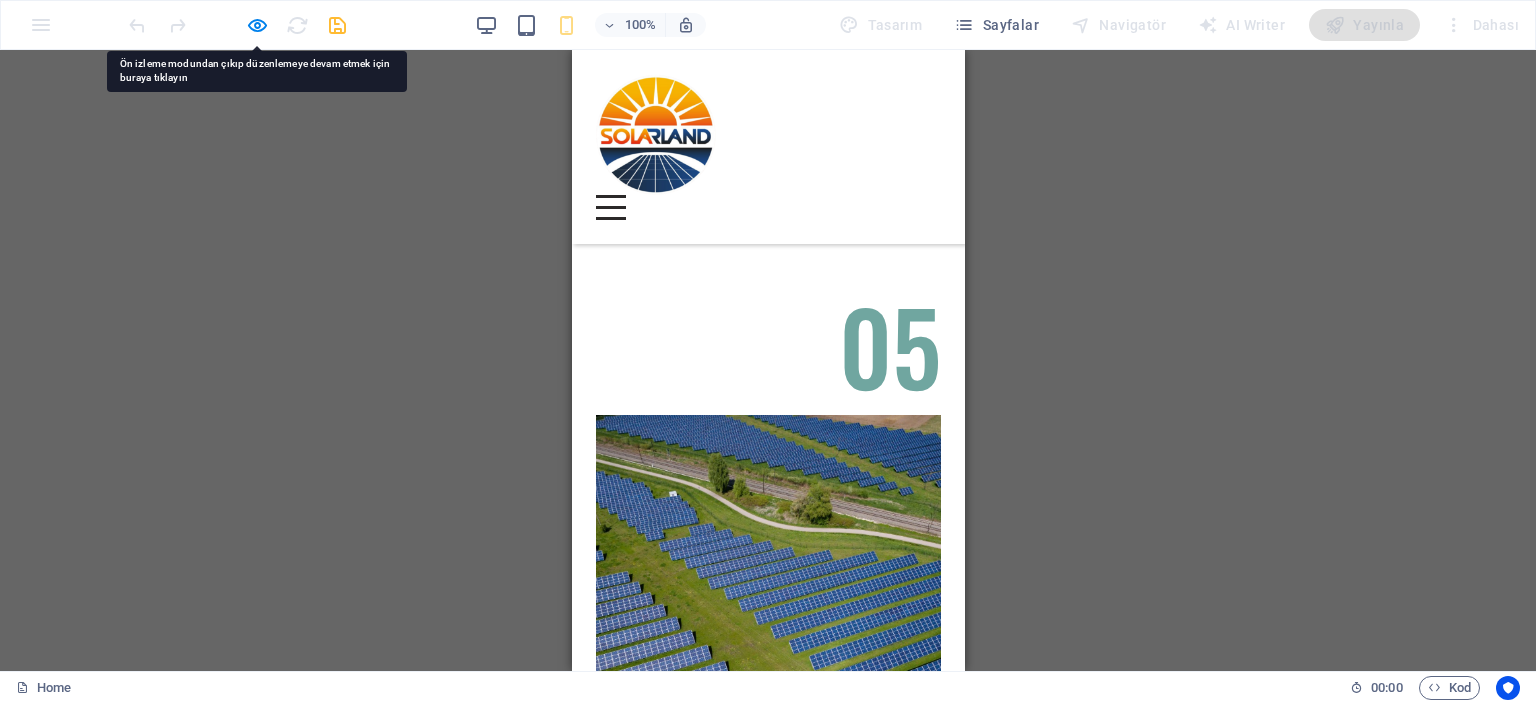 click on "Devamını Oku" at bounding box center (768, 1743) 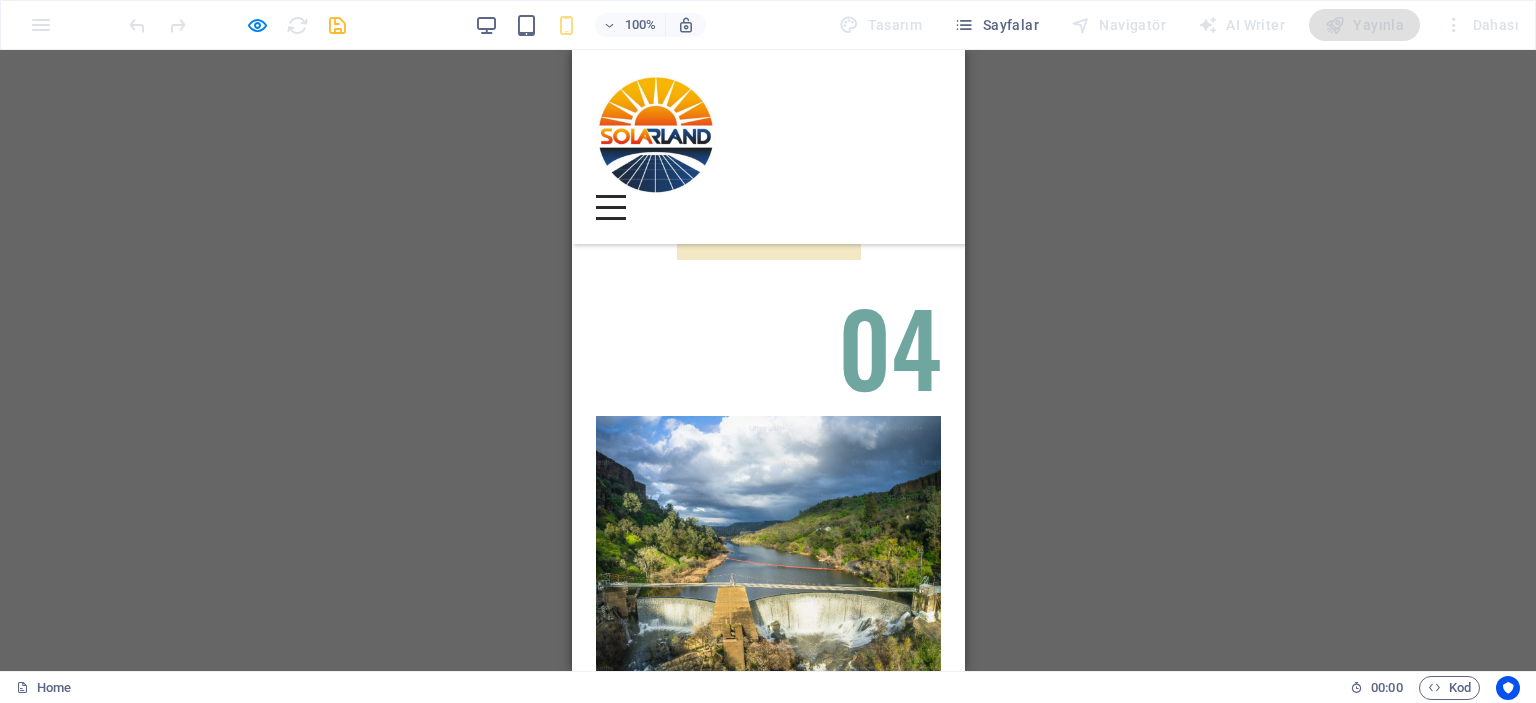 scroll, scrollTop: 8733, scrollLeft: 0, axis: vertical 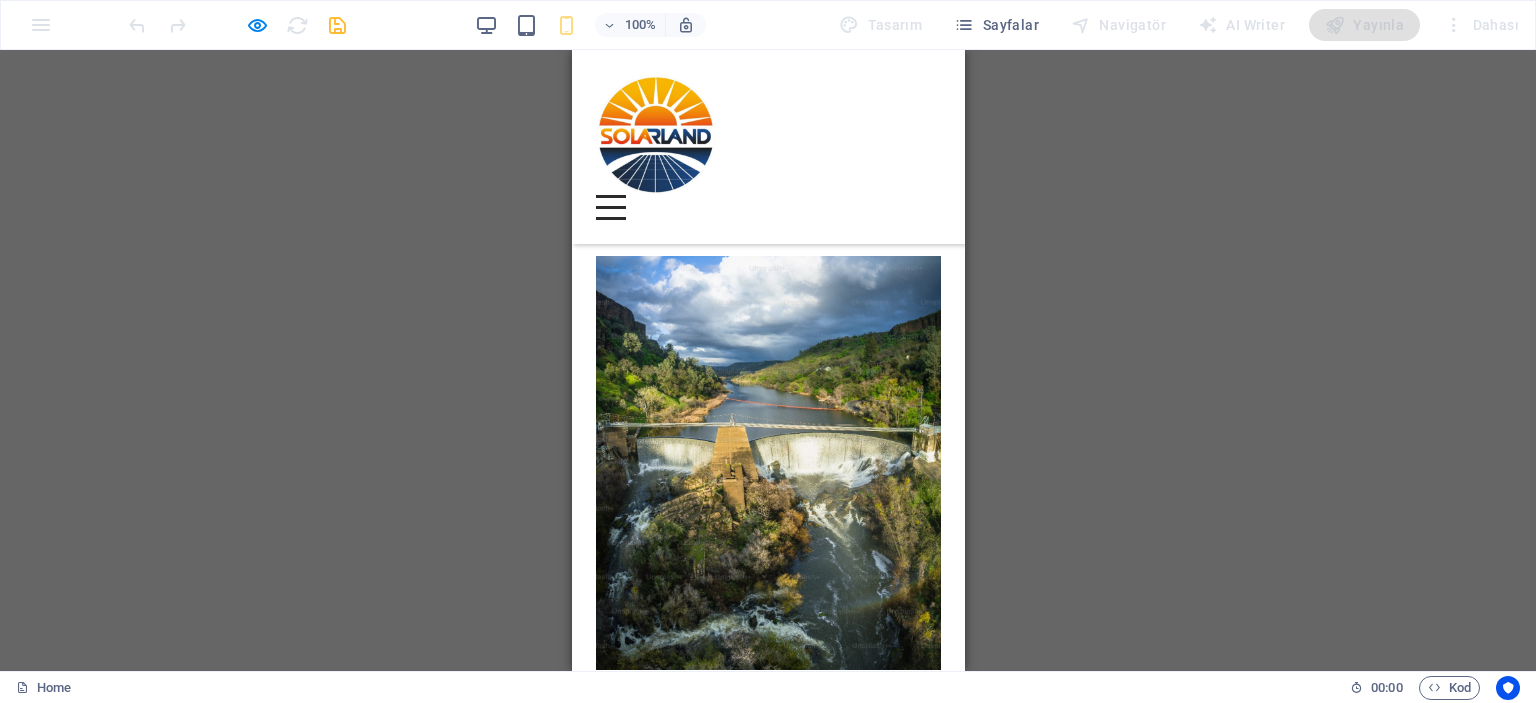 click on "Devamını Oku" at bounding box center [768, 1724] 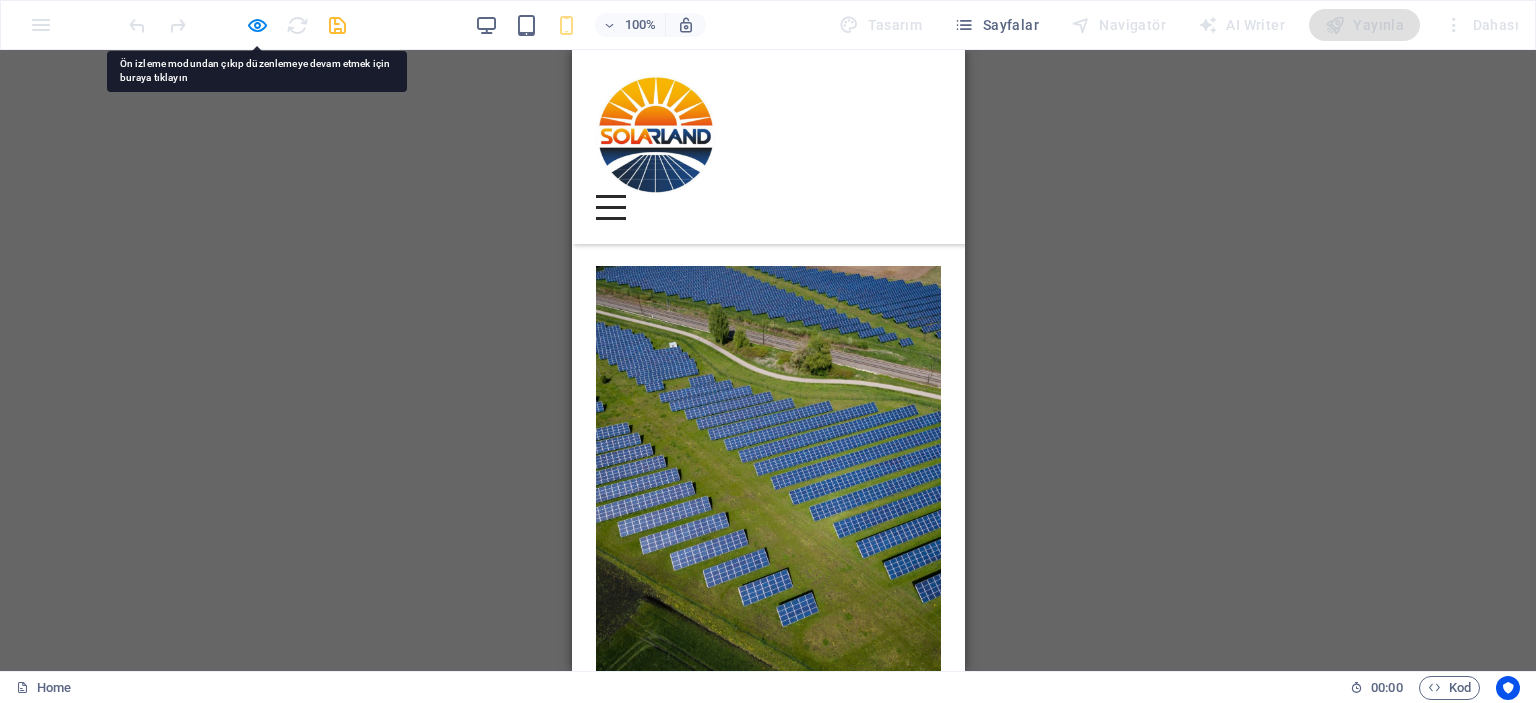 click on "Daha Az Oku" at bounding box center [768, 1692] 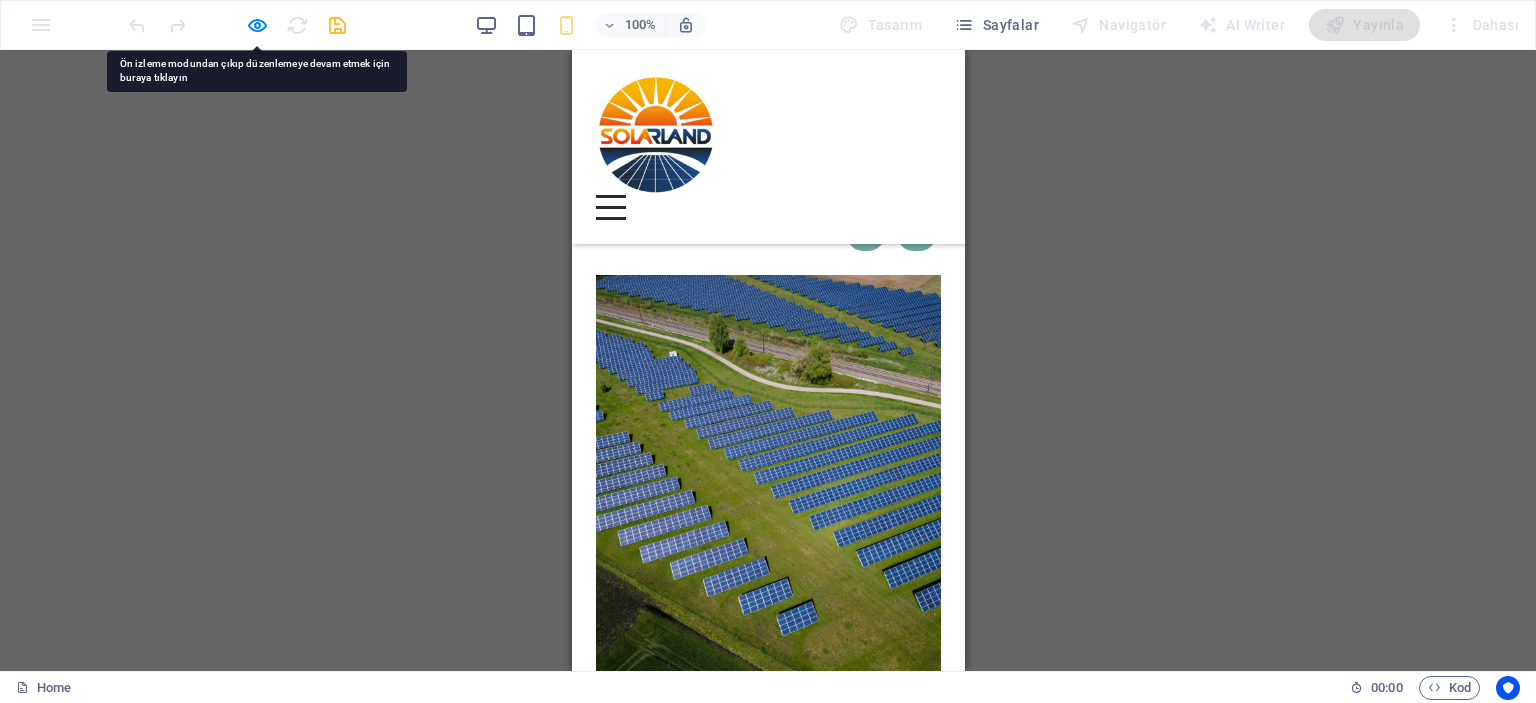 scroll, scrollTop: 9508, scrollLeft: 0, axis: vertical 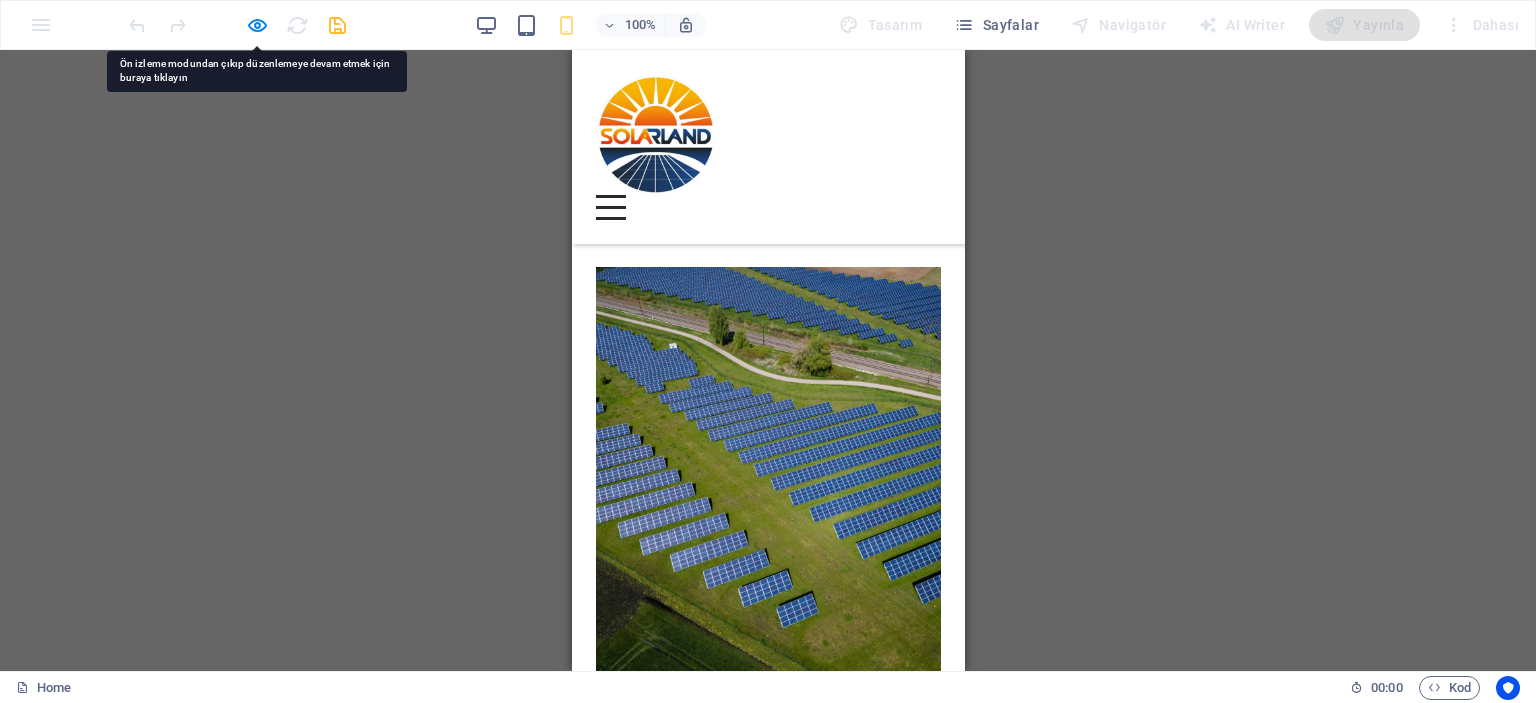 click on "Daha Az Oku" at bounding box center [768, 1692] 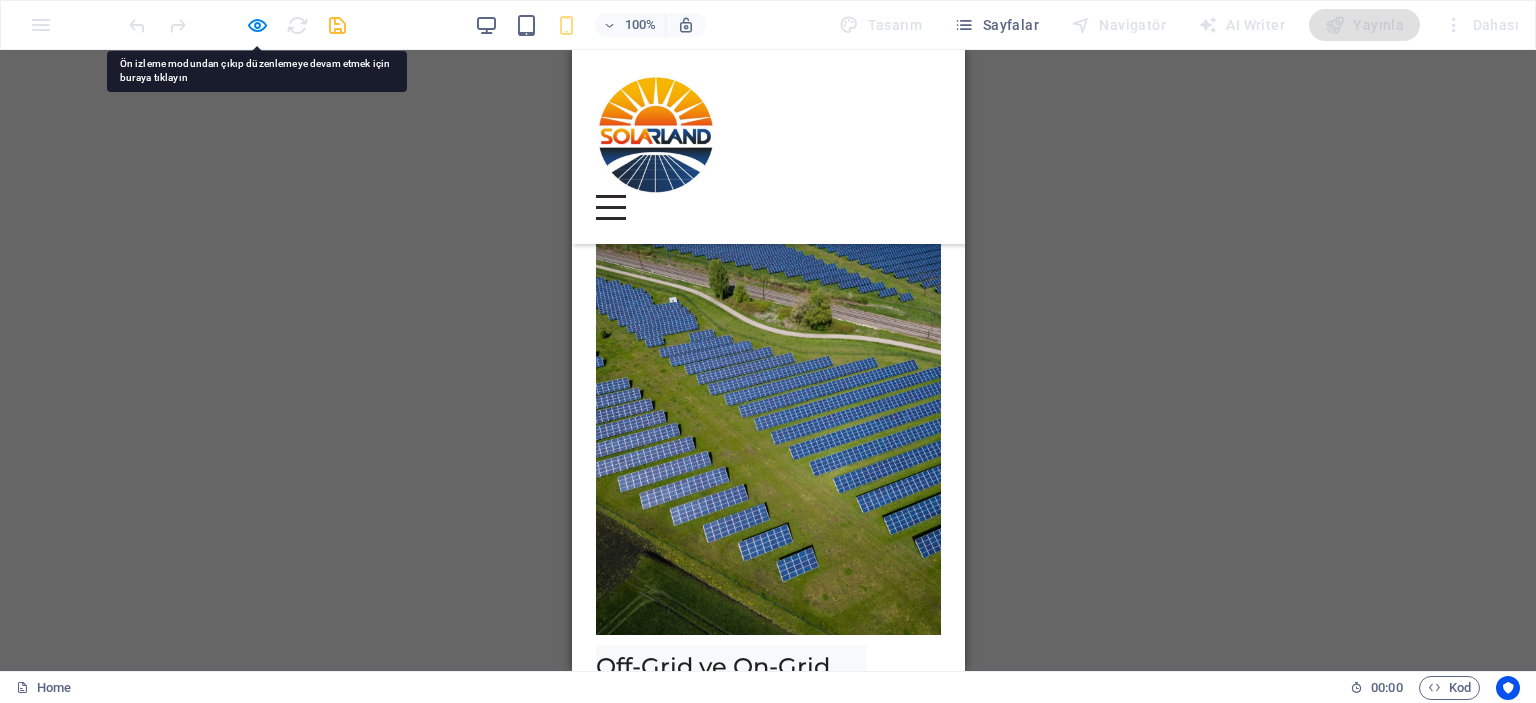 click on "Daha Az Oku" at bounding box center [768, 1647] 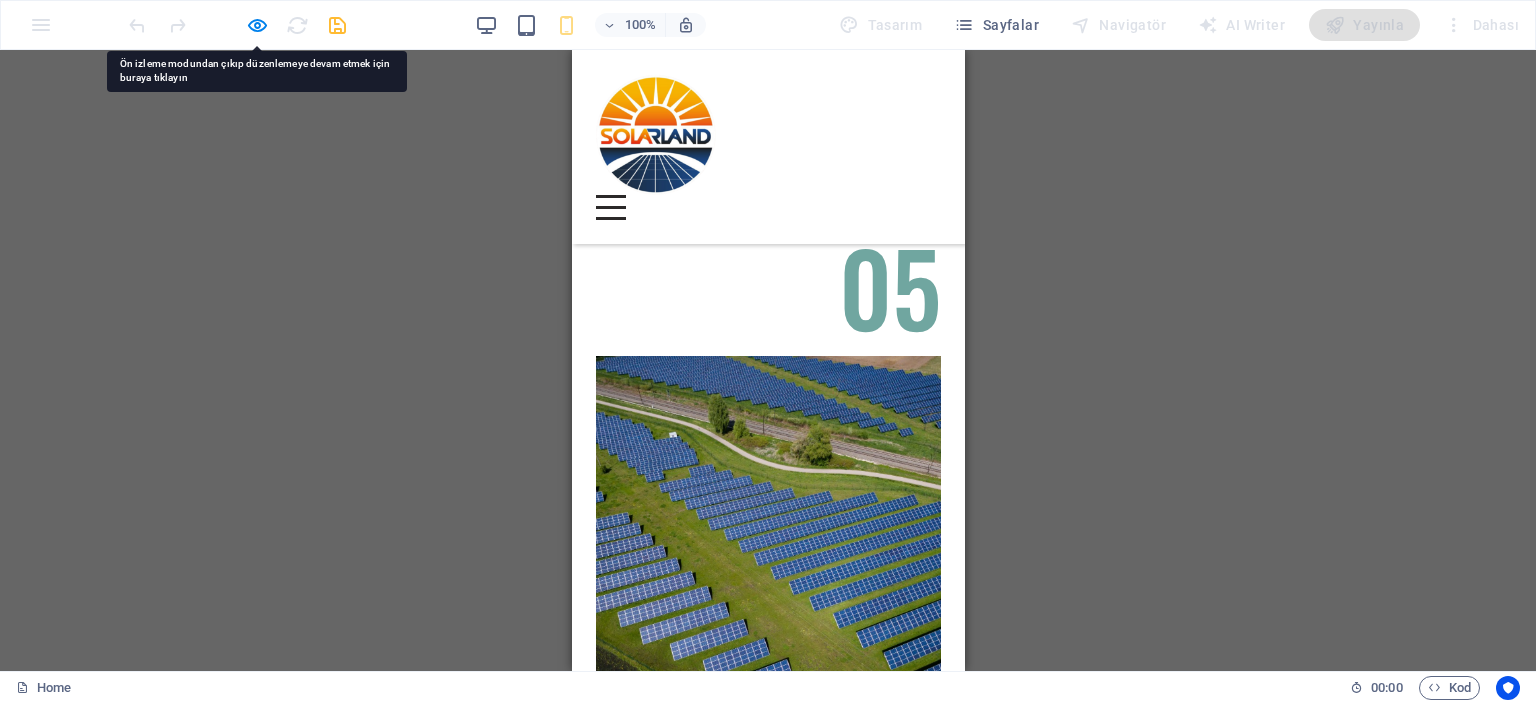 scroll, scrollTop: 9608, scrollLeft: 0, axis: vertical 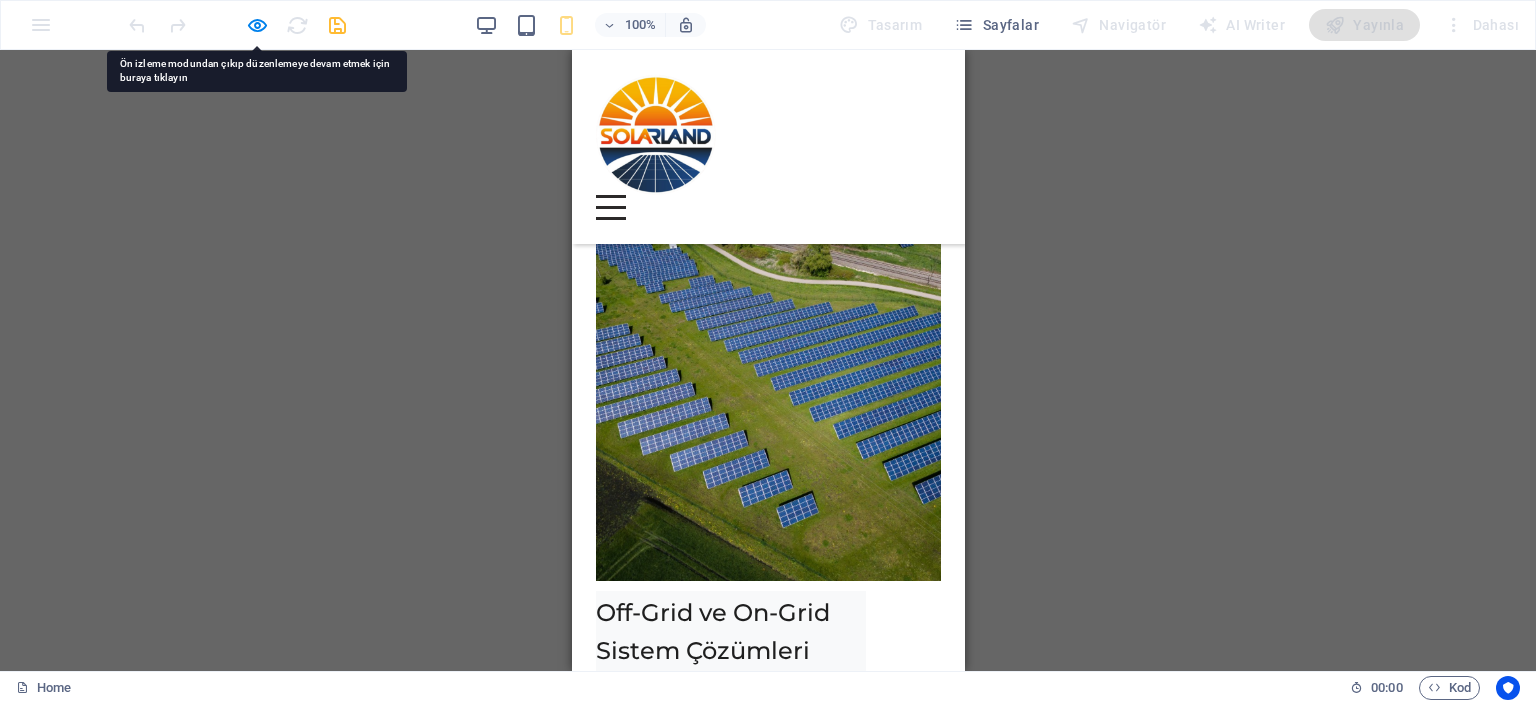 click on "Daha Az Oku" at bounding box center [768, 1592] 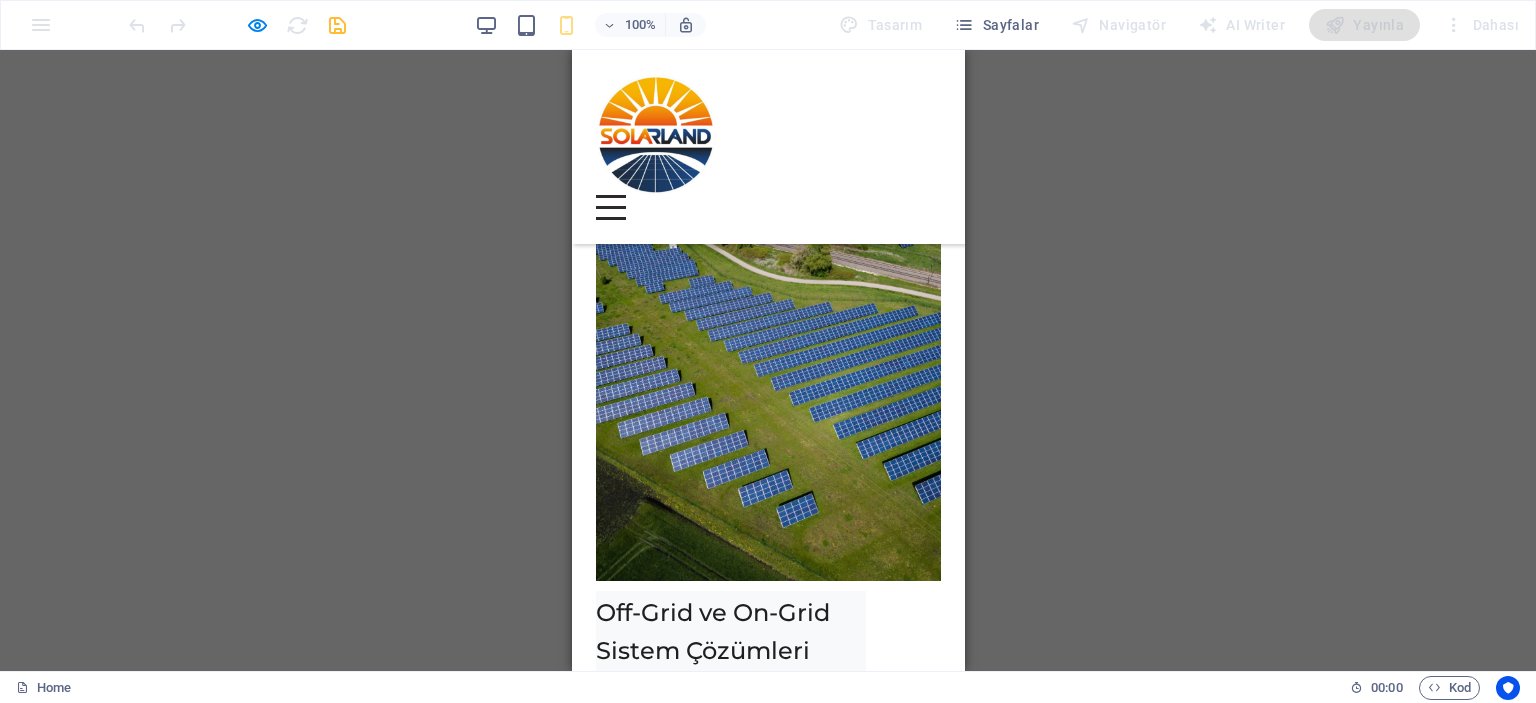 click on "Daha Az Oku" at bounding box center (768, 1592) 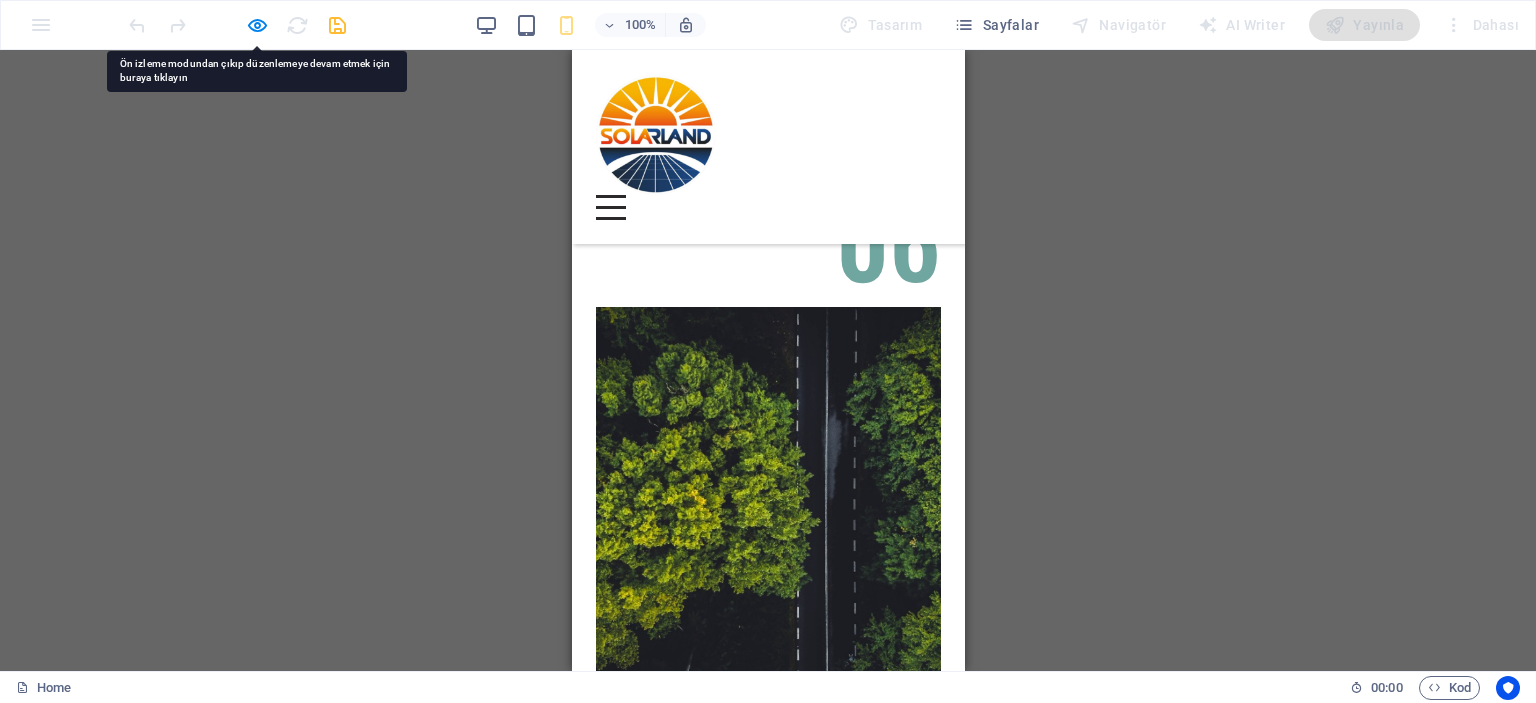 scroll, scrollTop: 10208, scrollLeft: 0, axis: vertical 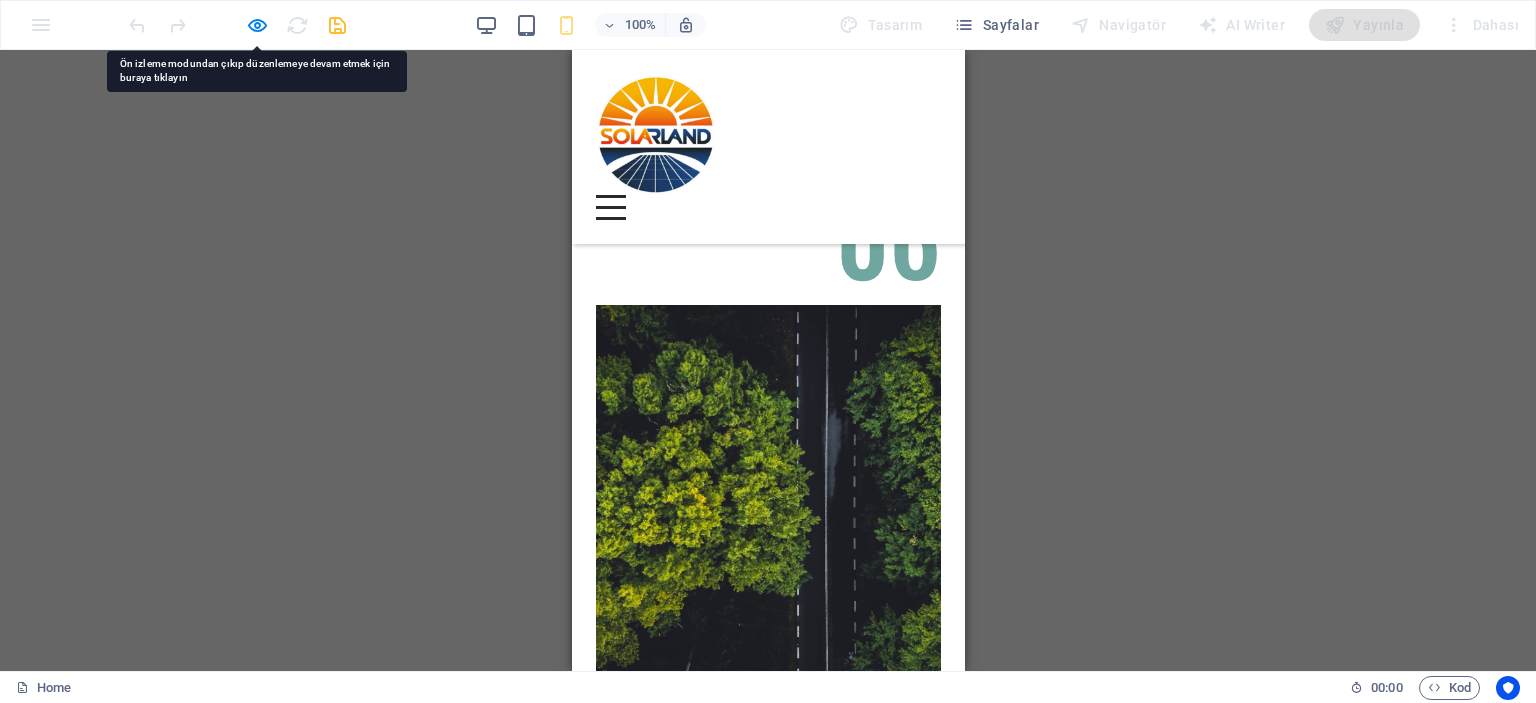 click on "Devamını Oku" at bounding box center (768, 1705) 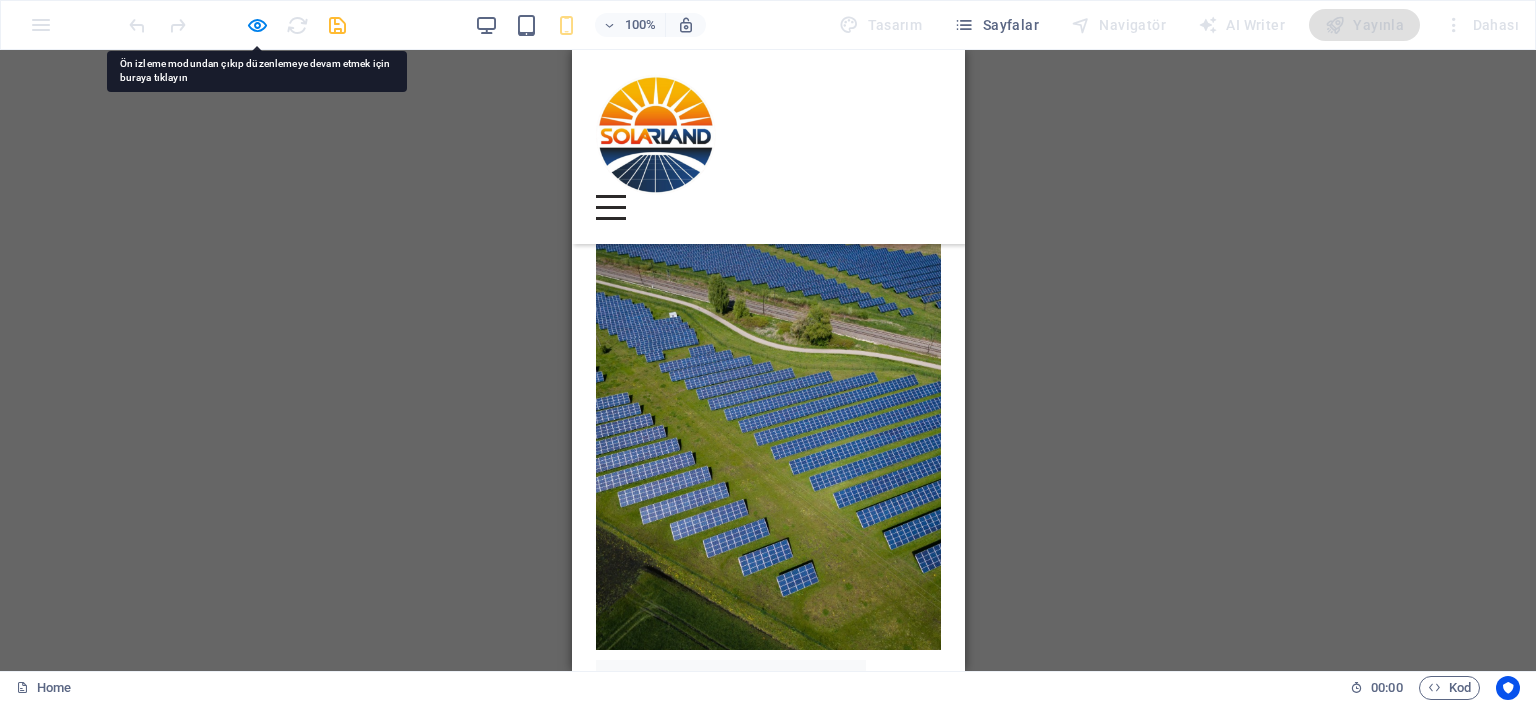 click on "05 Off-Grid ve On-Grid Sistem Çözümleri Devamını Oku Daha Az Oku 06 Batarya ve Enerji Depolama Sistemleri Devamını Oku Daha Az Oku 07 Tarımsal Sulama Sistemleri Devamını Oku Daha Az Oku 08 Elektrikli Araç Şarj İstasyonları Devamını Oku Daha Az Oku" at bounding box center [767, 1677] 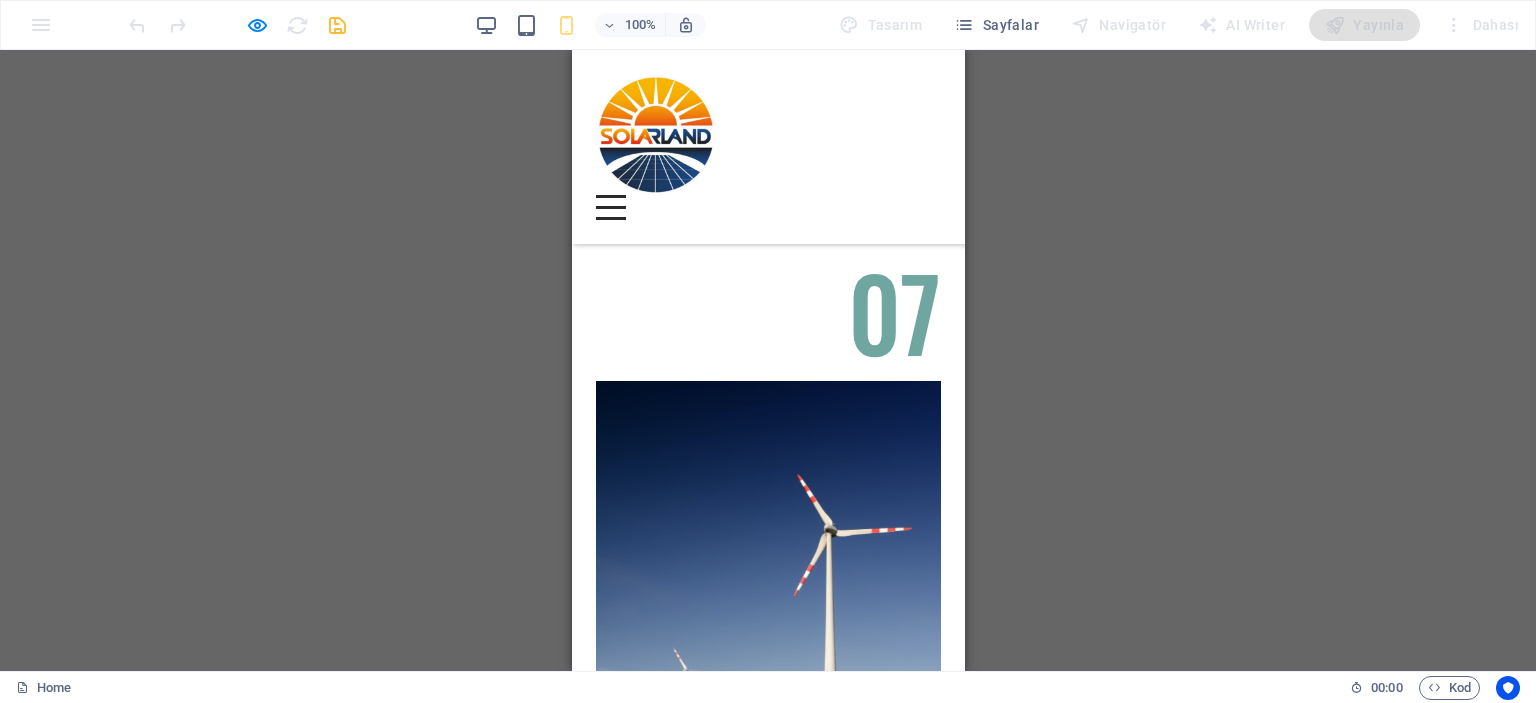 scroll, scrollTop: 11240, scrollLeft: 0, axis: vertical 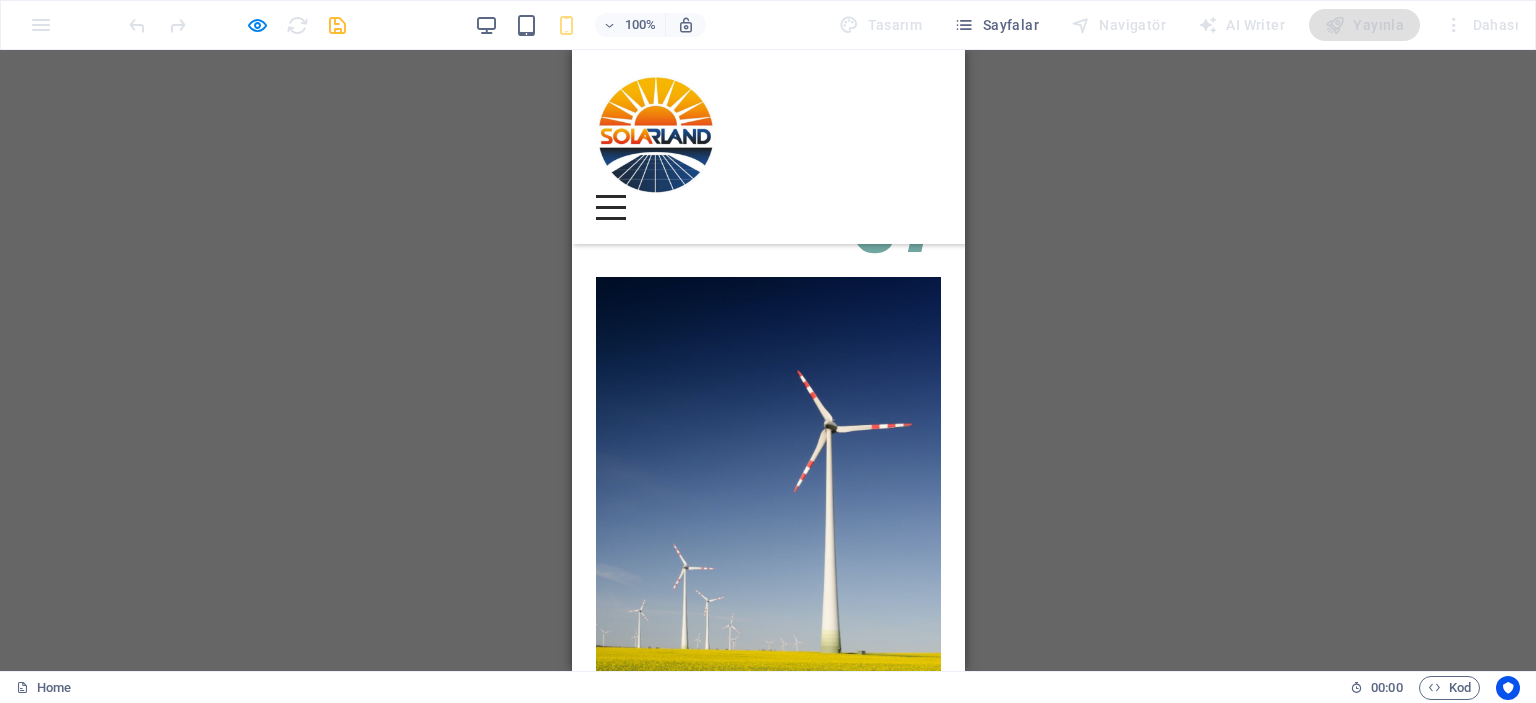 click on "Devamını Oku" at bounding box center [768, 1657] 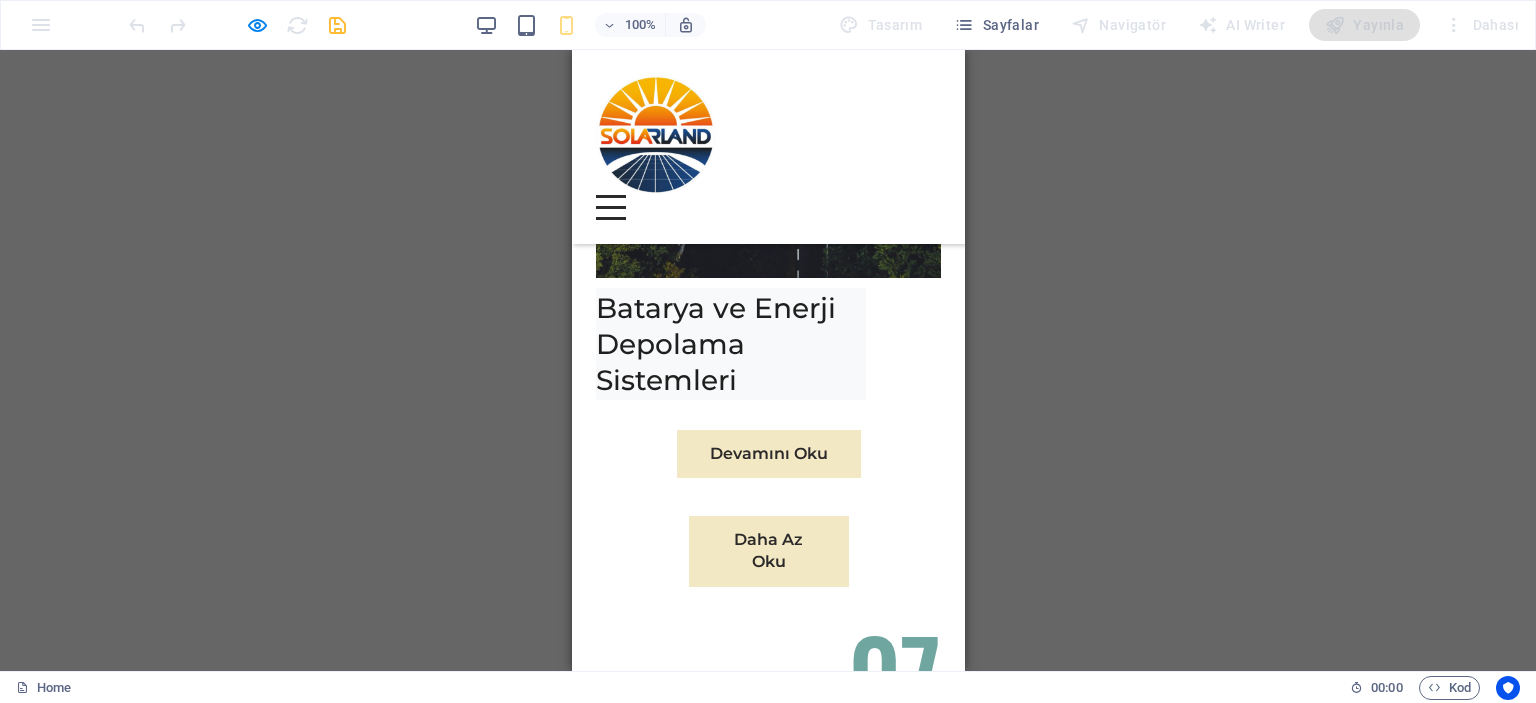 click on "08 Elektrikli Araç Şarj İstasyonları Devamını Oku Daha Az Oku" at bounding box center (767, 1850) 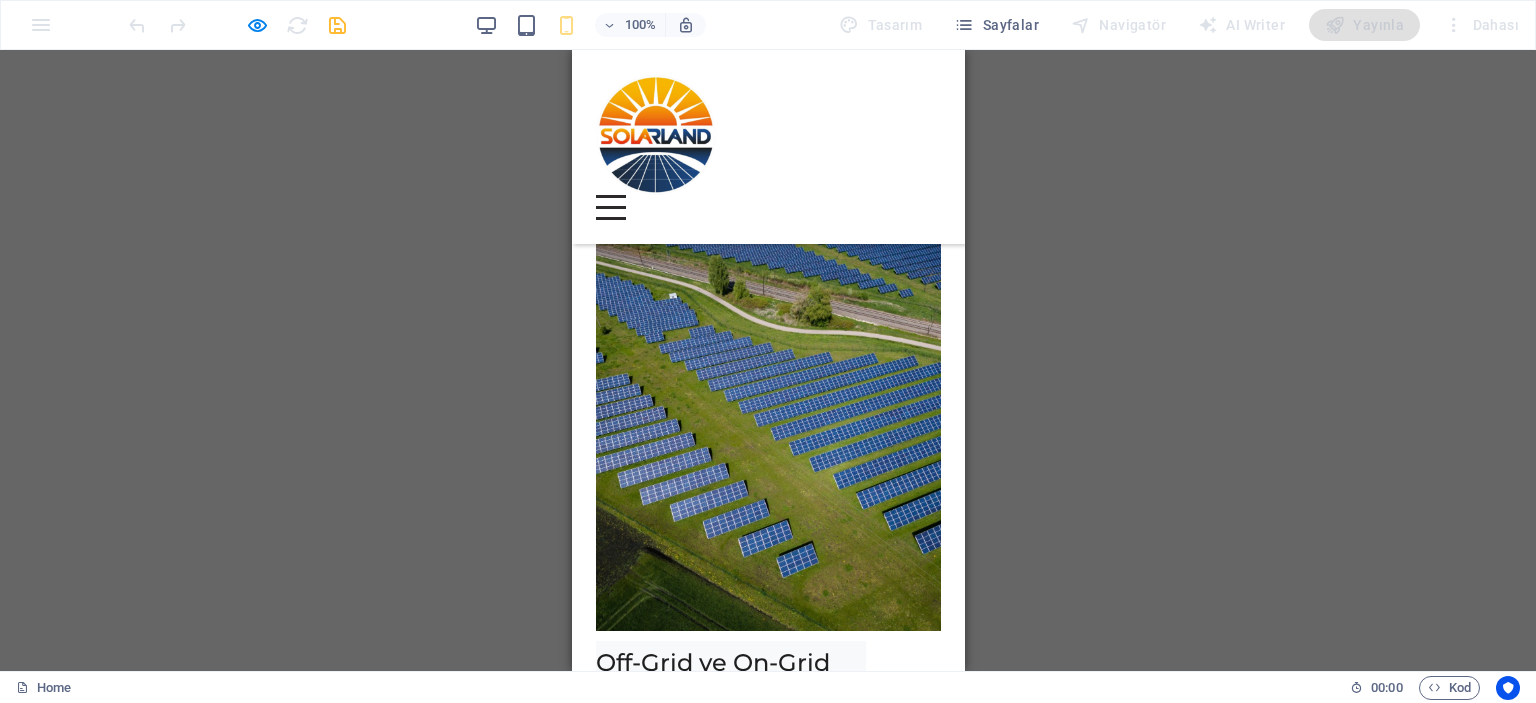 click on "05 Off-Grid ve On-Grid Sistem Çözümleri Devamını Oku Daha Az Oku 06 Batarya ve Enerji Depolama Sistemleri Devamını Oku Daha Az Oku 07 Tarımsal Sulama Sistemleri Devamını Oku Daha Az Oku 08 Elektrikli Araç Şarj İstasyonları Devamını Oku Daha Az Oku" at bounding box center (767, 1720) 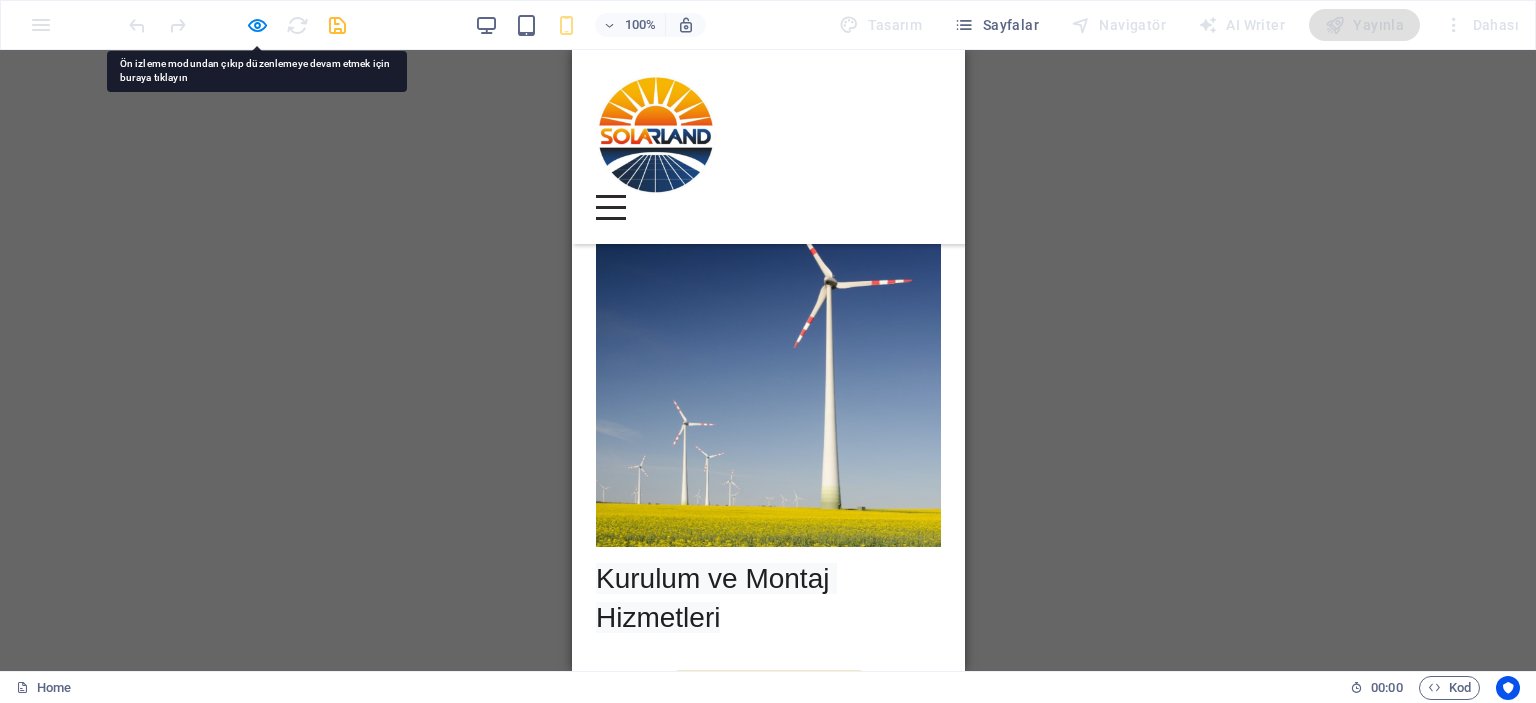 scroll, scrollTop: 7880, scrollLeft: 0, axis: vertical 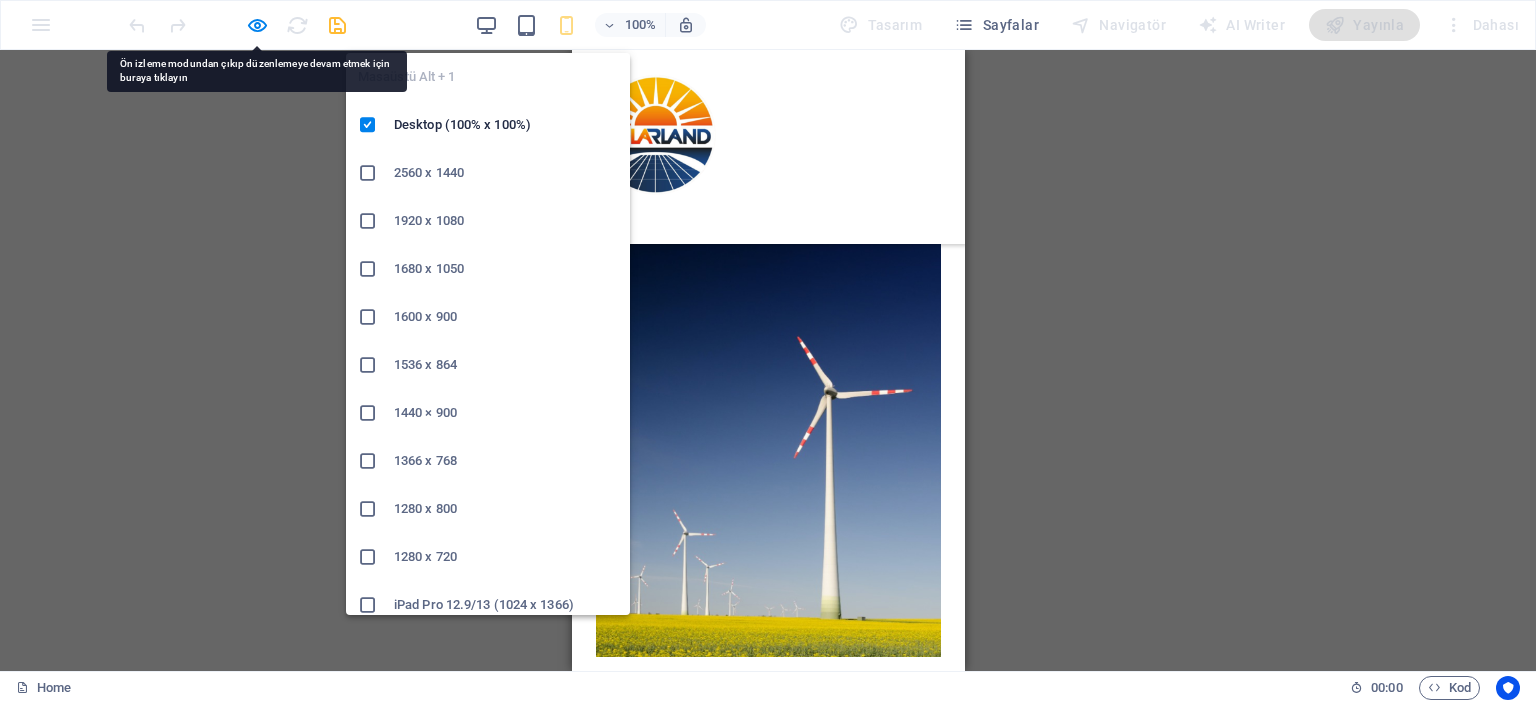 click at bounding box center (486, 25) 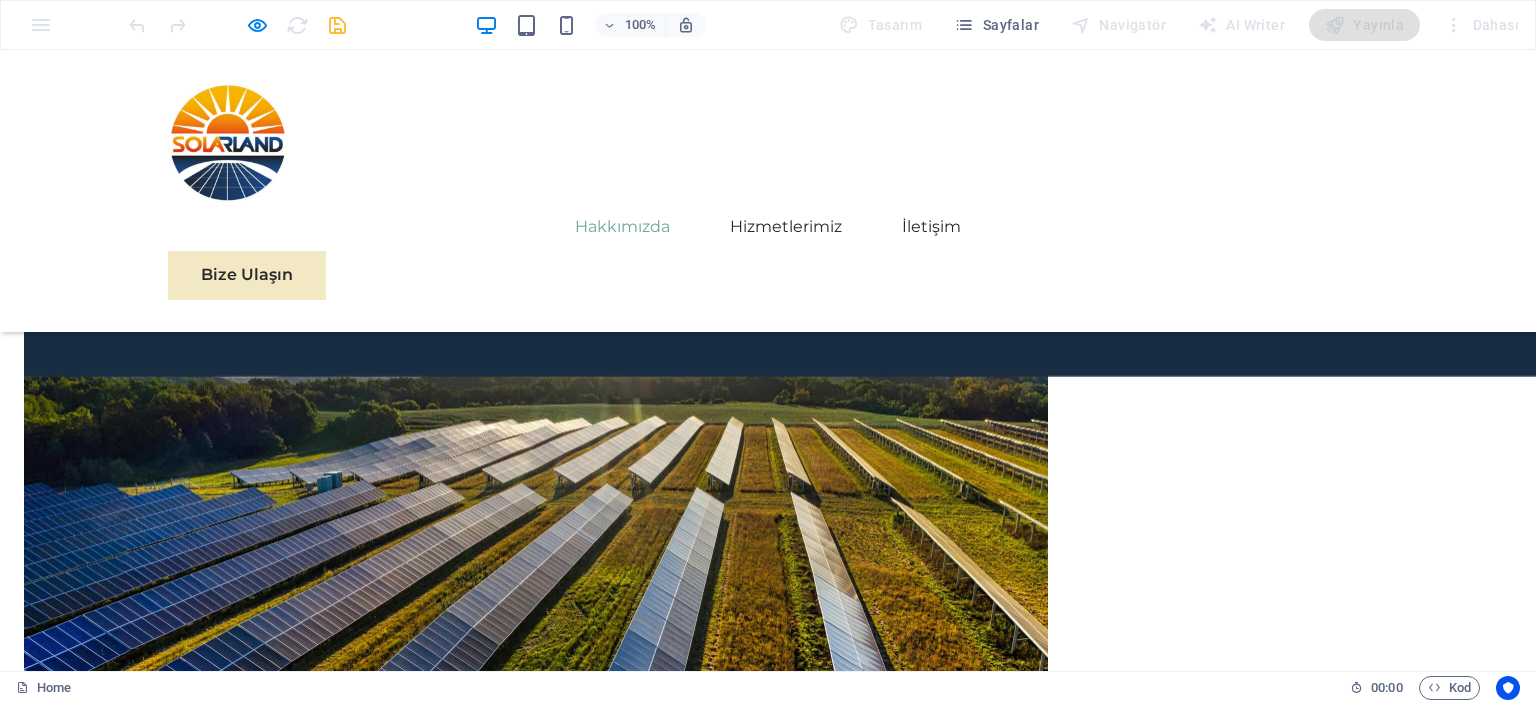 scroll, scrollTop: 3780, scrollLeft: 0, axis: vertical 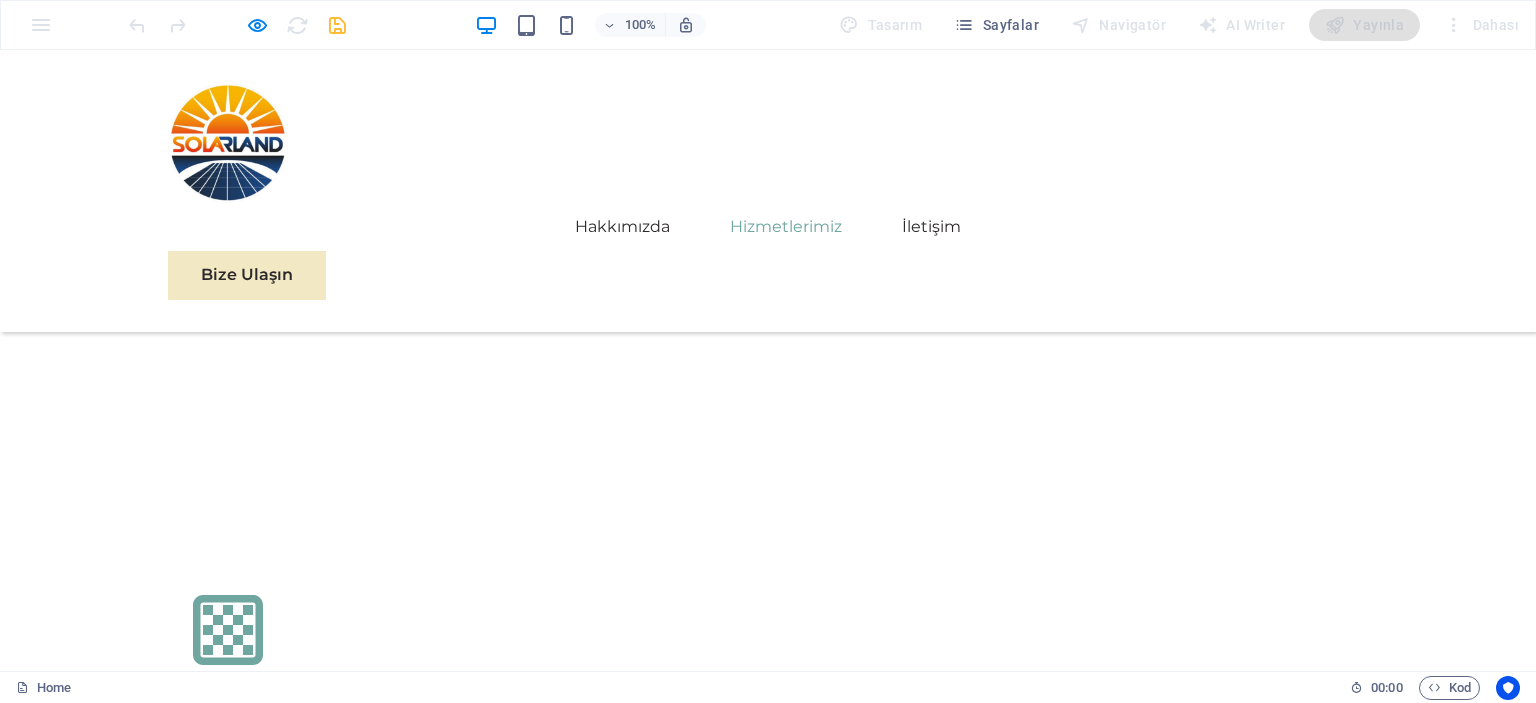 click at bounding box center (418, 2859) 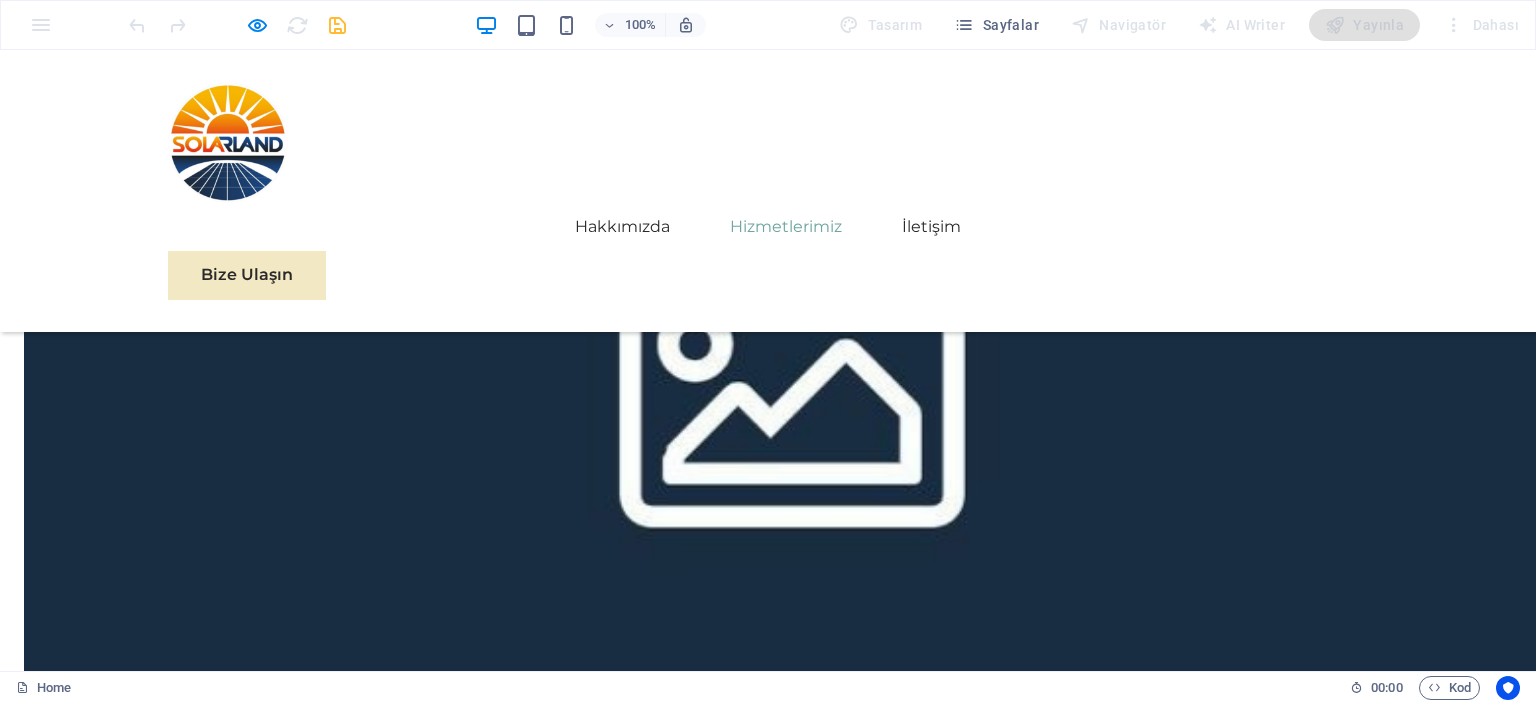 click on "×" at bounding box center [760, -2949] 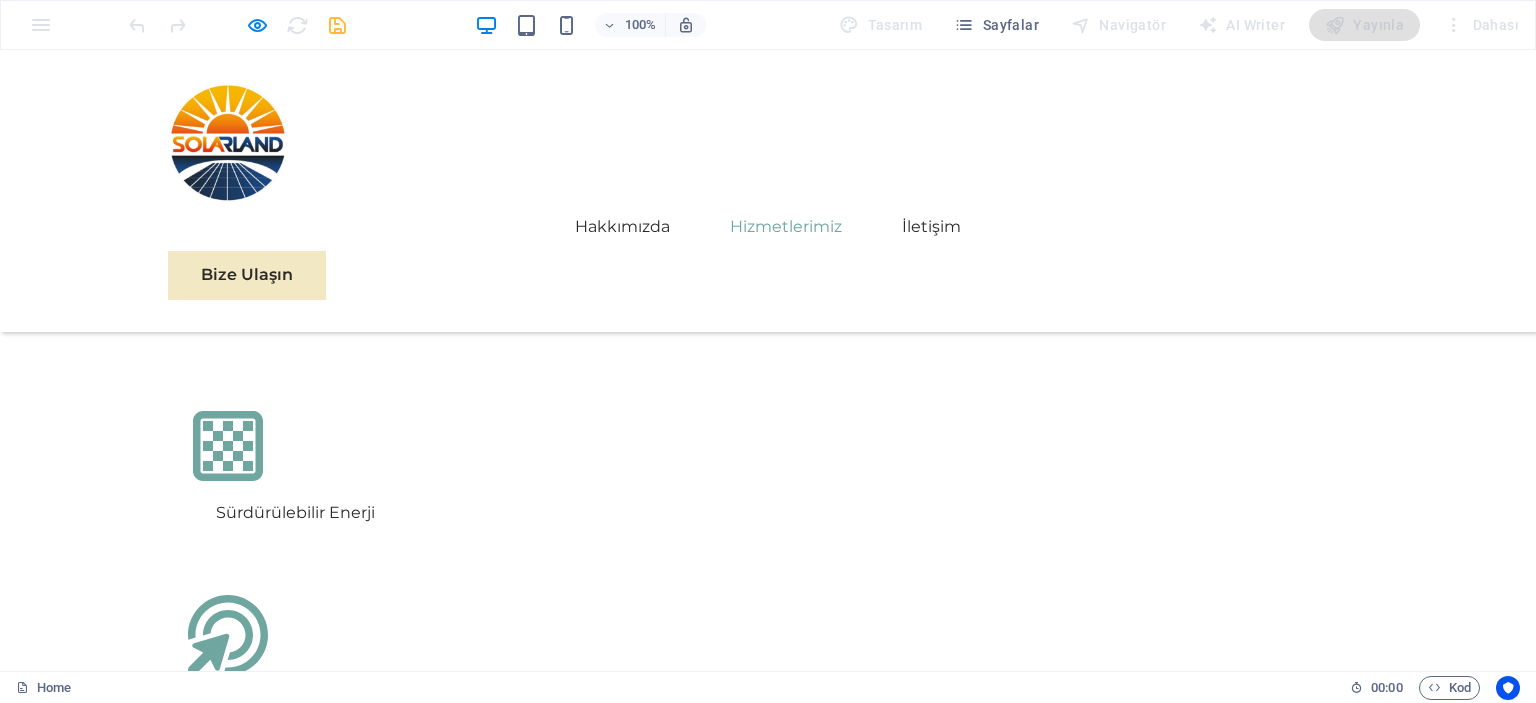 scroll, scrollTop: 4264, scrollLeft: 0, axis: vertical 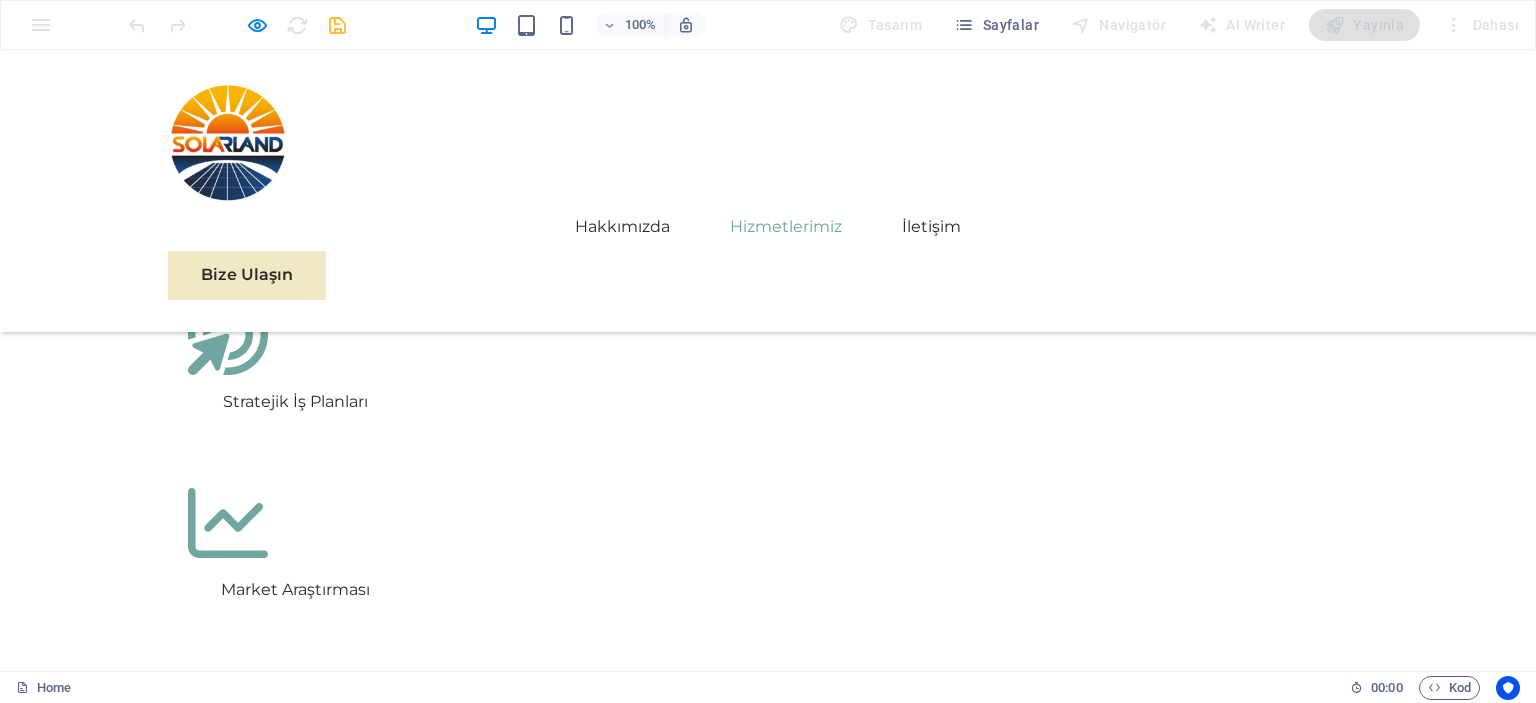 click at bounding box center [768, 3463] 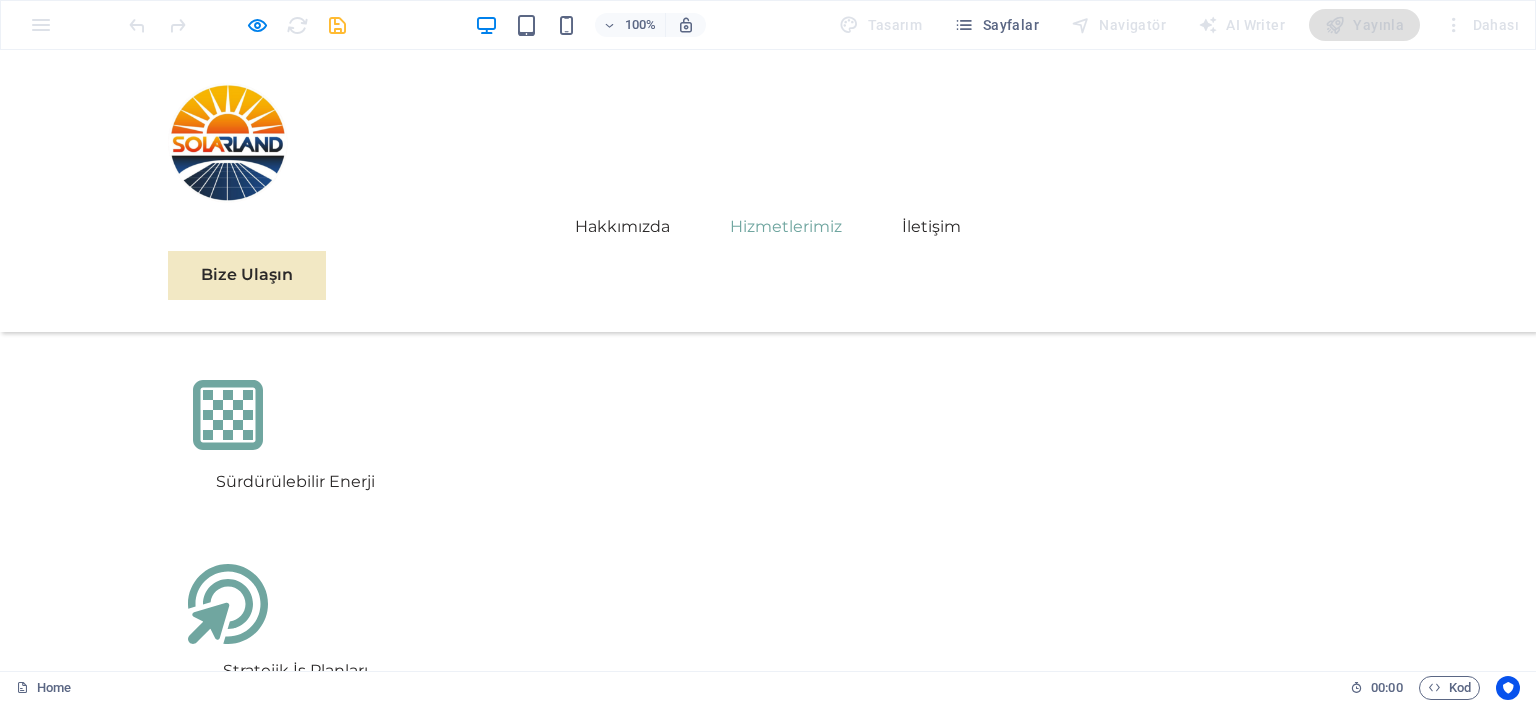 scroll, scrollTop: 4064, scrollLeft: 0, axis: vertical 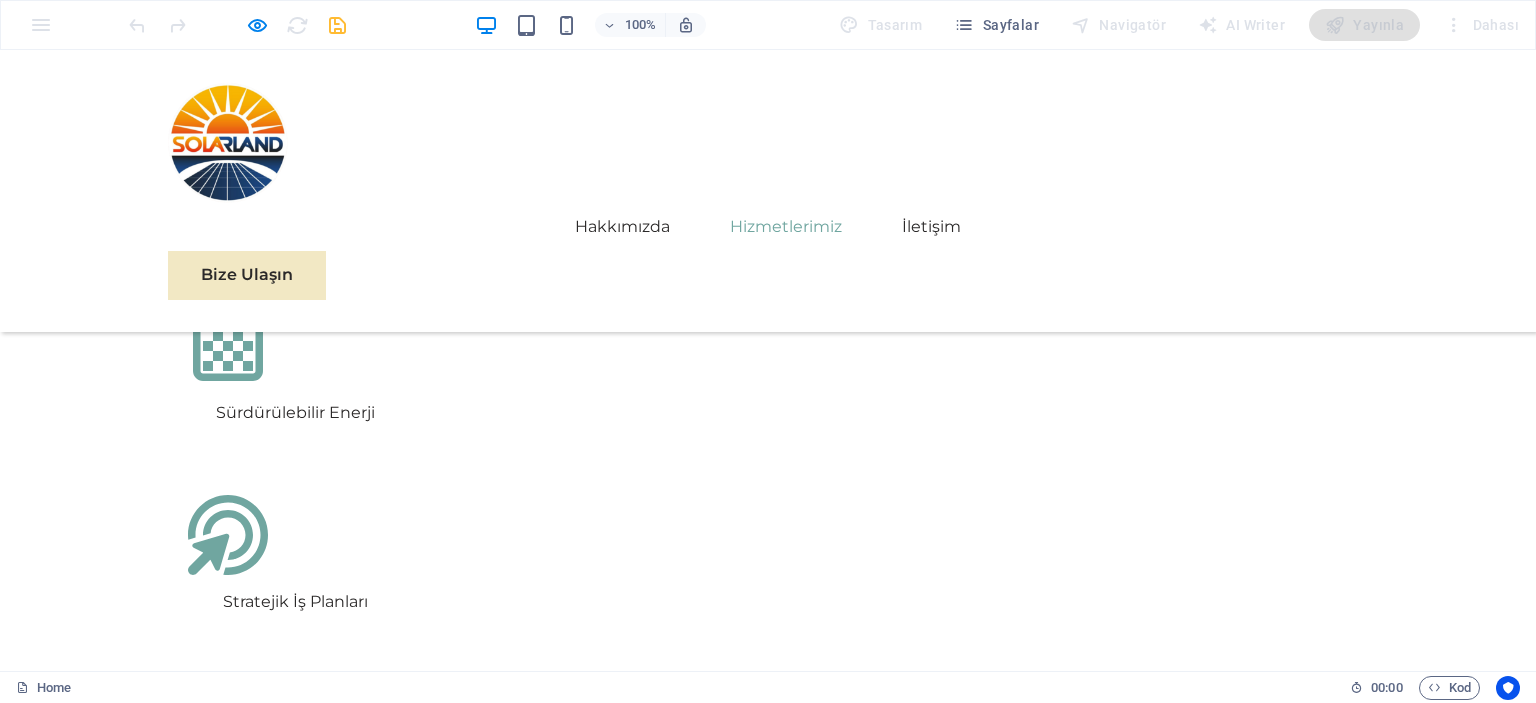 click at bounding box center [768, 3663] 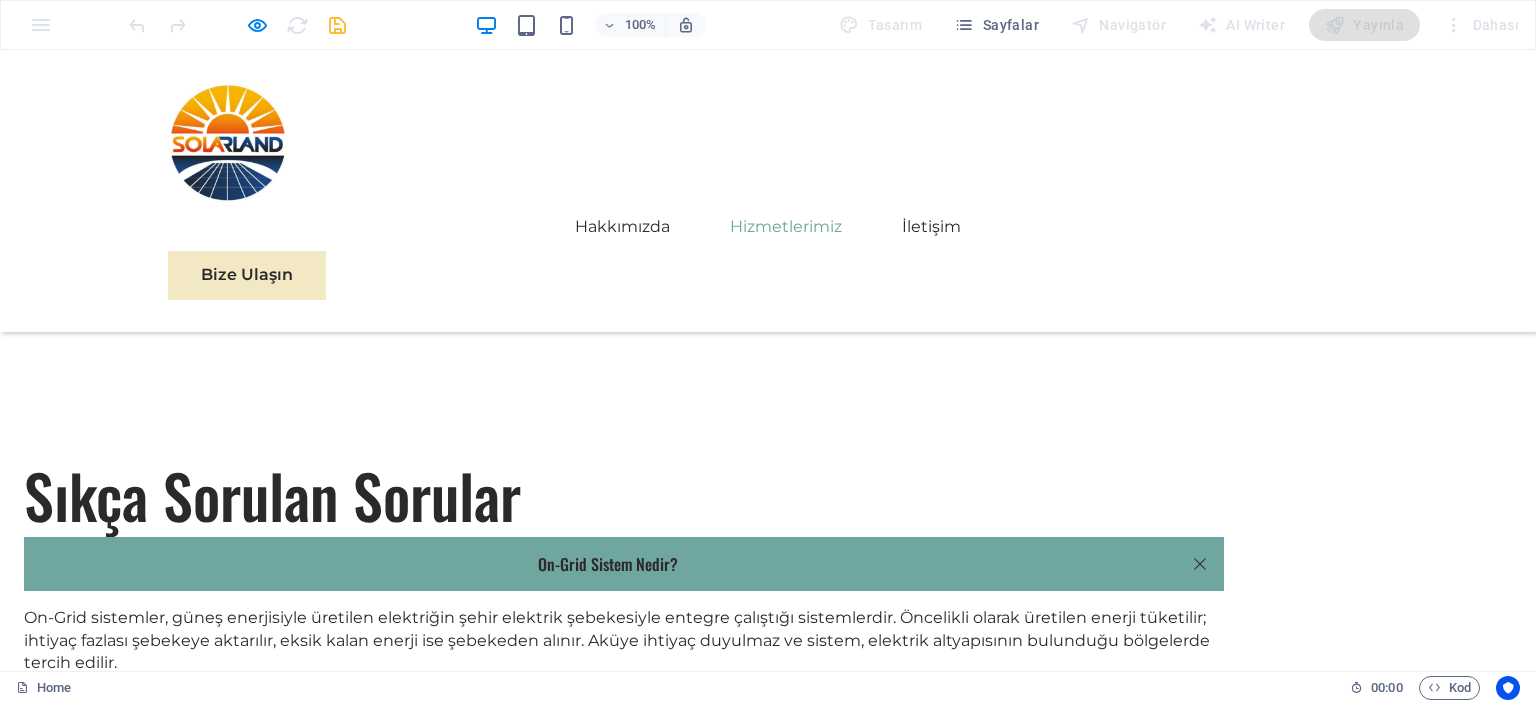 scroll, scrollTop: 4864, scrollLeft: 0, axis: vertical 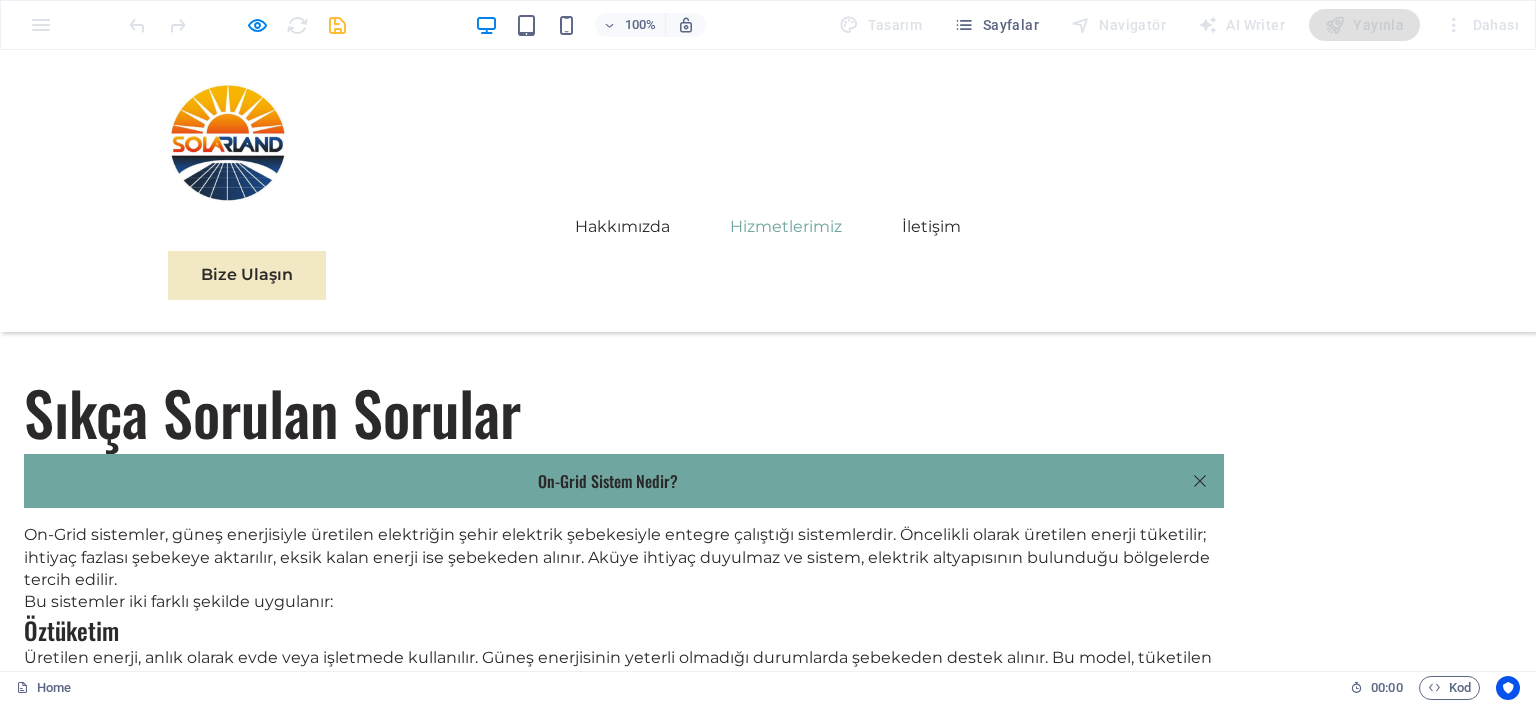 click at bounding box center [768, 3585] 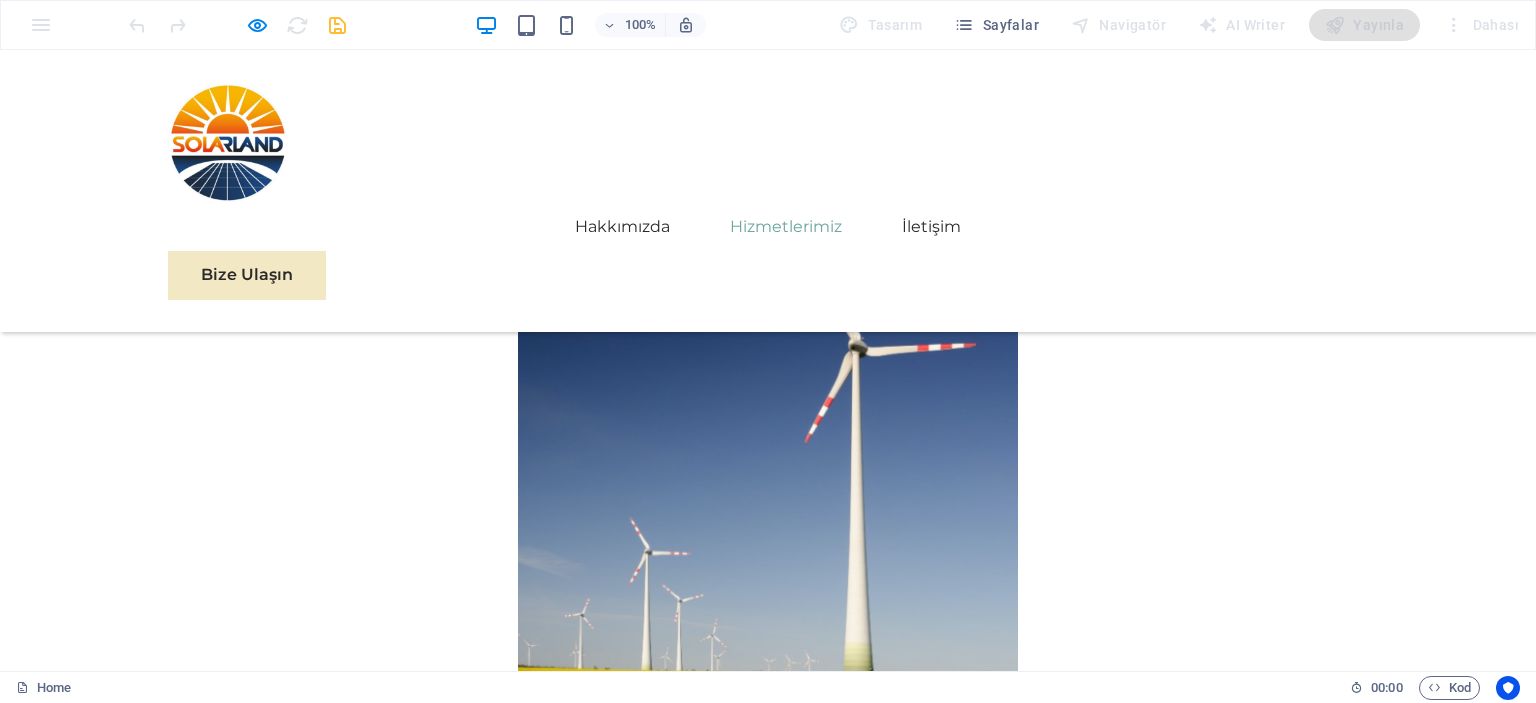 scroll, scrollTop: 8064, scrollLeft: 0, axis: vertical 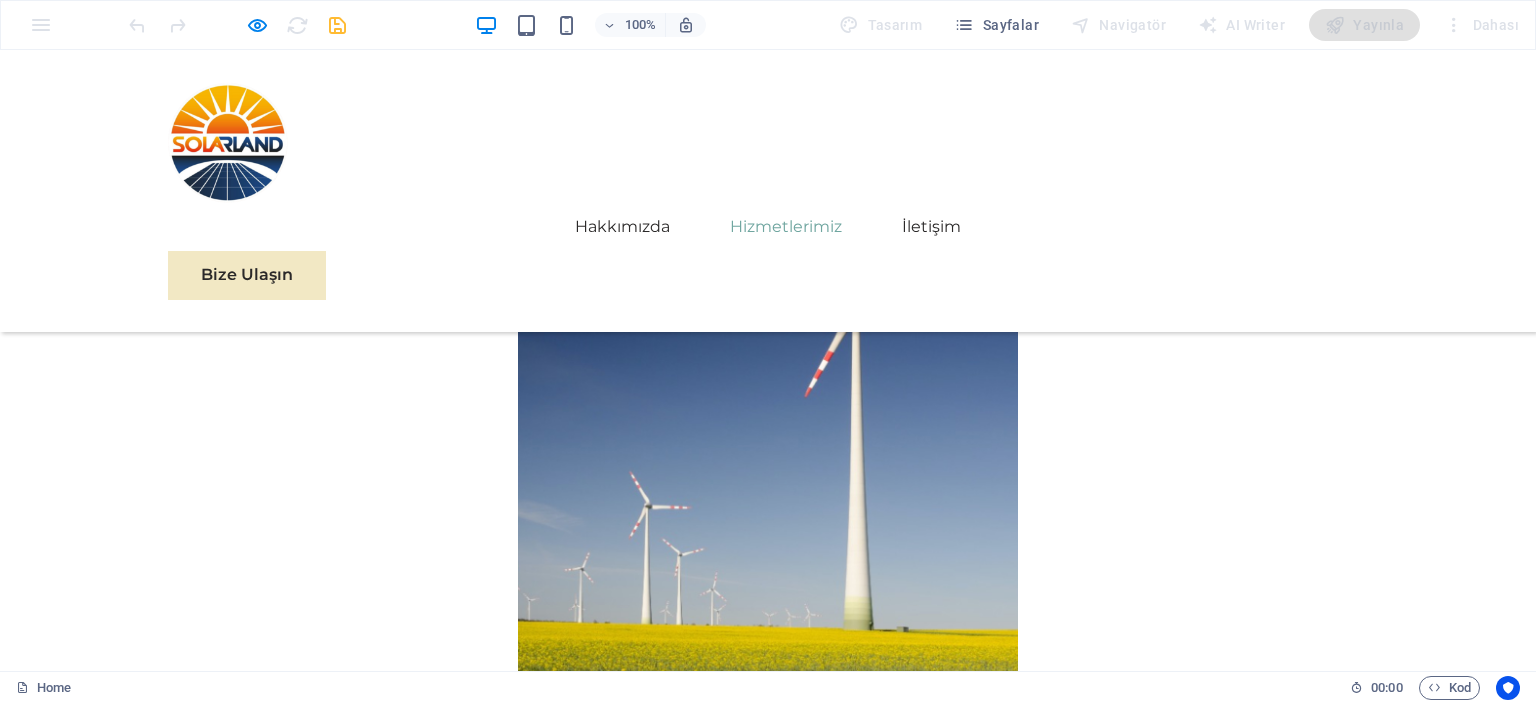 click on "Daha Az Oku" at bounding box center (1118, 5439) 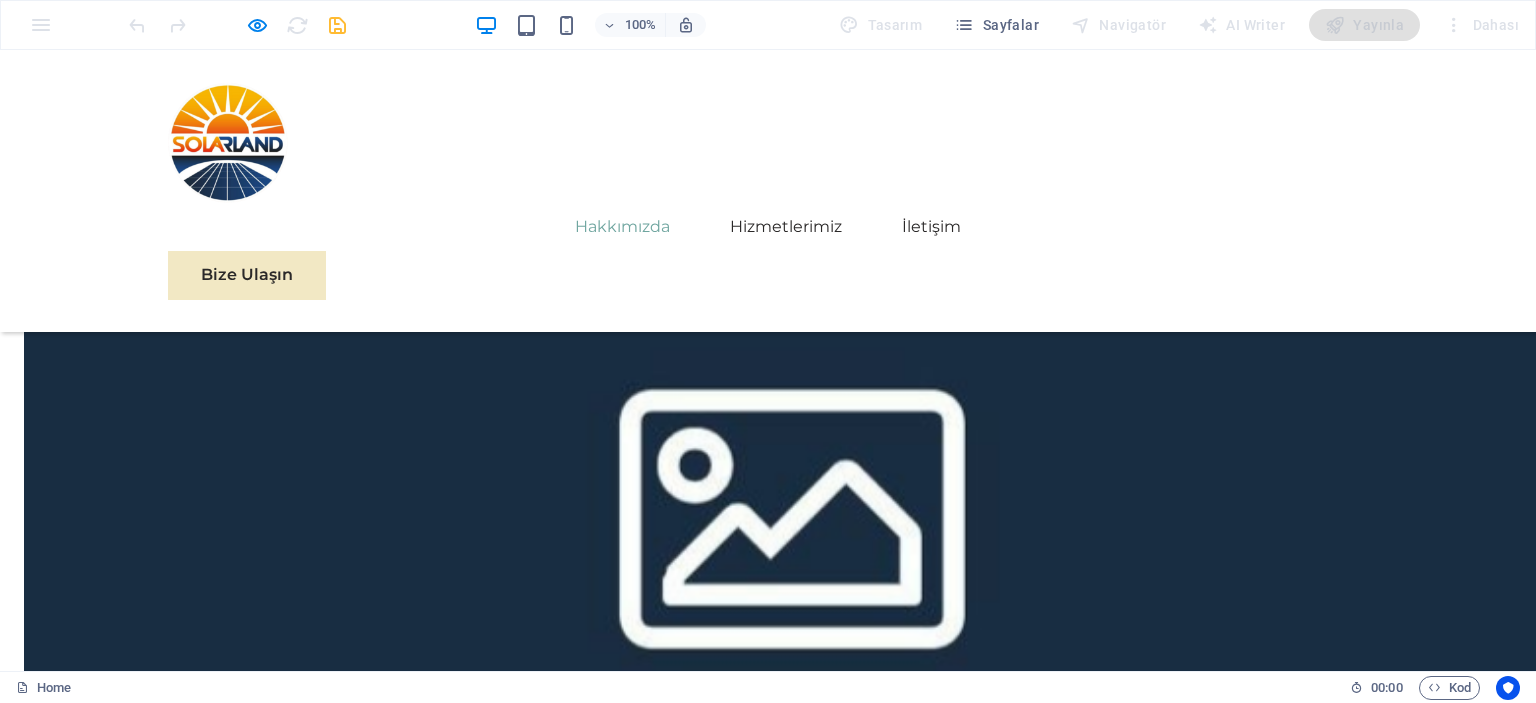scroll, scrollTop: 2664, scrollLeft: 0, axis: vertical 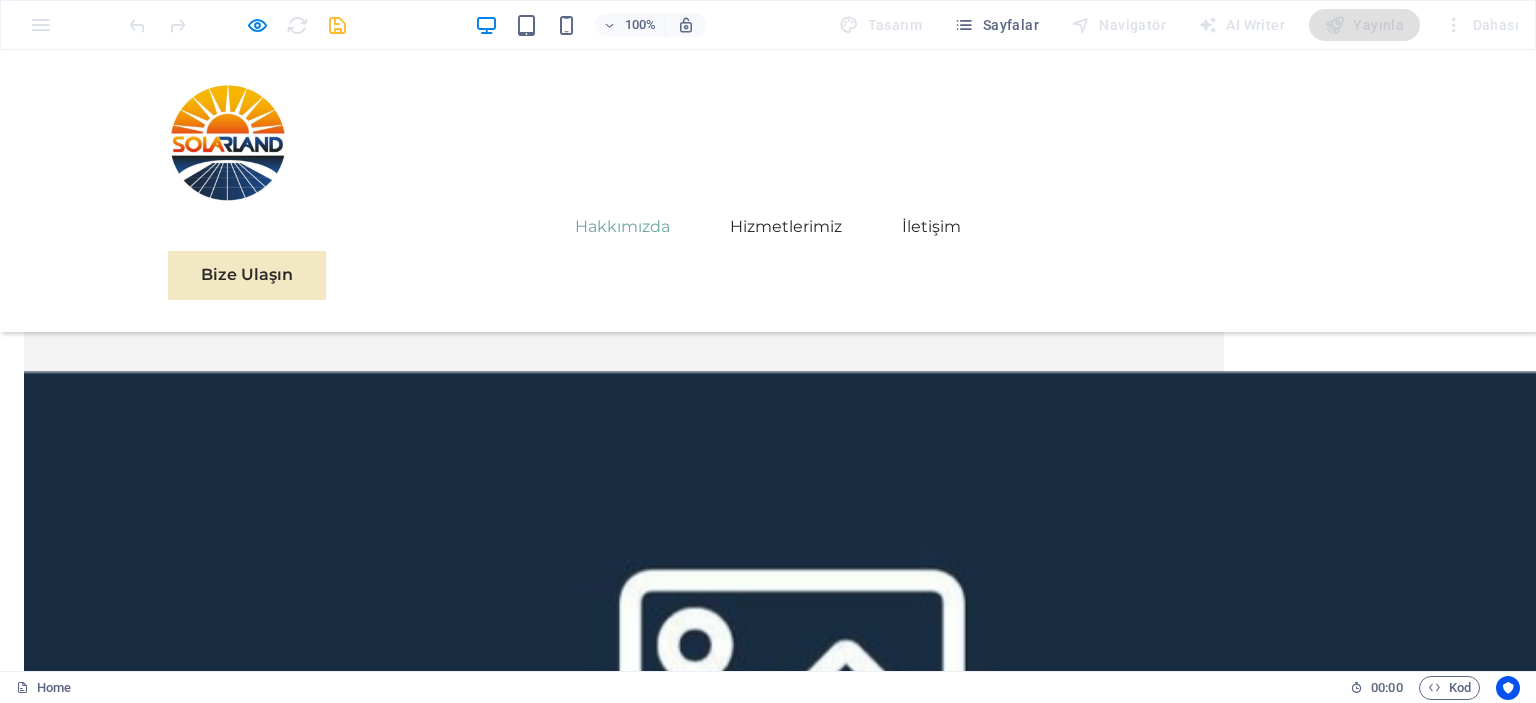 click on "On-Grid Sistem Nedir?" at bounding box center [624, 2681] 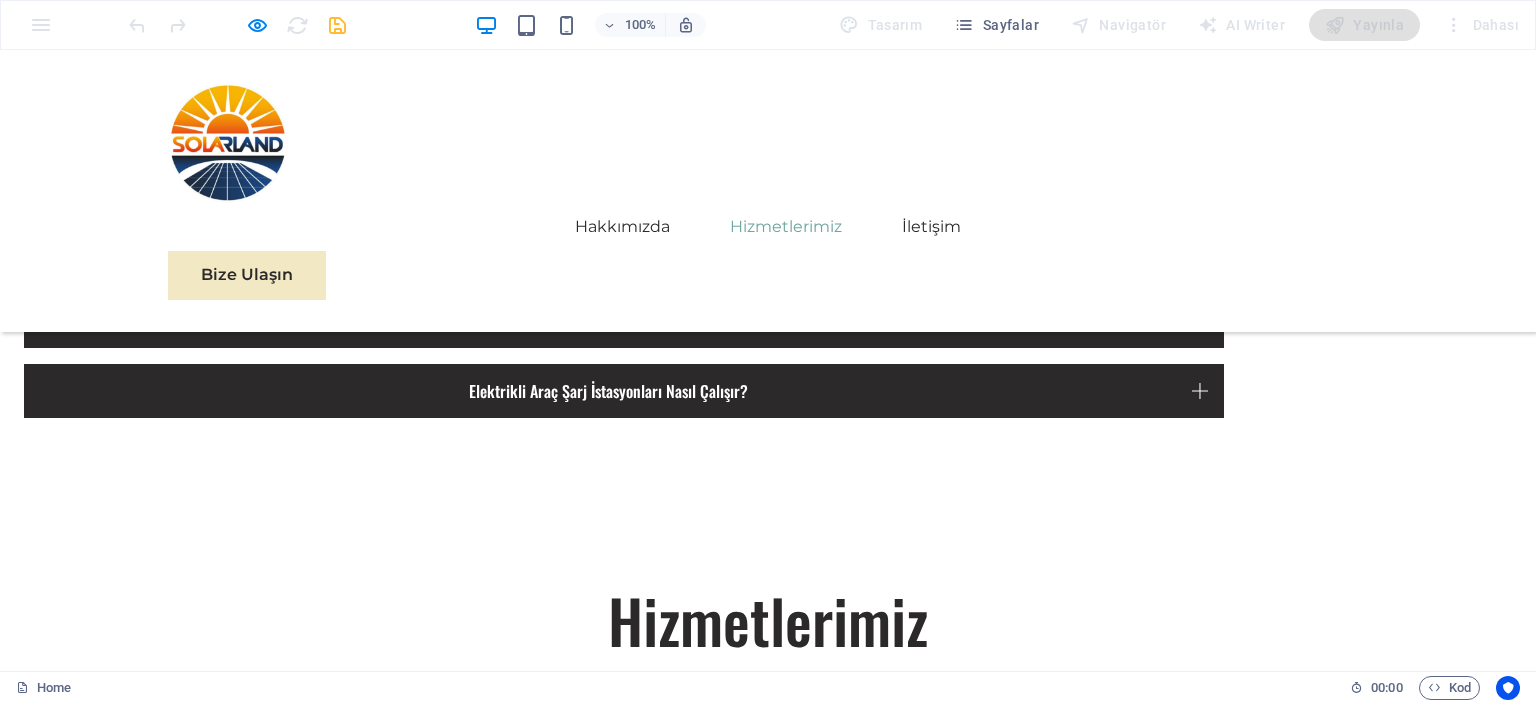 scroll, scrollTop: 5264, scrollLeft: 0, axis: vertical 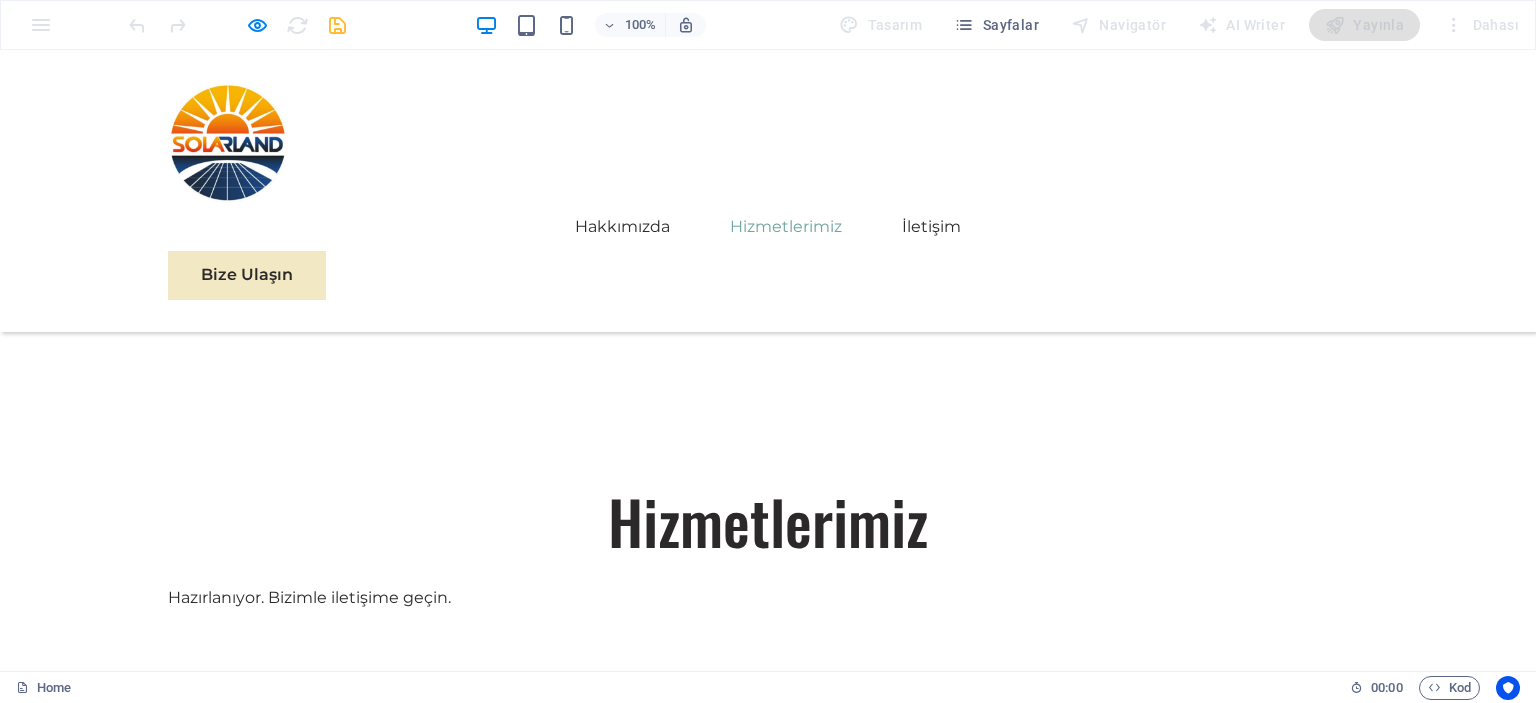 click on "Daha Az Oku" at bounding box center [768, 4361] 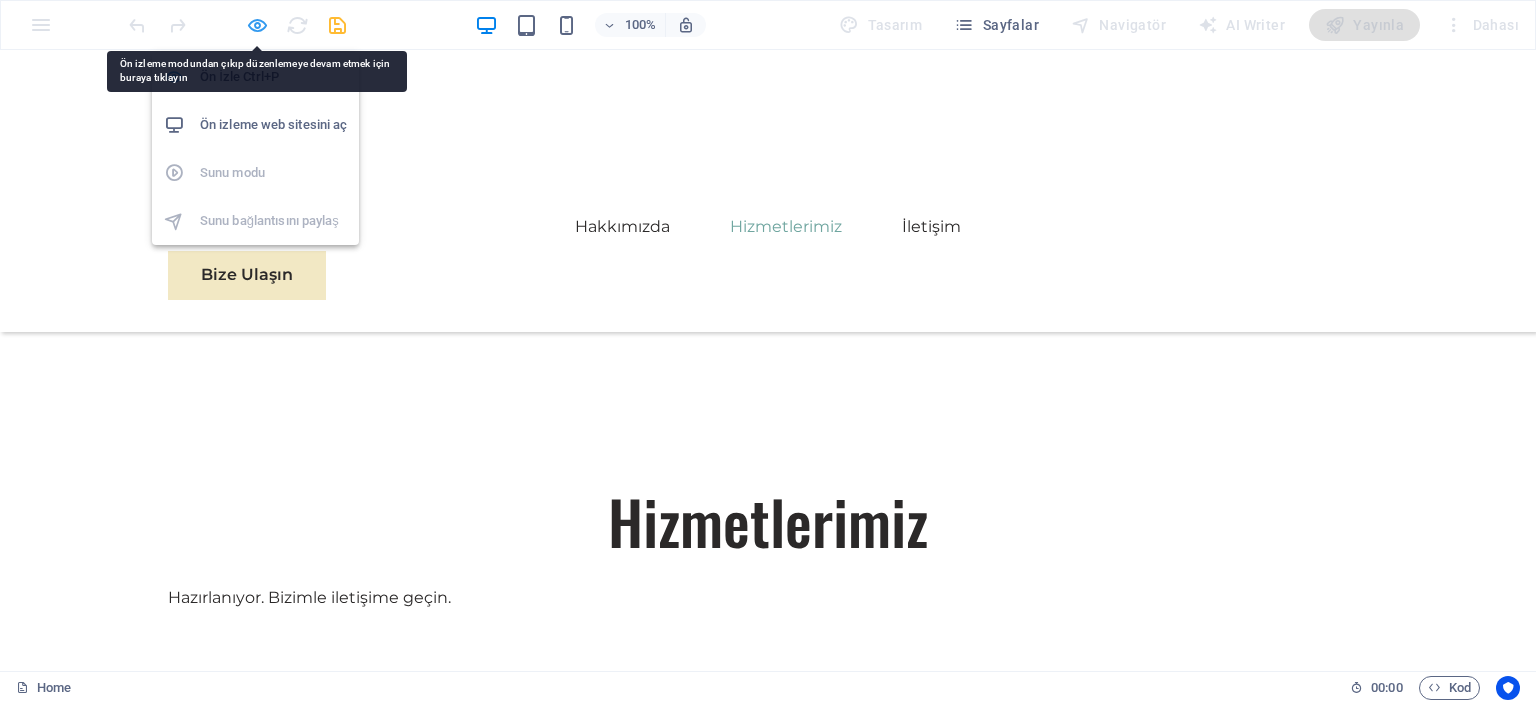 click at bounding box center [257, 25] 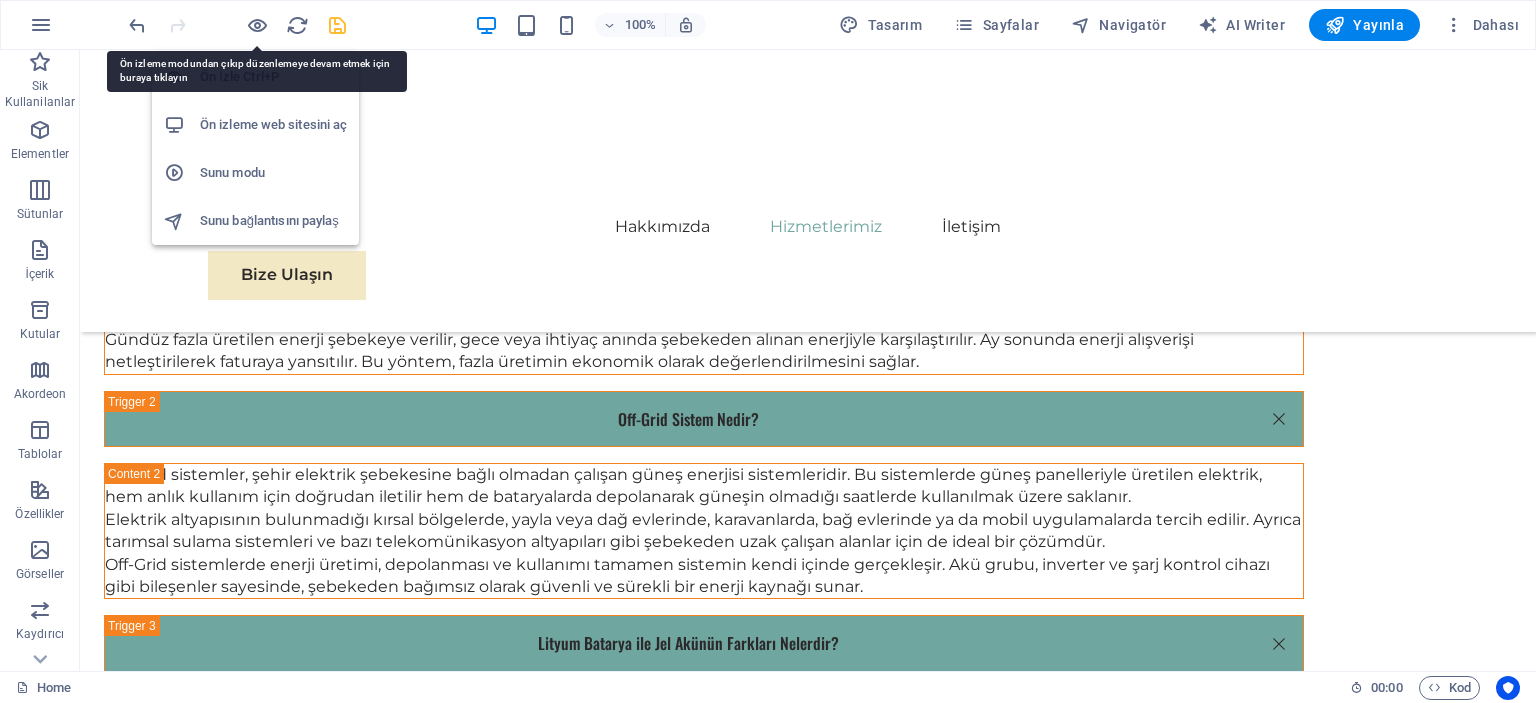 scroll, scrollTop: 6402, scrollLeft: 0, axis: vertical 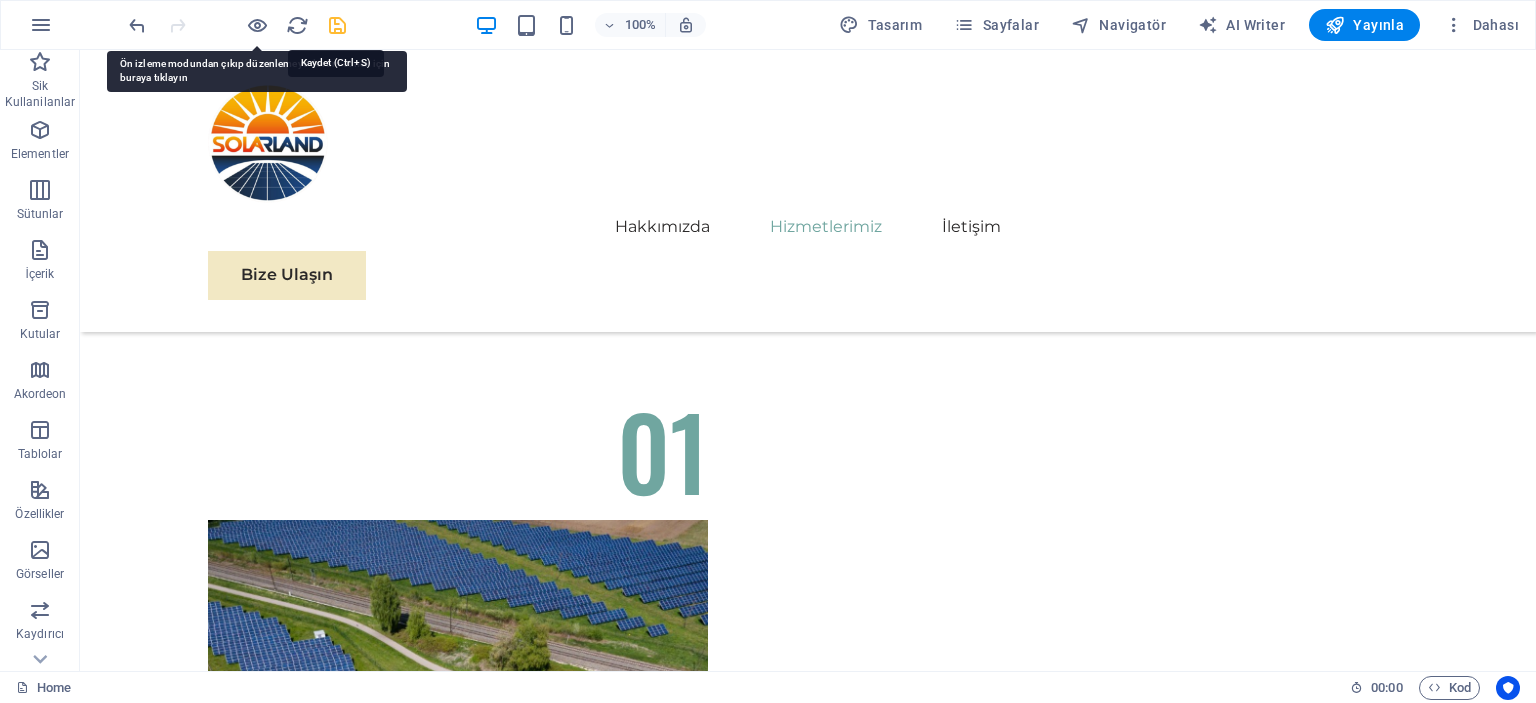 drag, startPoint x: 335, startPoint y: 23, endPoint x: 455, endPoint y: 189, distance: 204.83163 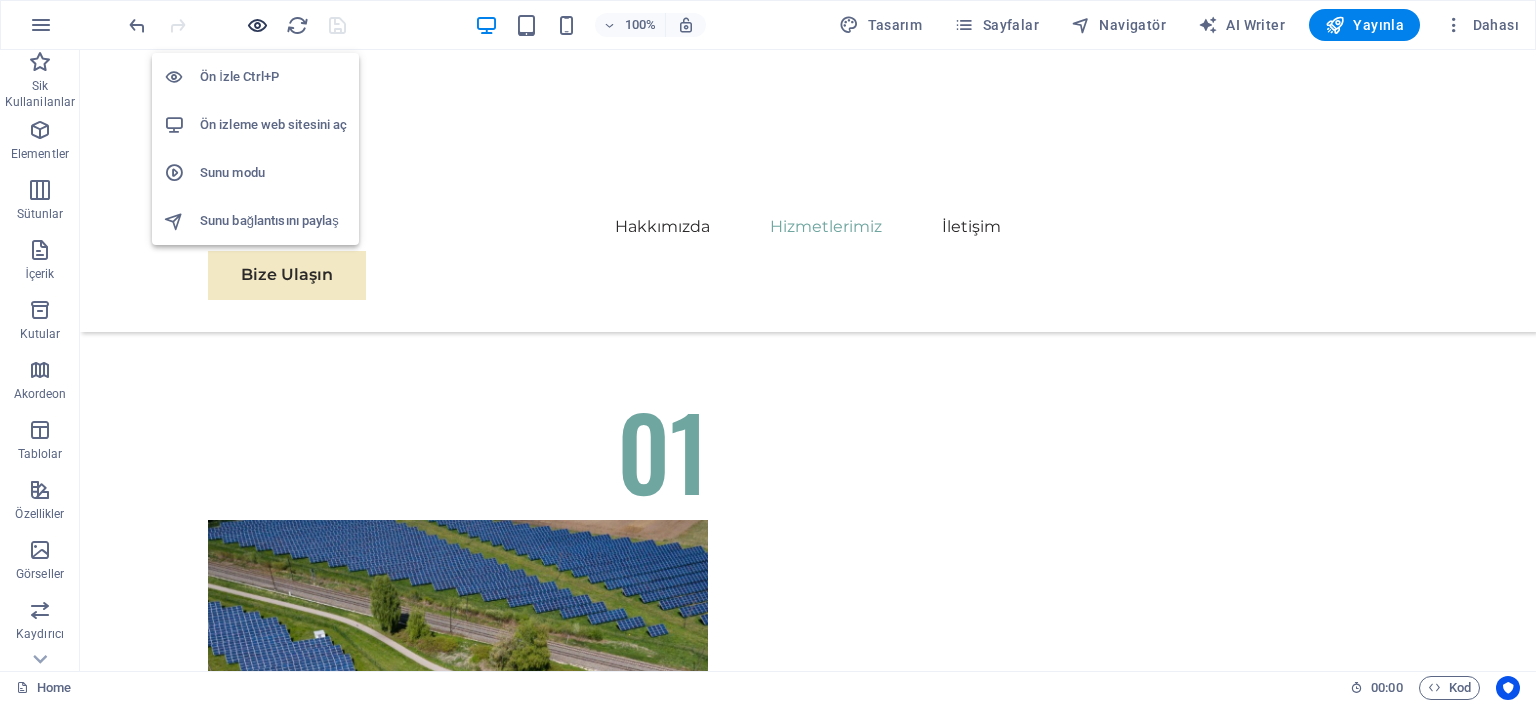 click at bounding box center (257, 25) 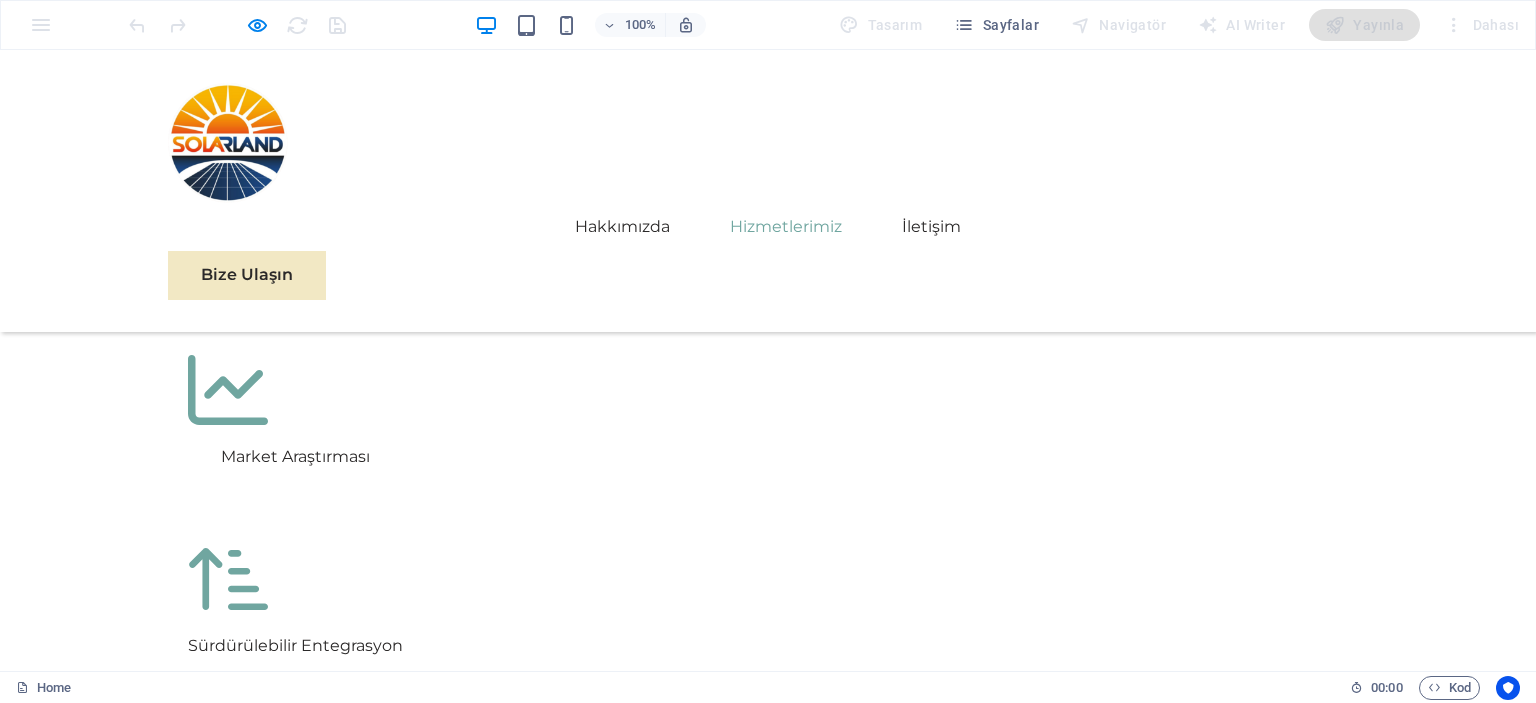 scroll, scrollTop: 4526, scrollLeft: 0, axis: vertical 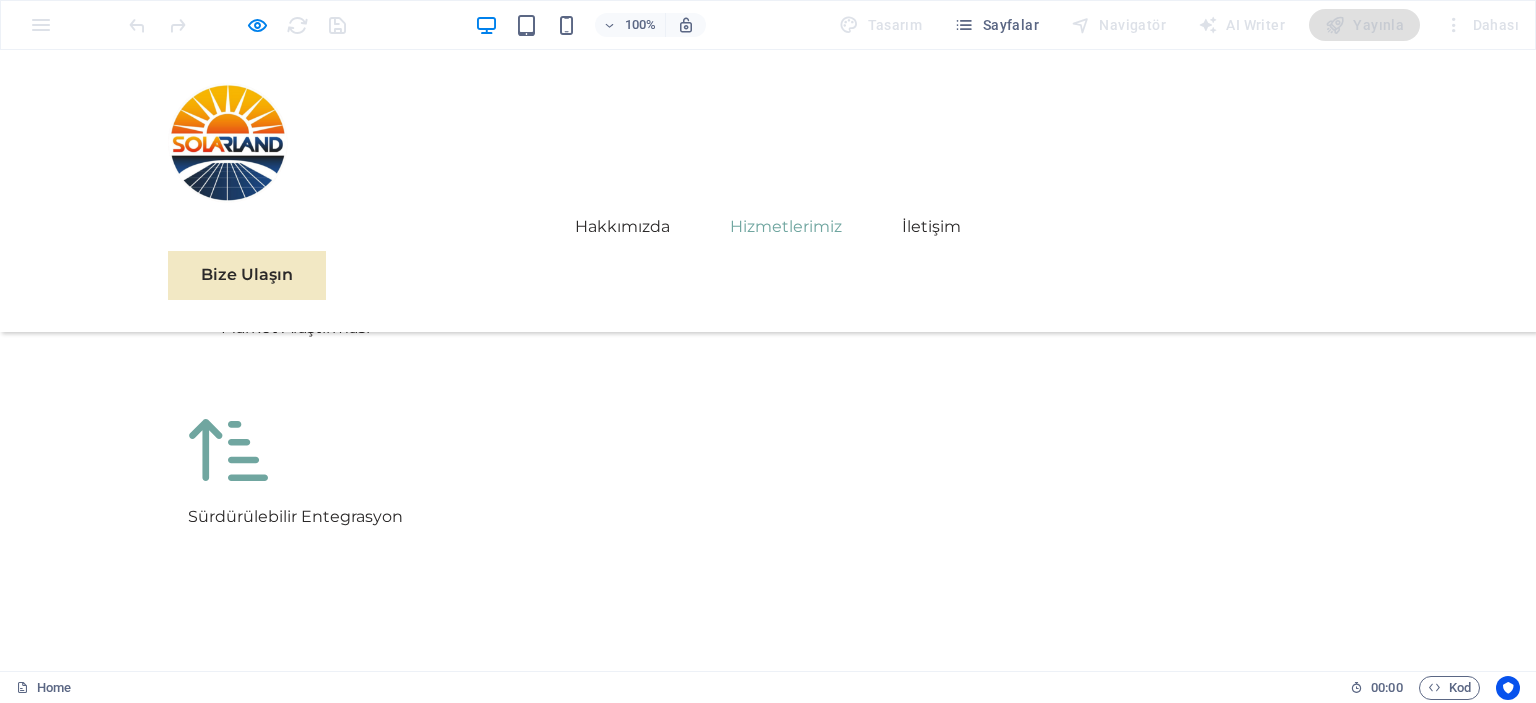 click on "01 Solar Panel Satışı   Devamını Oku Daha Az Oku" at bounding box center (418, 2068) 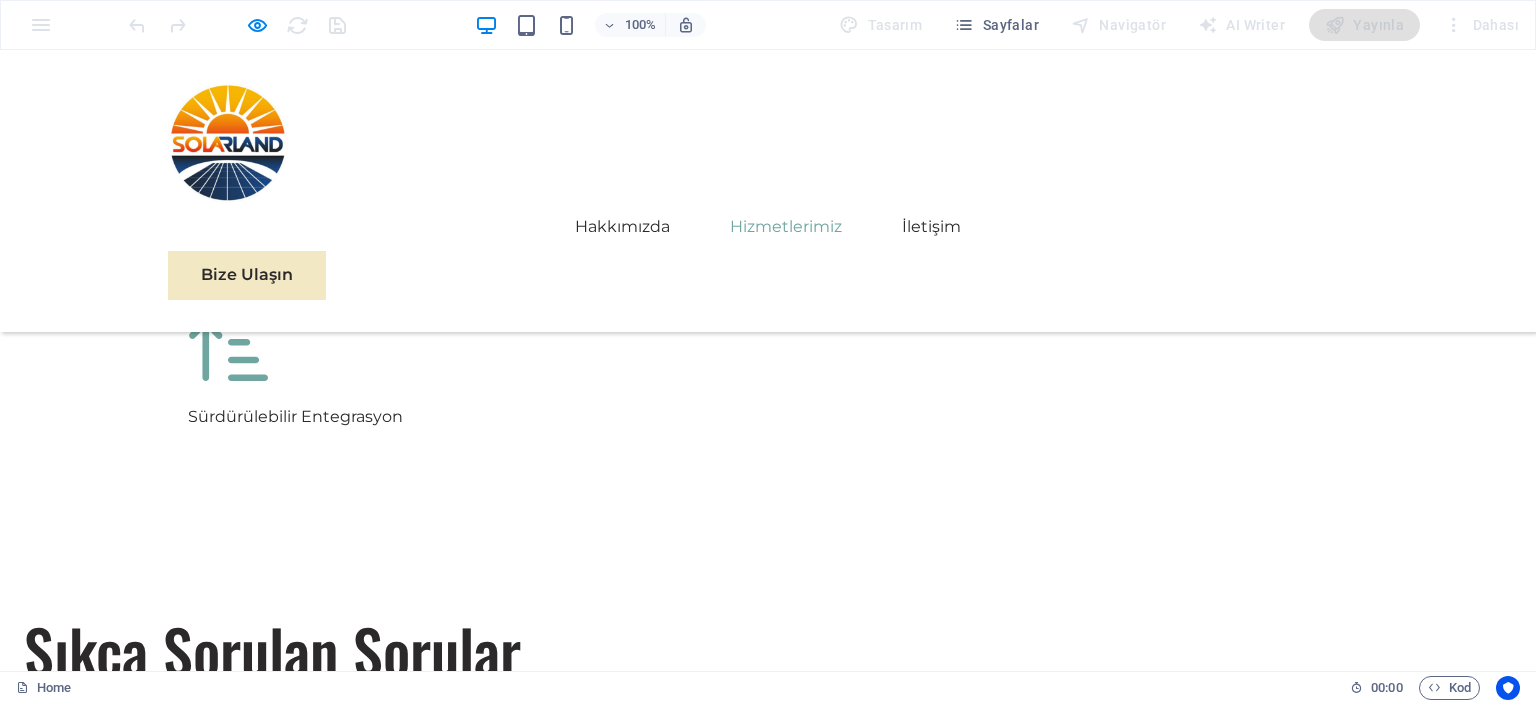 click on "01 Solar Panel Satışı Devamını Oku Daha Az Oku 02 Proje Danışmanlığı Devamını Oku Daha Az Oku 03 Kurulum ve Montaj Hizmetleri Devamını Oku Daha Az Oku 04 Bakım ve Destek Hizmetleri Devamını Oku Daha Az Oku" at bounding box center (768, 3336) 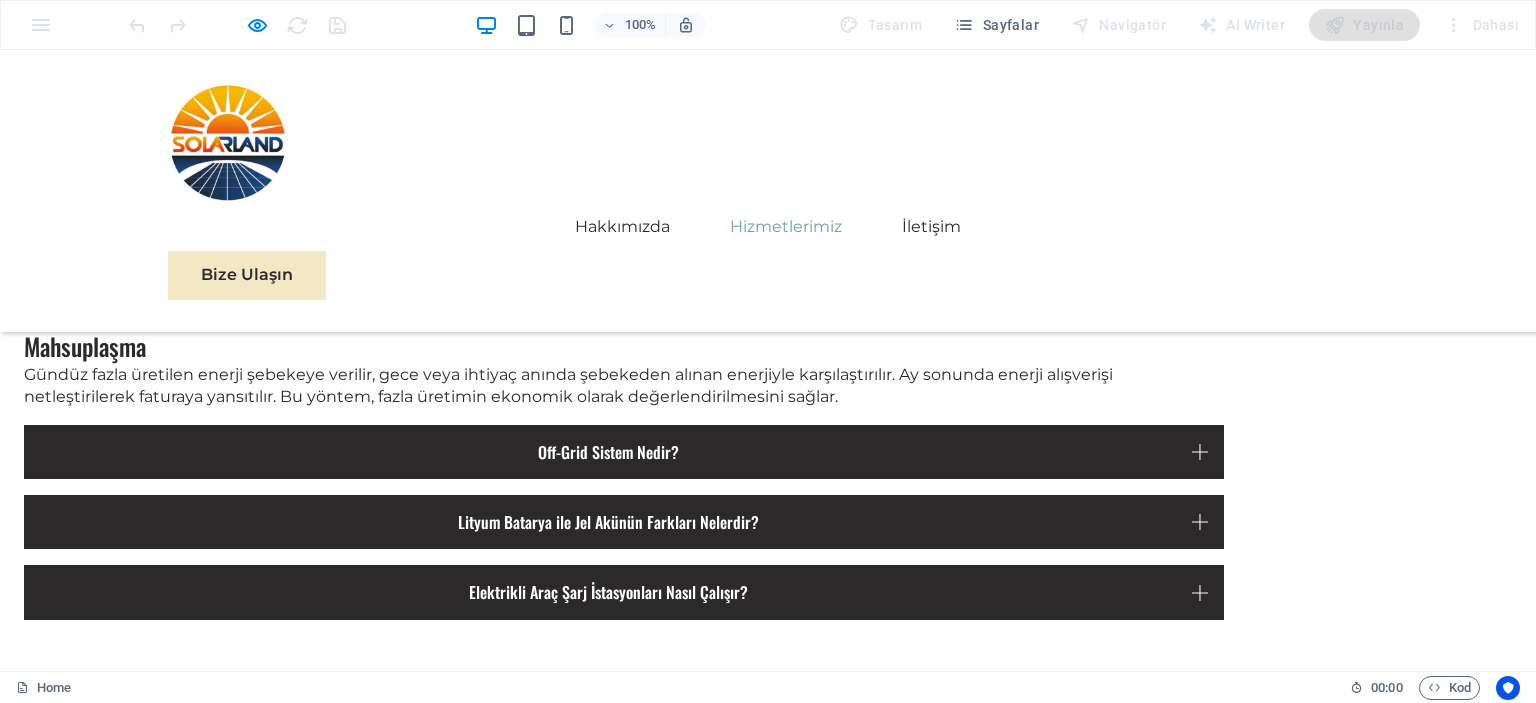 click on "01 Solar Panel Satışı Devamını Oku Daha Az Oku 02 Proje Danışmanlığı Devamını Oku Daha Az Oku 03 Kurulum ve Montaj Hizmetleri Devamını Oku Daha Az Oku 04 Bakım ve Destek Hizmetleri Devamını Oku Daha Az Oku" at bounding box center [768, 2736] 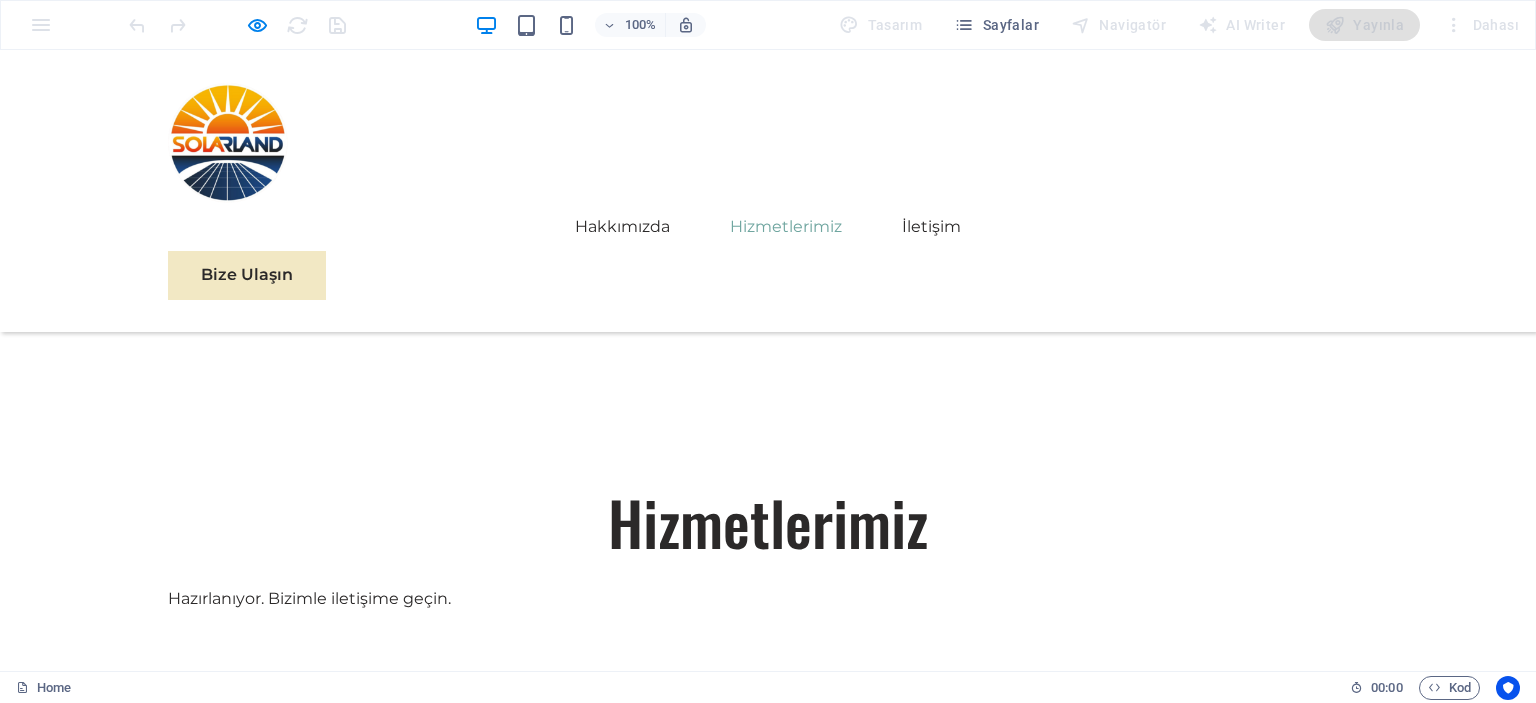 click on "Hizmetlerimiz Hazırlanıyor. Bizimle iletişime geçin. 01 Solar Panel Satışı   Devamını Oku Daha Az Oku 02 Proje Danışmanlığı Devamını Oku Daha Az Oku 03 Kurulum ve Montaj Hizmetleri Devamını Oku Daha Az Oku 04 Bakım ve Destek Hizmetleri Devamını Oku Daha Az Oku" at bounding box center [768, 2339] 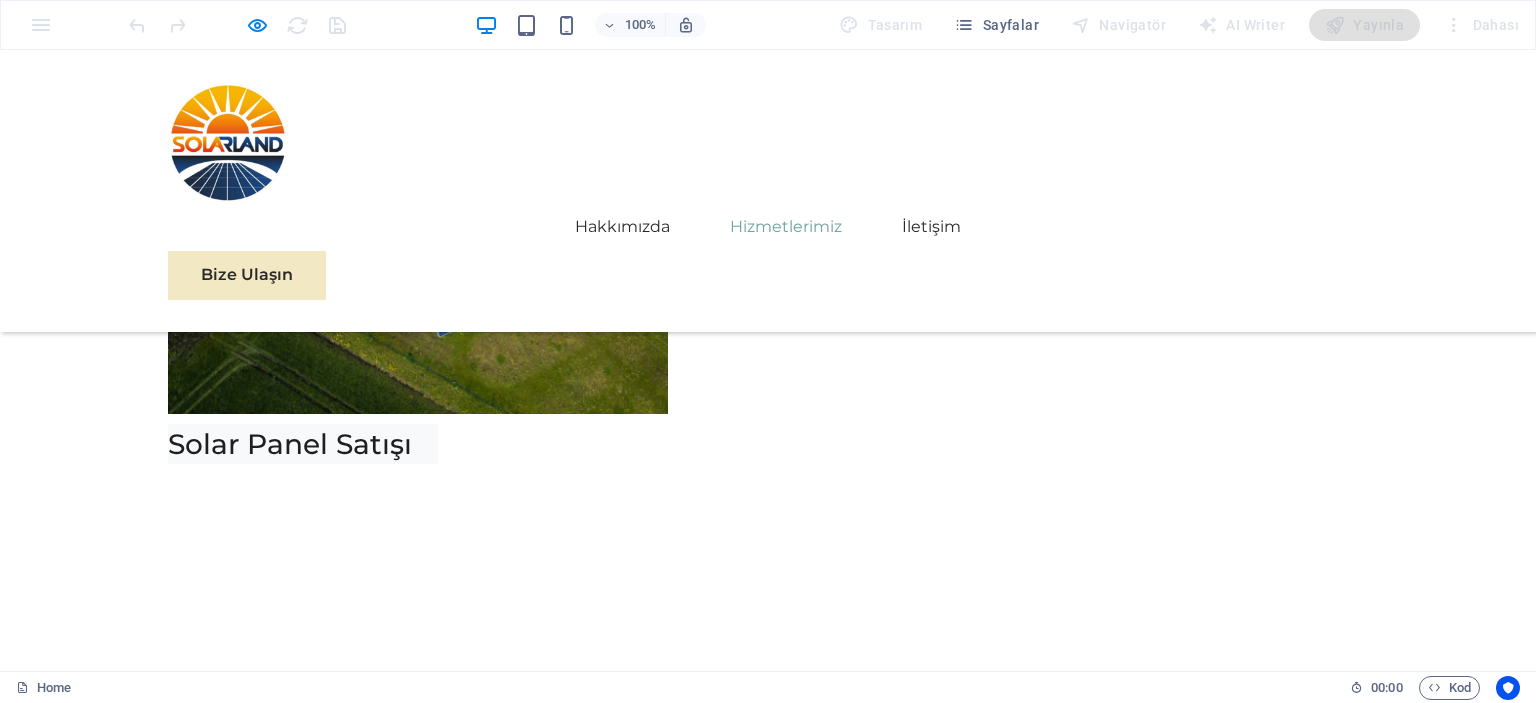 scroll, scrollTop: 6526, scrollLeft: 0, axis: vertical 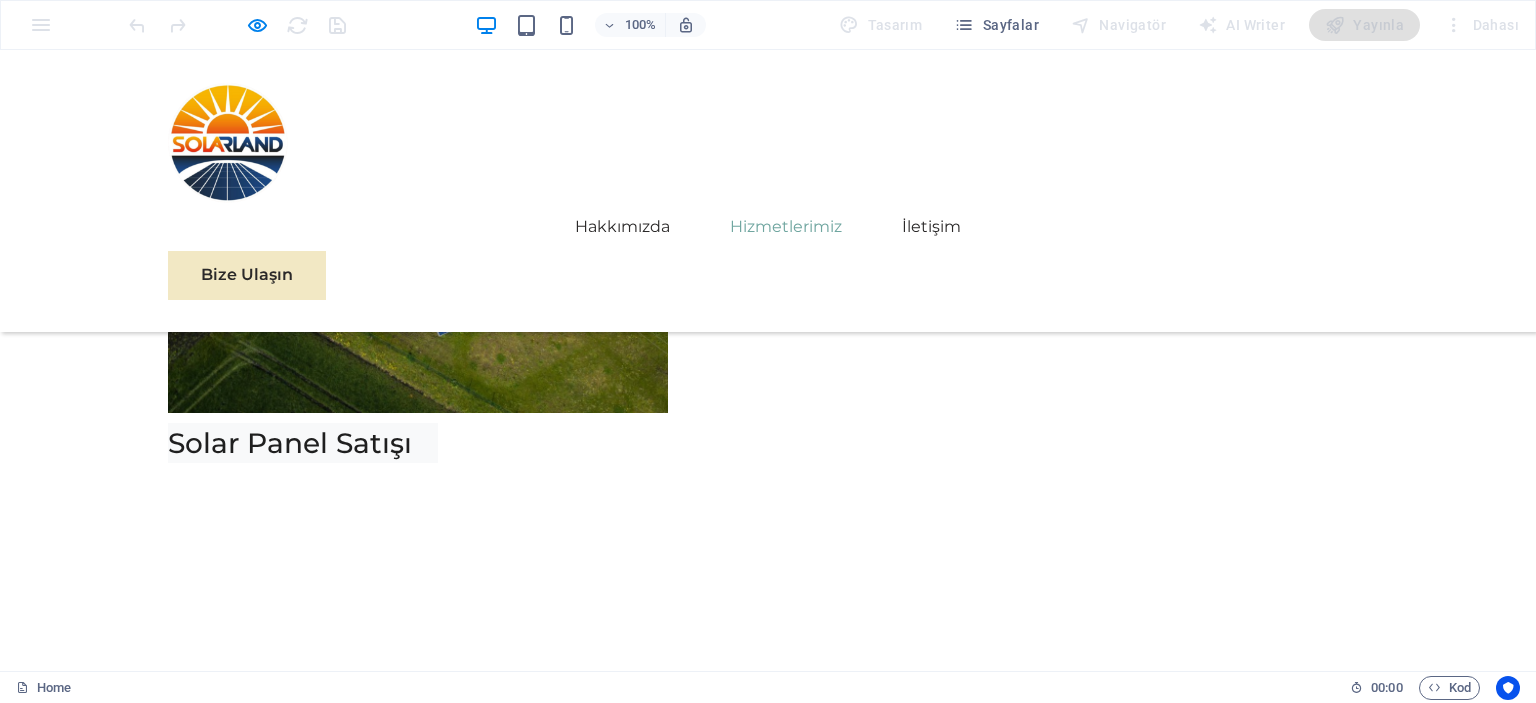 click on "05 Off-Grid ve On-Grid Sistem Çözümleri Devamını Oku Daha Az Oku" at bounding box center [418, 3837] 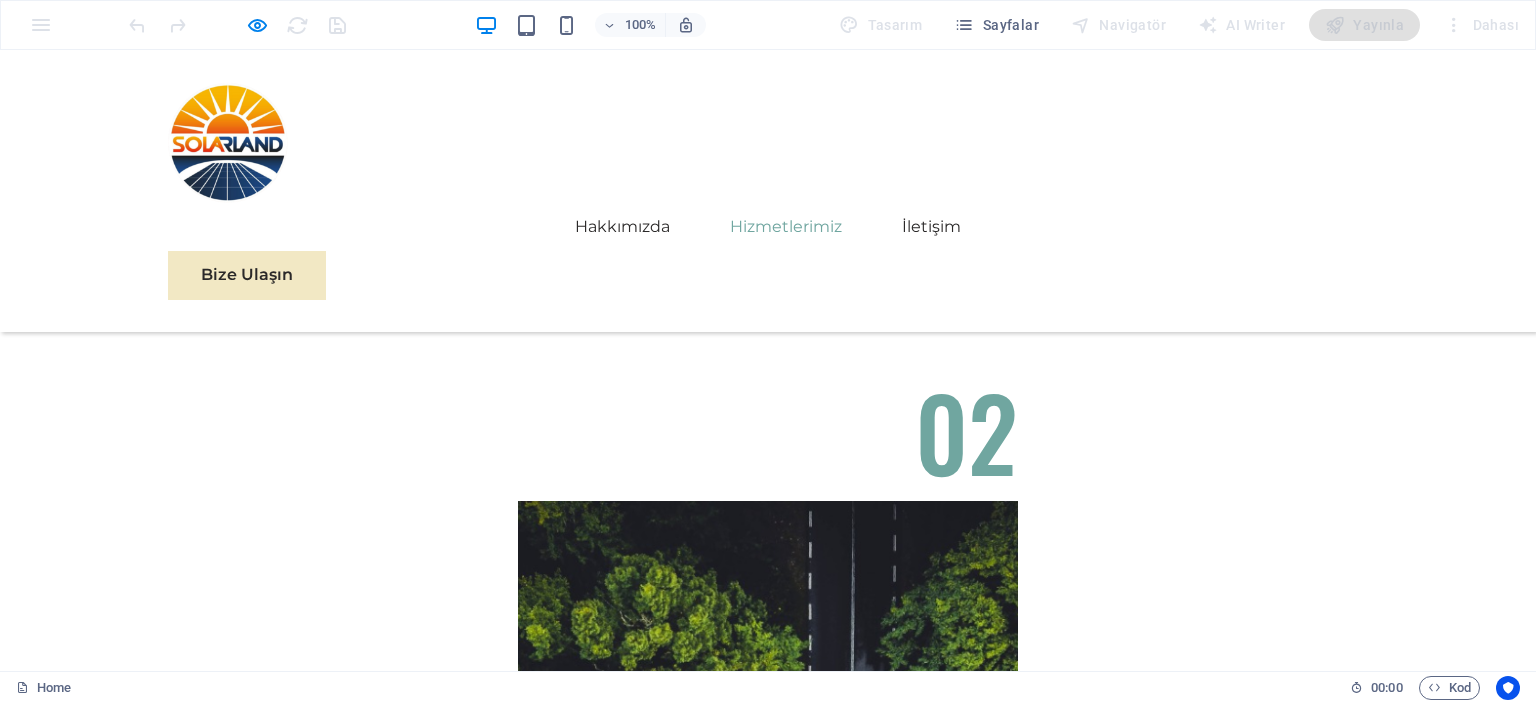 click on "05 Off-Grid ve On-Grid Sistem Çözümleri Devamını Oku Daha Az Oku 06 Batarya ve Enerji Depolama Sistemleri Devamını Oku Daha Az Oku 07 Tarımsal Sulama Sistemleri Devamını Oku Daha Az Oku 08 Elektrikli Araç Şarj İstasyonları Devamını Oku Daha Az Oku" at bounding box center (768, 4823) 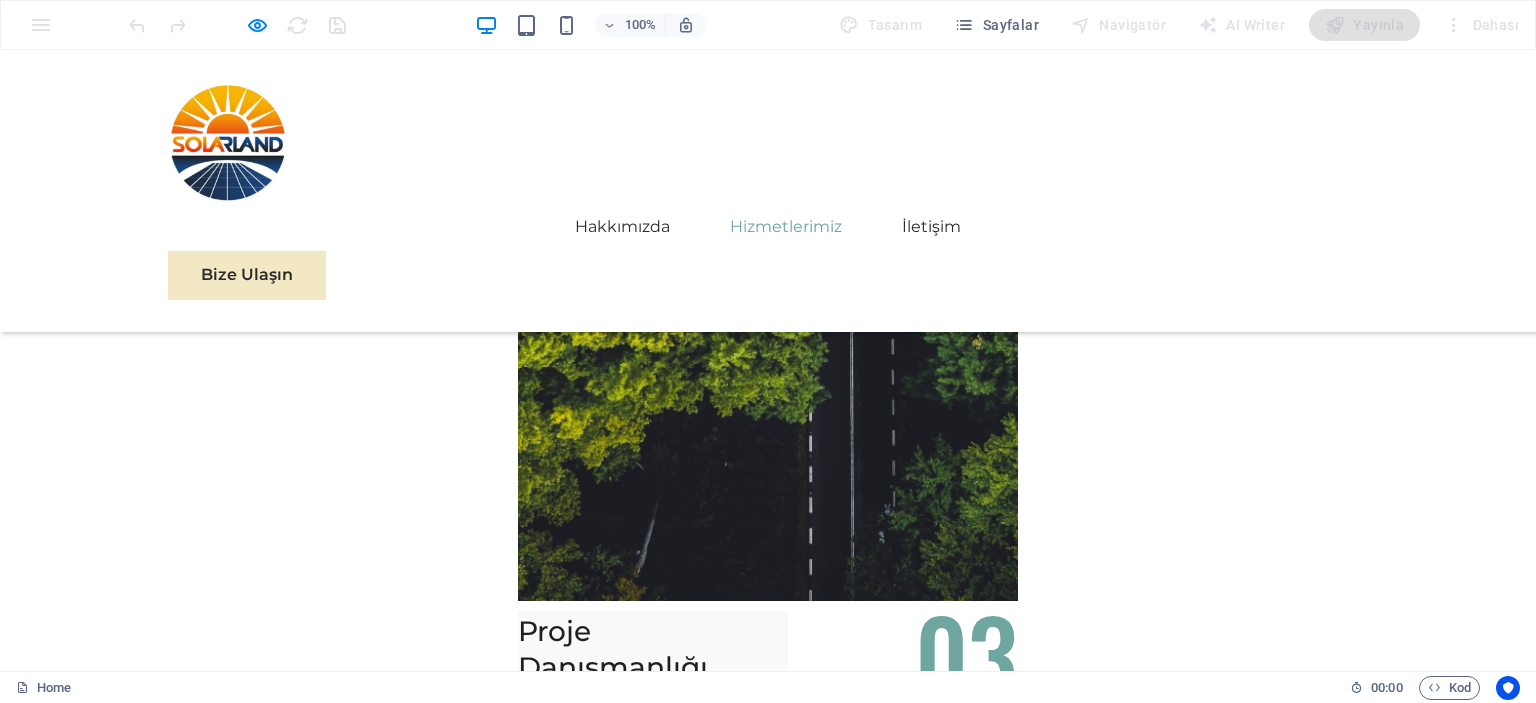 click on "05 Off-Grid ve On-Grid Sistem Çözümleri Devamını Oku Daha Az Oku 06 Batarya ve Enerji Depolama Sistemleri Devamını Oku Daha Az Oku 07 Tarımsal Sulama Sistemleri Devamını Oku Daha Az Oku 08 Elektrikli Araç Şarj İstasyonları Devamını Oku Daha Az Oku" at bounding box center (768, 4323) 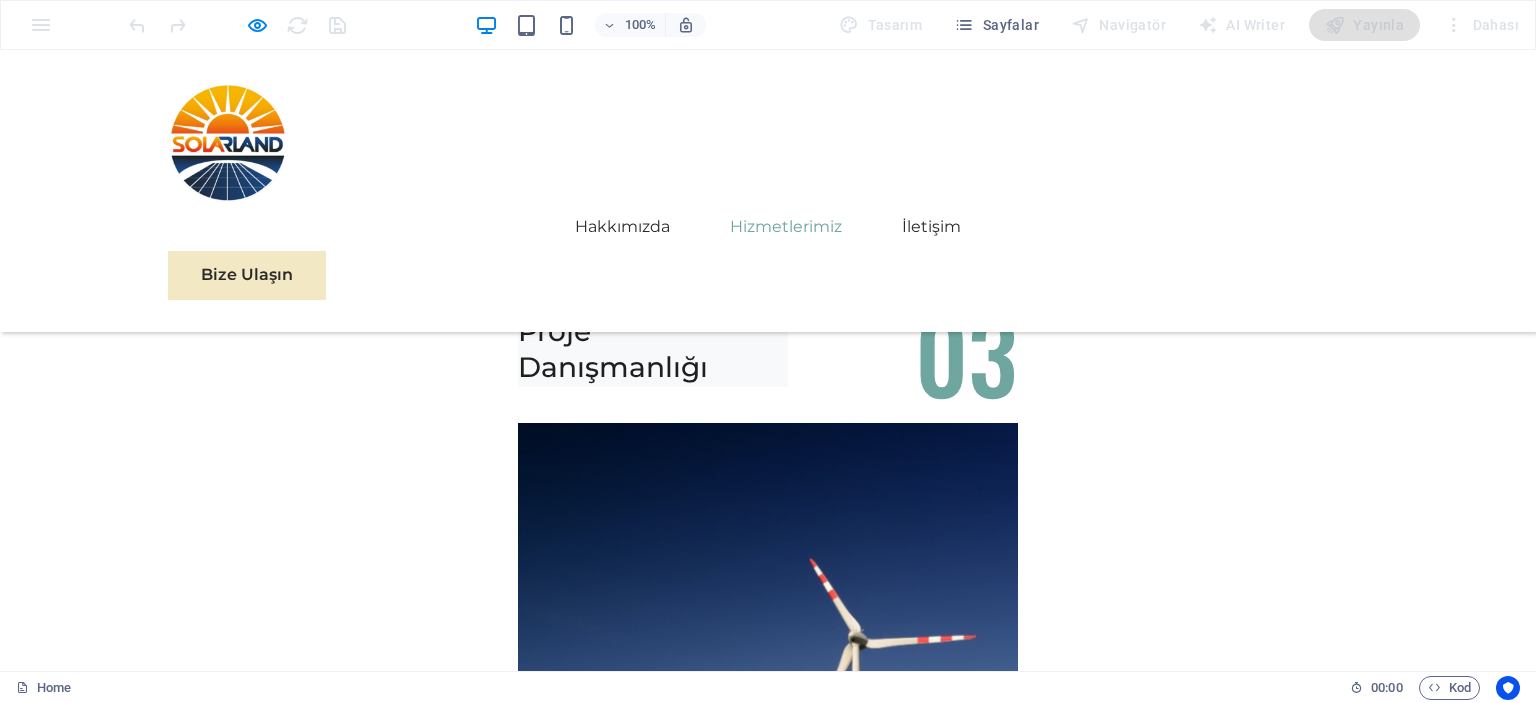click on "Bize Ulaşın Sürdürülebilir başarıya giden yolculuğunuza başlamaya hazır mısınız? Danışmanlık randevusu almak için bugün bizimle iletişime geçin. Adınız Soyadınız Mesajınız   Güvenlik politikalarını kabul ediyorum. Okunaksız mı? Yeni yükle Gönder" at bounding box center (768, 6671) 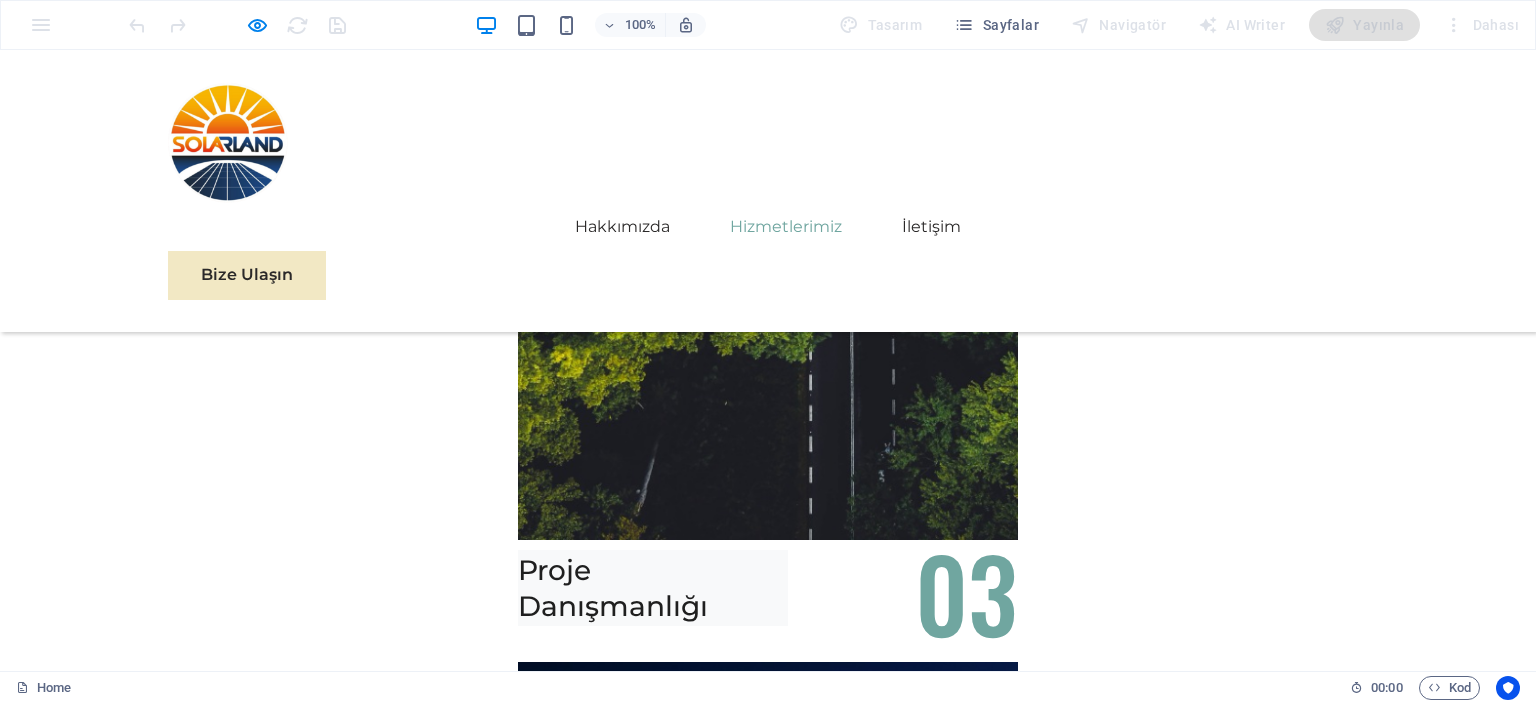 scroll, scrollTop: 7426, scrollLeft: 0, axis: vertical 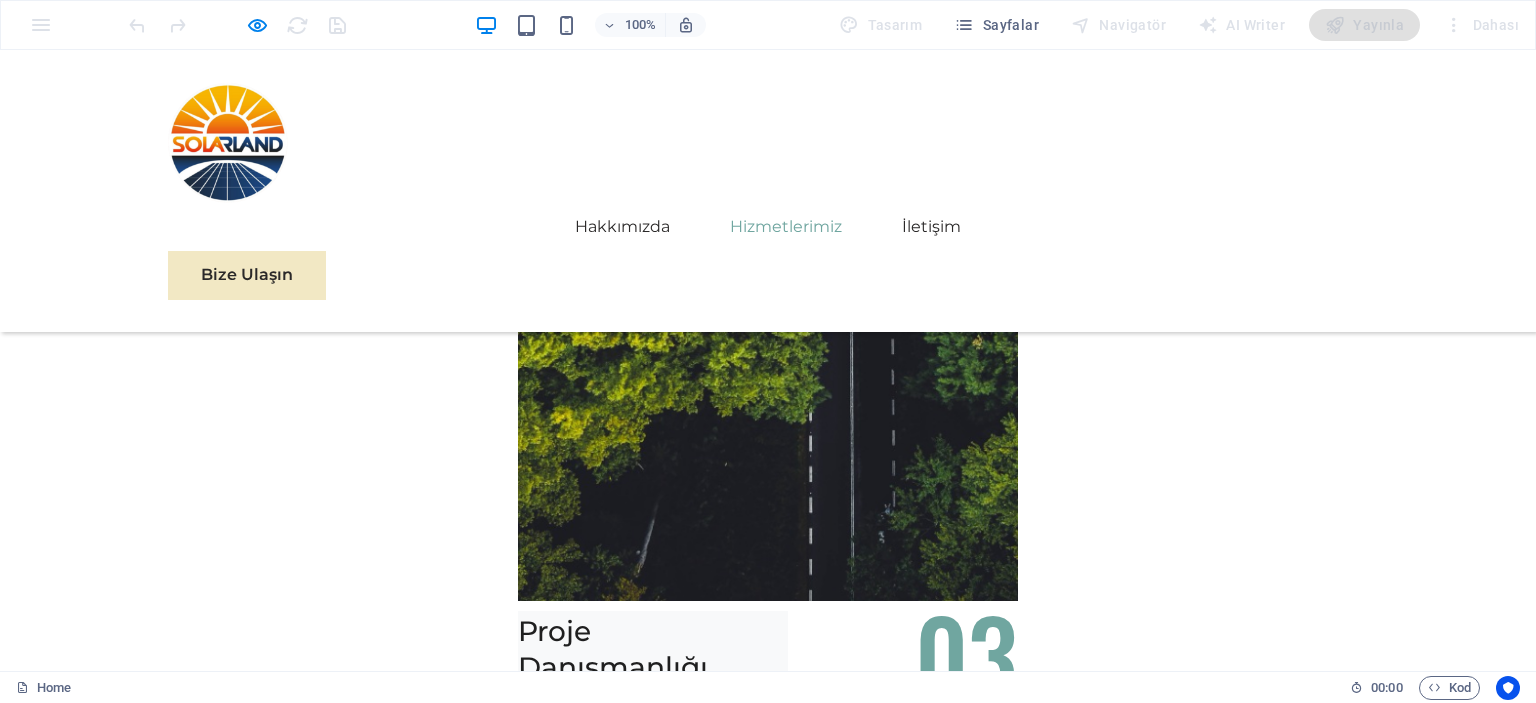 click on "Elektrikli Araç Şarj İstasyonları" at bounding box center [301, 6088] 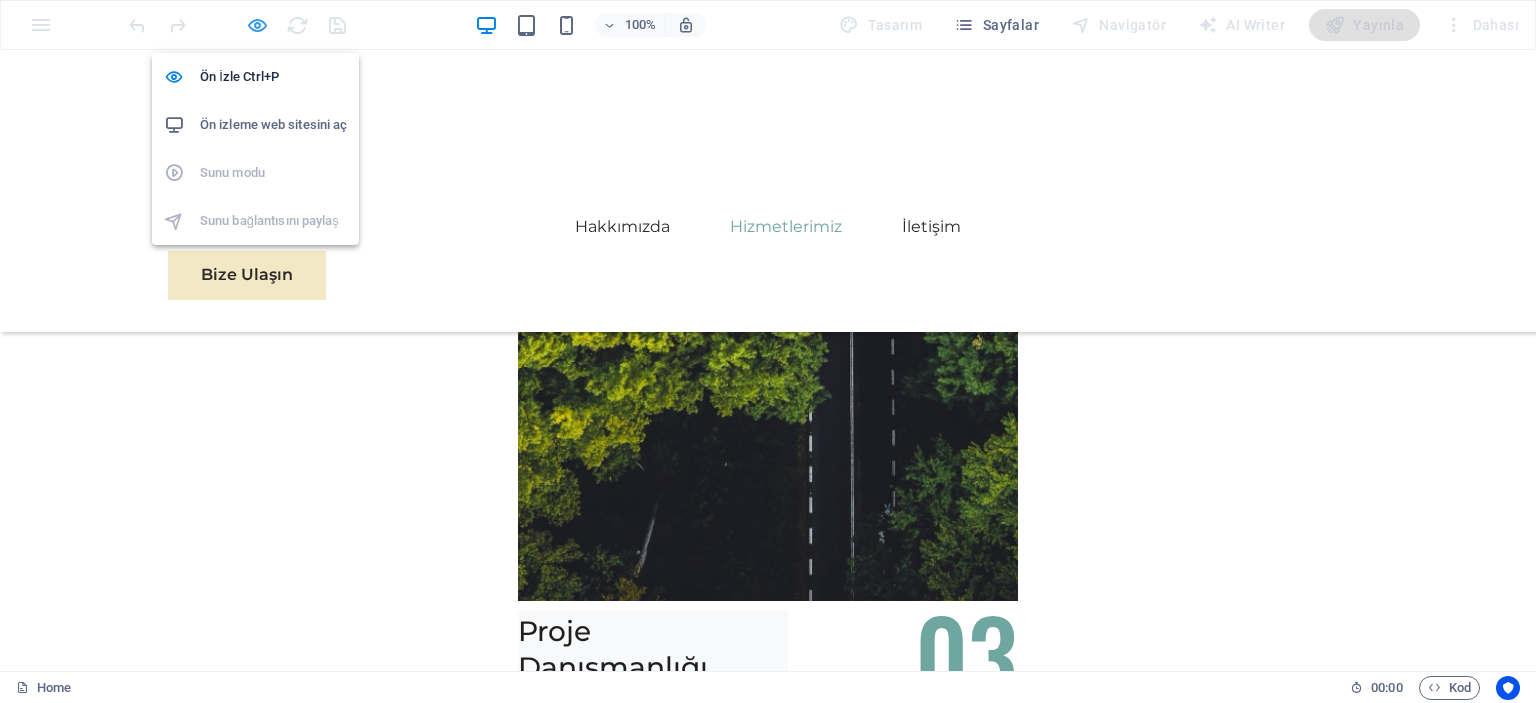click at bounding box center (257, 25) 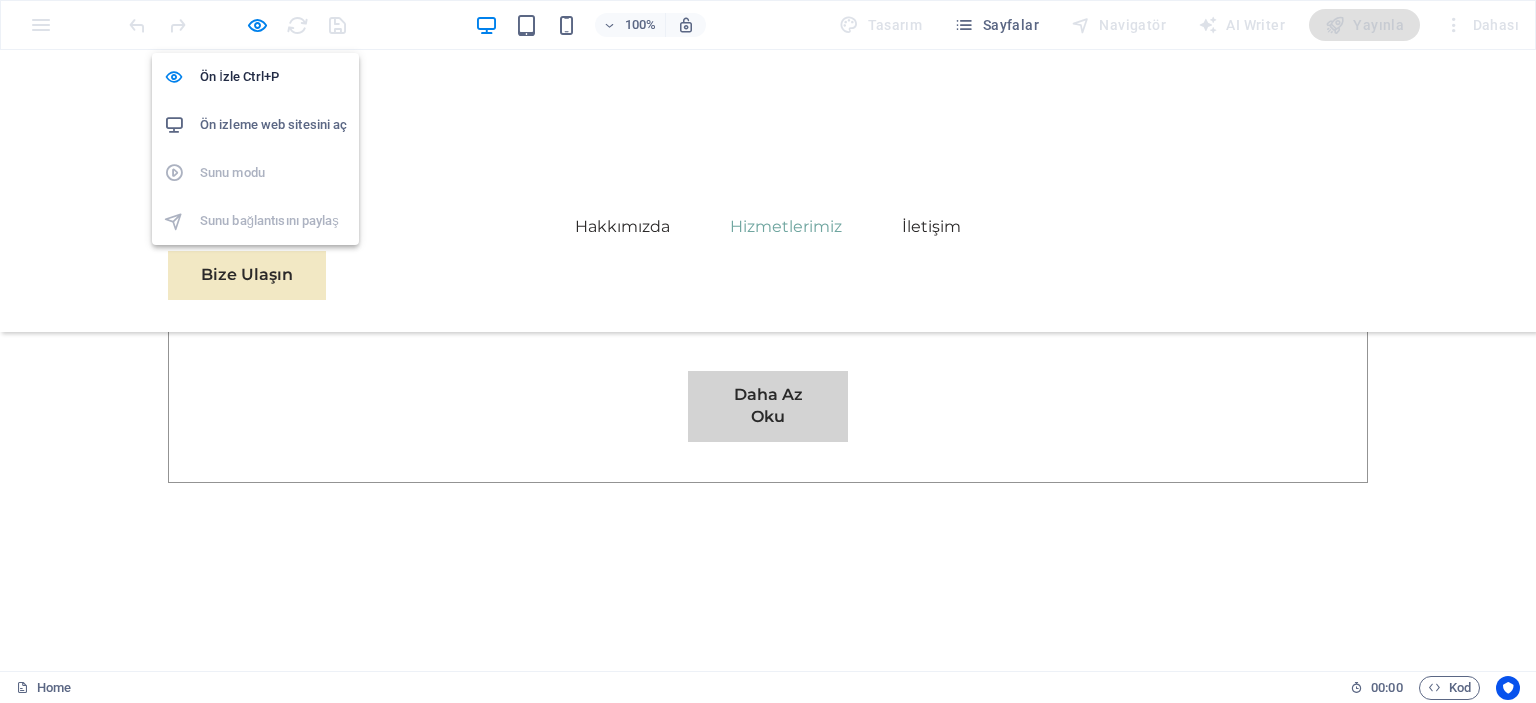 scroll, scrollTop: 8978, scrollLeft: 0, axis: vertical 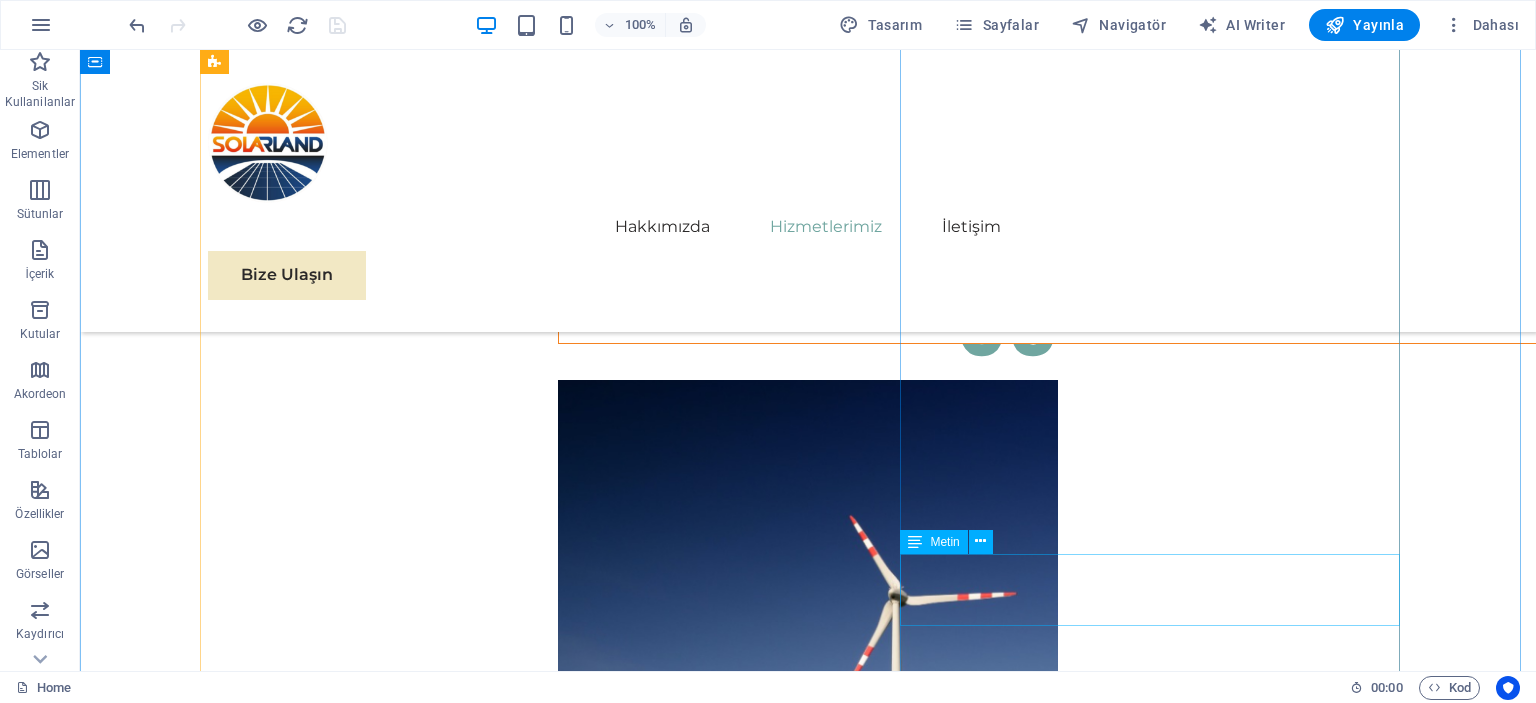 click on "Elektrikli Araç Şarj İstasyonları" at bounding box center [458, 7439] 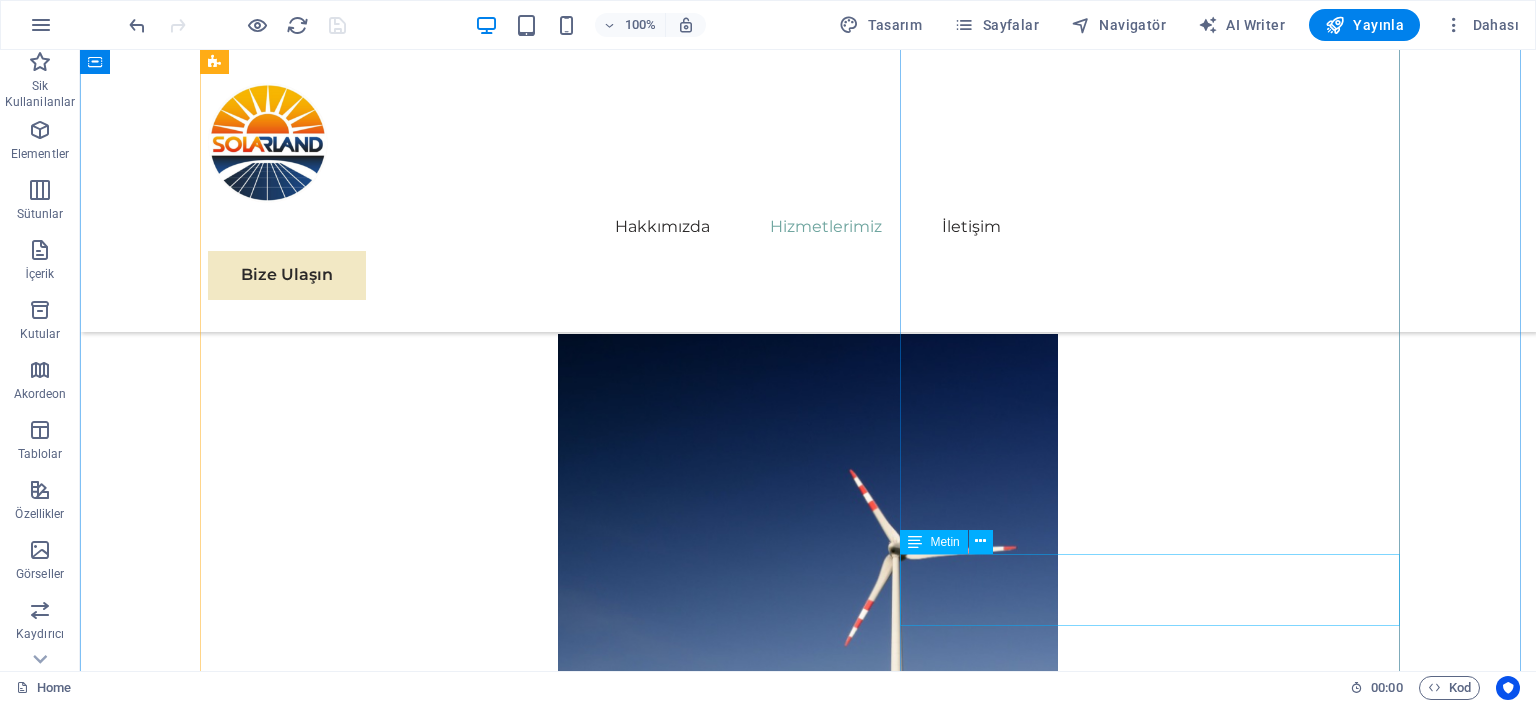scroll, scrollTop: 8716, scrollLeft: 0, axis: vertical 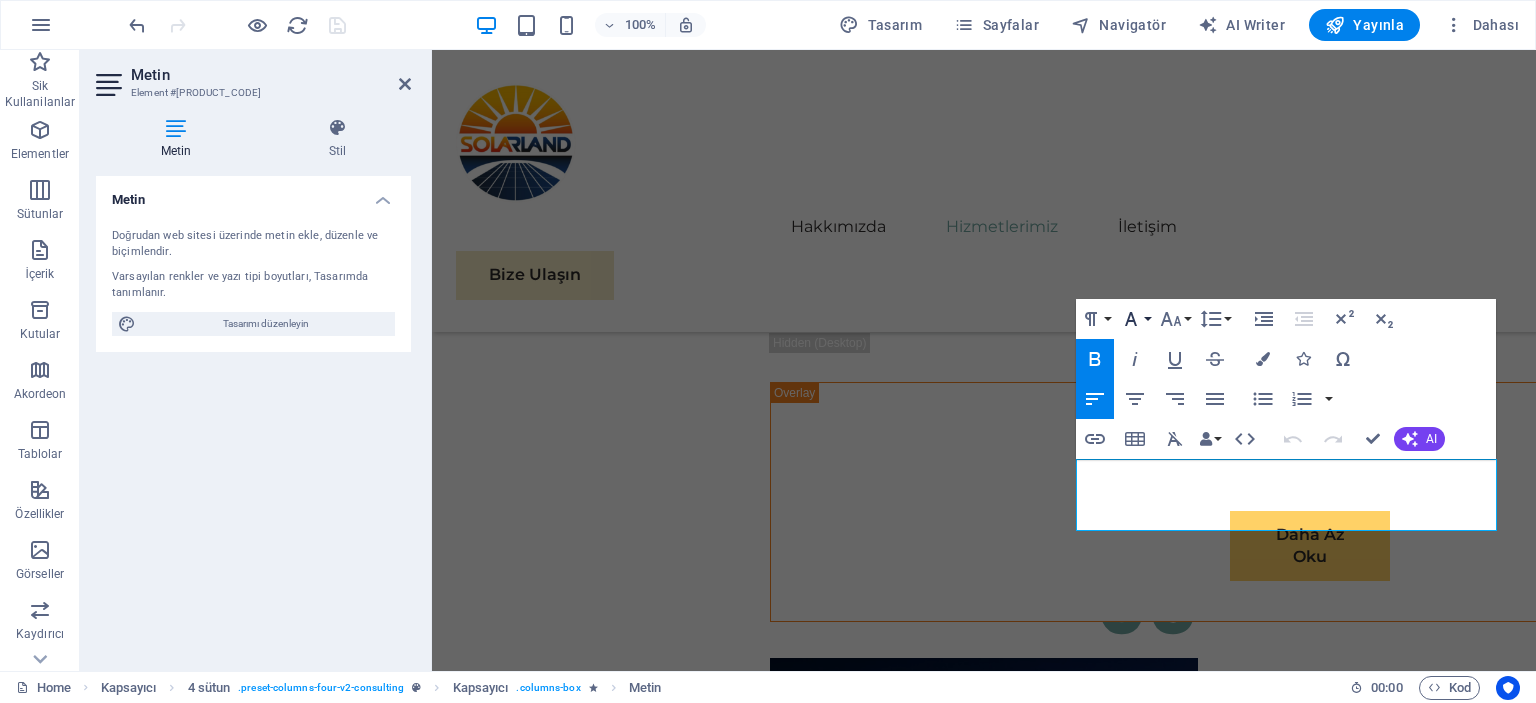 click on "Font Family" at bounding box center (1135, 319) 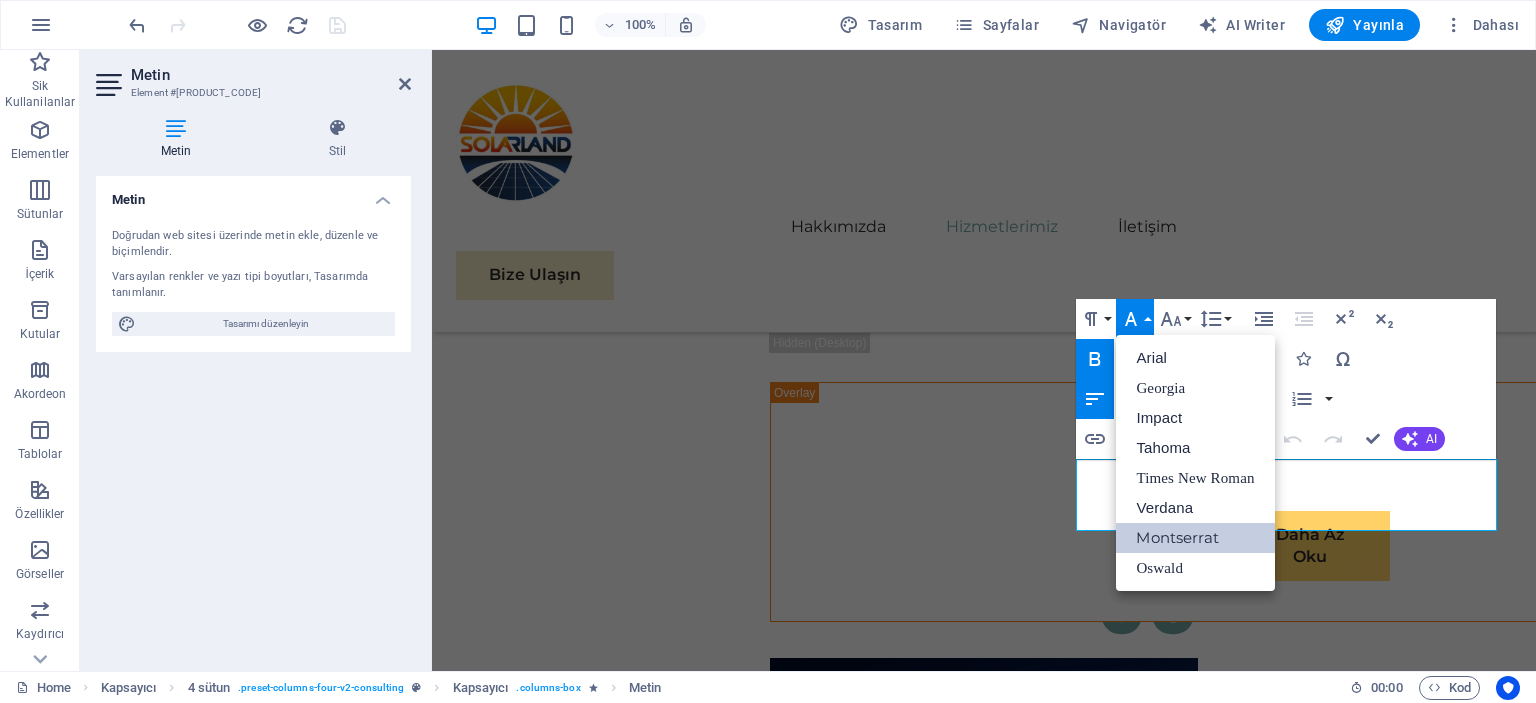 scroll, scrollTop: 0, scrollLeft: 0, axis: both 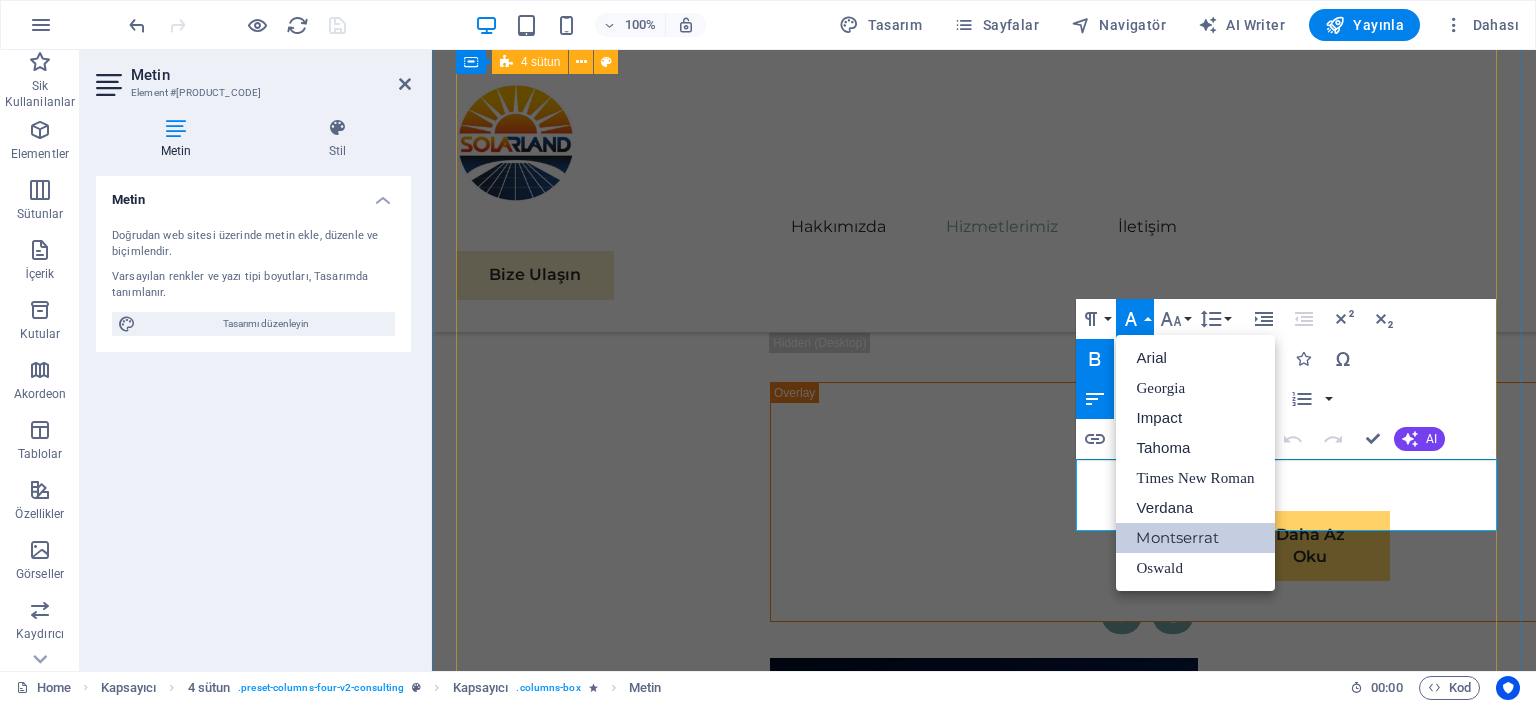 click on "05 Off-Grid ve On-Grid Sistem Çözümleri Devamını Oku Daha Az Oku 06 Batarya ve Enerji Depolama Sistemleri Devamını Oku Daha Az Oku 07 Tarımsal Sulama Sistemleri Devamını Oku Daha Az Oku 08 Elektrikli Araç Şarj İstasyonları Devamını Oku Daha Az Oku" at bounding box center [984, 5268] 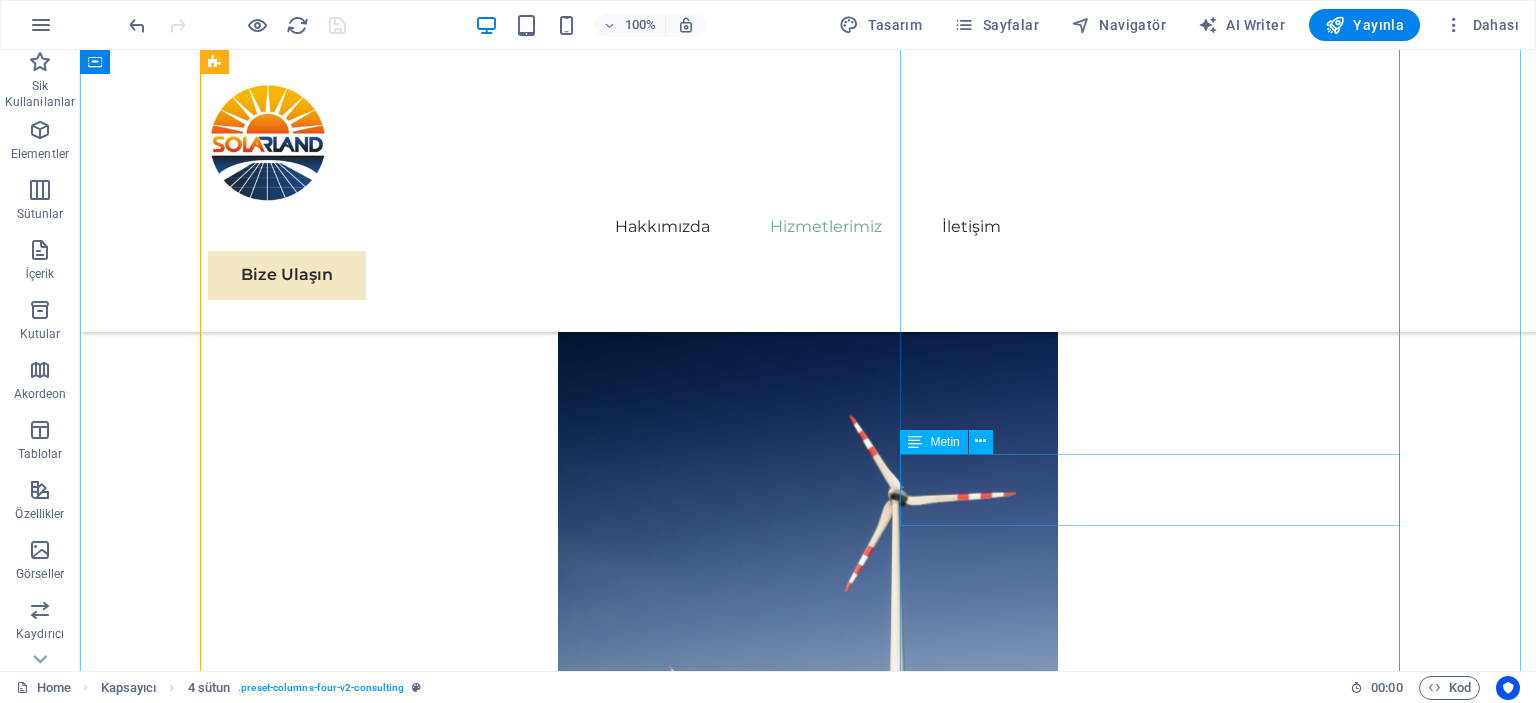 click on "Elektrikli Araç Şarj İstasyonları" at bounding box center (458, 7339) 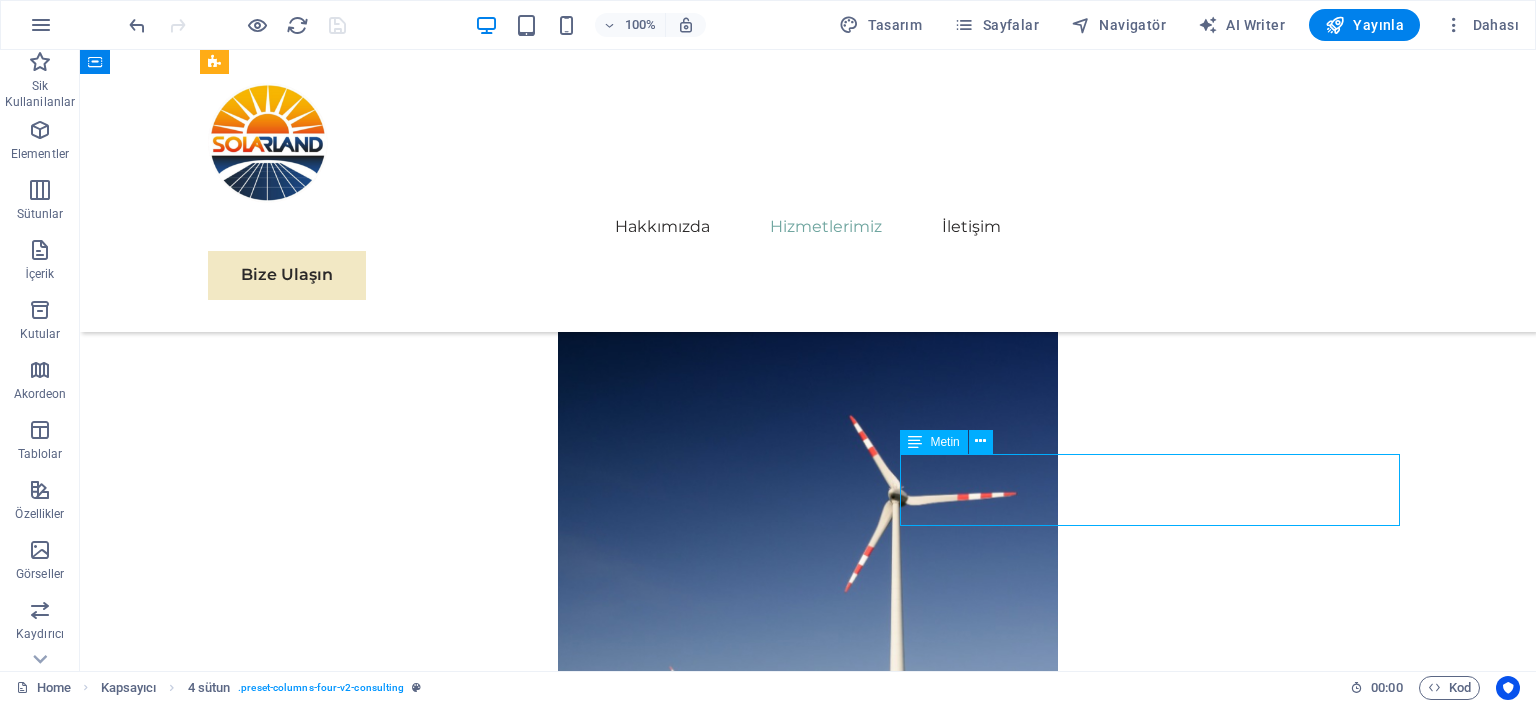 click on "Elektrikli Araç Şarj İstasyonları" at bounding box center (458, 7339) 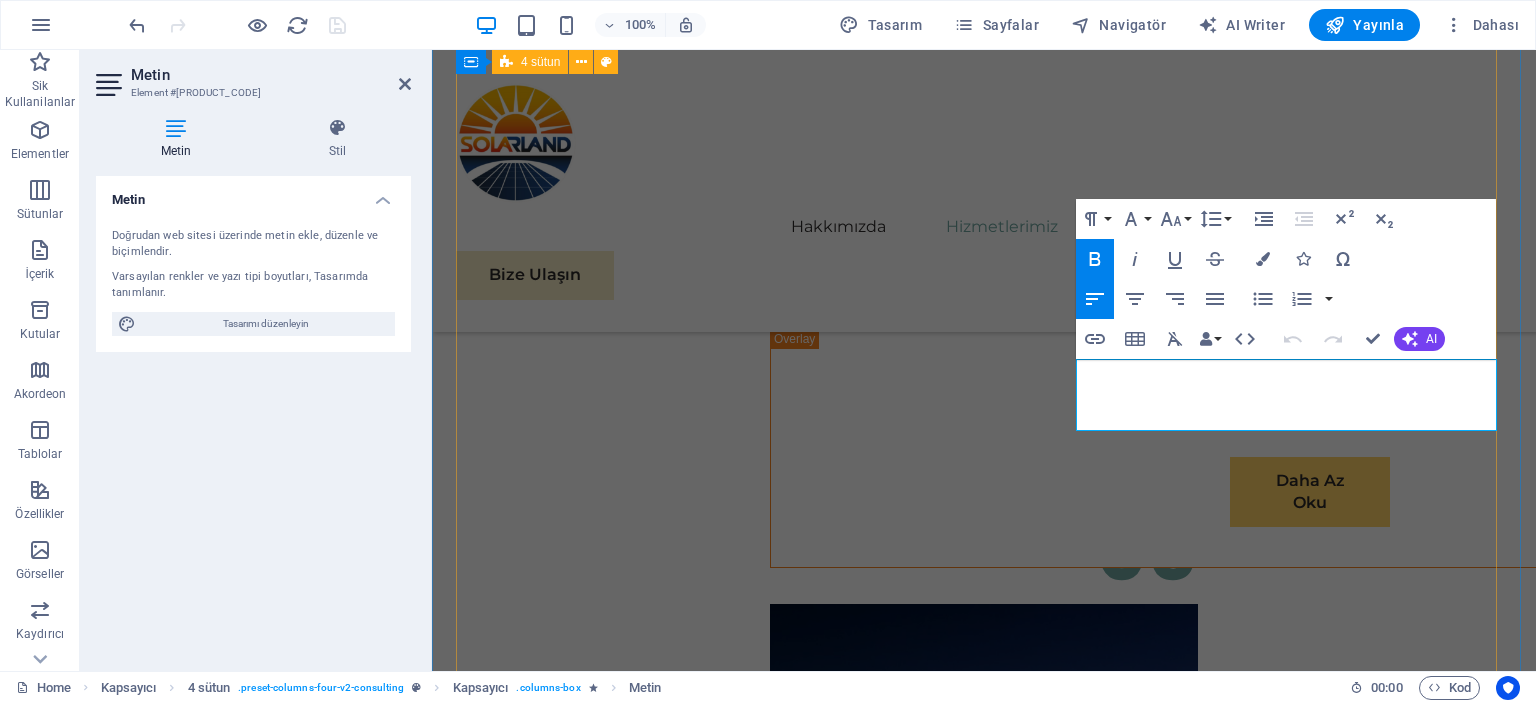 drag, startPoint x: 1245, startPoint y: 411, endPoint x: 1052, endPoint y: 359, distance: 199.88246 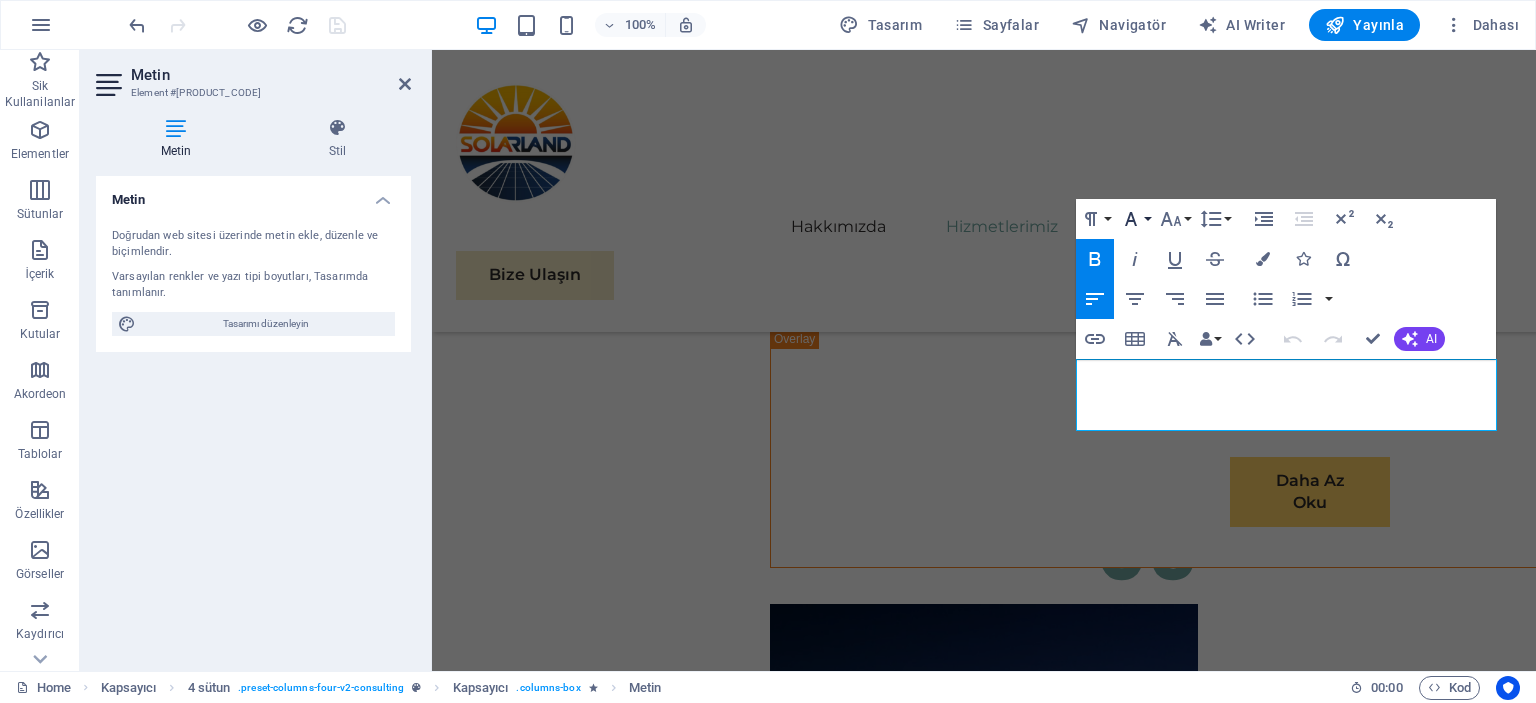 click 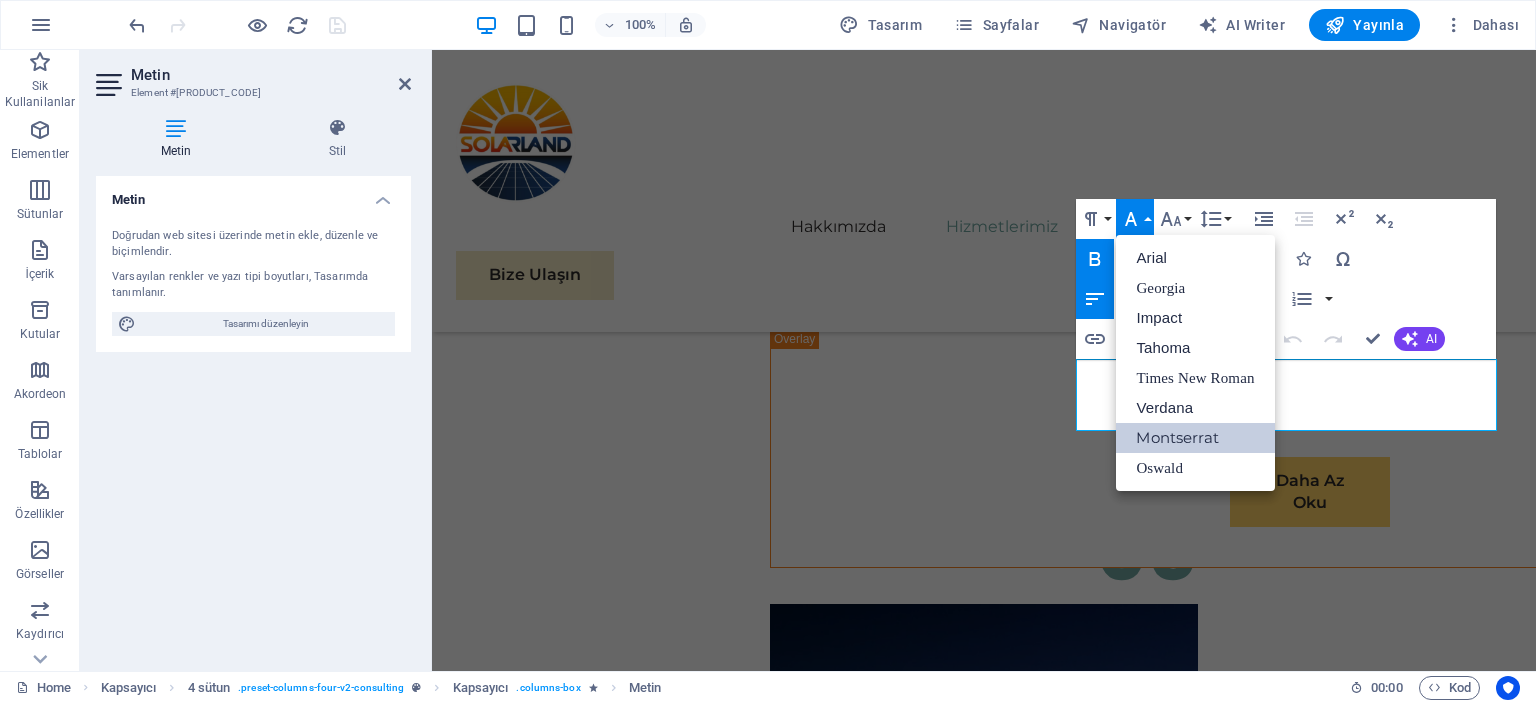 scroll, scrollTop: 0, scrollLeft: 0, axis: both 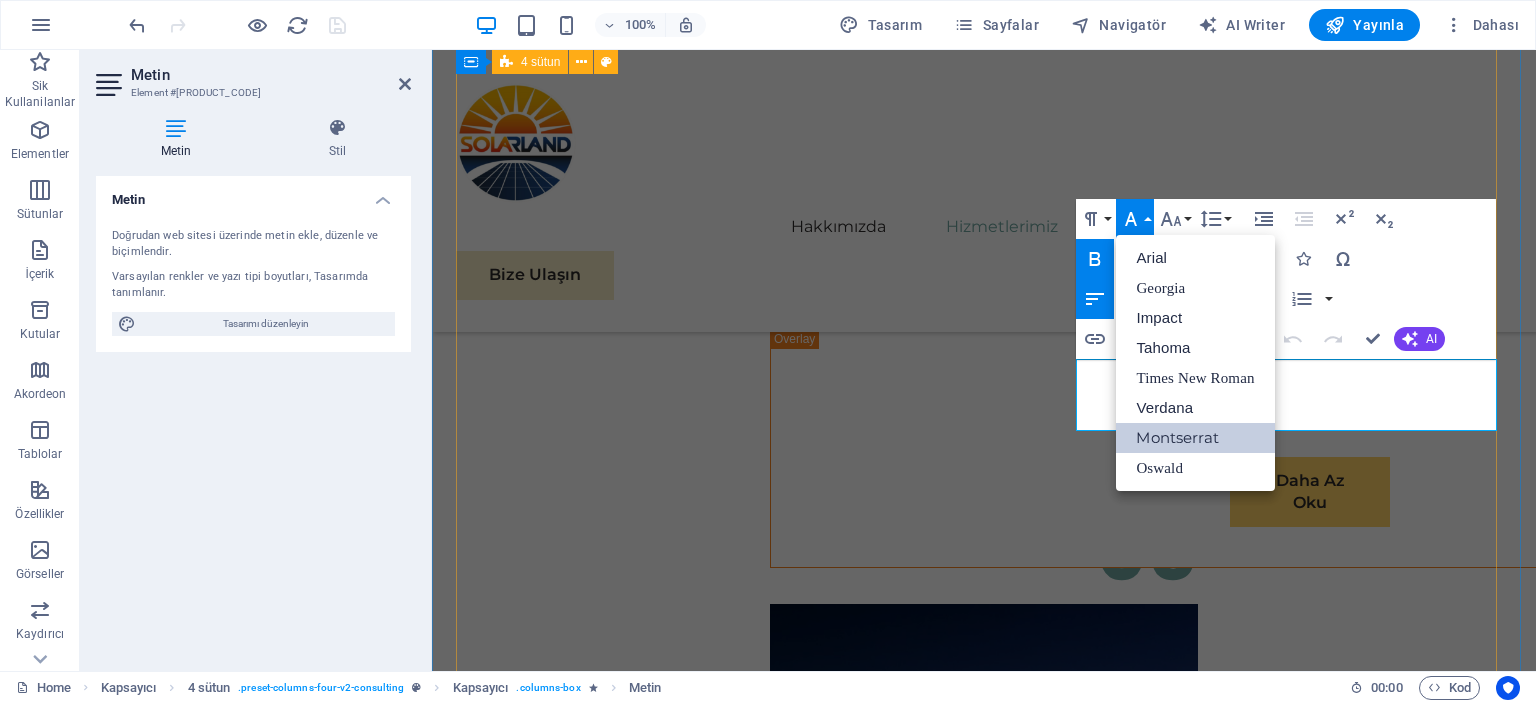 click on "05 Off-Grid ve On-Grid Sistem Çözümleri Devamını Oku Daha Az Oku 06 Batarya ve Enerji Depolama Sistemleri Devamını Oku Daha Az Oku 07 Tarımsal Sulama Sistemleri Devamını Oku Daha Az Oku 08 Elektrikli Araç Şarj İstasyonları Devamını Oku Daha Az Oku" at bounding box center [984, 5214] 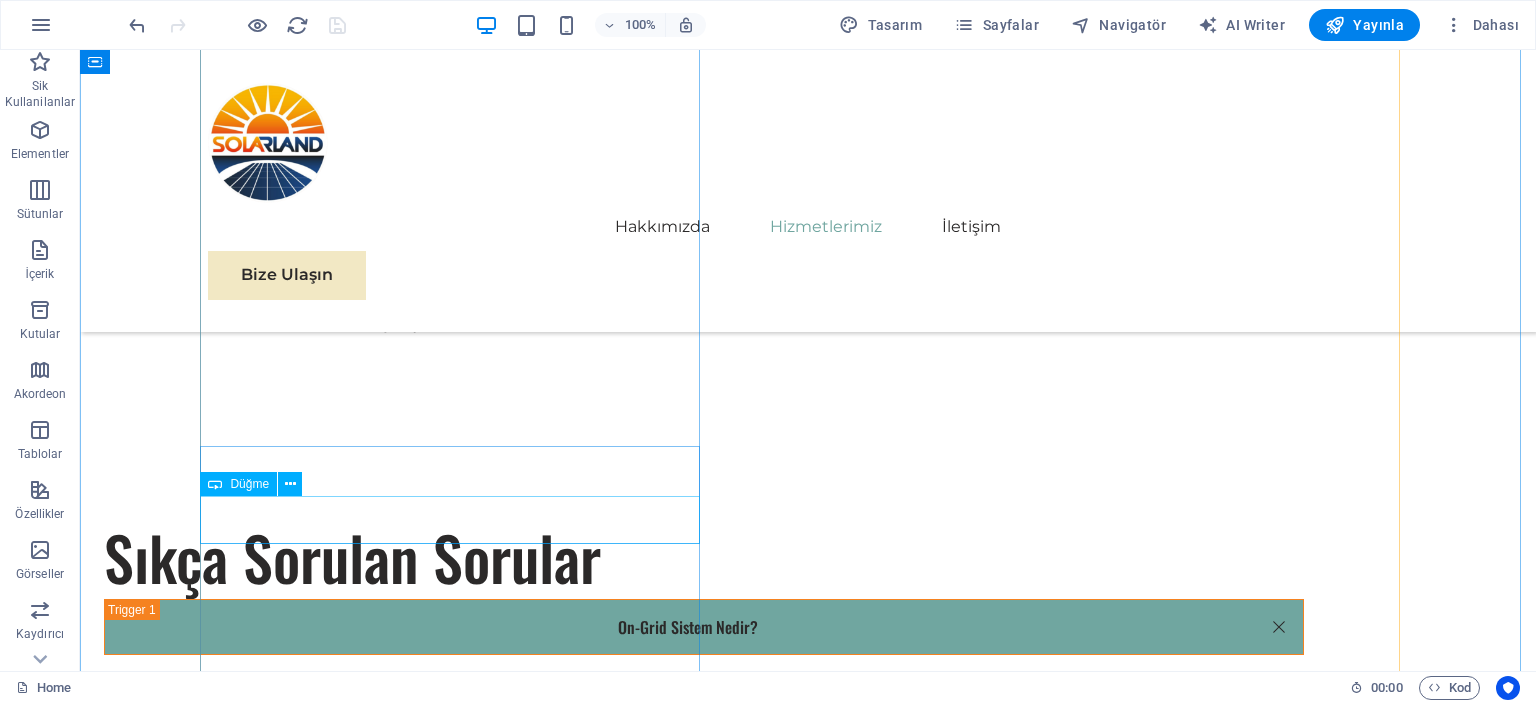 scroll, scrollTop: 4878, scrollLeft: 0, axis: vertical 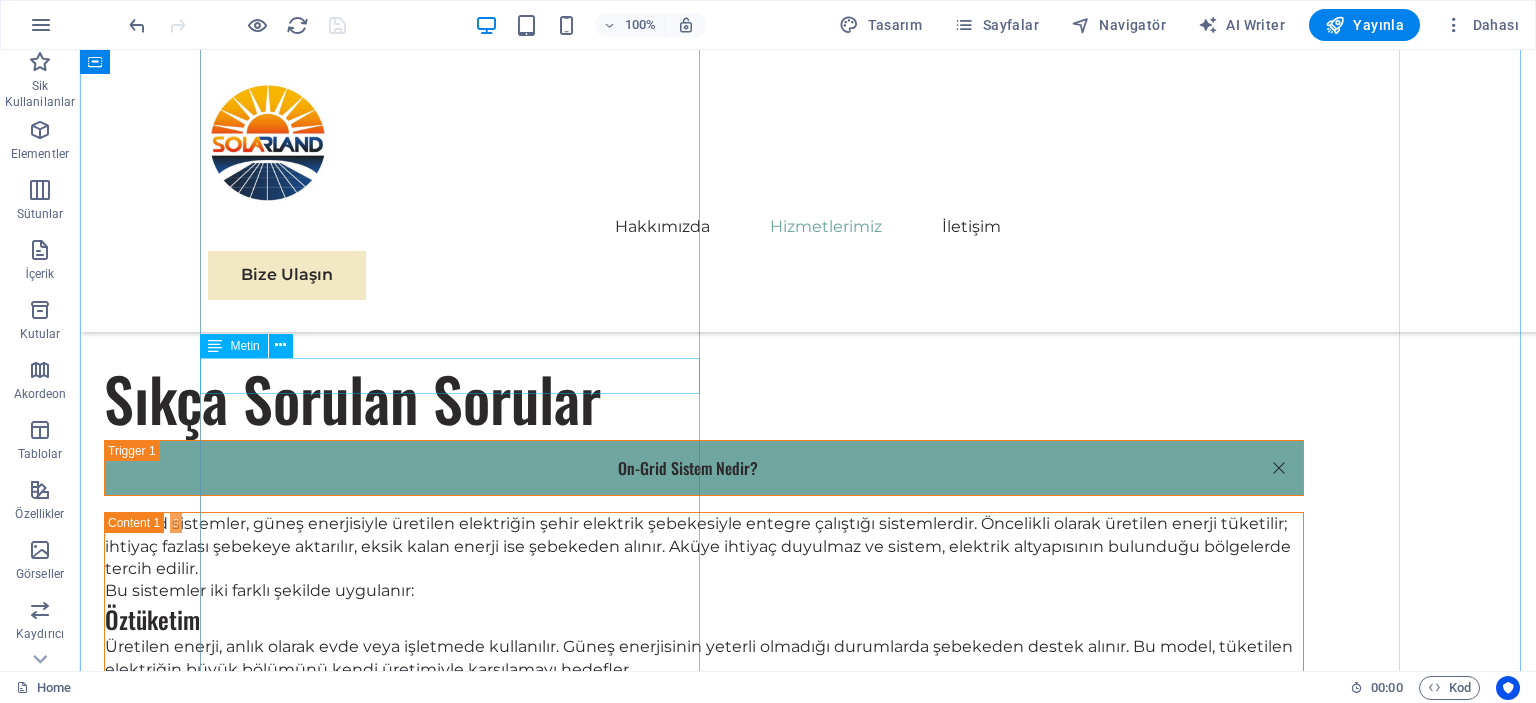 click on "Solar Panel Satışı" at bounding box center [458, 2674] 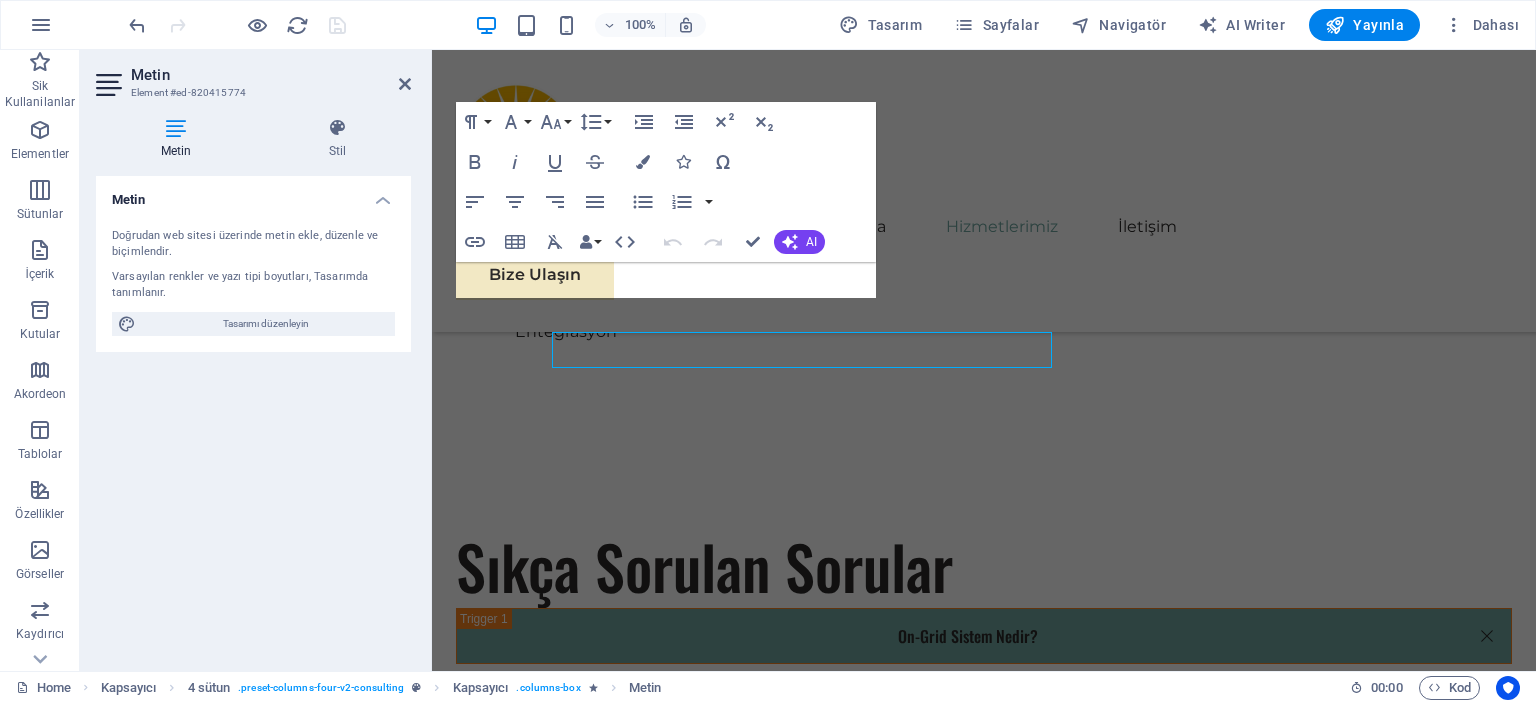 scroll, scrollTop: 4904, scrollLeft: 0, axis: vertical 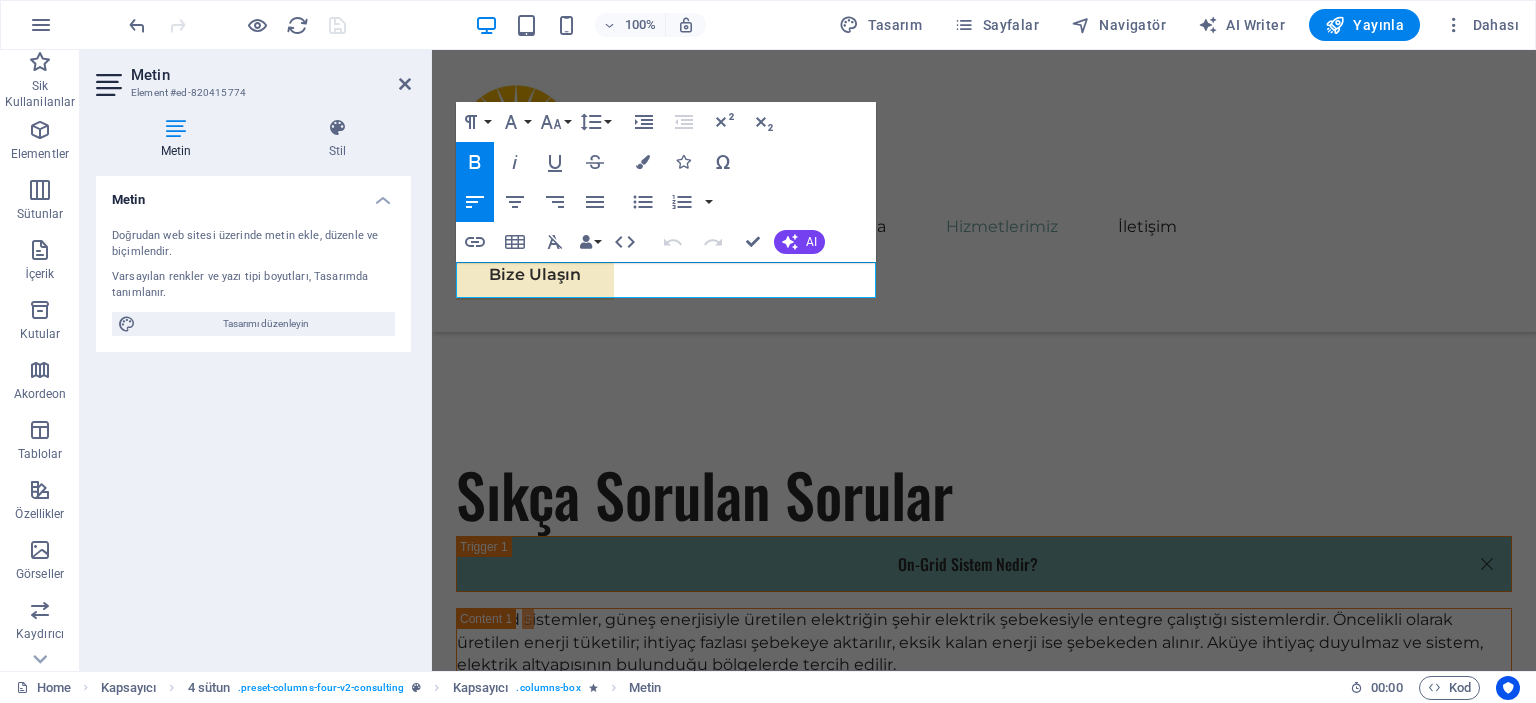 drag, startPoint x: 714, startPoint y: 279, endPoint x: 851, endPoint y: 325, distance: 144.51643 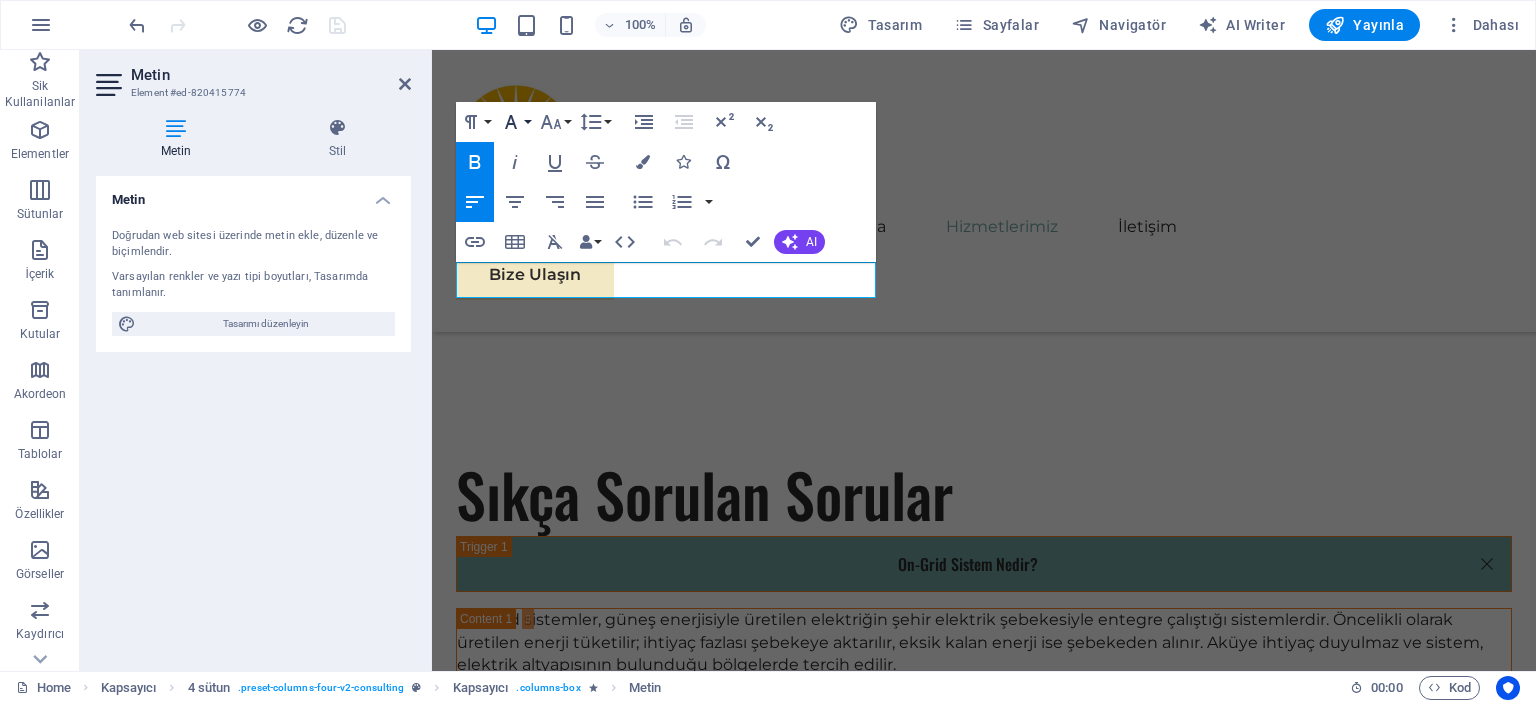 click 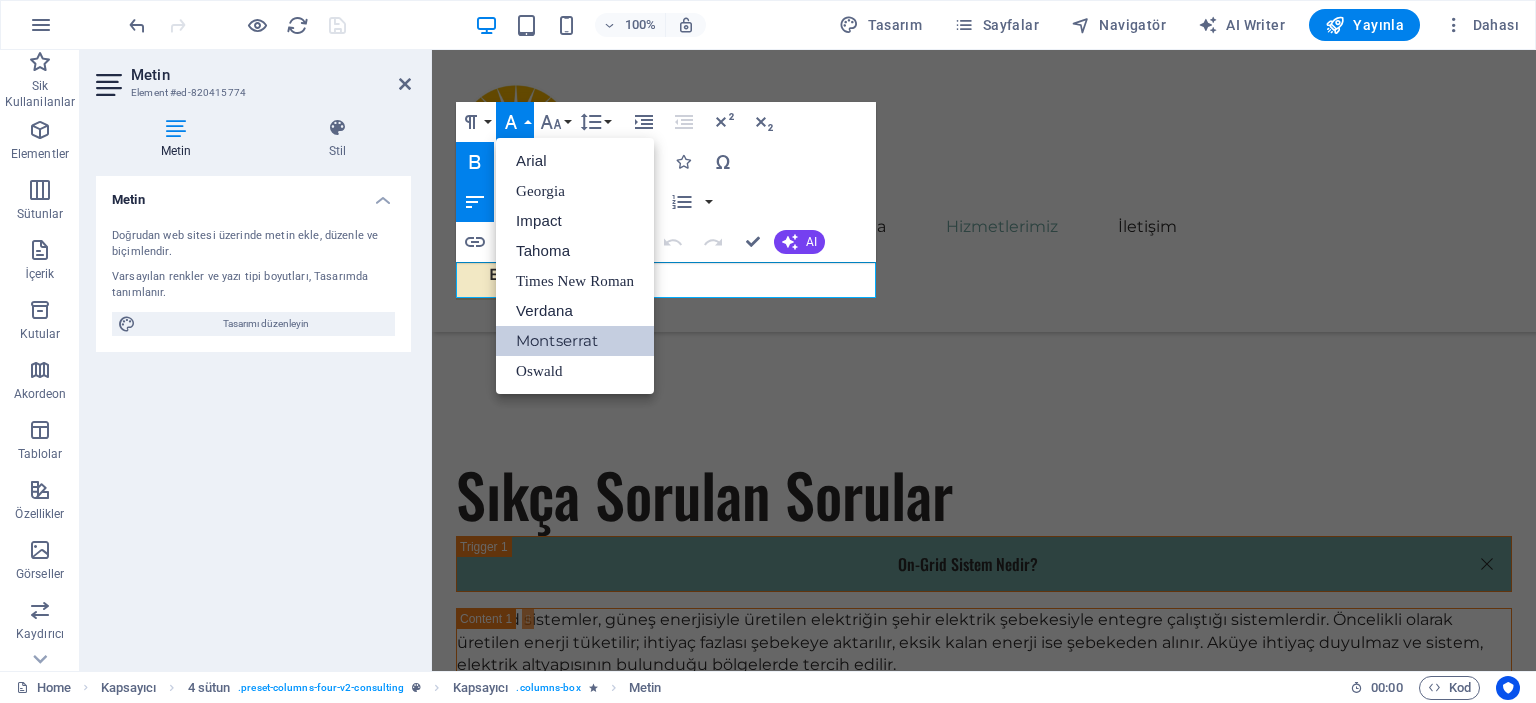 scroll, scrollTop: 0, scrollLeft: 0, axis: both 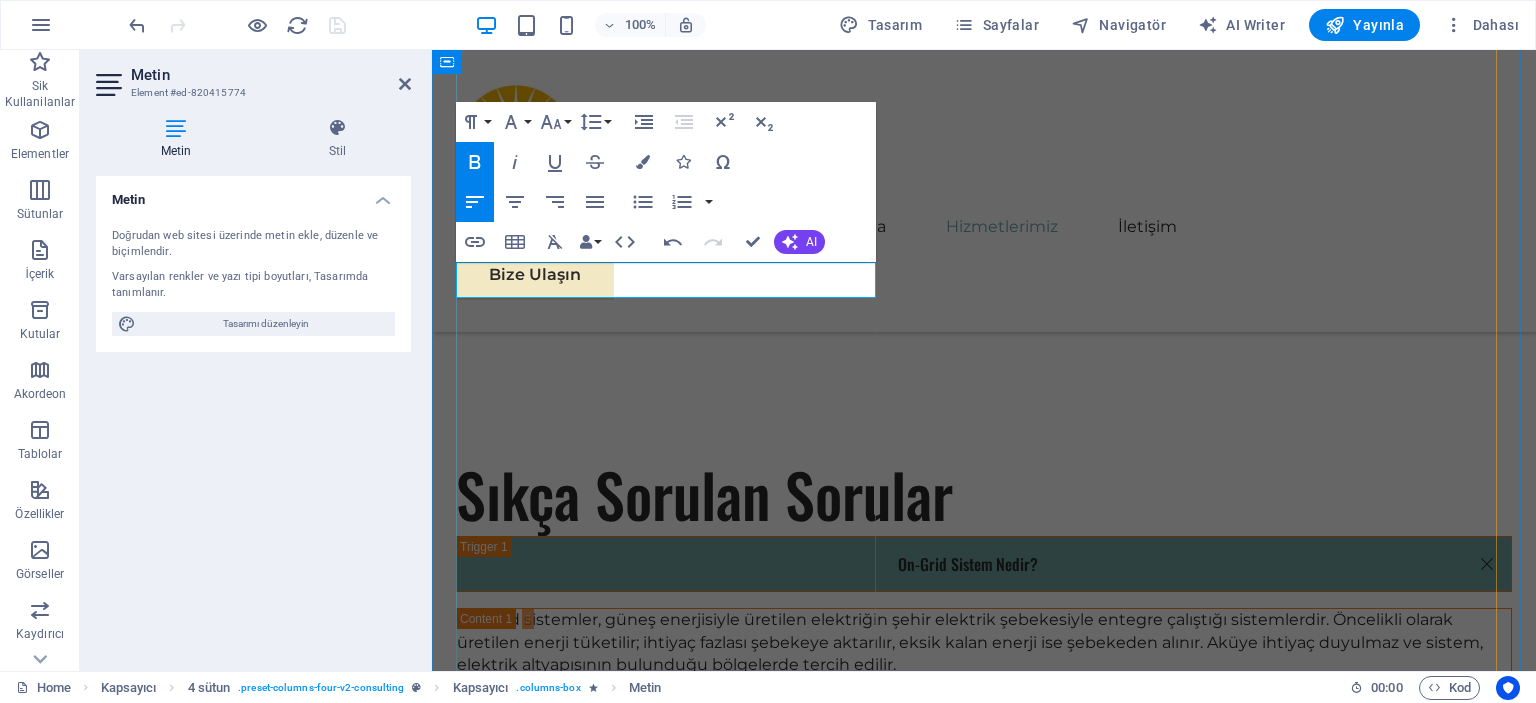 click on "Solar Panel Satışı" at bounding box center (670, 2750) 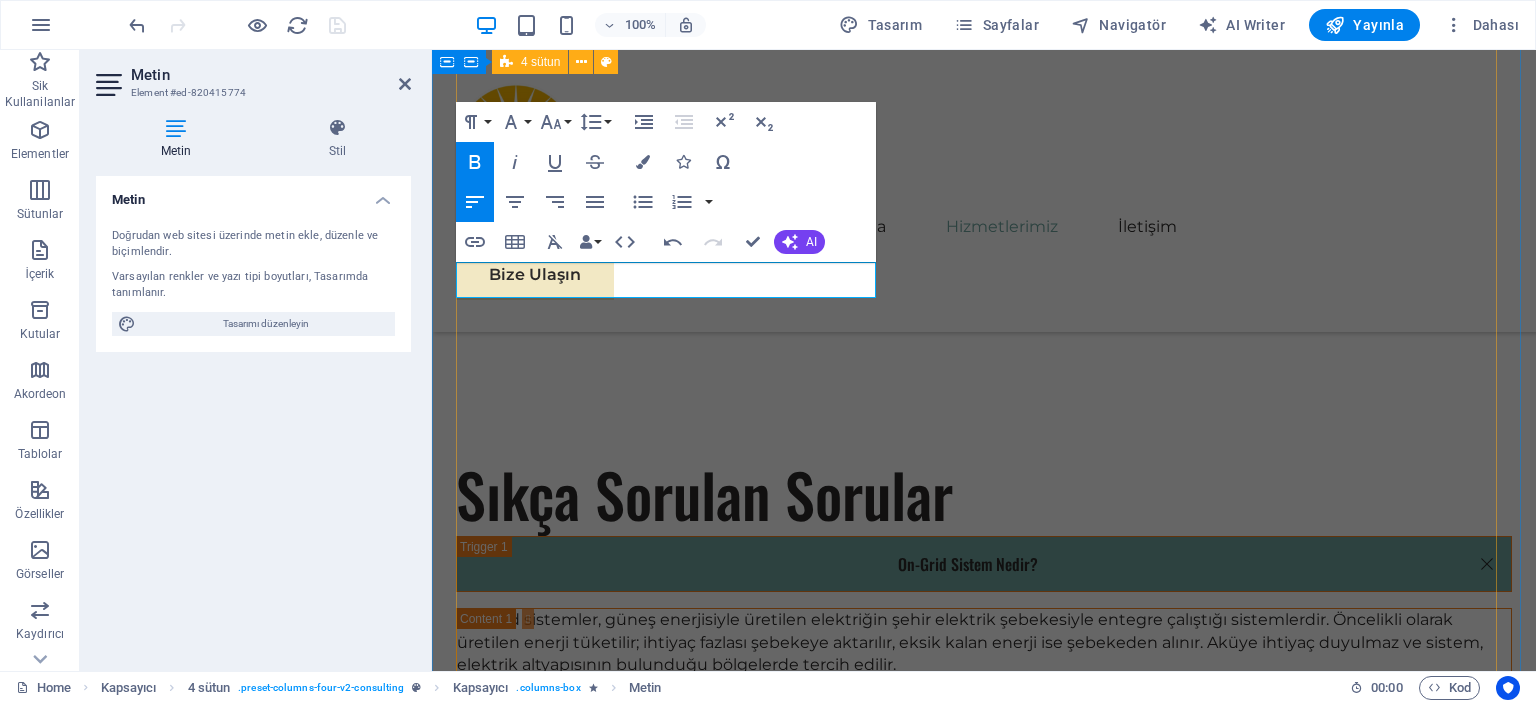 click on "01 Solar Panel Satışı Devamını Oku Daha Az Oku 02 Proje Danışmanlığı Devamını Oku Daha Az Oku 03 Kurulum ve Montaj Hizmetleri Devamını Oku Daha Az Oku 04 Bakım ve Destek Hizmetleri Devamını Oku Daha Az Oku" at bounding box center [984, 4309] 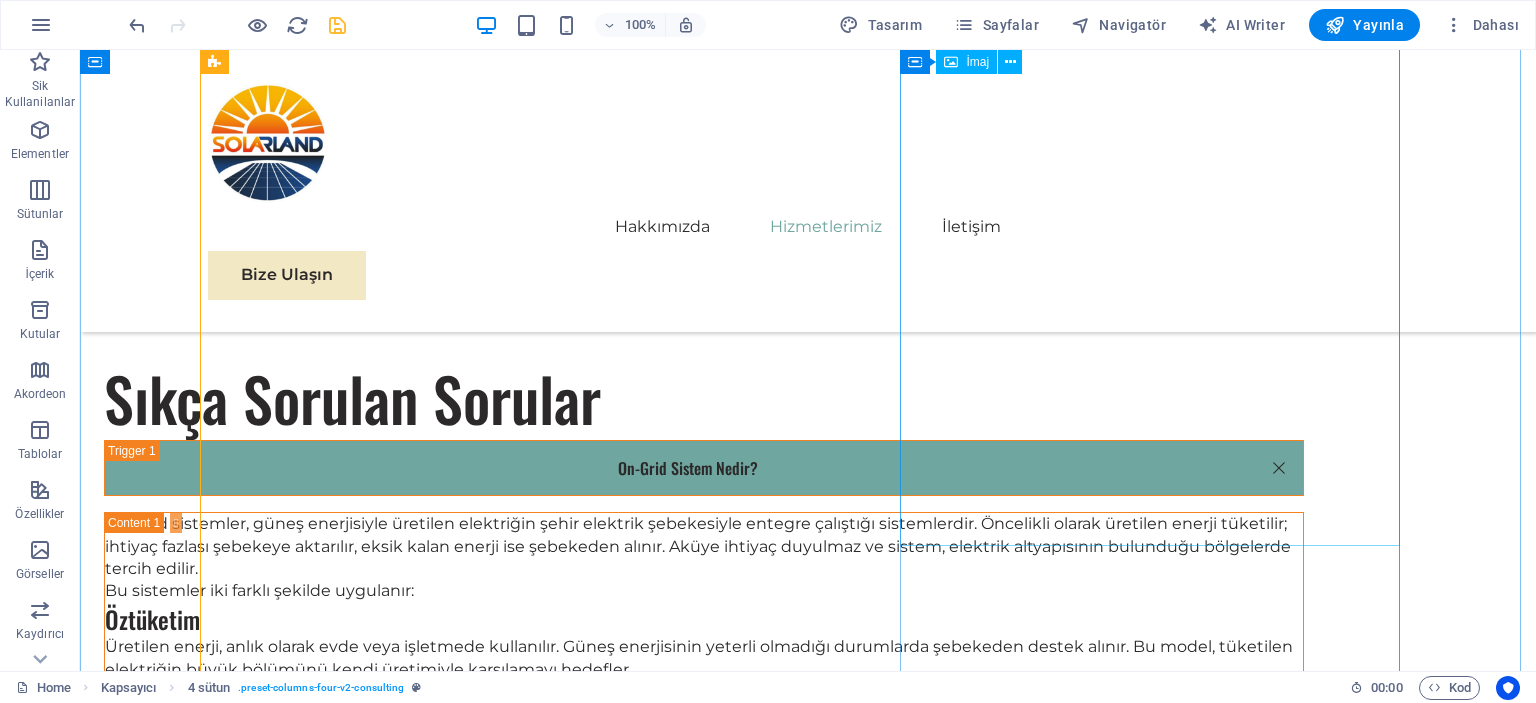 scroll, scrollTop: 5178, scrollLeft: 0, axis: vertical 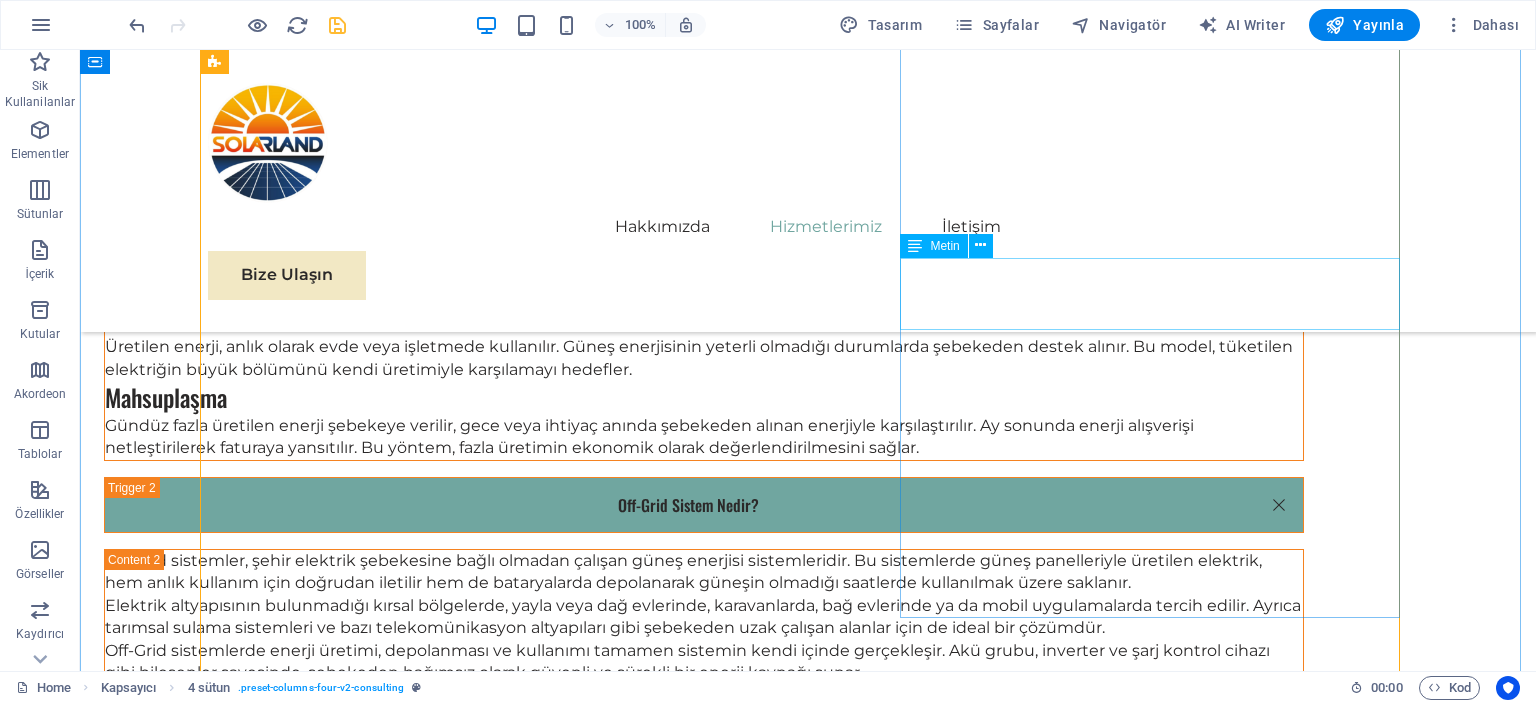click on "Proje Danışmanlığı" at bounding box center [808, 3819] 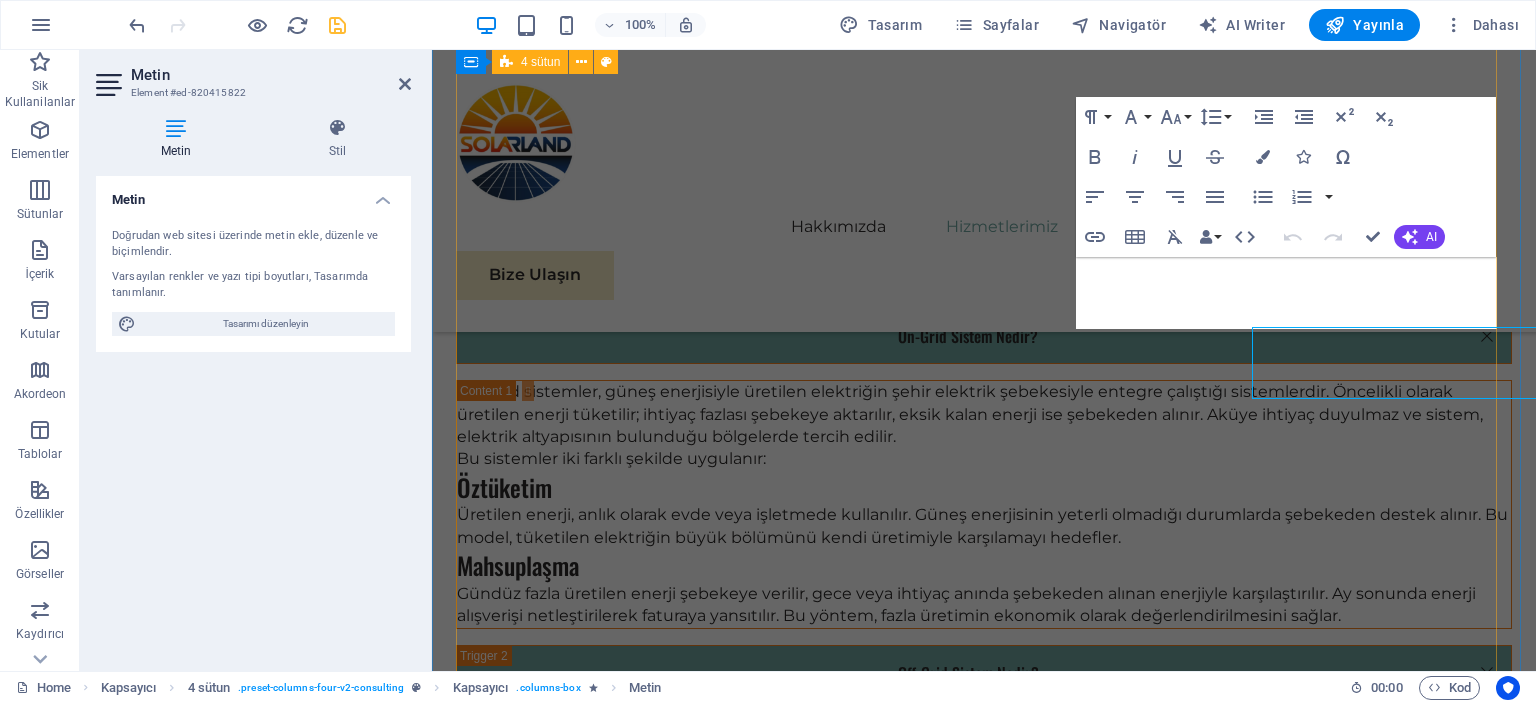 scroll, scrollTop: 5108, scrollLeft: 0, axis: vertical 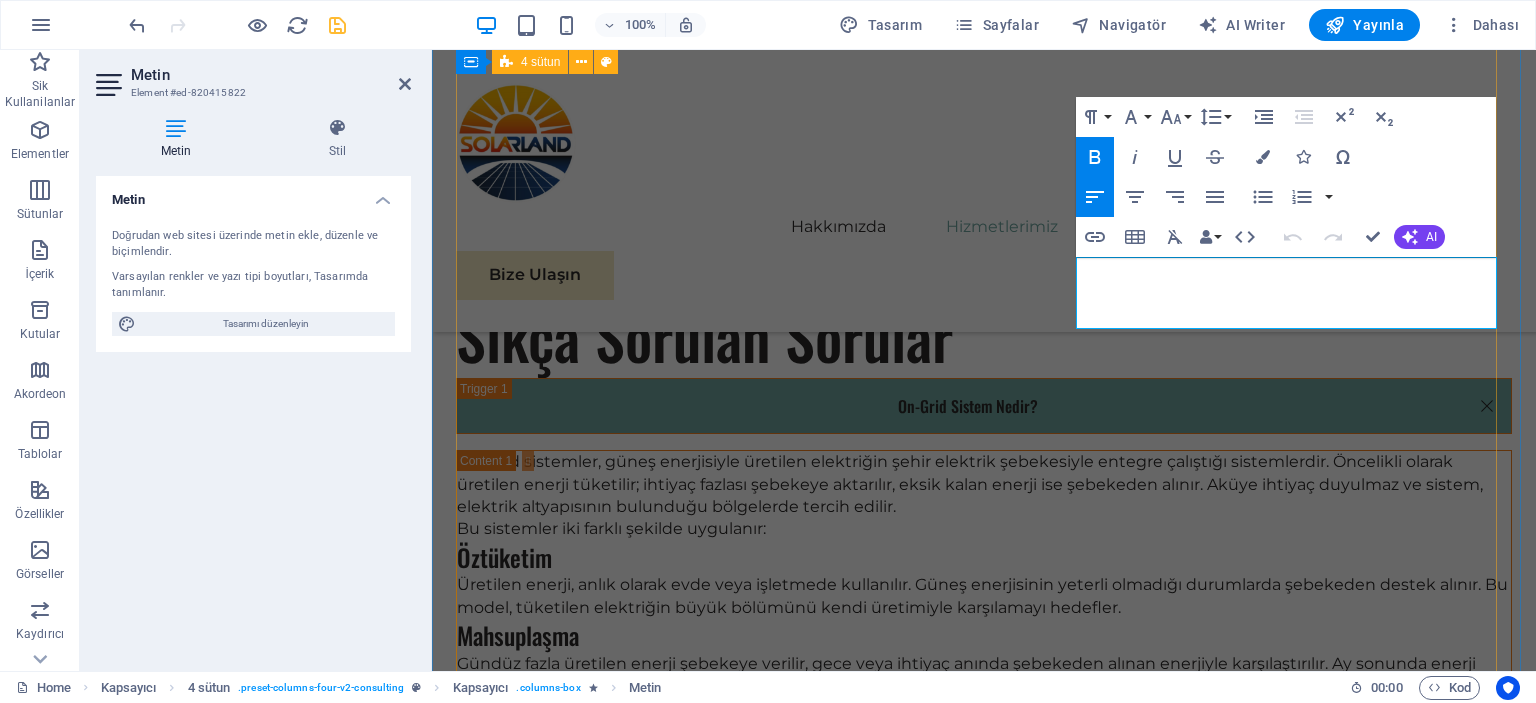 drag, startPoint x: 1279, startPoint y: 319, endPoint x: 1033, endPoint y: 275, distance: 249.90398 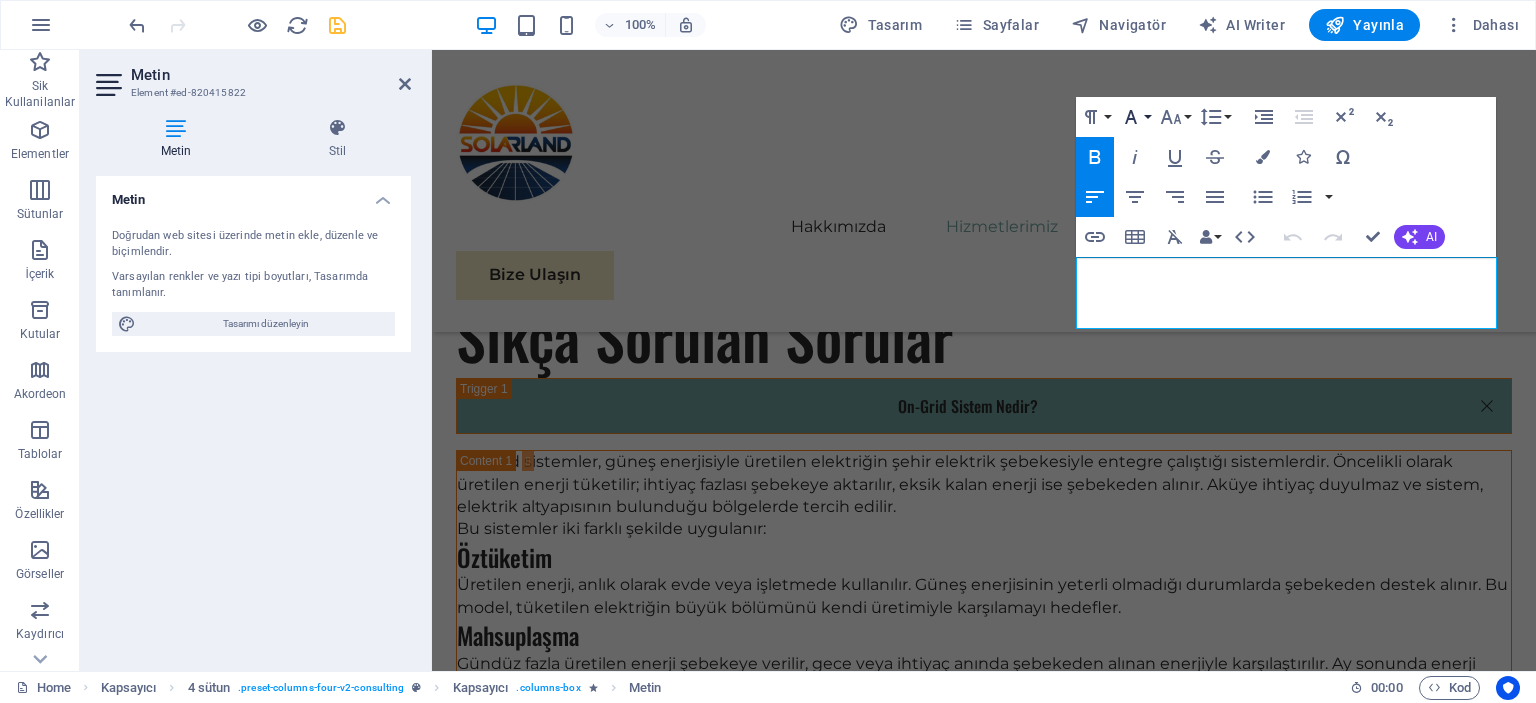 click on "Font Family" at bounding box center [1135, 117] 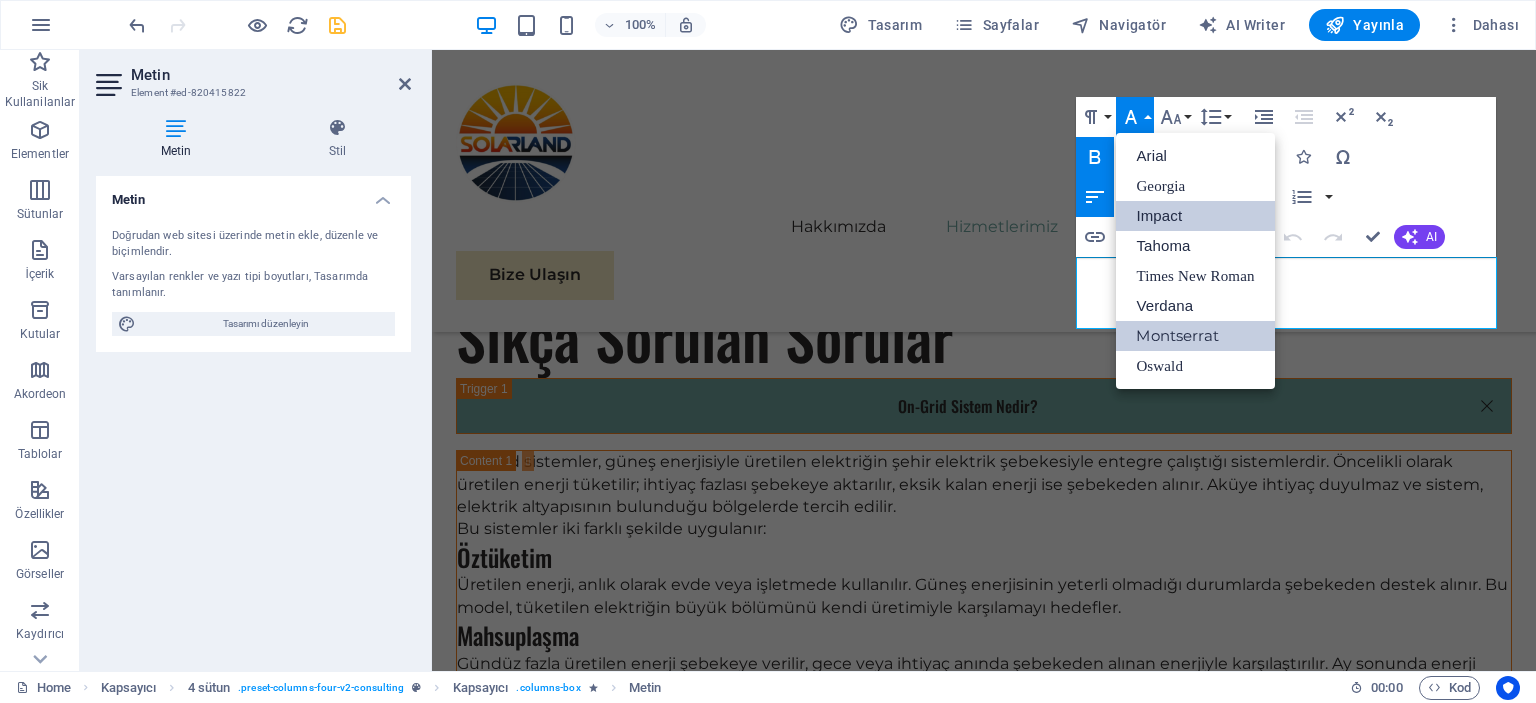 scroll, scrollTop: 0, scrollLeft: 0, axis: both 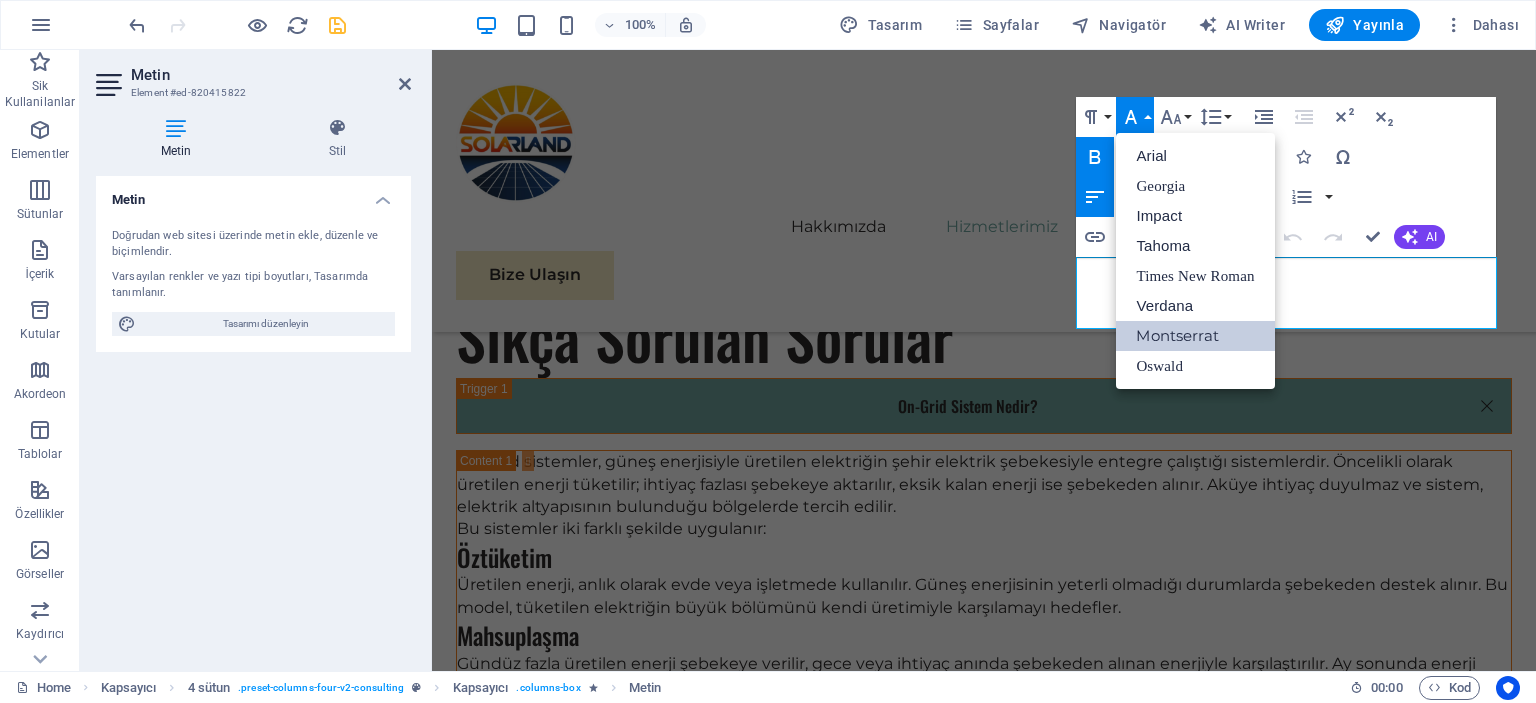 click on "Montserrat" at bounding box center [1195, 336] 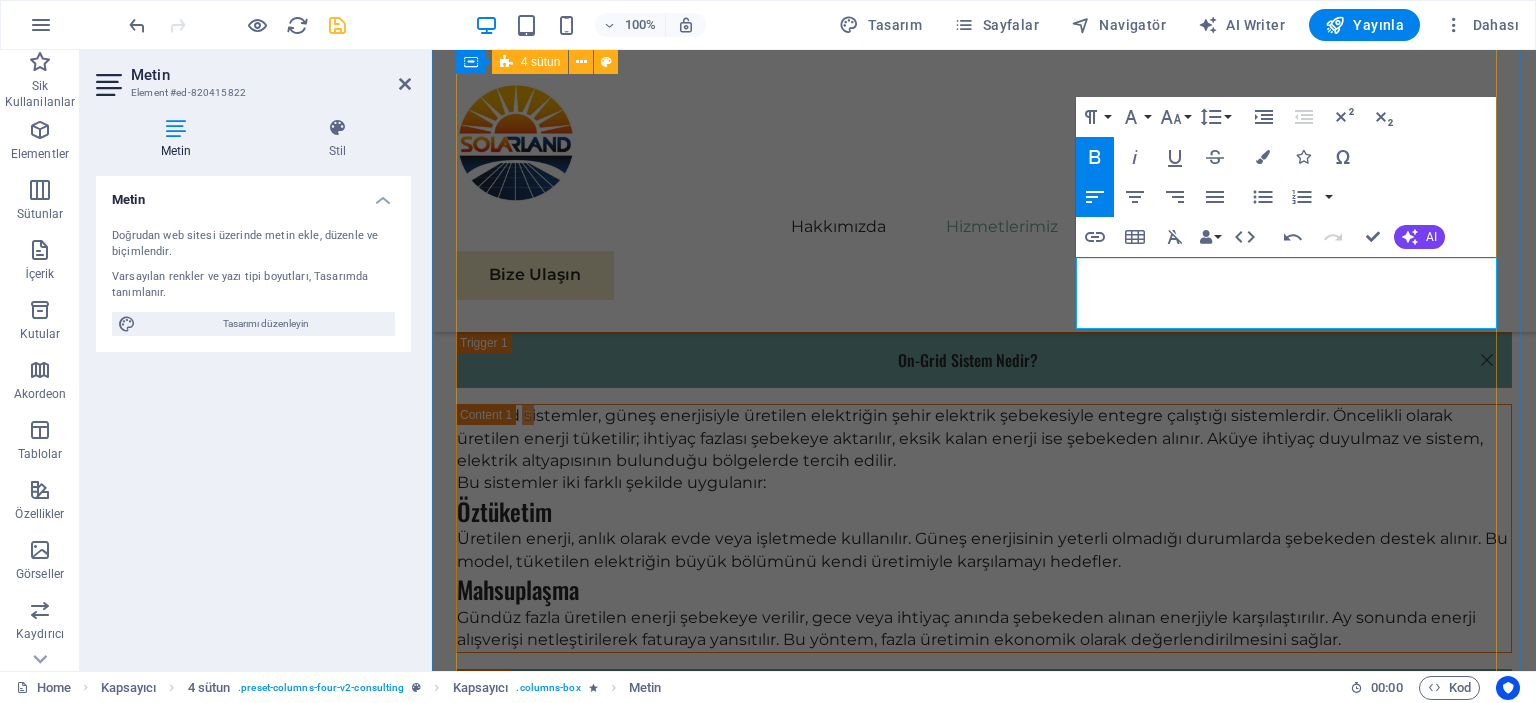 click on "01 Solar Panel Satışı Devamını Oku Daha Az Oku 02 Proje Danışmanlığı Devamını Oku Daha Az Oku 03 Kurulum ve Montaj Hizmetleri Devamını Oku Daha Az Oku 04 Bakım ve Destek Hizmetleri Devamını Oku Daha Az Oku" at bounding box center (984, 4105) 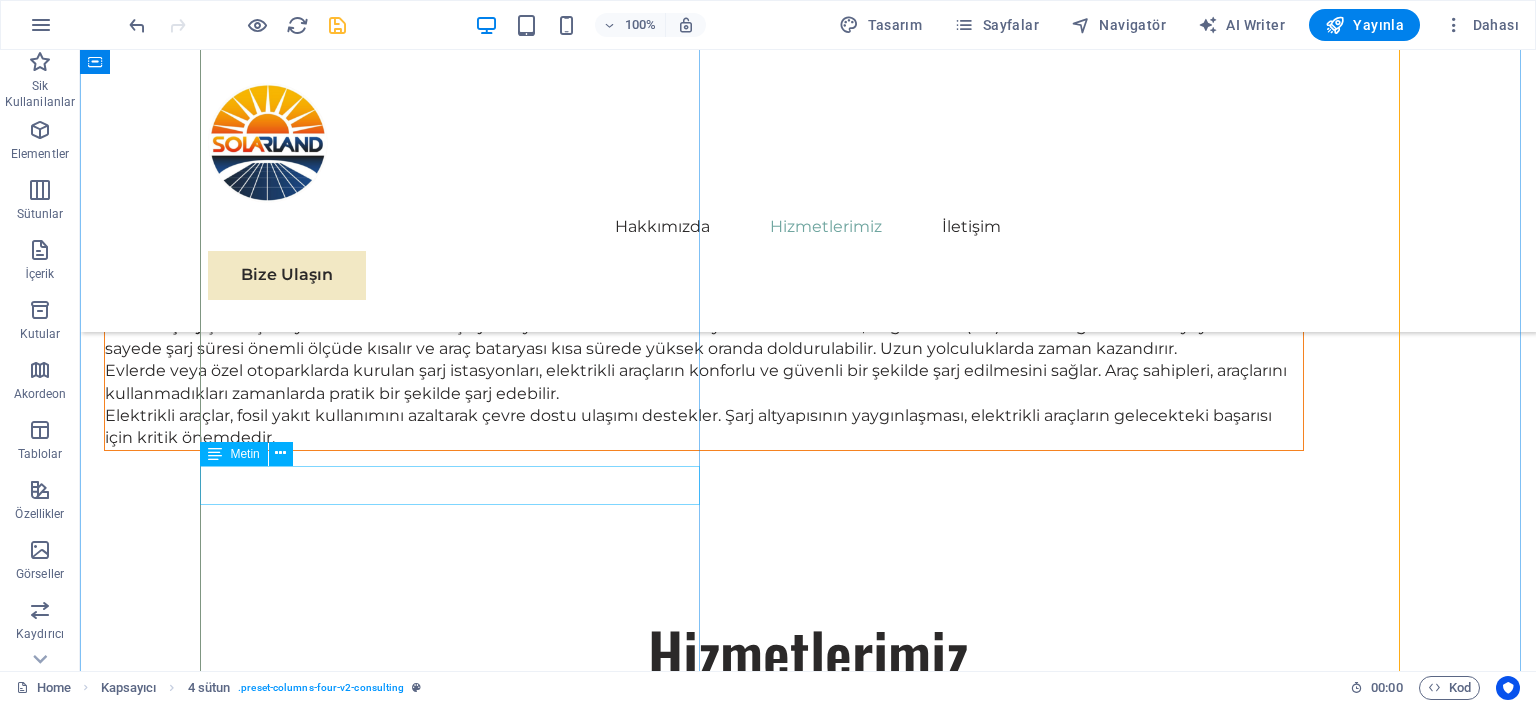 click on "Kurulum ve Montaj Hizmetleri" at bounding box center (808, 4011) 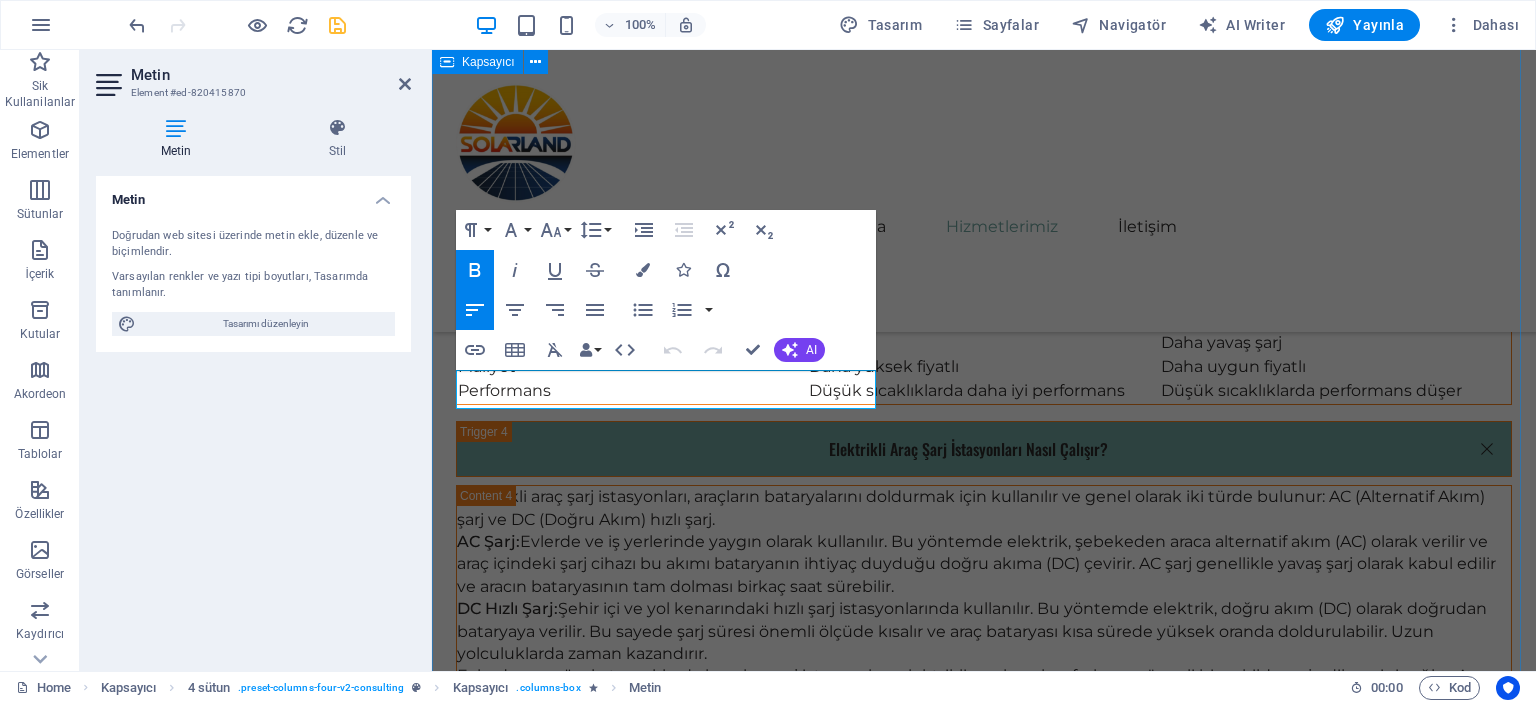 drag, startPoint x: 829, startPoint y: 385, endPoint x: 452, endPoint y: 361, distance: 377.76315 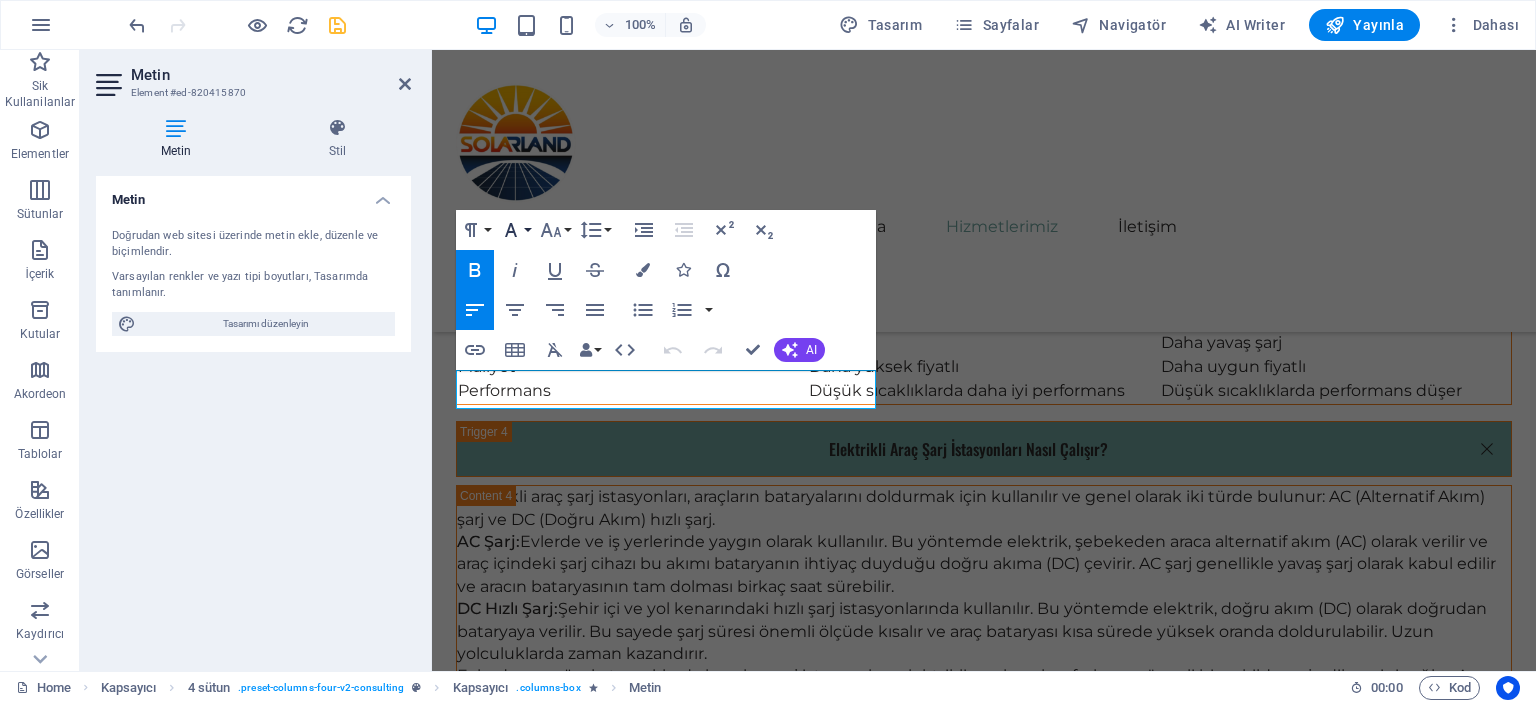 click 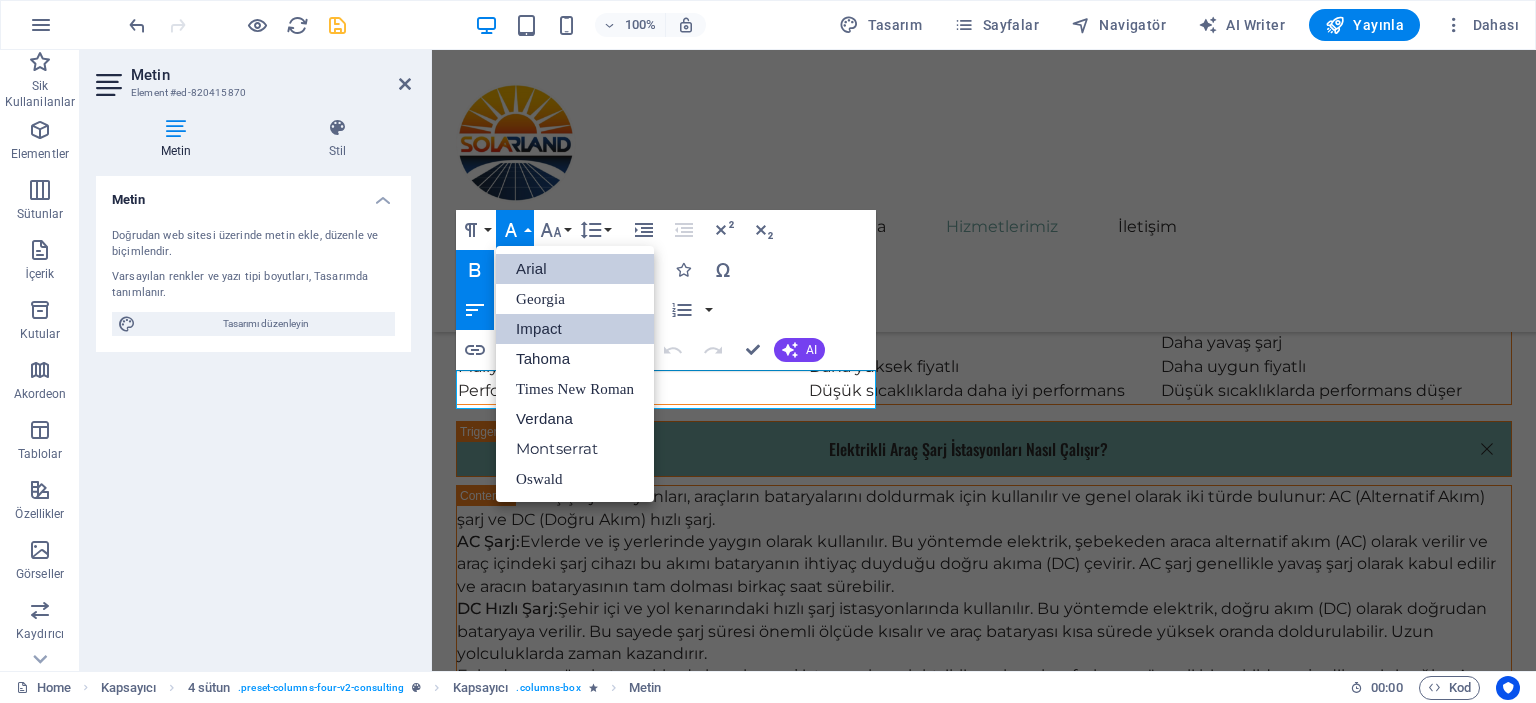 scroll, scrollTop: 0, scrollLeft: 0, axis: both 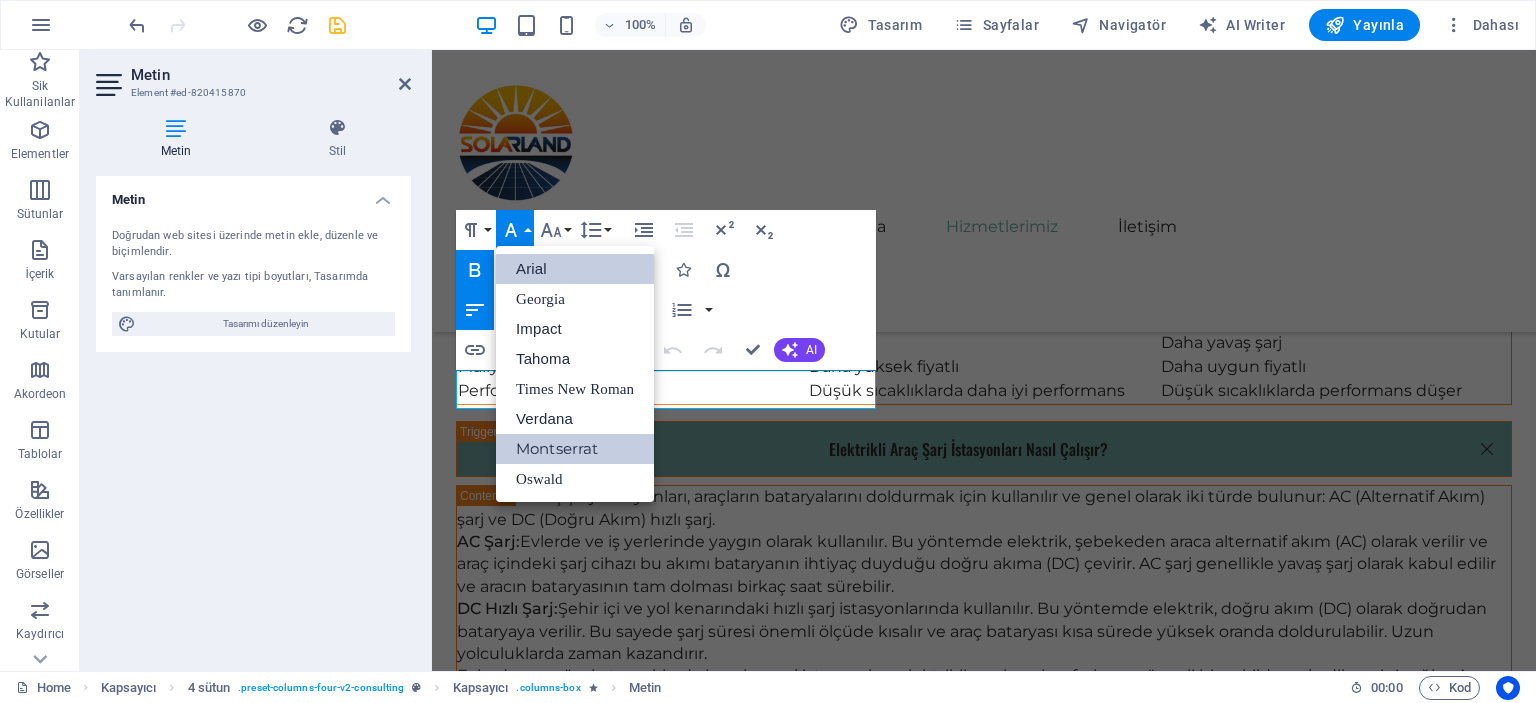 drag, startPoint x: 594, startPoint y: 443, endPoint x: 247, endPoint y: 401, distance: 349.53253 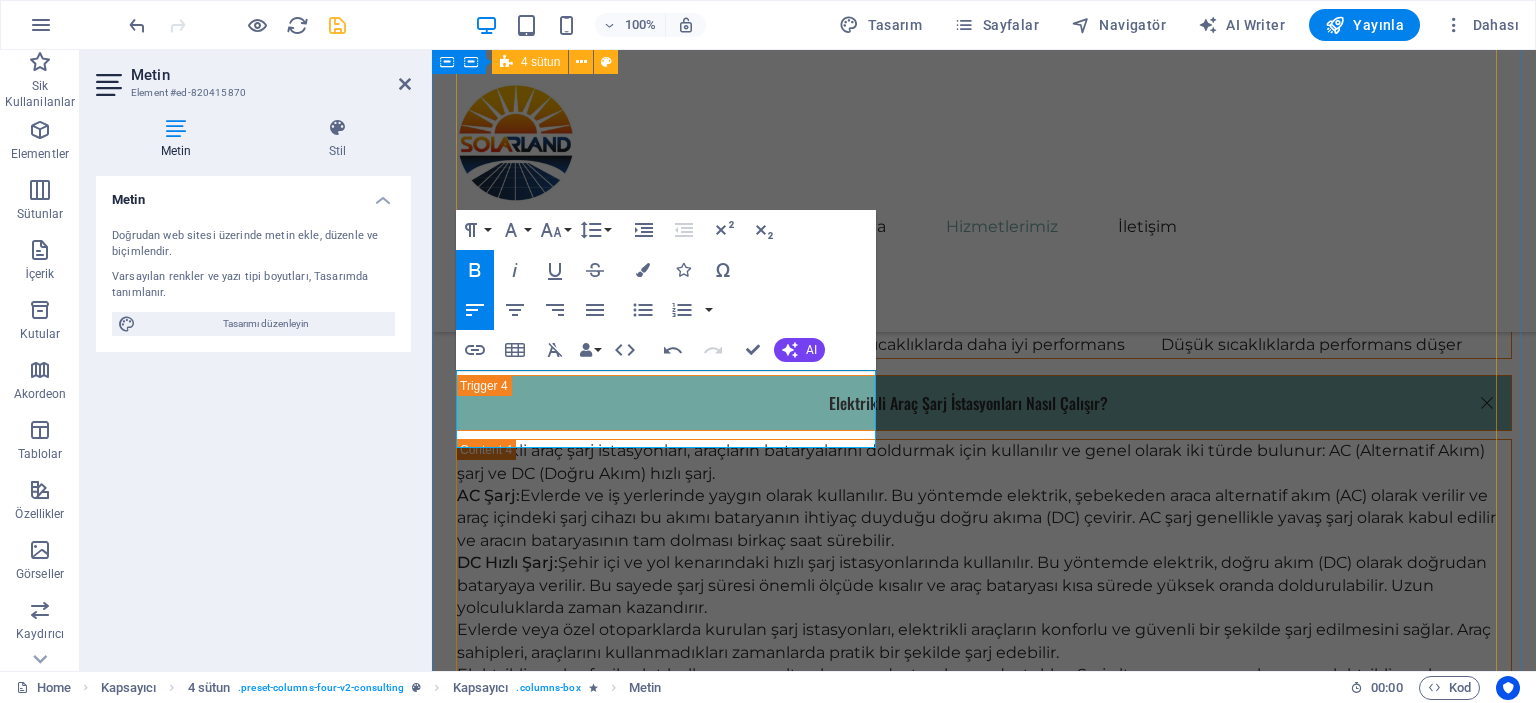 click on "01 Solar Panel Satışı Devamını Oku Daha Az Oku 02 Proje Danışmanlığı Devamını Oku Daha Az Oku 03 Kurulum ve Montaj Hizmetleri Devamını Oku Daha Az Oku 04 Bakım ve Destek Hizmetleri Devamını Oku Daha Az Oku" at bounding box center [984, 3325] 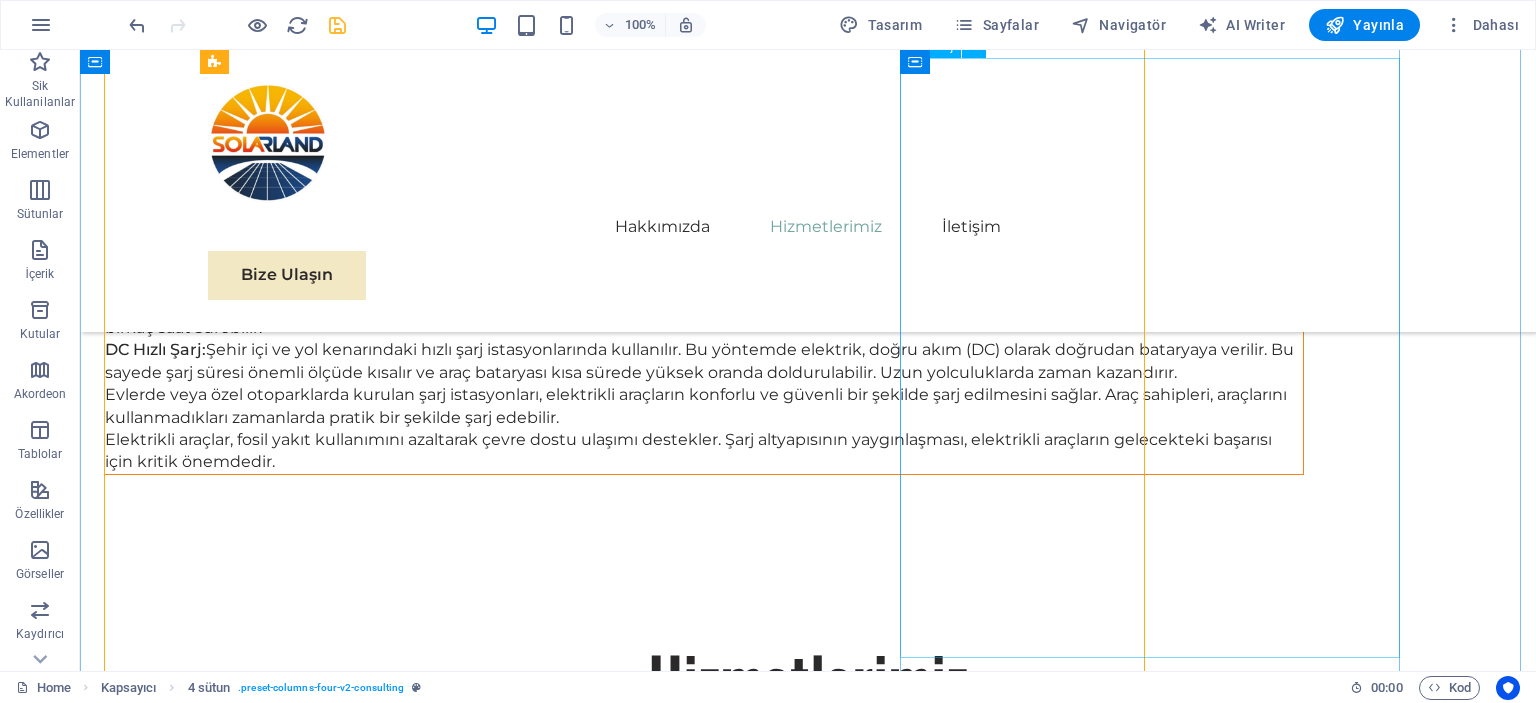 scroll, scrollTop: 5978, scrollLeft: 0, axis: vertical 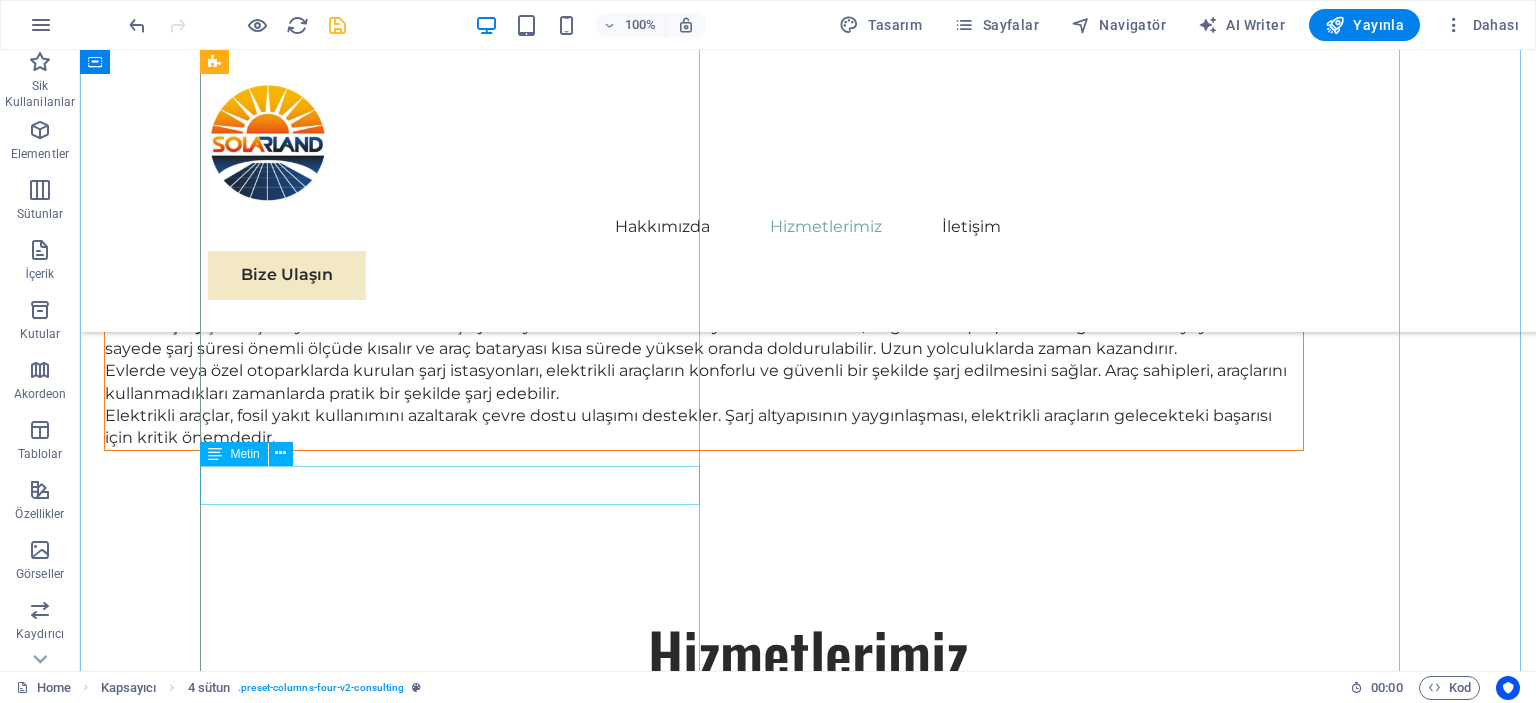 click on "Kurulum ve Montaj Hizmetleri" at bounding box center (808, 4011) 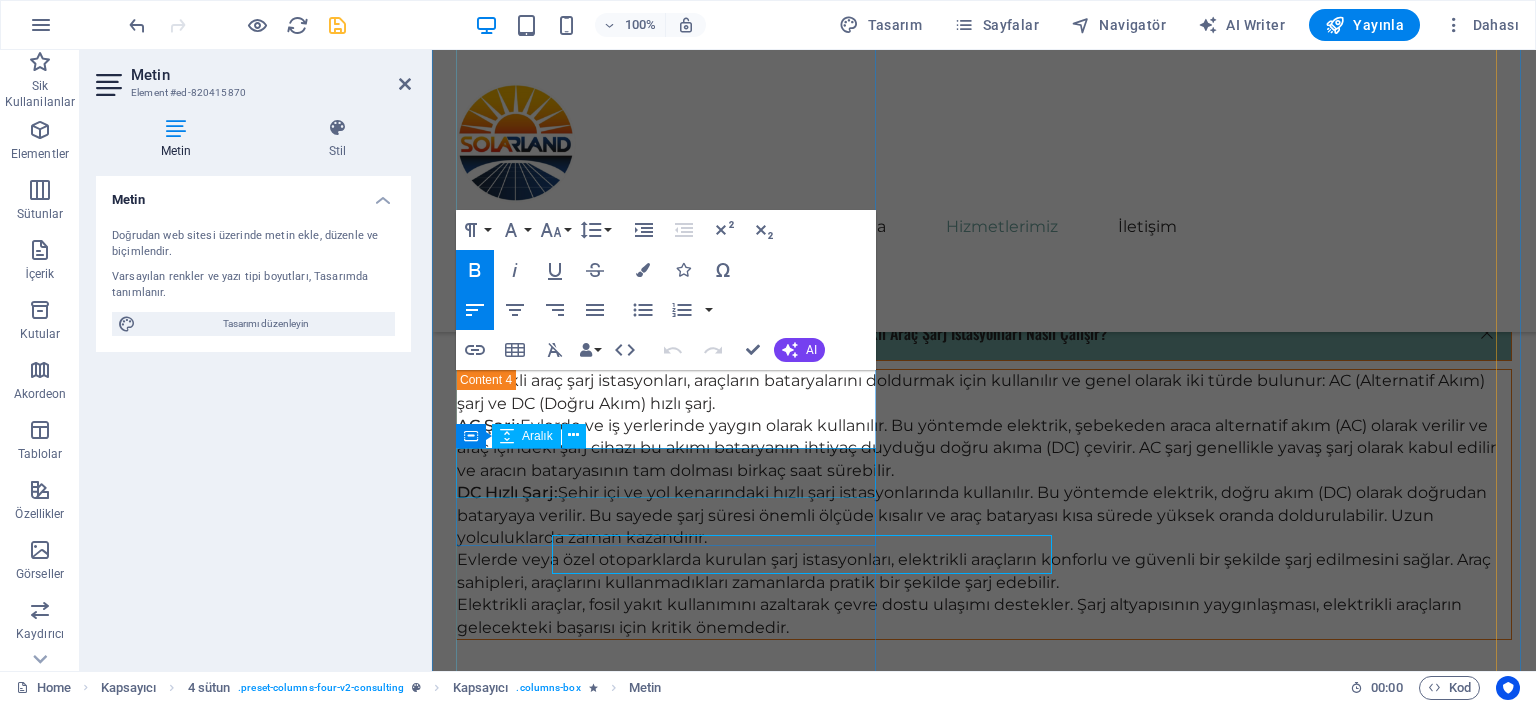 scroll, scrollTop: 5908, scrollLeft: 0, axis: vertical 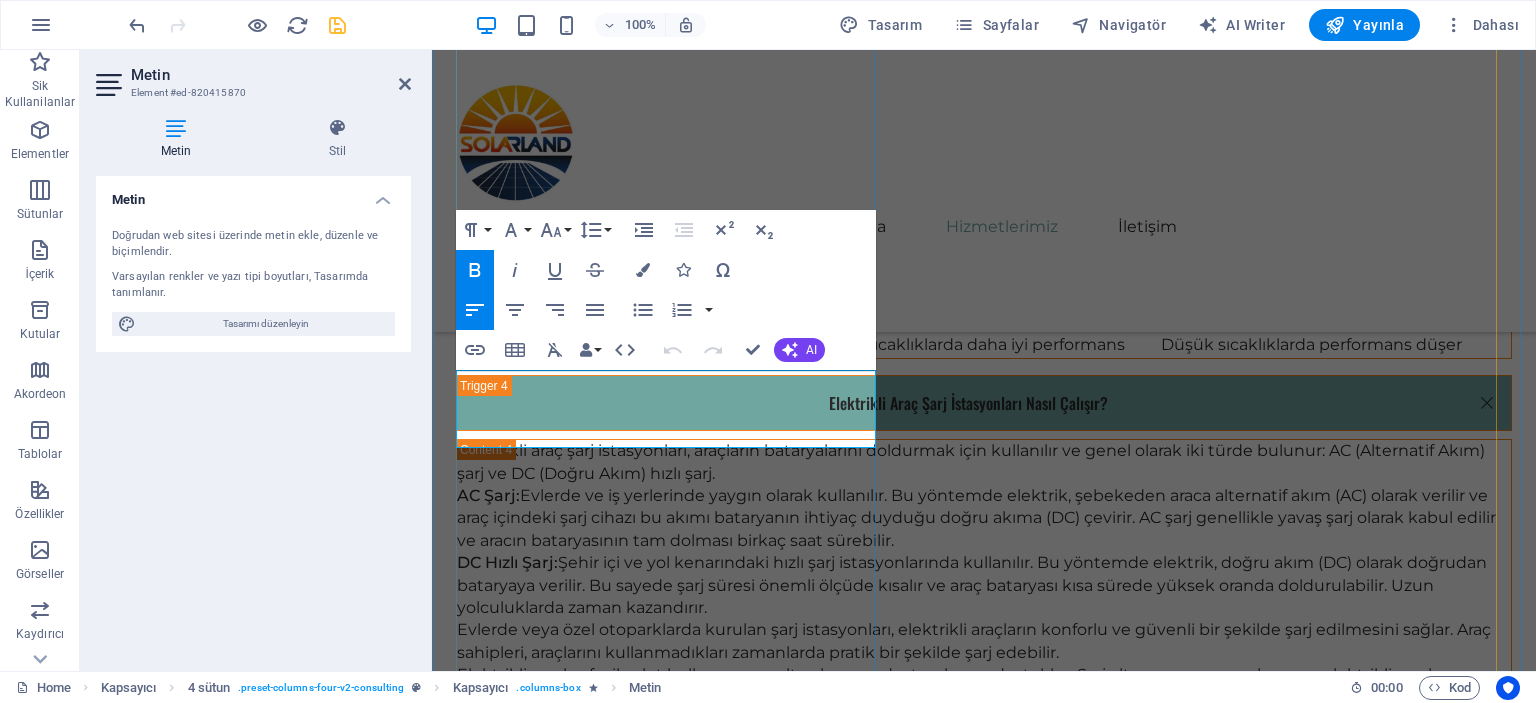 drag, startPoint x: 497, startPoint y: 402, endPoint x: 461, endPoint y: 390, distance: 37.94733 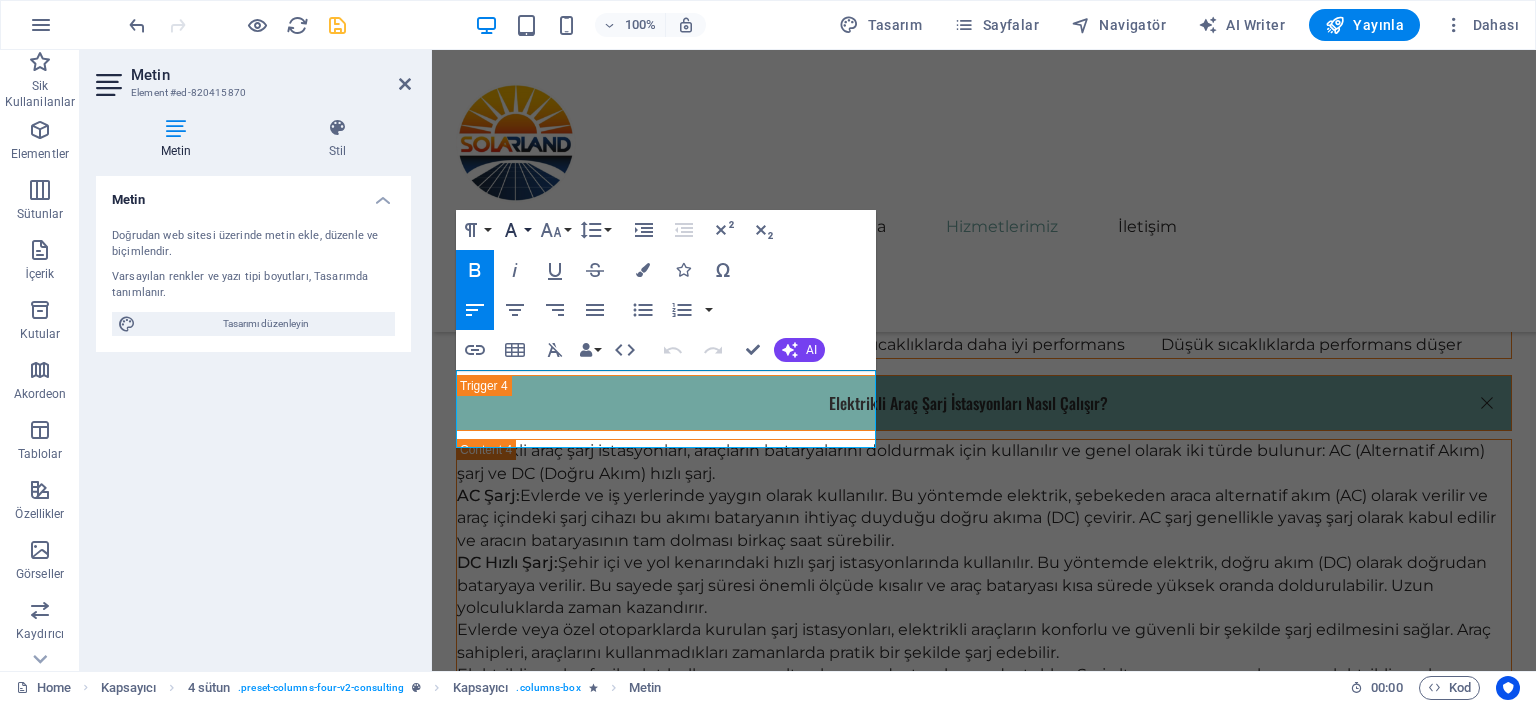 click on "Font Family" at bounding box center [515, 230] 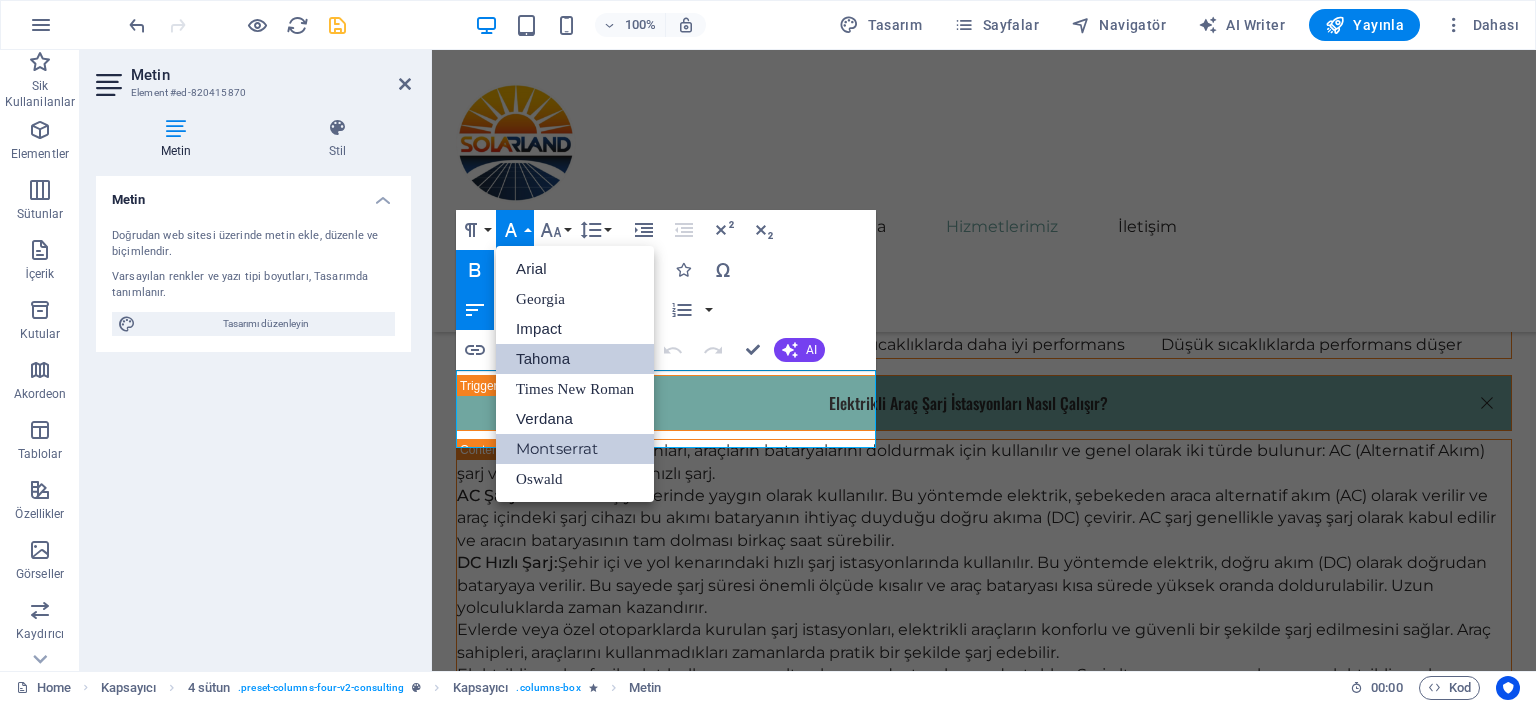 scroll, scrollTop: 0, scrollLeft: 0, axis: both 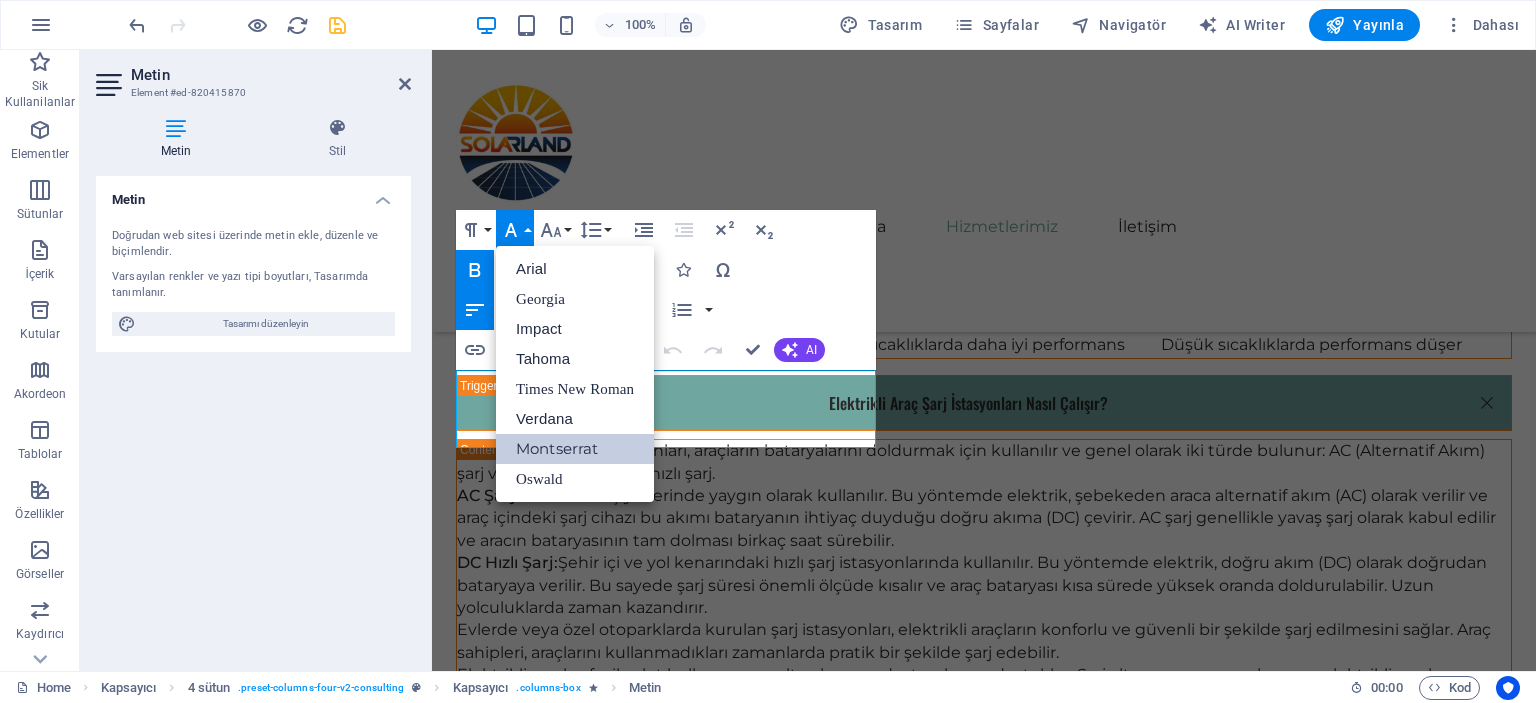 click on "Montserrat" at bounding box center (575, 449) 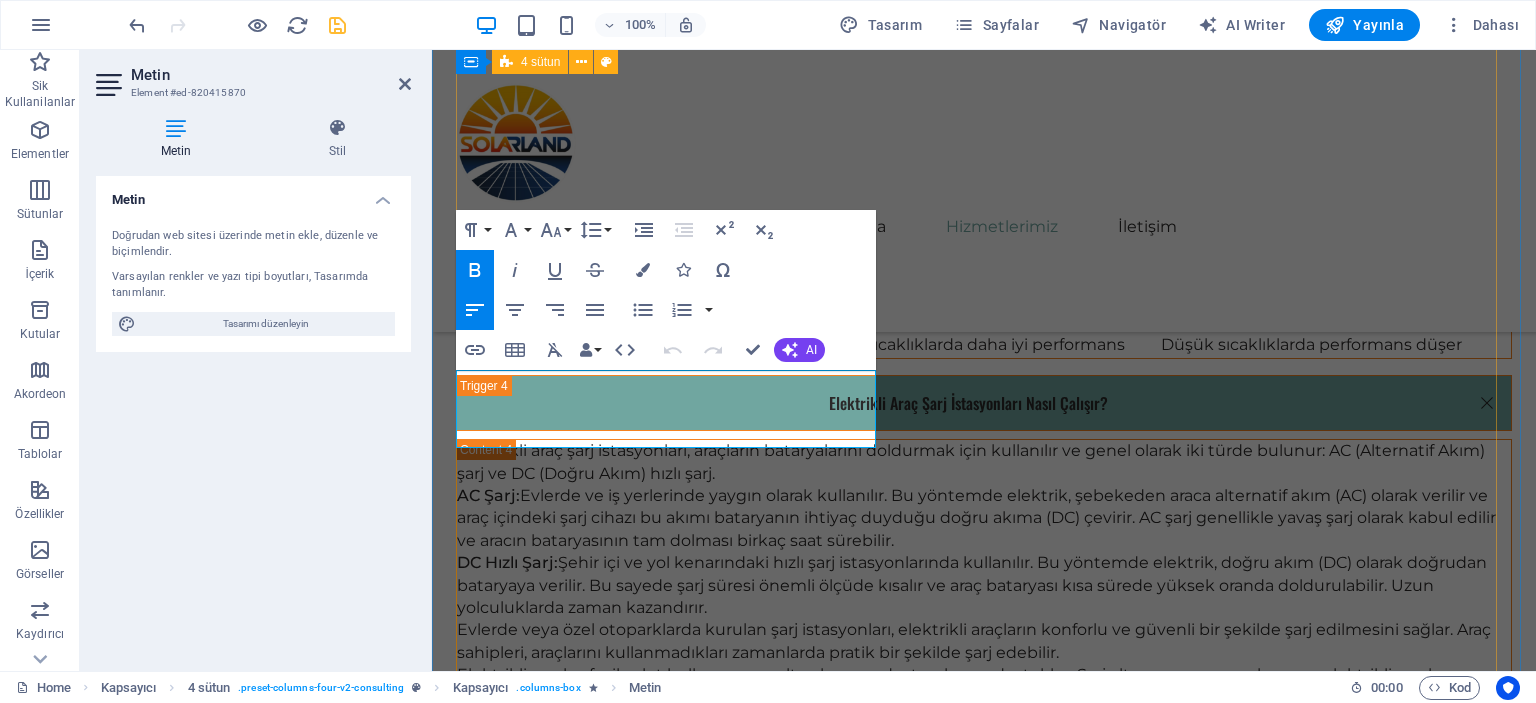 click on "01 Solar Panel Satışı Devamını Oku Daha Az Oku 02 Proje Danışmanlığı Devamını Oku Daha Az Oku 03 Kurulum ve Montaj Hizmetleri Devamını Oku Daha Az Oku 04 Bakım ve Destek Hizmetleri Devamını Oku Daha Az Oku" at bounding box center (984, 3325) 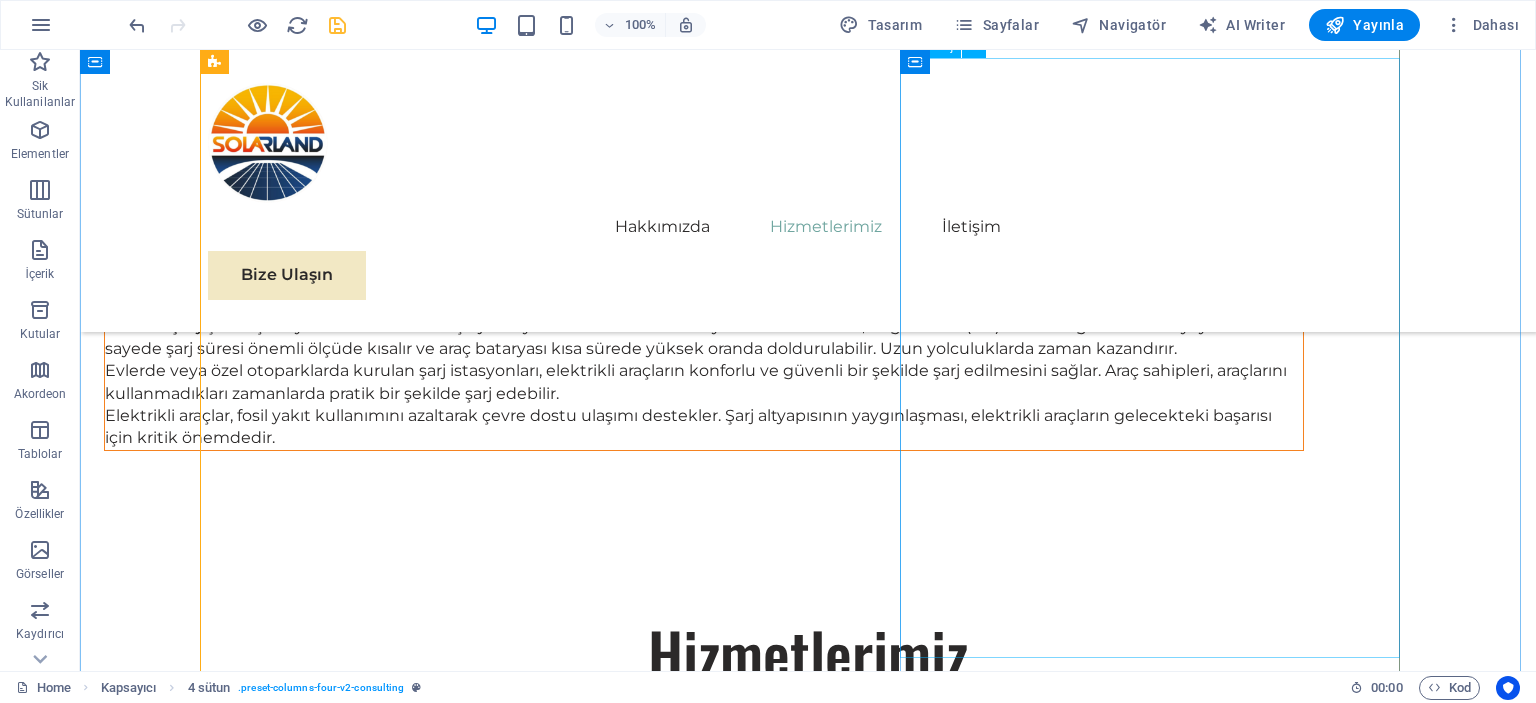 scroll, scrollTop: 6378, scrollLeft: 0, axis: vertical 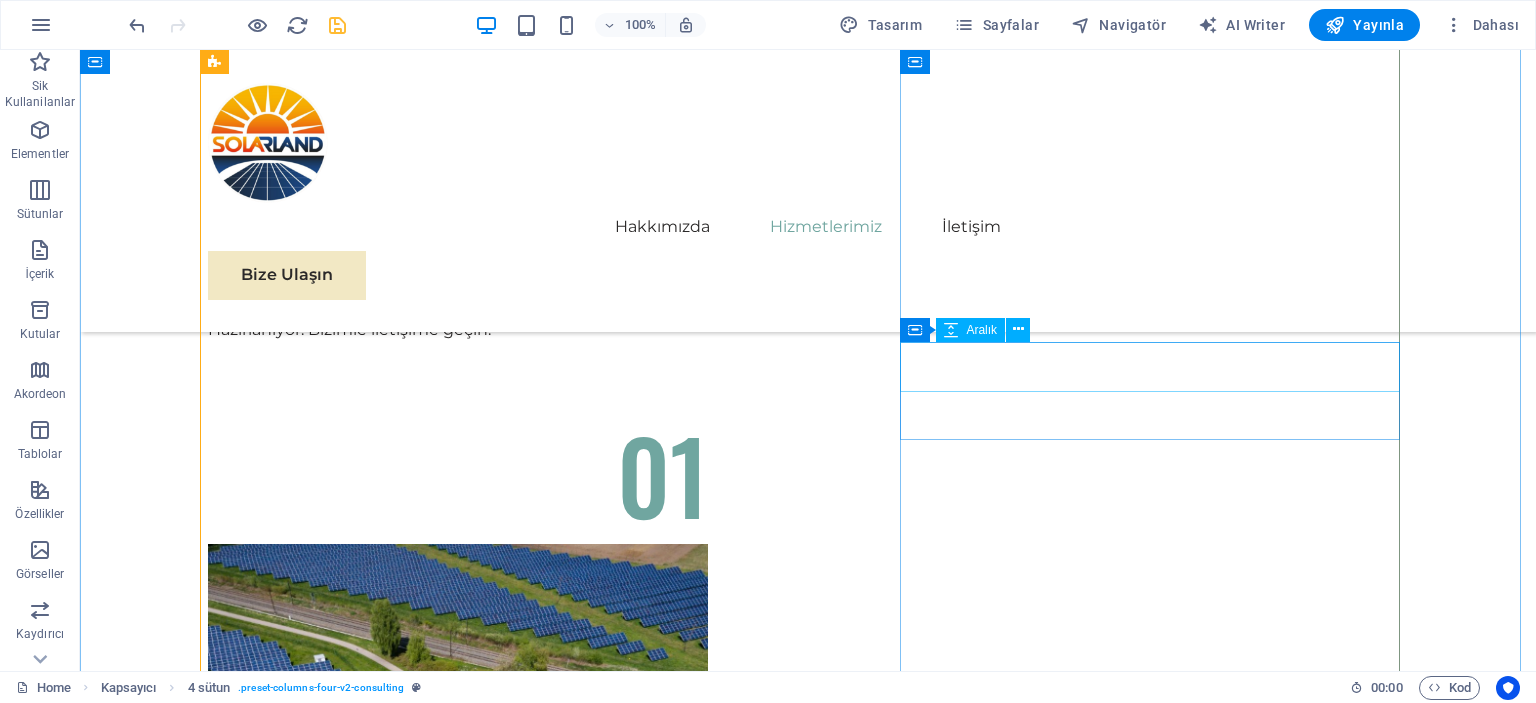 click on "Aralık" at bounding box center (970, 330) 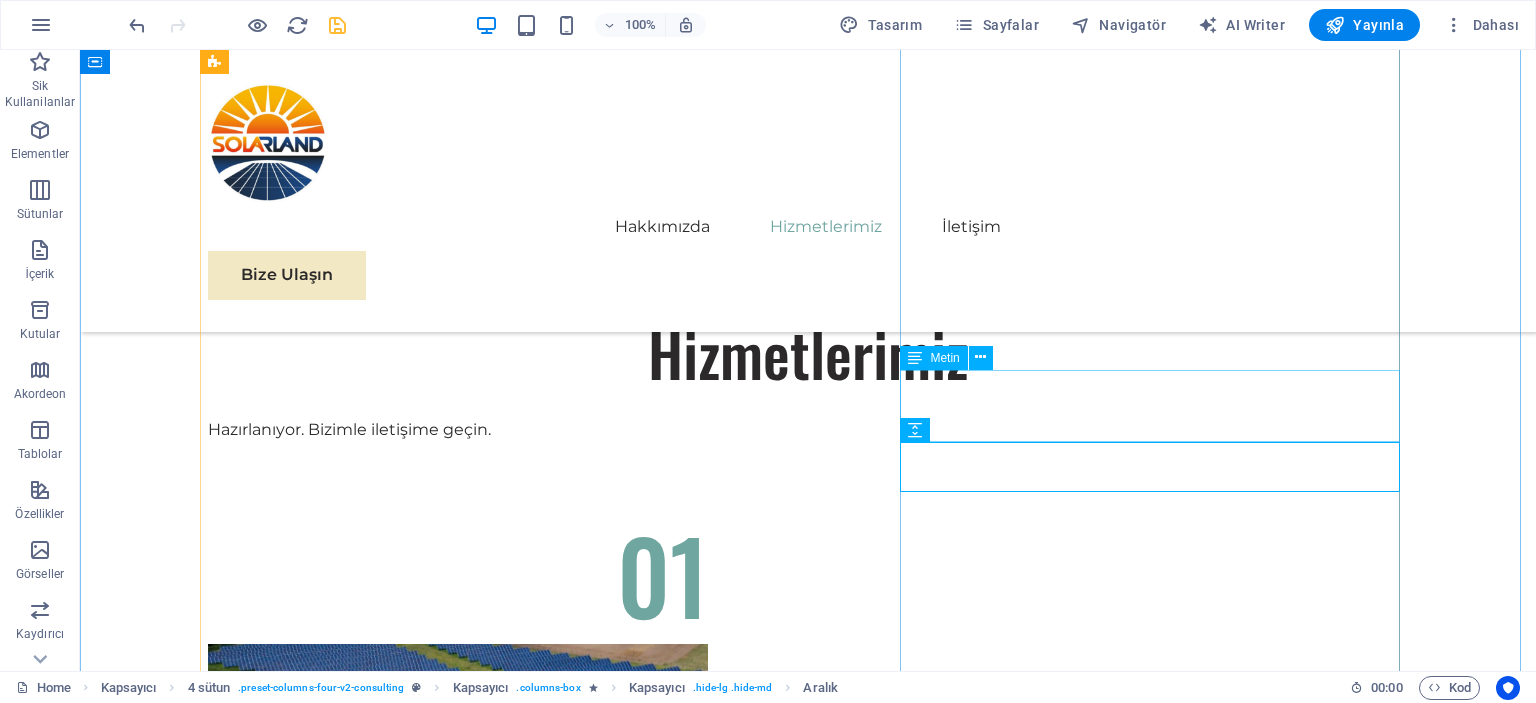click on "Bakım ve Destek Hizmetleri" at bounding box center (458, 4959) 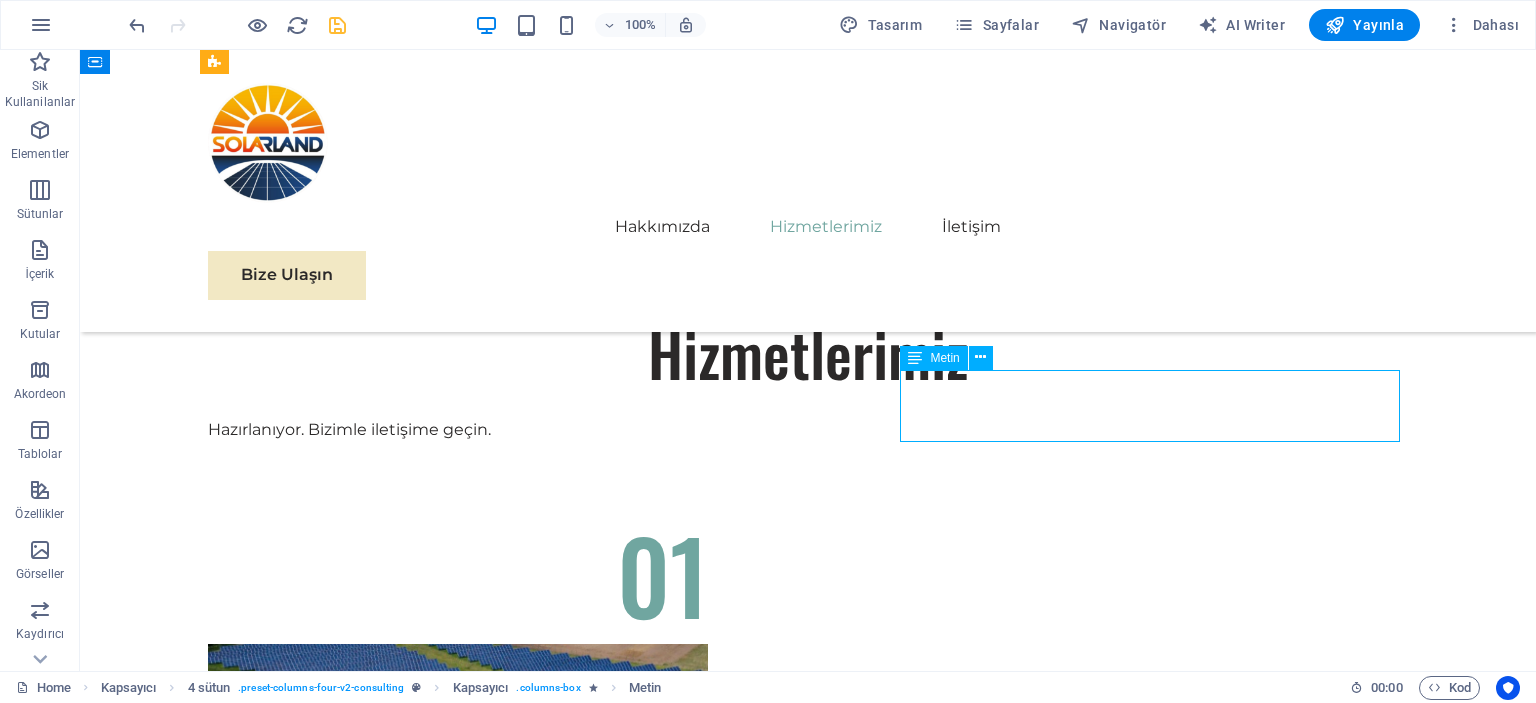 click on "Bakım ve Destek Hizmetleri" at bounding box center (458, 4959) 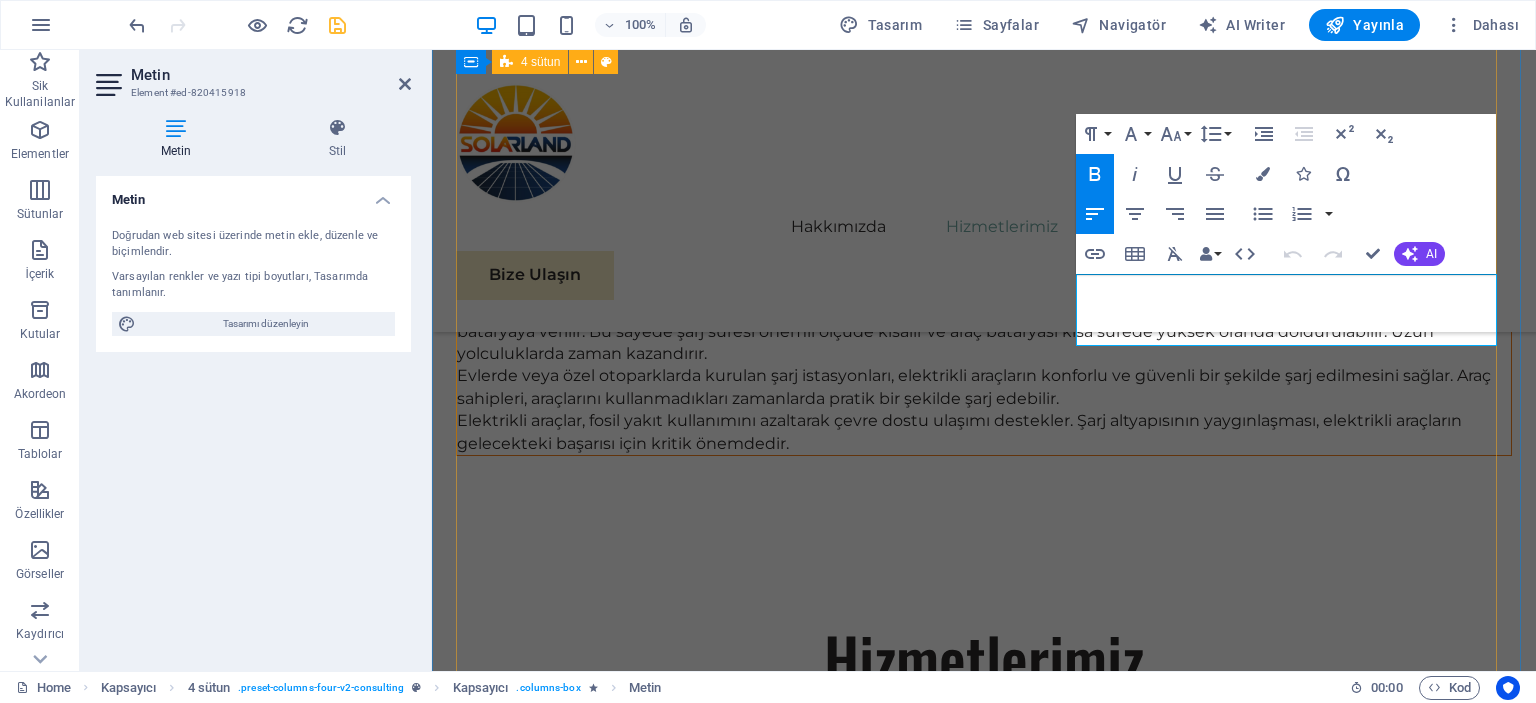 drag, startPoint x: 1082, startPoint y: 293, endPoint x: 1064, endPoint y: 285, distance: 19.697716 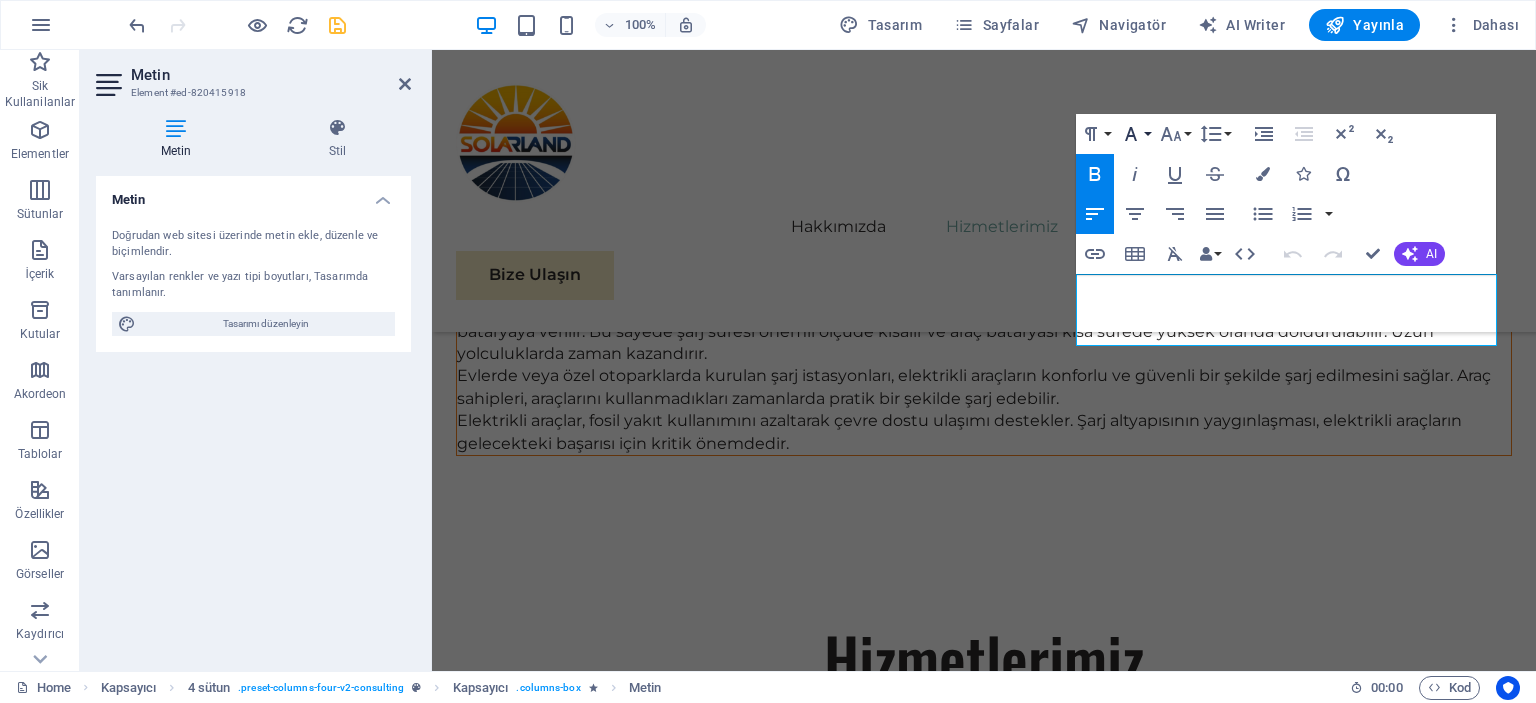click 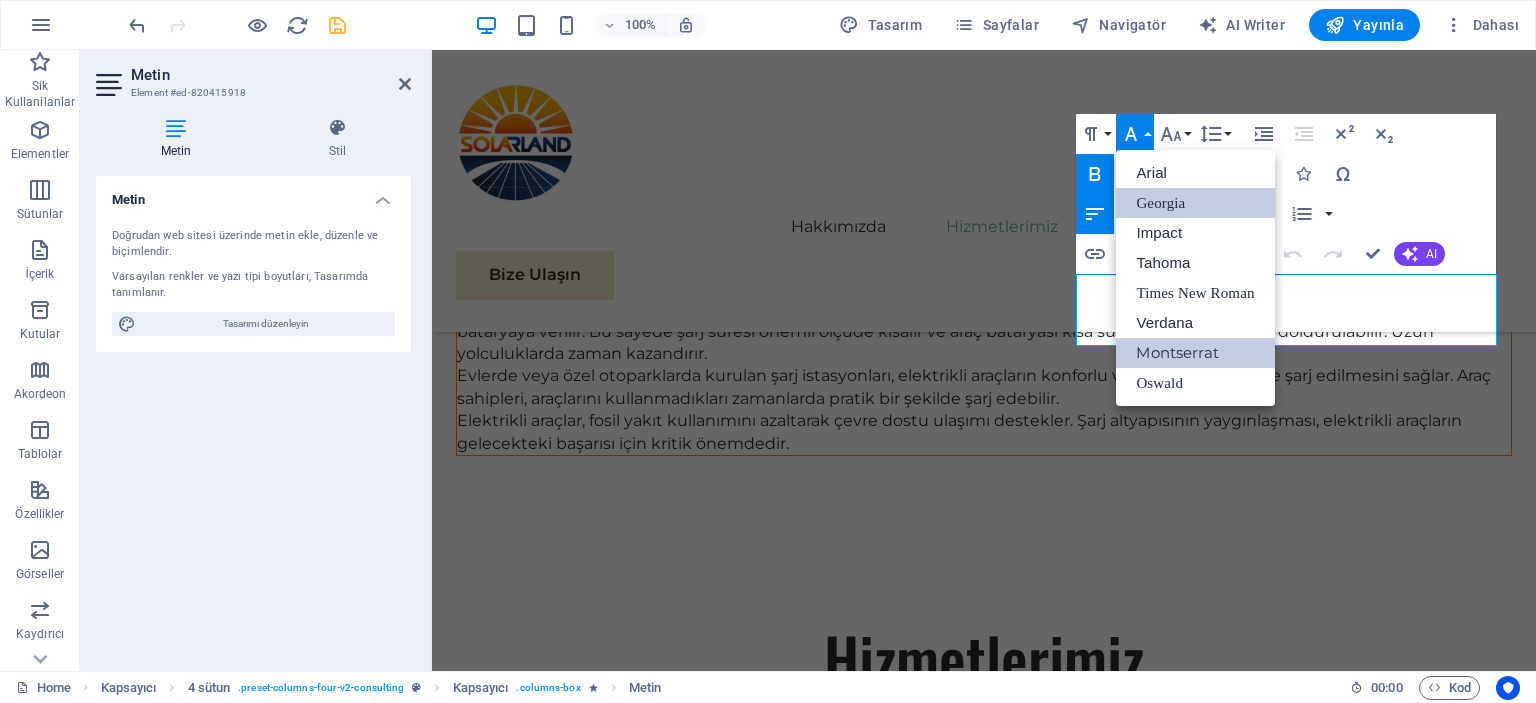 scroll, scrollTop: 0, scrollLeft: 0, axis: both 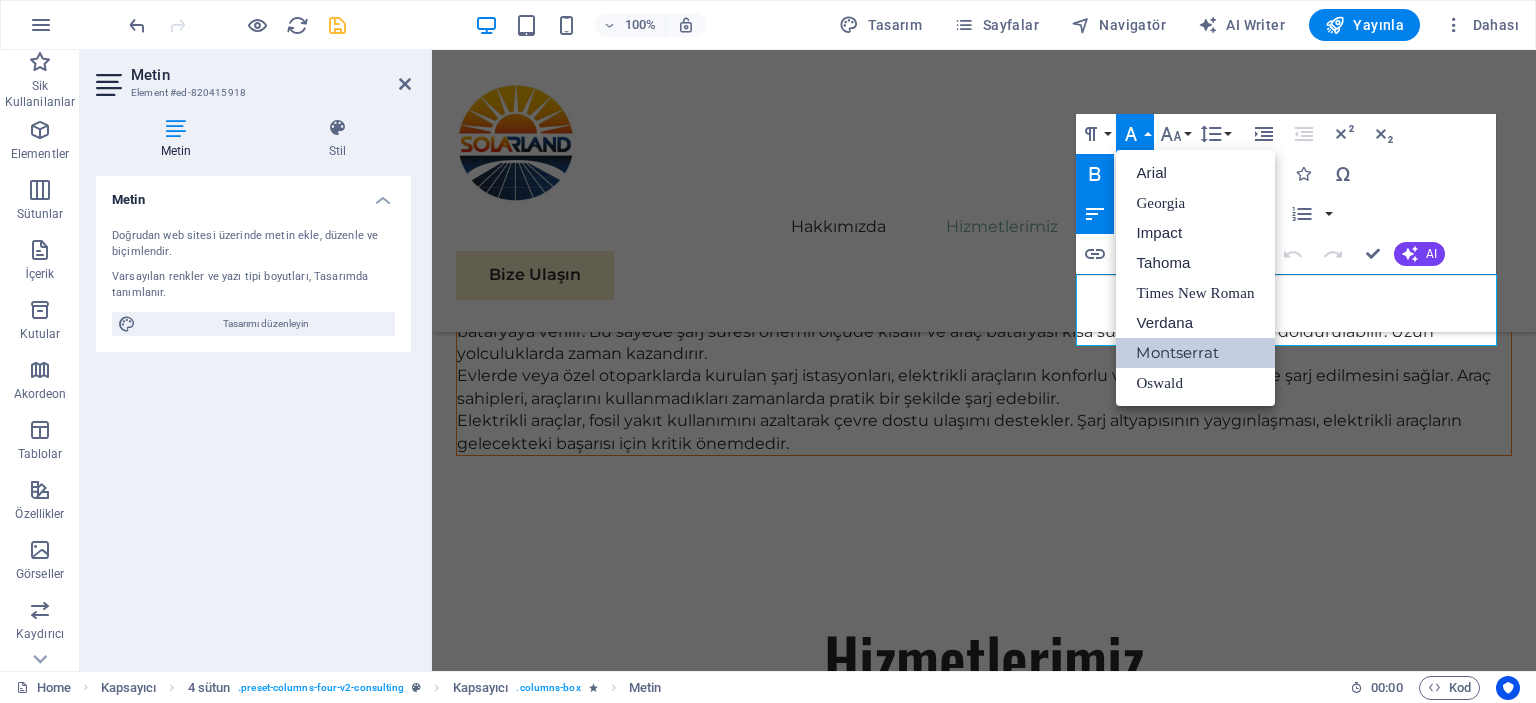 click on "Montserrat" at bounding box center (1195, 353) 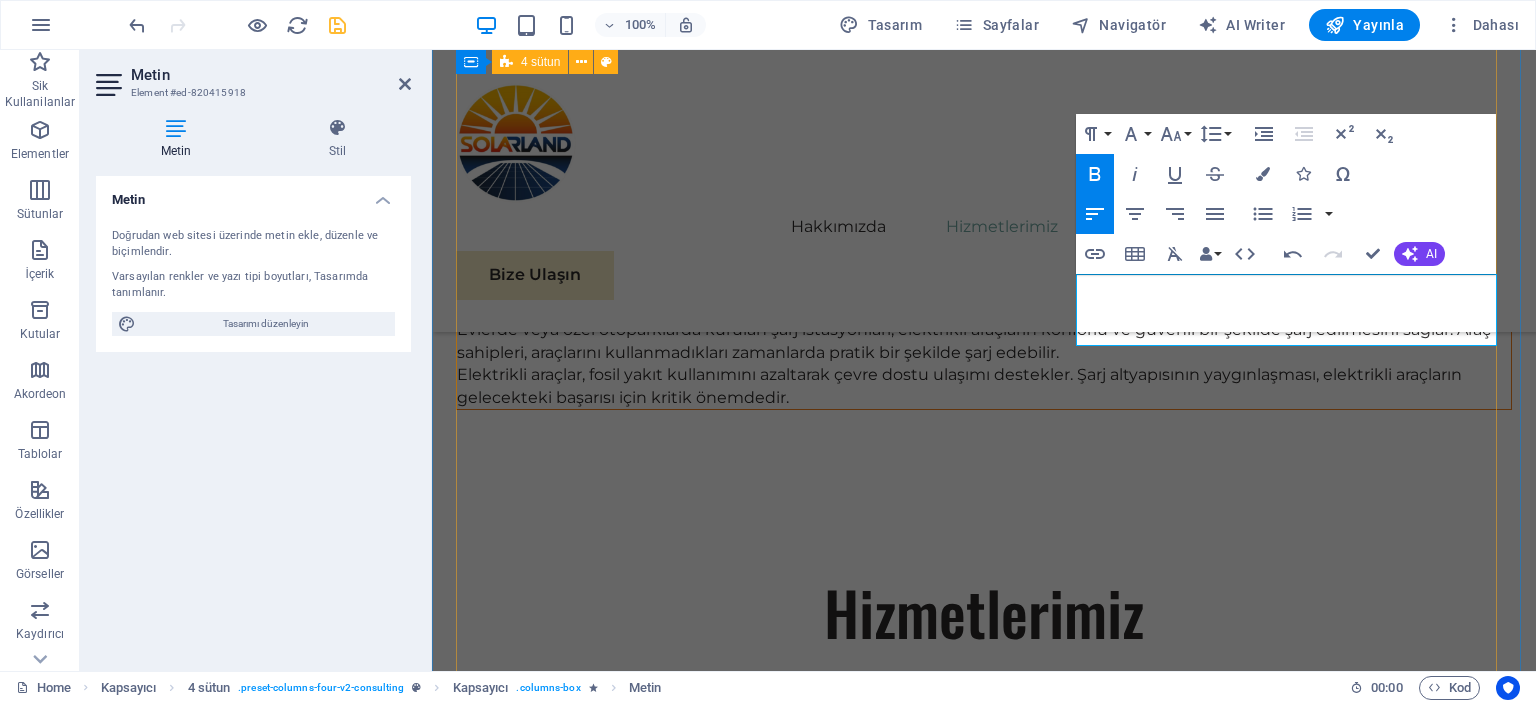 click on "01 Solar Panel Satışı Devamını Oku Daha Az Oku 02 Proje Danışmanlığı Devamını Oku Daha Az Oku 03 Kurulum ve Montaj Hizmetleri Devamını Oku Daha Az Oku 04 Bakım ve Destek Hizmetleri Devamını Oku Daha Az Oku" at bounding box center [984, 3025] 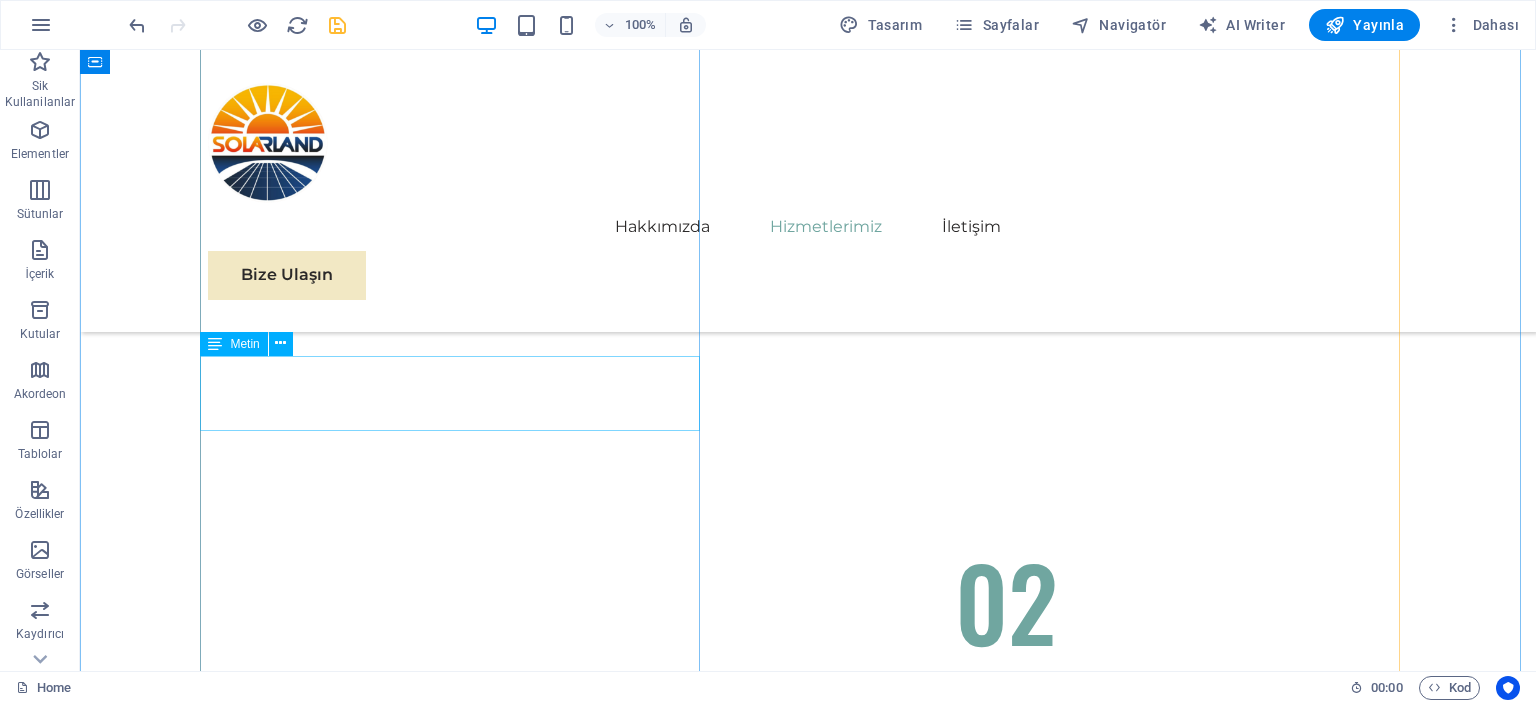 click on "Off-Grid ve On-Grid Sistem Çözümleri" at bounding box center [458, 4948] 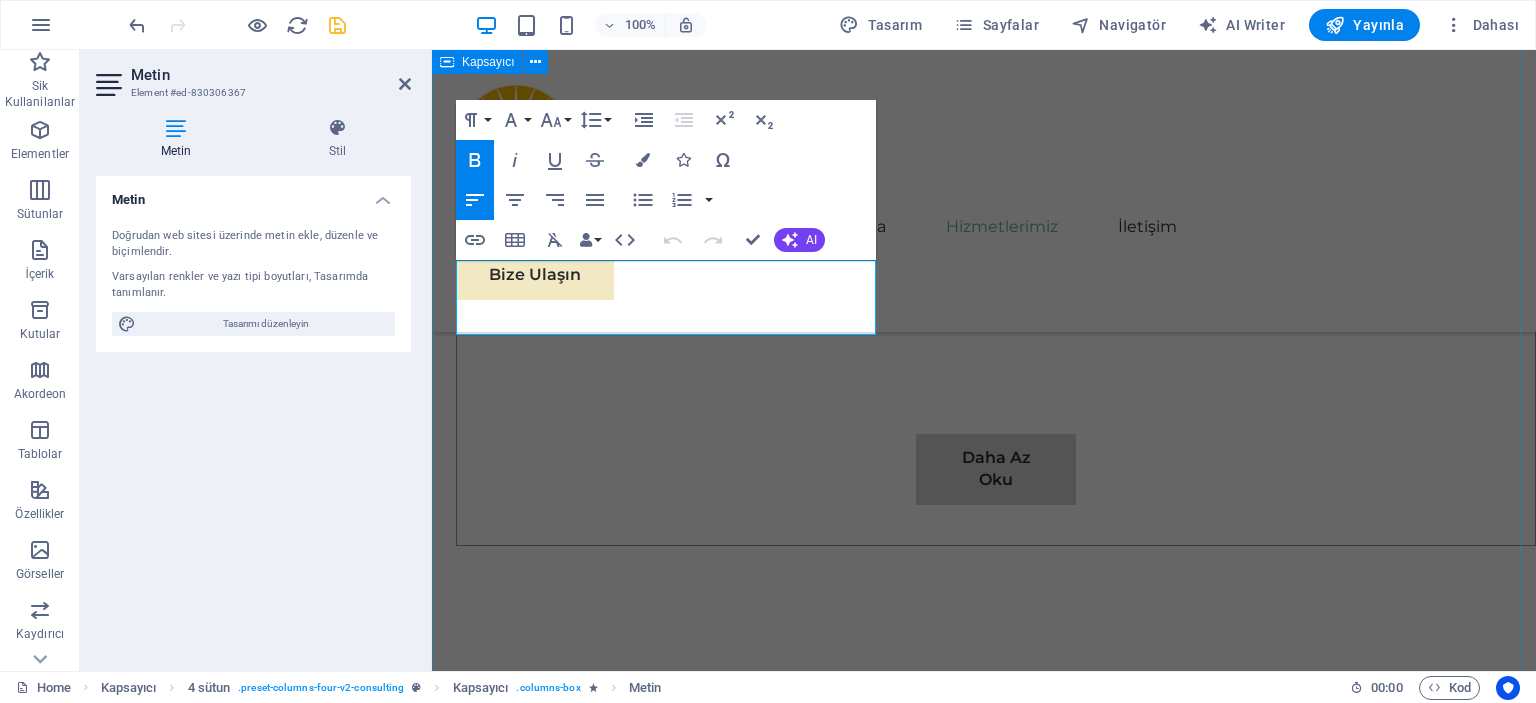 drag, startPoint x: 680, startPoint y: 323, endPoint x: 440, endPoint y: 276, distance: 244.55879 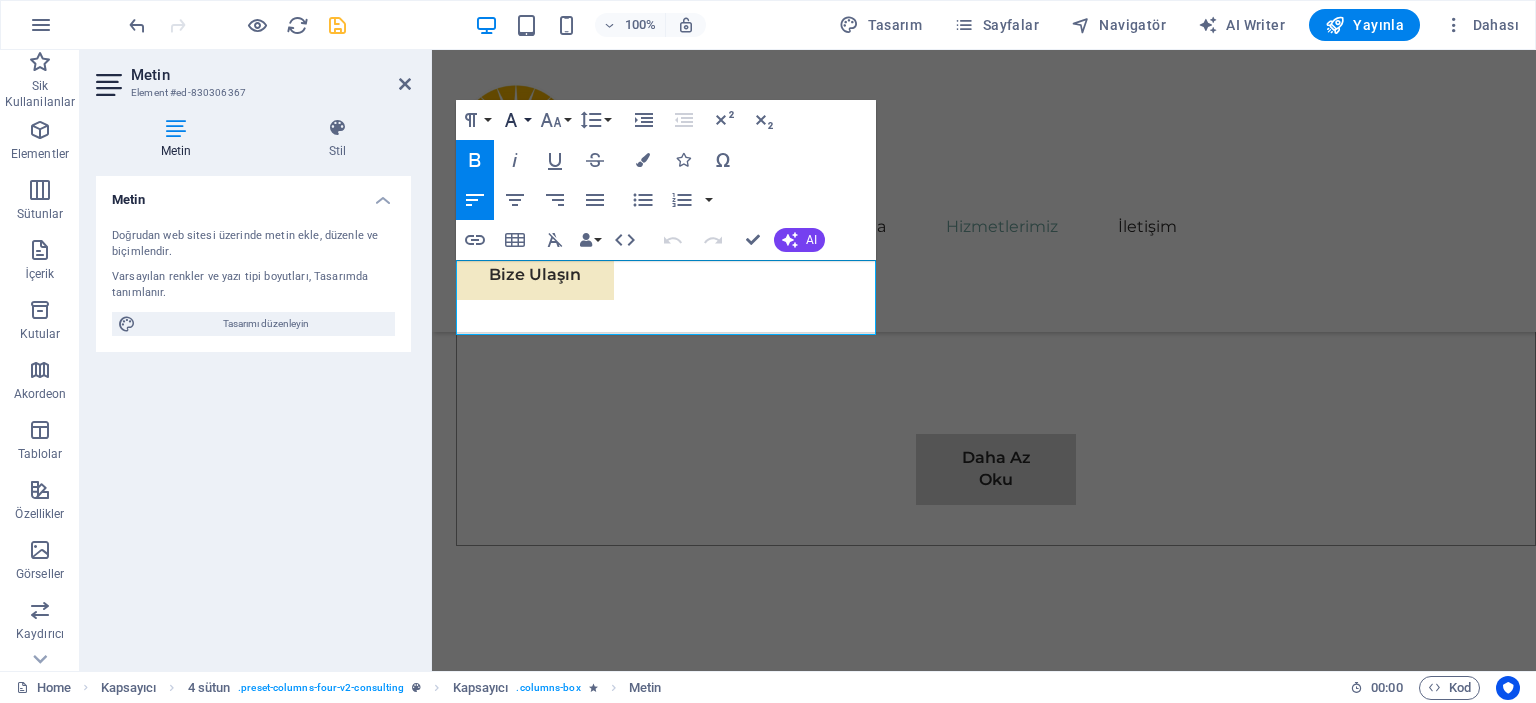 click on "Font Family" at bounding box center (515, 120) 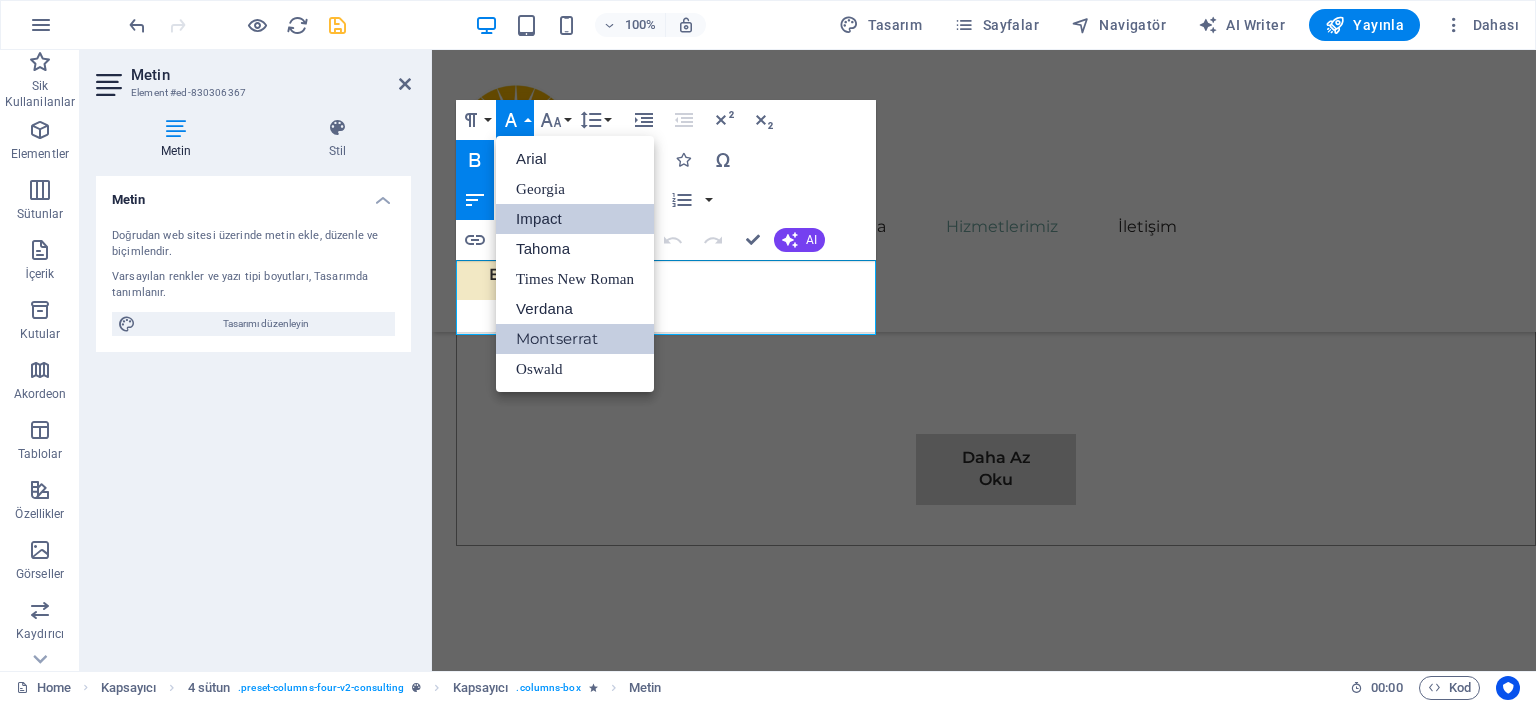 scroll, scrollTop: 0, scrollLeft: 0, axis: both 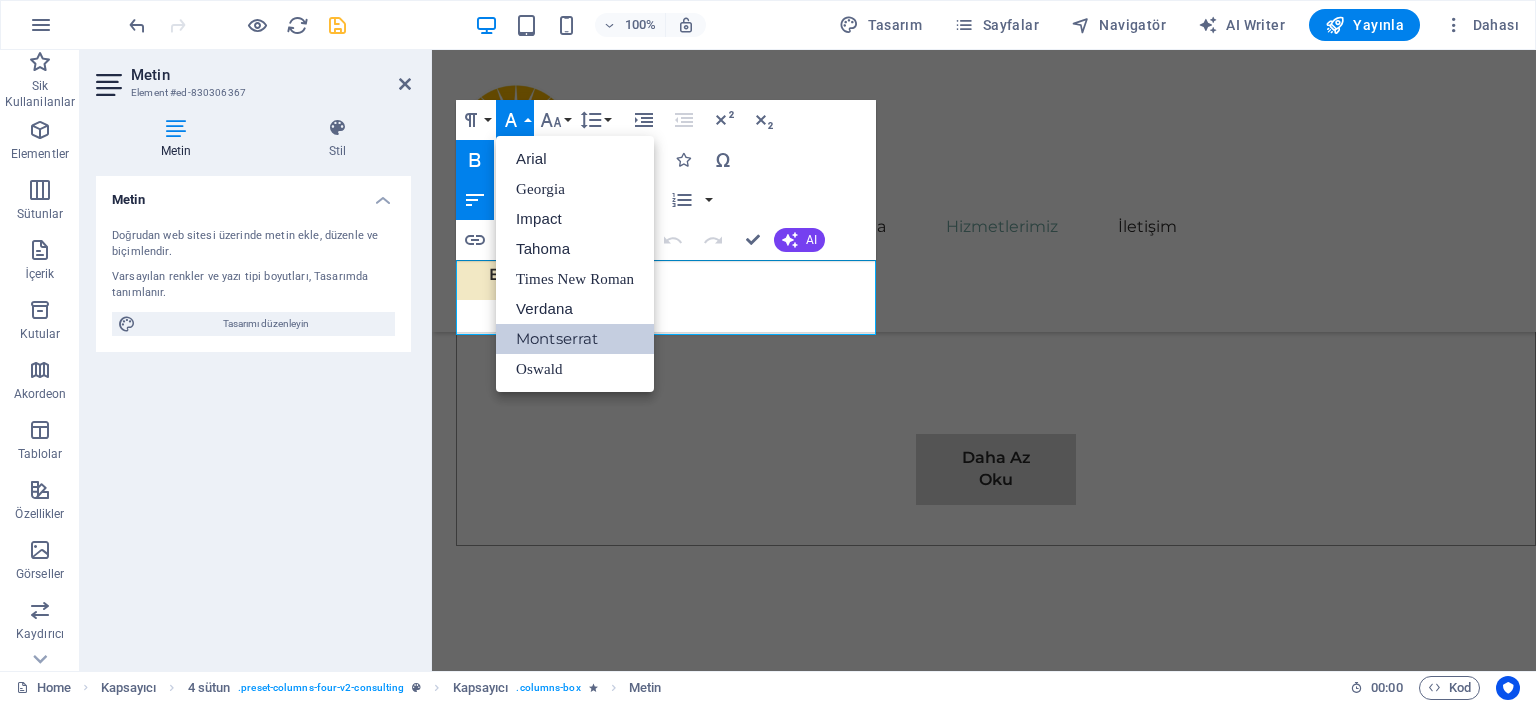 click on "Montserrat" at bounding box center [575, 339] 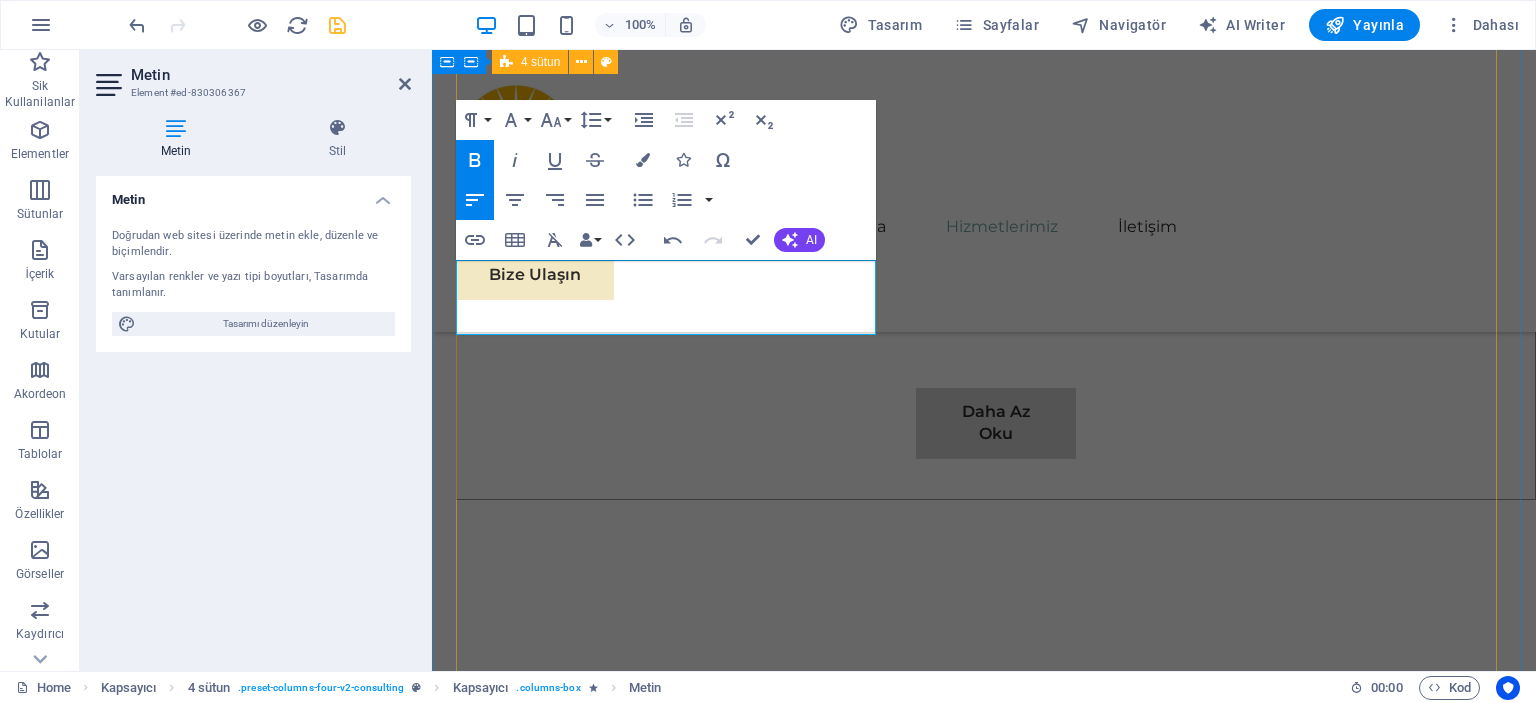 click on "05 Off-Grid ve On-Grid Sistem Çözümleri Devamını Oku Daha Az Oku 06 Batarya ve Enerji Depolama Sistemleri Devamını Oku Daha Az Oku 07 Tarımsal Sulama Sistemleri Devamını Oku Daha Az Oku 08 Elektrikli Araç Şarj İstasyonları Devamını Oku Daha Az Oku" at bounding box center (984, 6511) 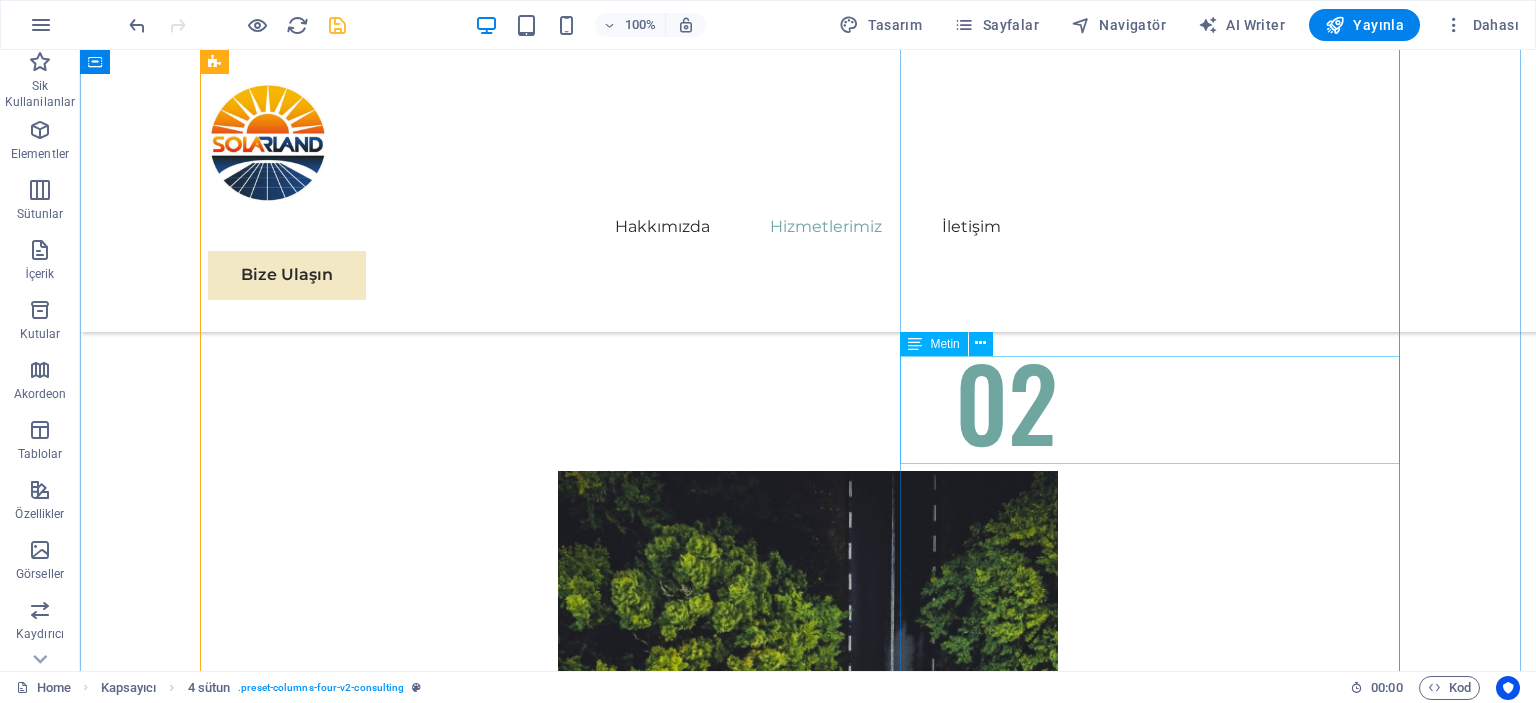 click on "Batarya ve Enerji Depolama Sistemleri" at bounding box center [808, 6231] 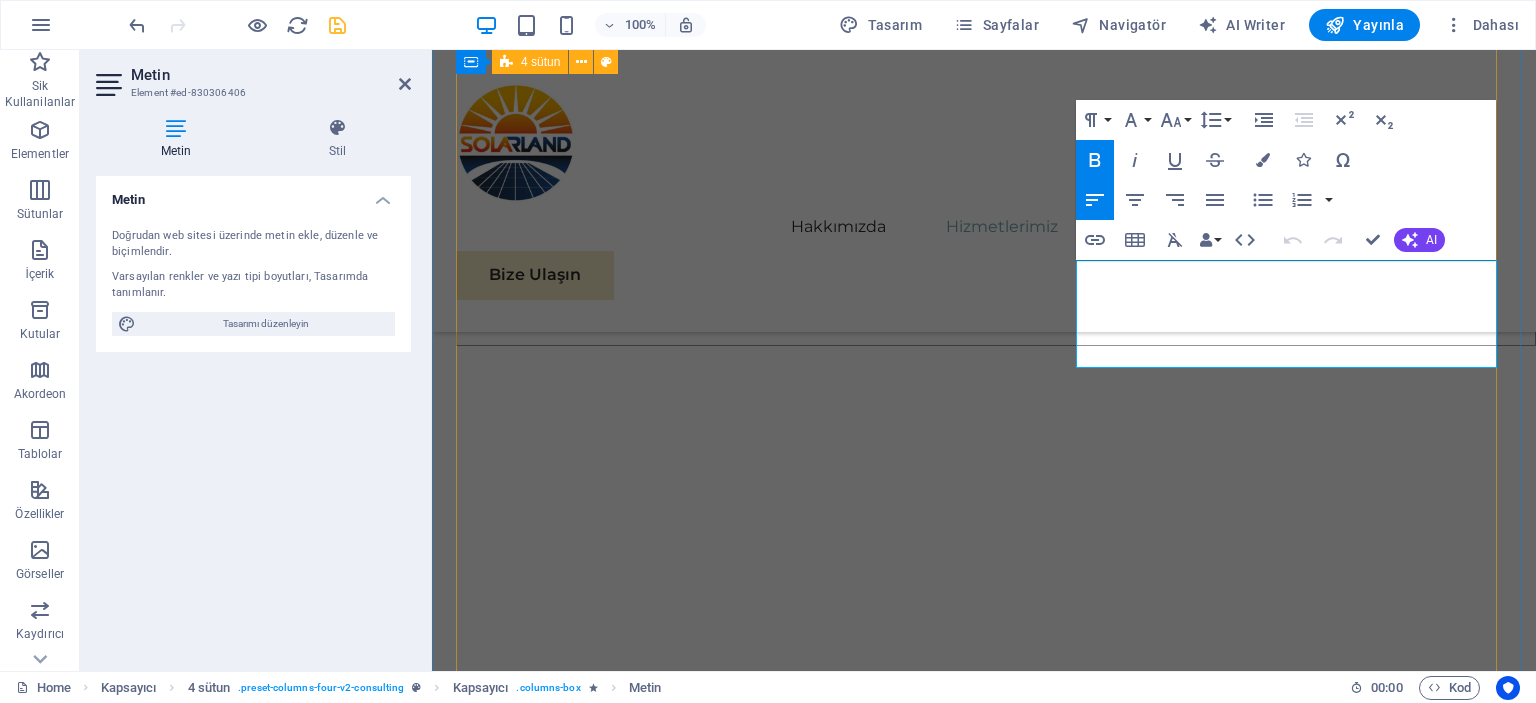 drag, startPoint x: 1112, startPoint y: 288, endPoint x: 1065, endPoint y: 258, distance: 55.758408 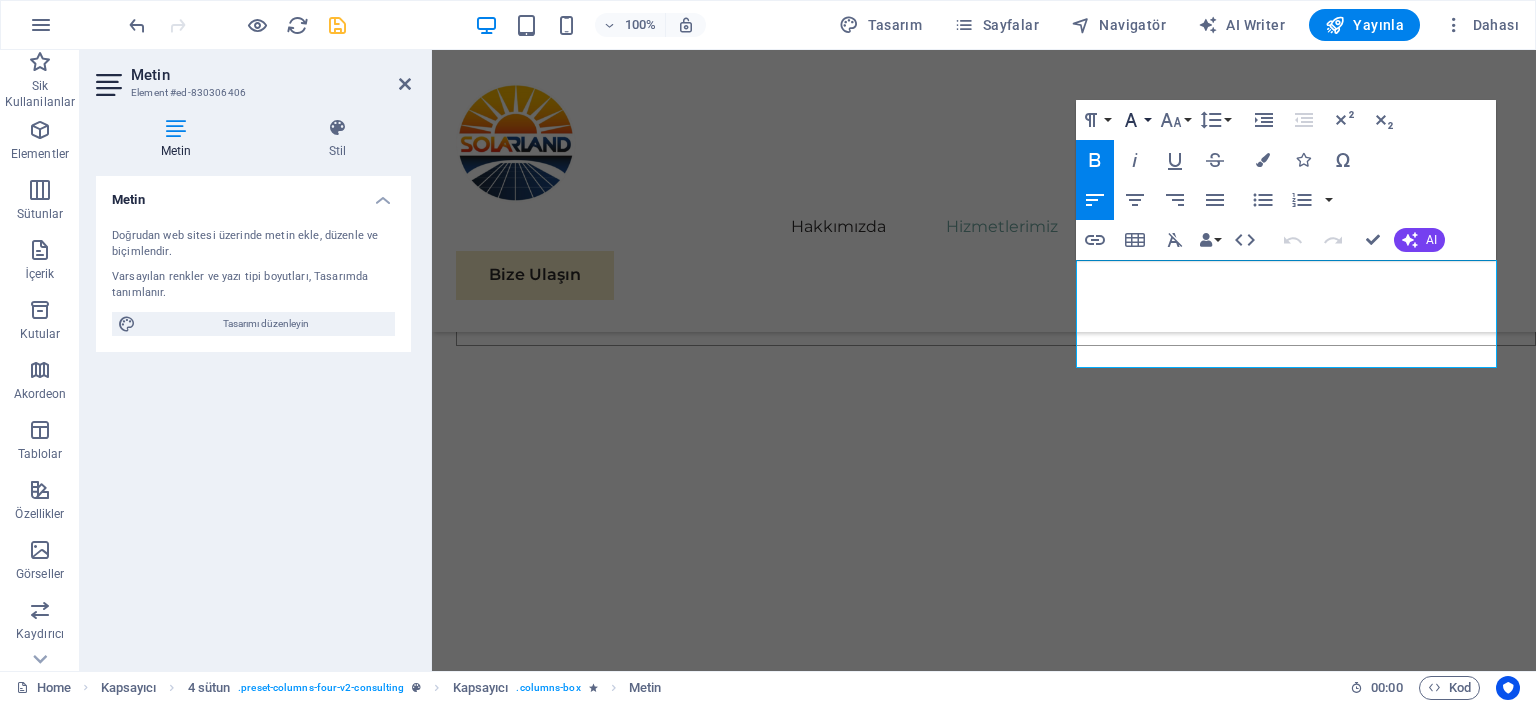 click on "Font Family" at bounding box center (1135, 120) 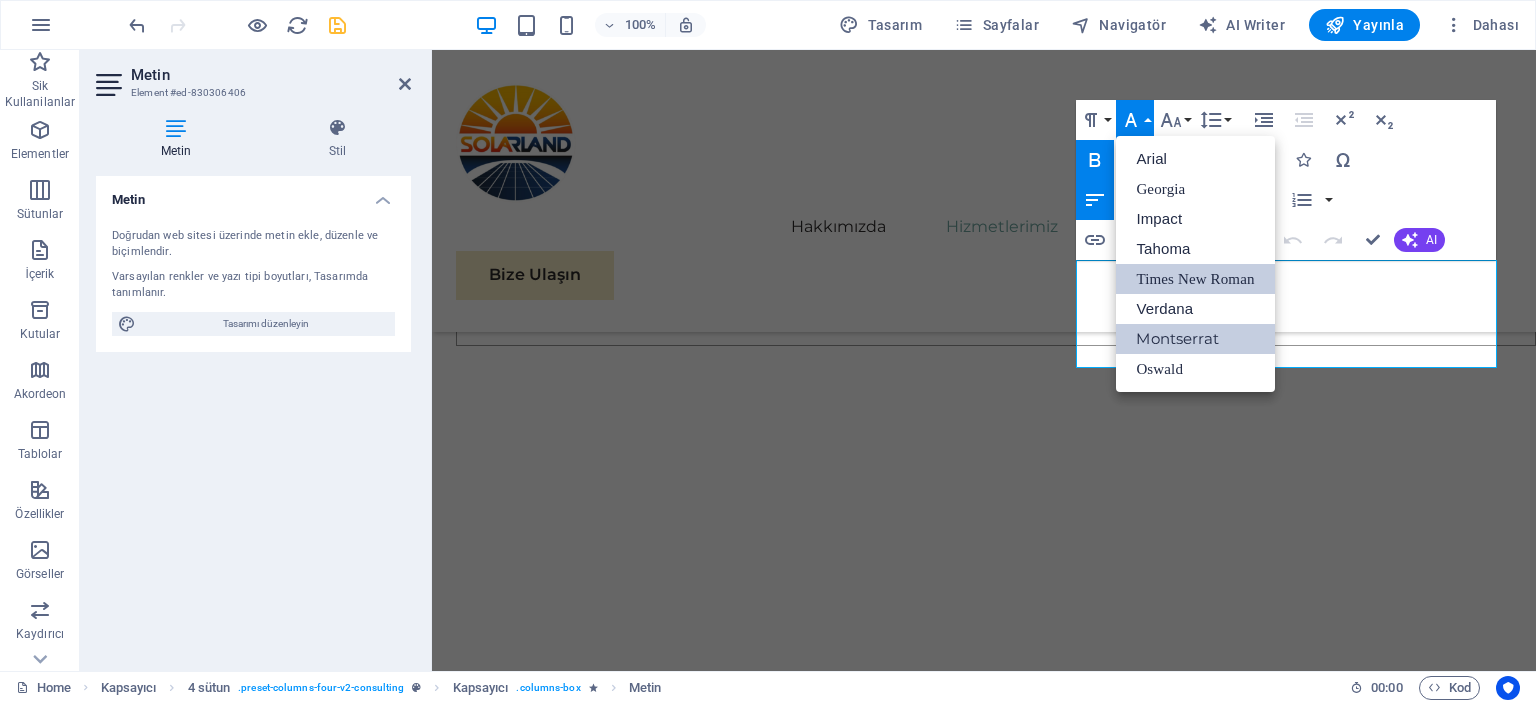 scroll, scrollTop: 0, scrollLeft: 0, axis: both 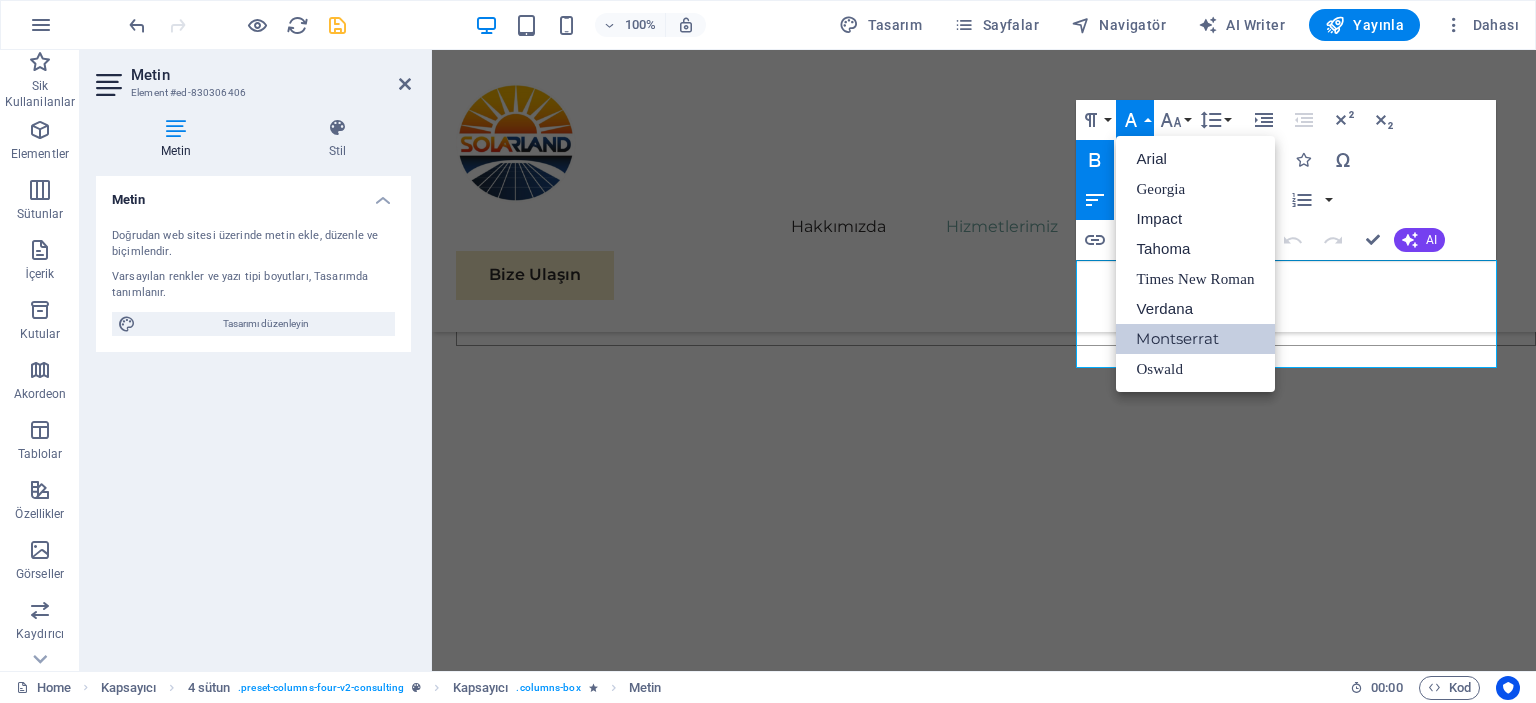 click on "Montserrat" at bounding box center [1195, 339] 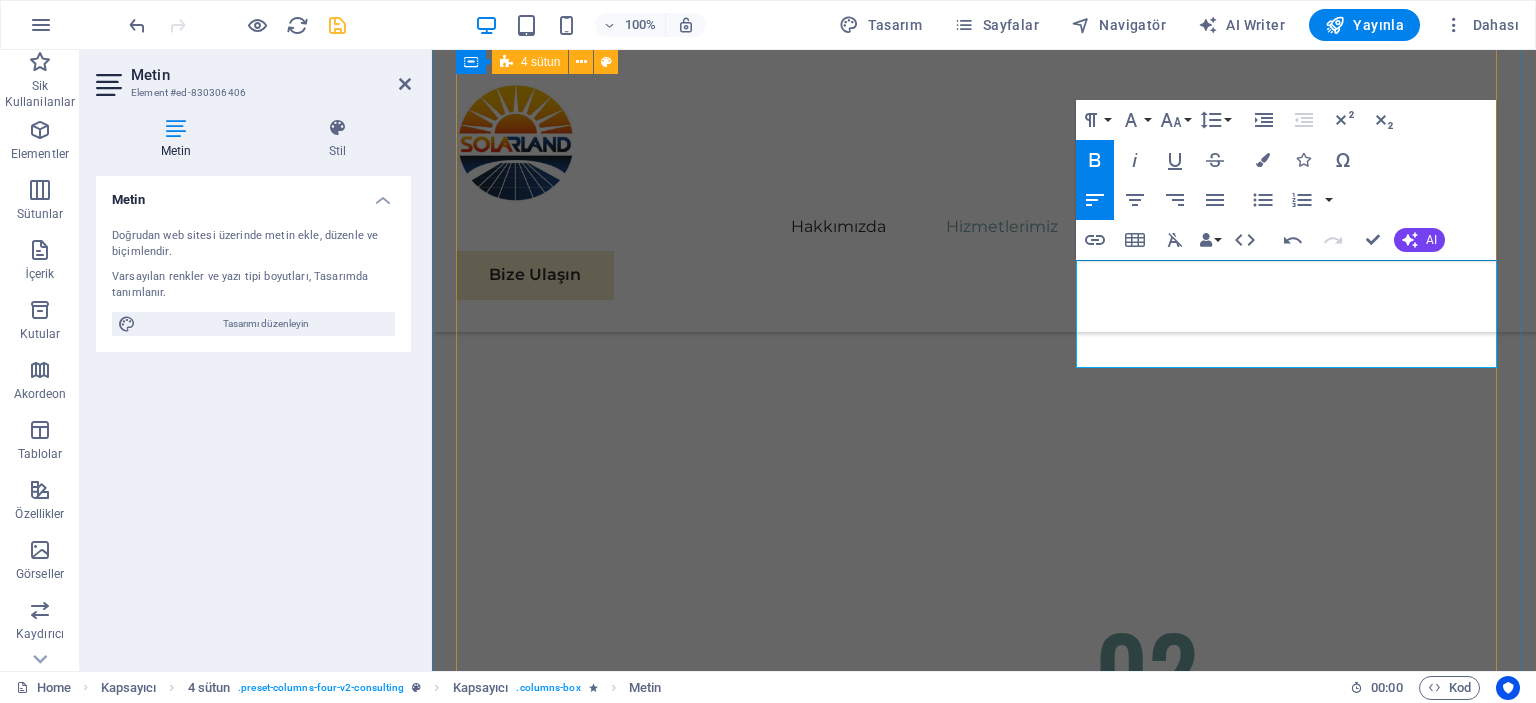 click on "05 Off-Grid ve On-Grid Sistem Çözümleri Devamını Oku Daha Az Oku 06 Batarya ve Enerji Depolama Sistemleri Devamını Oku Daha Az Oku 07 Tarımsal Sulama Sistemleri Devamını Oku Daha Az Oku 08 Elektrikli Araç Şarj İstasyonları Devamını Oku Daha Az Oku" at bounding box center [984, 6311] 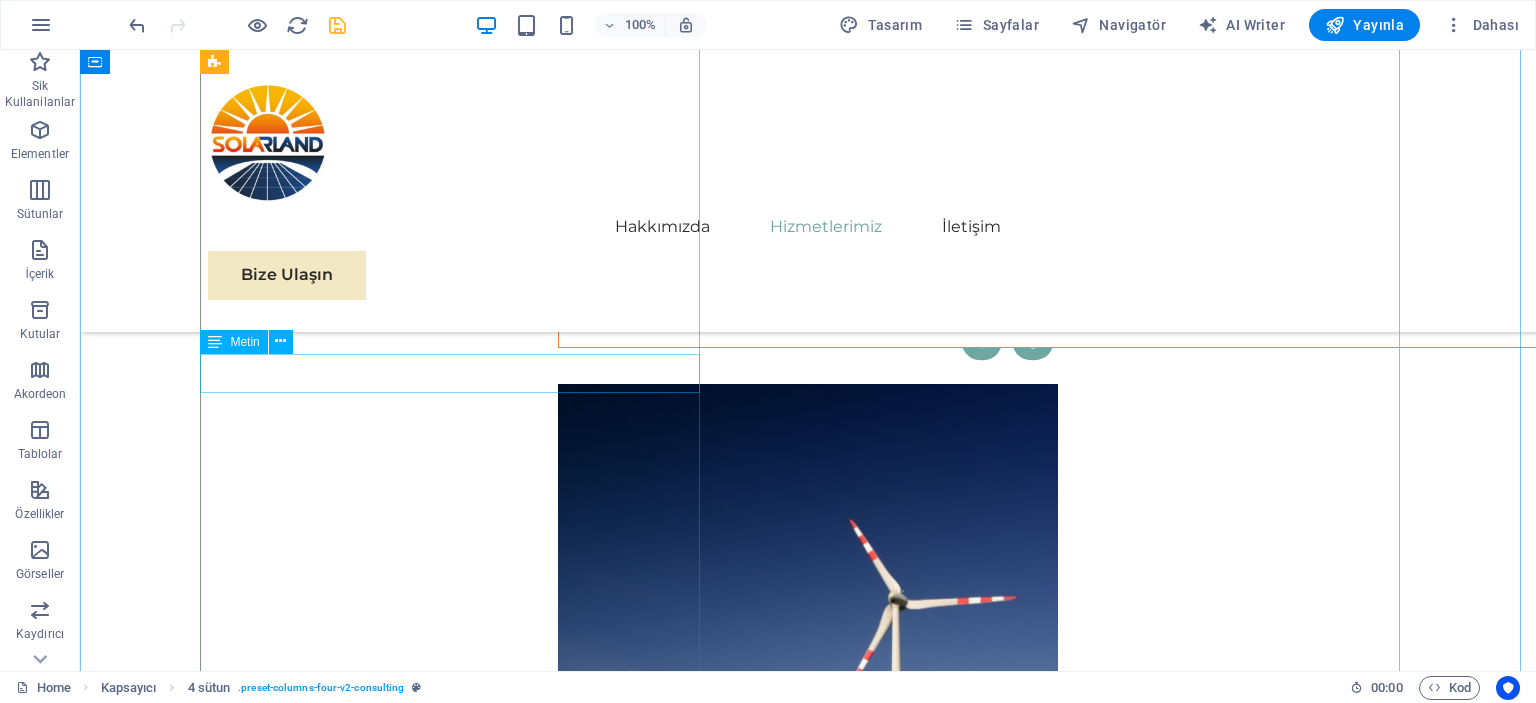 click on "Tarımsal Sulama Sistemleri" at bounding box center [808, 6195] 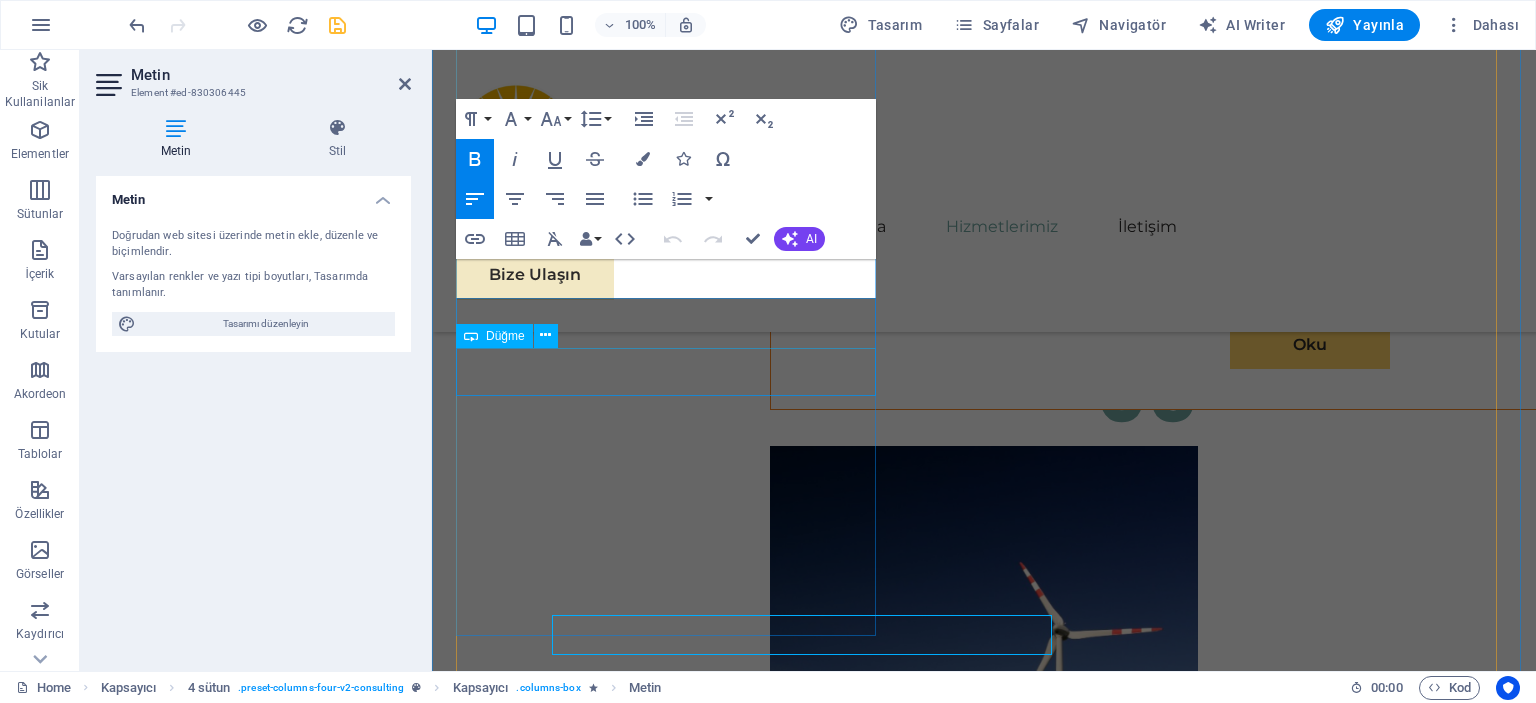 scroll, scrollTop: 8712, scrollLeft: 0, axis: vertical 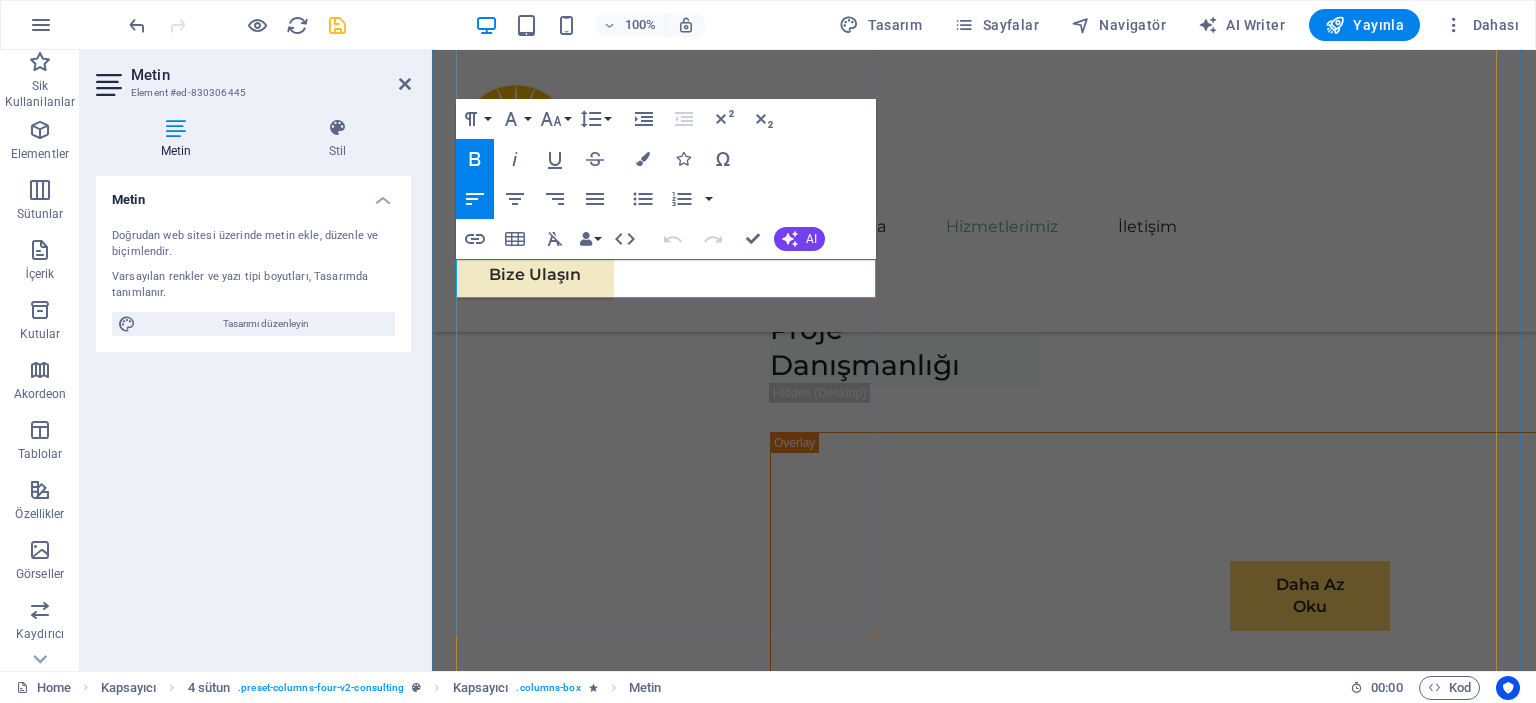 drag, startPoint x: 814, startPoint y: 269, endPoint x: 458, endPoint y: 262, distance: 356.06882 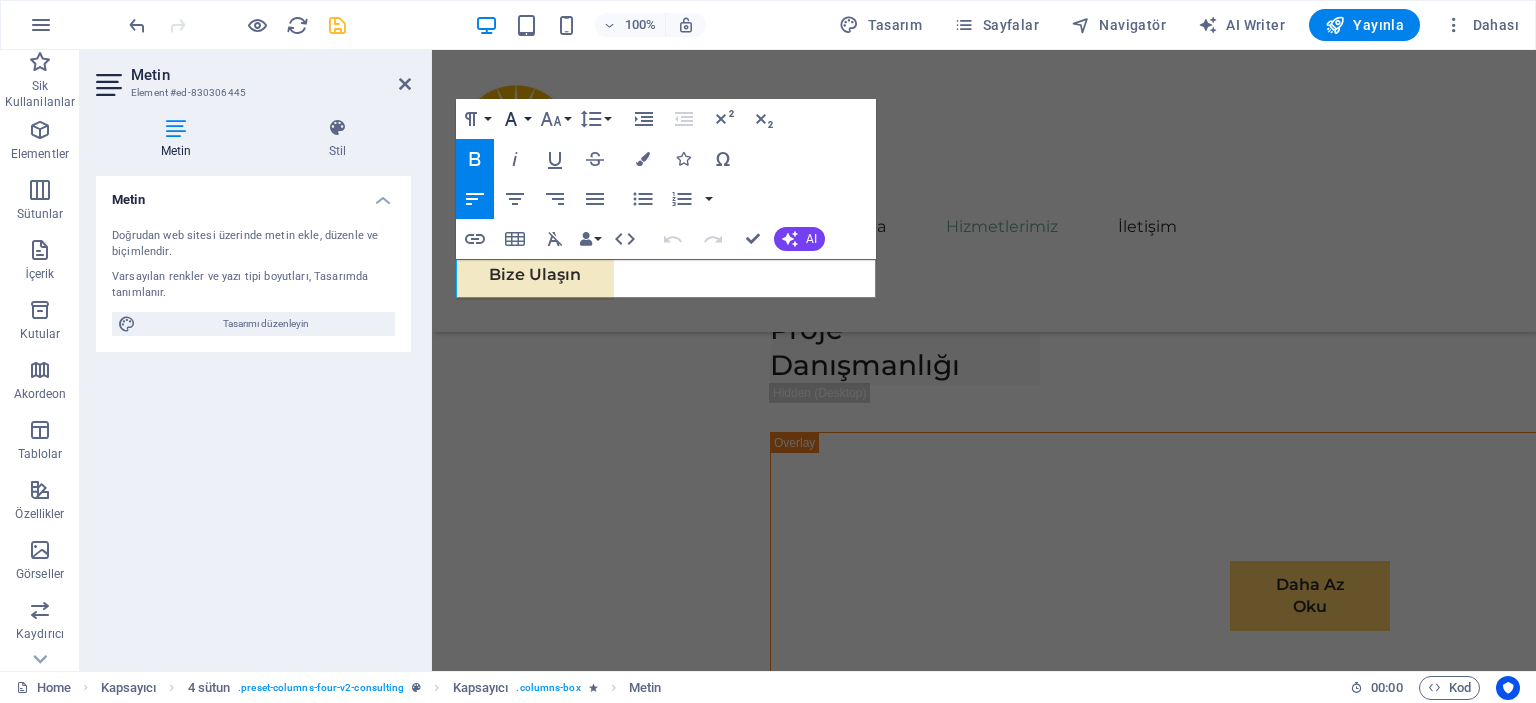 click 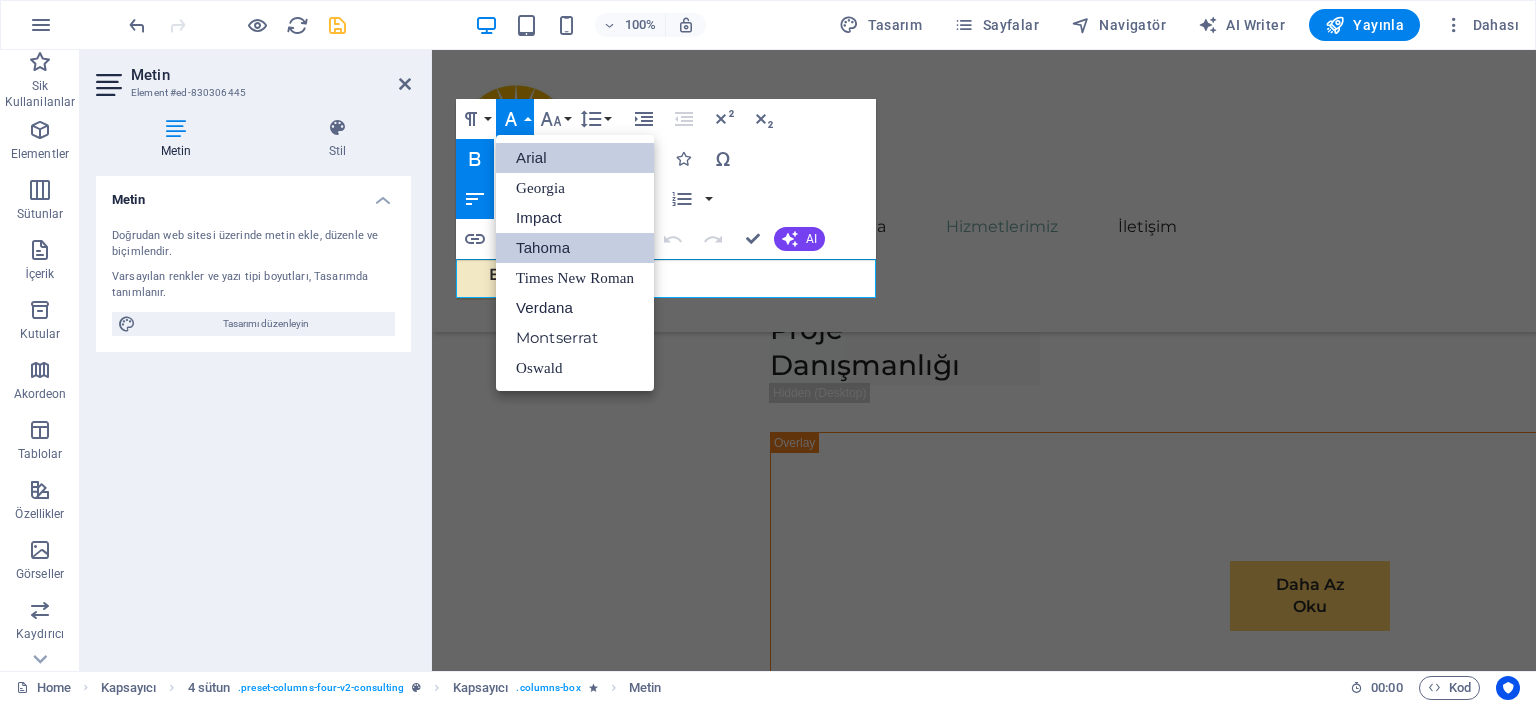 scroll, scrollTop: 0, scrollLeft: 0, axis: both 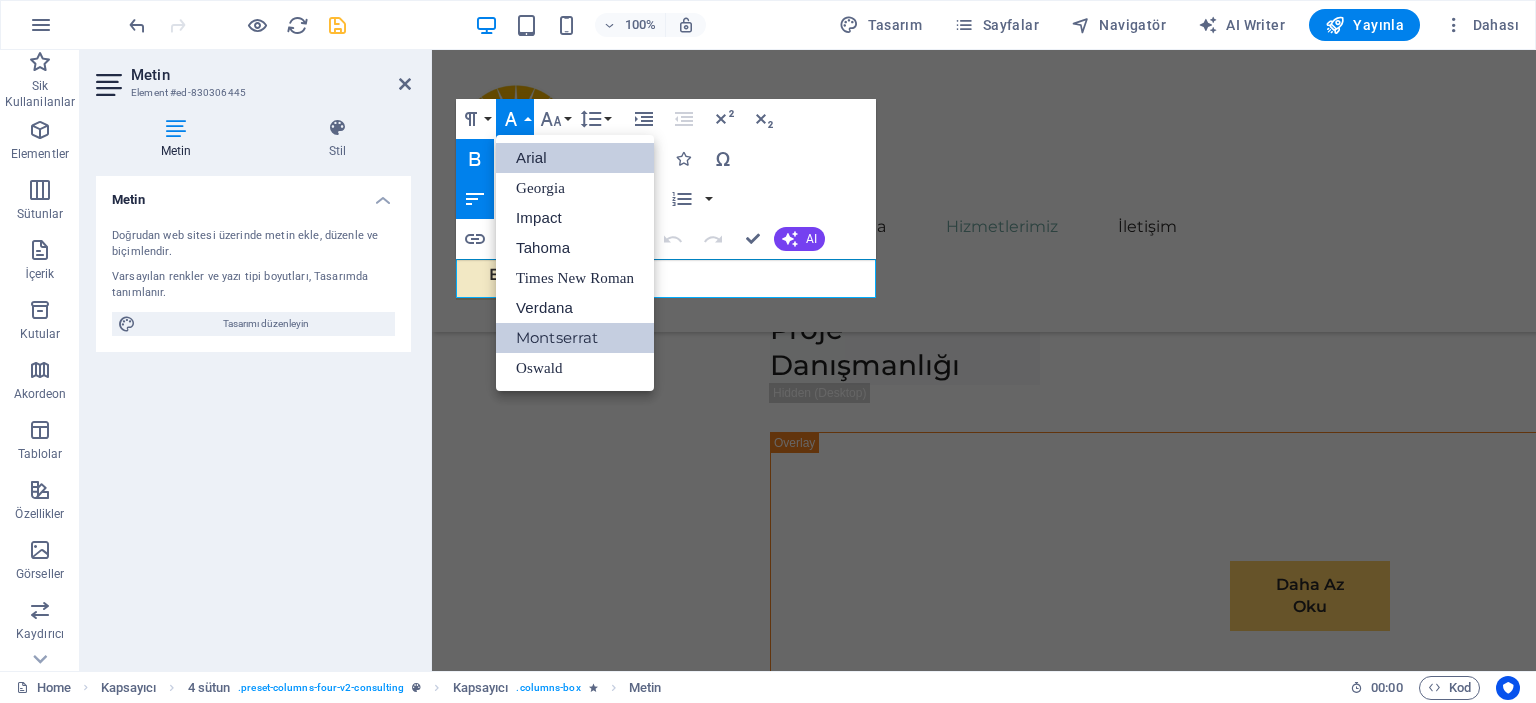 click on "Montserrat" at bounding box center (575, 338) 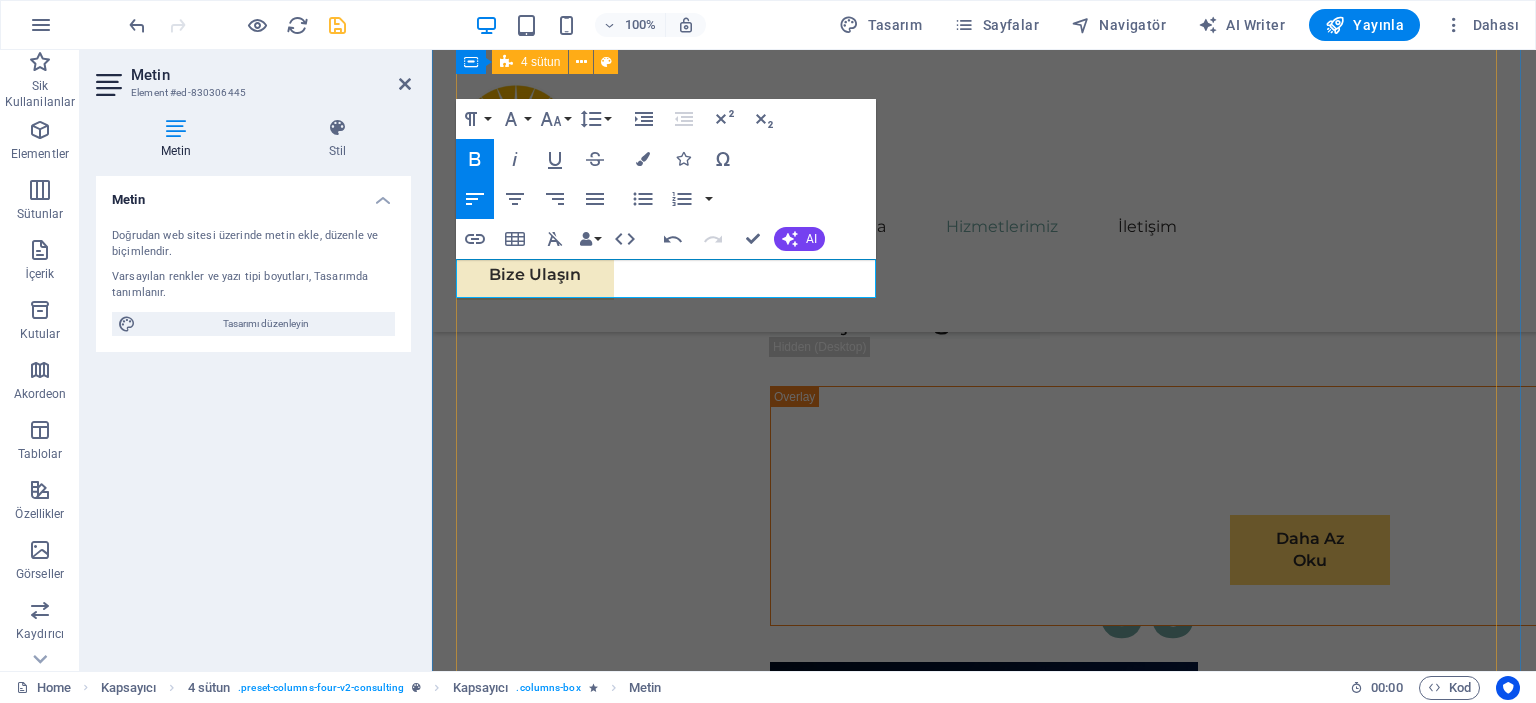 click on "05 Off-Grid ve On-Grid Sistem Çözümleri Devamını Oku Daha Az Oku 06 Batarya ve Enerji Depolama Sistemleri Devamını Oku Daha Az Oku 07 Tarımsal Sulama Sistemleri Devamını Oku Daha Az Oku 08 Elektrikli Araç Şarj İstasyonları Devamını Oku Daha Az Oku" at bounding box center (984, 5311) 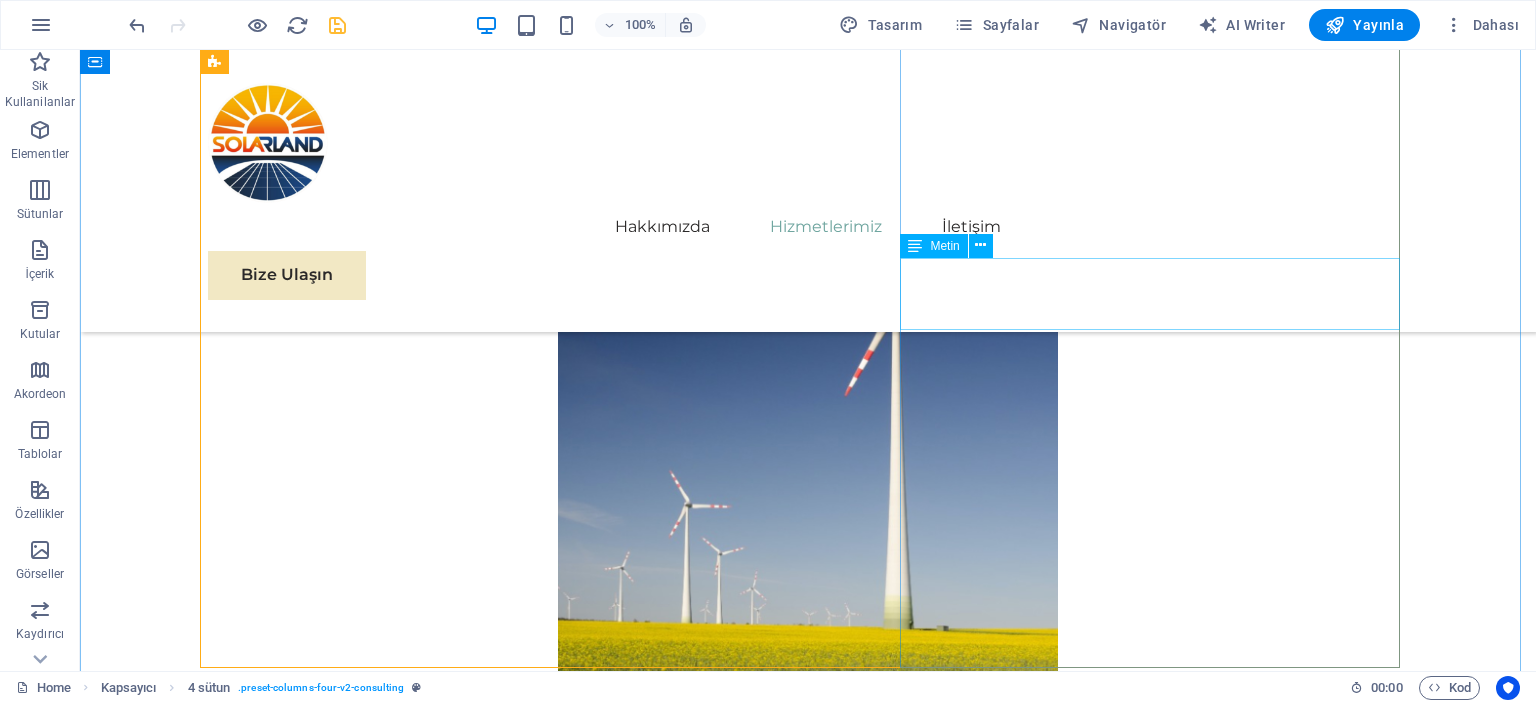click on "Elektrikli Araç Şarj İstasyonları" at bounding box center (458, 7143) 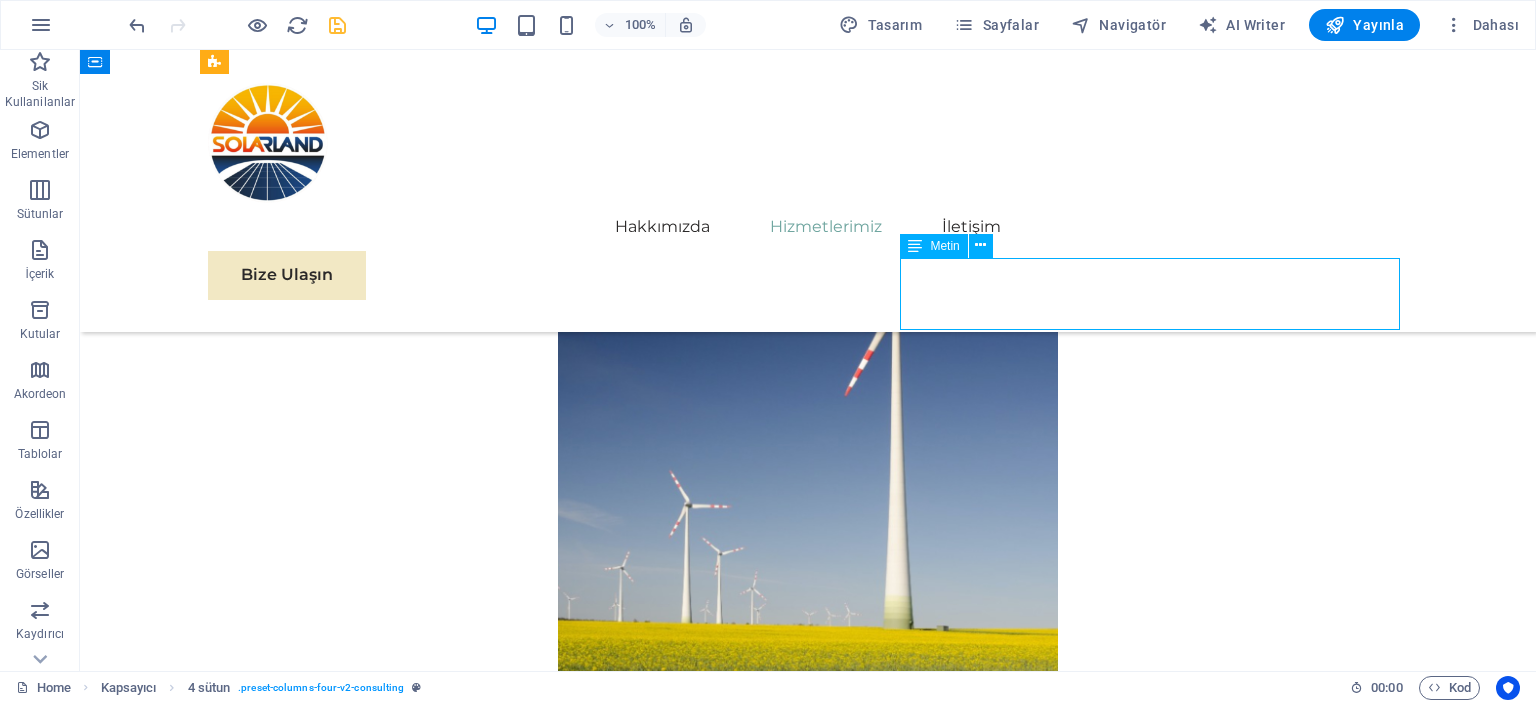 click on "Elektrikli Araç Şarj İstasyonları" at bounding box center [458, 7143] 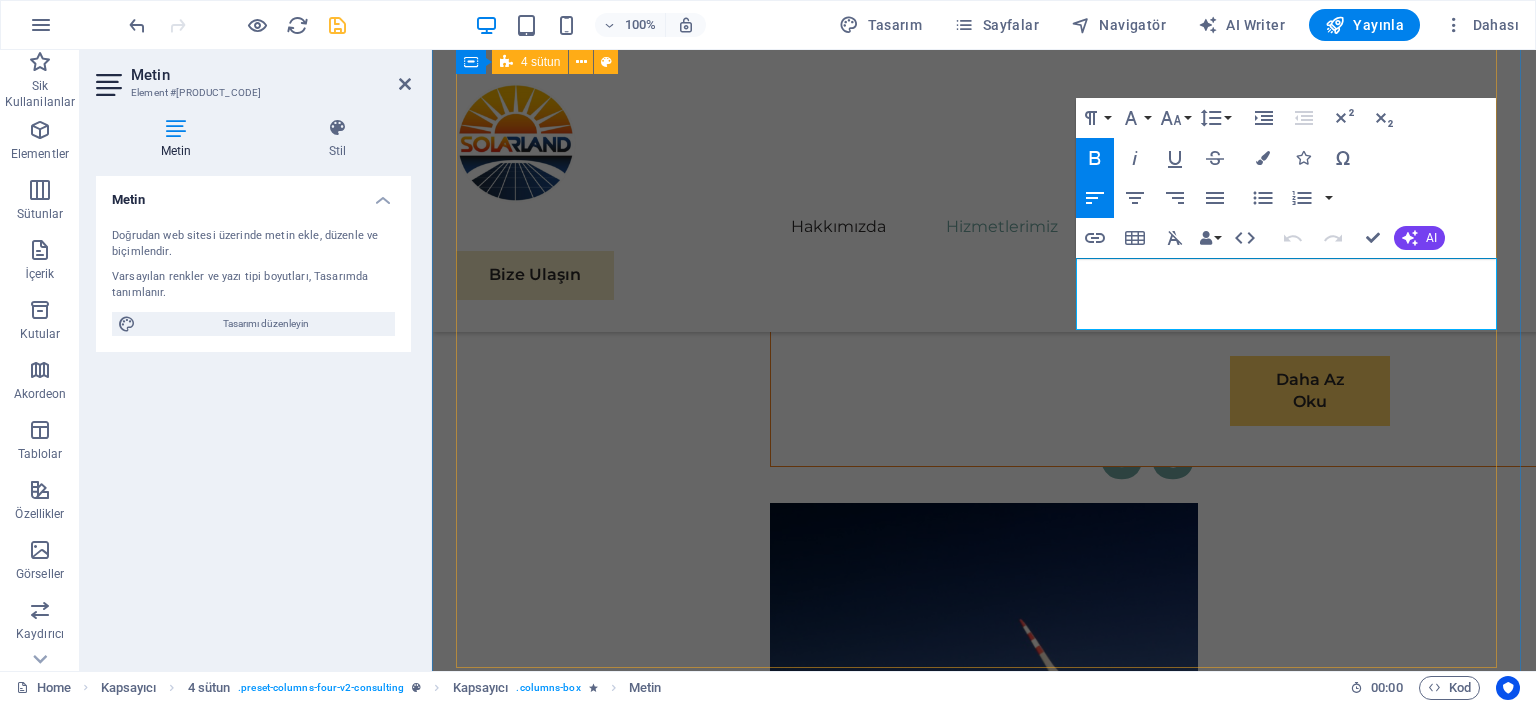 drag, startPoint x: 1260, startPoint y: 317, endPoint x: 1064, endPoint y: 267, distance: 202.27704 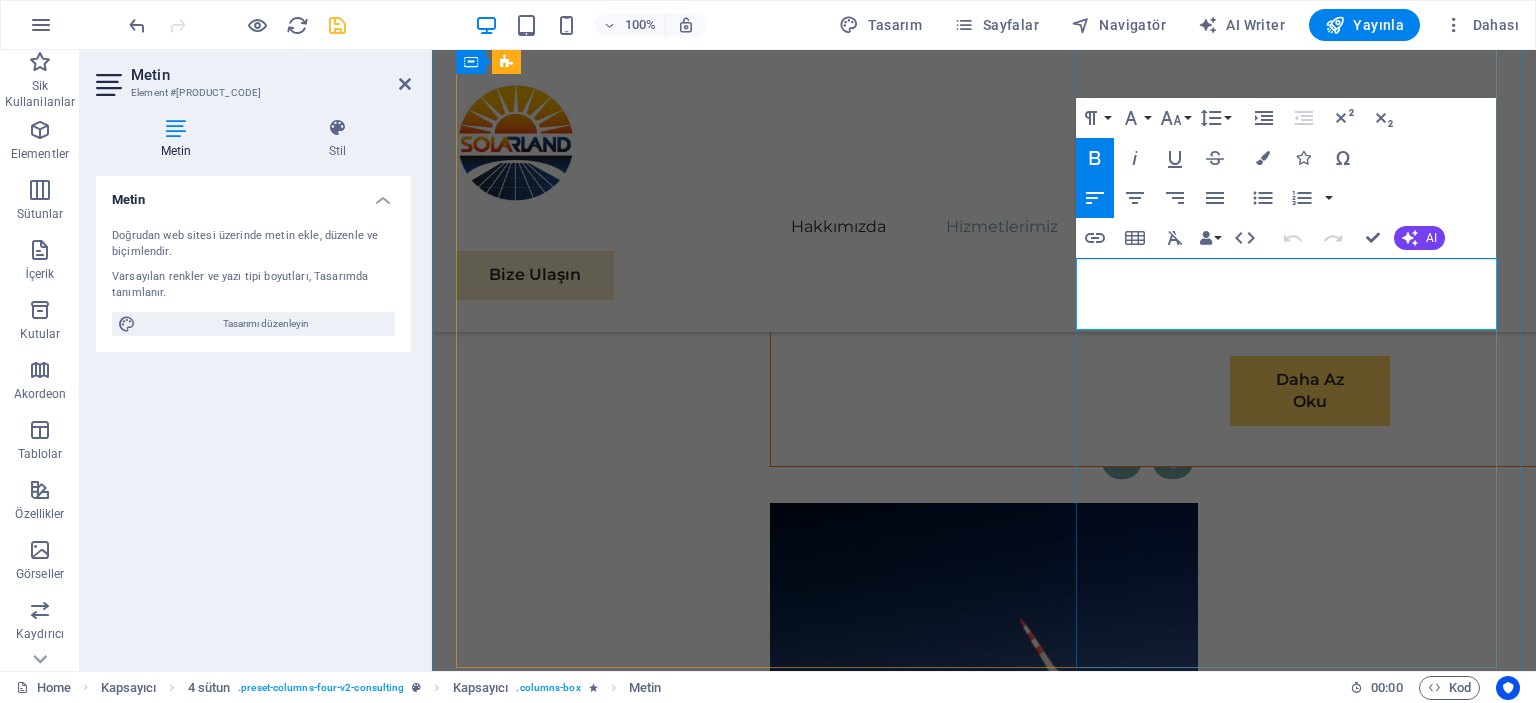 click on "Elektrikli Araç Şarj İstasyonları" at bounding box center (589, 7083) 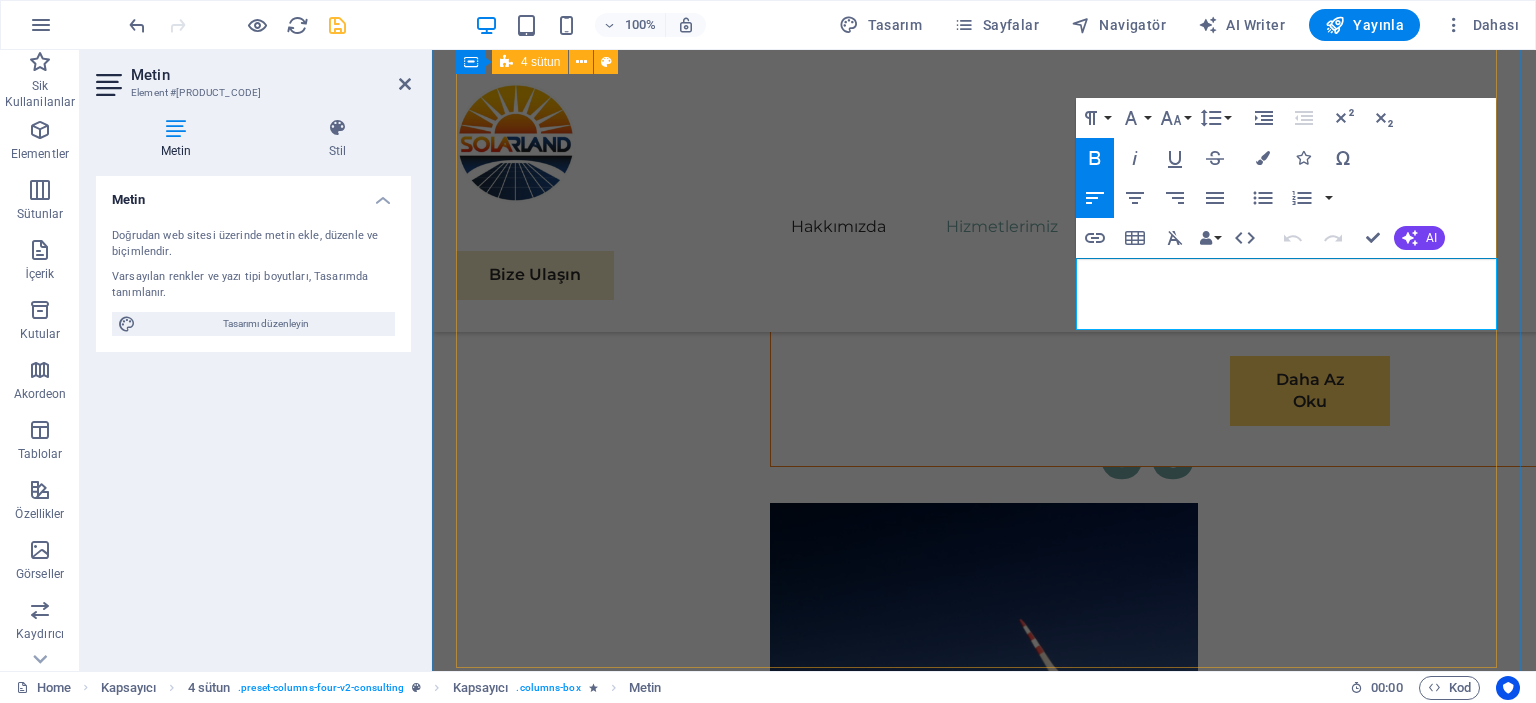 drag, startPoint x: 1245, startPoint y: 328, endPoint x: 1068, endPoint y: 268, distance: 186.89302 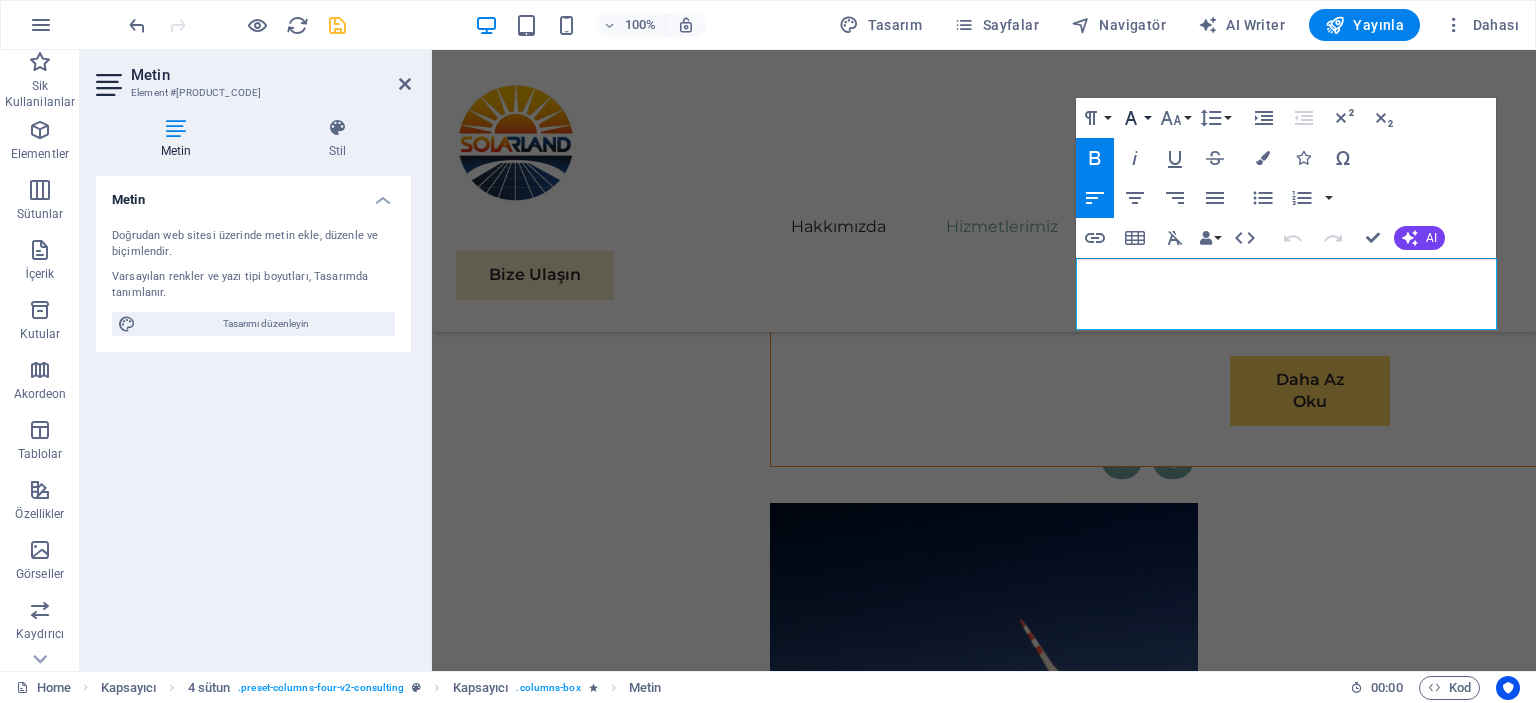 click on "Font Family" at bounding box center [1135, 118] 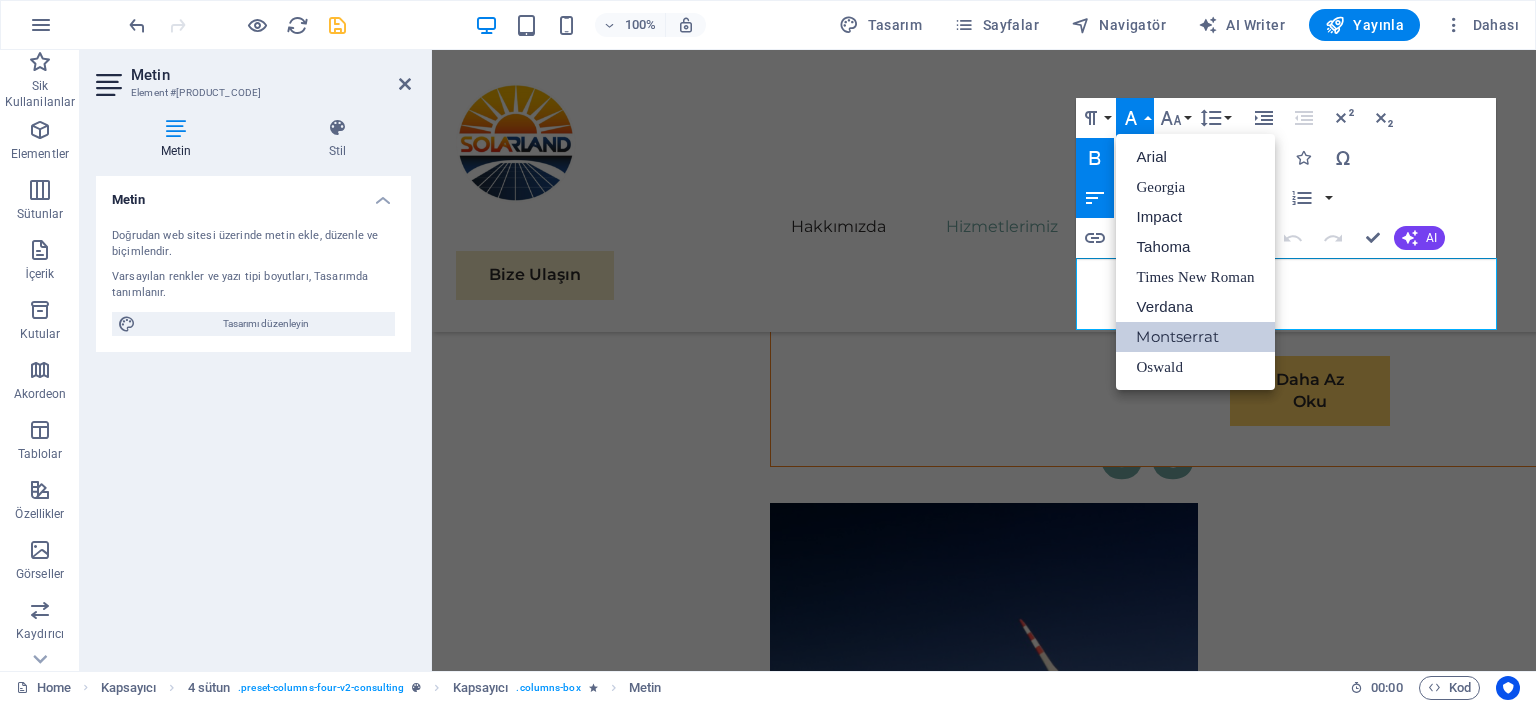 scroll, scrollTop: 0, scrollLeft: 0, axis: both 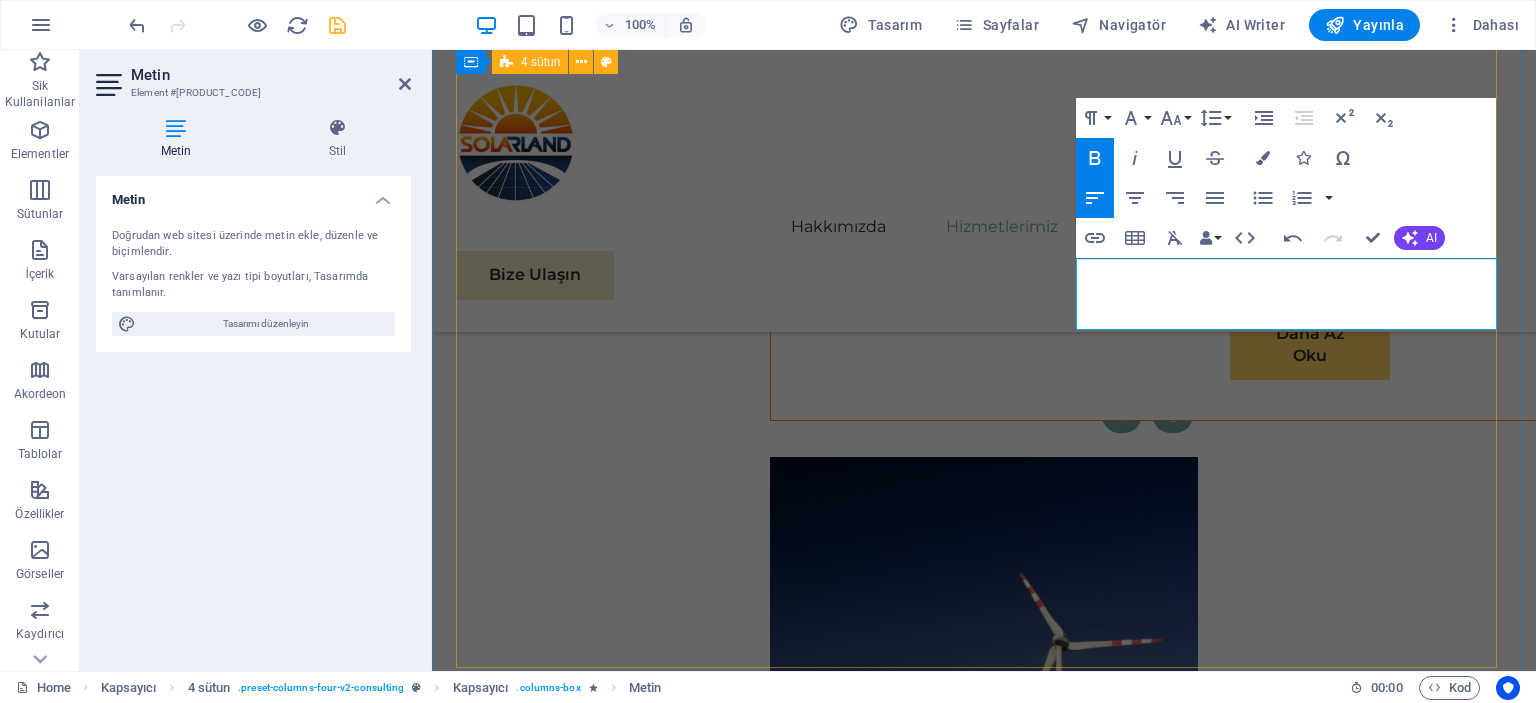 click on "05 Off-Grid ve On-Grid Sistem Çözümleri Devamını Oku Daha Az Oku 06 Batarya ve Enerji Depolama Sistemleri Devamını Oku Daha Az Oku 07 Tarımsal Sulama Sistemleri Devamını Oku Daha Az Oku 08 Elektrikli Araç Şarj İstasyonları Devamını Oku Daha Az Oku" at bounding box center [984, 5106] 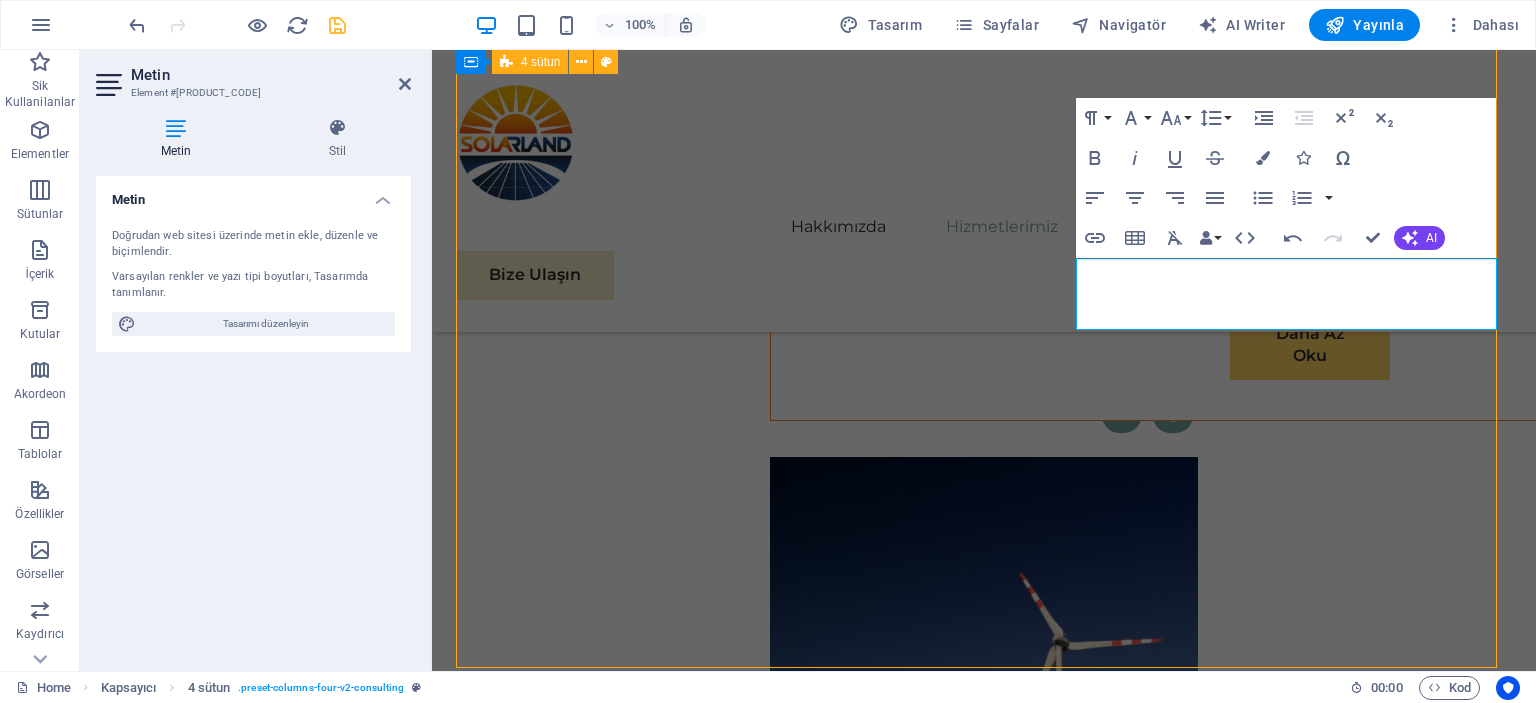 scroll, scrollTop: 9274, scrollLeft: 0, axis: vertical 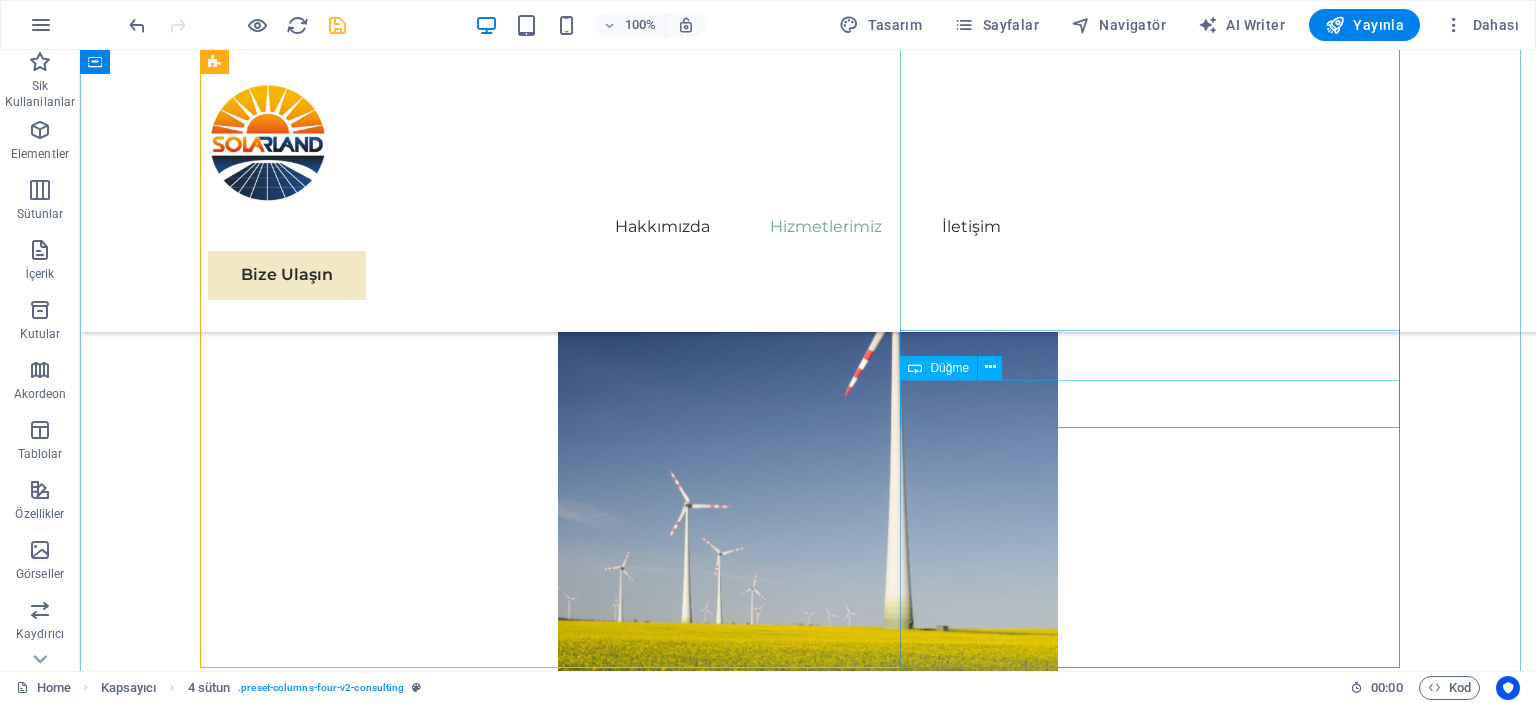 click on "Devamını Oku" at bounding box center (458, 7253) 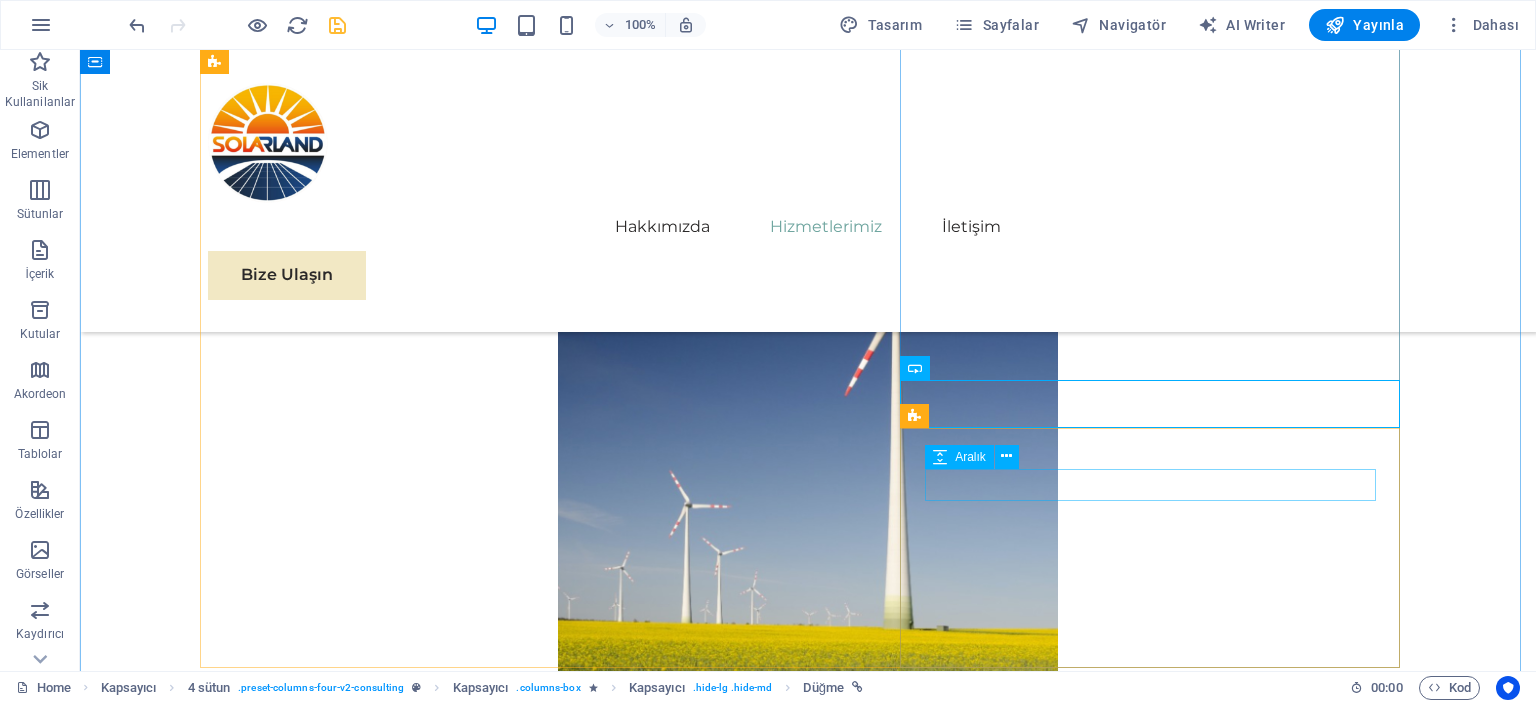 click at bounding box center [808, 7334] 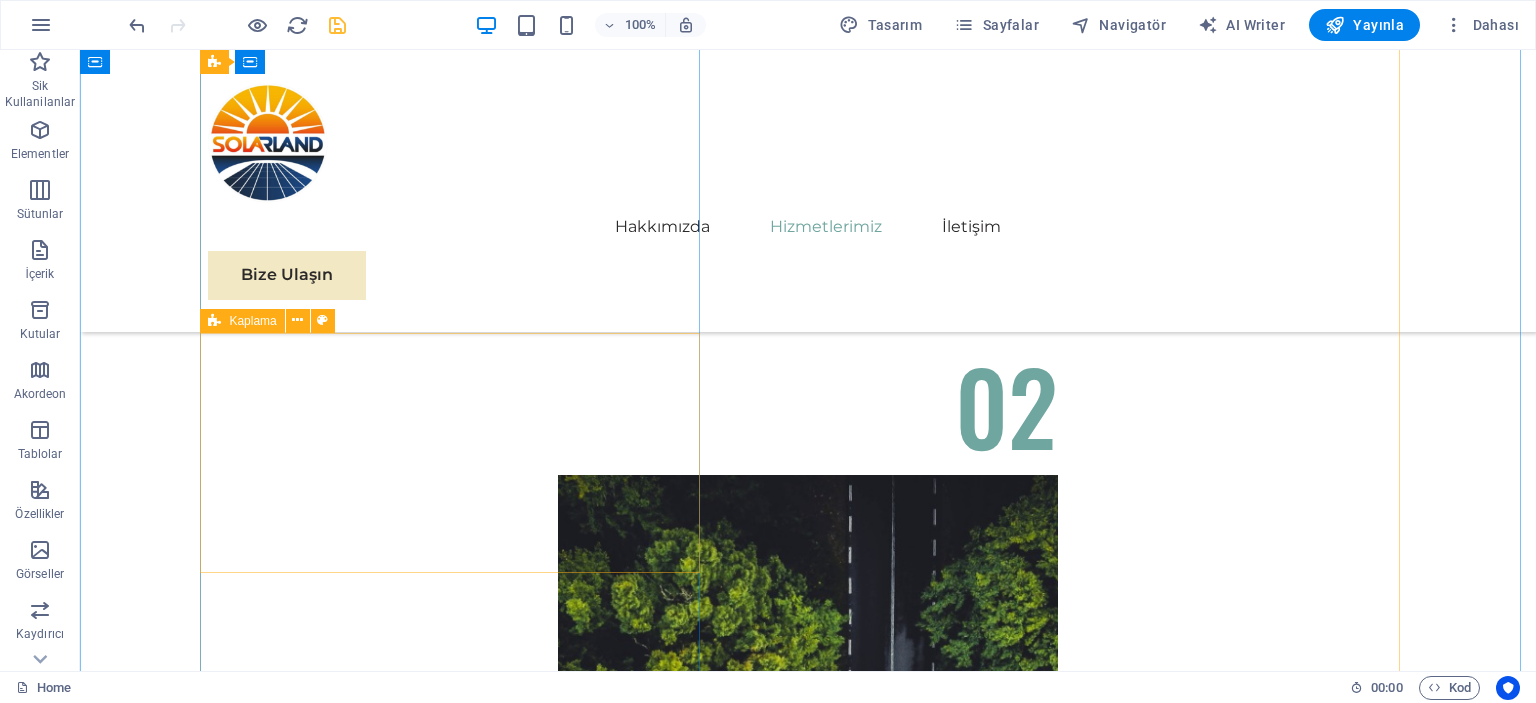 scroll, scrollTop: 7674, scrollLeft: 0, axis: vertical 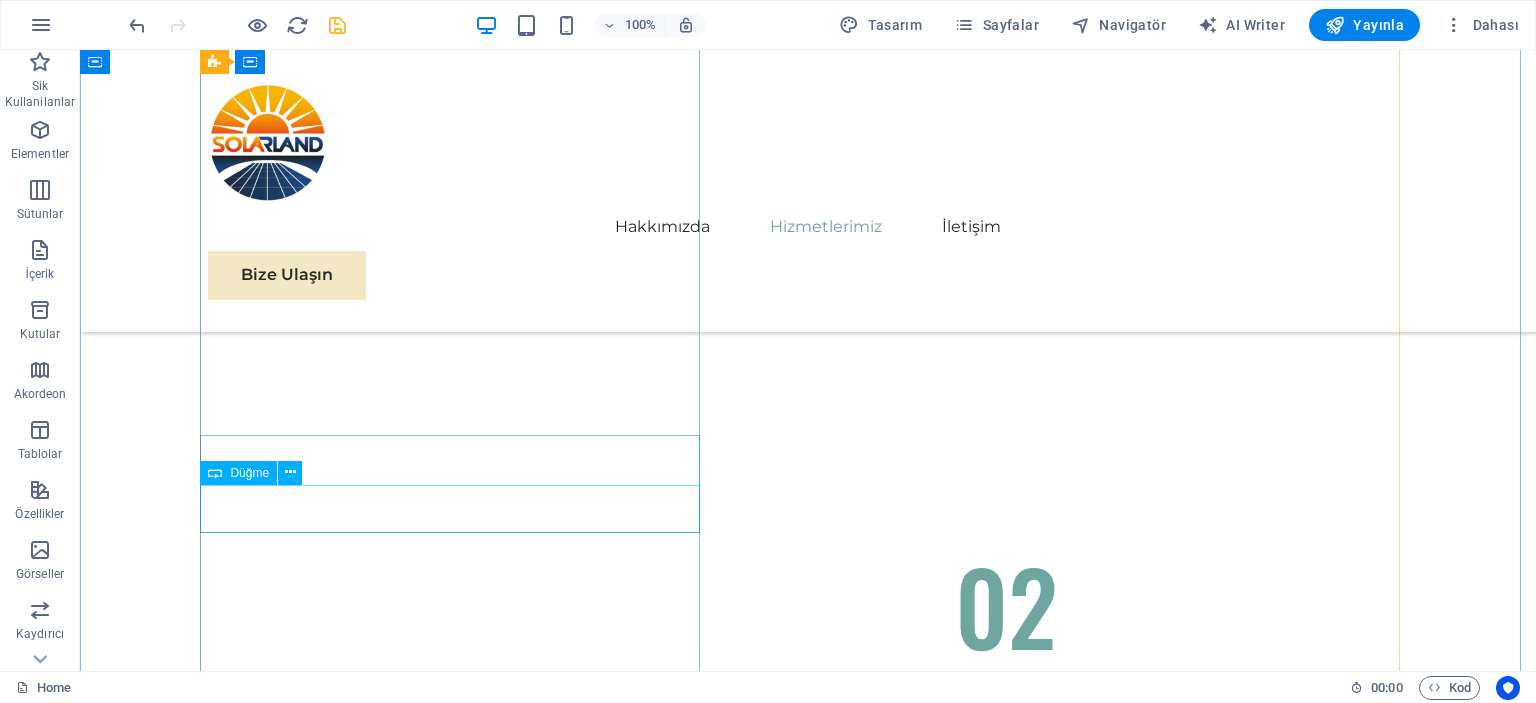 click on "Devamını Oku" at bounding box center (458, 5064) 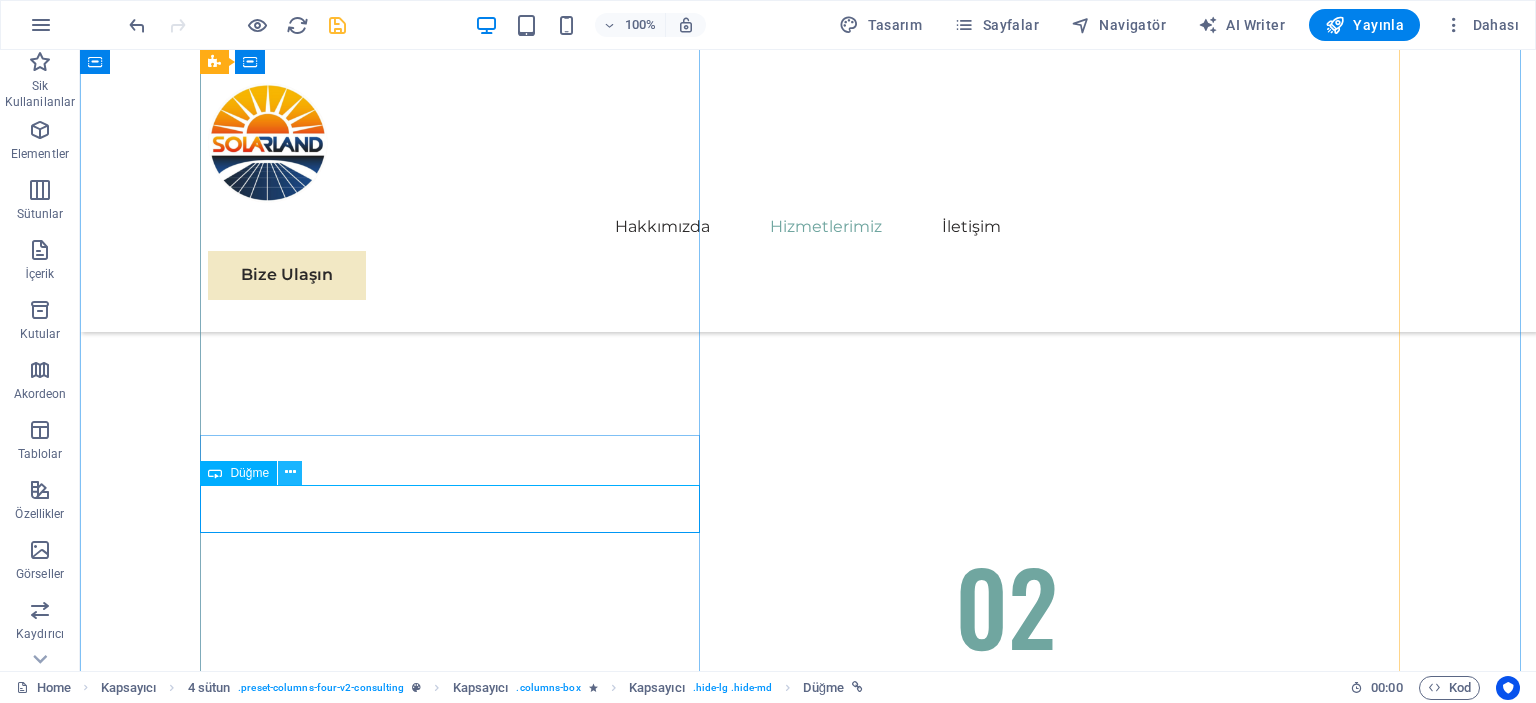 click at bounding box center (290, 473) 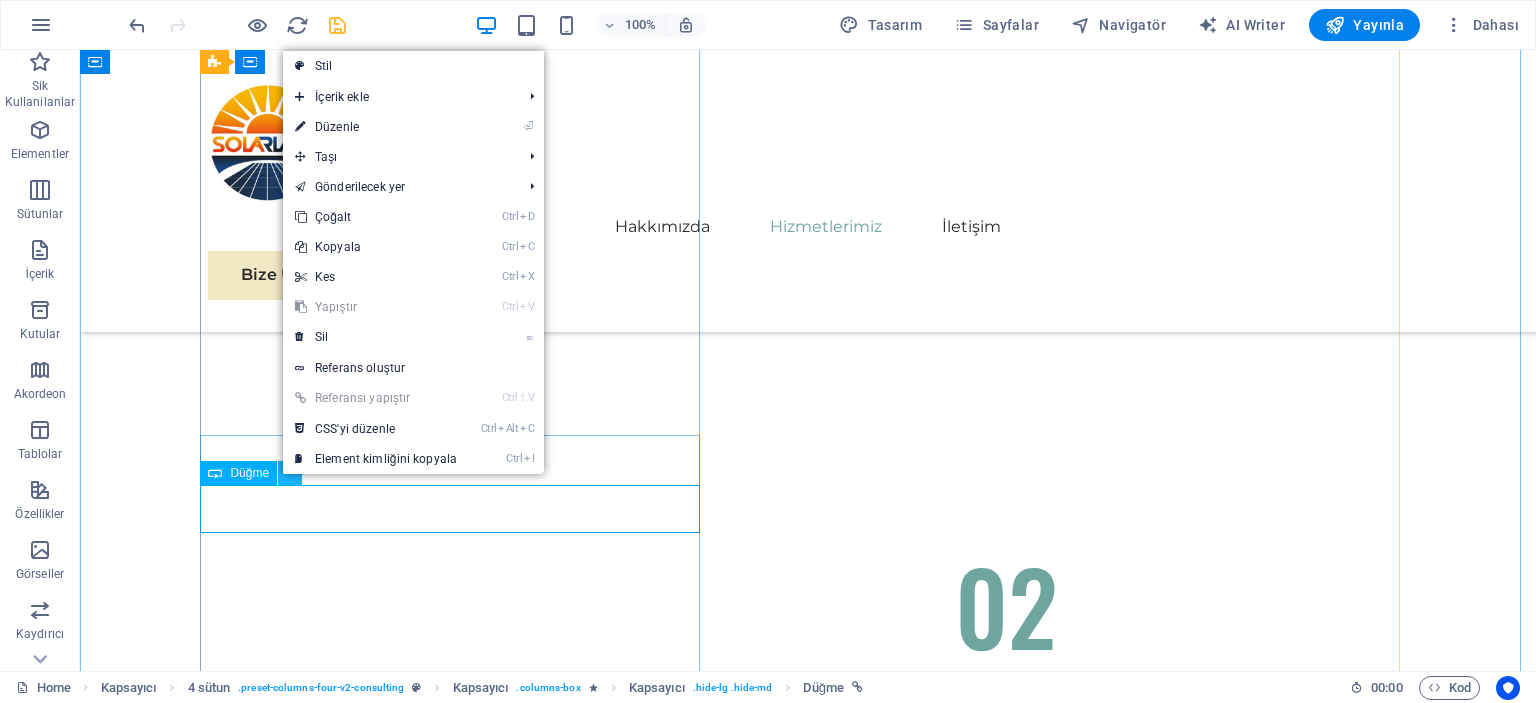 click at bounding box center [290, 473] 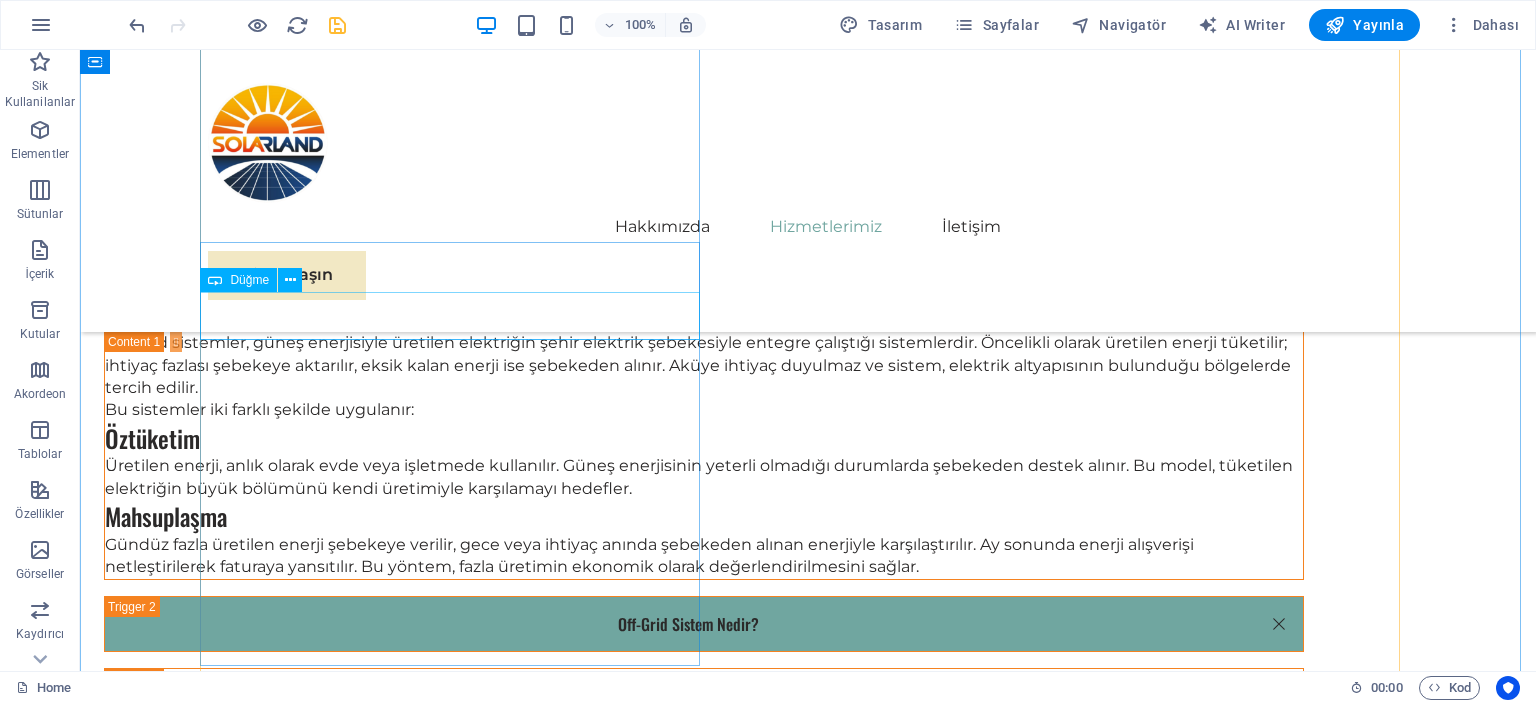 scroll, scrollTop: 4974, scrollLeft: 0, axis: vertical 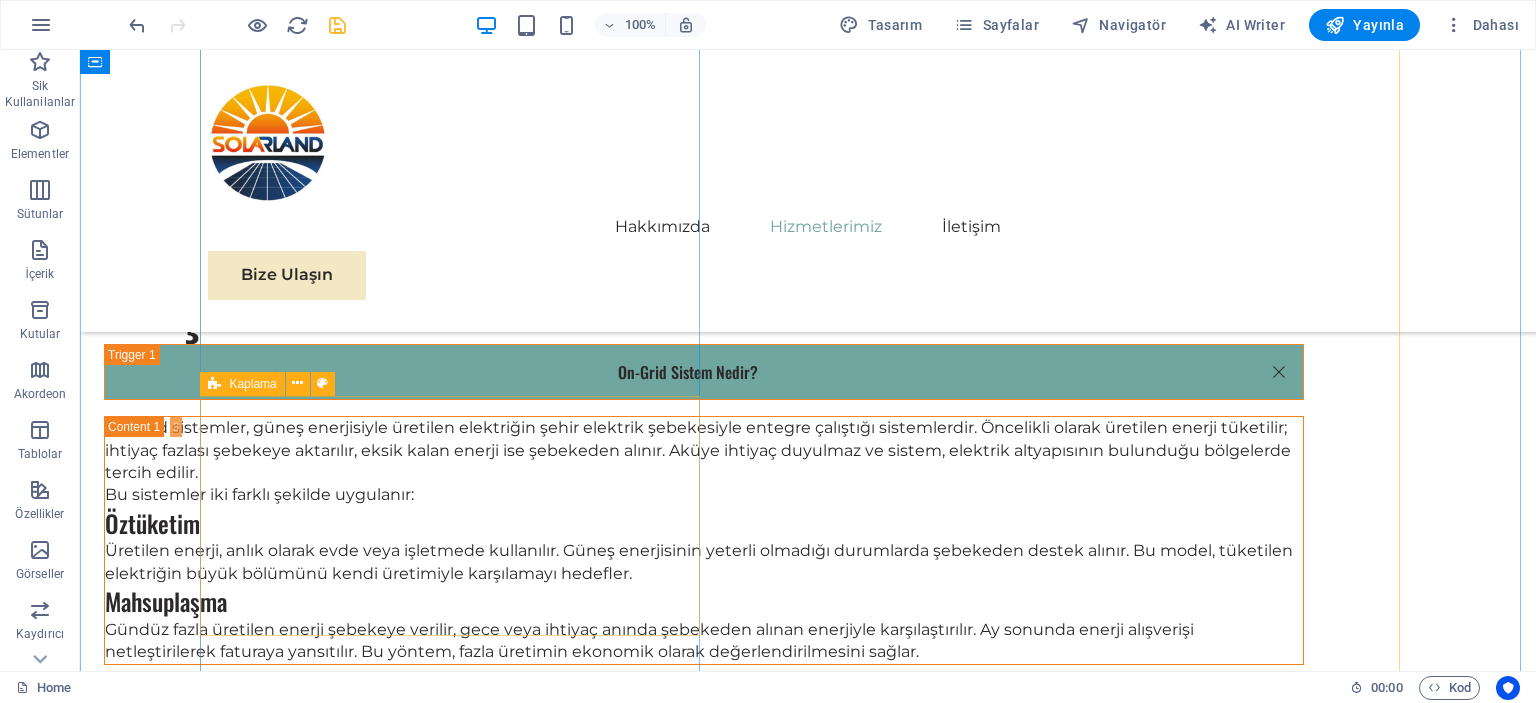 click on "Daha Az Oku" at bounding box center [808, 2814] 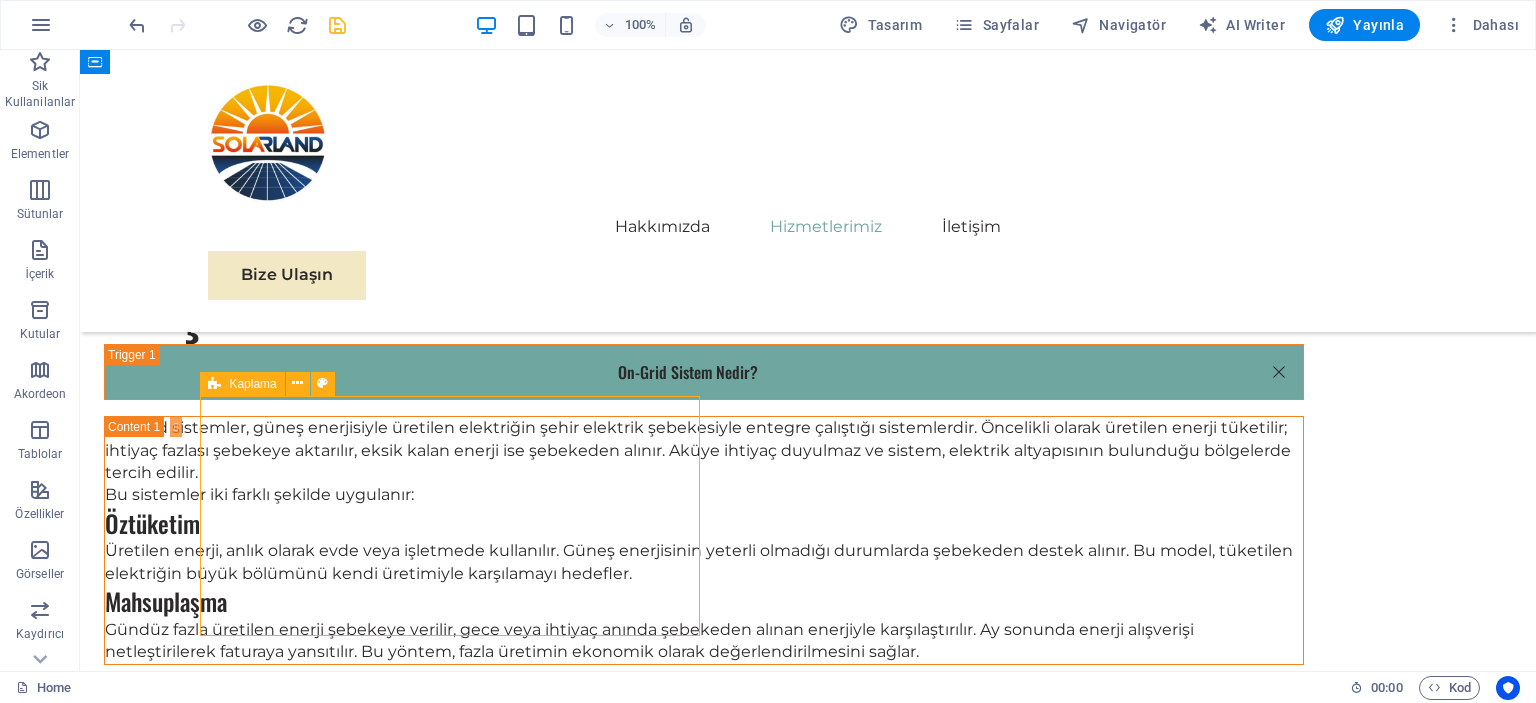 click on "Daha Az Oku" at bounding box center (808, 2814) 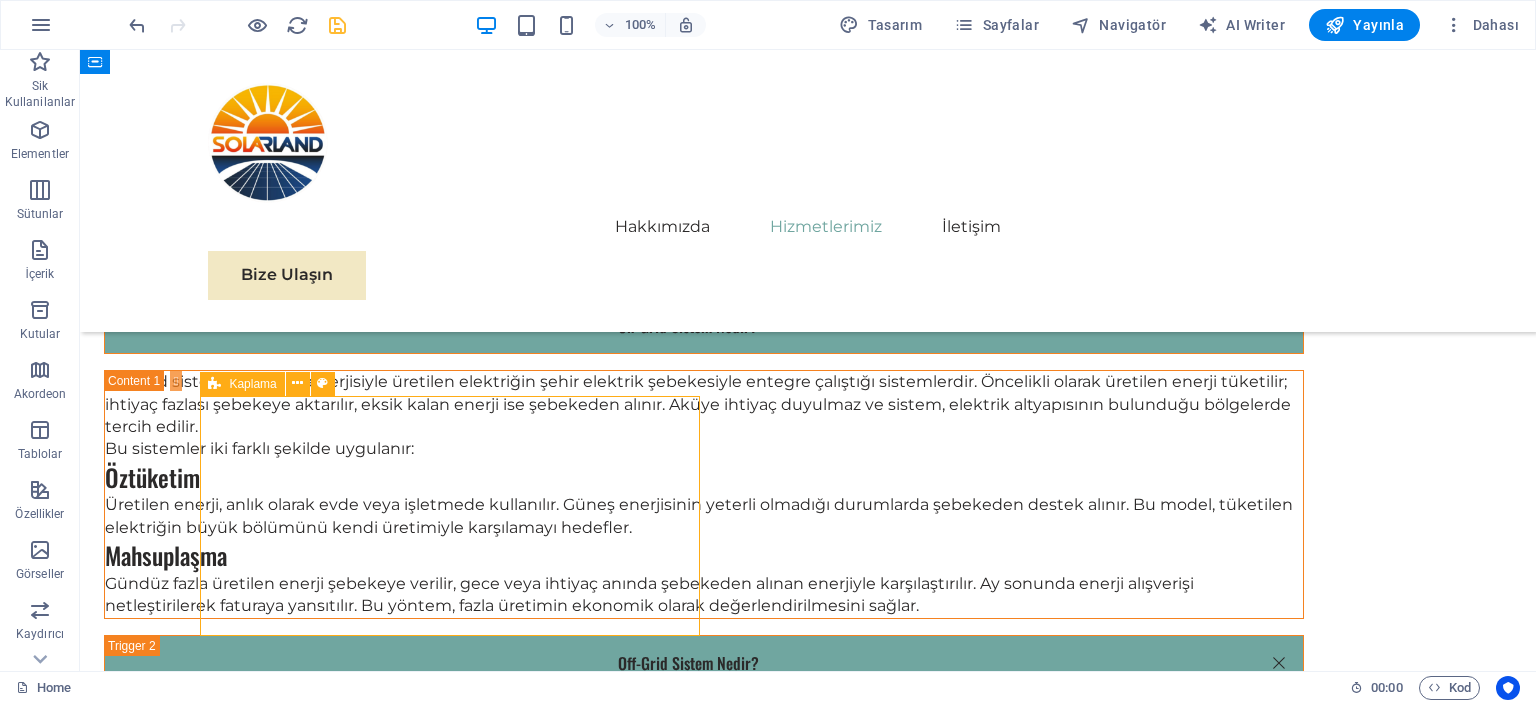 scroll, scrollTop: 5000, scrollLeft: 0, axis: vertical 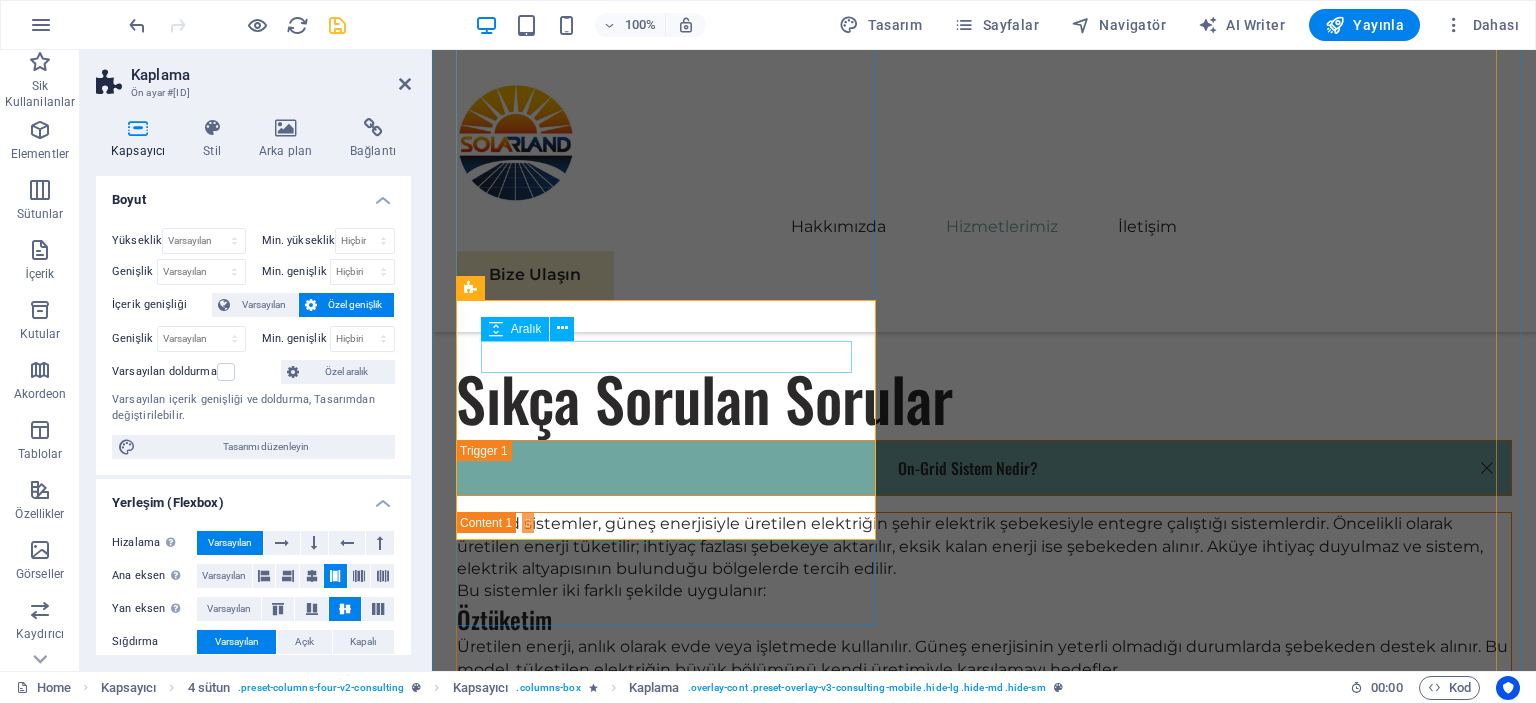 click at bounding box center [996, 2828] 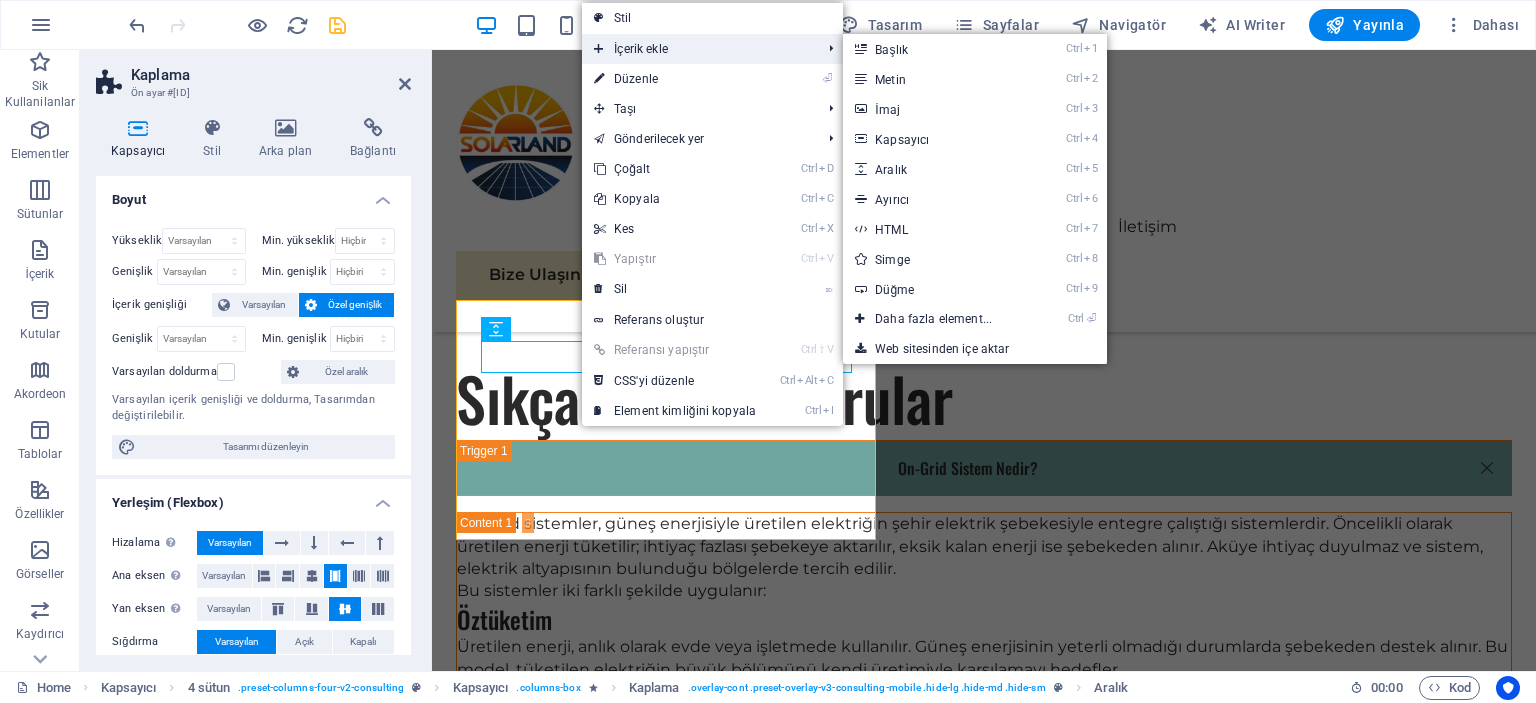 click on "İçerik ekle" at bounding box center [697, 49] 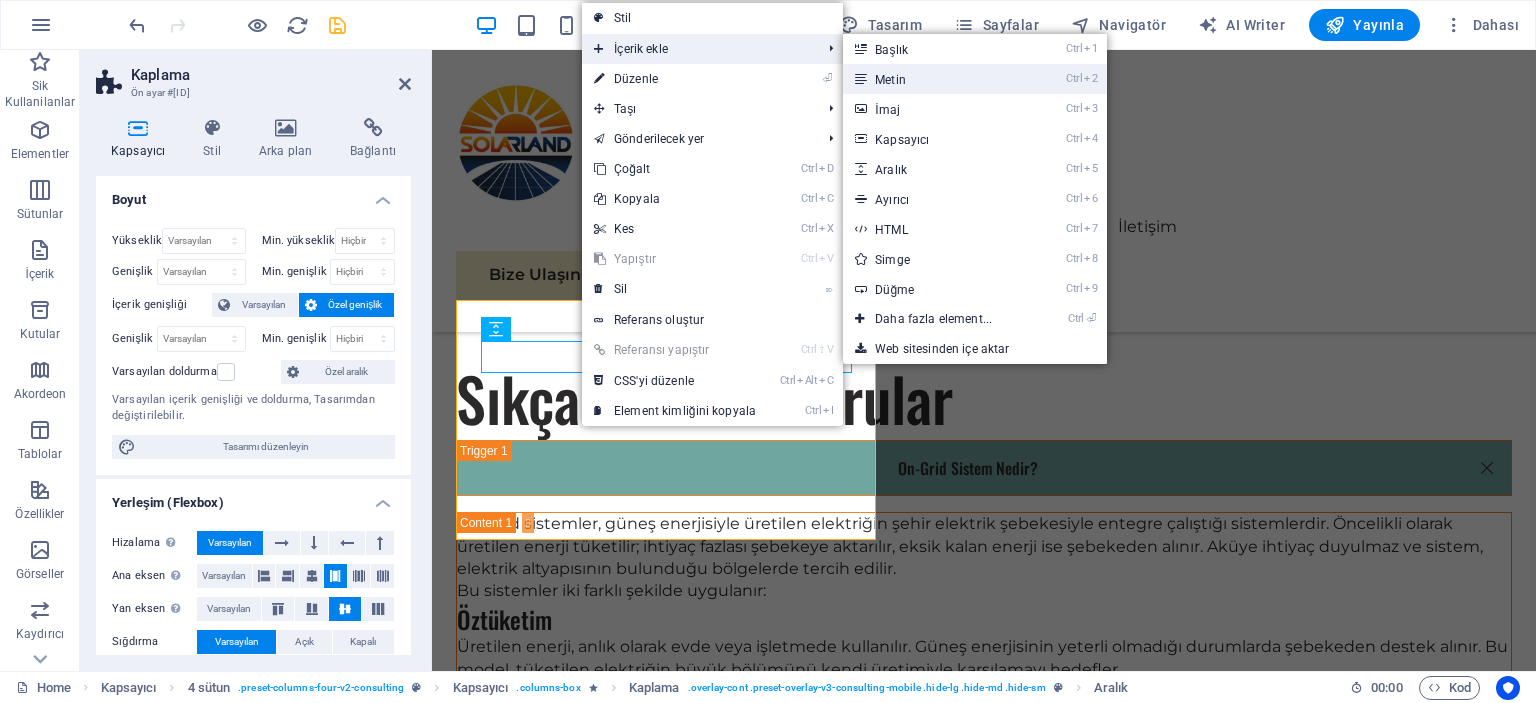 click on "Ctrl 2  Metin" at bounding box center [937, 79] 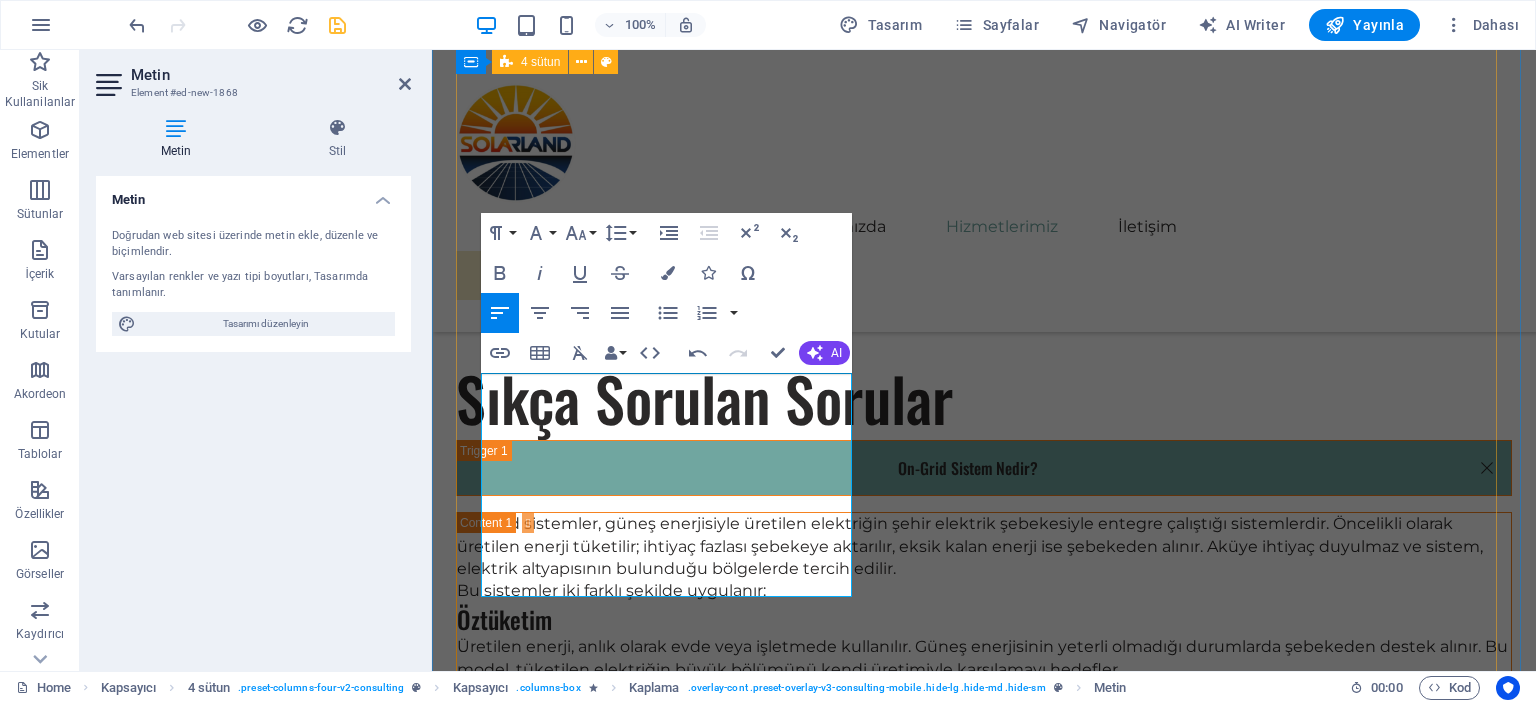 drag, startPoint x: 960, startPoint y: 450, endPoint x: 950, endPoint y: 451, distance: 10.049875 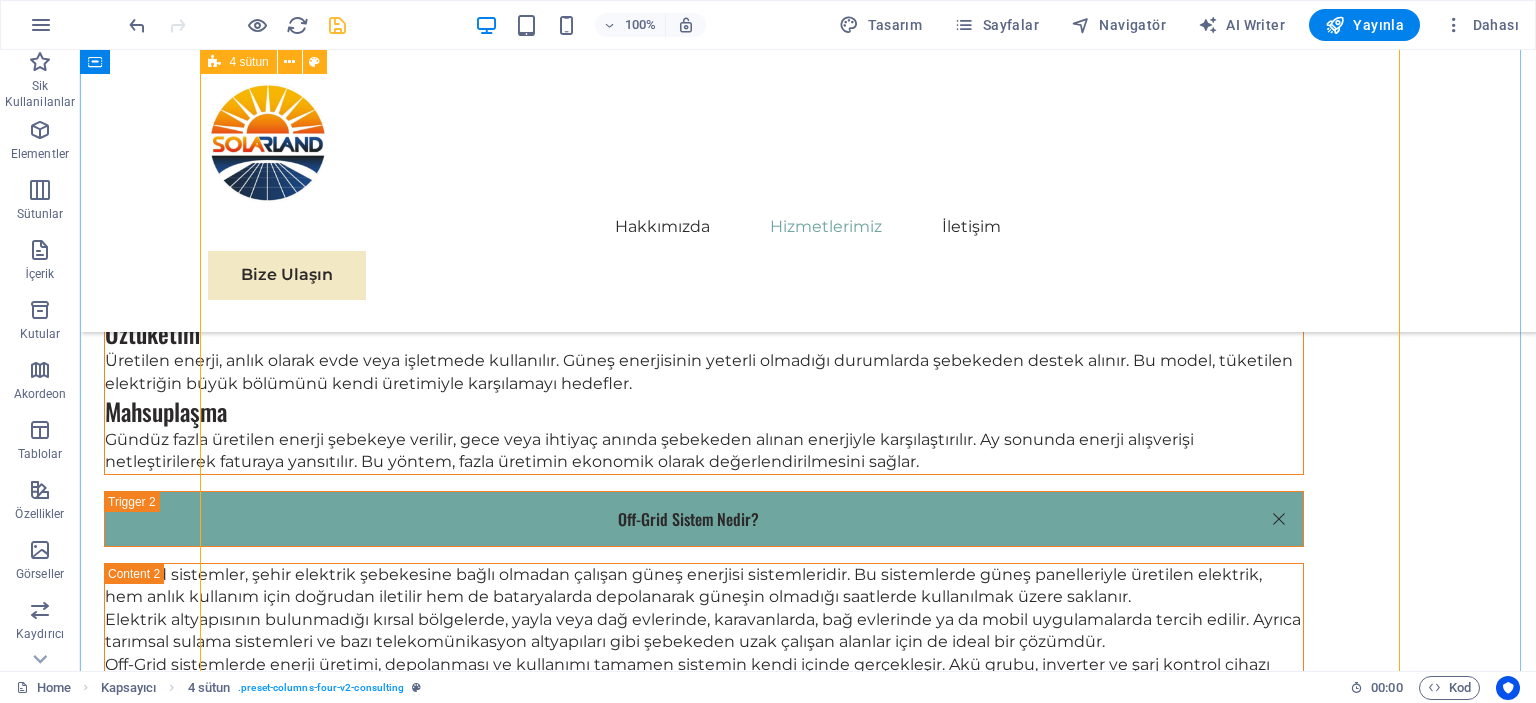 scroll, scrollTop: 5200, scrollLeft: 0, axis: vertical 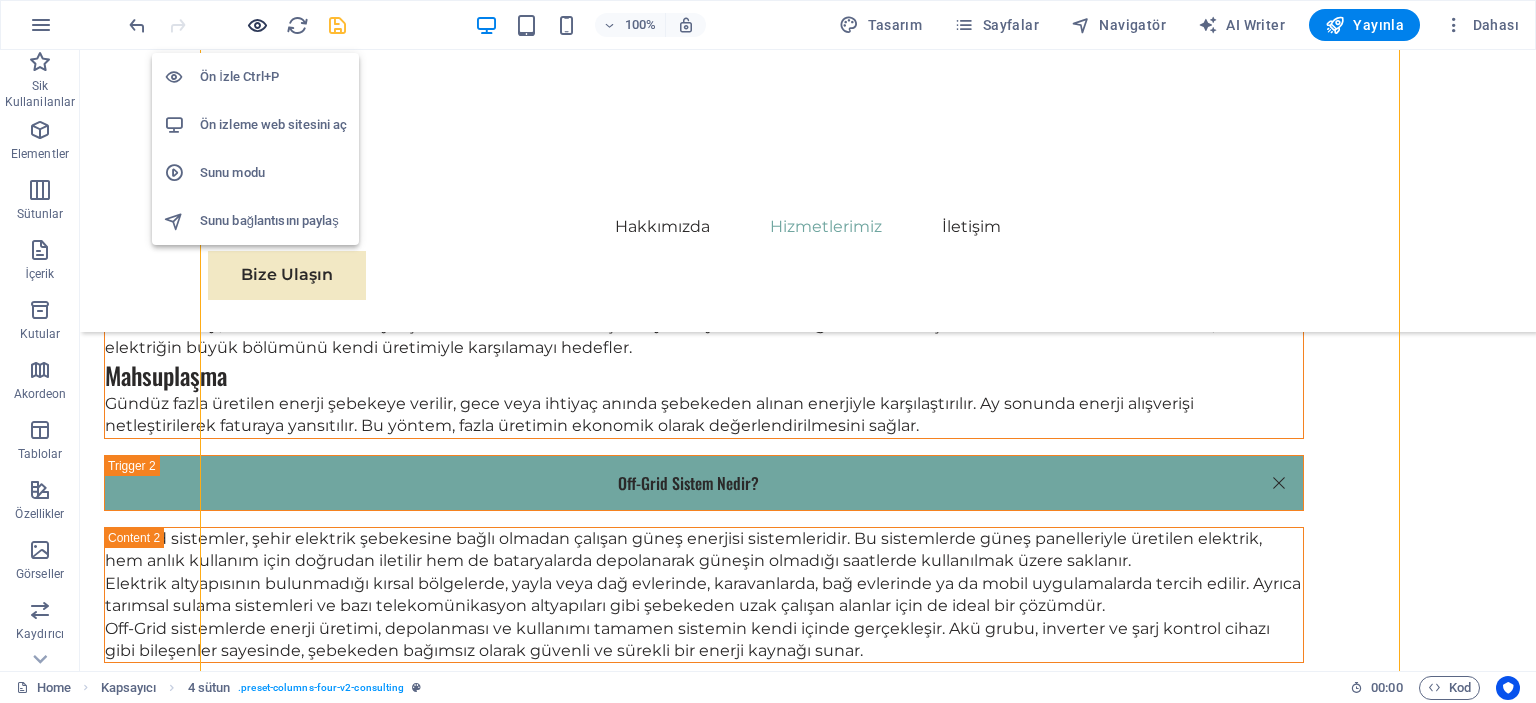 click at bounding box center [257, 25] 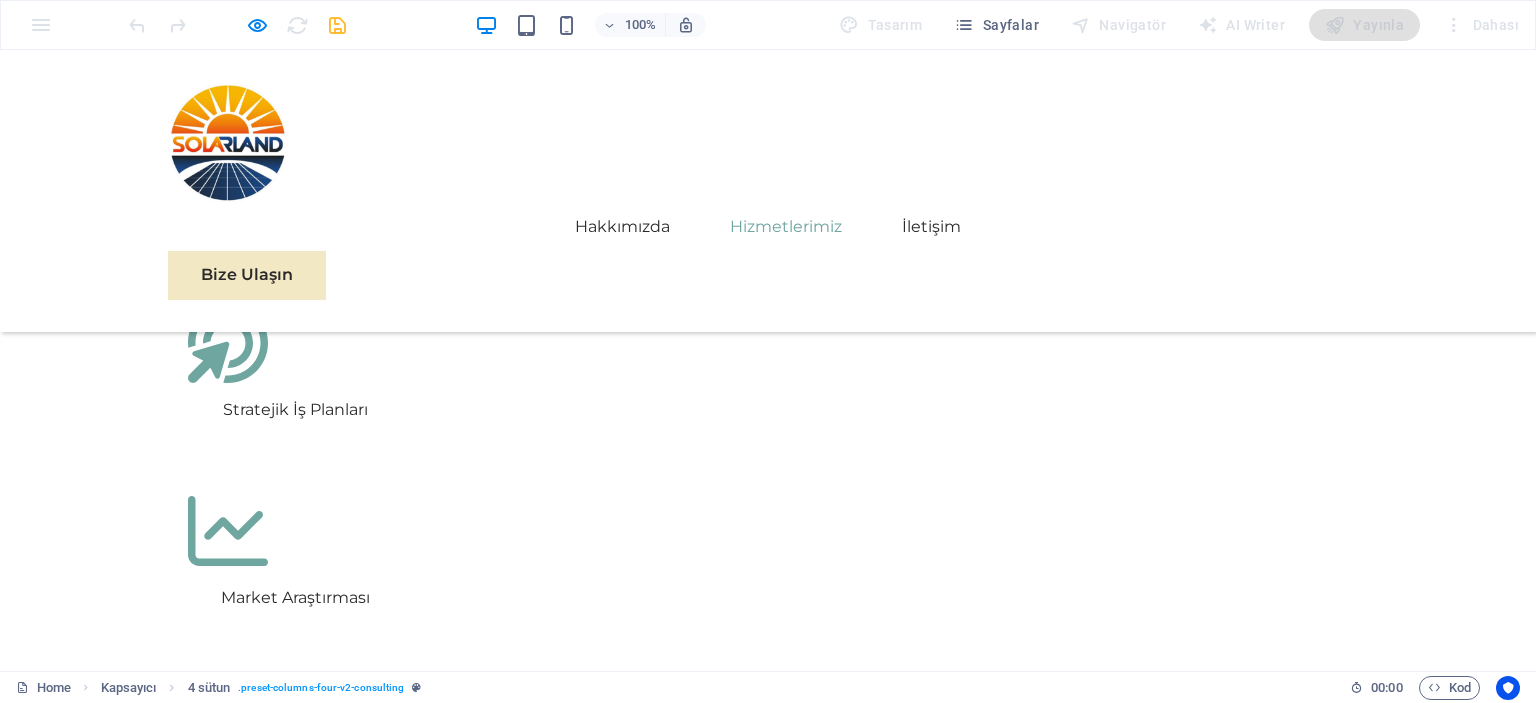 scroll, scrollTop: 4212, scrollLeft: 0, axis: vertical 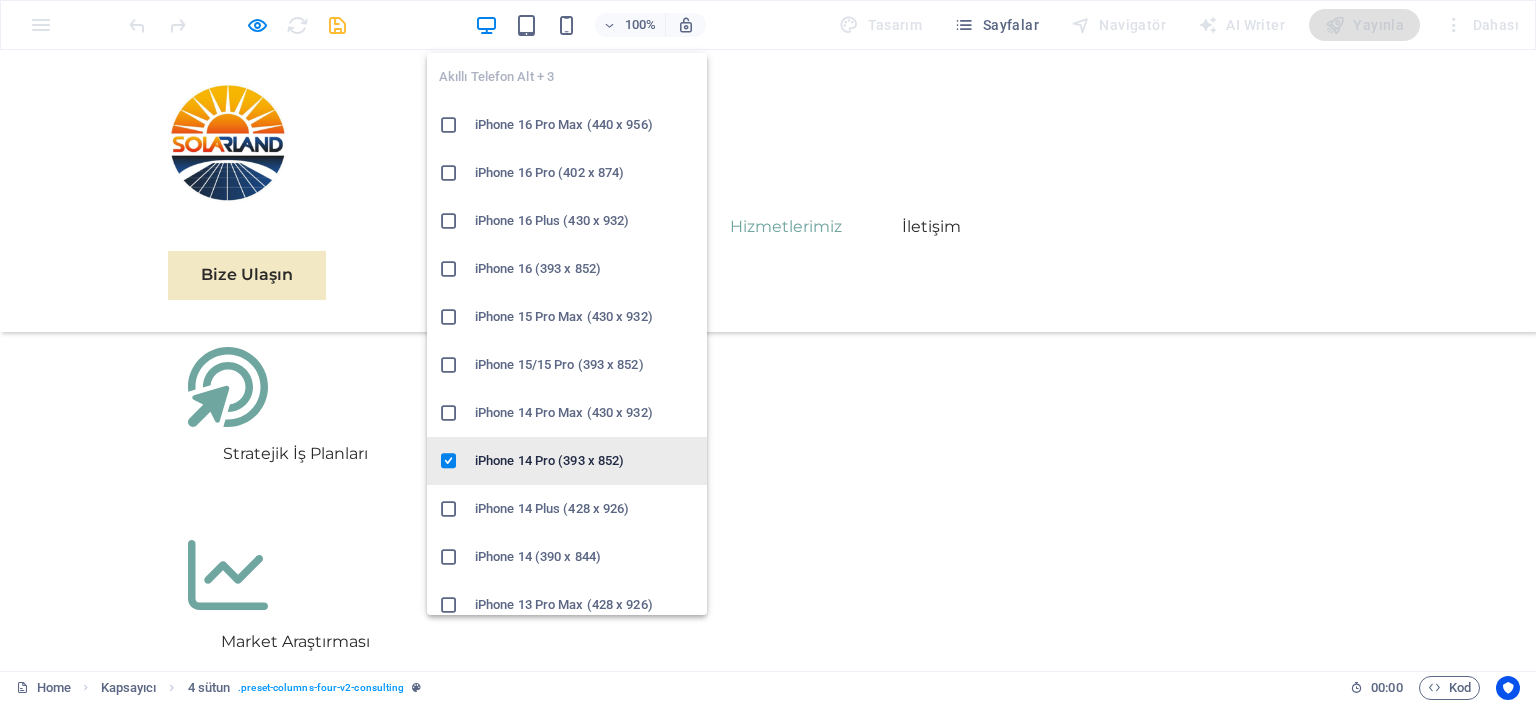 click on "iPhone 14 Pro (393 x 852)" at bounding box center [585, 461] 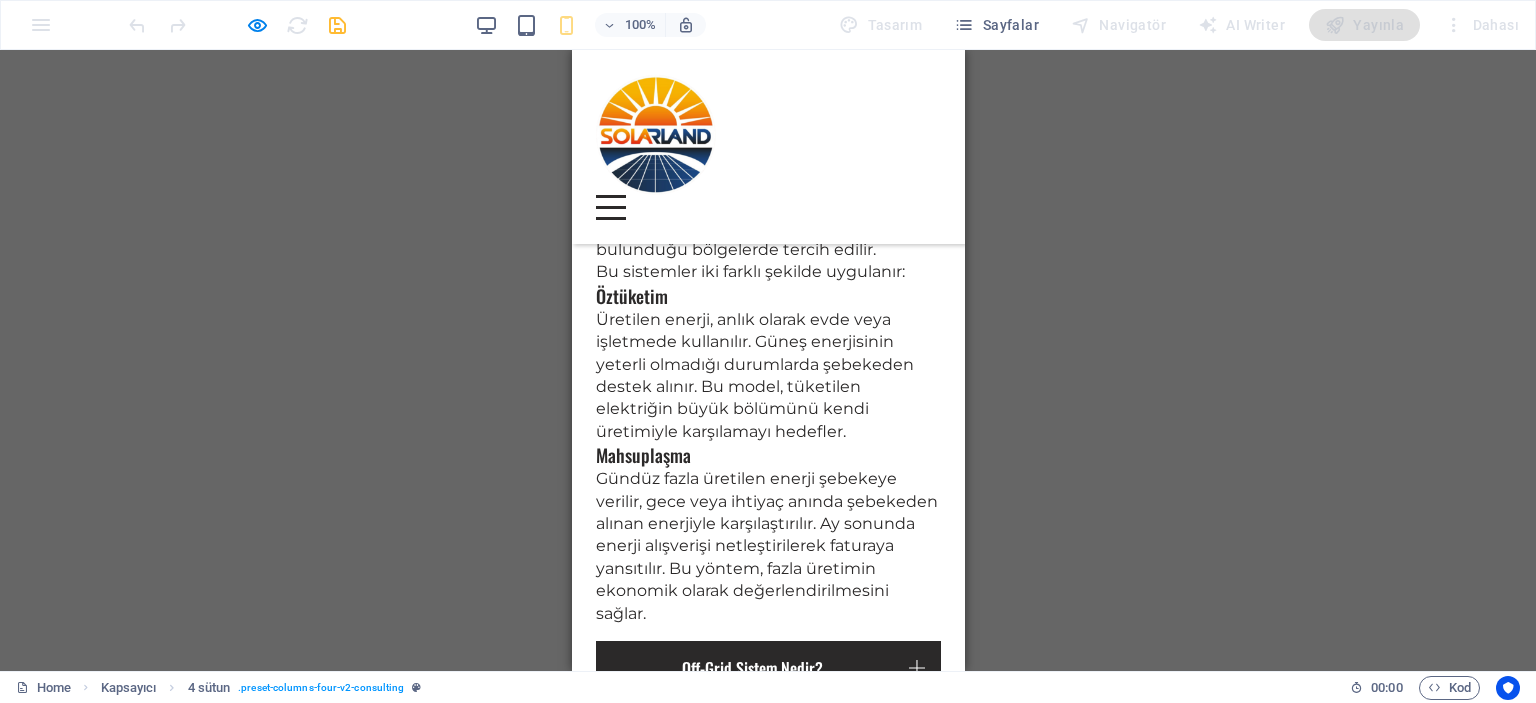 scroll, scrollTop: 5563, scrollLeft: 0, axis: vertical 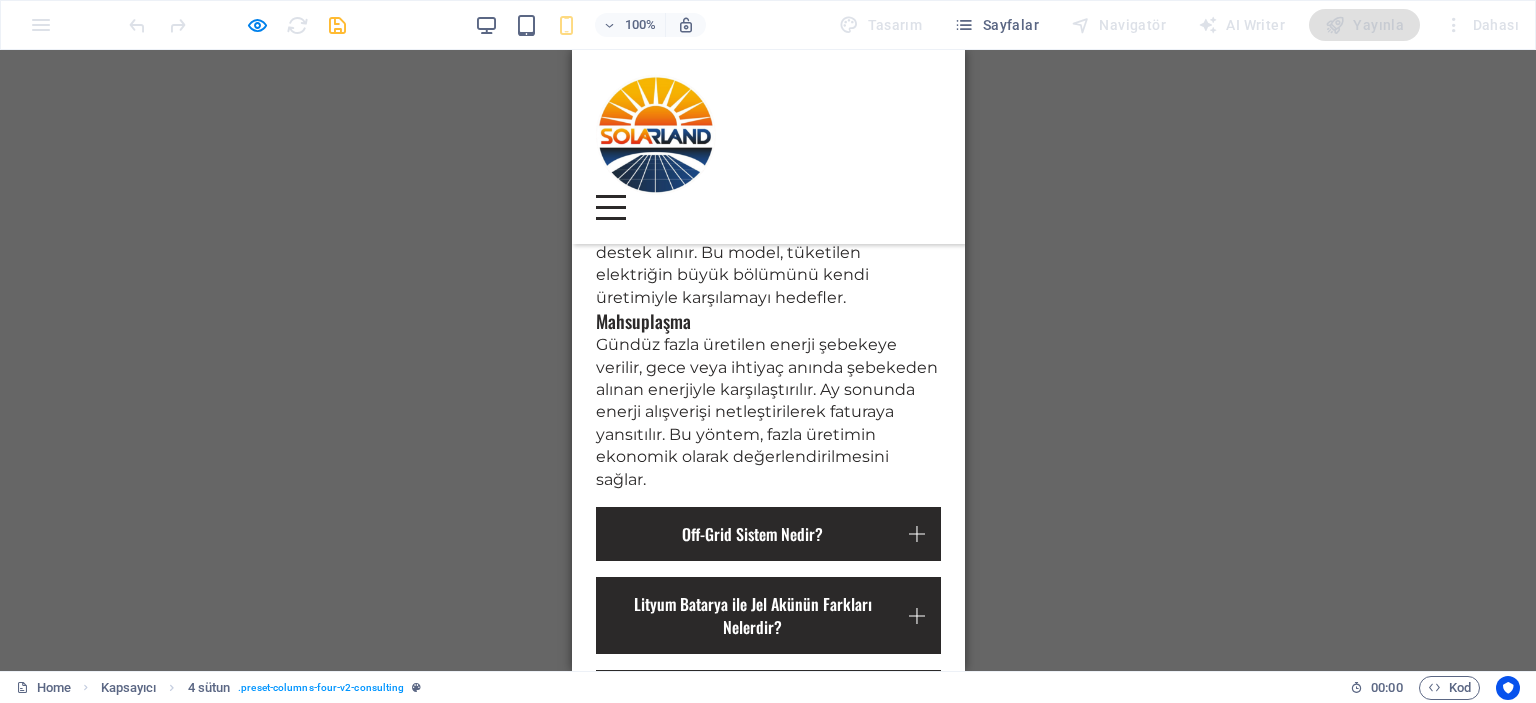 click on "Devamını Oku" at bounding box center [768, 1661] 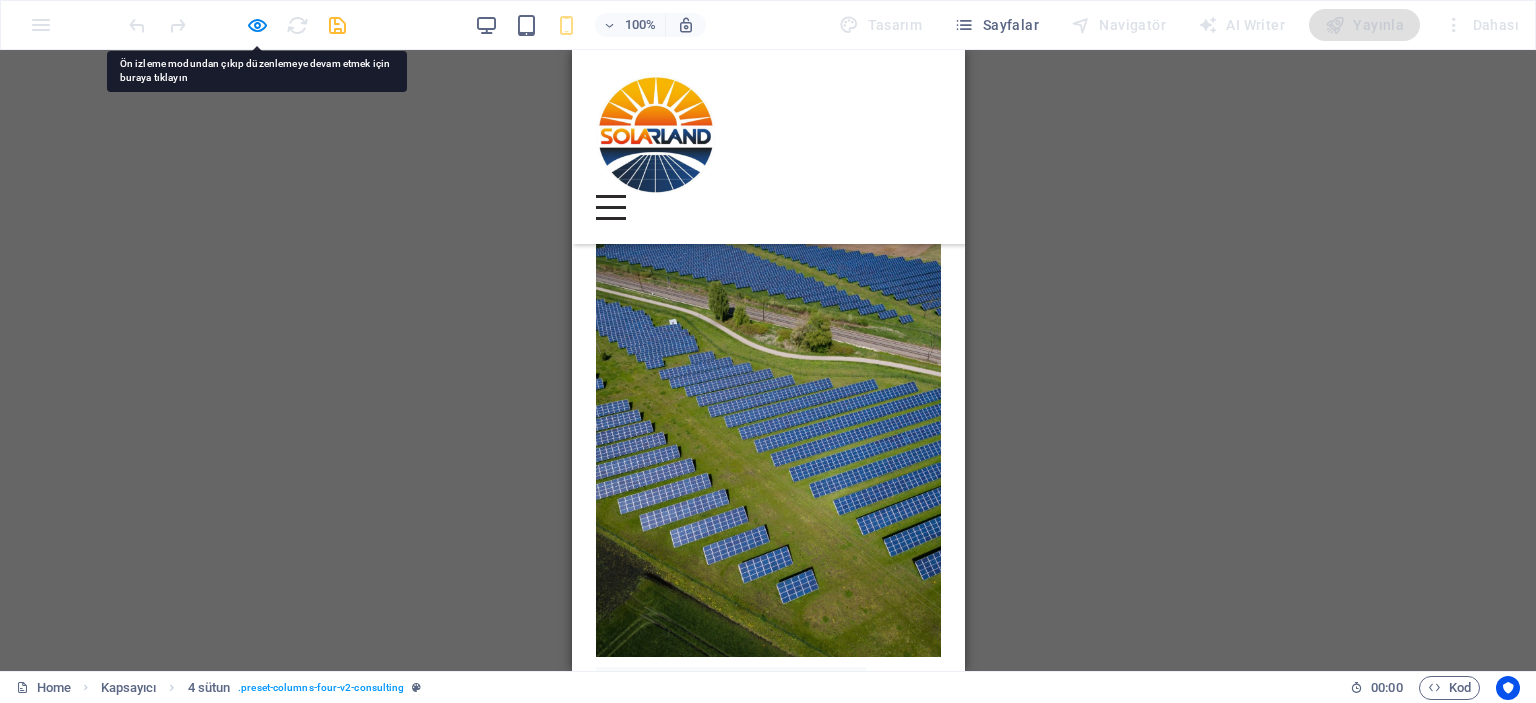 scroll, scrollTop: 6263, scrollLeft: 0, axis: vertical 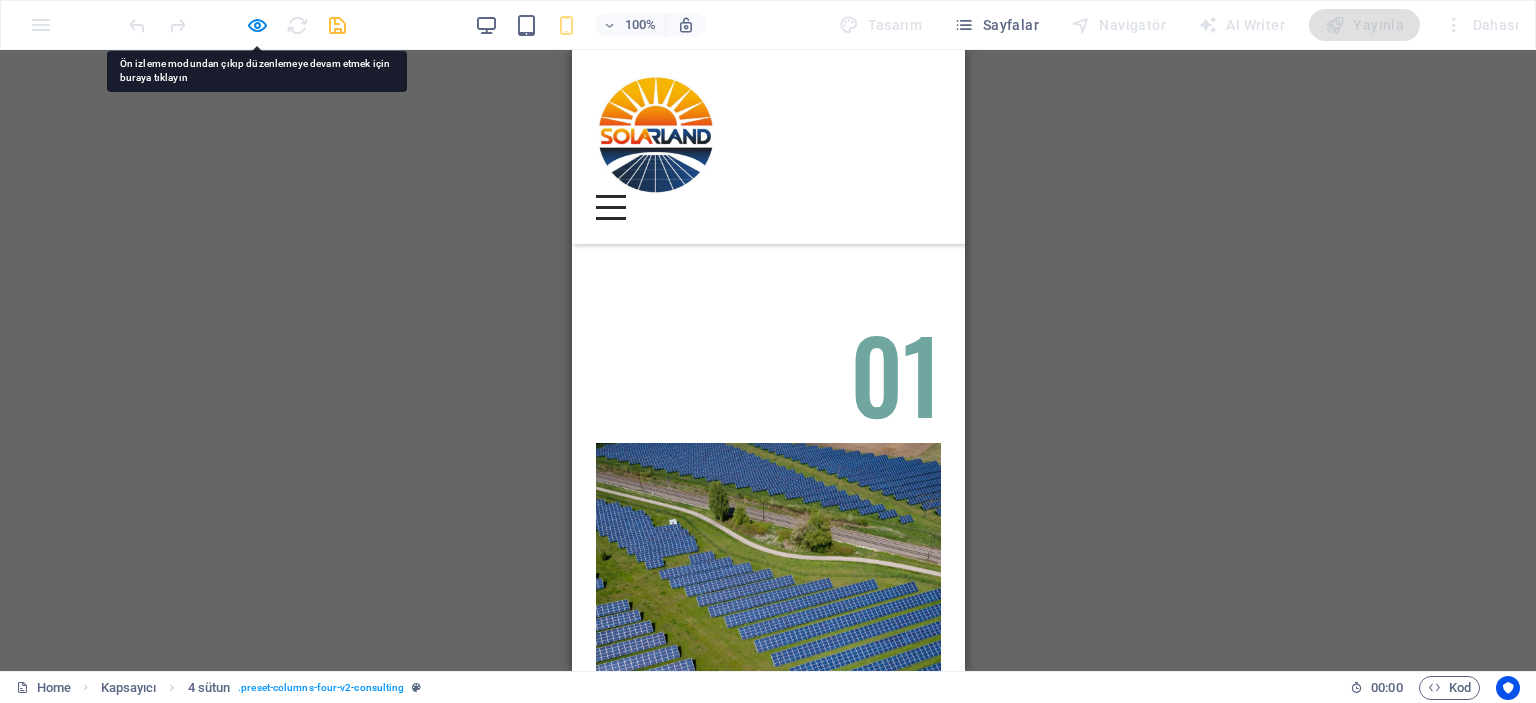 click on "Devamını Oku" at bounding box center (768, 1696) 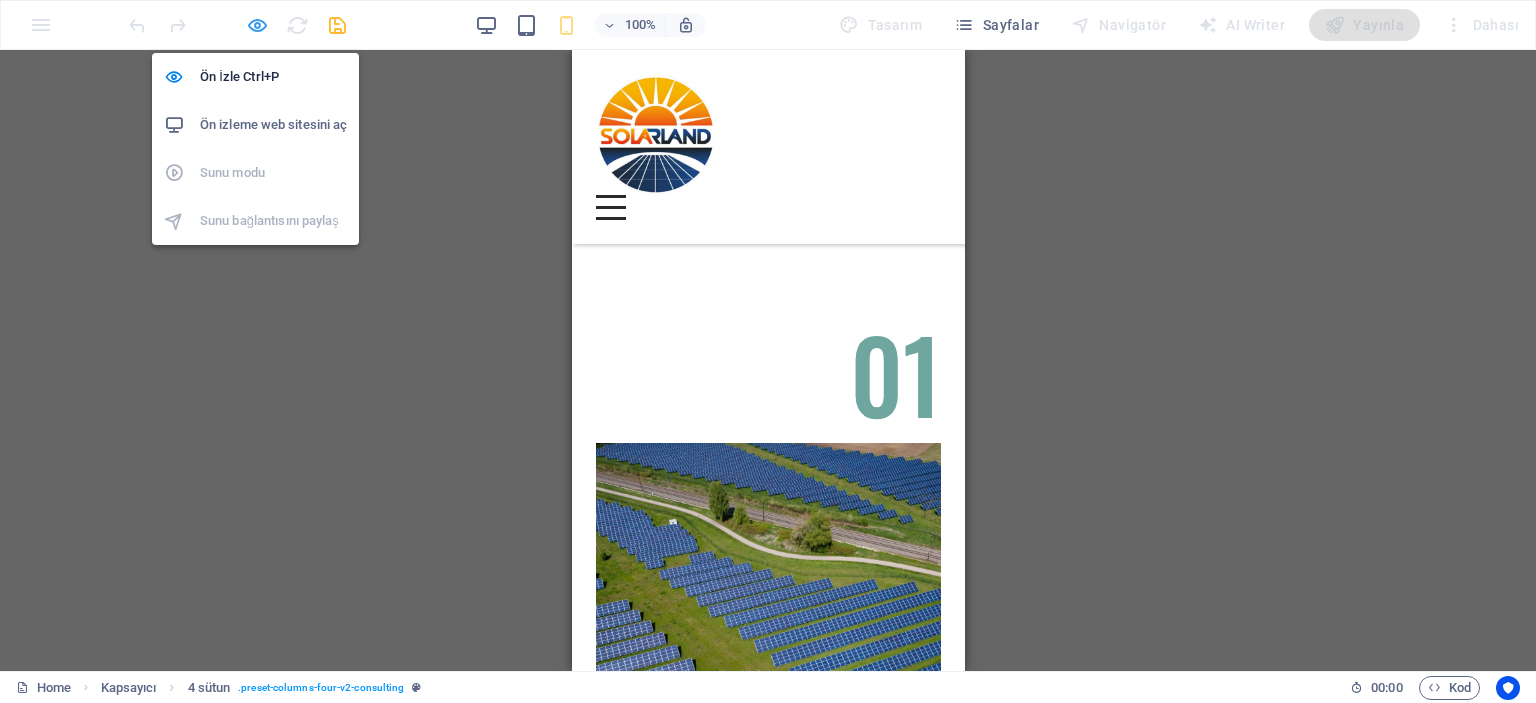 click at bounding box center [257, 25] 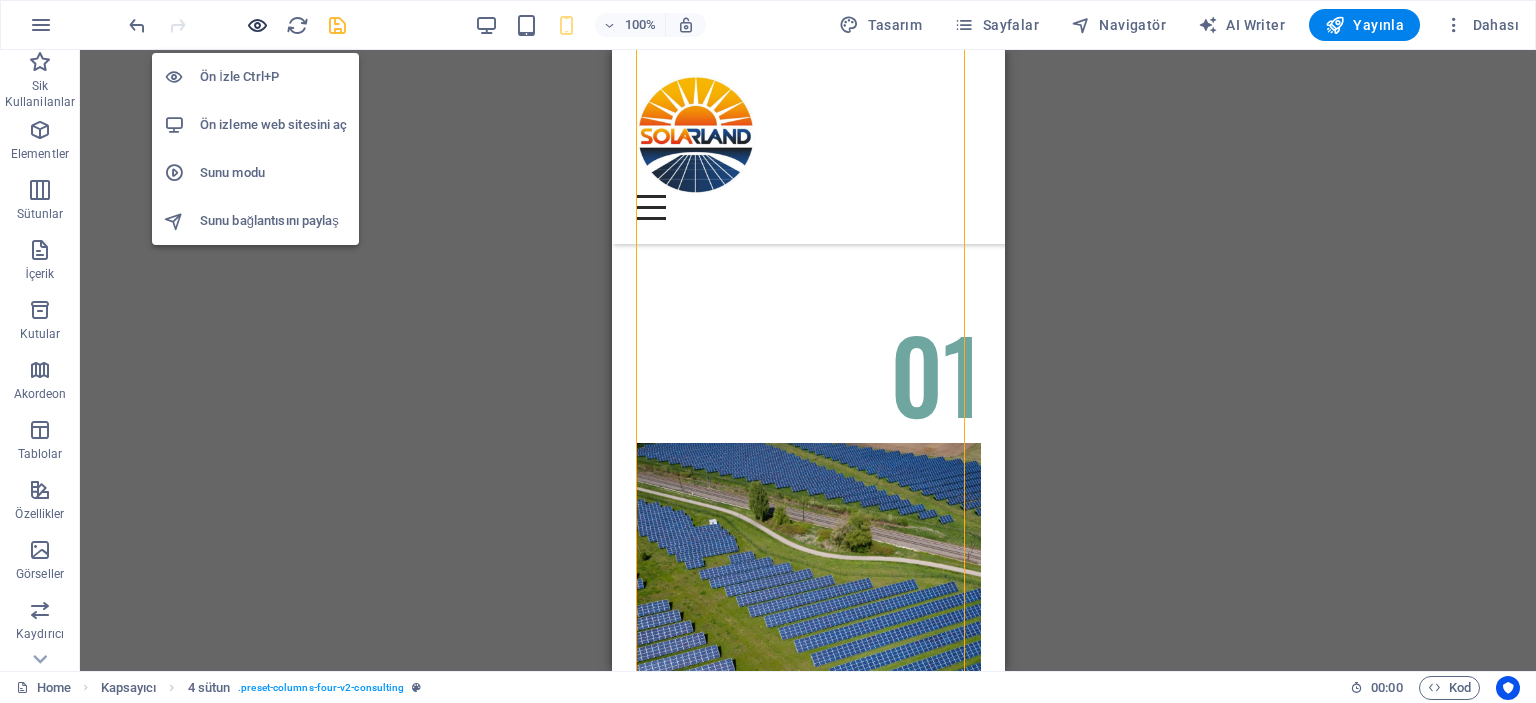 scroll, scrollTop: 8348, scrollLeft: 0, axis: vertical 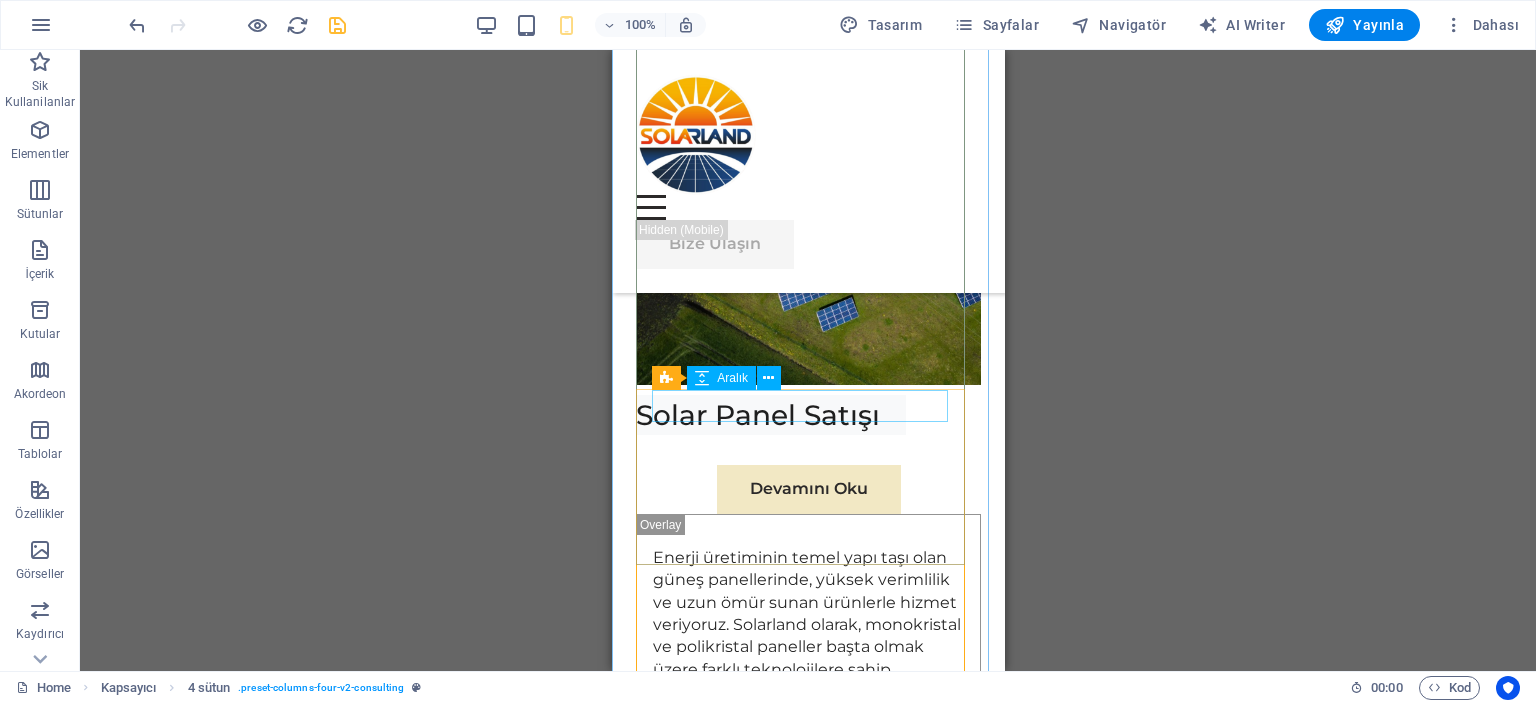 click at bounding box center [807, 1661] 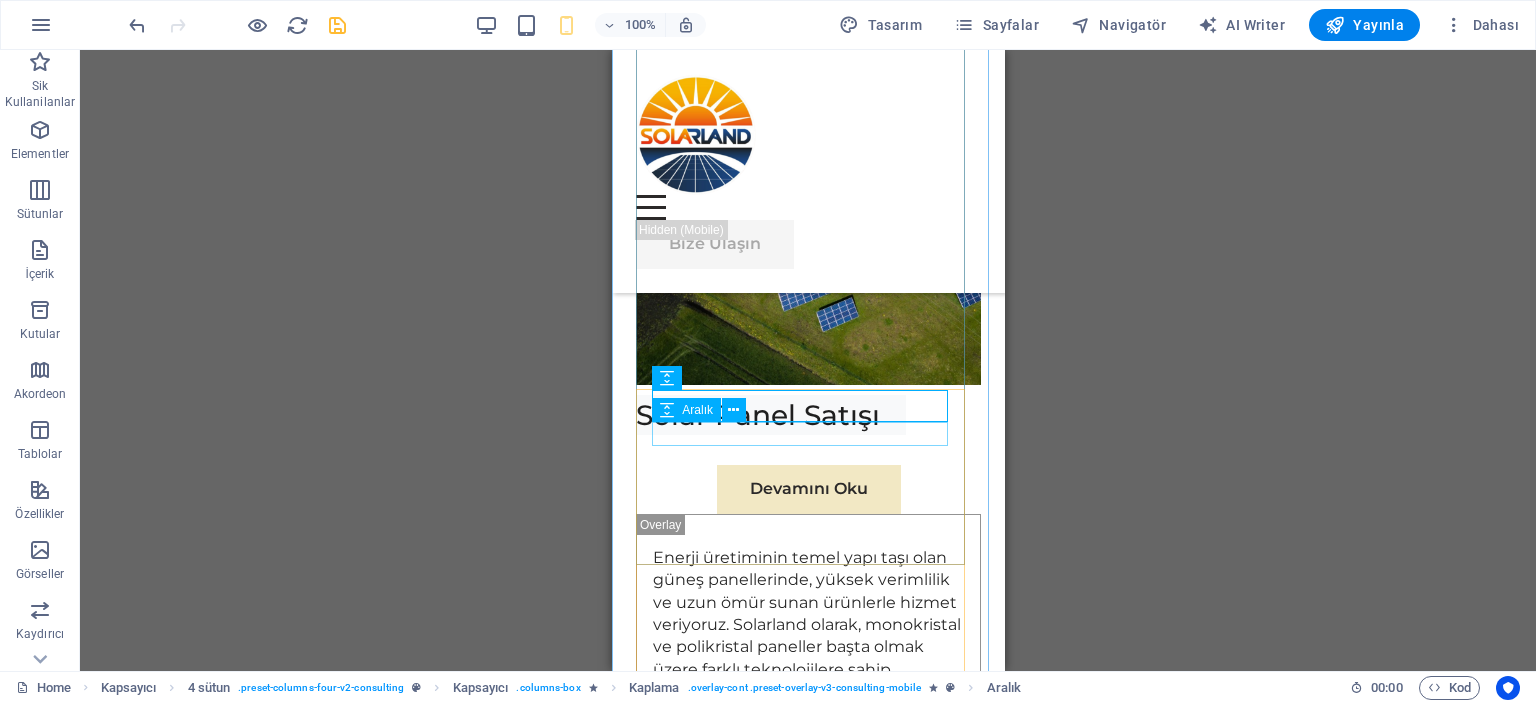 click at bounding box center (807, 1689) 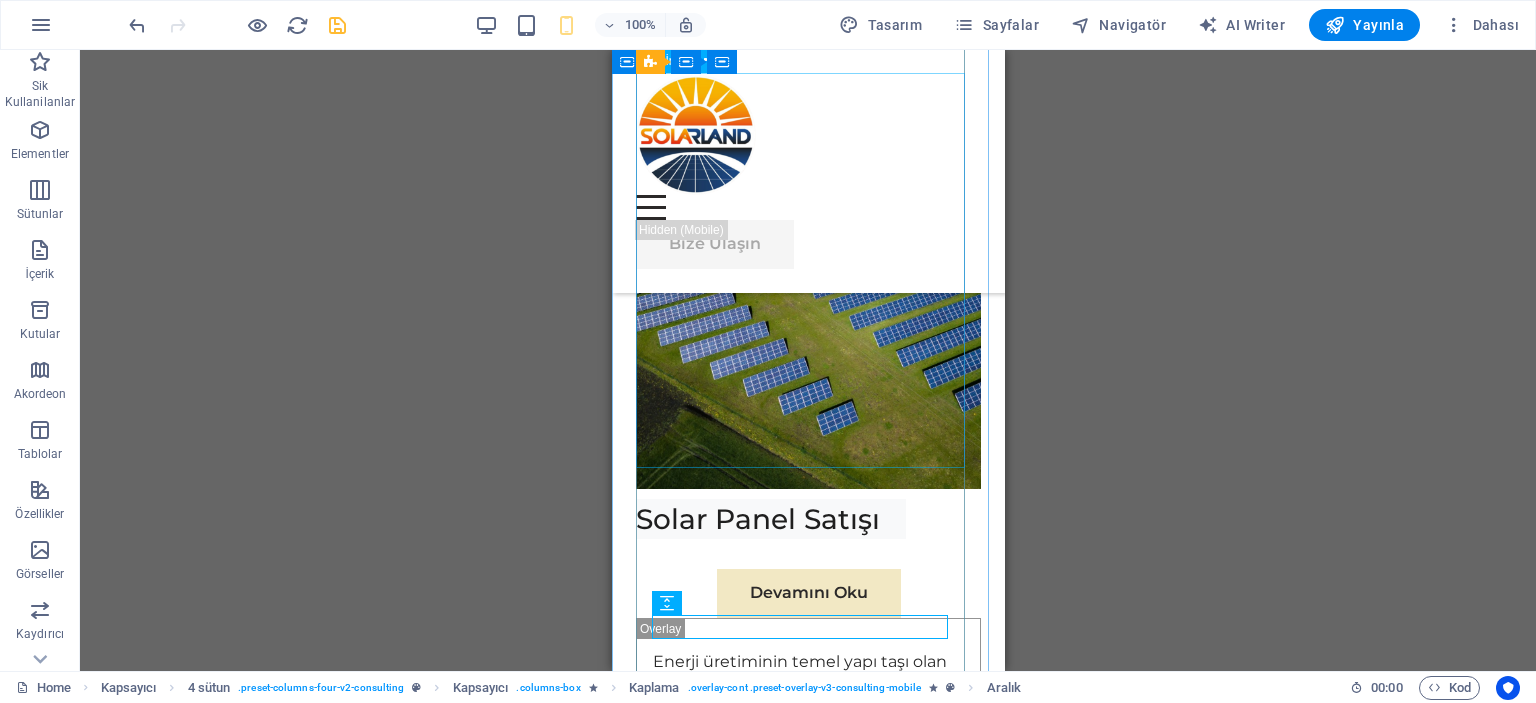 scroll, scrollTop: 8348, scrollLeft: 0, axis: vertical 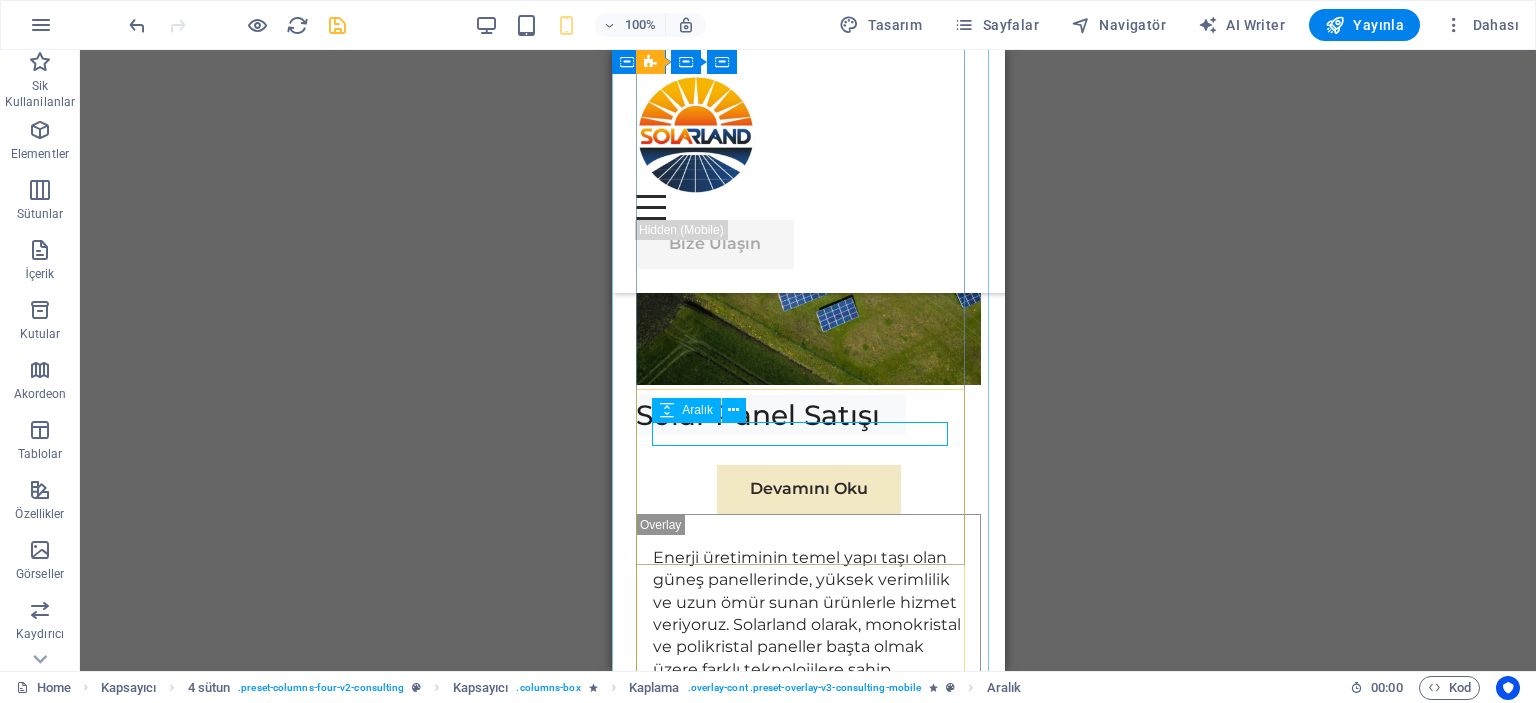click at bounding box center (807, 1689) 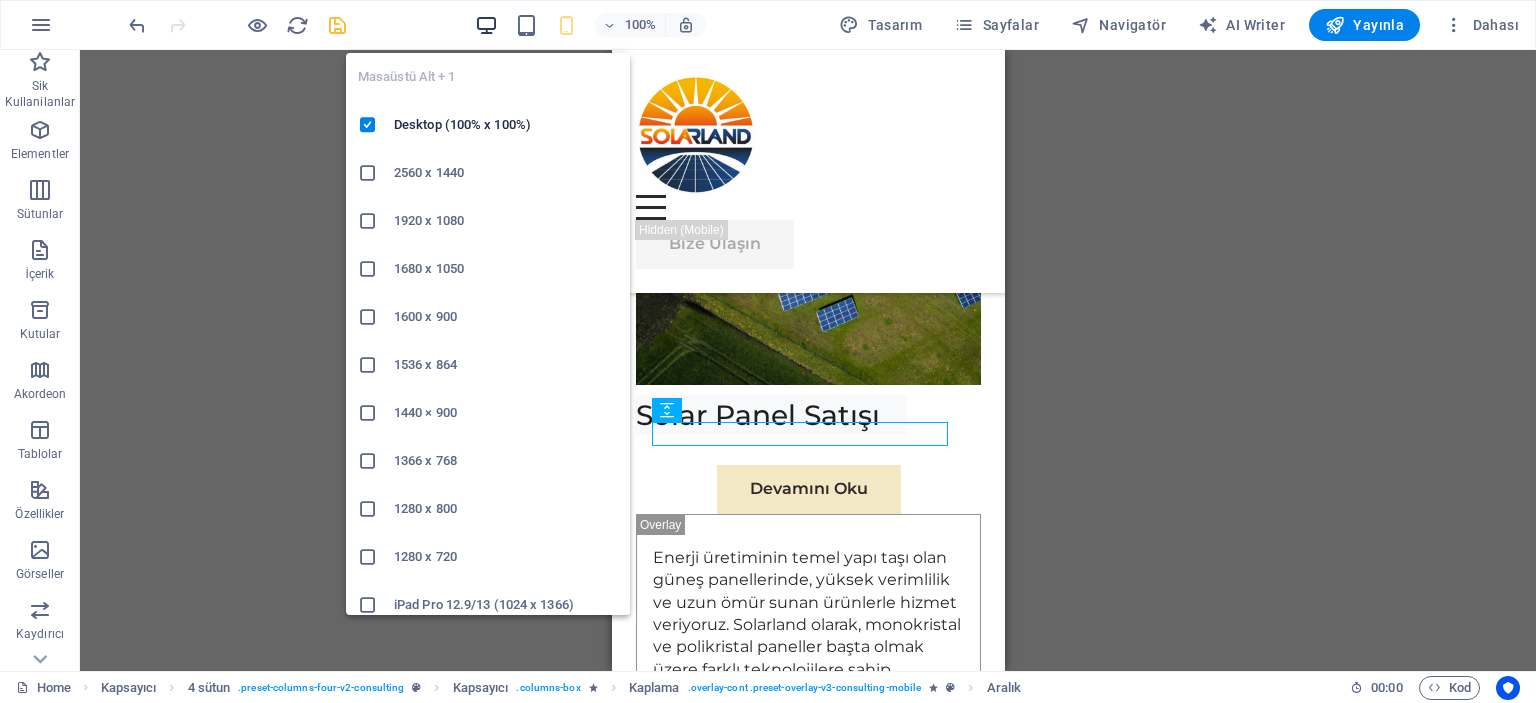 click at bounding box center (486, 25) 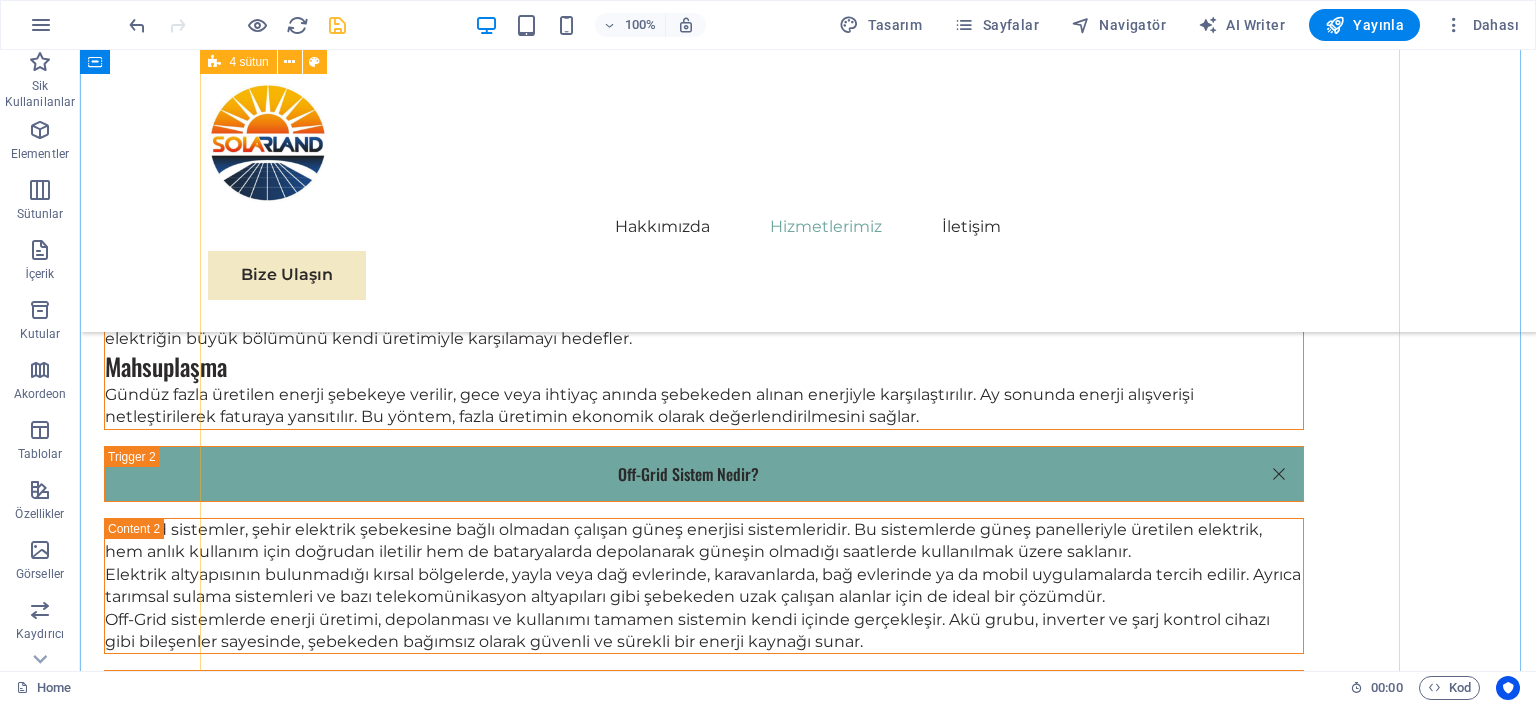 scroll, scrollTop: 5280, scrollLeft: 0, axis: vertical 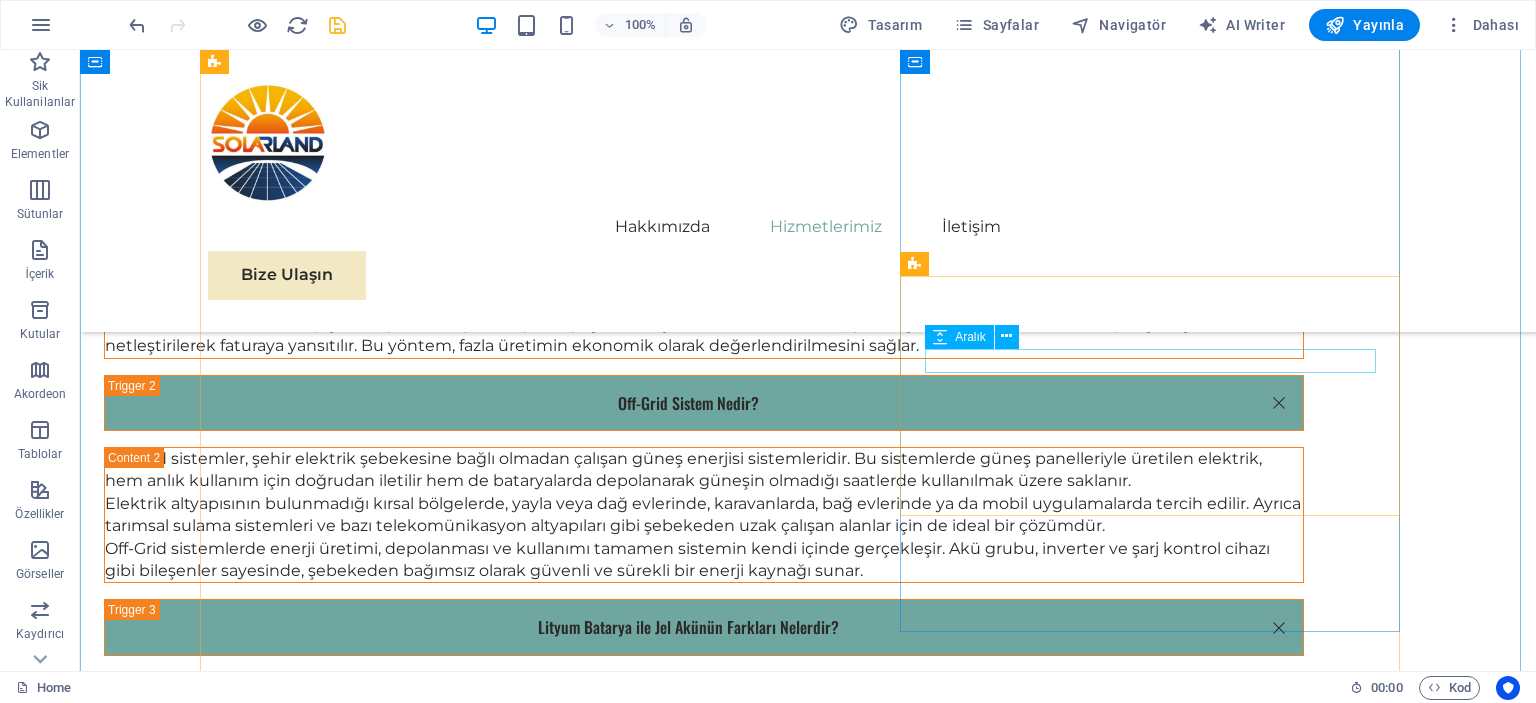 click at bounding box center (1158, 3953) 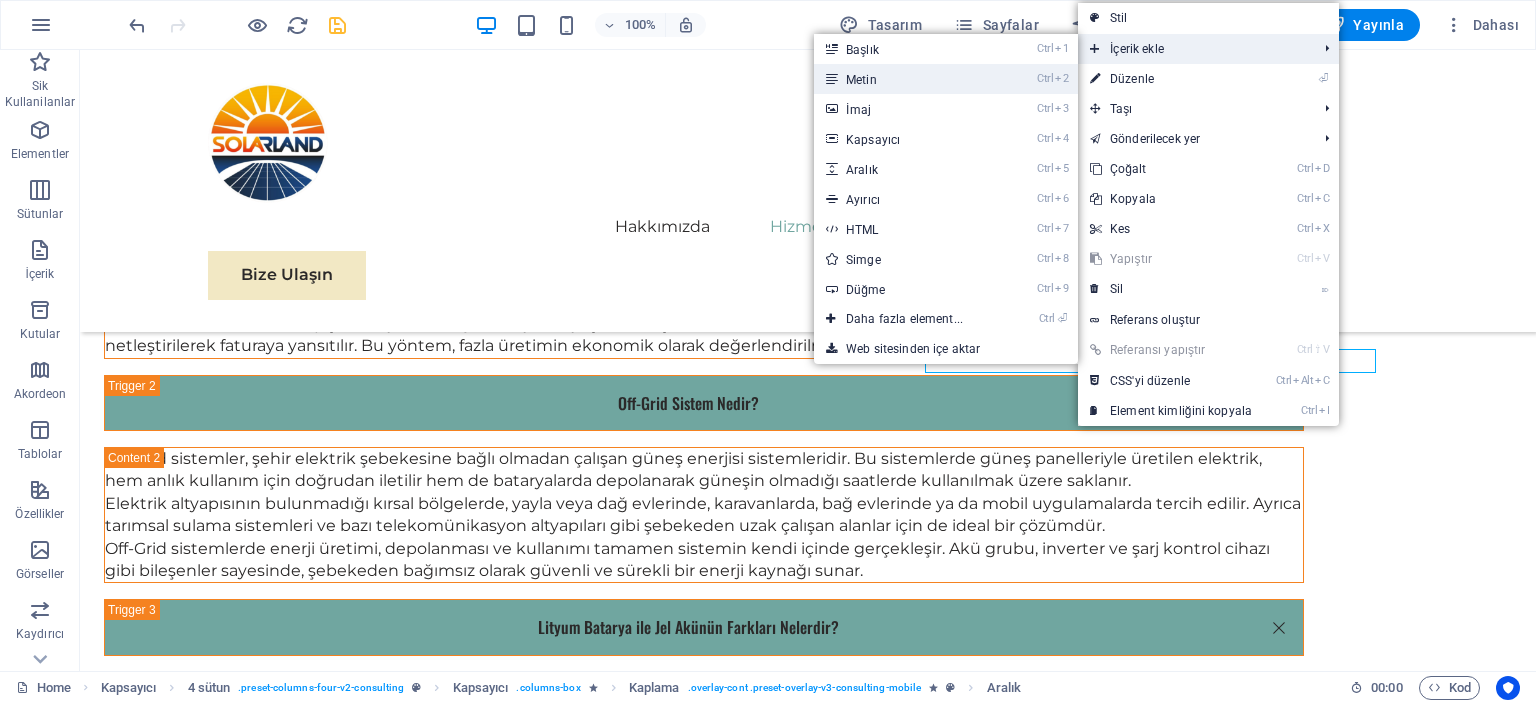 click on "Ctrl 2  Metin" at bounding box center (908, 79) 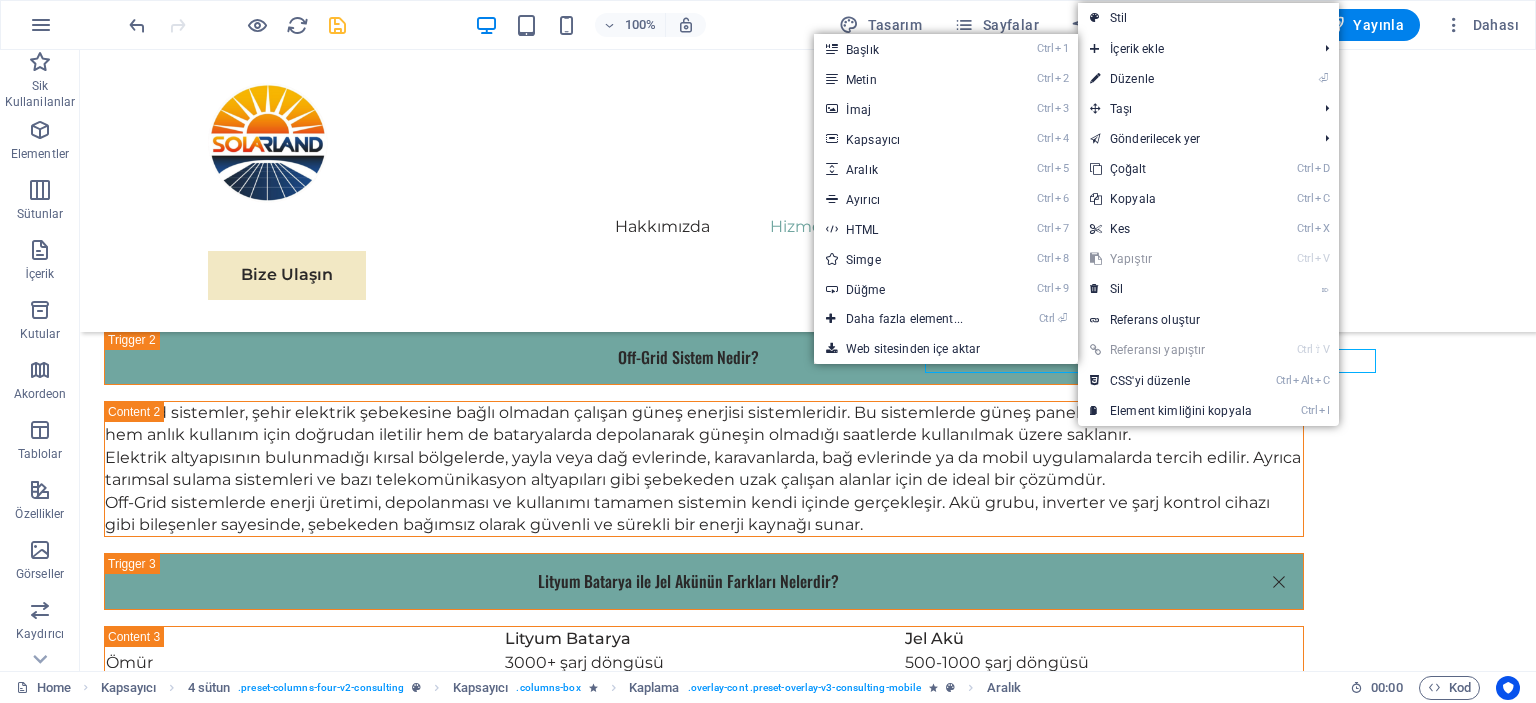scroll, scrollTop: 5209, scrollLeft: 0, axis: vertical 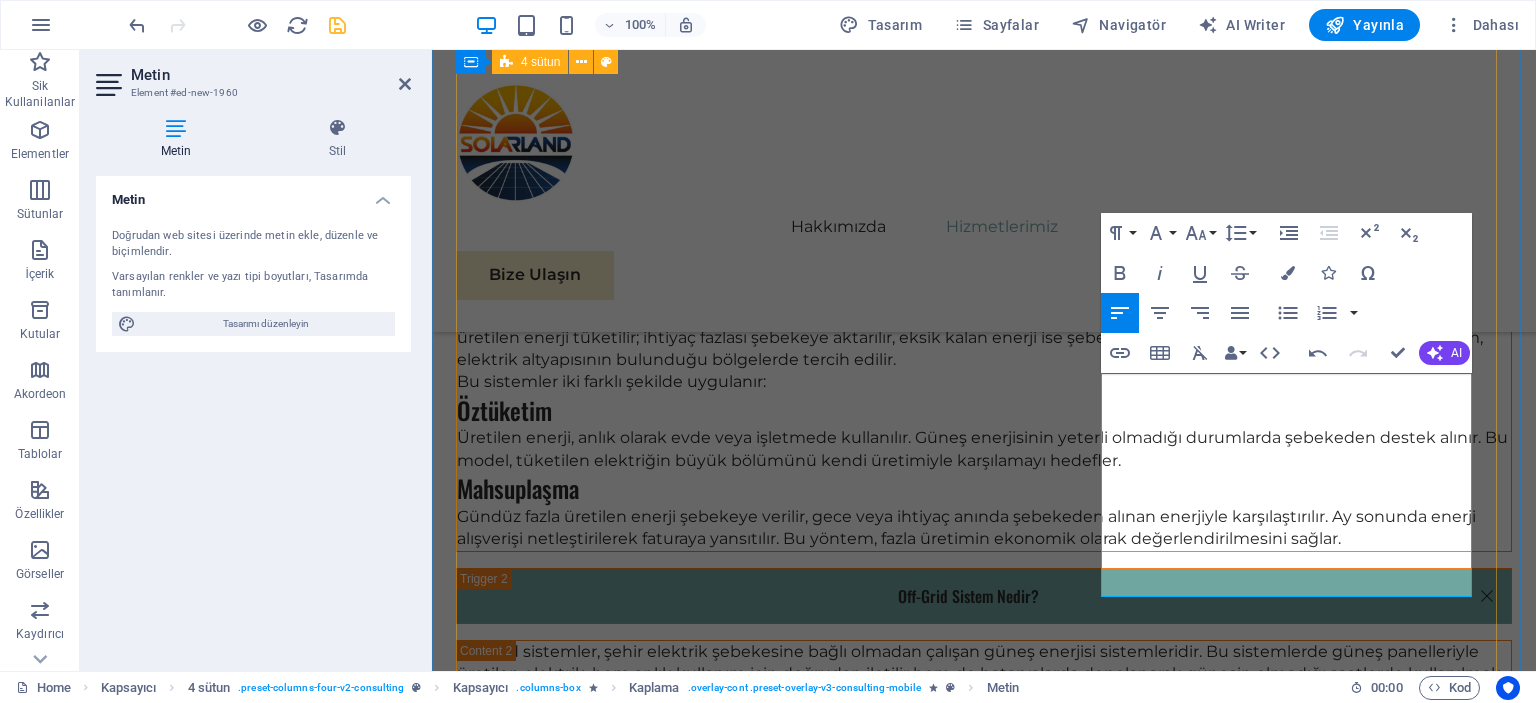 click on "01 Solar Panel Satışı   Devamını Oku Enerji üretiminin temel yapı taşı olan güneş panellerinde, yüksek verimlilik ve uzun ömür sunan ürünlerle hizmet veriyoruz. Solarland olarak, monokristal ve polikristal paneller başta olmak üzere farklı teknolojilere sahip panelleri, kullanıcı ihtiyacına göre öneriyor ve tedarik ediyoruz. Evsel uygulamalardan büyük ölçekli endüstriyel projelere kadar geniş bir yelpazede, hem ekonomik hem de kaliteli çözümler sunmaktayız. Daha Az Oku 02 Proje Danışmanlığı Devamını Oku Enerji üretiminin temel yapı taşı olan güneş panellerinde, yüksek verimlilik ve uzun ömür sunan ürünlerle hizmet veriyoruz. Solarland olarak, monokristal ve polikristal paneller başta olmak üzere farklı teknolojilere sahip panelleri, kullanıcı ihtiyacına göre öneriyor ve tedarik ediyoruz. Evsel uygulamalardan büyük ölçekli endüstriyel projelere kadar geniş bir yelpazede, hem ekonomik hem de kaliteli çözümler sunmaktayız. Daha Az Oku 03 04" at bounding box center (984, 4113) 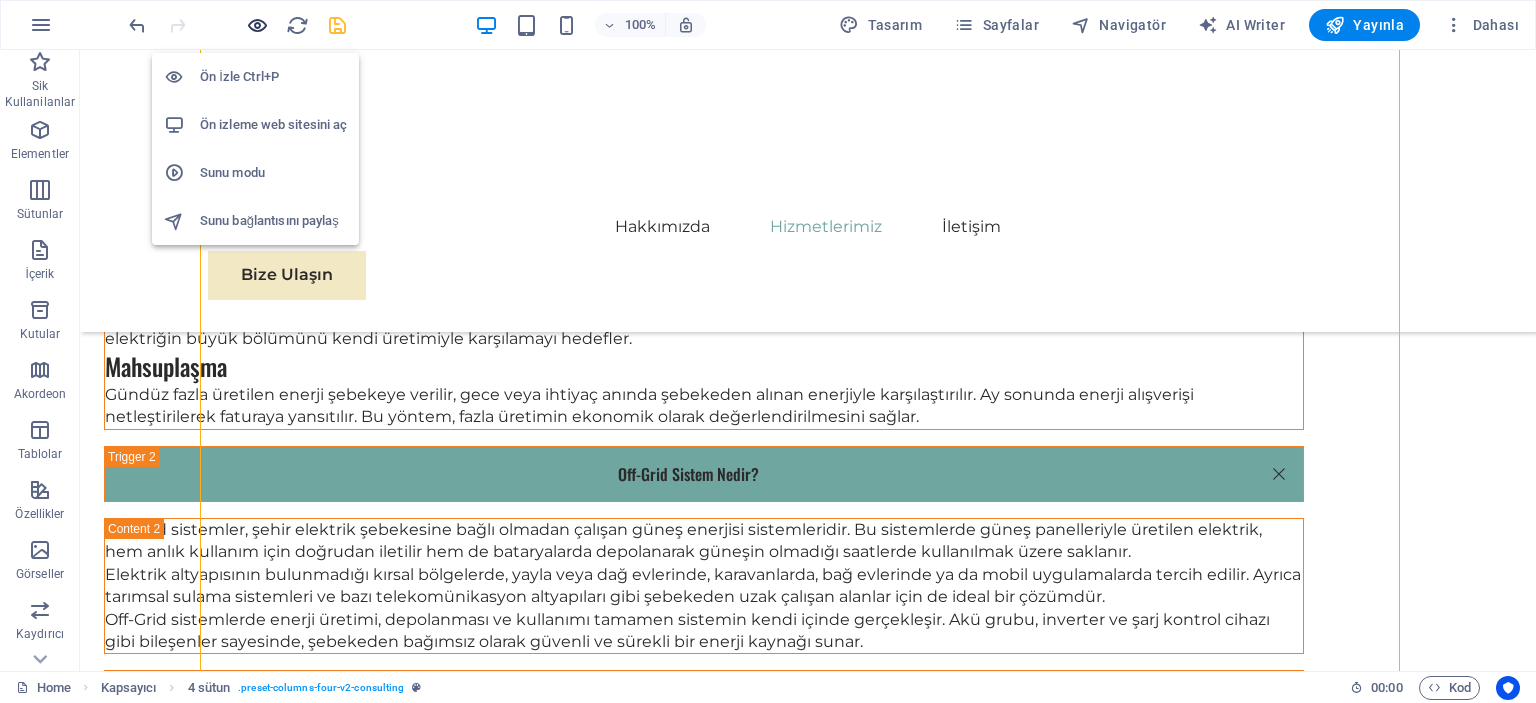 click at bounding box center (257, 25) 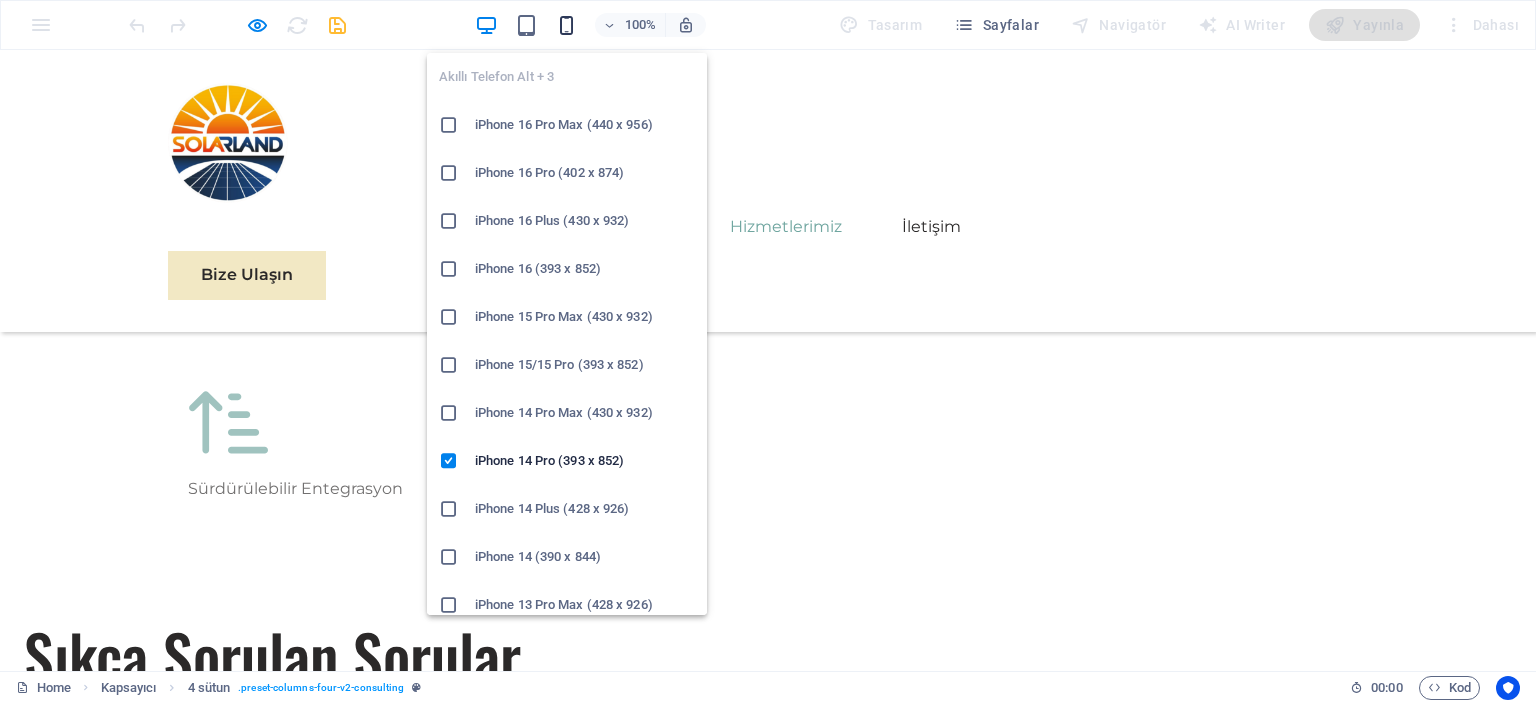 click at bounding box center [566, 25] 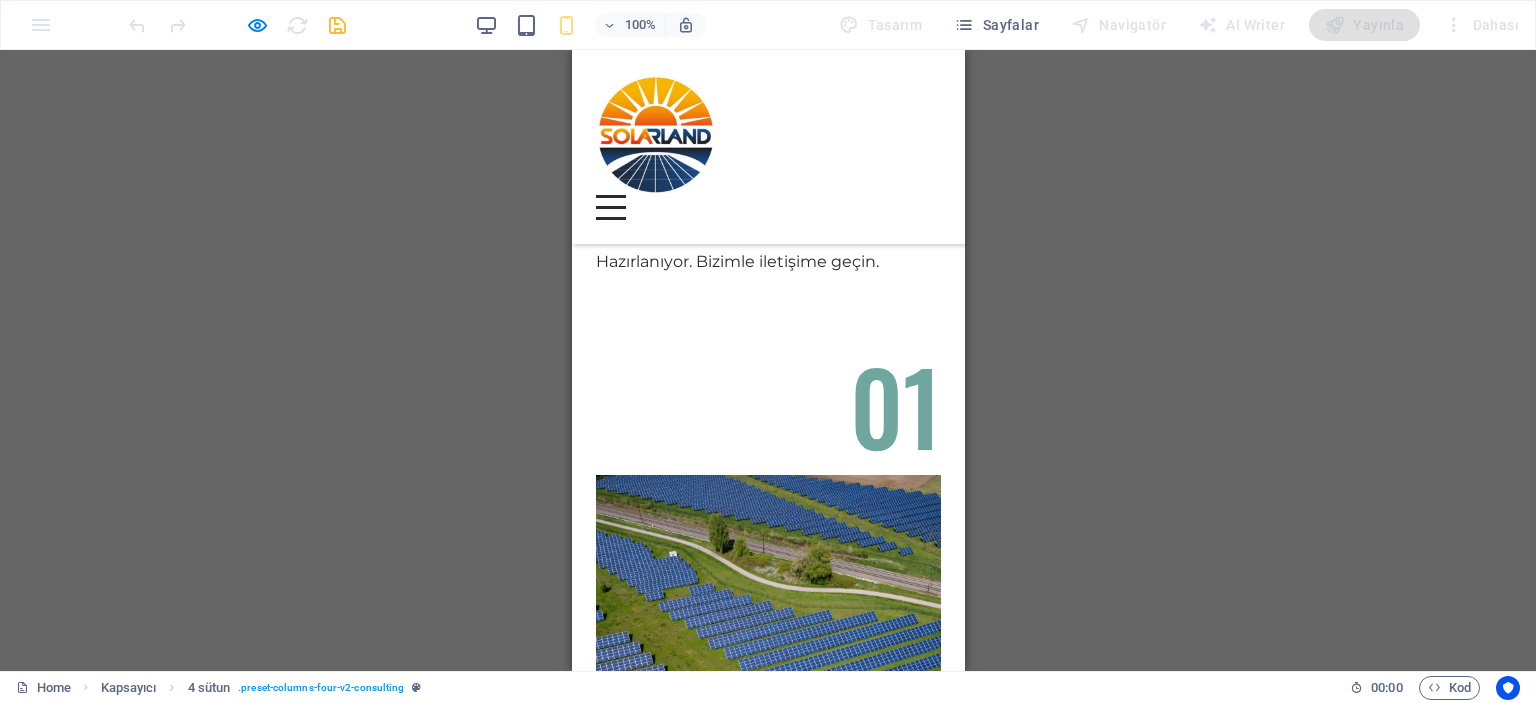 scroll, scrollTop: 6263, scrollLeft: 0, axis: vertical 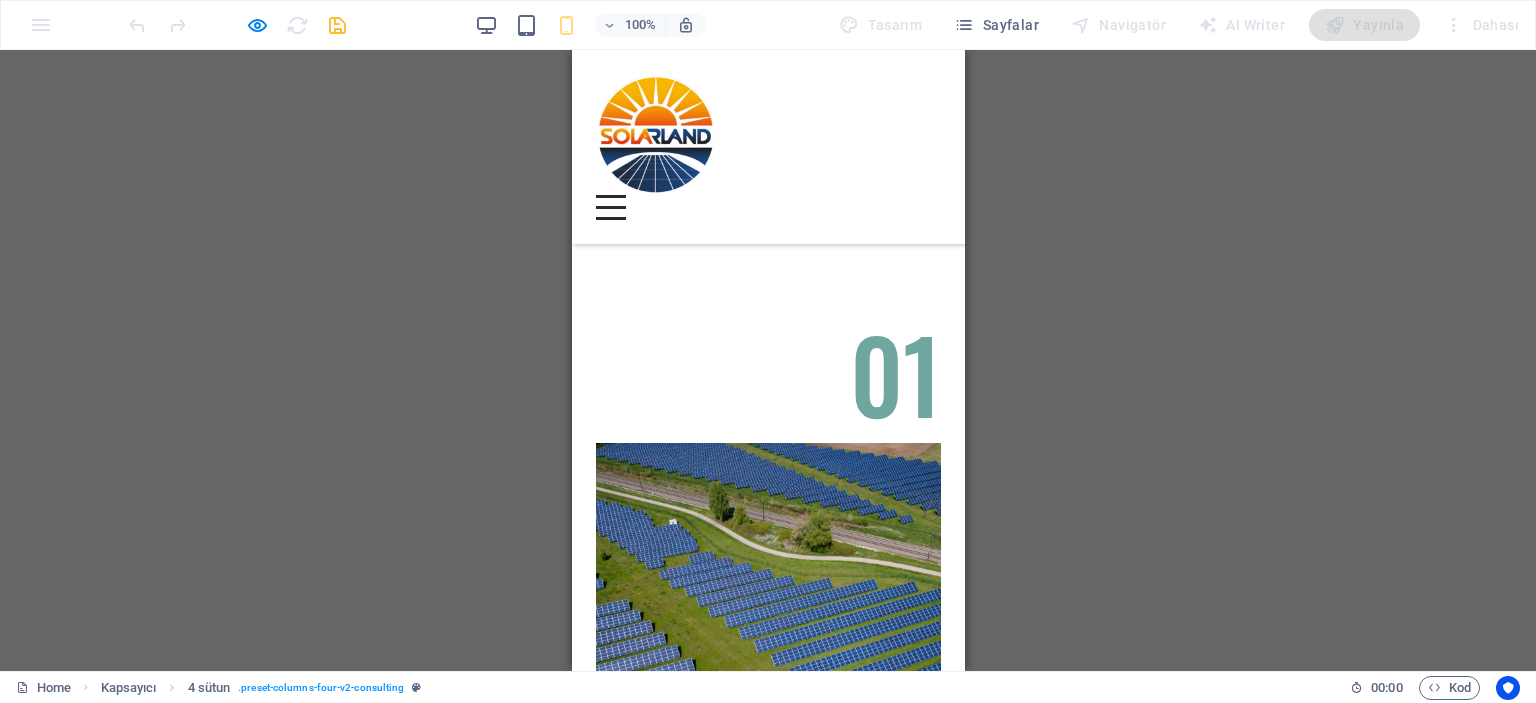 click on "Devamını Oku" at bounding box center (768, 1696) 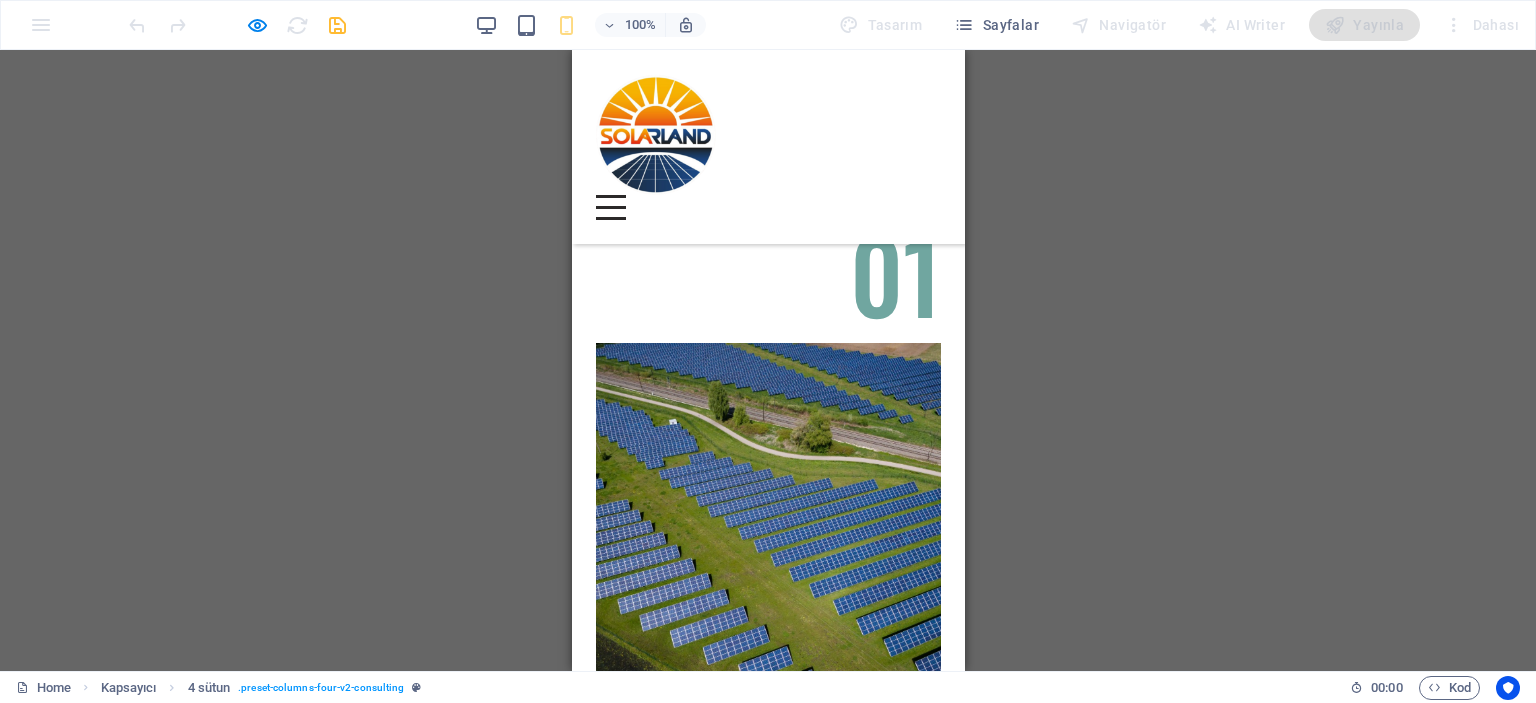 scroll, scrollTop: 6563, scrollLeft: 0, axis: vertical 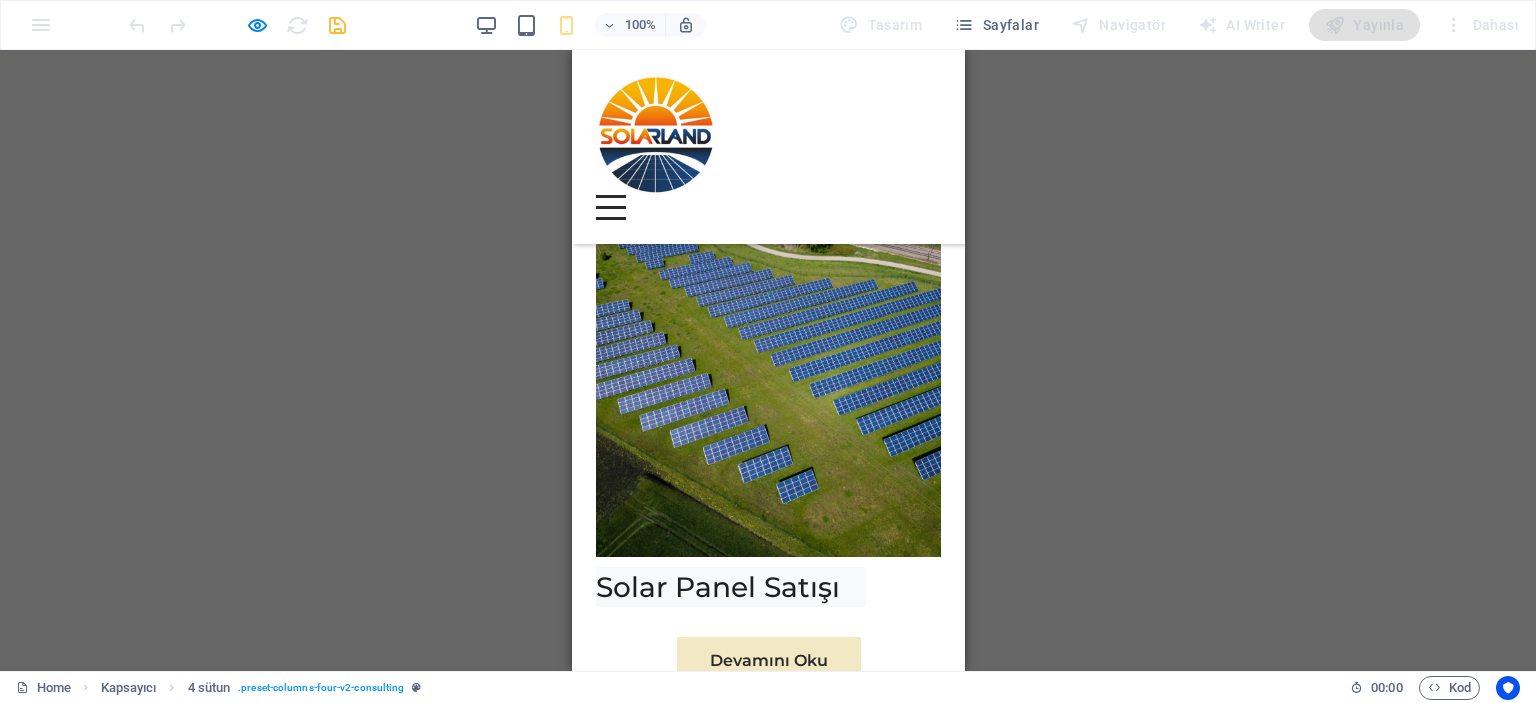 click on "Daha Az Oku" at bounding box center [768, 1762] 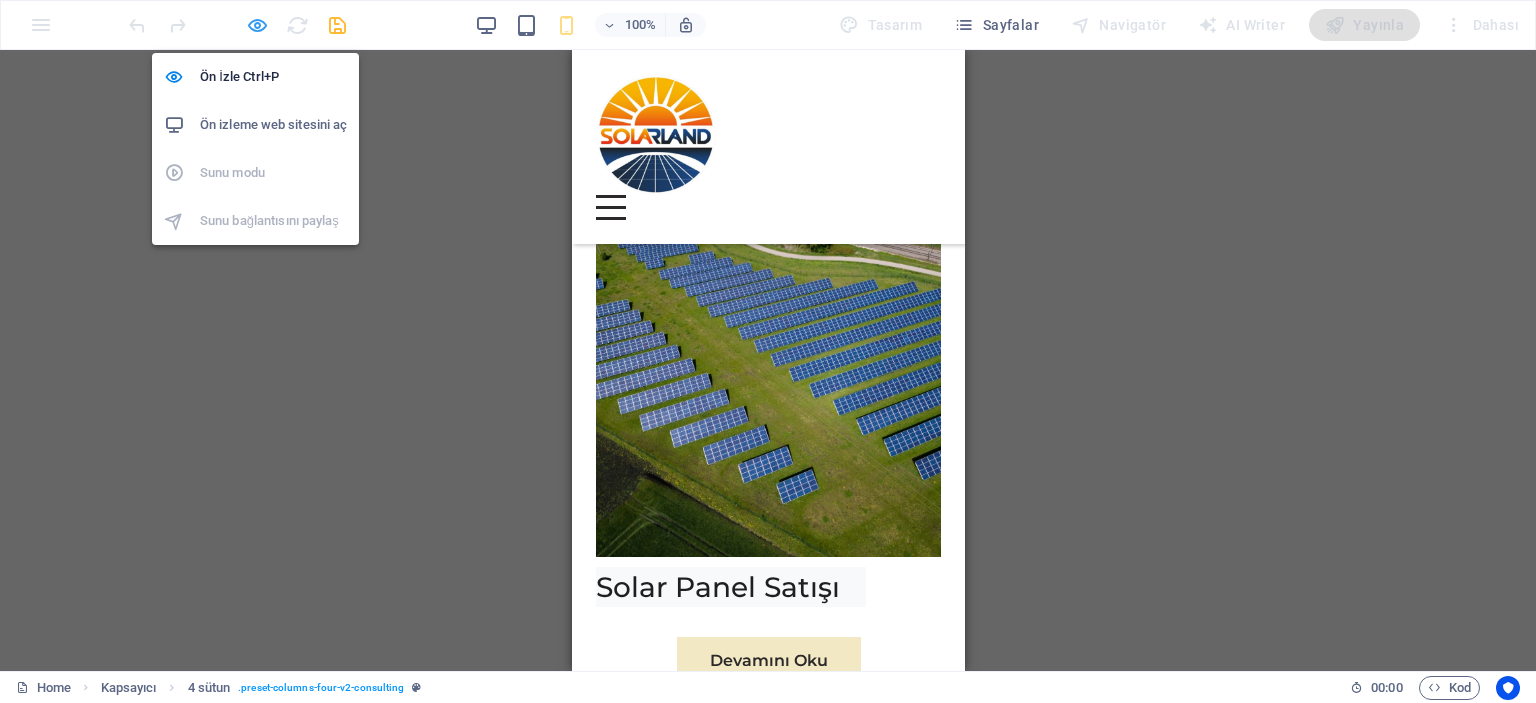 click at bounding box center [257, 25] 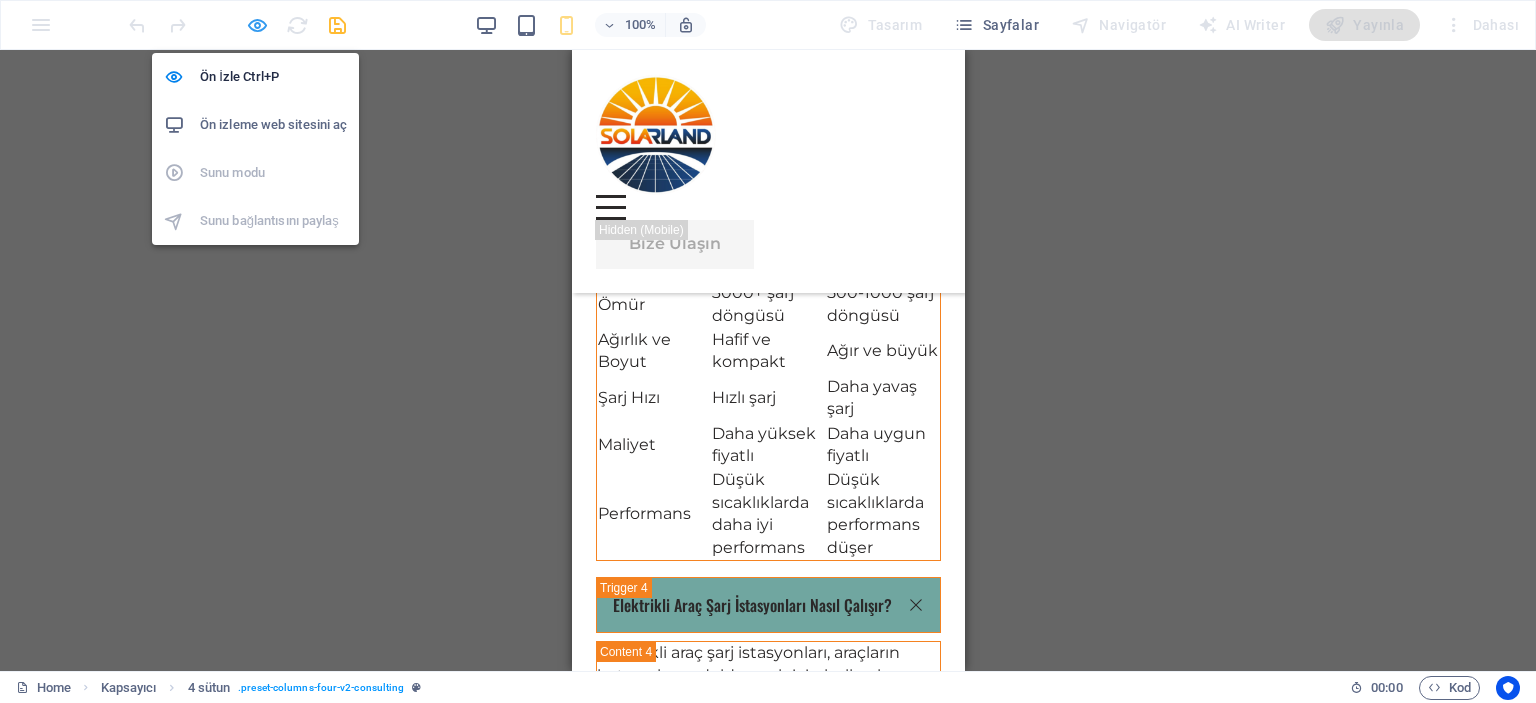 scroll, scrollTop: 8648, scrollLeft: 0, axis: vertical 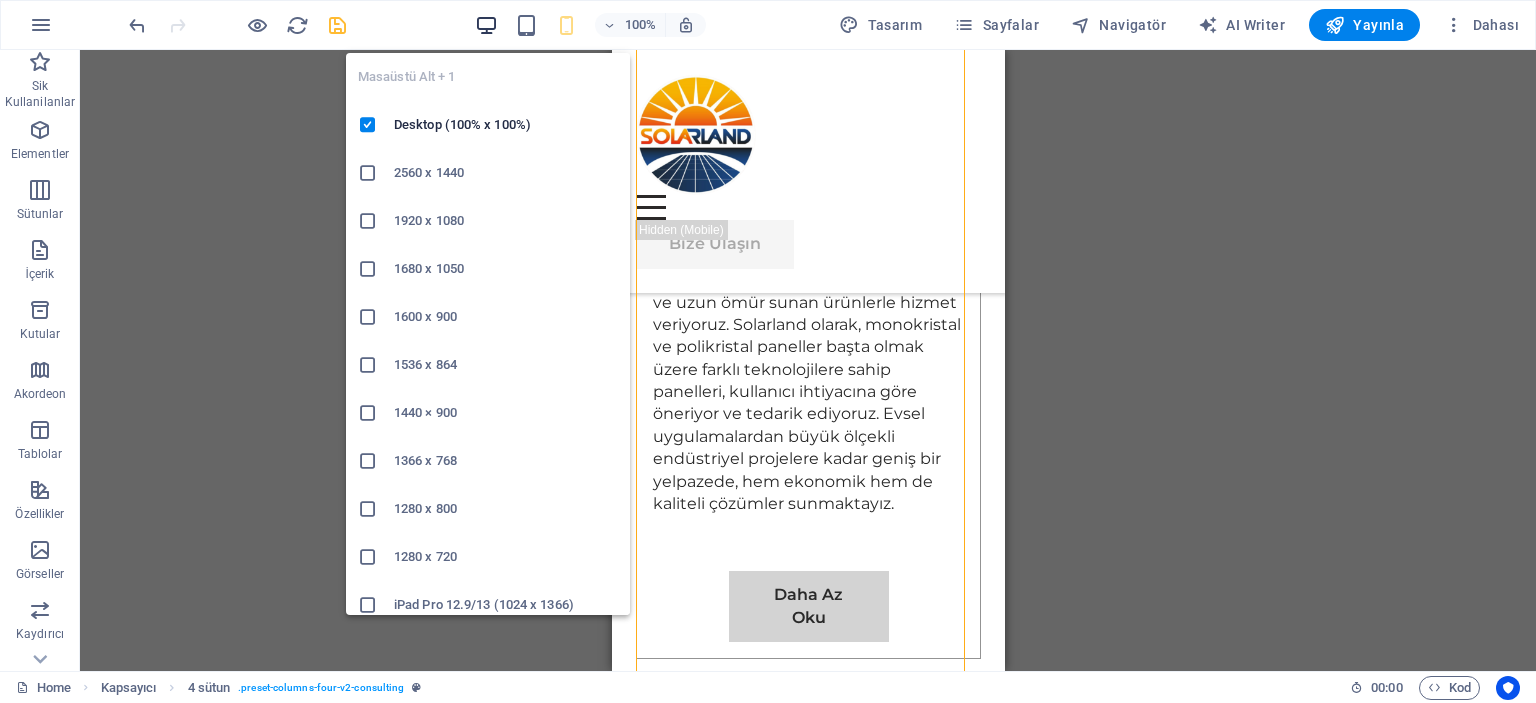 click at bounding box center [486, 25] 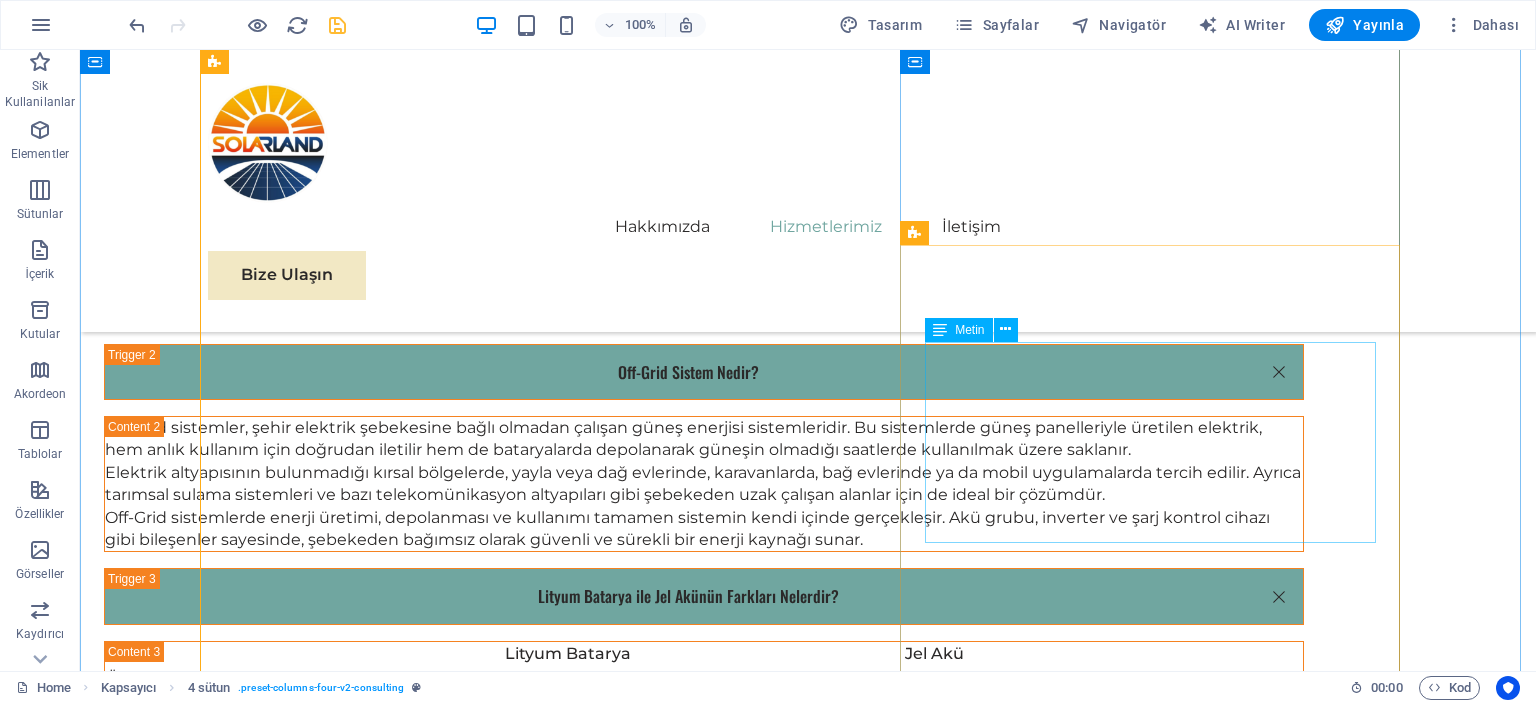 click on "Enerji üretiminin temel yapı taşı olan güneş panellerinde, yüksek verimlilik ve uzun ömür sunan ürünlerle hizmet veriyoruz. Solarland olarak, monokristal ve polikristal paneller başta olmak üzere farklı teknolojilere sahip panelleri, kullanıcı ihtiyacına göre öneriyor ve tedarik ediyoruz. Evsel uygulamalardan büyük ölçekli endüstriyel projelere kadar geniş bir yelpazede, hem ekonomik hem de kaliteli çözümler sunmaktayız." at bounding box center (1158, 3967) 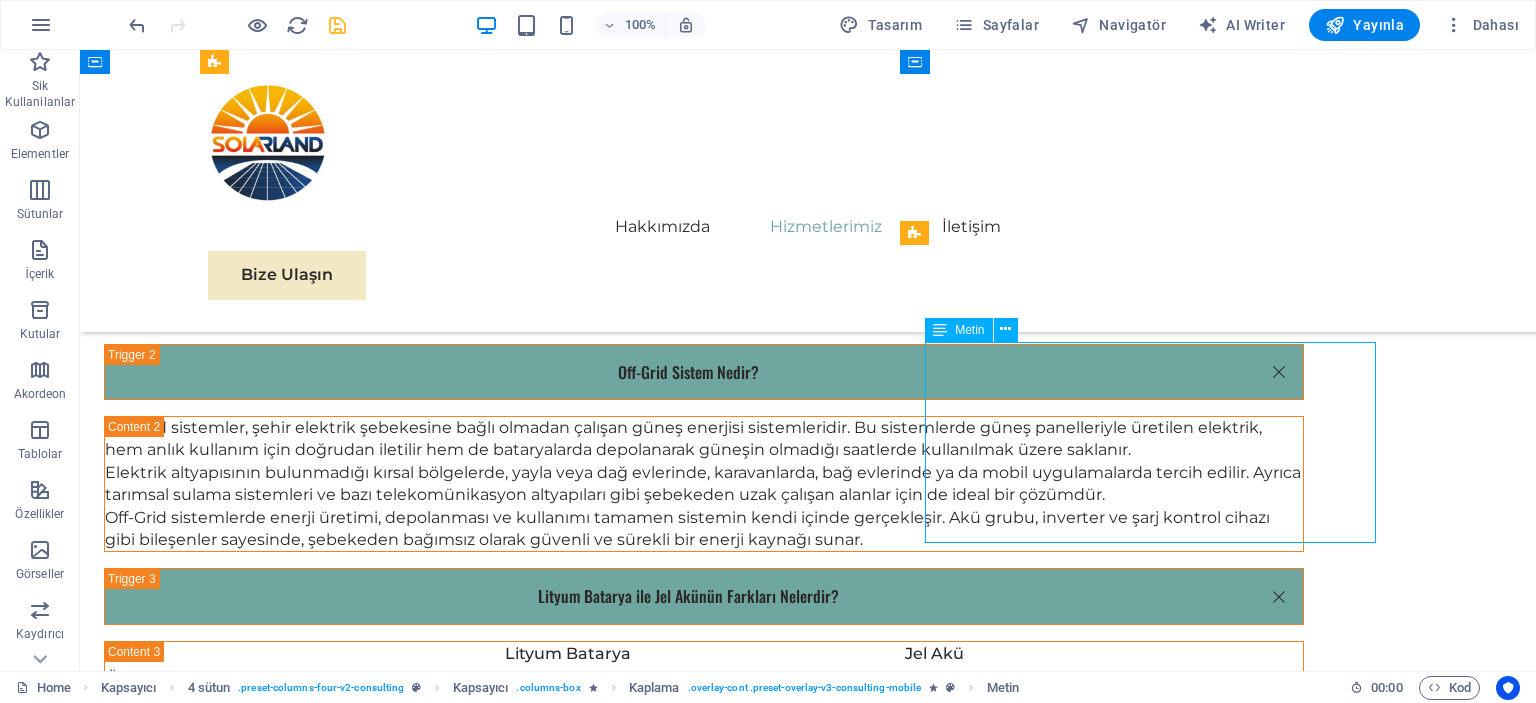 drag, startPoint x: 1090, startPoint y: 394, endPoint x: 743, endPoint y: 400, distance: 347.05188 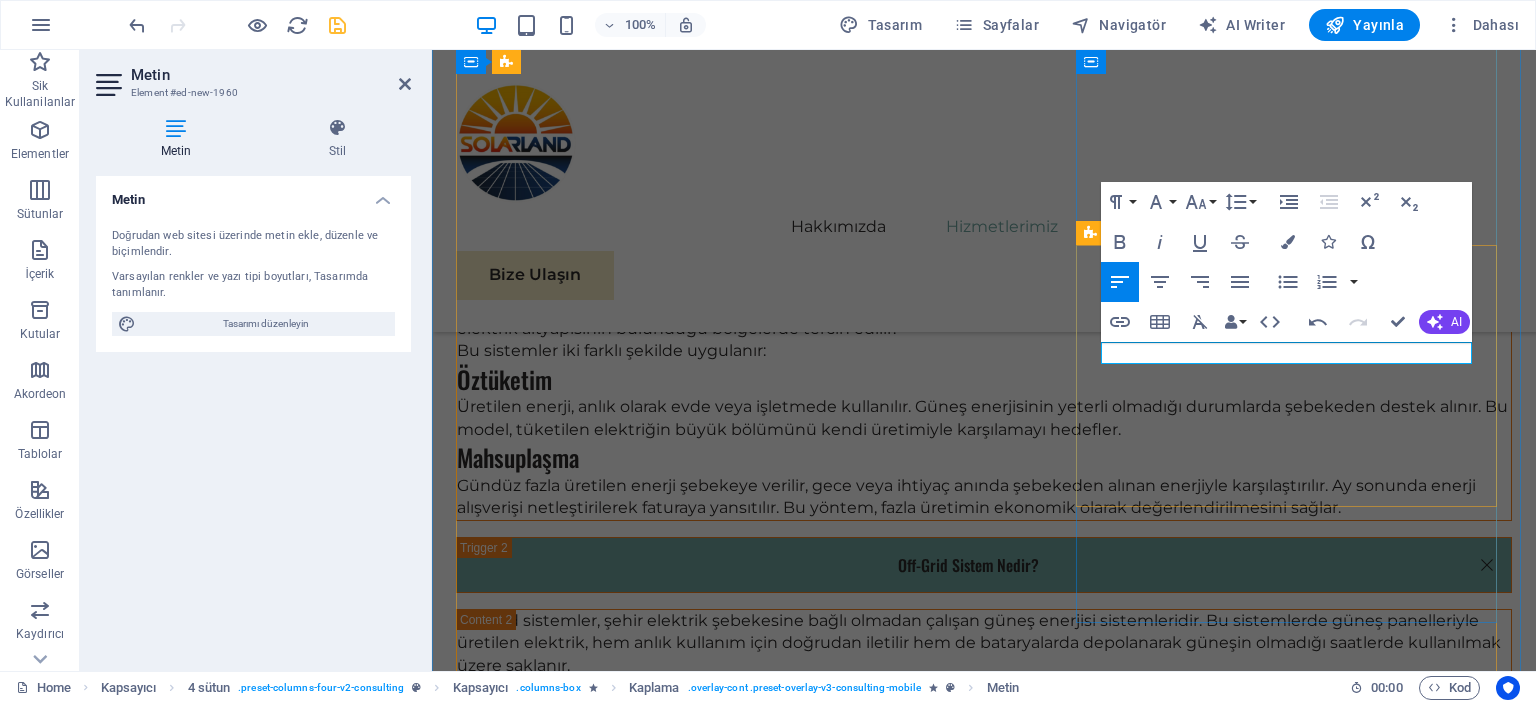 click at bounding box center (1310, 4055) 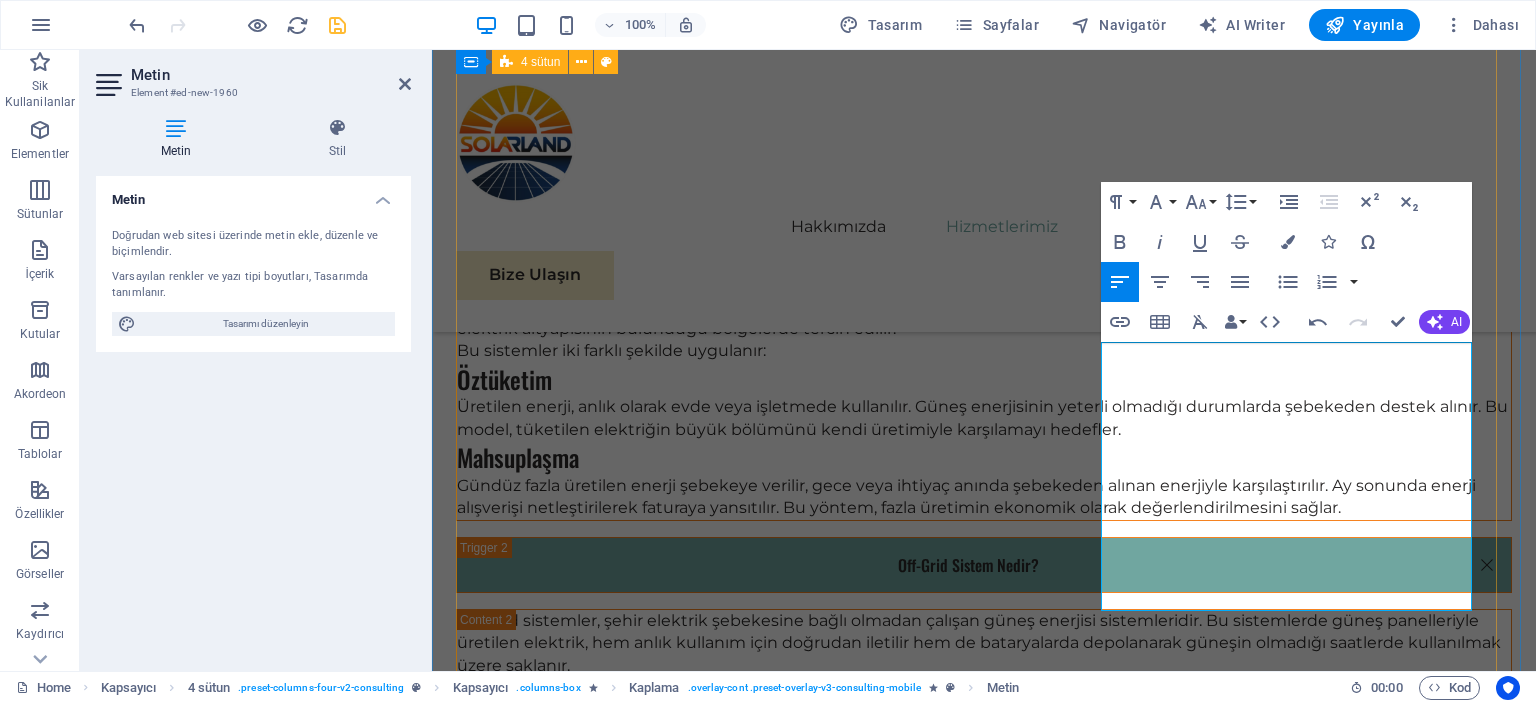 click on "01 Solar Panel Satışı Devamını Oku Enerji üretiminin temel yapı taşı olan güneş panellerinde, yüksek verimlilik ve uzun ömür sunan ürünlerle hizmet veriyoruz. Solarland olarak, monokristal ve polikristal paneller başta olmak üzere farklı teknolojilere sahip panelleri, kullanıcı ihtiyacına göre öneriyor ve tedarik ediyoruz. Evsel uygulamalardan büyük ölçekli endüstriyel projelere kadar geniş bir yelpazede, hem ekonomik hem de kaliteli çözümler sunmaktayız. Daha Az Oku 02 Proje Danışmanlığı Devamını Oku Daha Az Oku 03 Kurulum ve Montaj Hizmetleri Devamını Oku Daha Az Oku 04 Bakım ve Destek Hizmetleri Devamını Oku Daha Az Oku" at bounding box center [984, 4093] 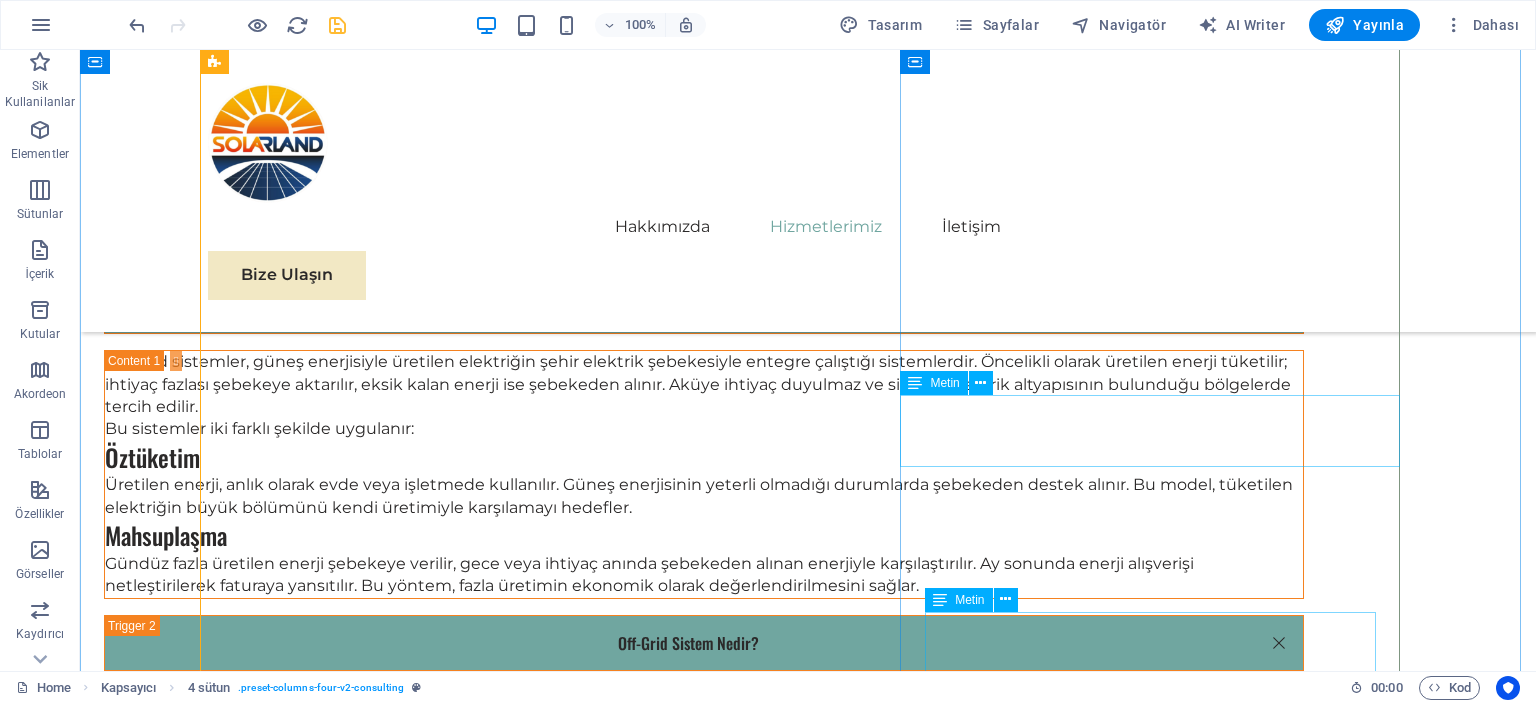 click on "Proje Danışmanlığı" at bounding box center [808, 4024] 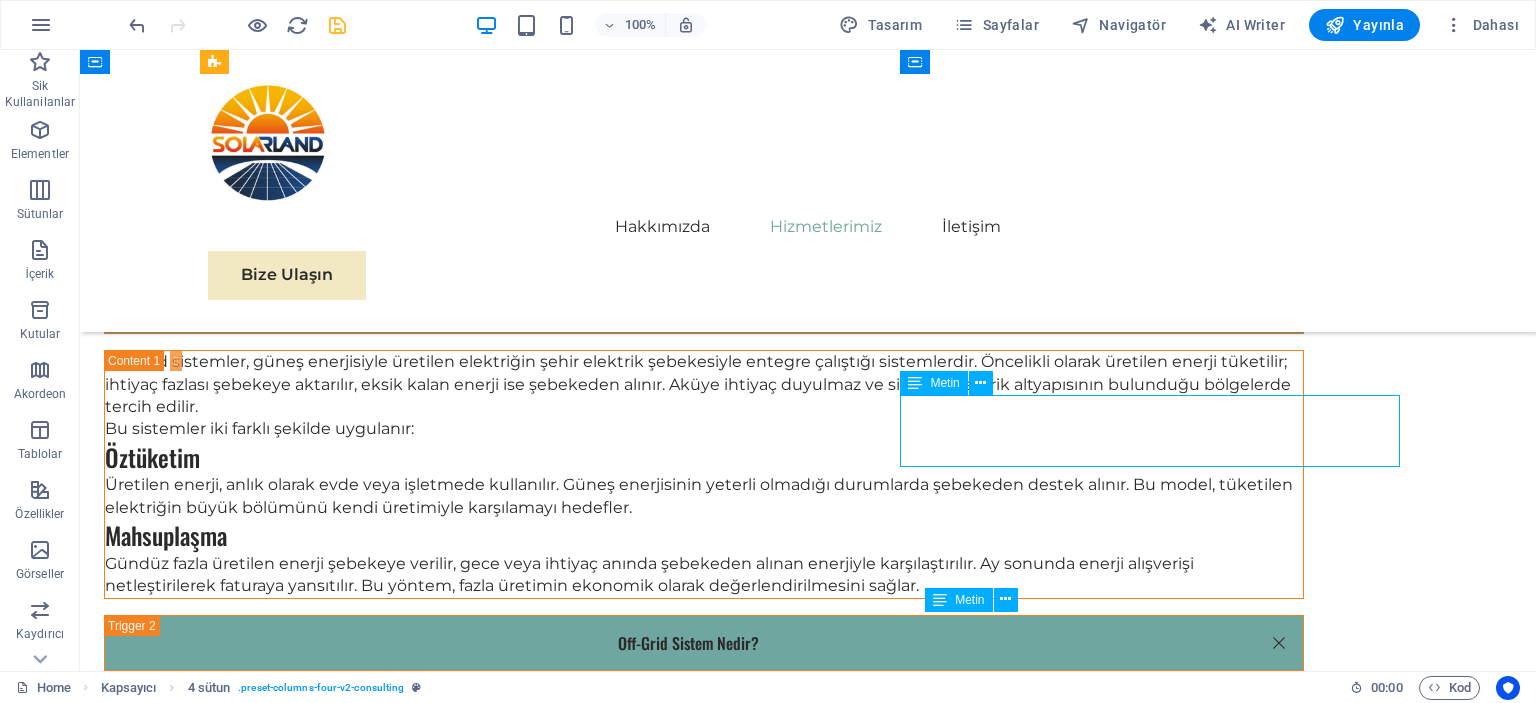click on "Proje Danışmanlığı" at bounding box center [808, 4024] 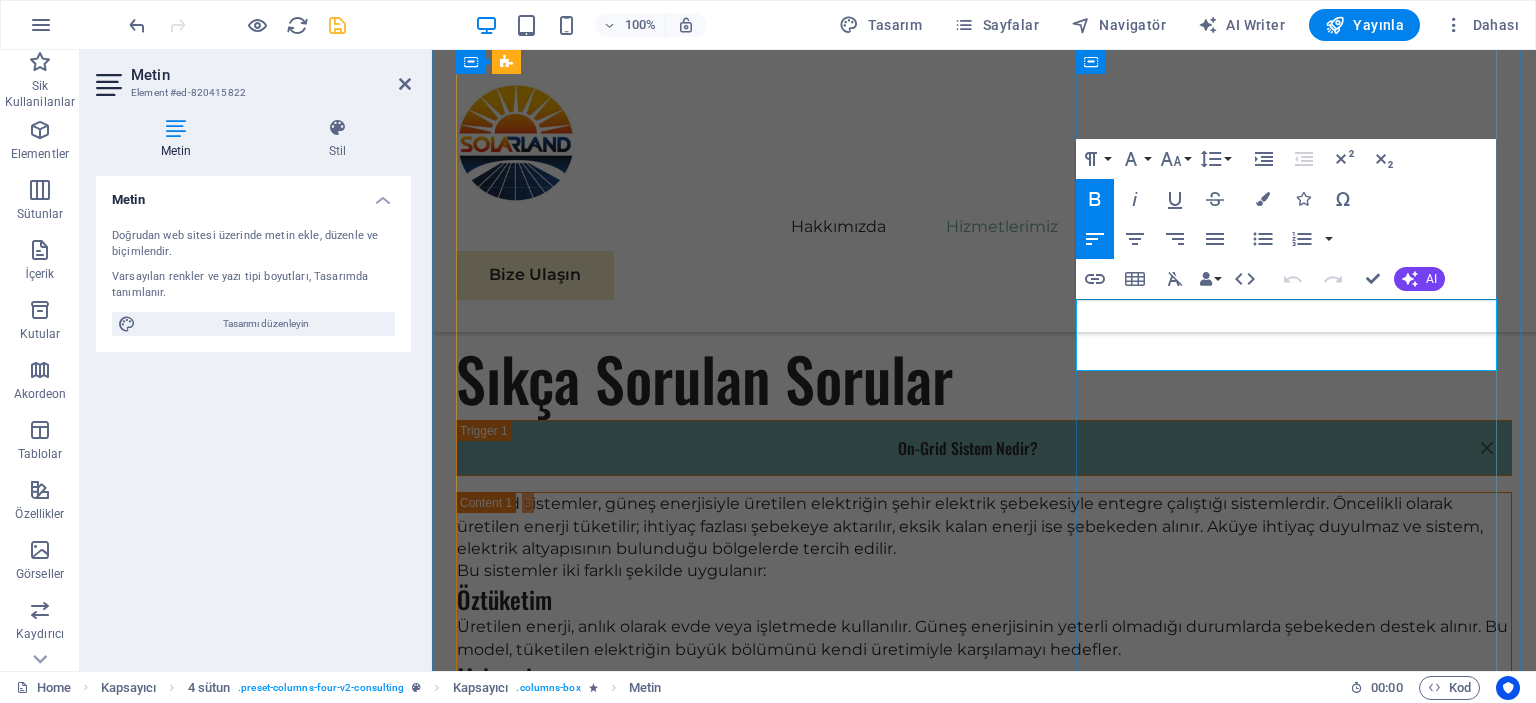 click on "Proje Danışmanlığı" at bounding box center [905, 4083] 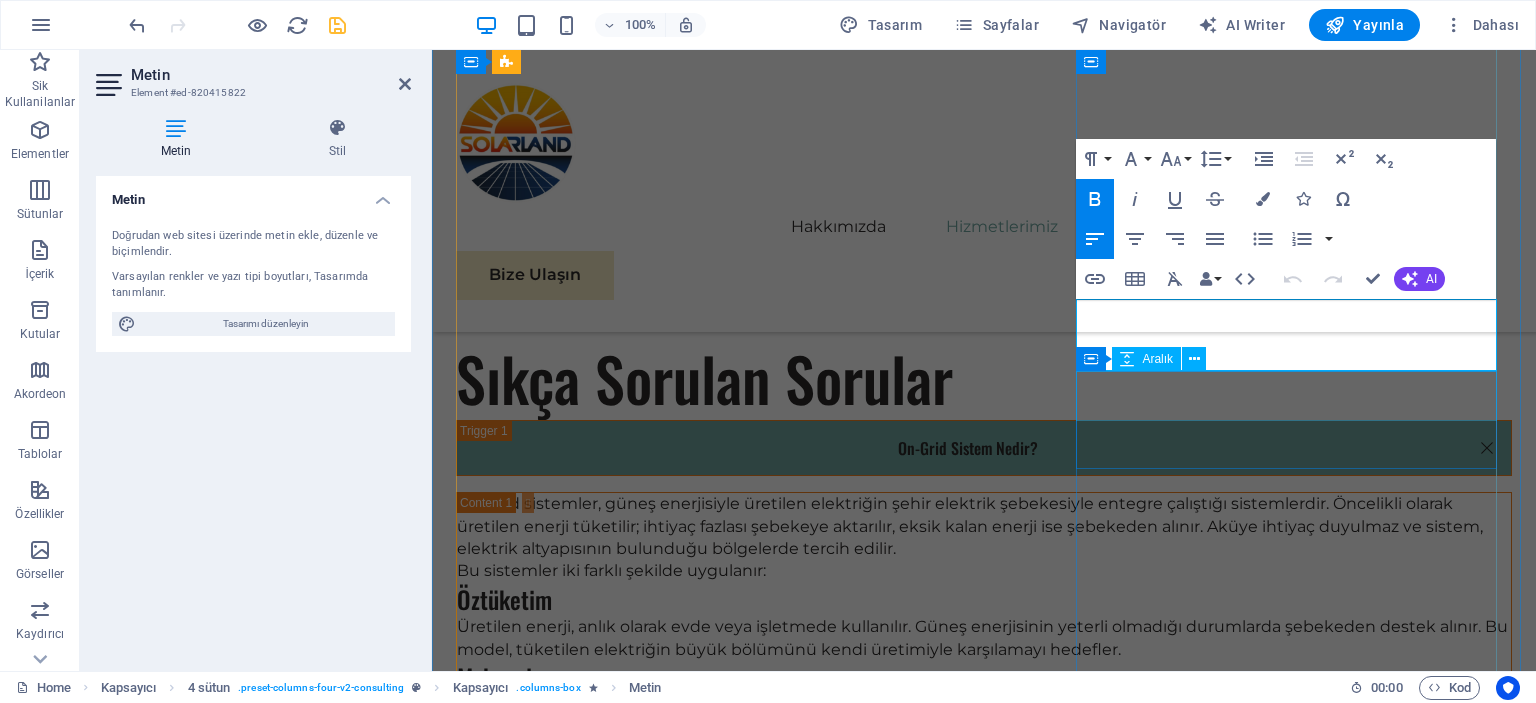 type 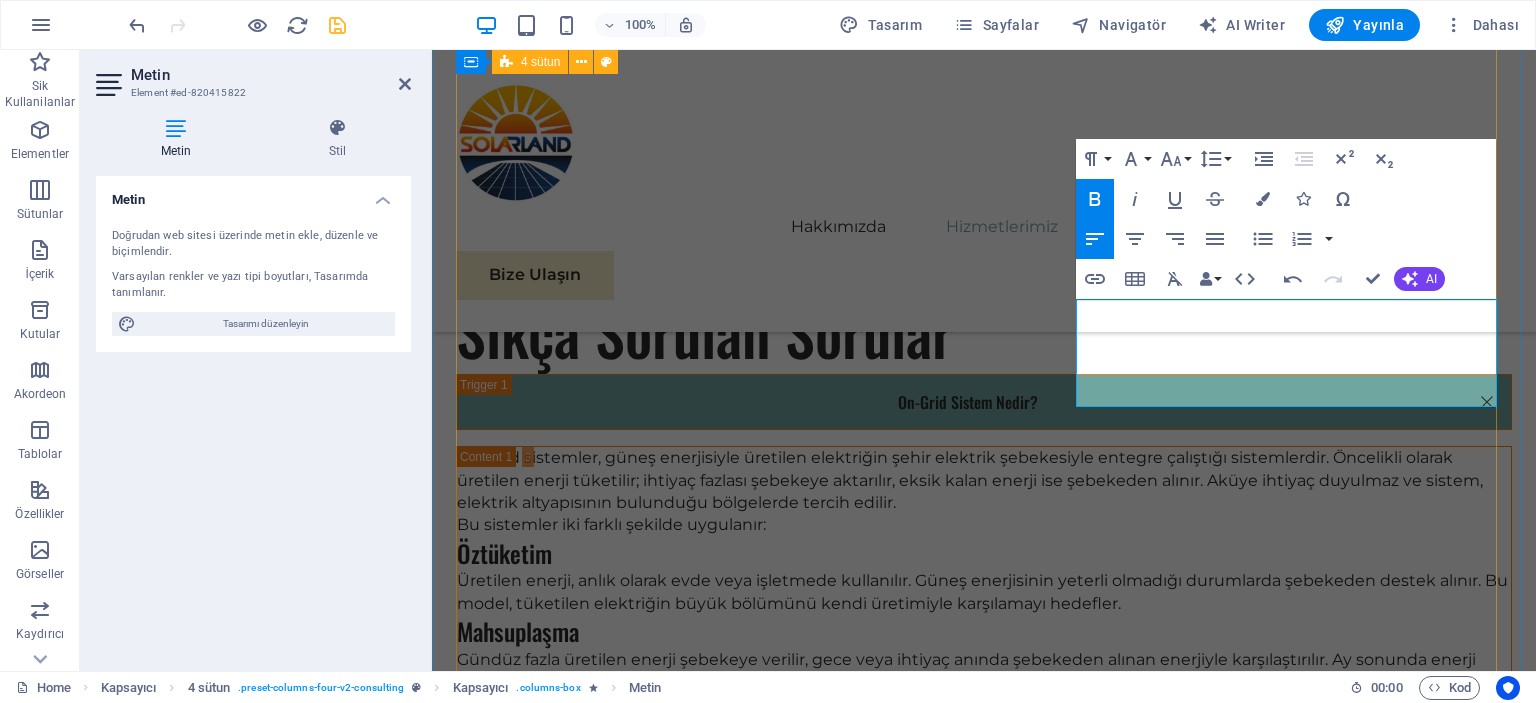 click on "01 Solar Panel Satışı Devamını Oku Enerji üretiminin temel yapı taşı olan güneş panellerinde, yüksek verimlilik ve uzun ömür sunan ürünlerle hizmet veriyoruz. Solarland olarak, monokristal ve polikristal paneller başta olmak üzere farklı teknolojilere sahip panelleri, kullanıcı ihtiyacına göre öneriyor ve tedarik ediyoruz. Evsel uygulamalardan büyük ölçekli endüstriyel projelere kadar geniş bir yelpazede, hem ekonomik hem de kaliteli çözümler sunmaktayız. Daha Az Oku 02 Proje Danışmanlığı ve Teknik Keşif Devamını Oku Daha Az Oku 03 Kurulum ve Montaj Hizmetleri Devamını Oku Daha Az Oku 04 Bakım ve Destek Hizmetleri Devamını Oku Daha Az Oku" at bounding box center (984, 4285) 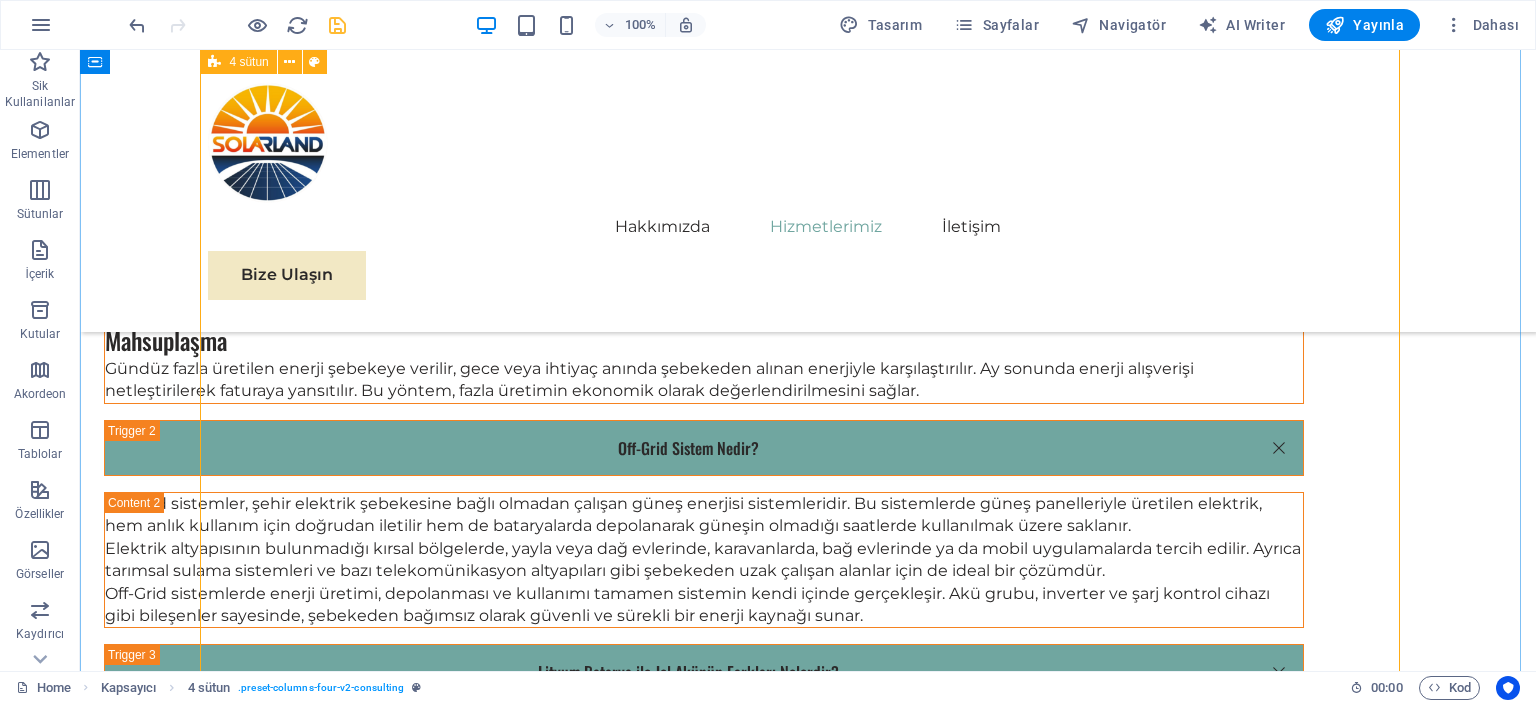 scroll, scrollTop: 5136, scrollLeft: 0, axis: vertical 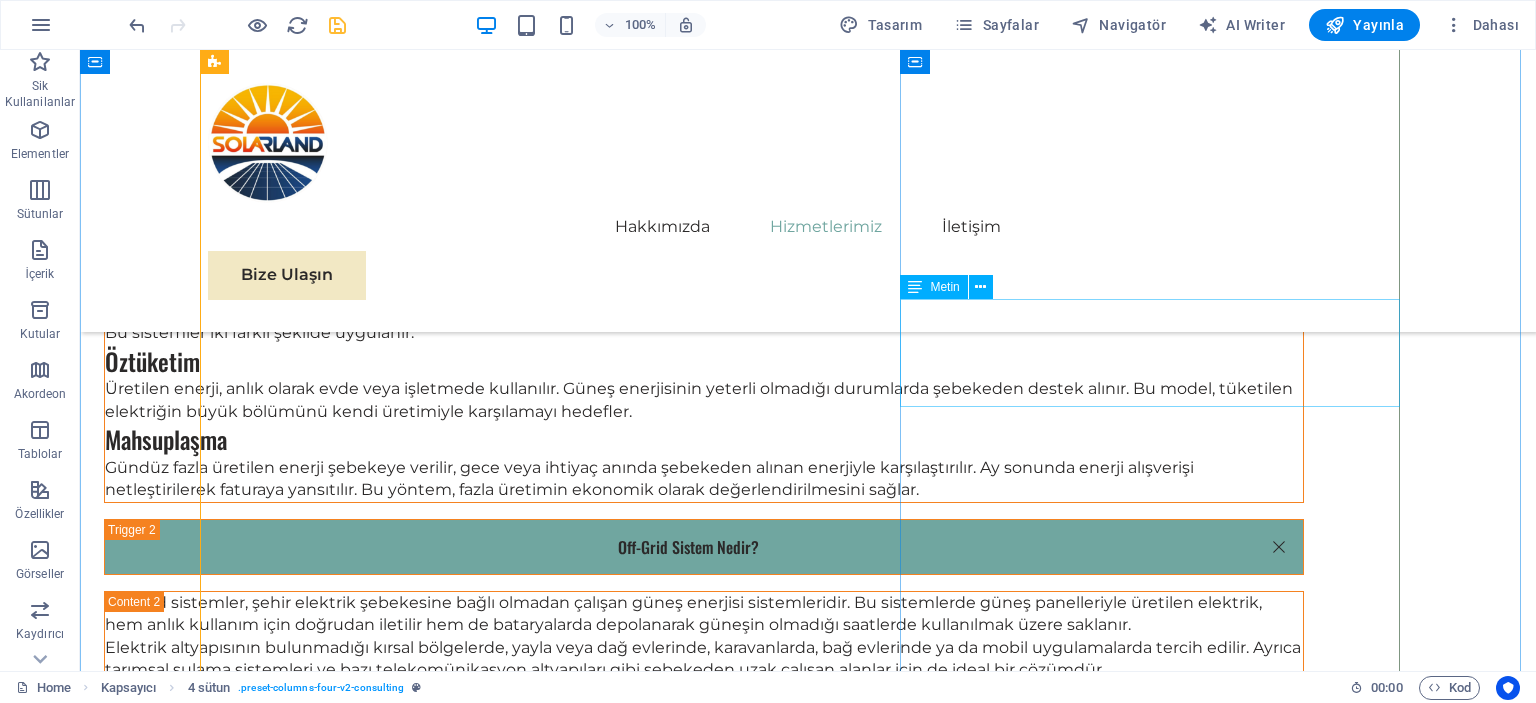 click on "Proje Danışmanlığı ve Teknik Keşif" at bounding box center (808, 3946) 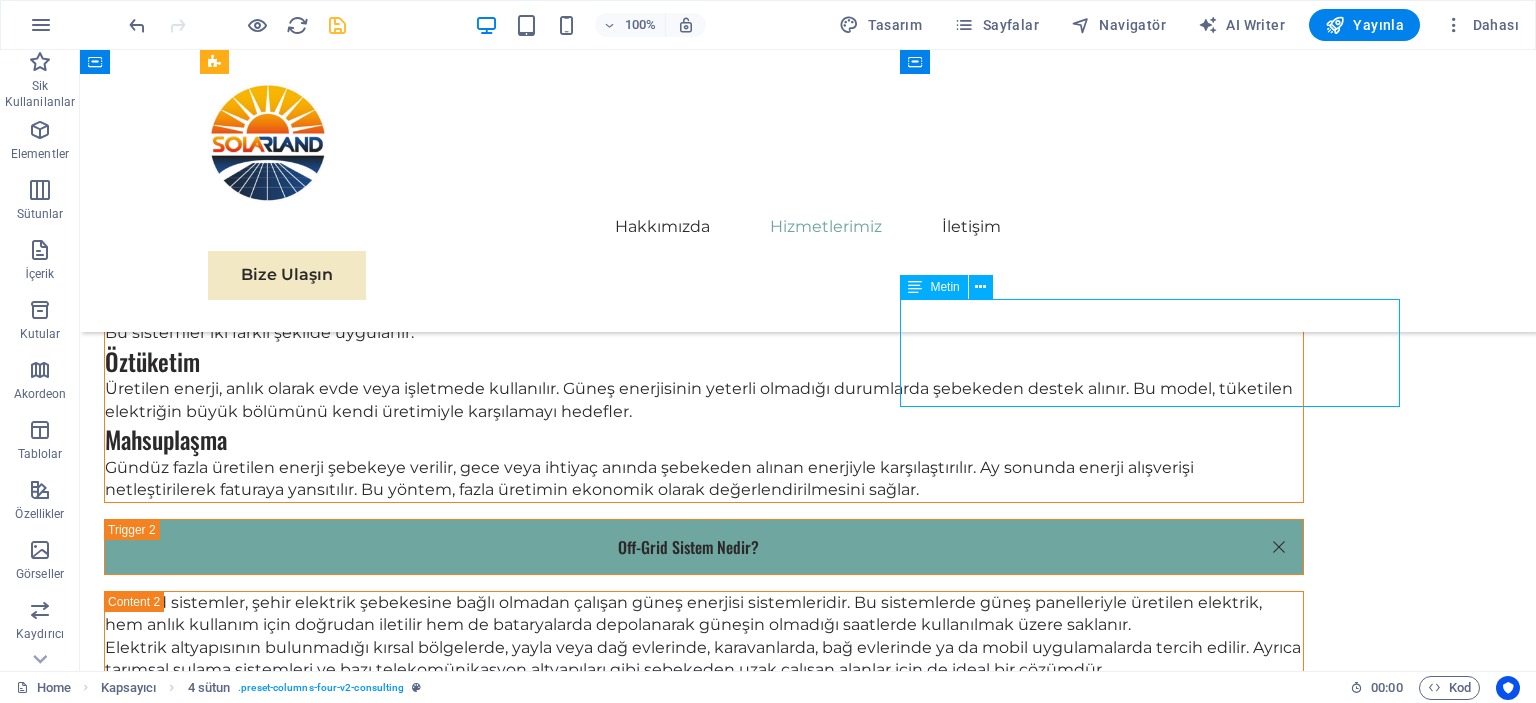 click on "Proje Danışmanlığı ve Teknik Keşif" at bounding box center (808, 3946) 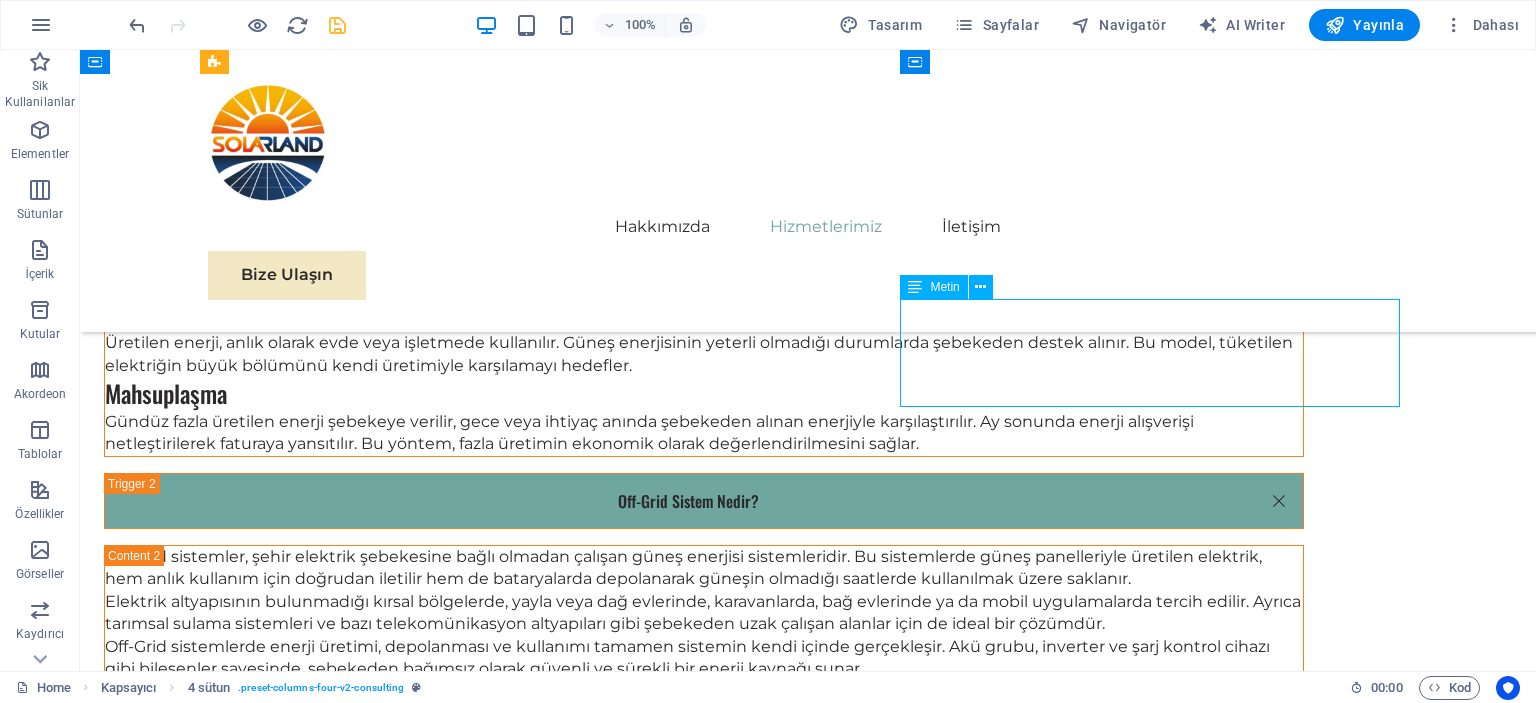 scroll, scrollTop: 5162, scrollLeft: 0, axis: vertical 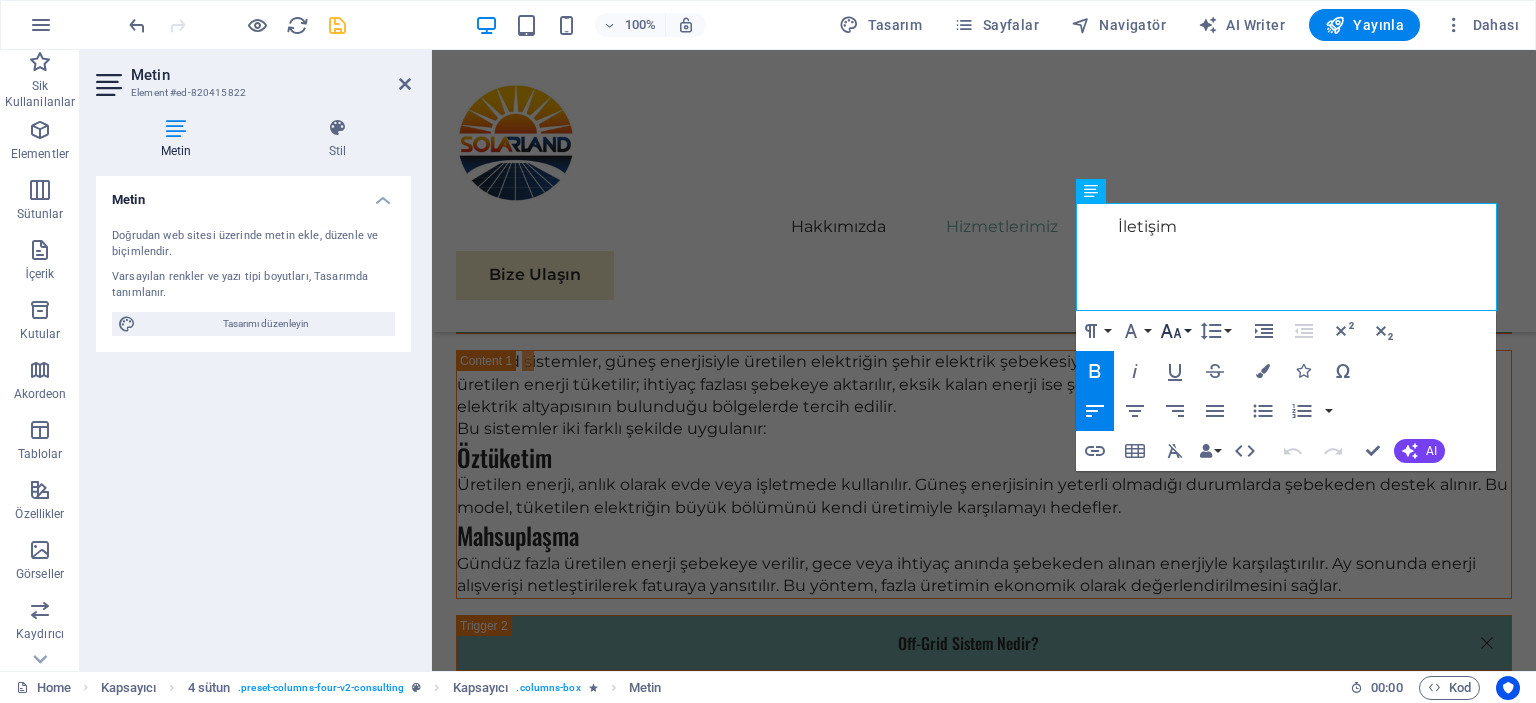 click 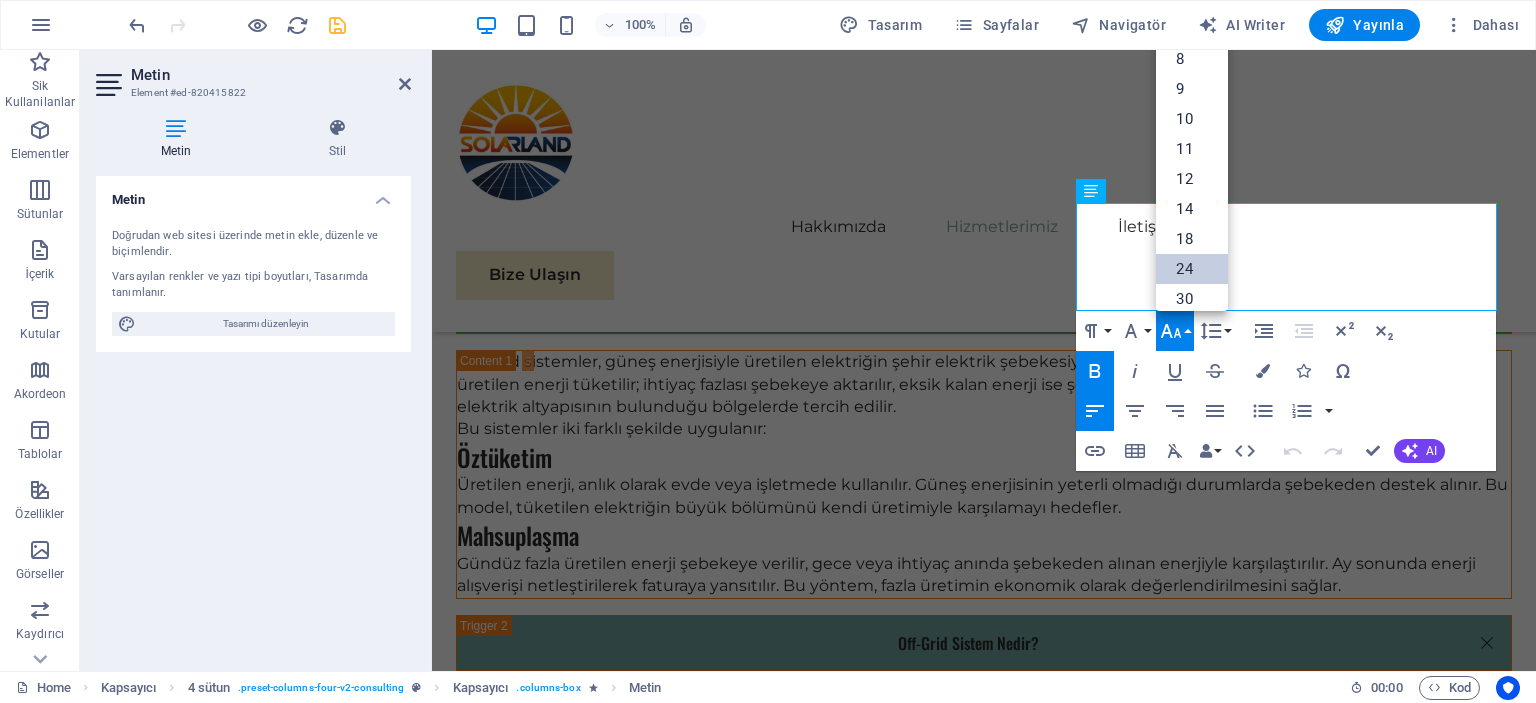 click on "24" at bounding box center (1192, 269) 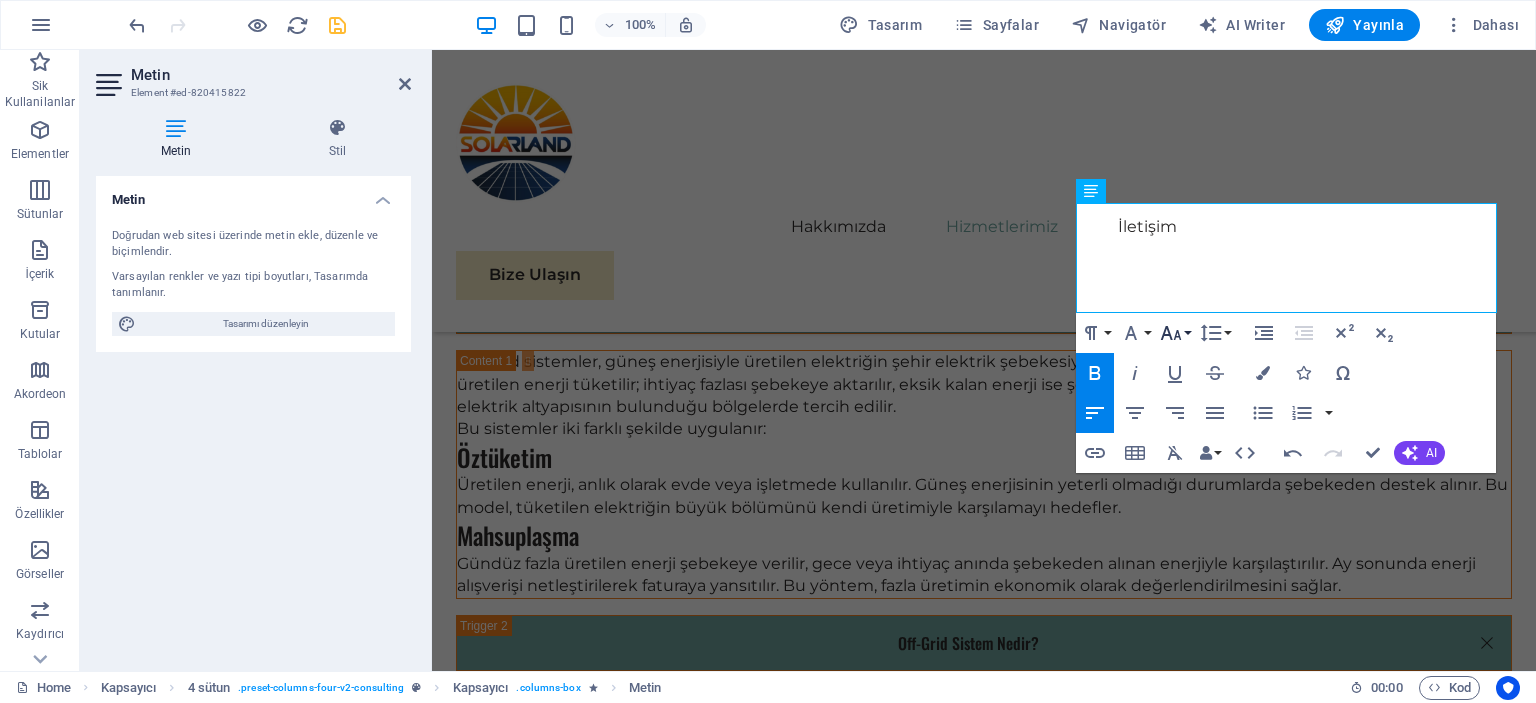 click 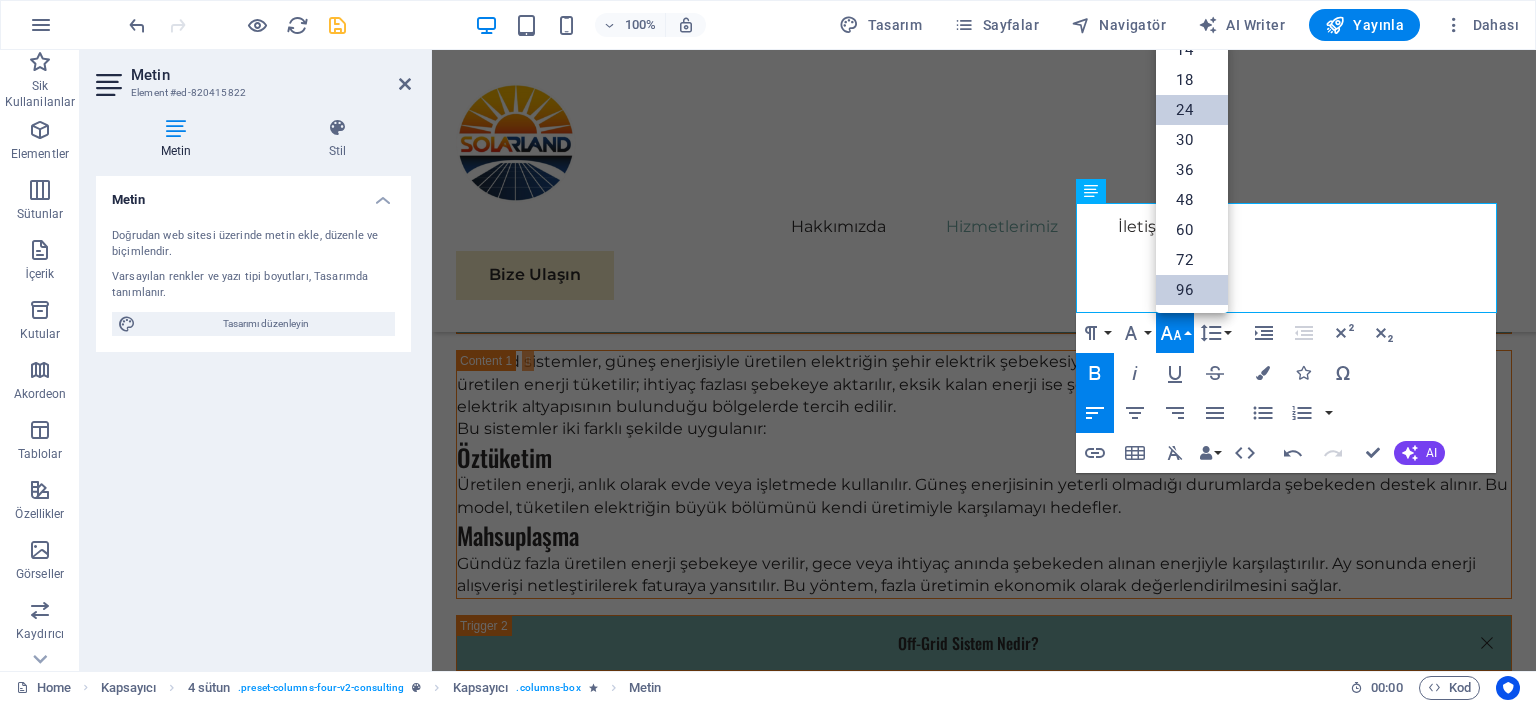 scroll, scrollTop: 160, scrollLeft: 0, axis: vertical 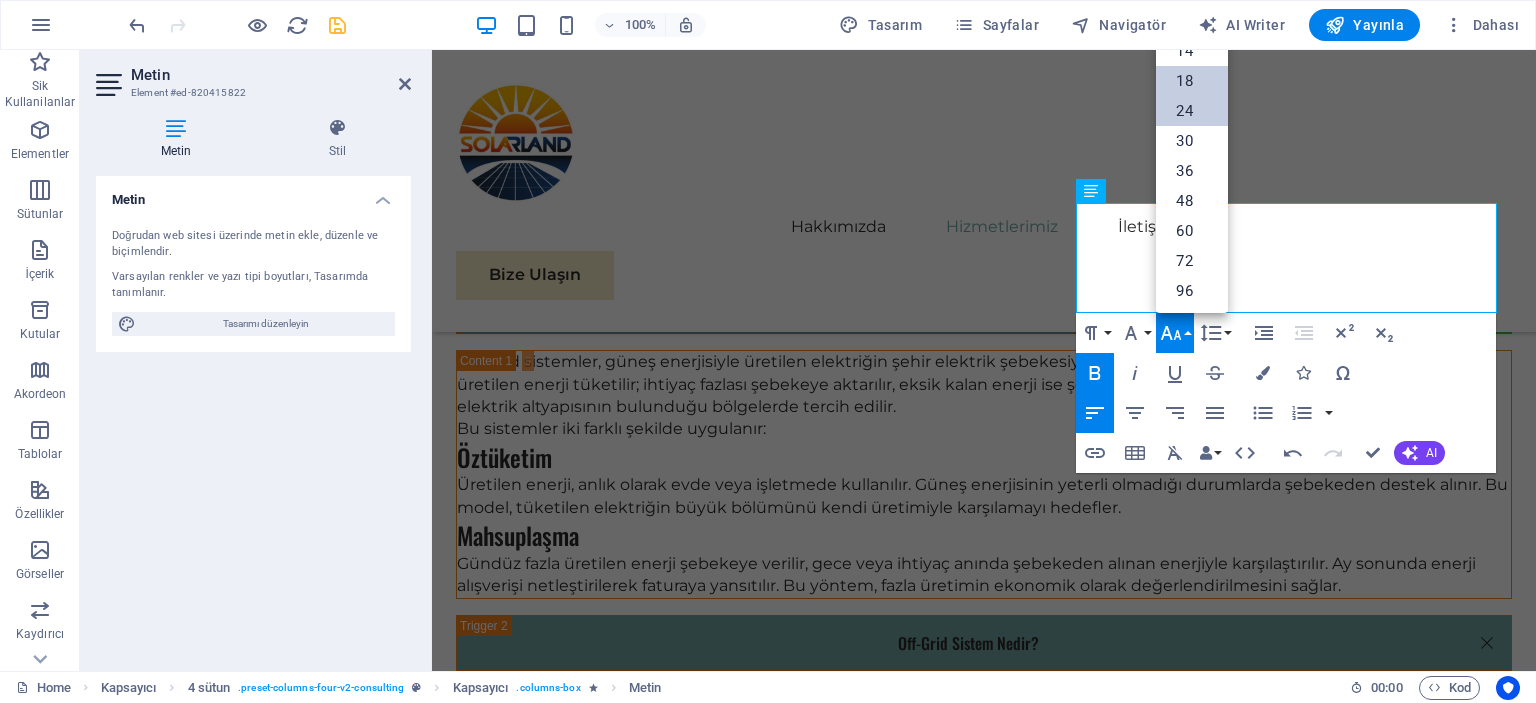 click on "18" at bounding box center (1192, 81) 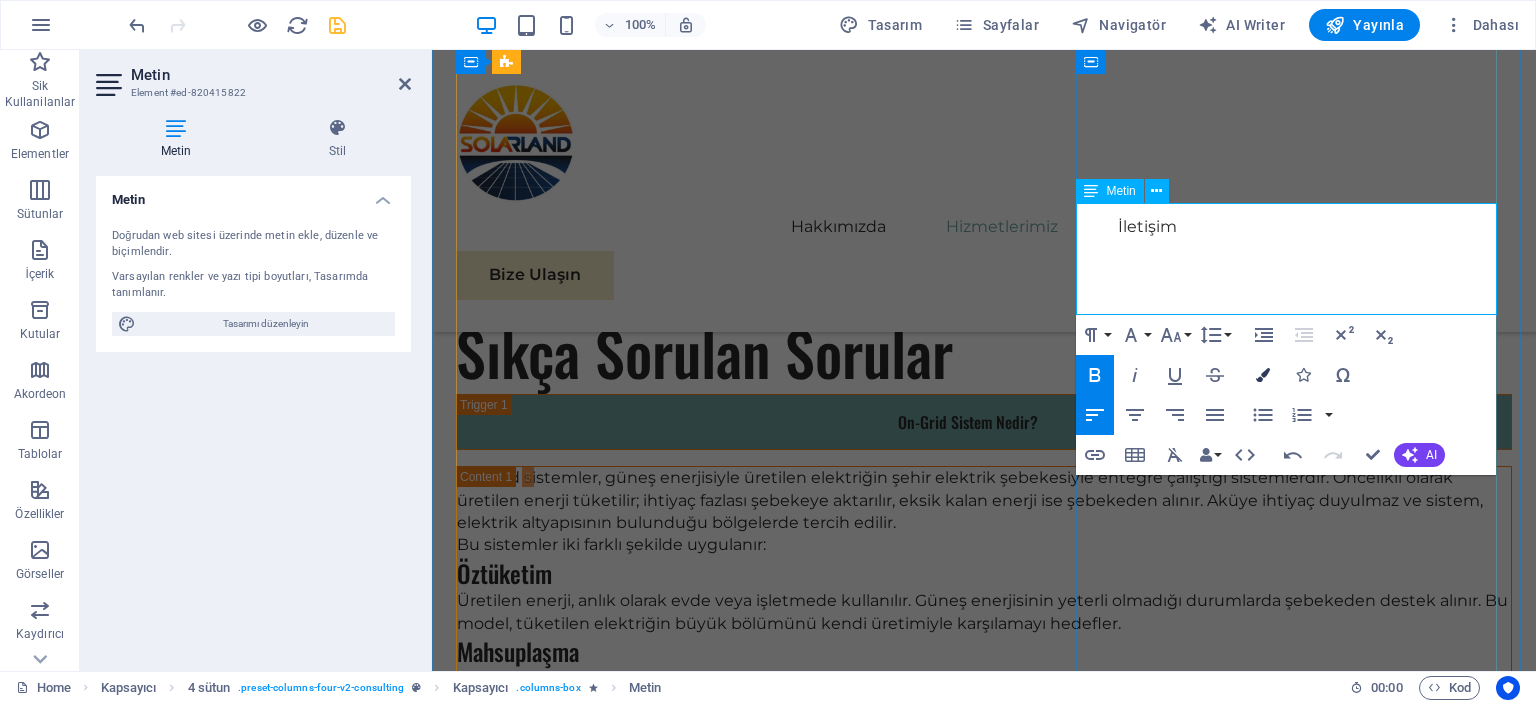 scroll, scrollTop: 4962, scrollLeft: 0, axis: vertical 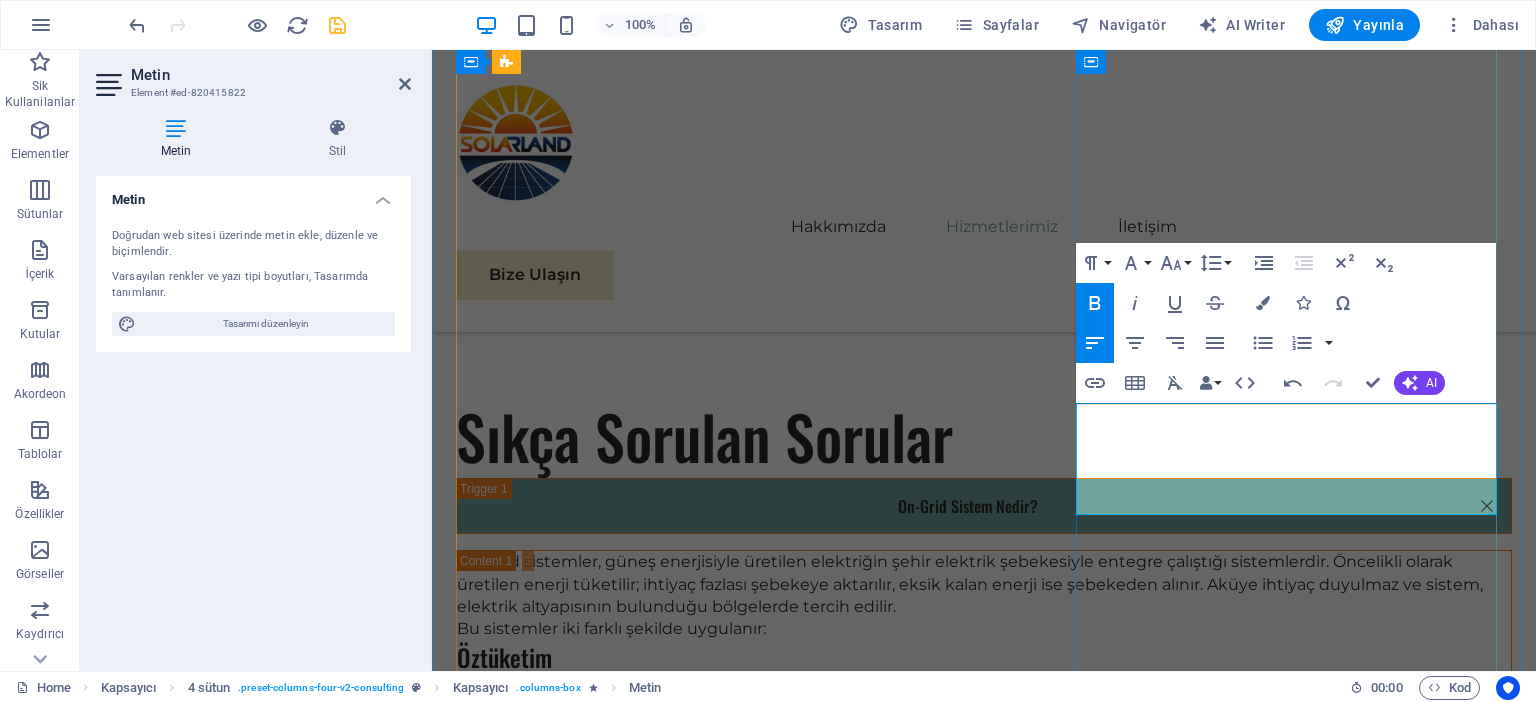 drag, startPoint x: 1254, startPoint y: 494, endPoint x: 1078, endPoint y: 416, distance: 192.50974 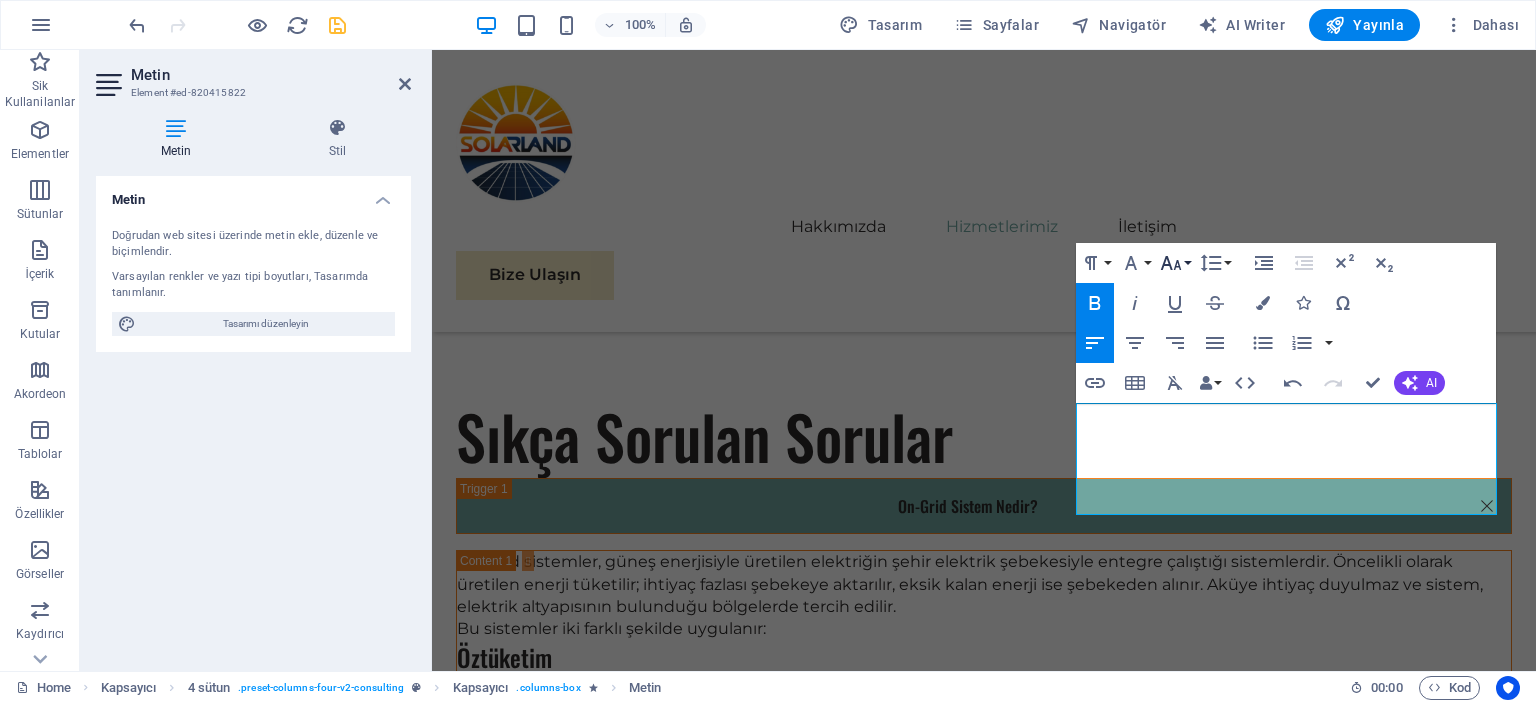 click on "Font Size" at bounding box center (1175, 263) 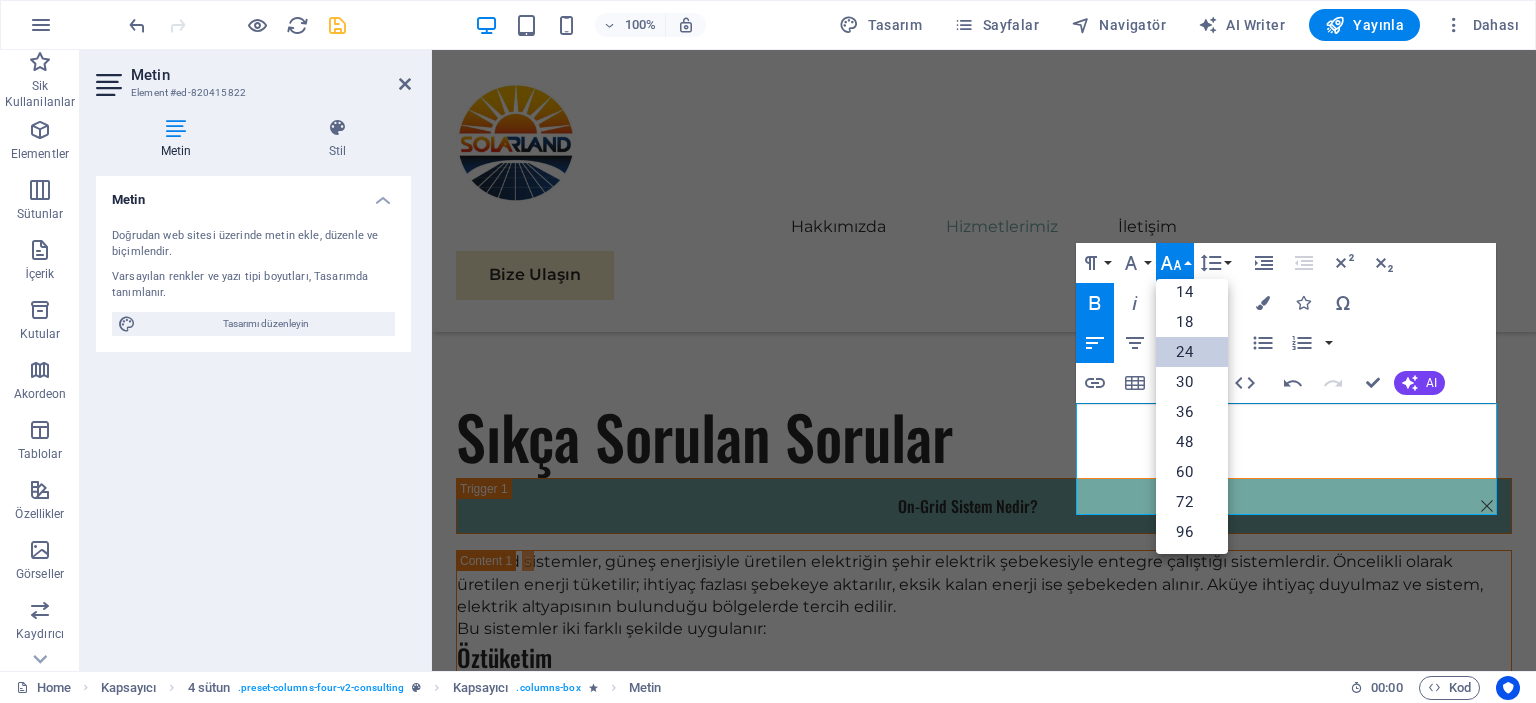 click on "24" at bounding box center [1192, 352] 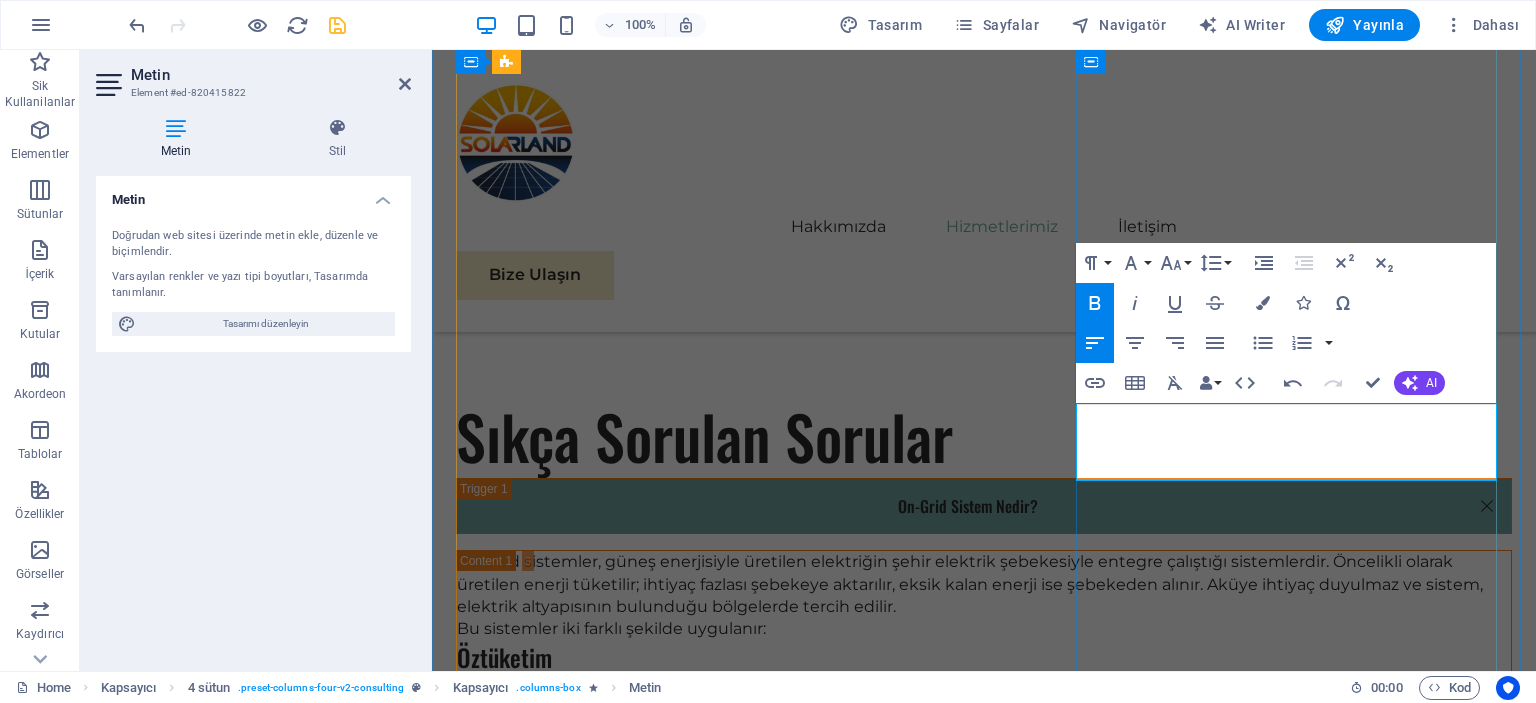 click on "​ Proje Danışmanlığı ve Teknik Keşif" at bounding box center (905, 4144) 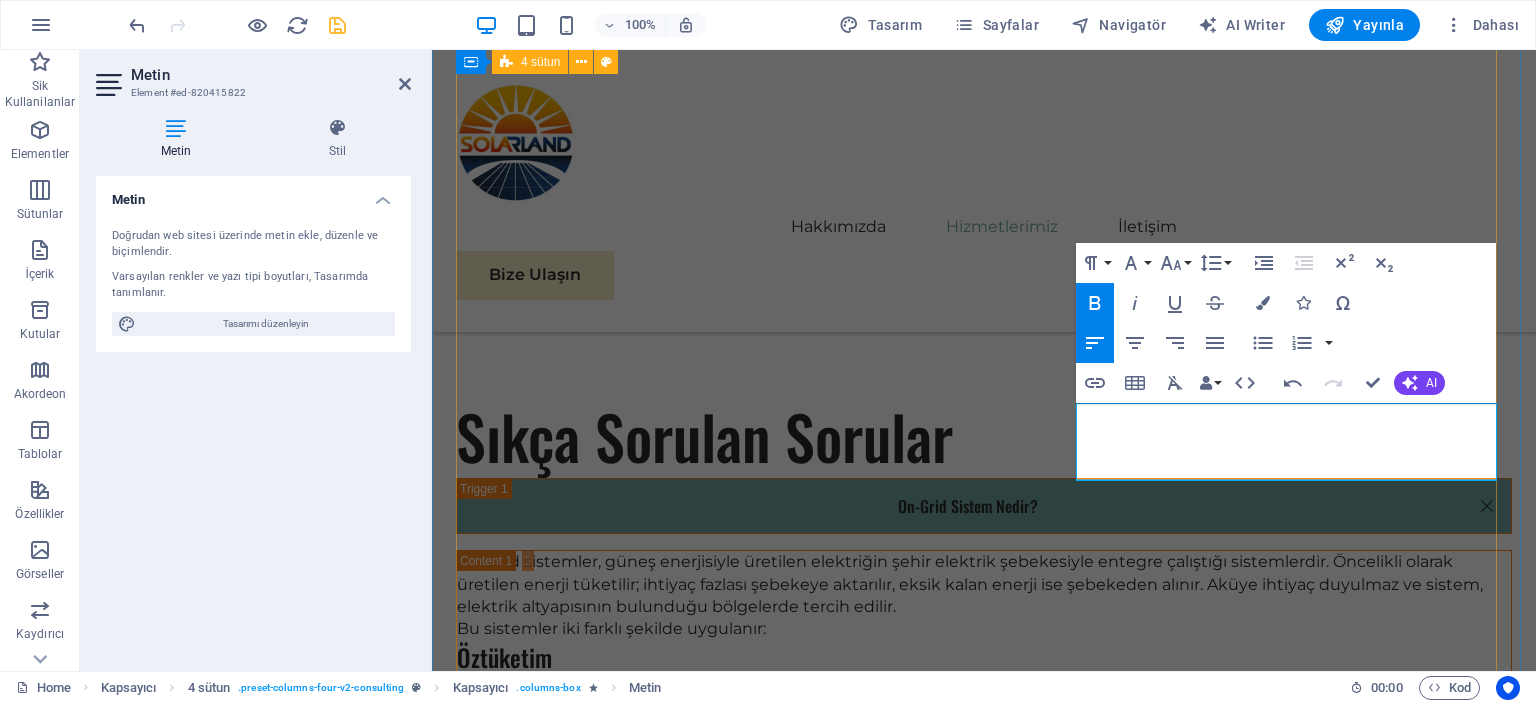 click on "01 Solar Panel Satışı Devamını Oku Enerji üretiminin temel yapı taşı olan güneş panellerinde, yüksek verimlilik ve uzun ömür sunan ürünlerle hizmet veriyoruz. Solarland olarak, monokristal ve polikristal paneller başta olmak üzere farklı teknolojilere sahip panelleri, kullanıcı ihtiyacına göre öneriyor ve tedarik ediyoruz. Evsel uygulamalardan büyük ölçekli endüstriyel projelere kadar geniş bir yelpazede, hem ekonomik hem de kaliteli çözümler sunmaktayız. Daha Az Oku 02 ​ Proje Danışmanlığı ve Teknik Keşif Devamını Oku Daha Az Oku 03 Kurulum ve Montaj Hizmetleri Devamını Oku Daha Az Oku 04 Bakım ve Destek Hizmetleri Devamını Oku Daha Az Oku" at bounding box center (984, 4374) 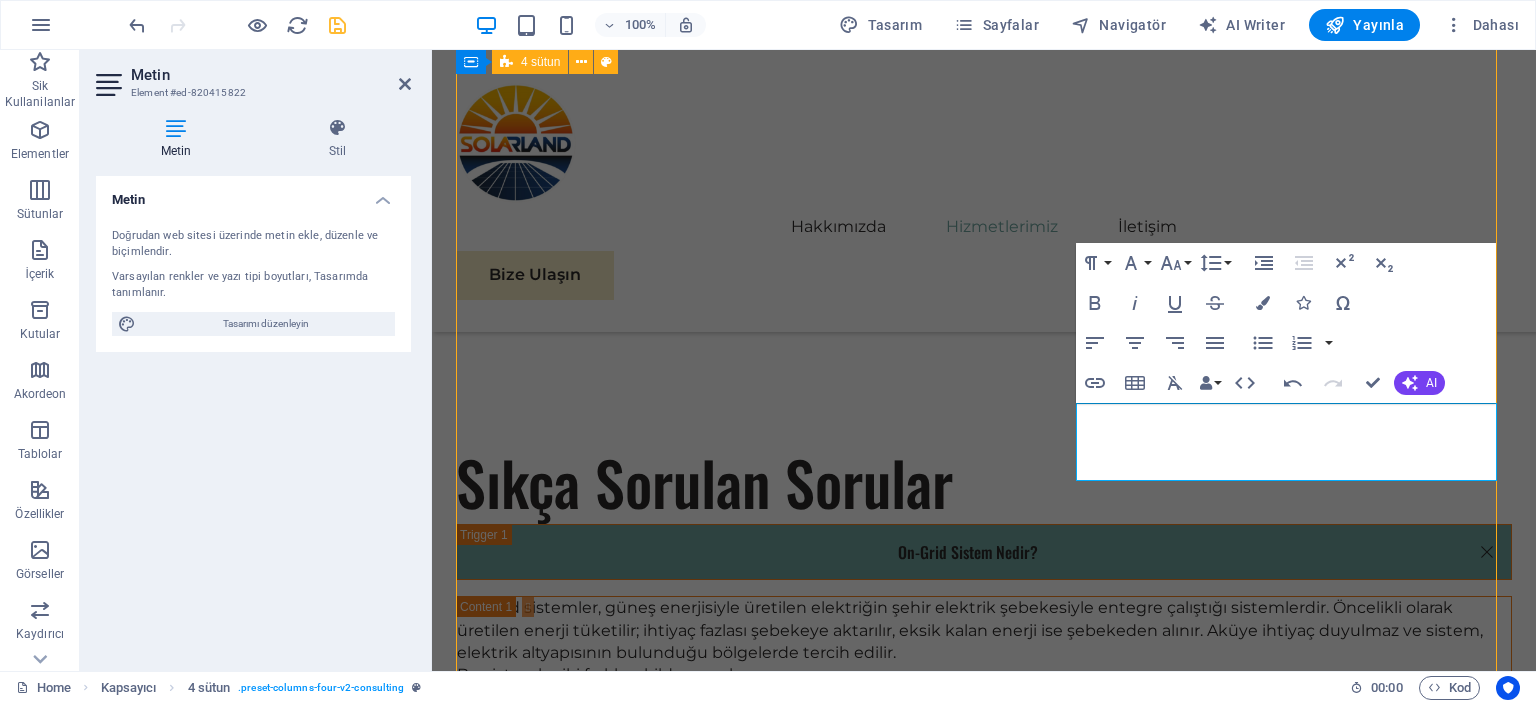scroll, scrollTop: 4936, scrollLeft: 0, axis: vertical 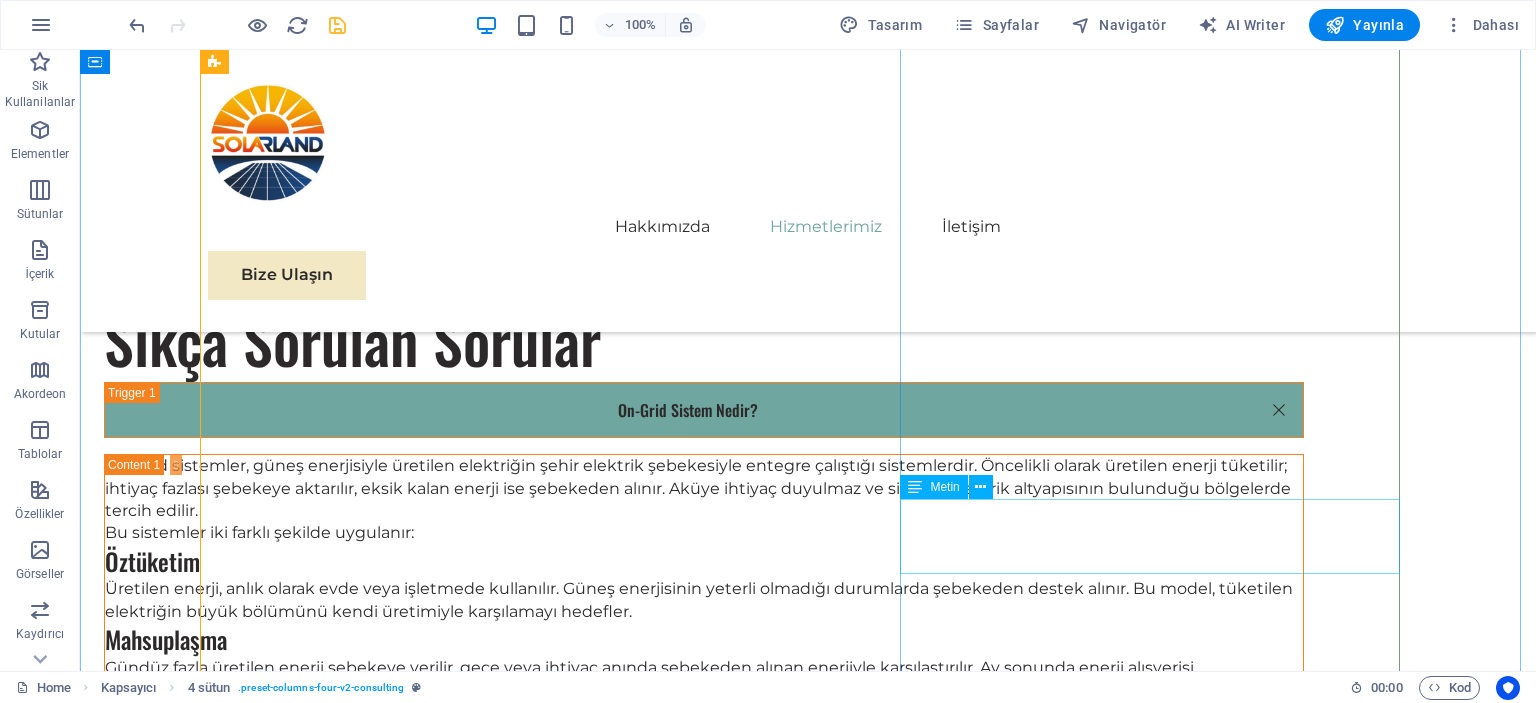 click on "Proje Danışmanlığı ve Teknik Keşif" at bounding box center (808, 4130) 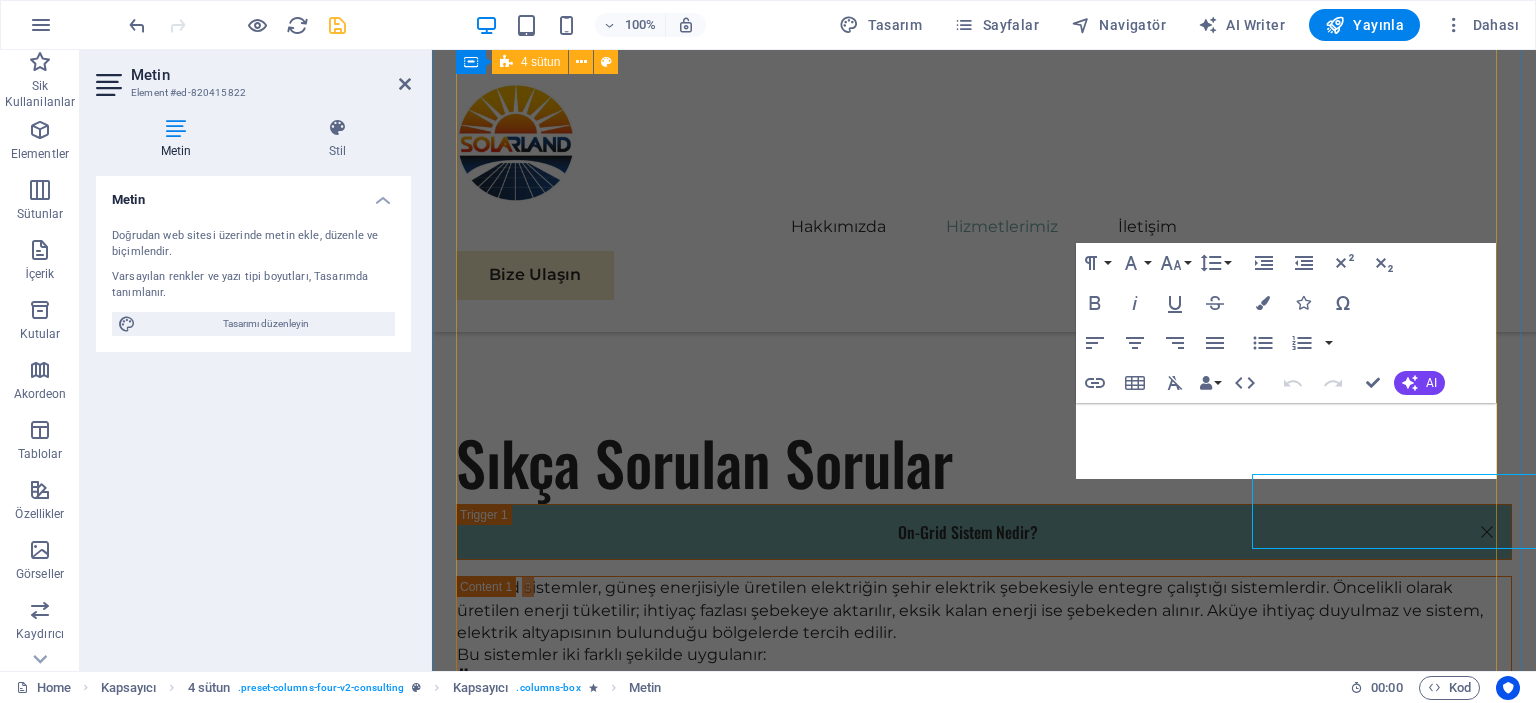 scroll, scrollTop: 4962, scrollLeft: 0, axis: vertical 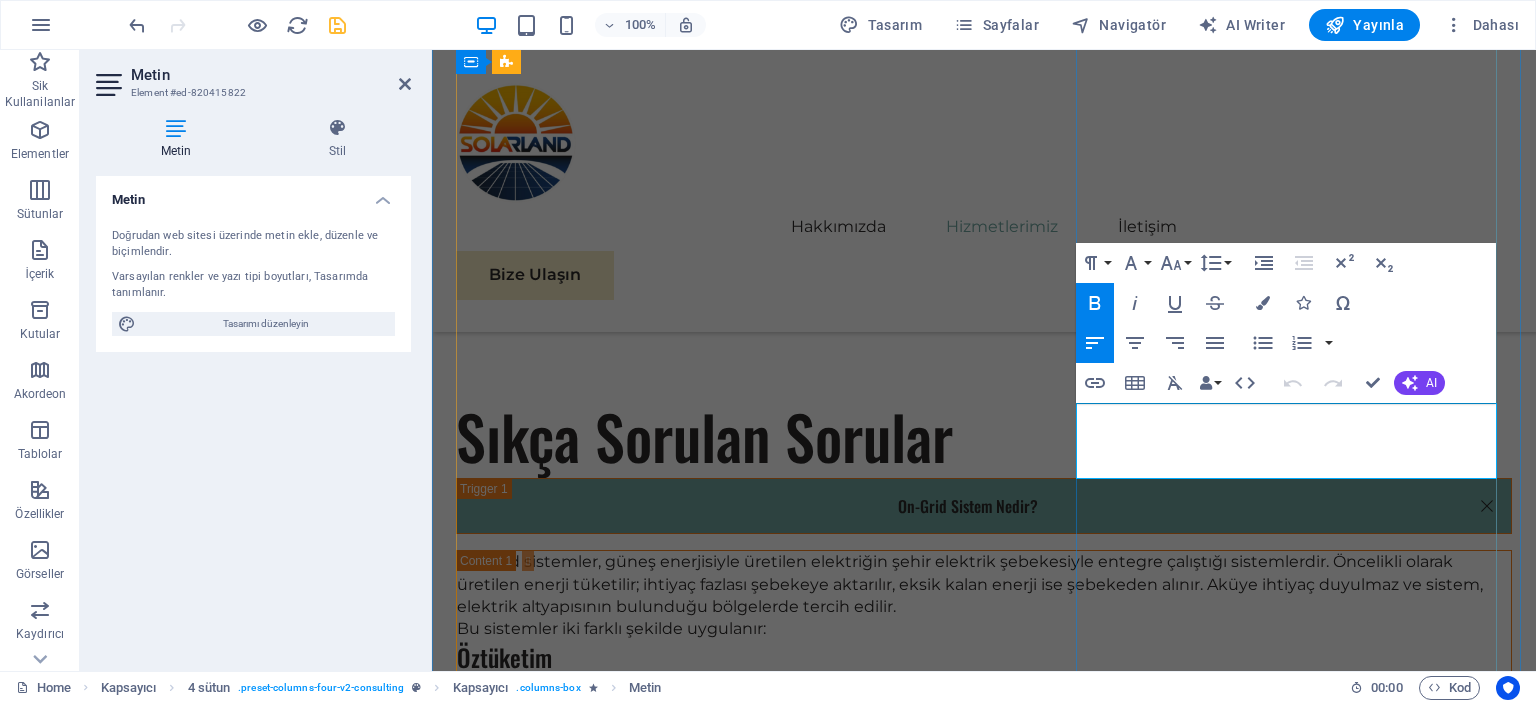 drag, startPoint x: 1133, startPoint y: 429, endPoint x: 1080, endPoint y: 410, distance: 56.302753 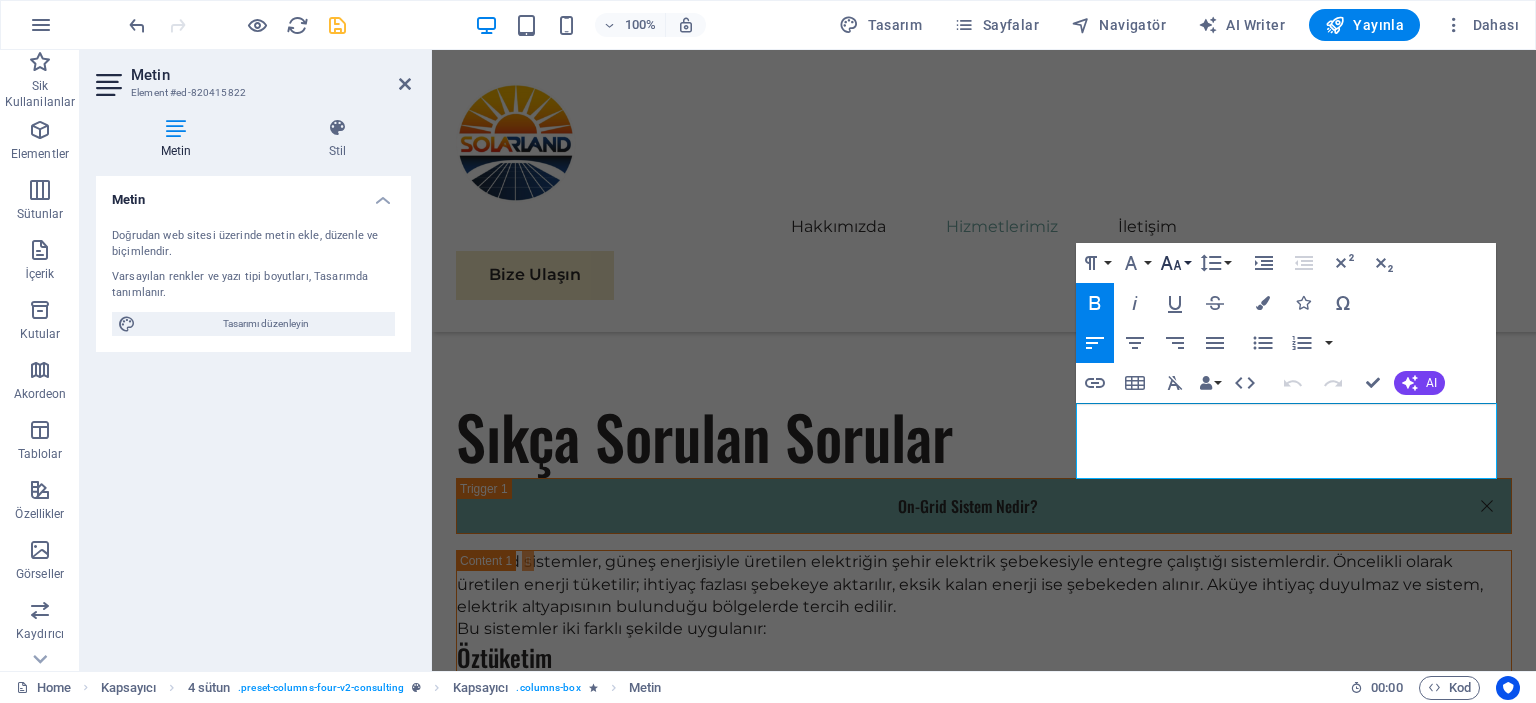 click 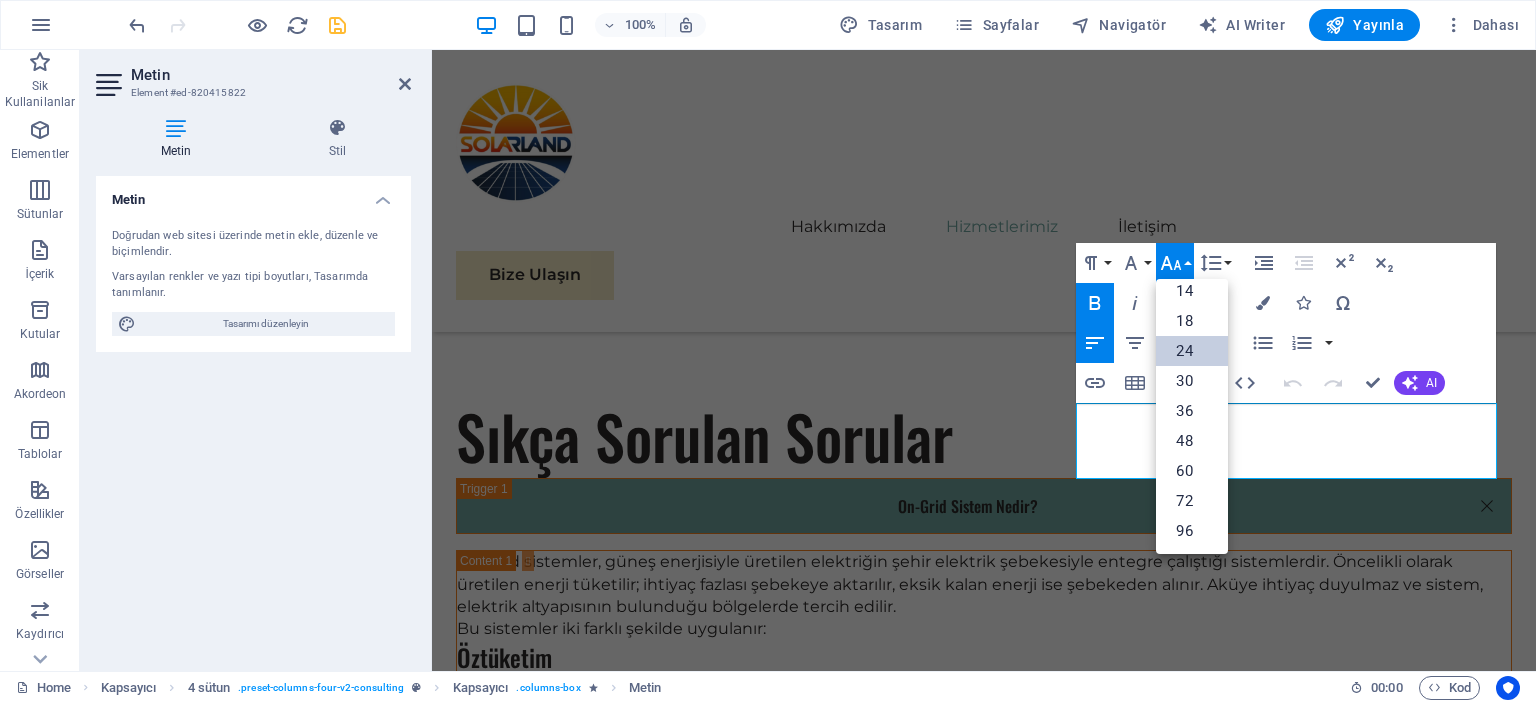 scroll, scrollTop: 160, scrollLeft: 0, axis: vertical 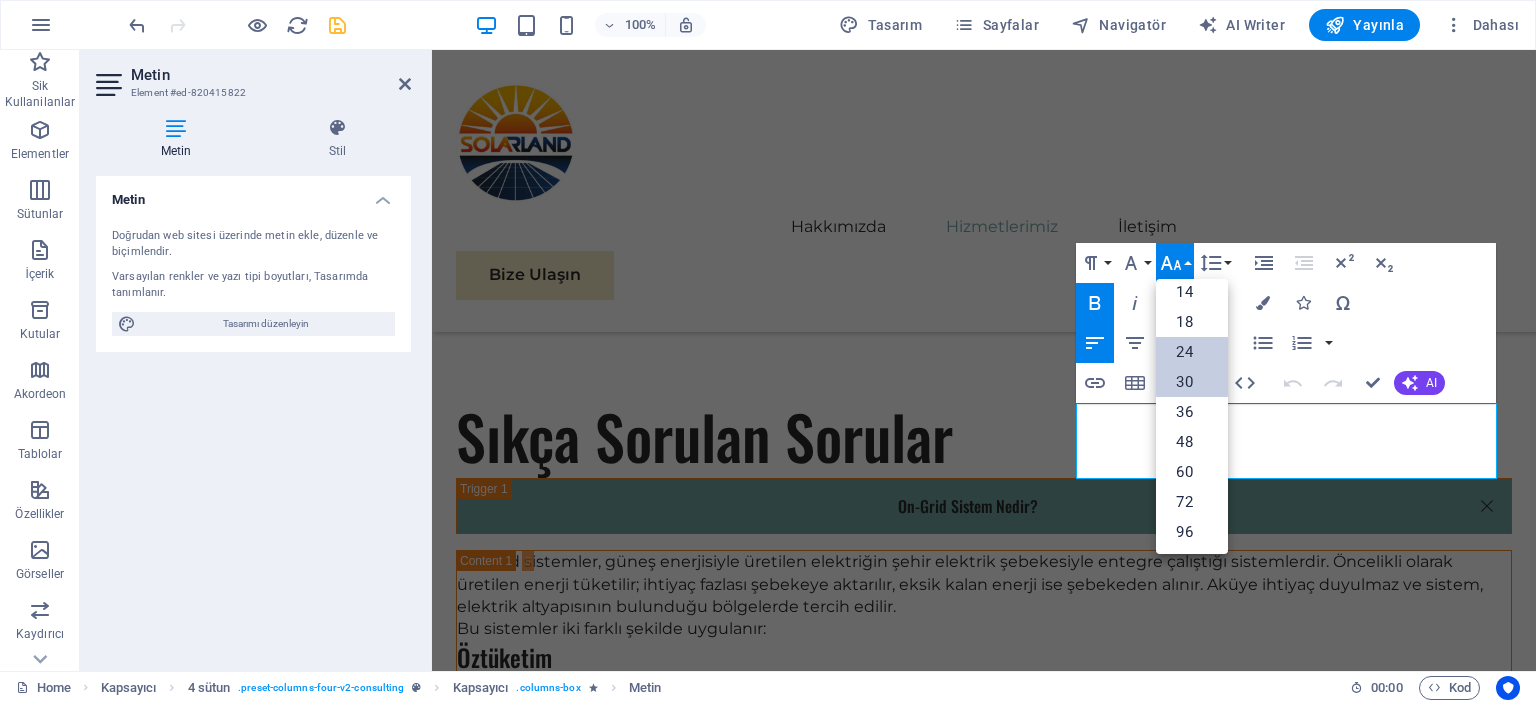 click on "30" at bounding box center (1192, 382) 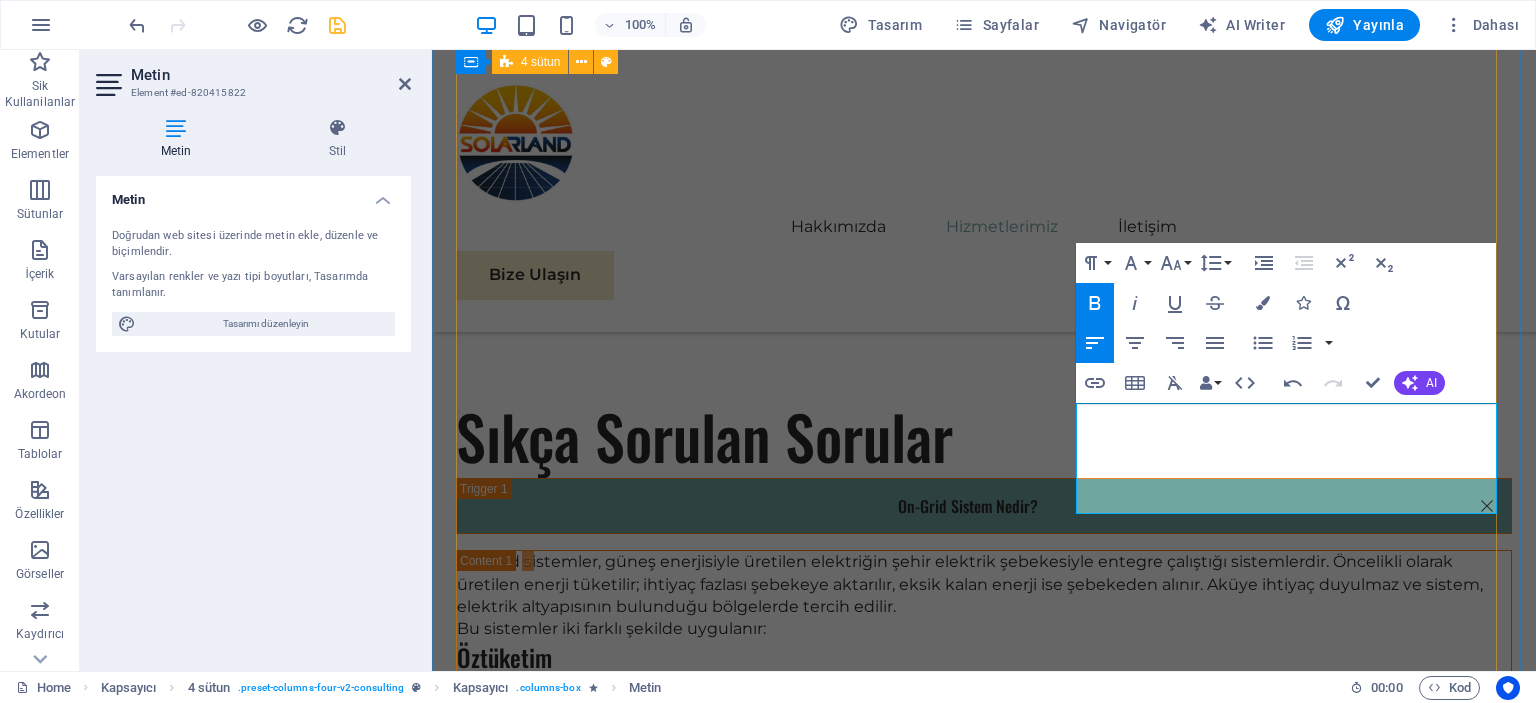 click on "01 Solar Panel Satışı Devamını Oku Enerji üretiminin temel yapı taşı olan güneş panellerinde, yüksek verimlilik ve uzun ömür sunan ürünlerle hizmet veriyoruz. Solarland olarak, monokristal ve polikristal paneller başta olmak üzere farklı teknolojilere sahip panelleri, kullanıcı ihtiyacına göre öneriyor ve tedarik ediyoruz. Evsel uygulamalardan büyük ölçekli endüstriyel projelere kadar geniş bir yelpazede, hem ekonomik hem de kaliteli çözümler sunmaktayız. Daha Az Oku 02 Proje Danışmanlığı ve Teknik Keşif Devamını Oku Daha Az Oku 03 Kurulum ve Montaj Hizmetleri Devamını Oku Daha Az Oku 04 Bakım ve Destek Hizmetleri Devamını Oku Daha Az Oku" at bounding box center (984, 4389) 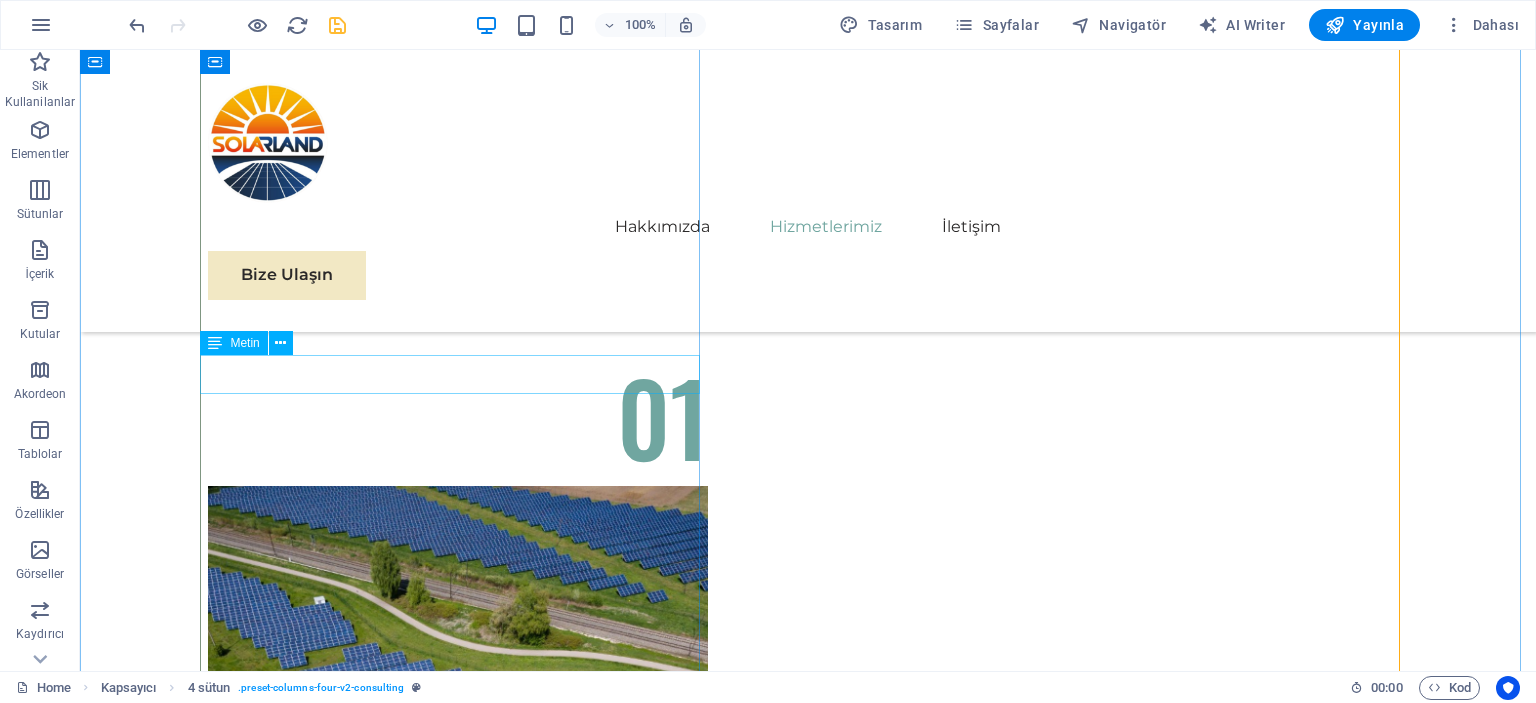 scroll, scrollTop: 6536, scrollLeft: 0, axis: vertical 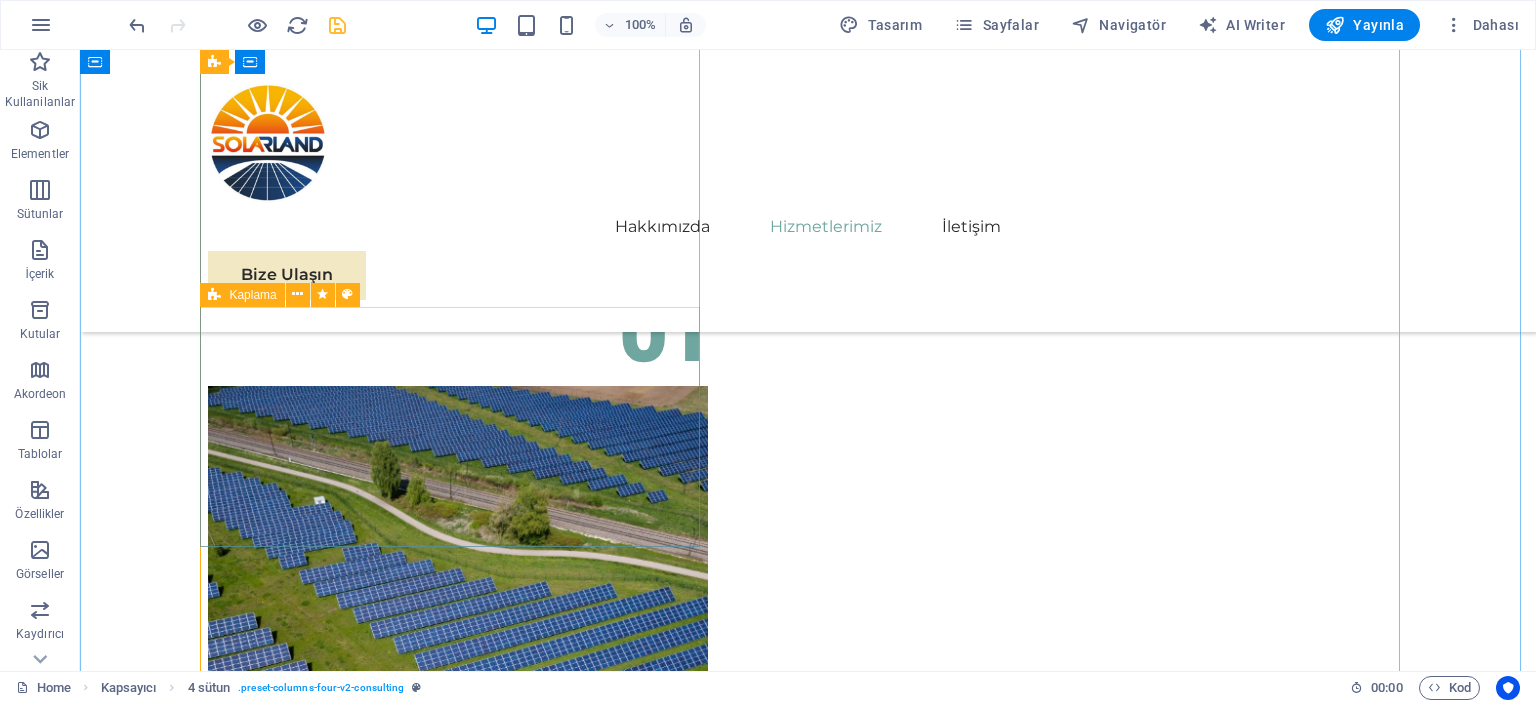 click on "Daha Az Oku" at bounding box center [1158, 3884] 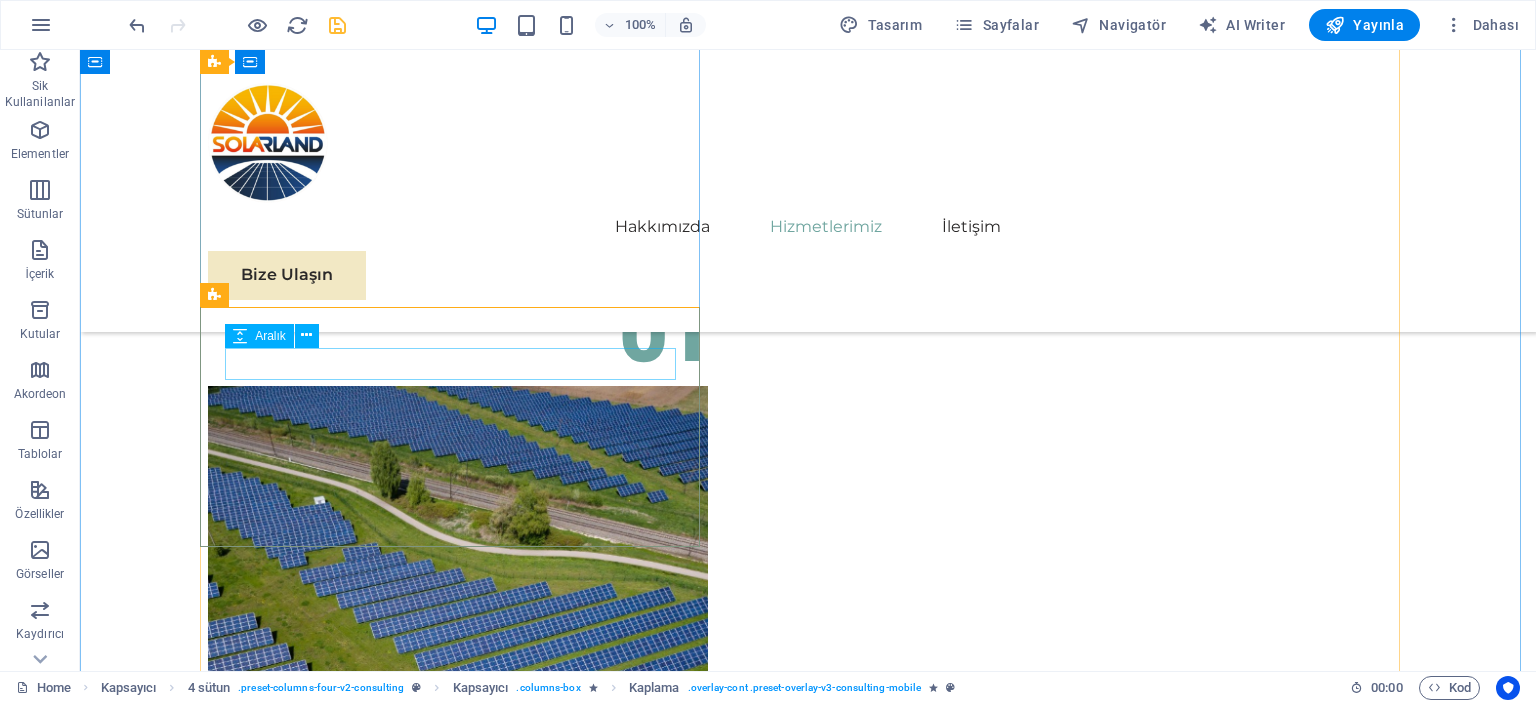 click at bounding box center (1158, 3821) 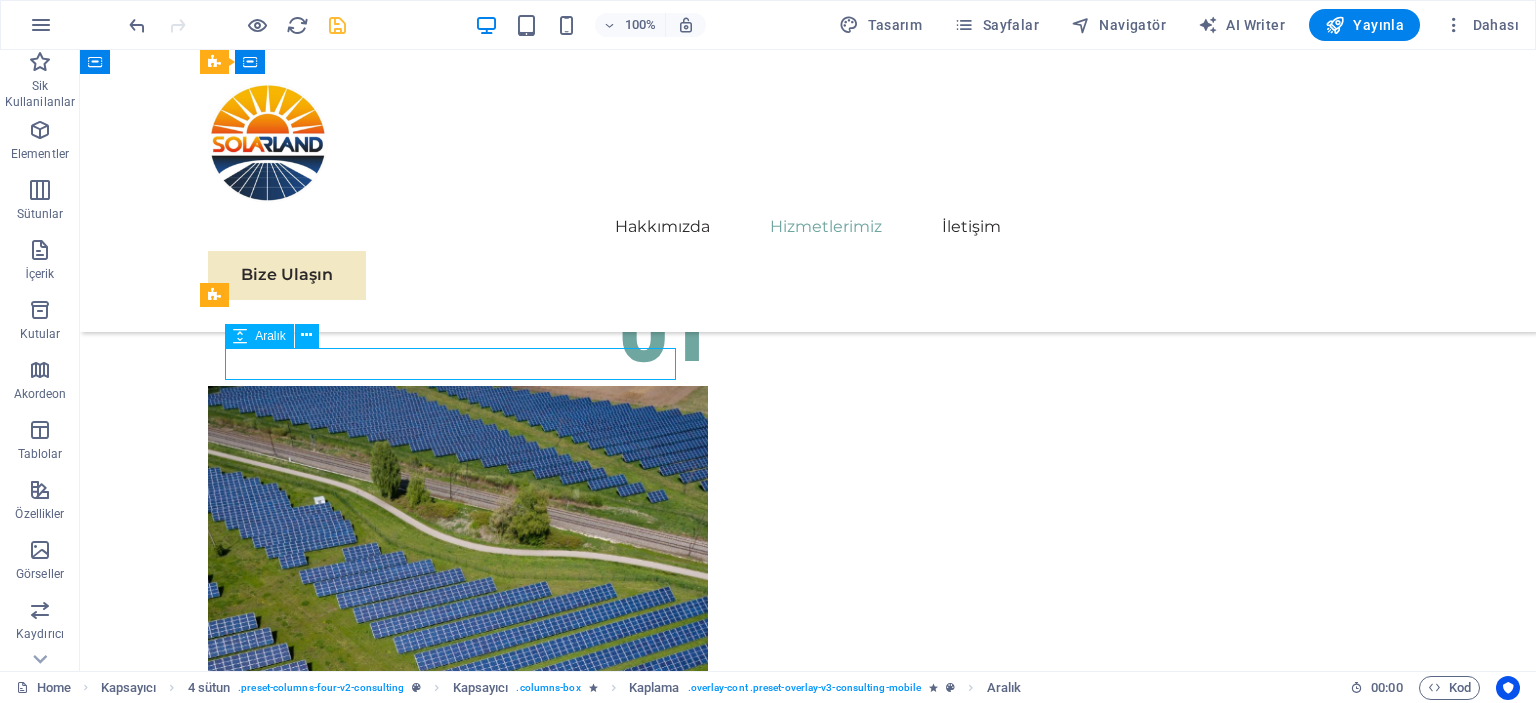 click at bounding box center (1158, 3821) 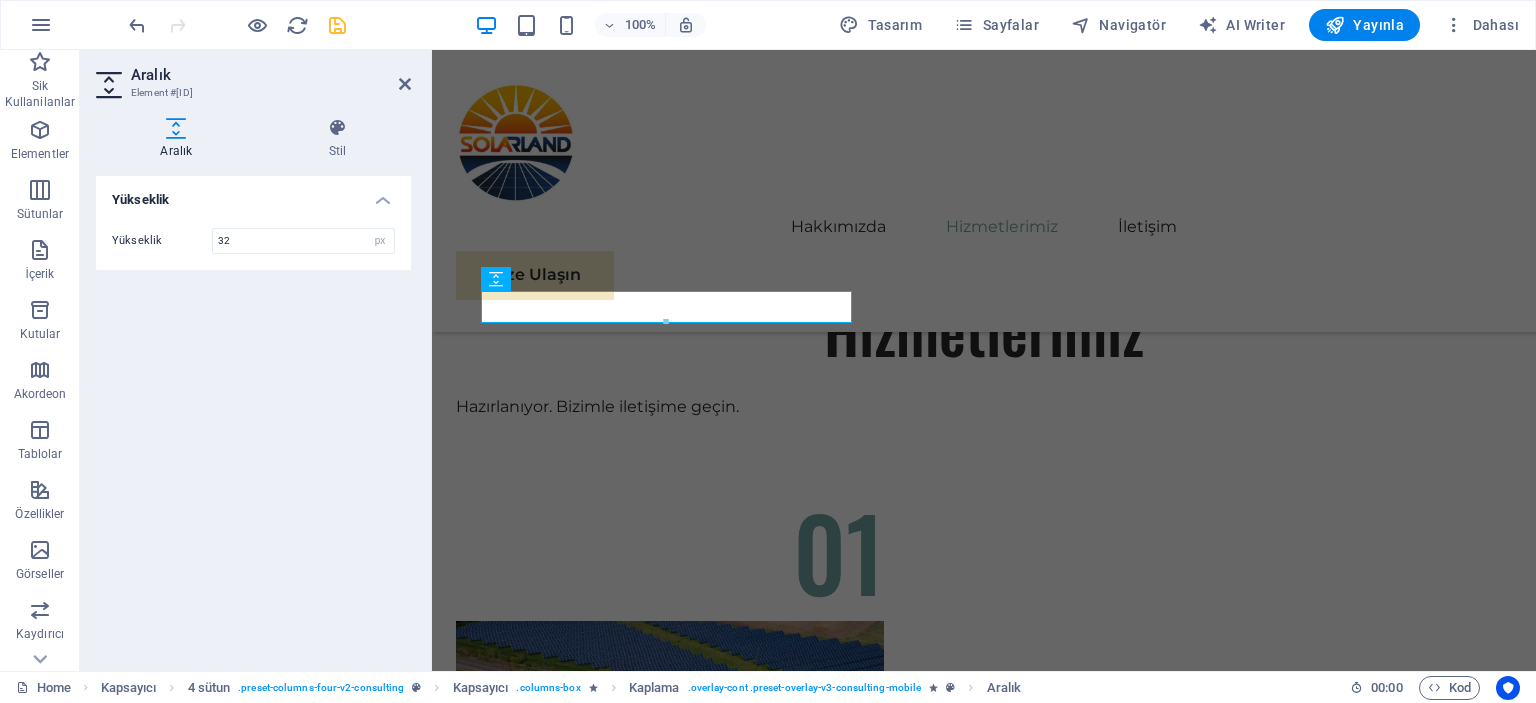 scroll, scrollTop: 6512, scrollLeft: 0, axis: vertical 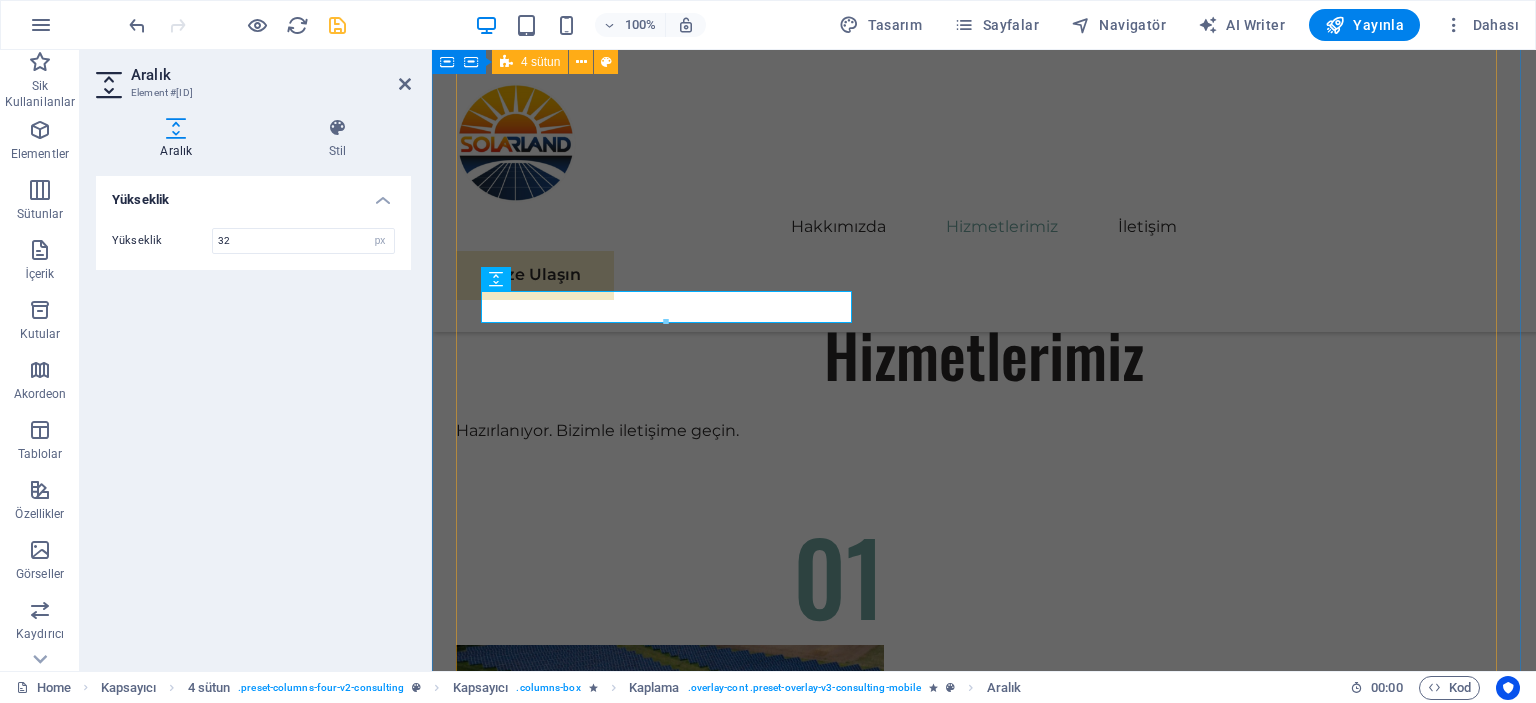 click on "01 Solar Panel Satışı Devamını Oku Enerji üretiminin temel yapı taşı olan güneş panellerinde, yüksek verimlilik ve uzun ömür sunan ürünlerle hizmet veriyoruz. Solarland olarak, monokristal ve polikristal paneller başta olmak üzere farklı teknolojilere sahip panelleri, kullanıcı ihtiyacına göre öneriyor ve tedarik ediyoruz. Evsel uygulamalardan büyük ölçekli endüstriyel projelere kadar geniş bir yelpazede, hem ekonomik hem de kaliteli çözümler sunmaktayız. Daha Az Oku 02 Proje Danışmanlığı ve Teknik Keşif Devamını Oku Daha Az Oku 03 Kurulum ve Montaj Hizmetleri Devamını Oku Daha Az Oku 04 Bakım ve Destek Hizmetleri Devamını Oku Daha Az Oku" at bounding box center [984, 2885] 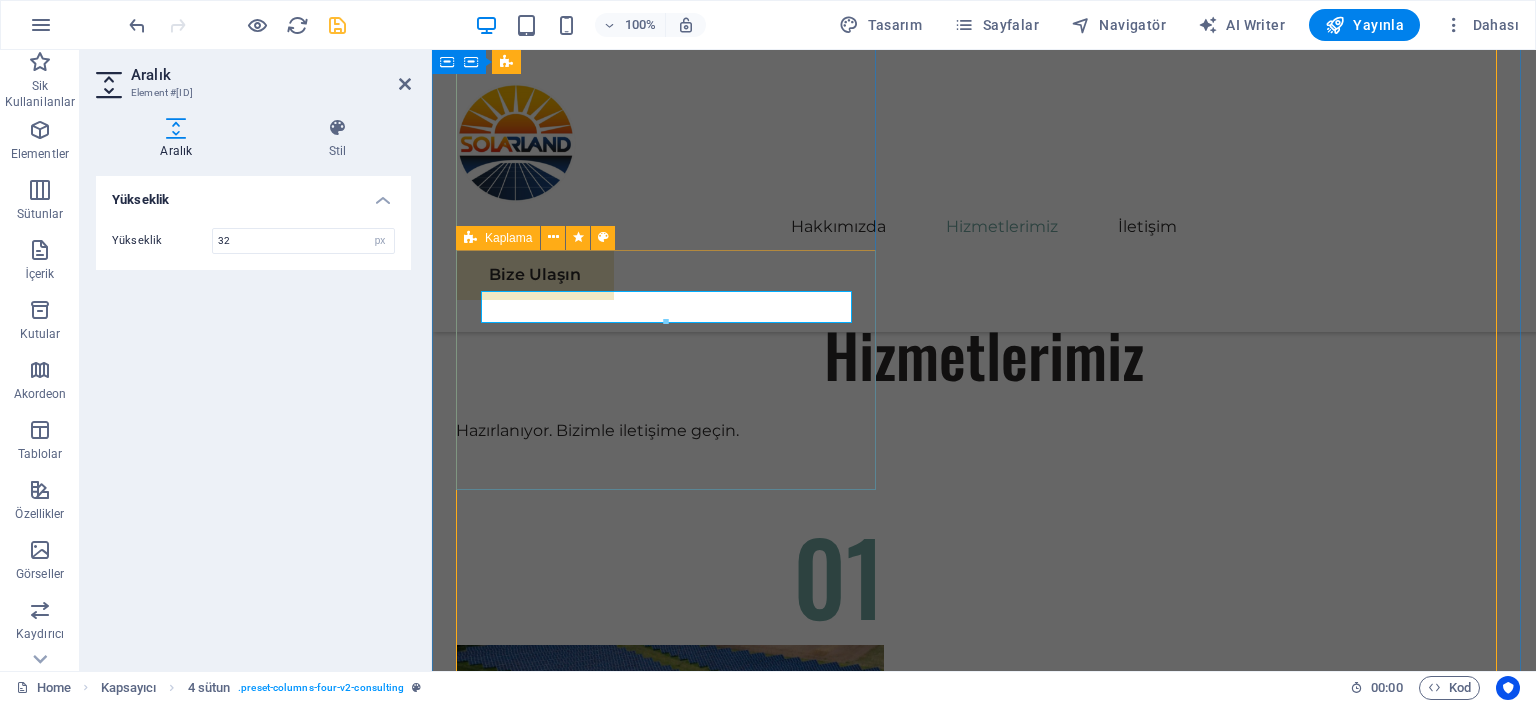 scroll, scrollTop: 6536, scrollLeft: 0, axis: vertical 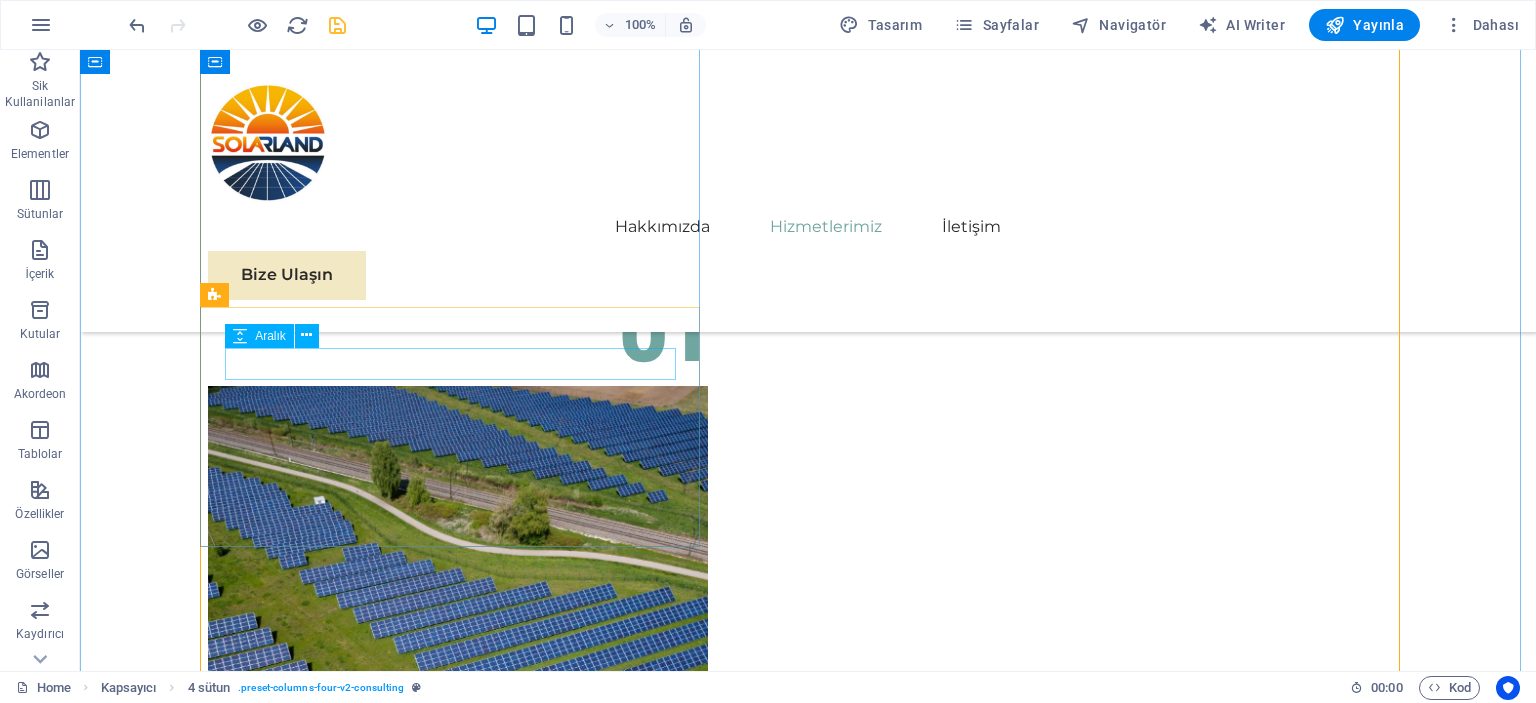 click at bounding box center (1158, 3821) 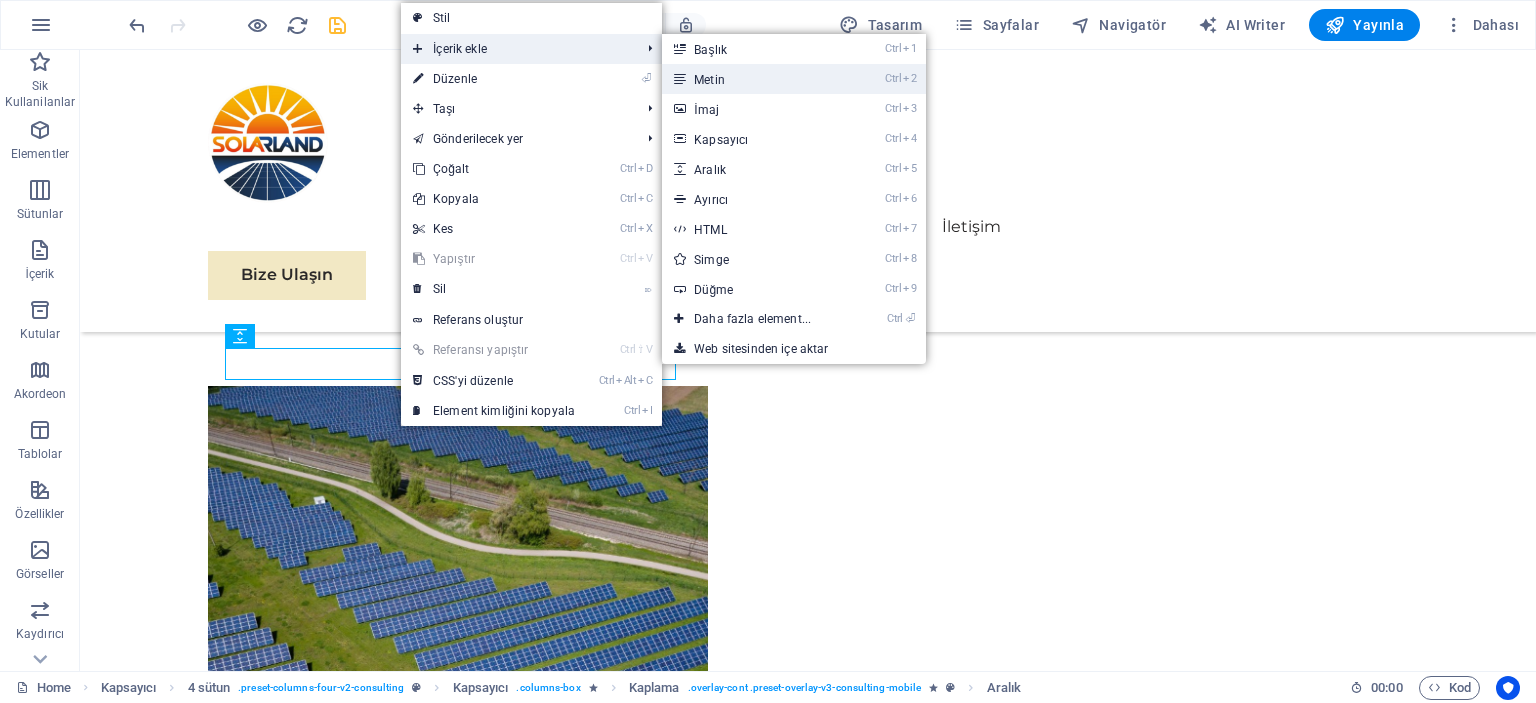 click on "Ctrl 2  Metin" at bounding box center [756, 79] 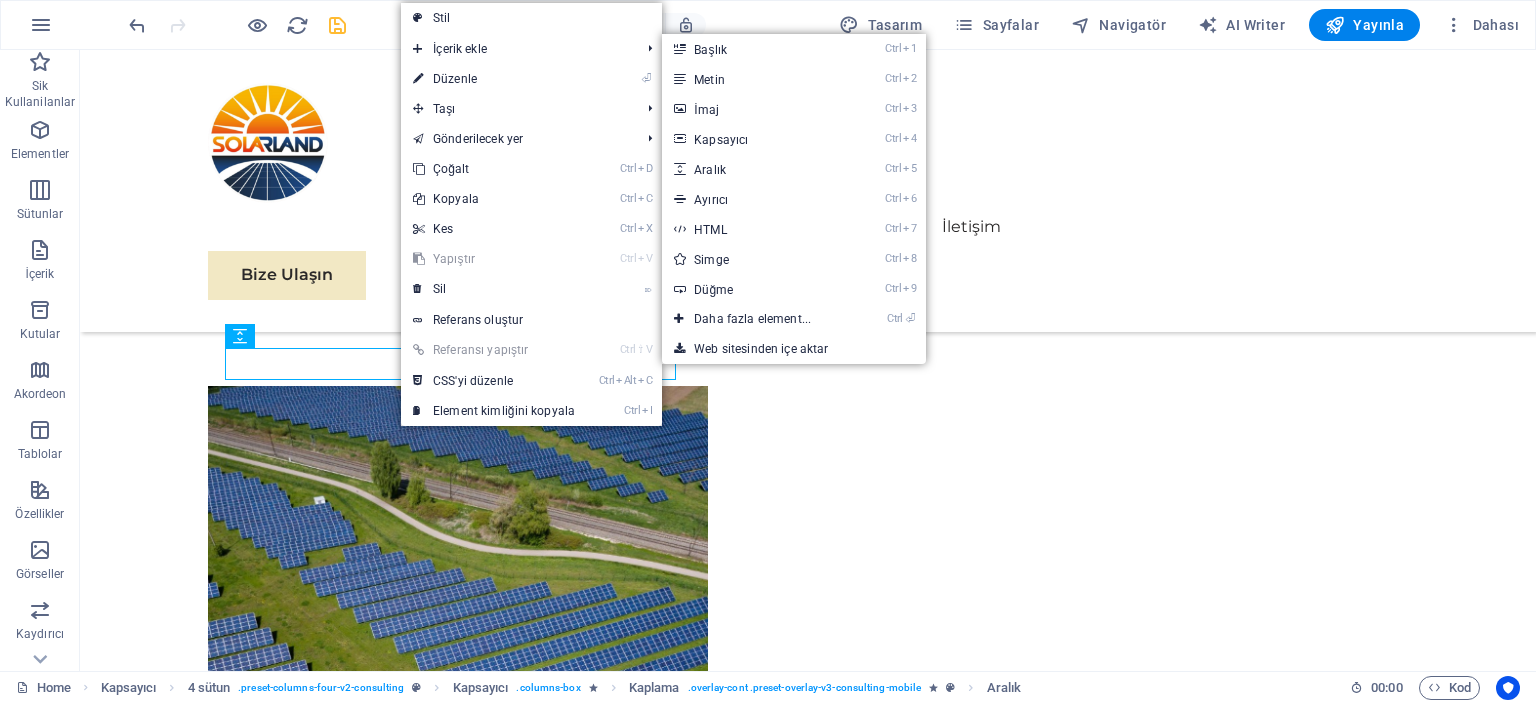 scroll, scrollTop: 6512, scrollLeft: 0, axis: vertical 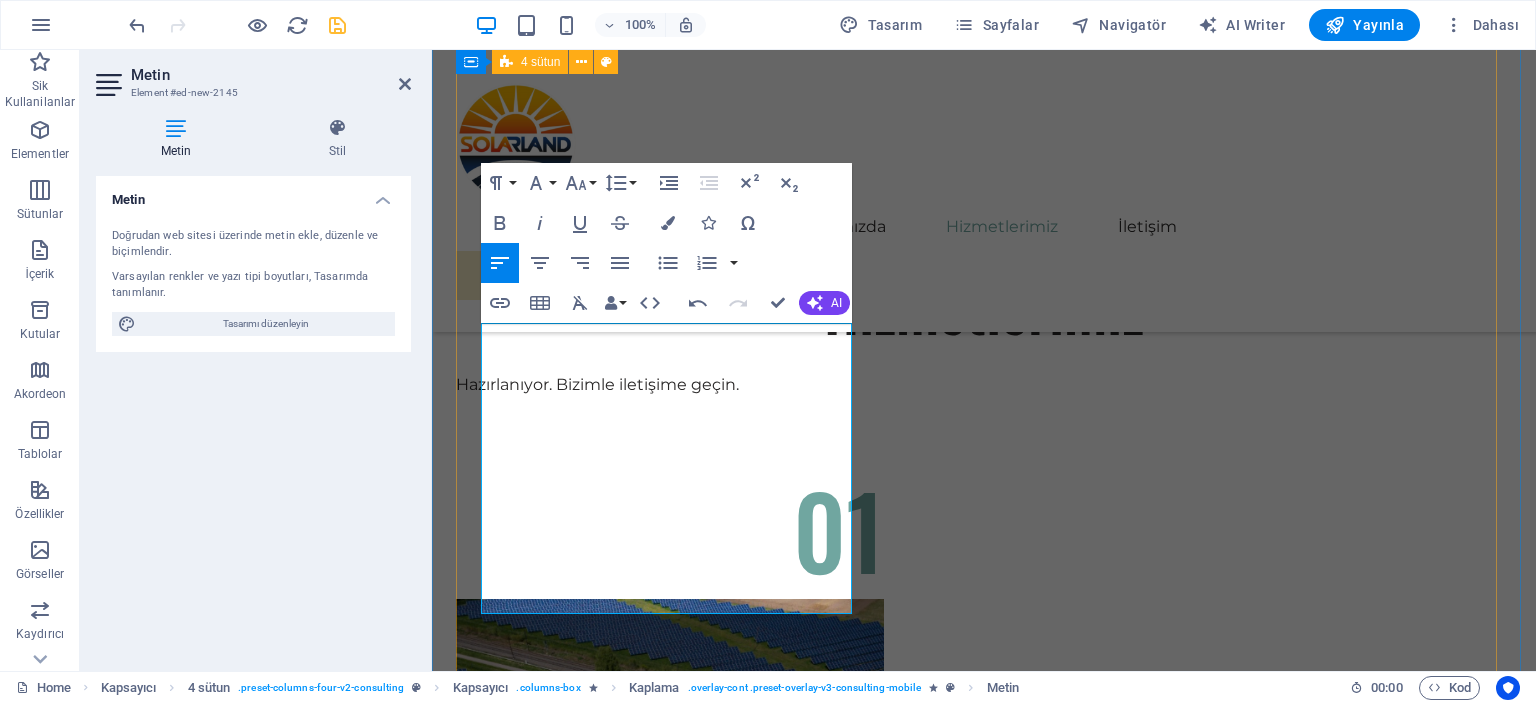 click on "01 Solar Panel Satışı Devamını Oku Enerji üretiminin temel yapı taşı olan güneş panellerinde, yüksek verimlilik ve uzun ömür sunan ürünlerle hizmet veriyoruz. Solarland olarak, monokristal ve polikristal paneller başta olmak üzere farklı teknolojilere sahip panelleri, kullanıcı ihtiyacına göre öneriyor ve tedarik ediyoruz. Evsel uygulamalardan büyük ölçekli endüstriyel projelere kadar geniş bir yelpazede, hem ekonomik hem de kaliteli çözümler sunmaktayız. Daha Az Oku 02 Proje Danışmanlığı ve Teknik Keşif Devamını Oku Daha Az Oku 03 Kurulum ve Montaj Hizmetleri Devamını Oku Daha Az Oku 04 Bakım ve Destek Hizmetleri Devamını Oku Daha Az Oku" at bounding box center (984, 2895) 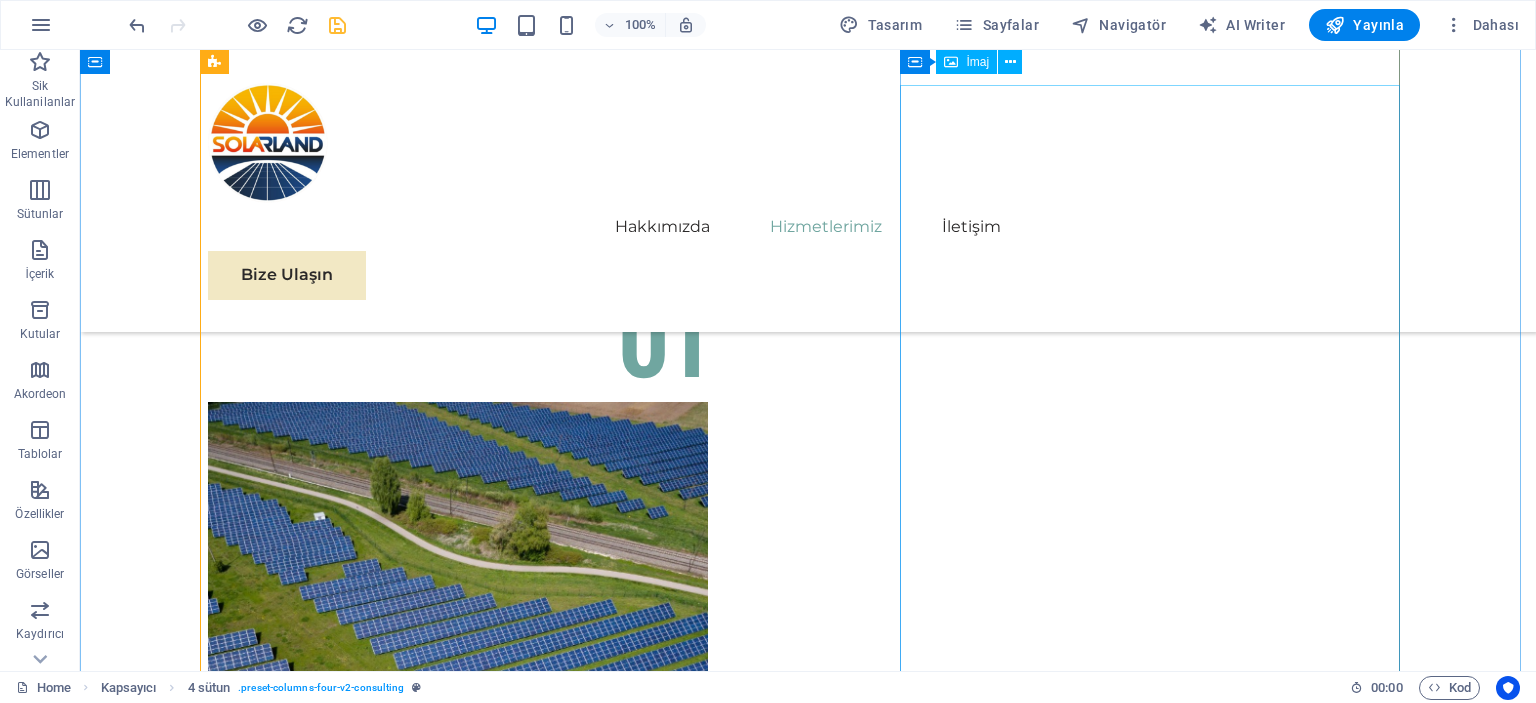 scroll, scrollTop: 6712, scrollLeft: 0, axis: vertical 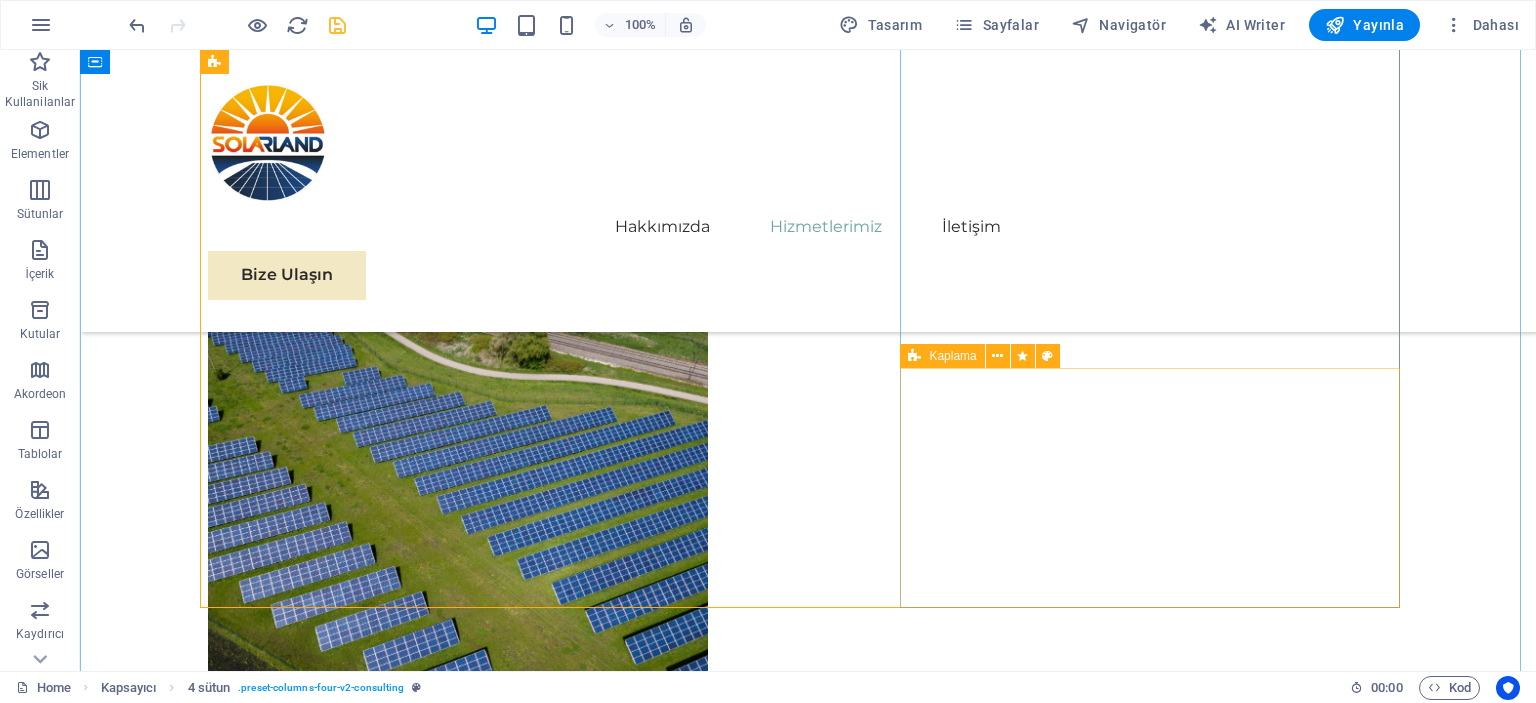 click on "Daha Az Oku" at bounding box center (808, 5061) 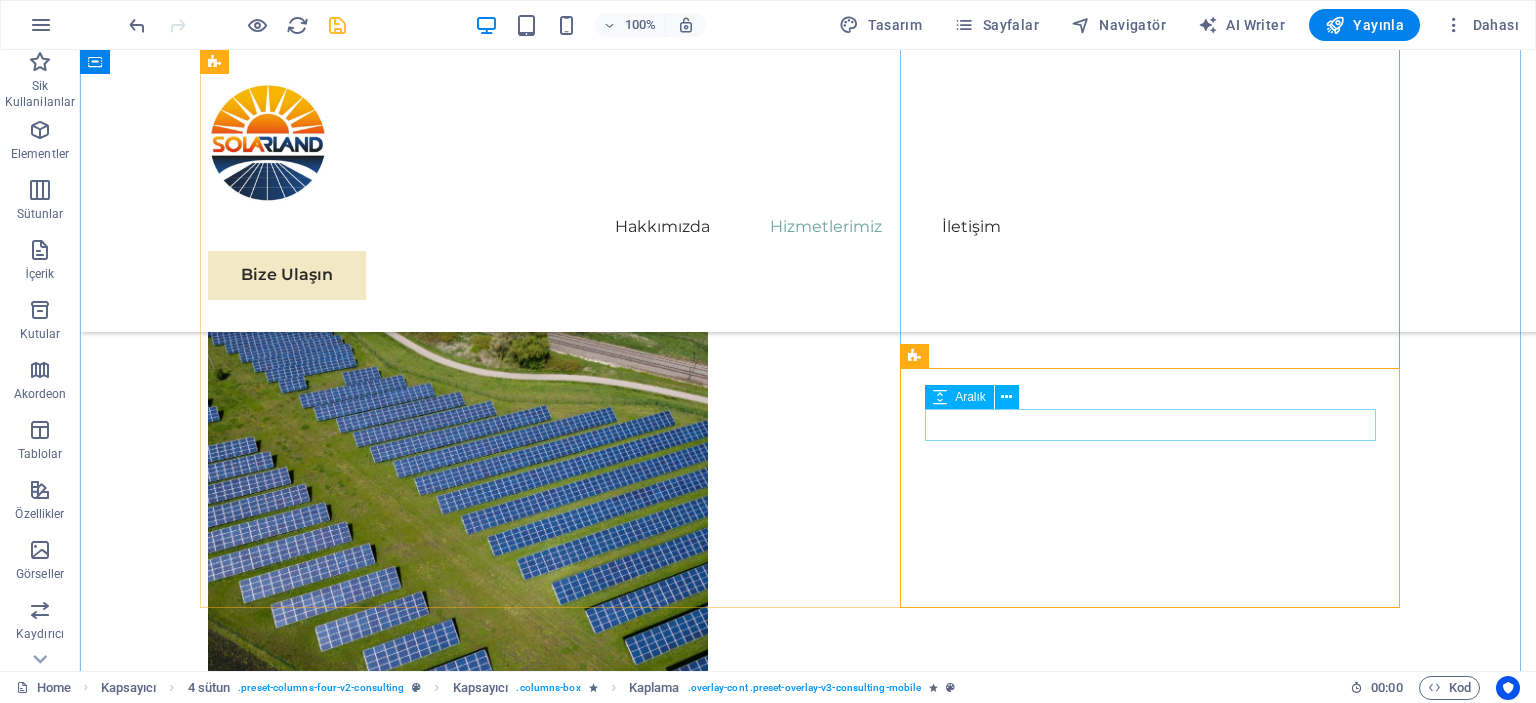 click at bounding box center (808, 4998) 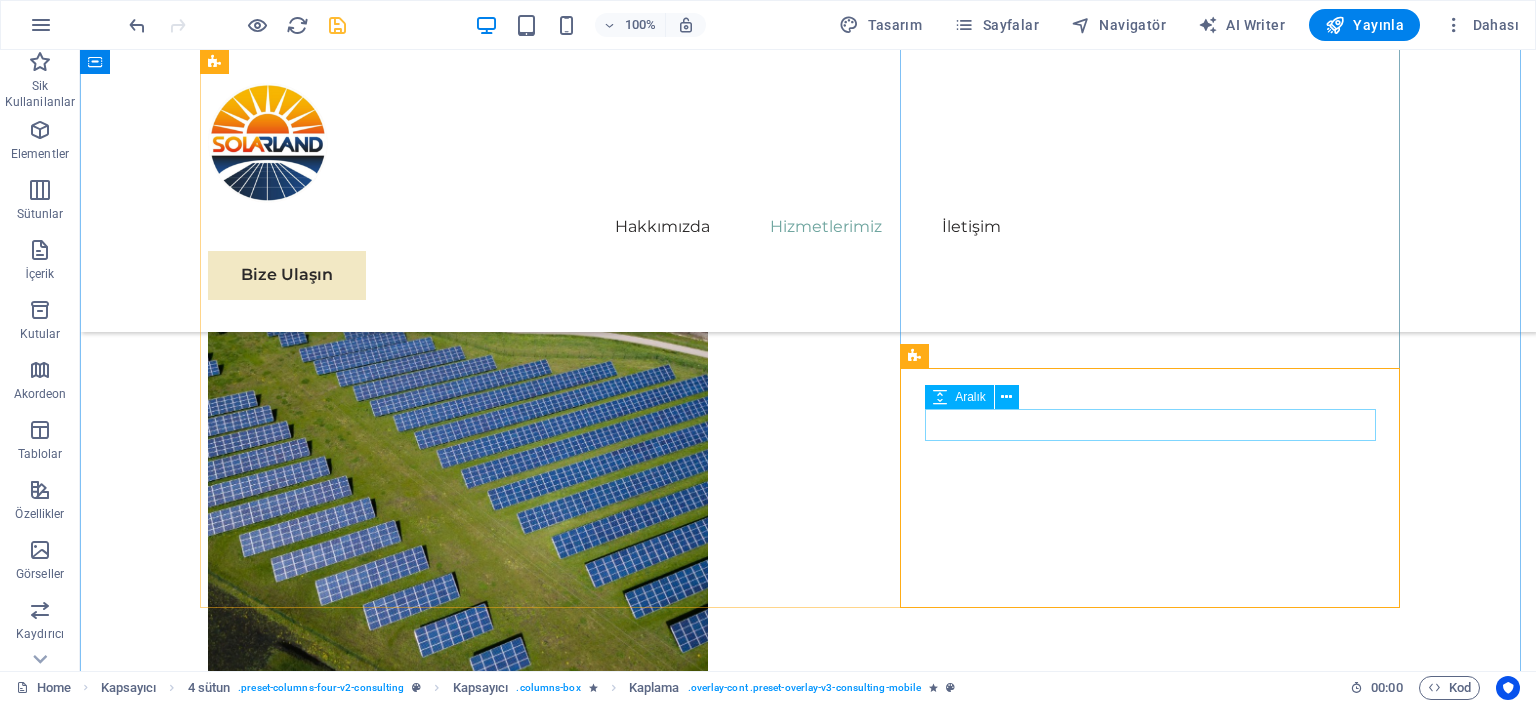 select on "px" 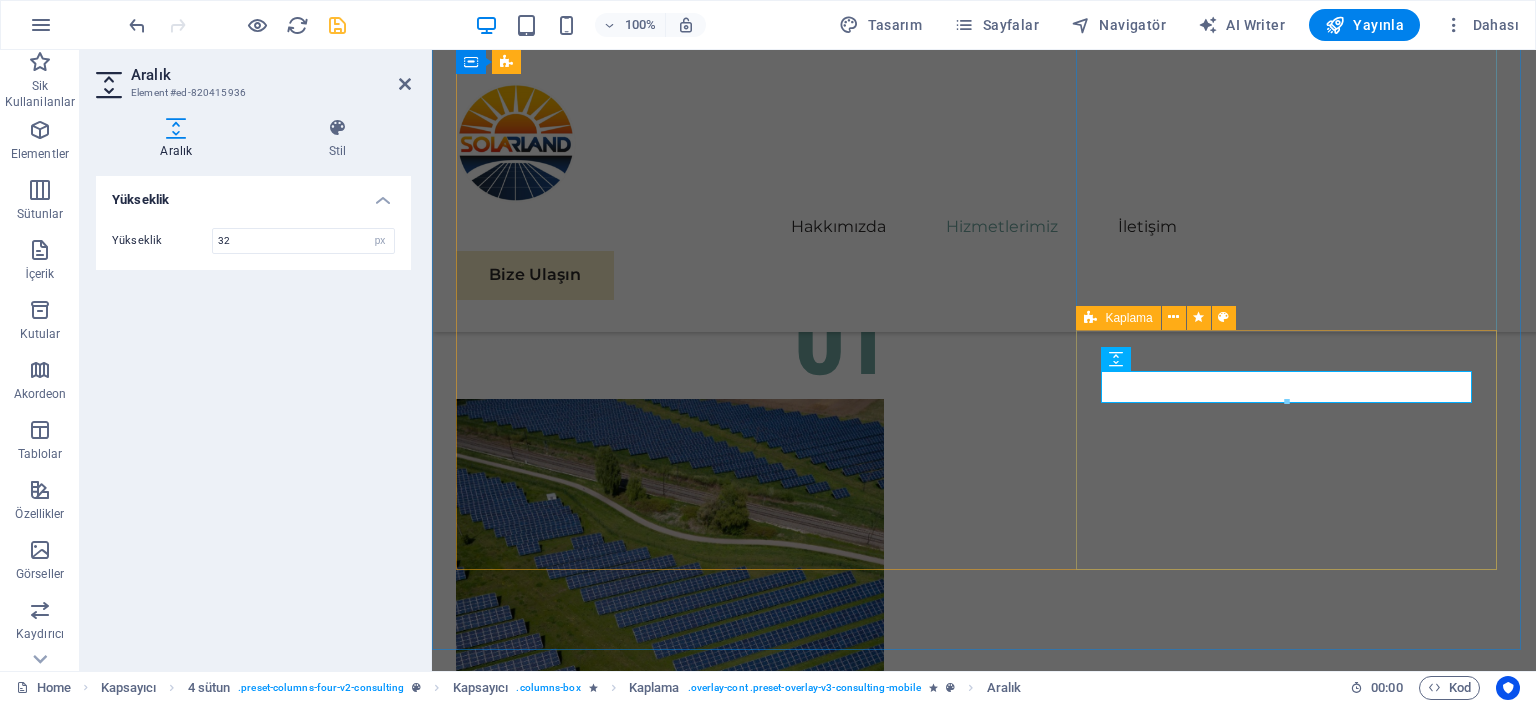 scroll, scrollTop: 6629, scrollLeft: 0, axis: vertical 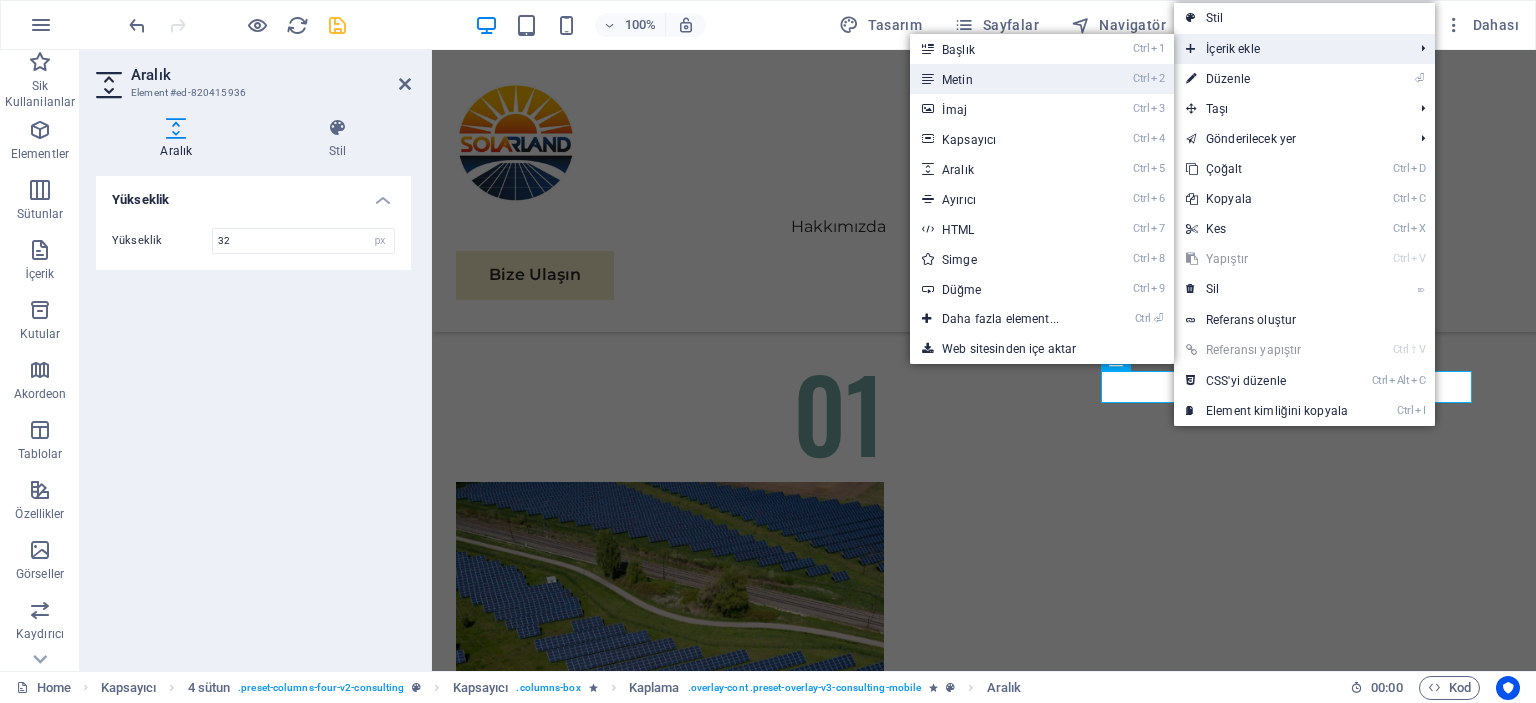 click on "Ctrl 2  Metin" at bounding box center (1004, 79) 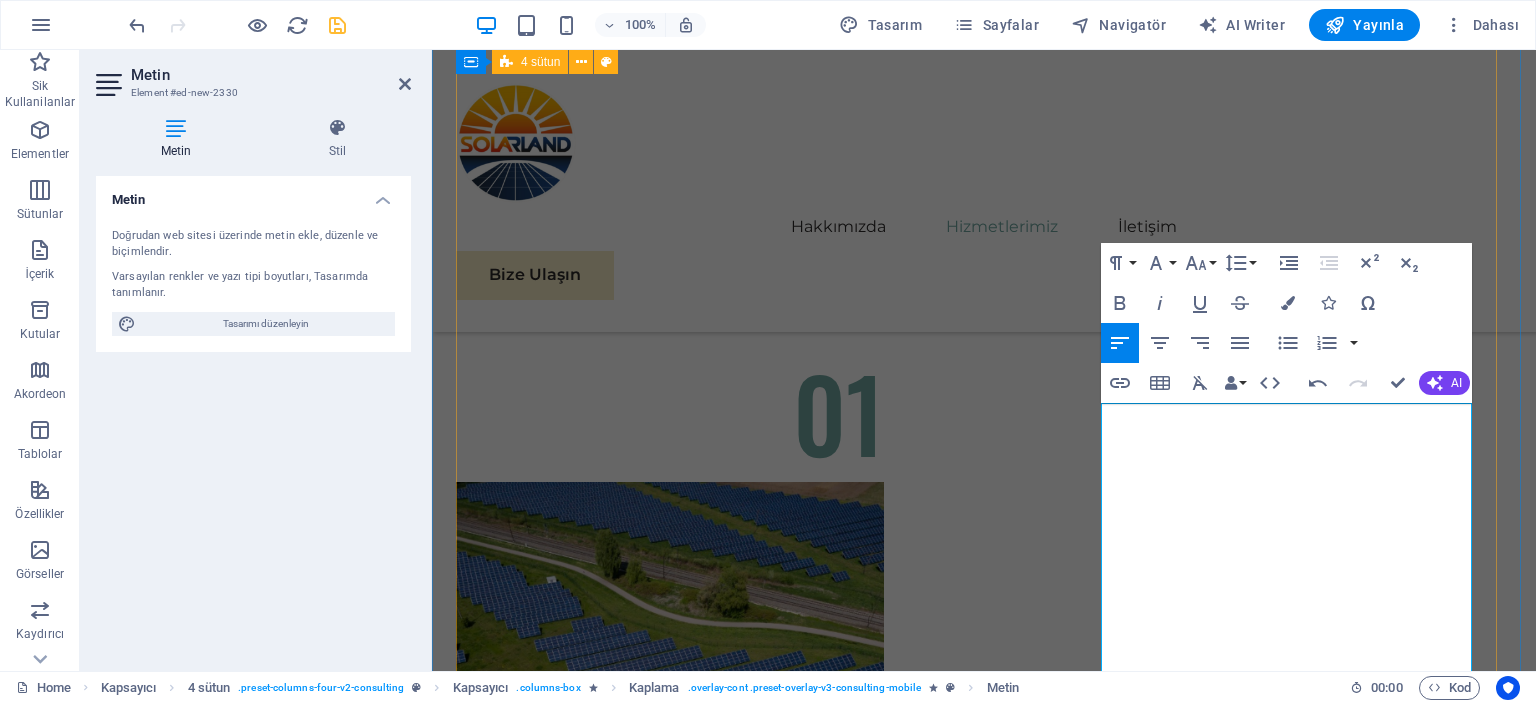 click on "01 Solar Panel Satışı Devamını Oku Enerji üretiminin temel yapı taşı olan güneş panellerinde, yüksek verimlilik ve uzun ömür sunan ürünlerle hizmet veriyoruz. Solarland olarak, monokristal ve polikristal paneller başta olmak üzere farklı teknolojilere sahip panelleri, kullanıcı ihtiyacına göre öneriyor ve tedarik ediyoruz. Evsel uygulamalardan büyük ölçekli endüstriyel projelere kadar geniş bir yelpazede, hem ekonomik hem de kaliteli çözümler sunmaktayız. Daha Az Oku 02 Proje Danışmanlığı ve Teknik Keşif Devamını Oku Daha Az Oku 03 Kurulum ve Montaj Hizmetleri Devamını Oku Daha Az Oku 04 Bakım ve Destek Hizmetleri Devamını Oku Daha Az Oku" at bounding box center [984, 2823] 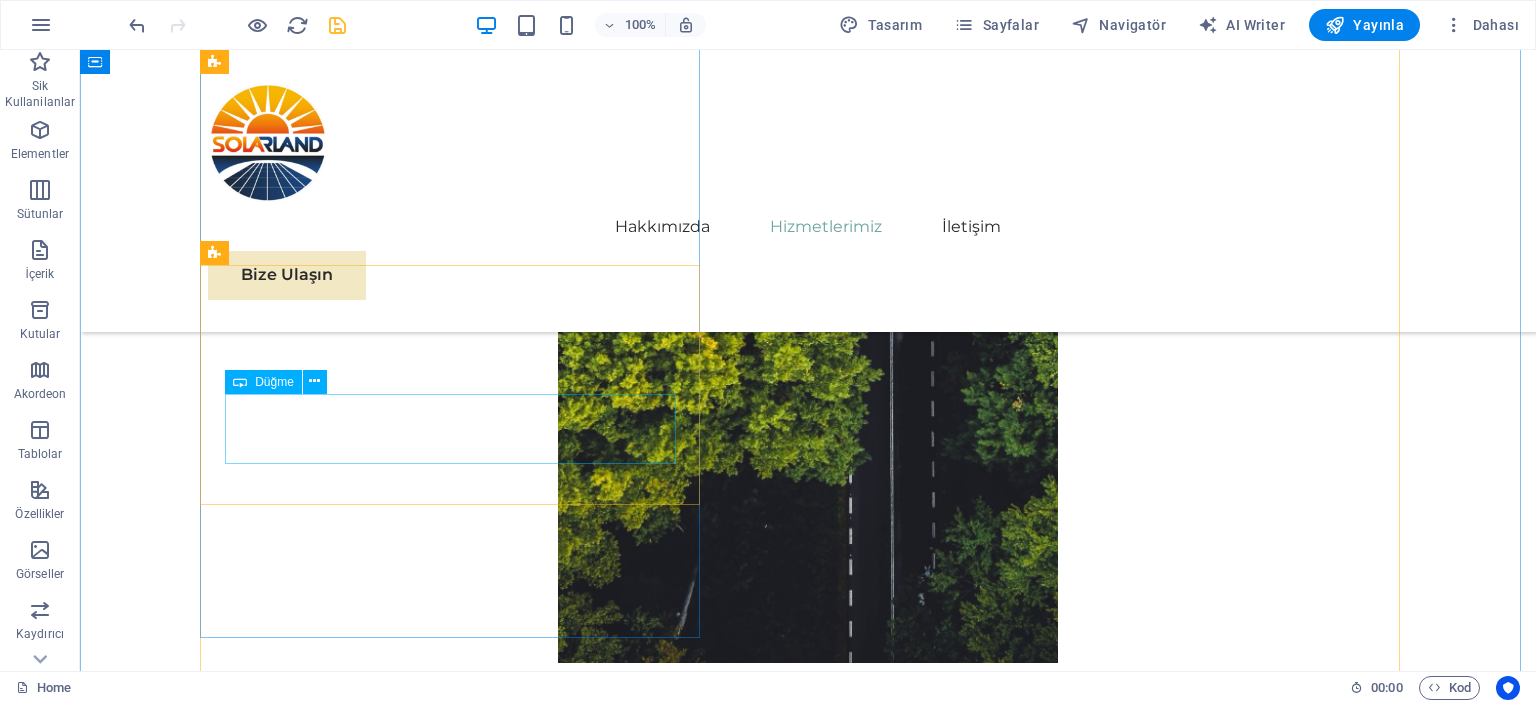 scroll, scrollTop: 8429, scrollLeft: 0, axis: vertical 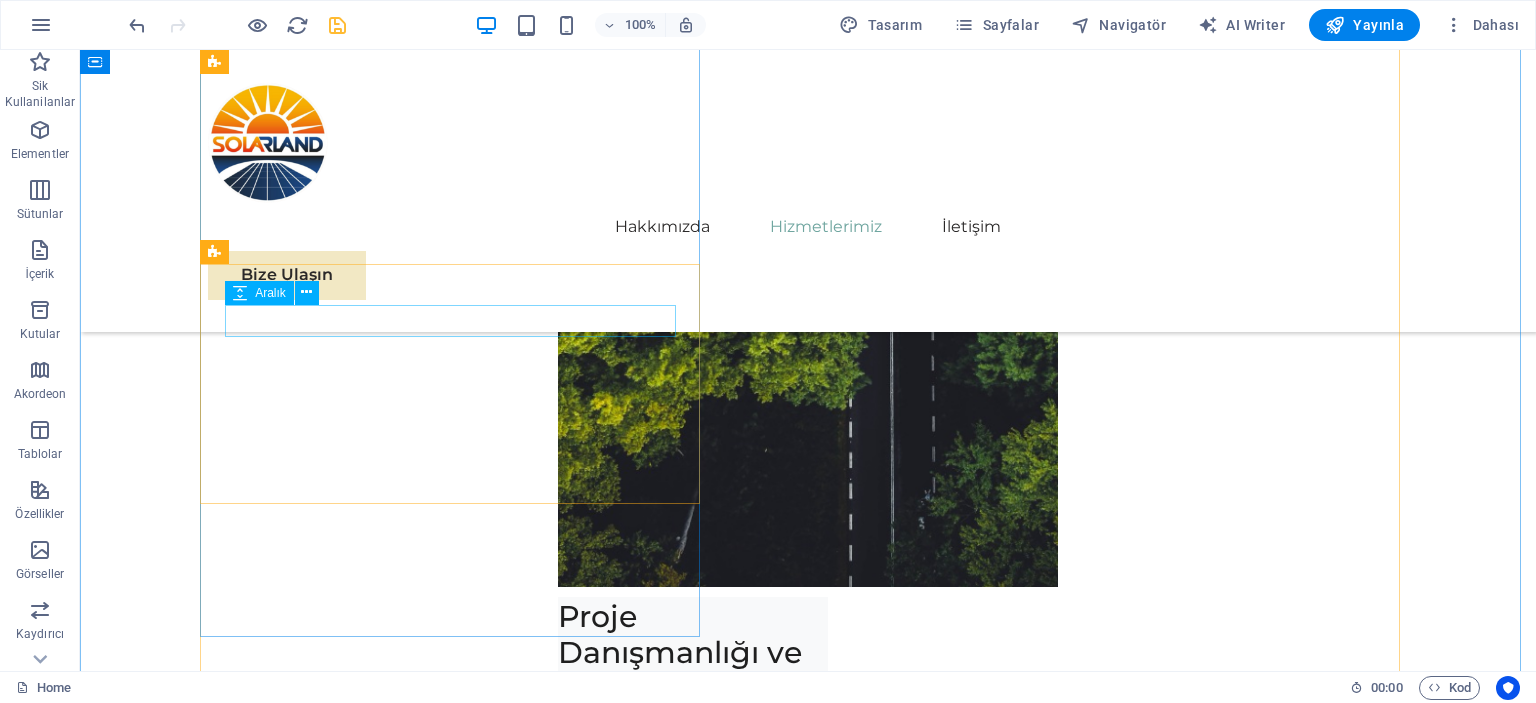 click at bounding box center [808, 4762] 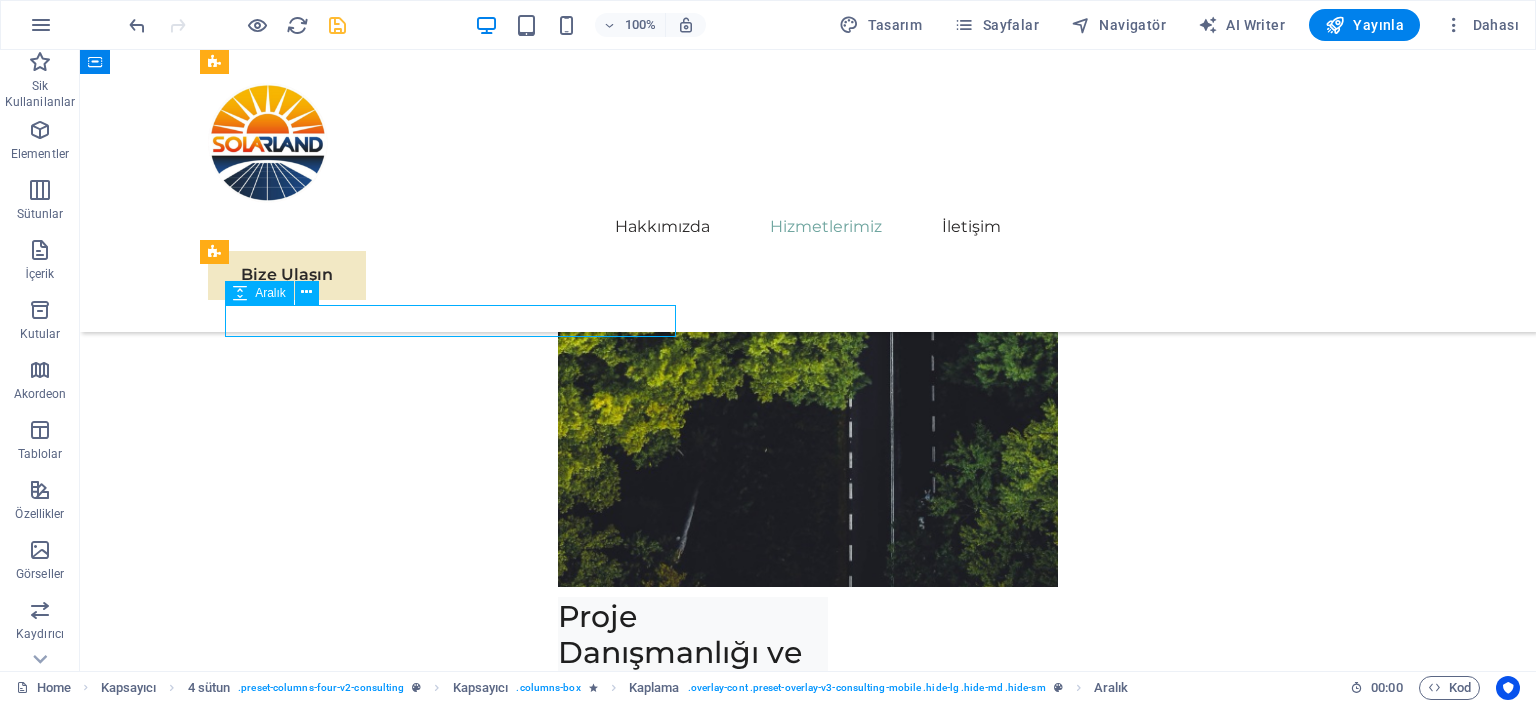 click at bounding box center (808, 4762) 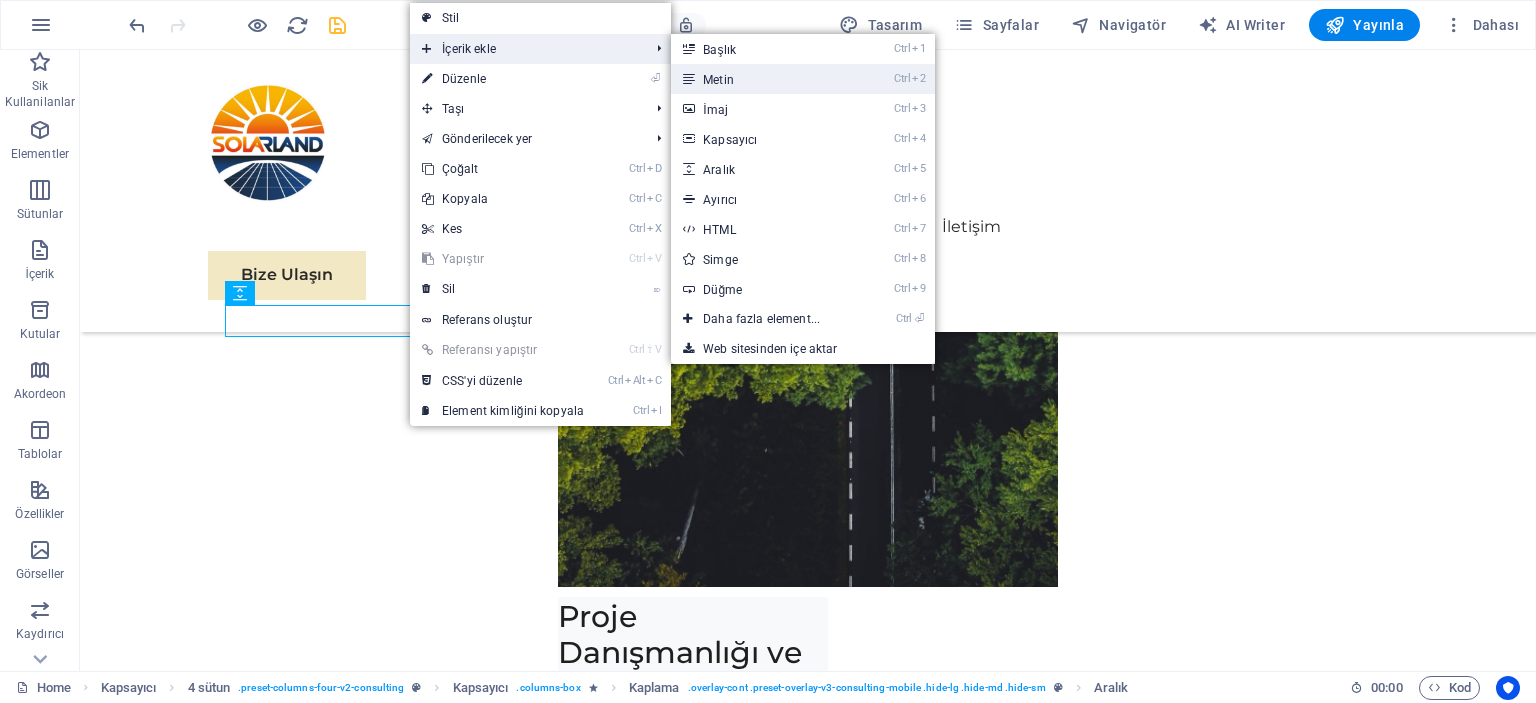 click on "Ctrl 2  Metin" at bounding box center (765, 79) 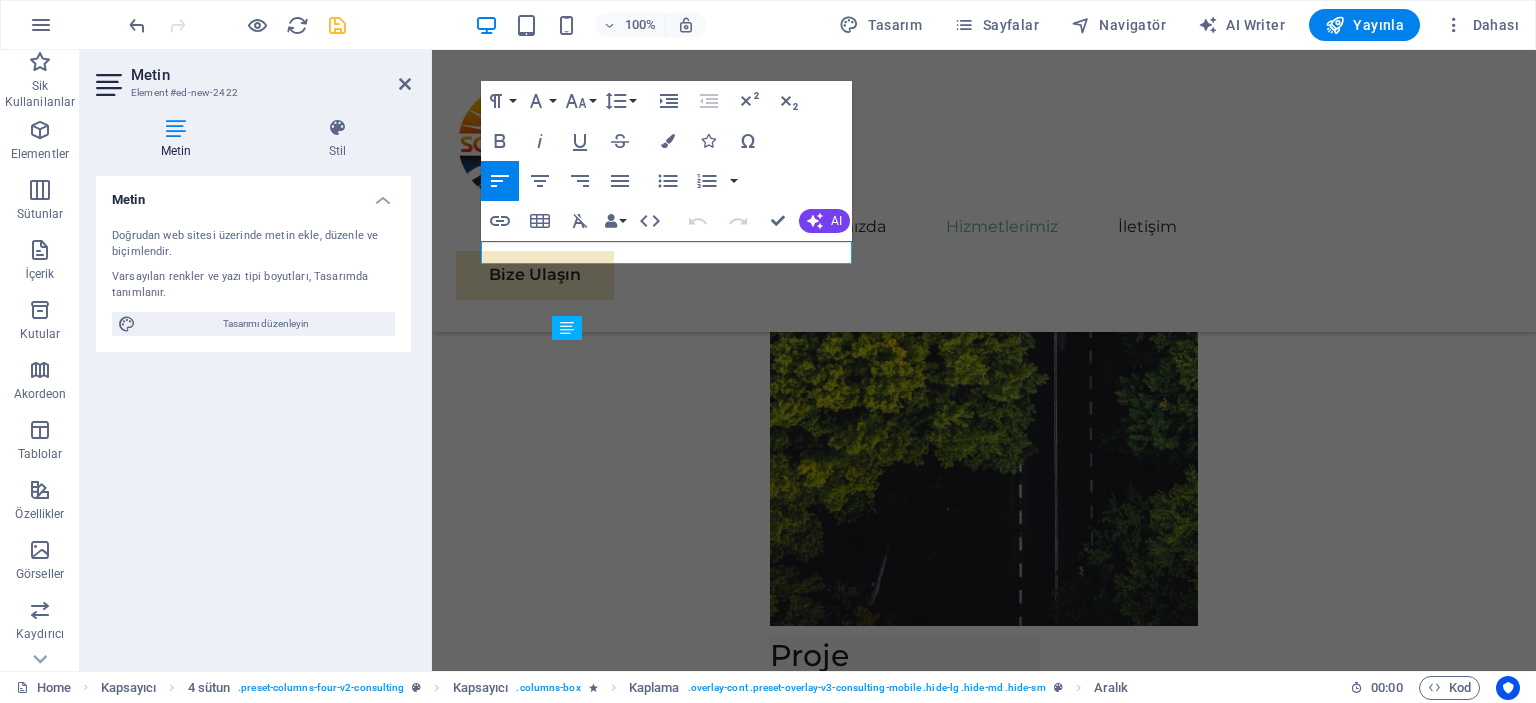 scroll, scrollTop: 8353, scrollLeft: 0, axis: vertical 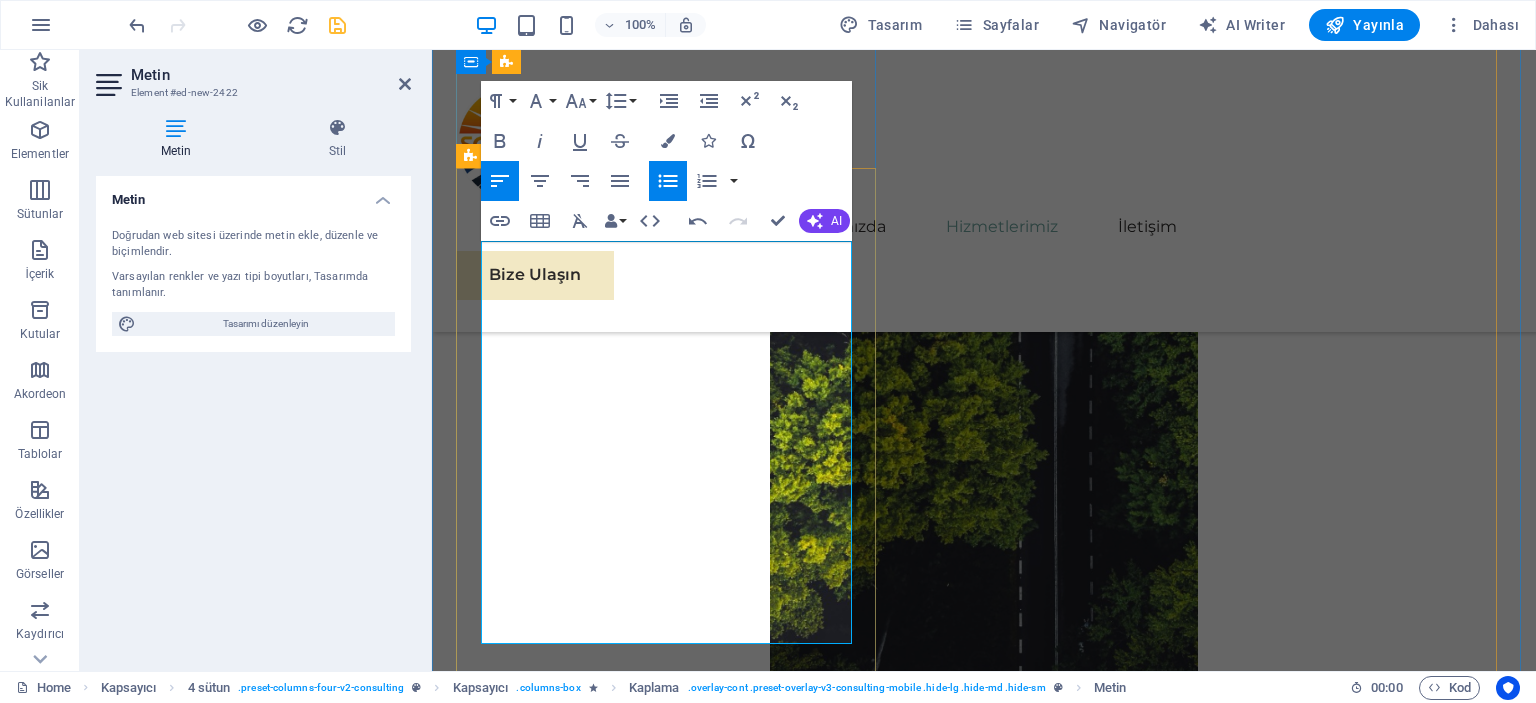 click on "On-Grid (Şebeke Bağlantılı) Sistemler : Şehir şebekesine bağlı çalışan bu sistemlerde, gündüz üretilen fazla enerji şebekeye aktarılır ve ihtiyaç duyulduğunda geri alınabilir. Elektrik faturasında ciddi tasarruf sağlar." at bounding box center [1008, 4773] 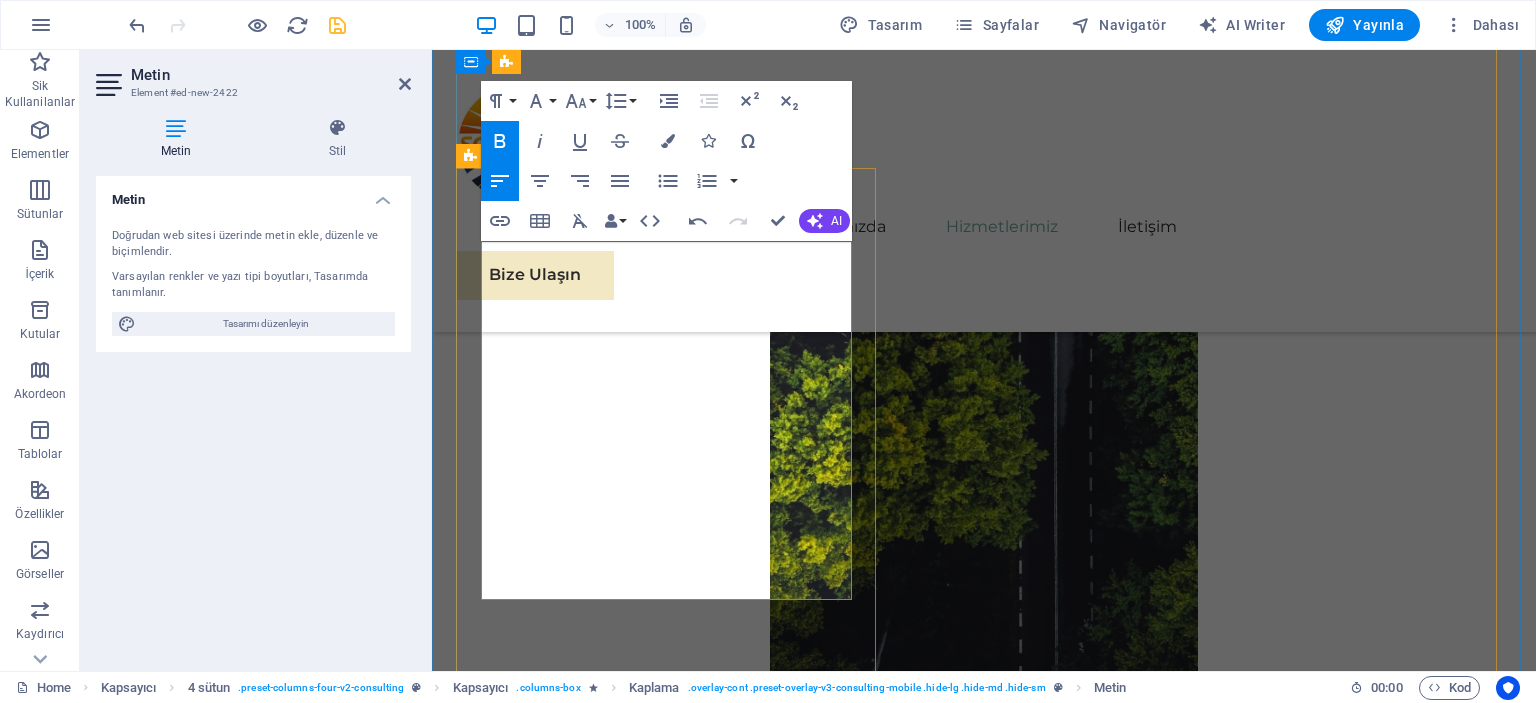 click on "Off-Grid (Şebekeden Bağımsız) Sistemler" at bounding box center [670, 4817] 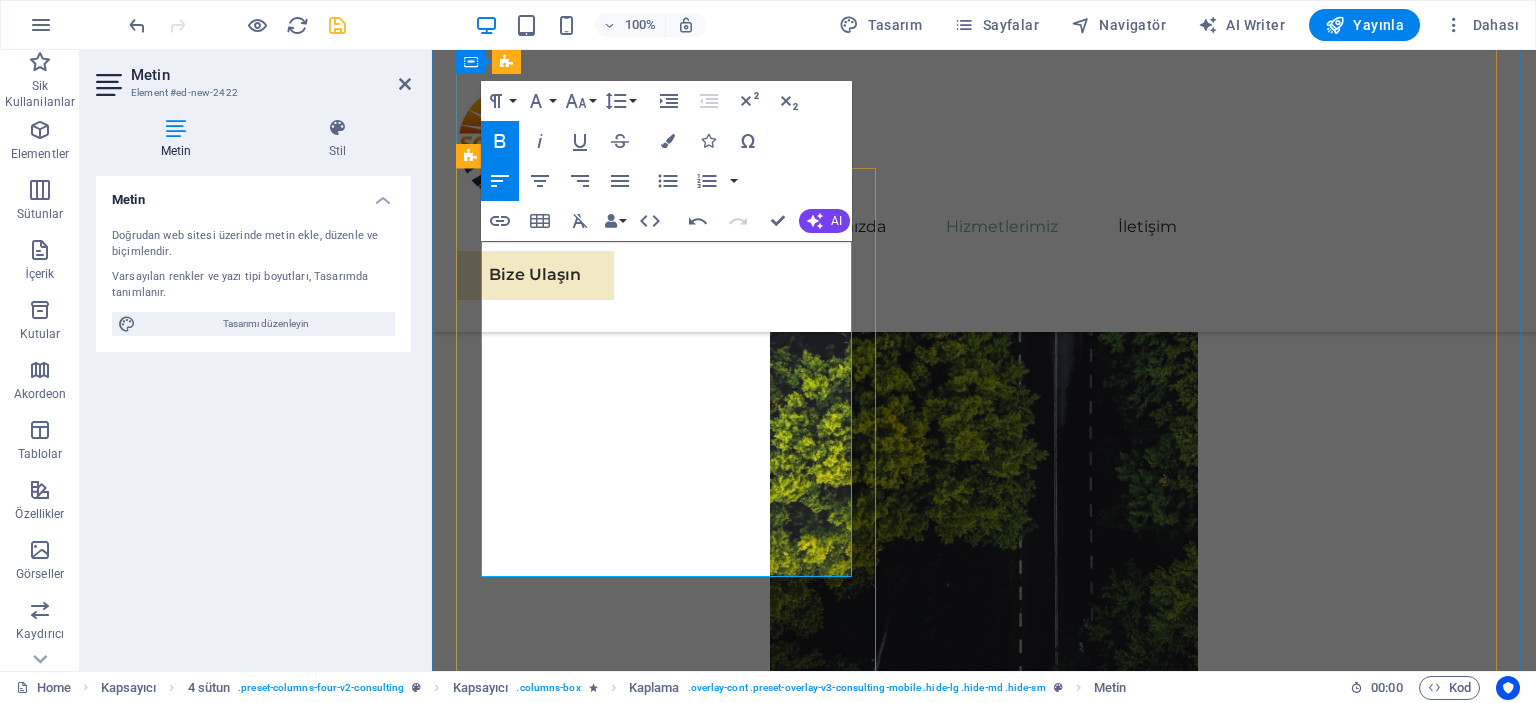 click on "Enerji altyapısına göre ihtiyaca uygun sistem seçenekleri sunuyoruz." at bounding box center (996, 4729) 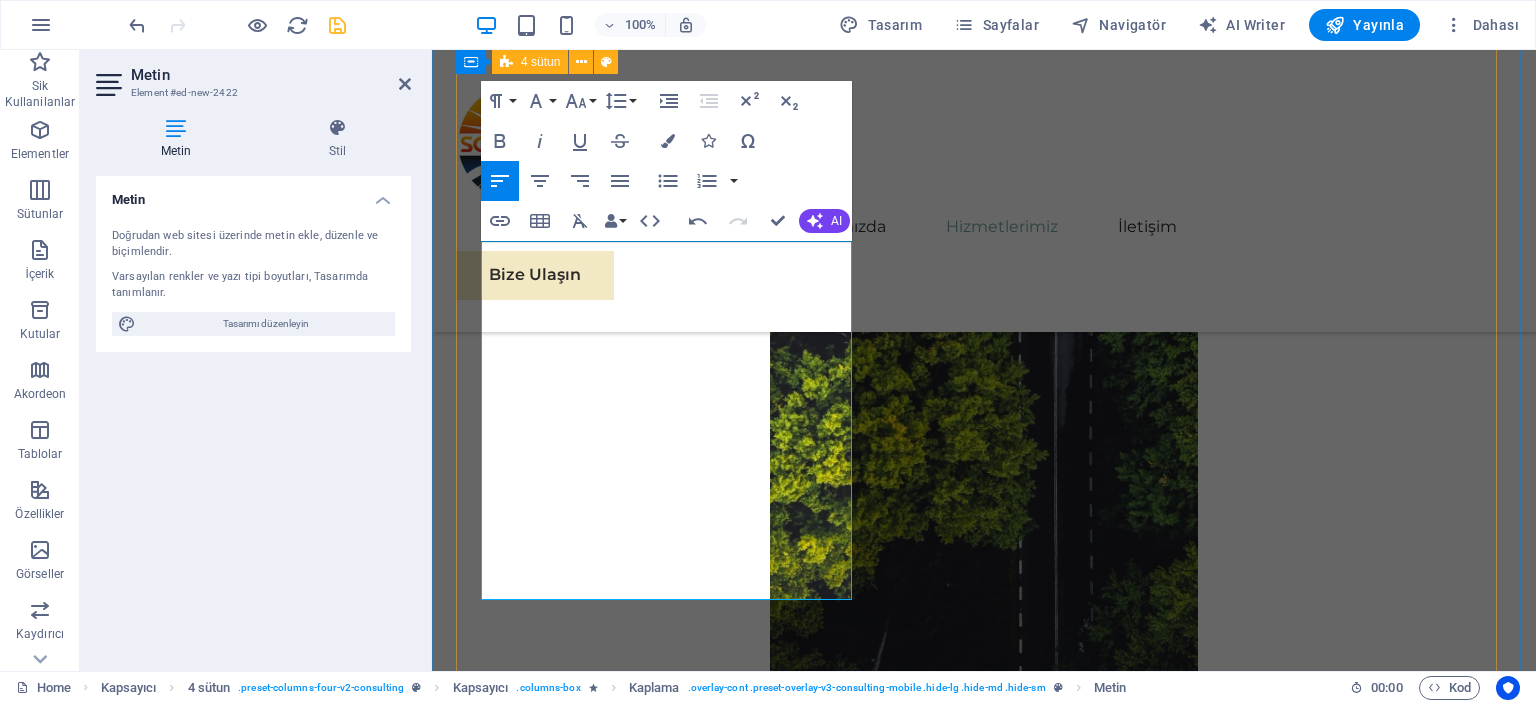 click on "05 Off-Grid ve On-Grid Sistem Çözümleri Devamını Oku Enerji altyapısına göre ihtiyaca uygun sistem seçenekleri sunuyoruz. On-Grid (Şebeke Bağlantılı) Sistemler : Şehir şebekesine bağlı çalışan bu sistemlerde, gündüz üretilen fazla enerji şebekeye aktarılır ve ihtiyaç duyulduğunda geri alınabilir. Elektrik faturasında ciddi tasarruf sağlar. Off-Grid (Şebekeden Bağımsız) Sistemler : Elektrik şebekesinin olmadığı veya güvenilmediği yerlerde kullanılır. Enerji, bataryalarda depolanır ve gece ya da bulutlu havalarda da sistem çalışmaya devam eder. Yayla evleri, tarla içi yapılar, karavanlar ve acil durum sistemleri için idealdir. Daha Az Oku 06 Batarya ve Enerji Depolama Sistemleri Devamını Oku Daha Az Oku 07 Tarımsal Sulama Sistemleri Devamını Oku Daha Az Oku 08 Elektrikli Araç Şarj İstasyonları Devamını Oku Daha Az Oku" at bounding box center (984, 6199) 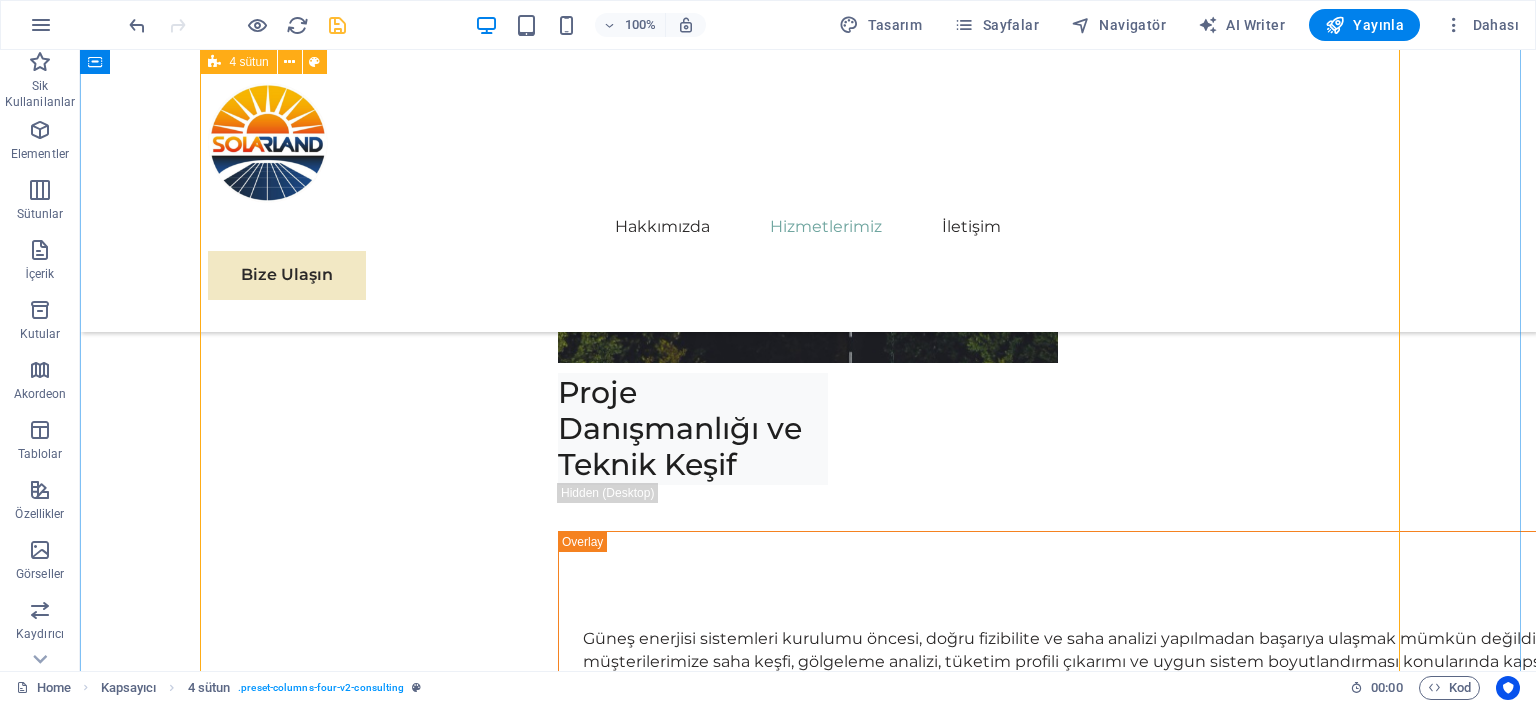 scroll, scrollTop: 8553, scrollLeft: 0, axis: vertical 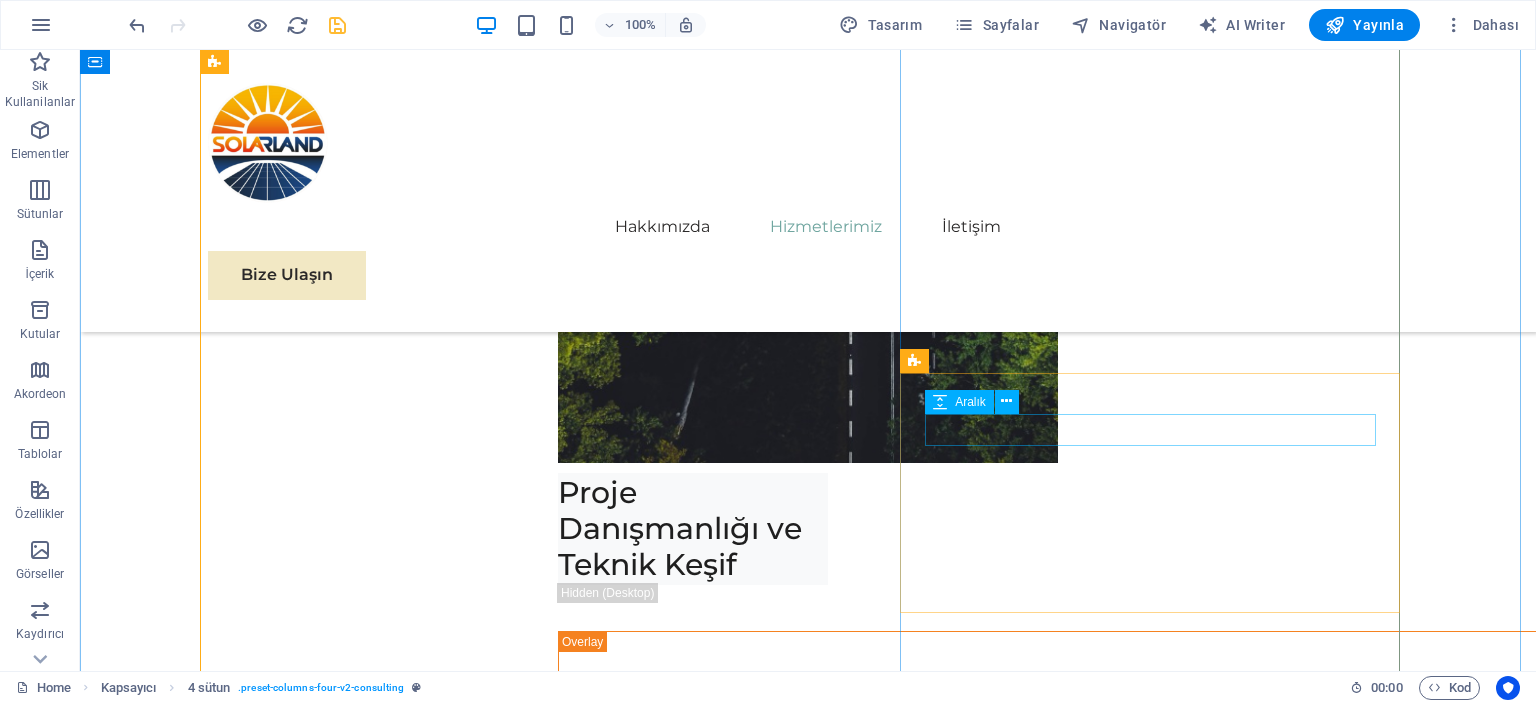 click at bounding box center (1158, 6294) 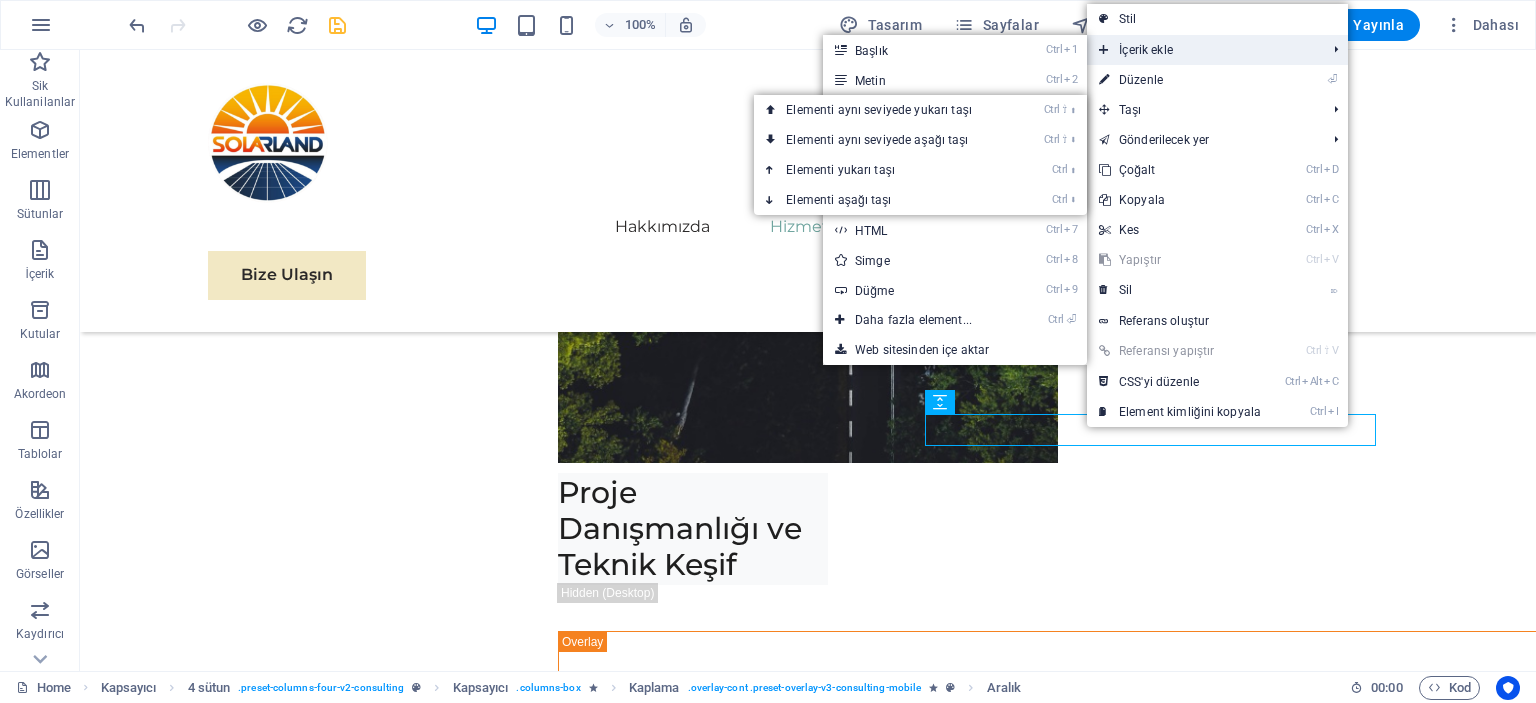 click on "İçerik ekle" at bounding box center [1202, 50] 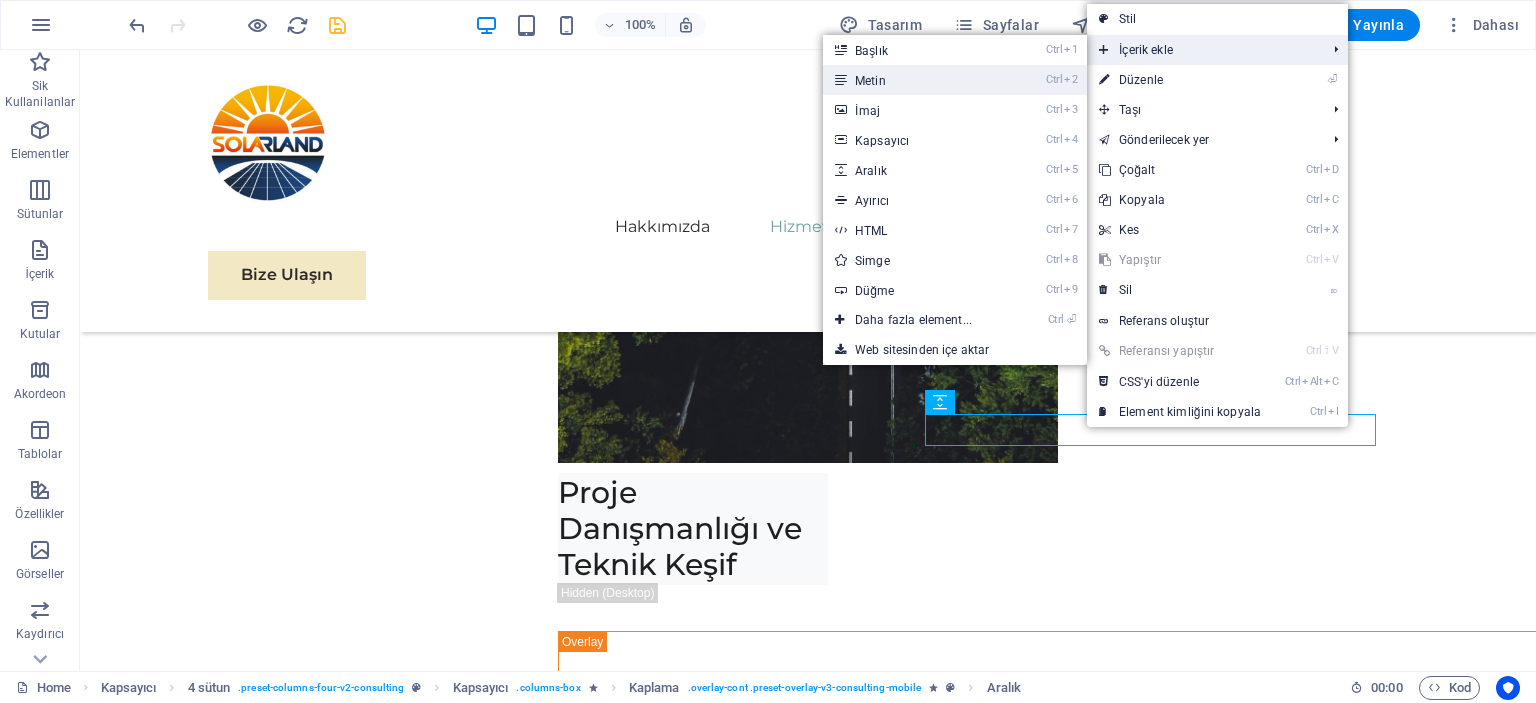 click on "Ctrl 2  Metin" at bounding box center (917, 80) 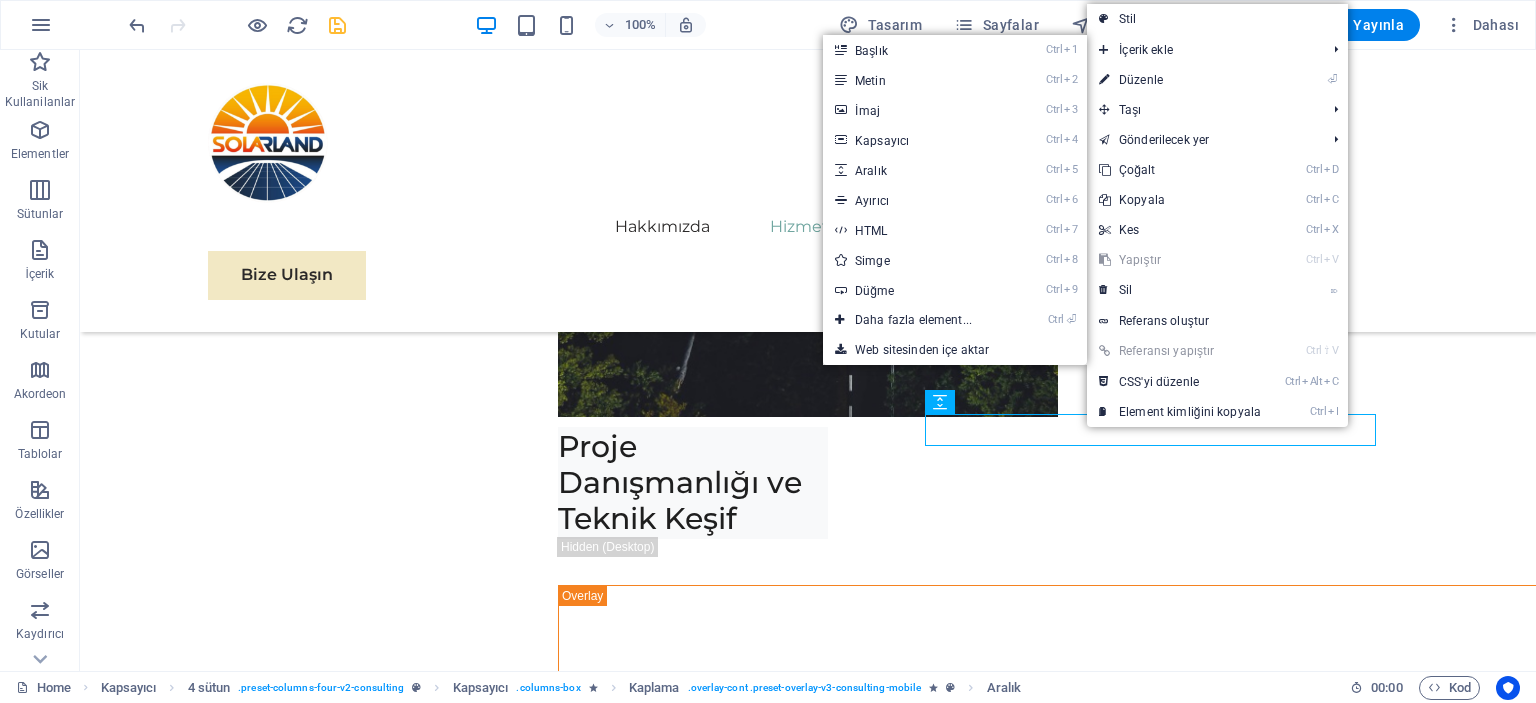 scroll, scrollTop: 8381, scrollLeft: 0, axis: vertical 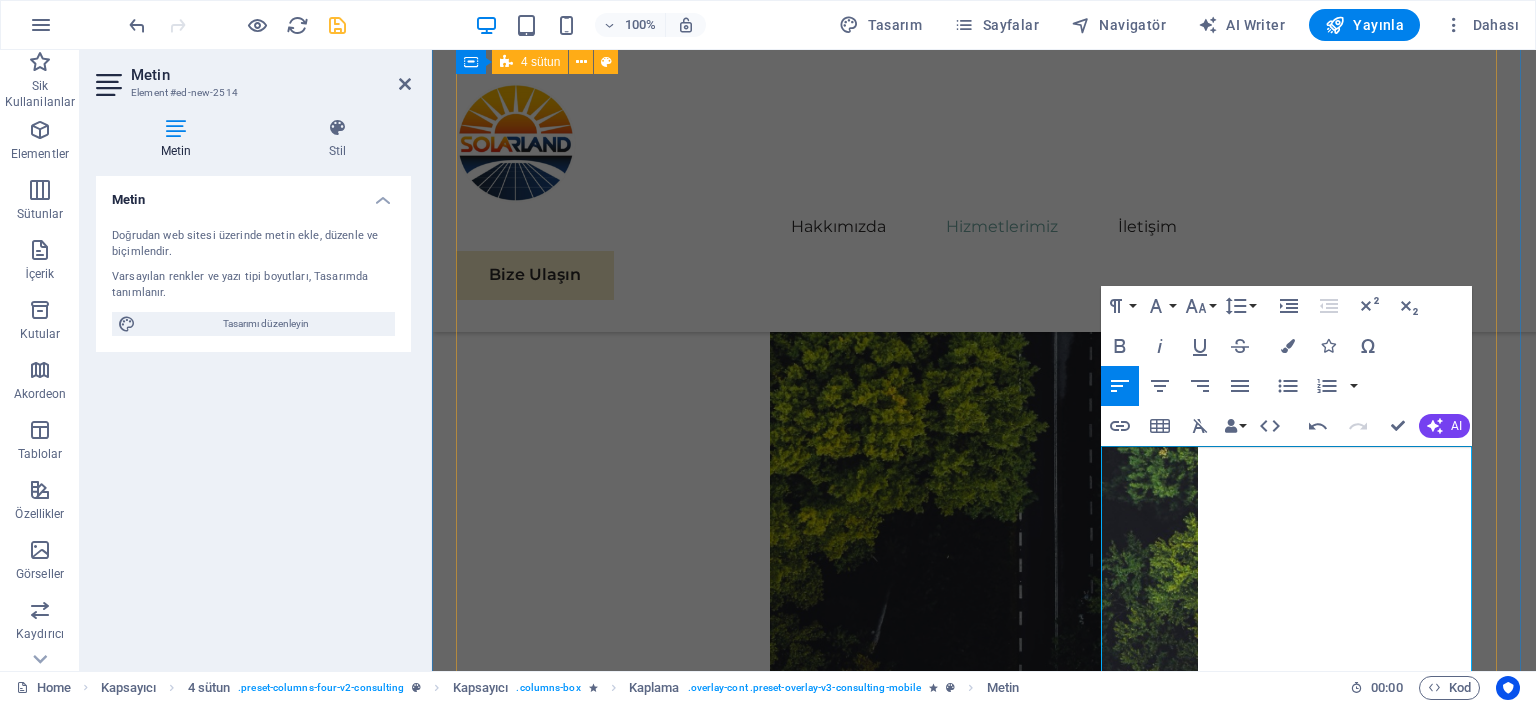 click on "05 Off-Grid ve On-Grid Sistem Çözümleri Devamını Oku Enerji altyapısına göre ihtiyaca uygun sistem seçenekleri sunuyoruz. On-Grid (Şebeke Bağlantılı) Sistemler : Şehir şebekesine bağlı çalışan bu sistemlerde, gündüz üretilen fazla enerji şebekeye aktarılır ve ihtiyaç duyulduğunda geri alınabilir. Elektrik faturasında ciddi tasarruf sağlar. Off-Grid (Şebekeden Bağımsız) Sistemler : Elektrik şebekesinin olmadığı veya güvenilmediği yerlerde kullanılır. Enerji, bataryalarda depolanır ve gece ya da bulutlu havalarda da sistem çalışmaya devam eder. Yayla evleri, tarla içi yapılar, karavanlar ve acil durum sistemleri için idealdir. Daha Az Oku 06 Batarya ve Enerji Depolama Sistemleri Devamını Oku Daha Az Oku 07 Tarımsal Sulama Sistemleri Devamını Oku Daha Az Oku 08 Elektrikli Araç Şarj İstasyonları Devamını Oku Daha Az Oku" at bounding box center (984, 6215) 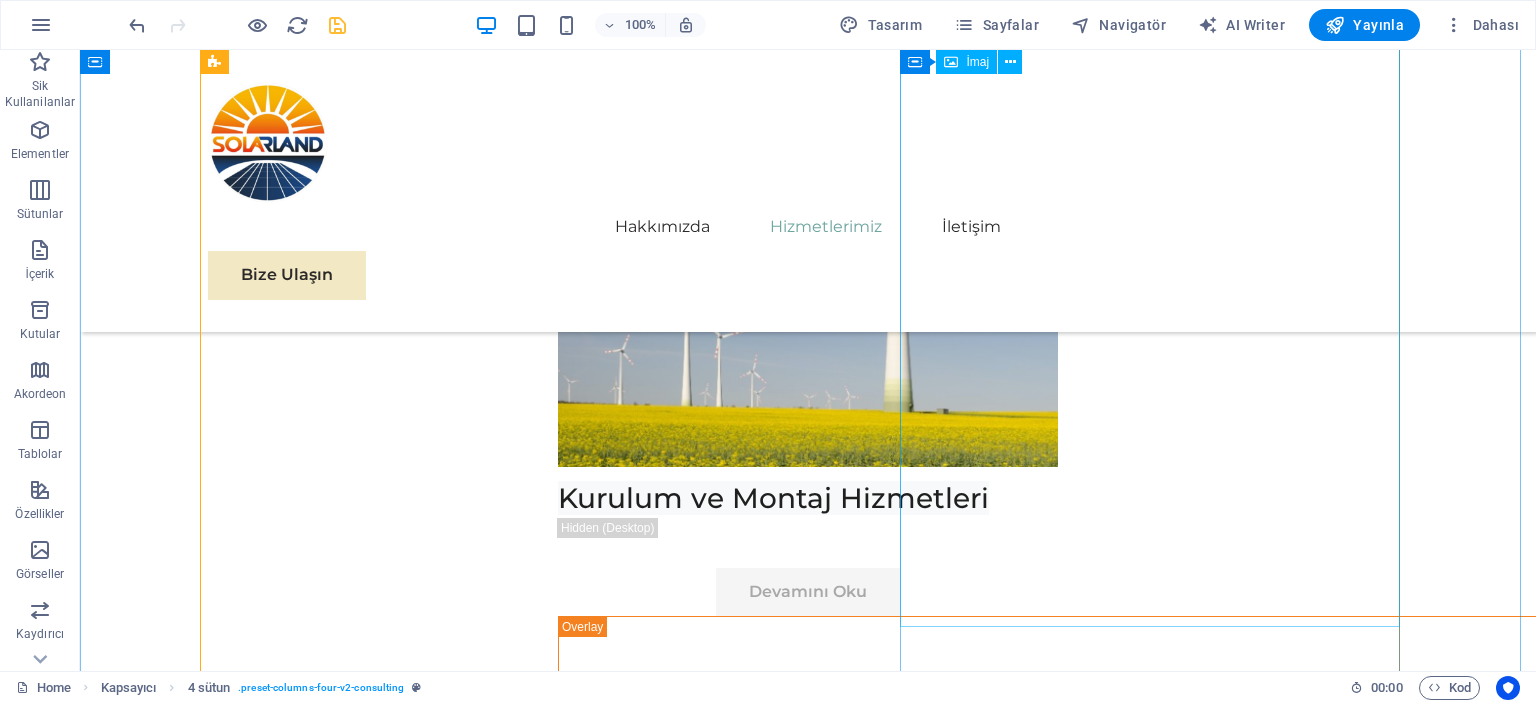 scroll, scrollTop: 9781, scrollLeft: 0, axis: vertical 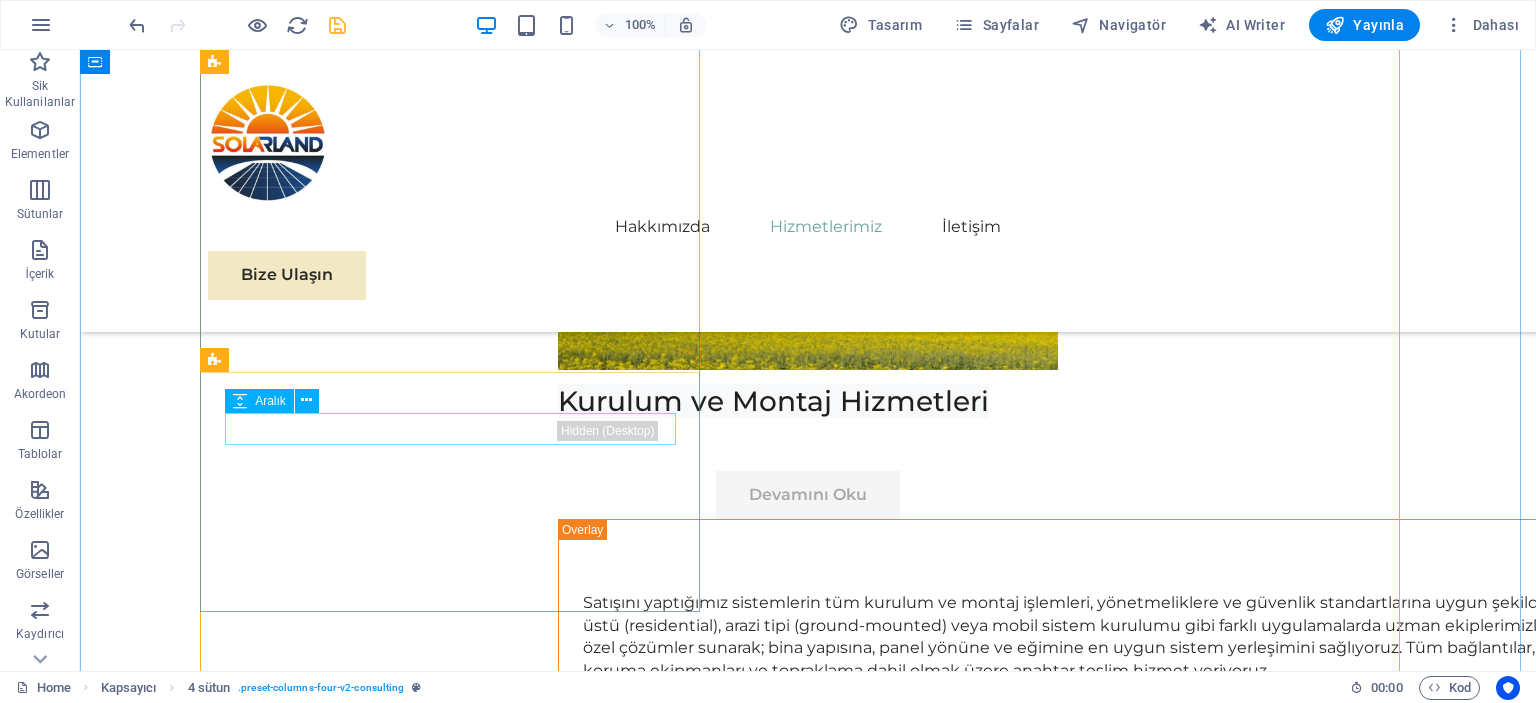 click at bounding box center (1158, 6182) 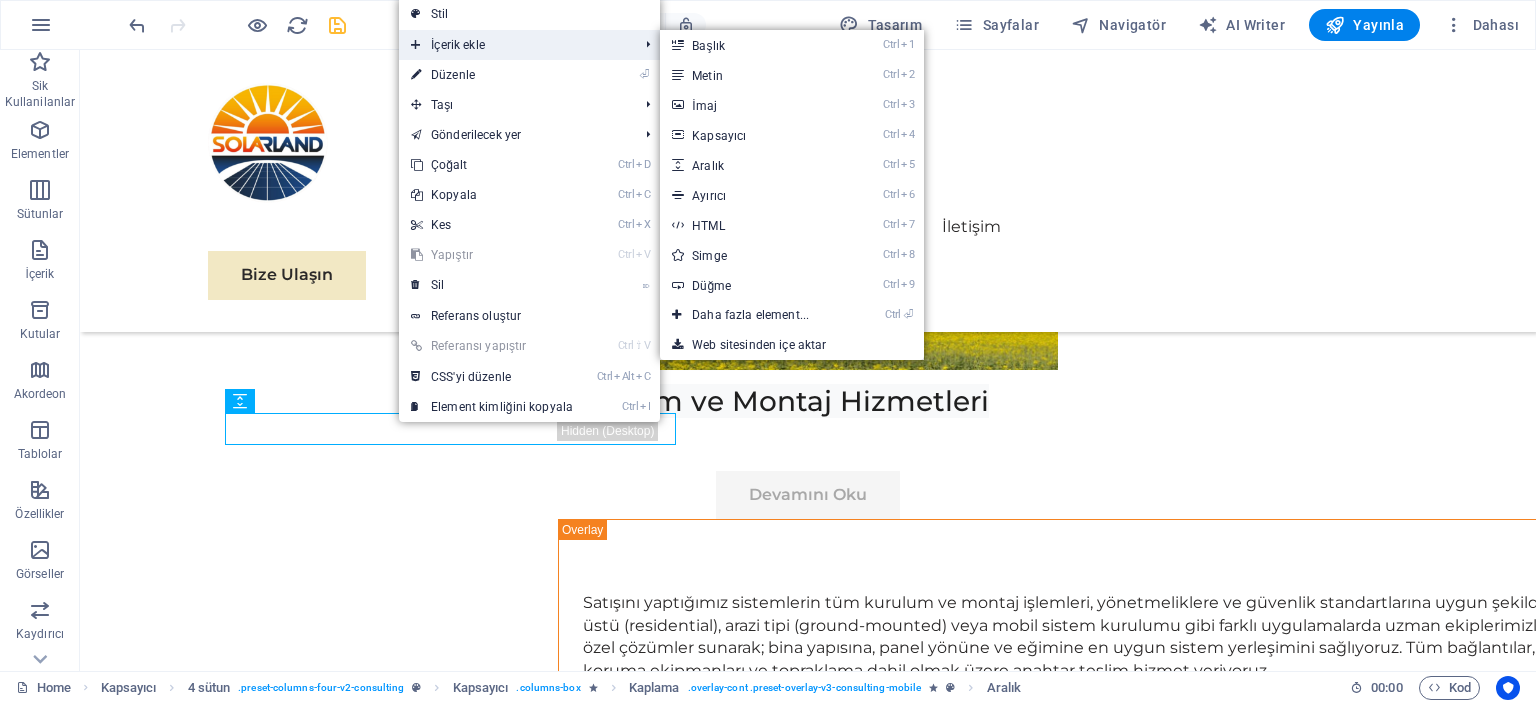 click on "İçerik ekle" at bounding box center [514, 45] 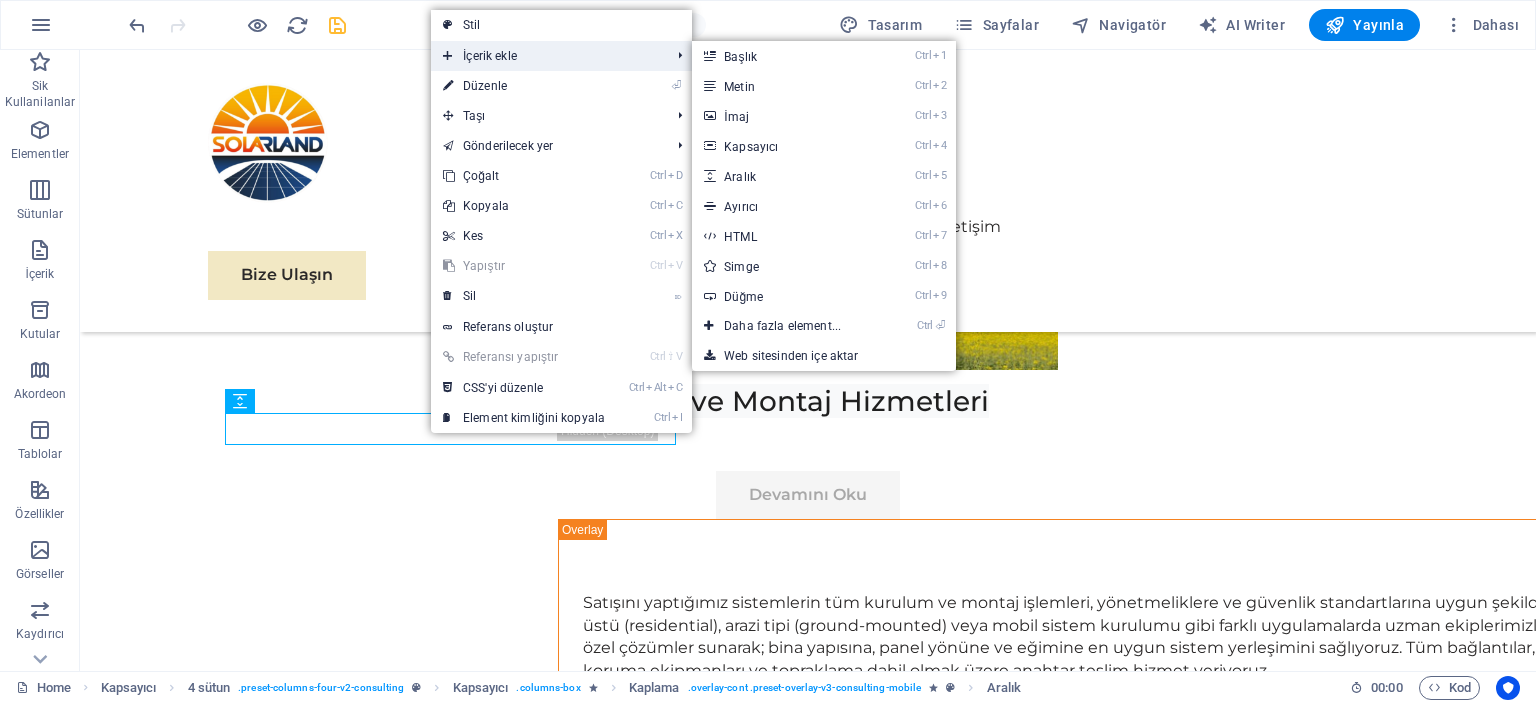 click on "İçerik ekle" at bounding box center [546, 56] 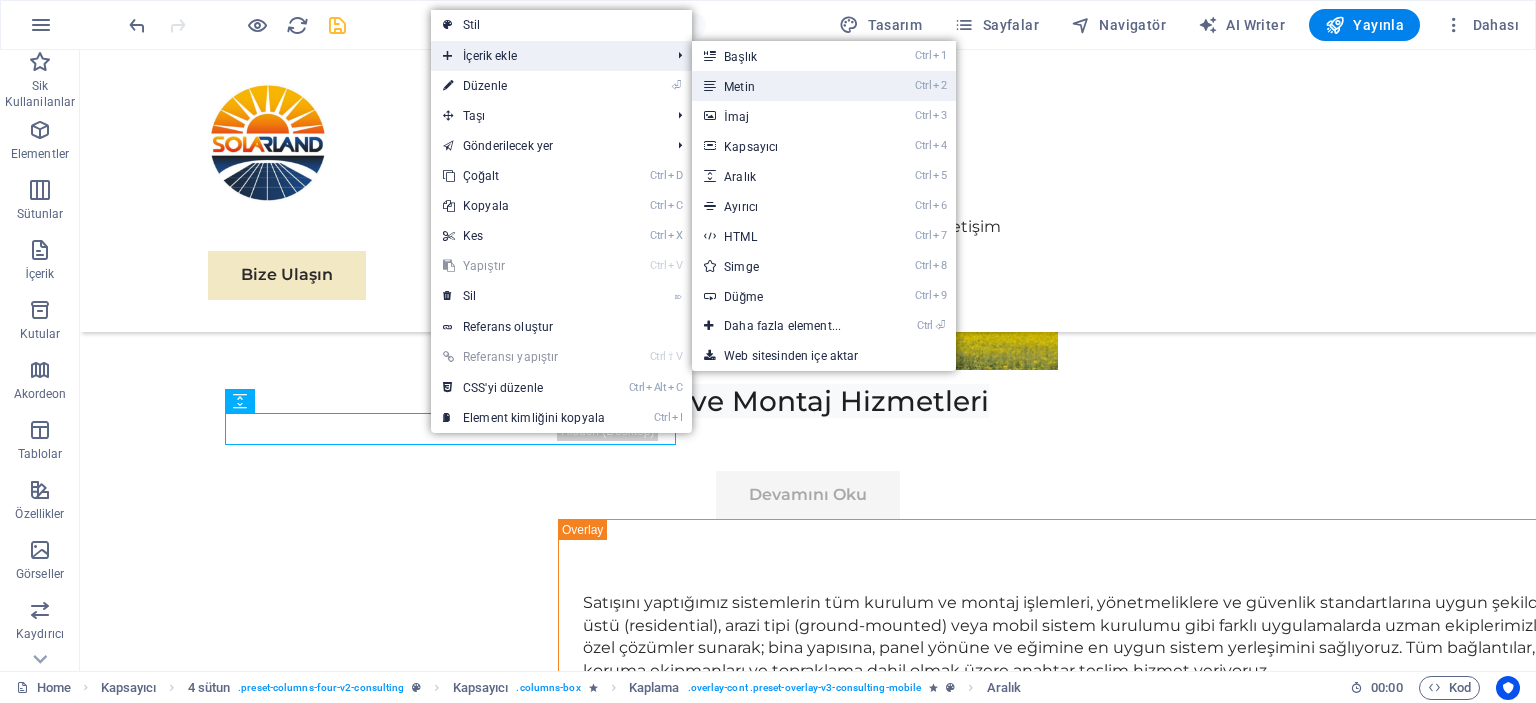 click on "Ctrl 2  Metin" at bounding box center [786, 86] 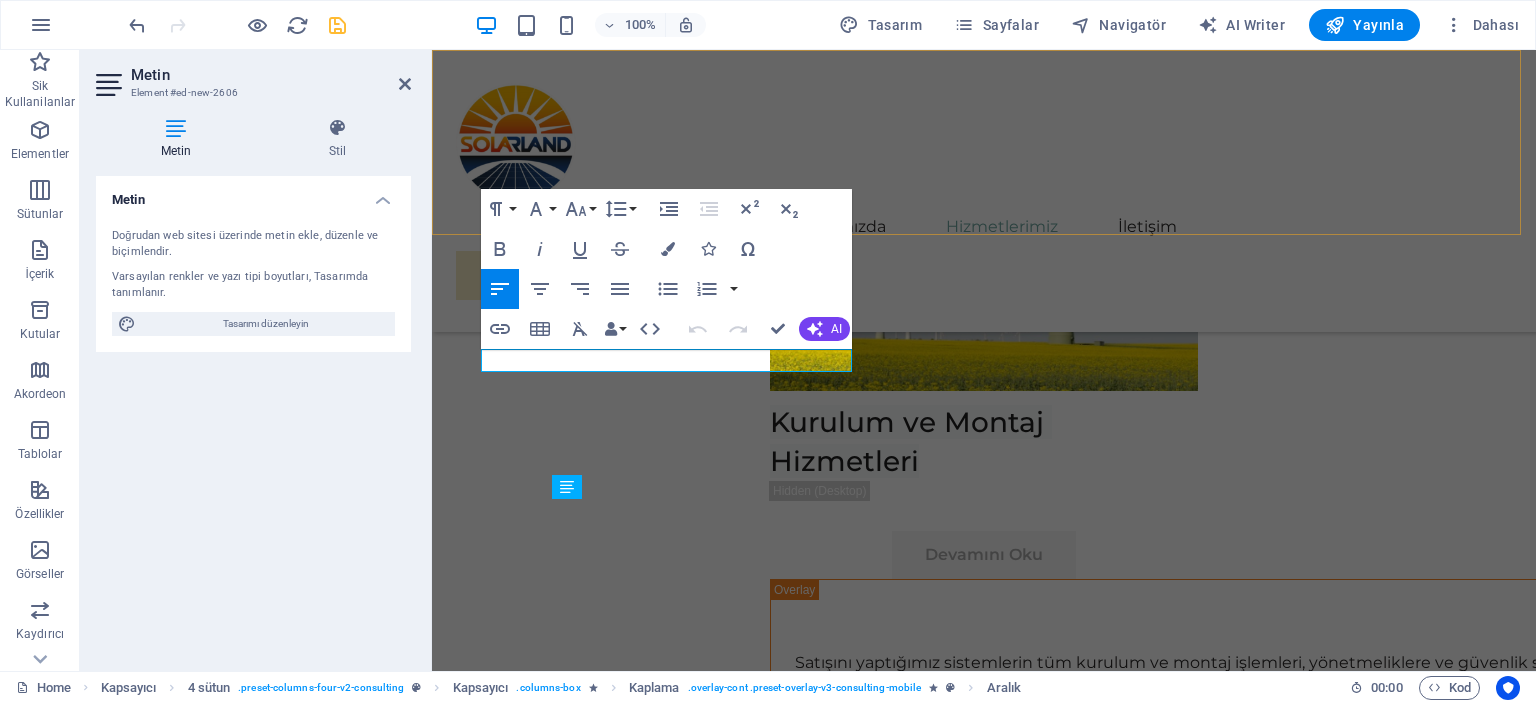 scroll, scrollTop: 9654, scrollLeft: 0, axis: vertical 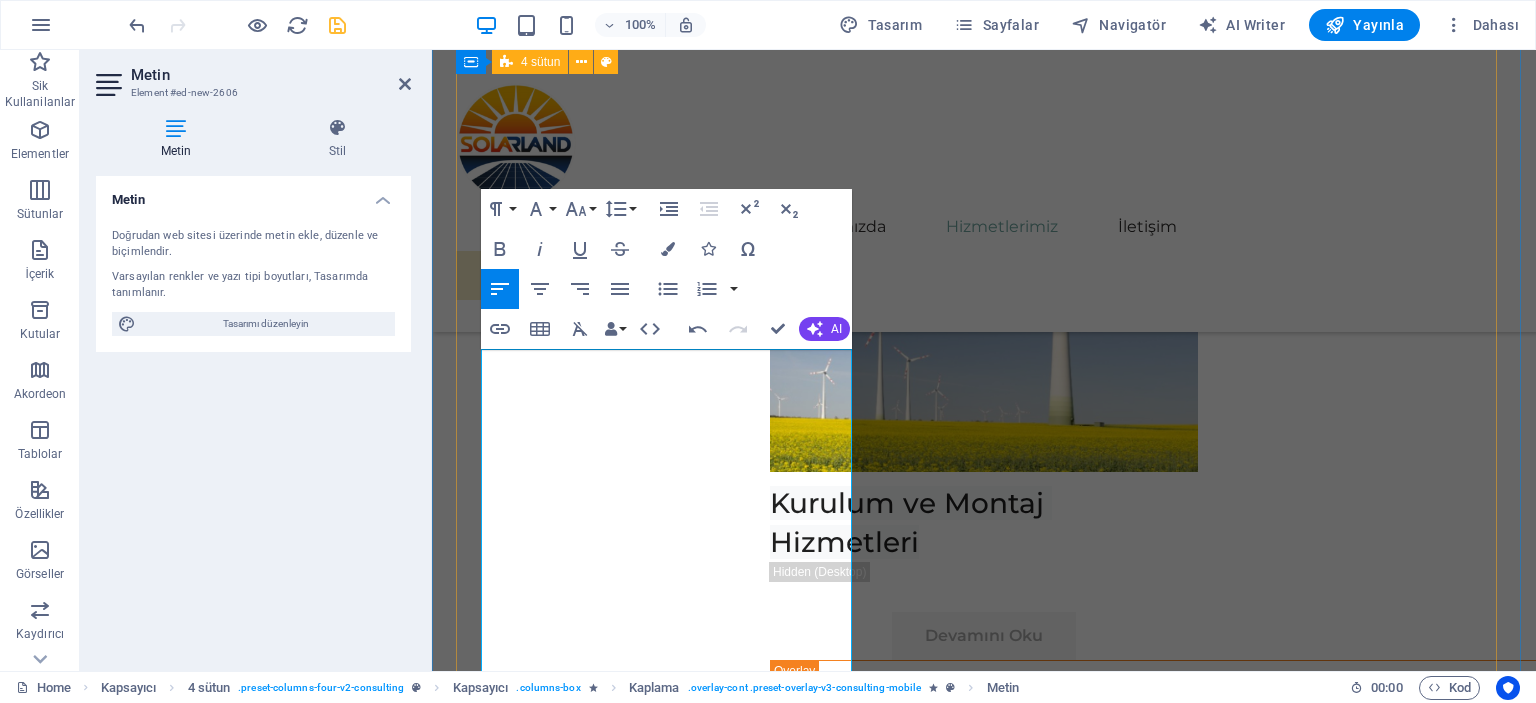 click on "05 Off-Grid ve On-Grid Sistem Çözümleri Devamını Oku Enerji altyapısına göre ihtiyaca uygun sistem seçenekleri sunuyoruz. On-Grid (Şebeke Bağlantılı) Sistemler : [CITY] şebekesine bağlı çalışan bu sistemlerde, gündüz üretilen fazla enerji şebekeye aktarılır ve ihtiyaç duyulduğunda geri alınabilir. Elektrik faturasında ciddi tasarruf sağlar. Off-Grid (Şebekeden Bağımsız) Sistemler : Elektrik şebekesinin olmadığı veya güvenilmediği yerlerde kullanılır. Enerji, bataryalarda depolanır ve gece ya da bulutlu havalarda da sistem çalışmaya devam eder. Yayla evleri, tarla içi yapılar, karavanlar ve acil durum sistemleri için idealdir. Daha Az Oku 06 Batarya ve Enerji Depolama Sistemleri Devamını Oku Daha Az Oku 07 Tarımsal Sulama Sistemleri Devamını Oku Ayrıca çiftçilere özel sulama kontrol panelleri ve sezona uygun otomasyon çözümleri sunuyoruz. Enerji maliyetlerini sıfıra indirerek hem ekonomik hem sürdürülebilir bir sulama sistemi sağlıyoruz. 08" at bounding box center [984, 5010] 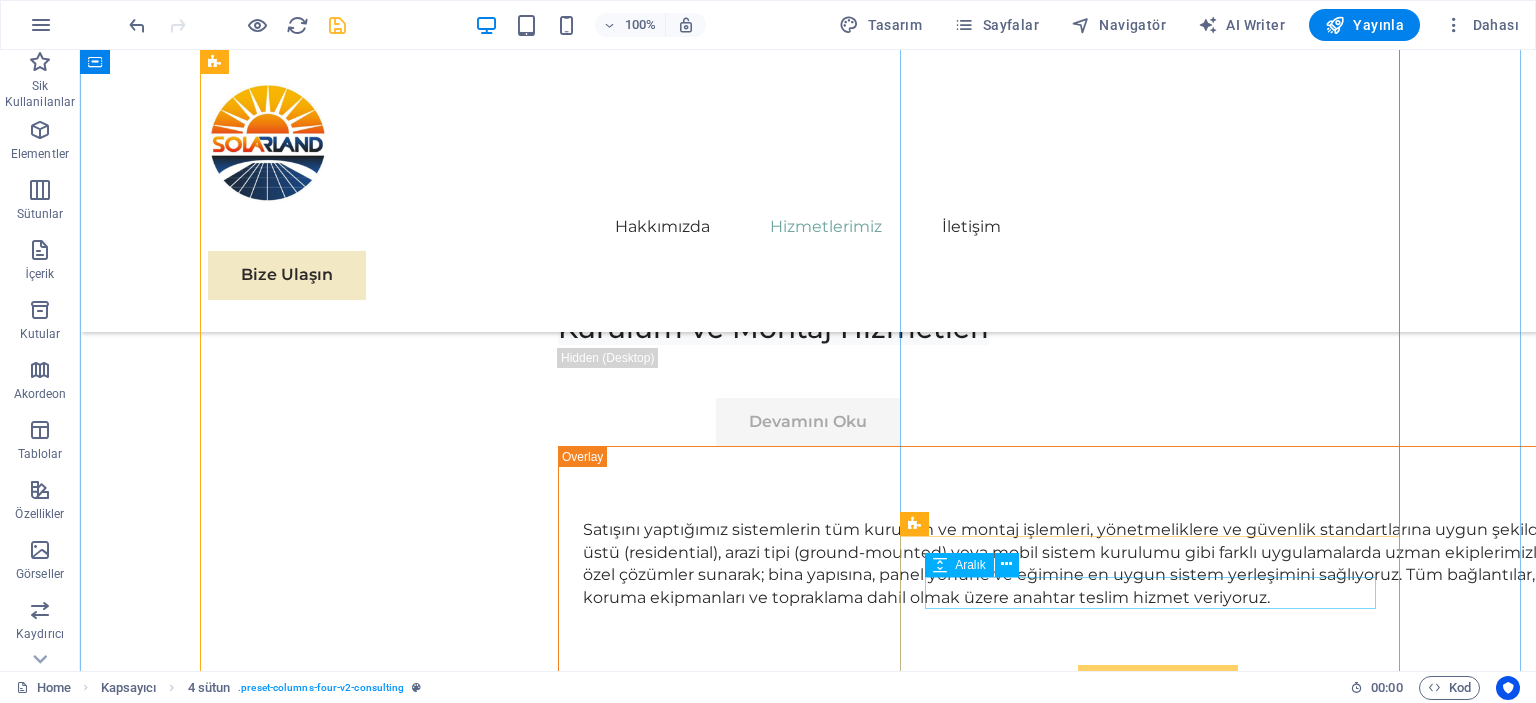 scroll, scrollTop: 10054, scrollLeft: 0, axis: vertical 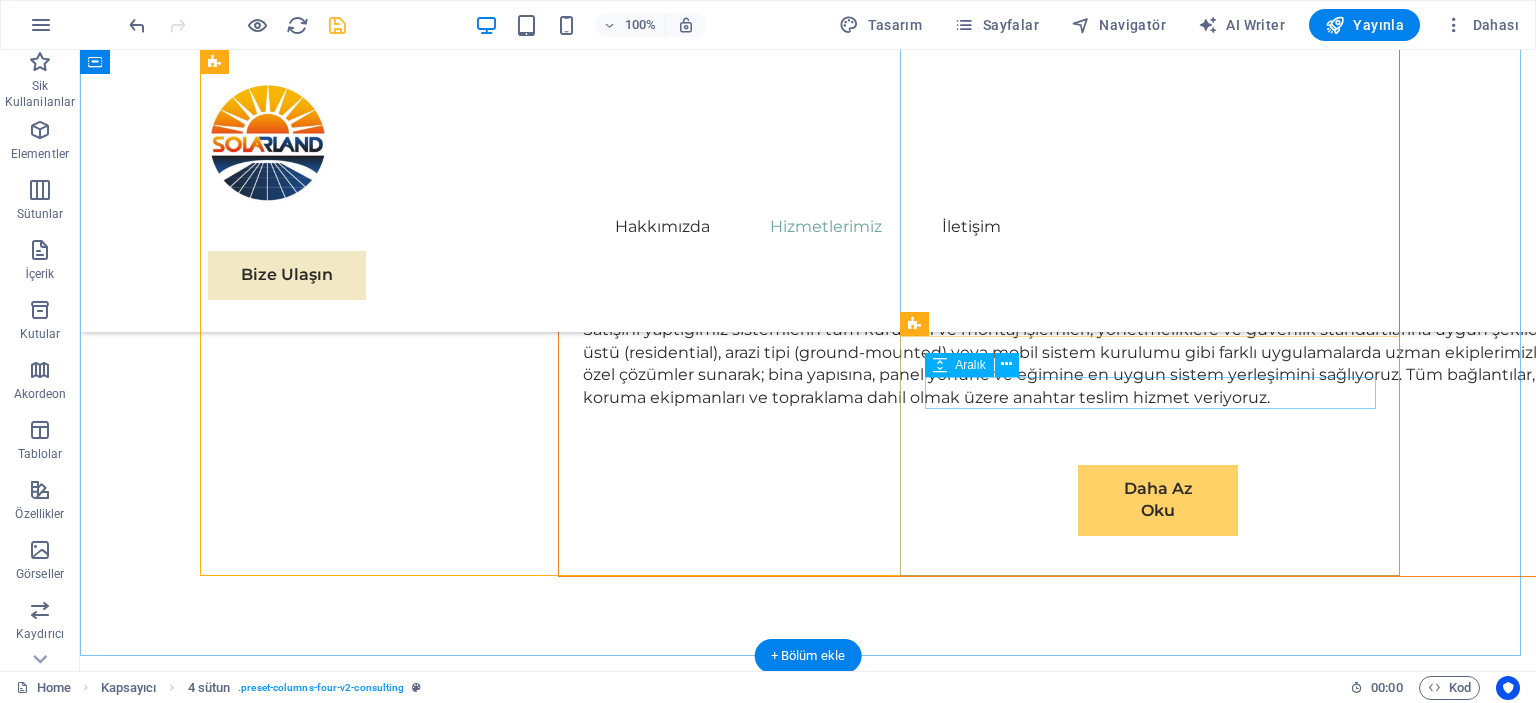 click at bounding box center [808, 7307] 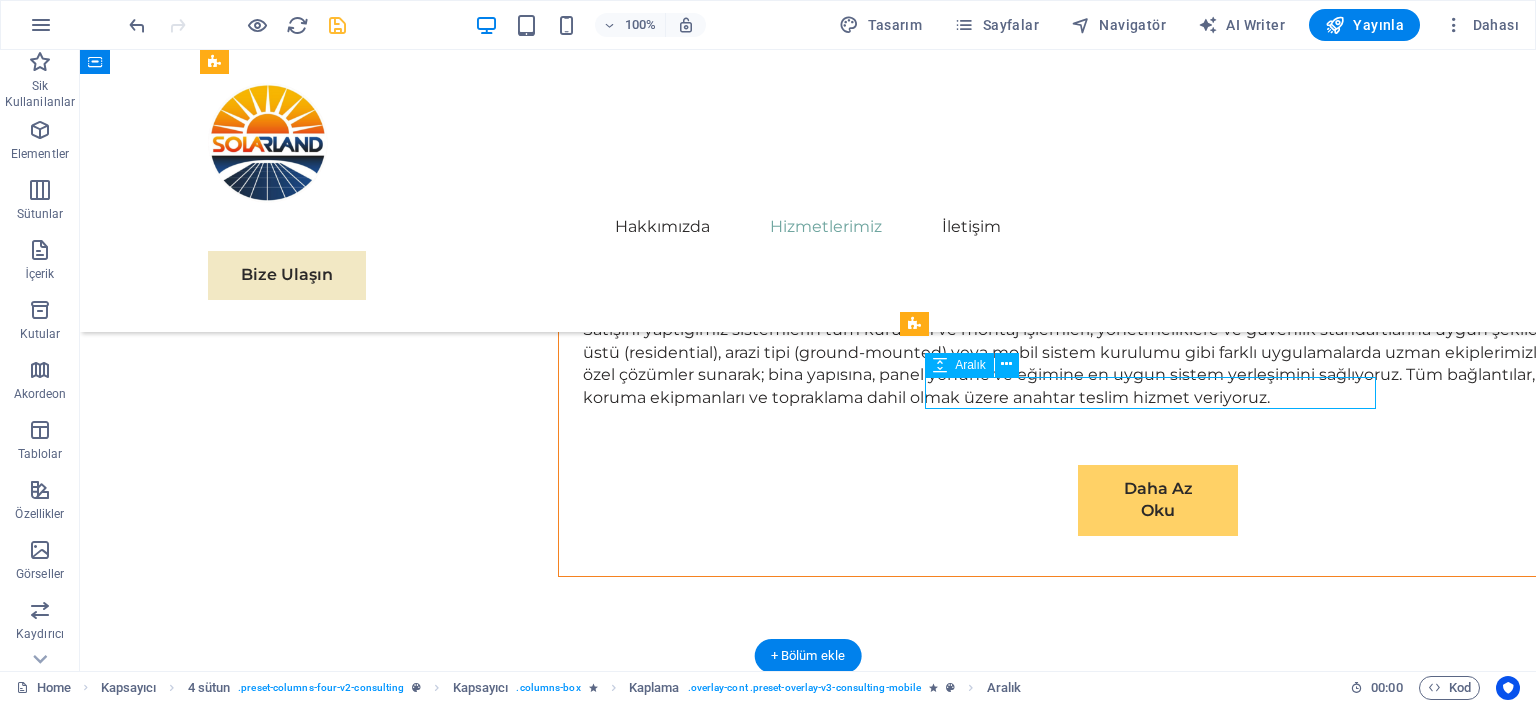 click at bounding box center [808, 7307] 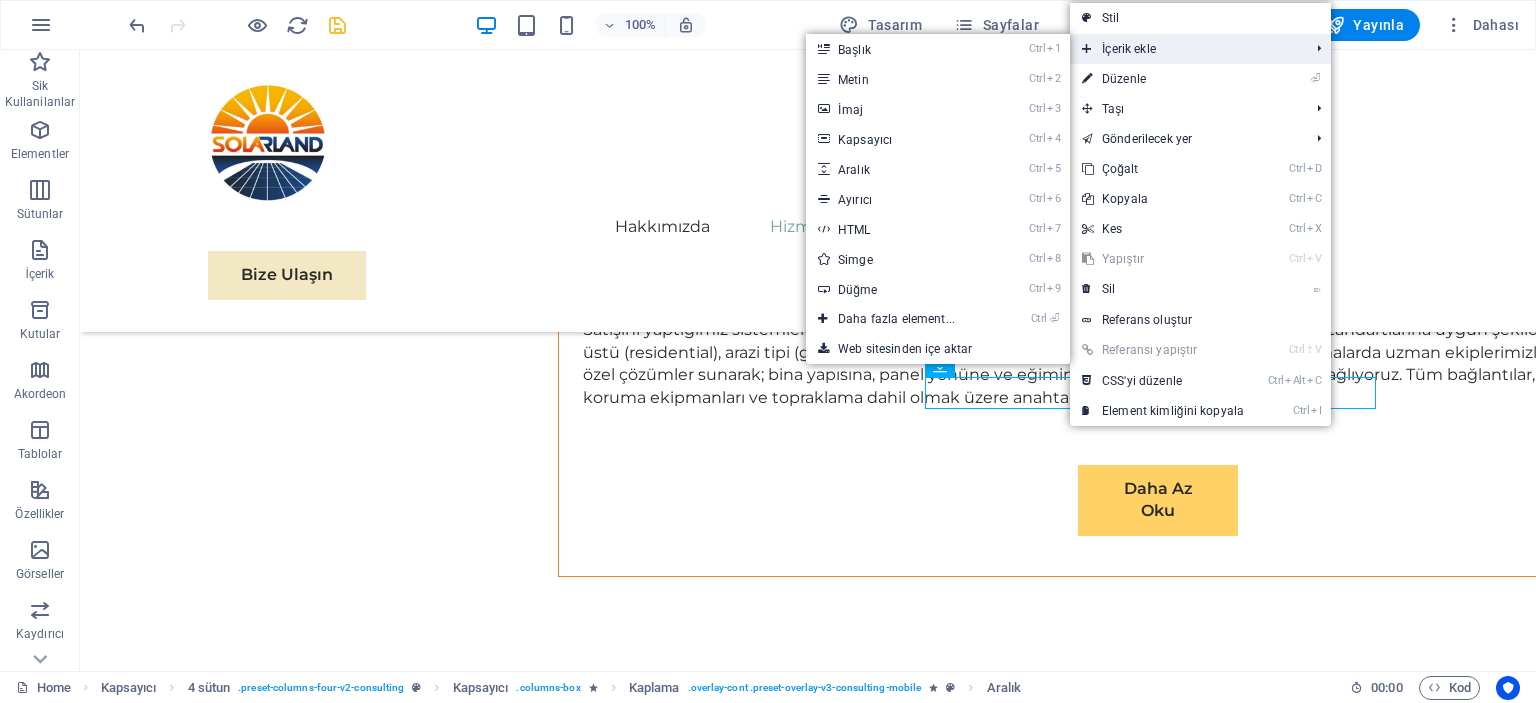 click on "İçerik ekle" at bounding box center [1185, 49] 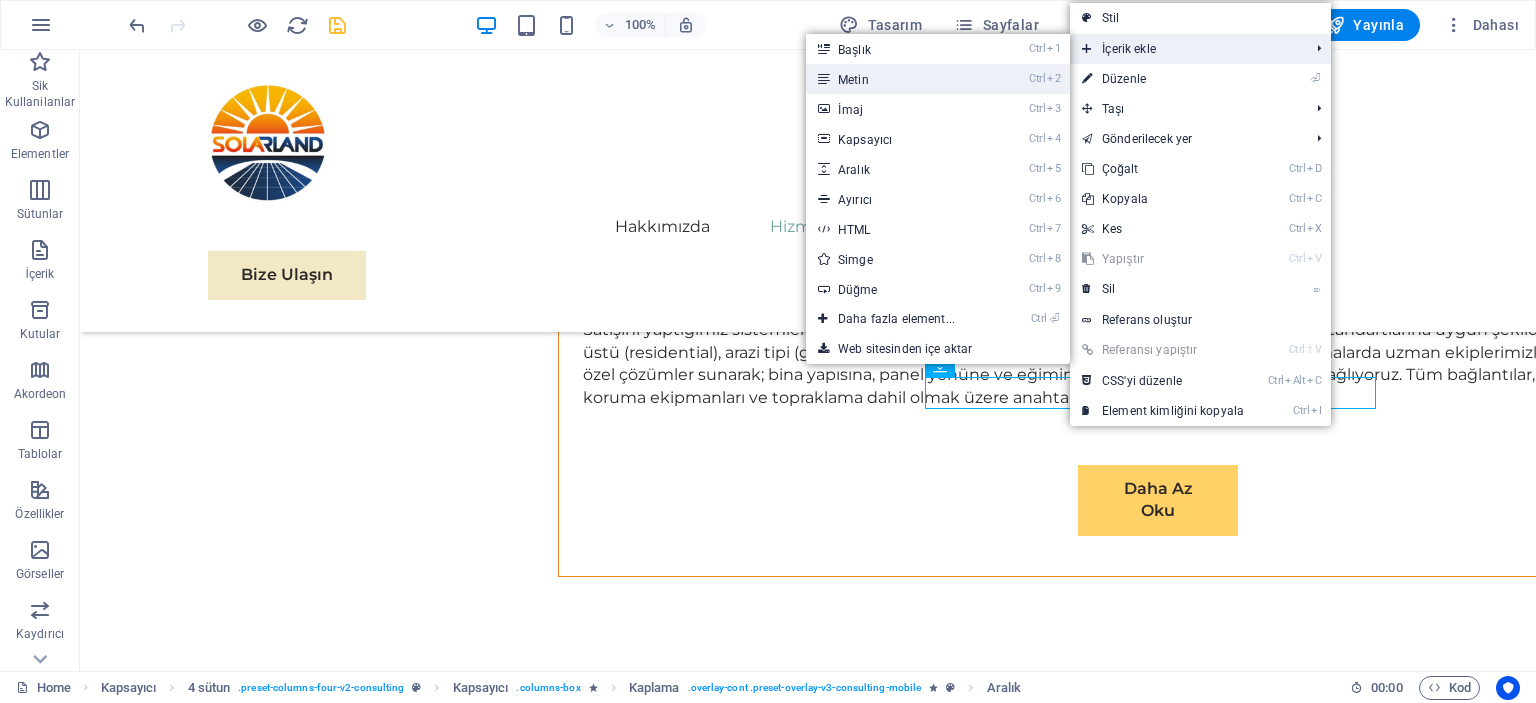 click on "Ctrl 2  Metin" at bounding box center [900, 79] 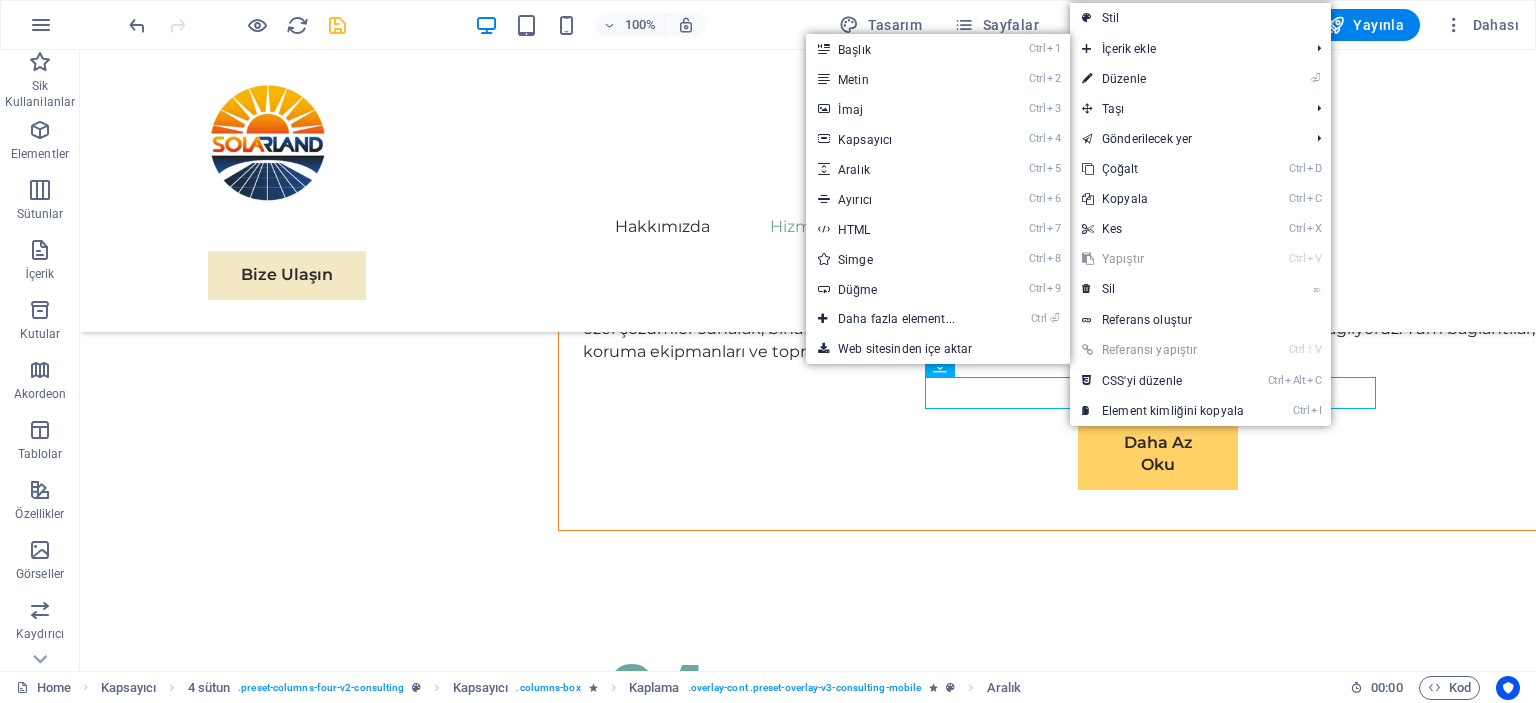 scroll, scrollTop: 9832, scrollLeft: 0, axis: vertical 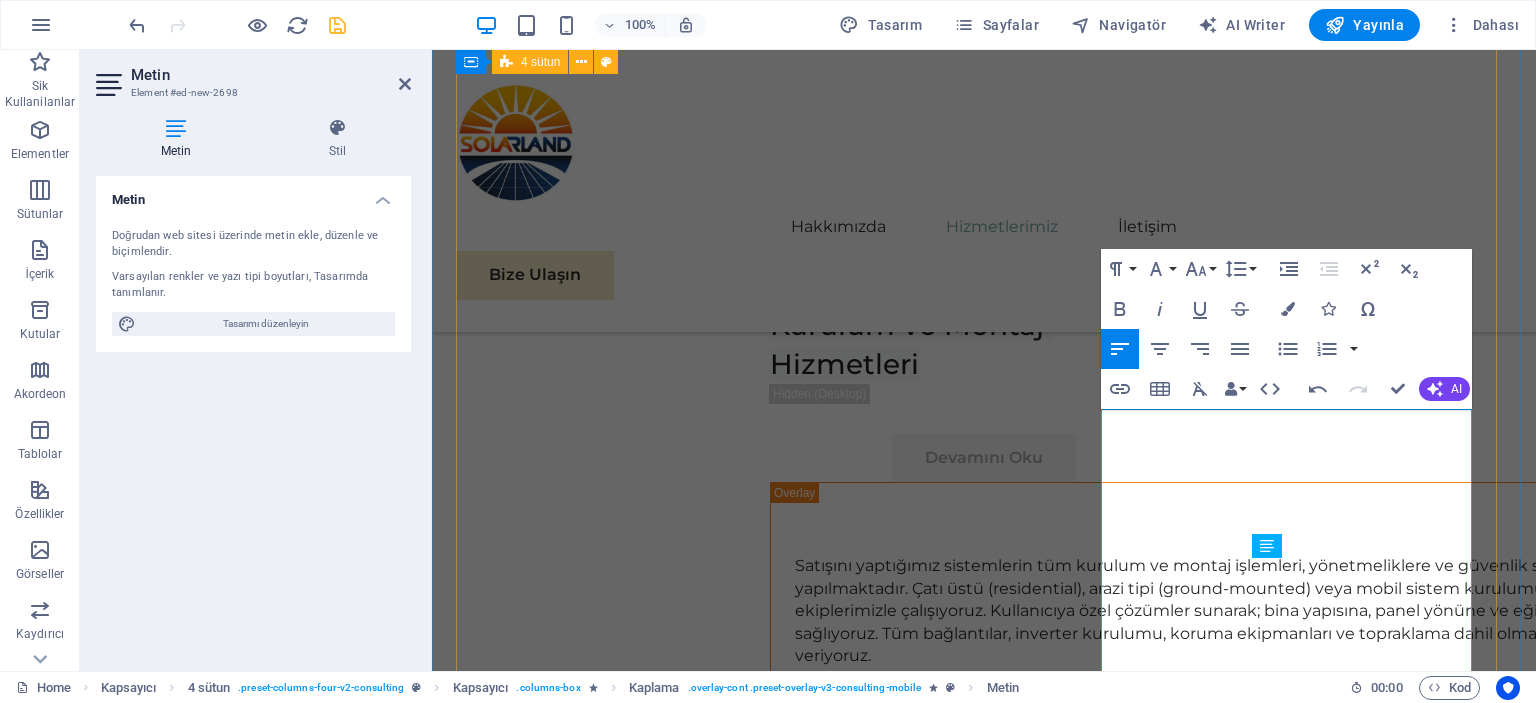 click on "05 Off-Grid ve On-Grid Sistem Çözümleri Devamını Oku Enerji altyapısına göre ihtiyaca uygun sistem seçenekleri sunuyoruz. On-Grid (Şebeke Bağlantılı) Sistemler : [CITY] şebekesine bağlı çalışan bu sistemlerde, gündüz üretilen fazla enerji şebekeye aktarılır ve ihtiyaç duyulduğunda geri alınabilir. Elektrik faturasında ciddi tasarruf sağlar. Off-Grid (Şebekeden Bağımsız) Sistemler : Elektrik şebekesinin olmadığı veya güvenilmediği yerlerde kullanılır. Enerji, bataryalarda depolanır ve gece ya da bulutlu havalarda da sistem çalışmaya devam eder. Yayla evleri, tarla içi yapılar, karavanlar ve acil durum sistemleri için idealdir. Daha Az Oku 06 Batarya ve Enerji Depolama Sistemleri Devamını Oku Daha Az Oku 07 Tarımsal Sulama Sistemleri Devamını Oku Ayrıca çiftçilere özel sulama kontrol panelleri ve sezona uygun otomasyon çözümleri sunuyoruz. Enerji maliyetlerini sıfıra indirerek hem ekonomik hem sürdürülebilir bir sulama sistemi sağlıyoruz. 08" at bounding box center (984, 4899) 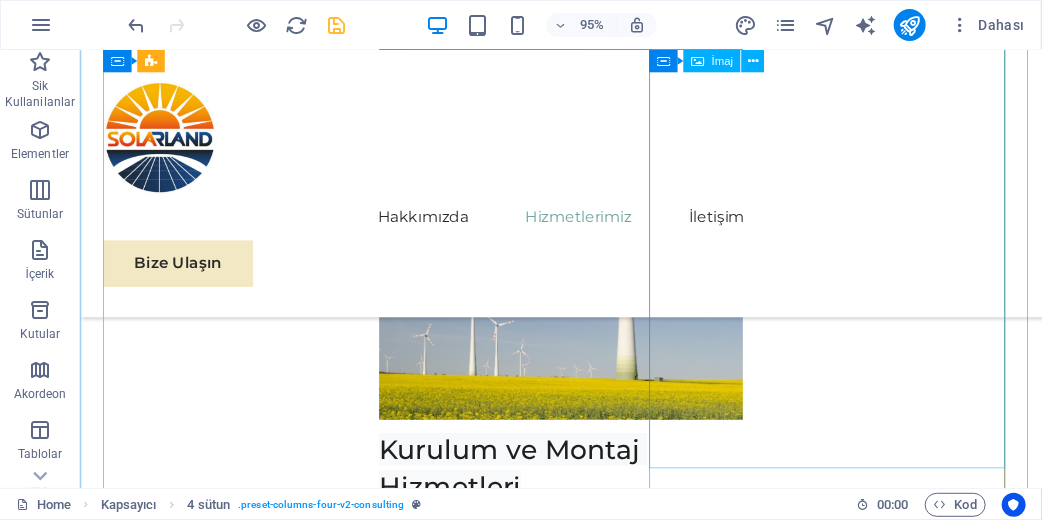 scroll, scrollTop: 9616, scrollLeft: 0, axis: vertical 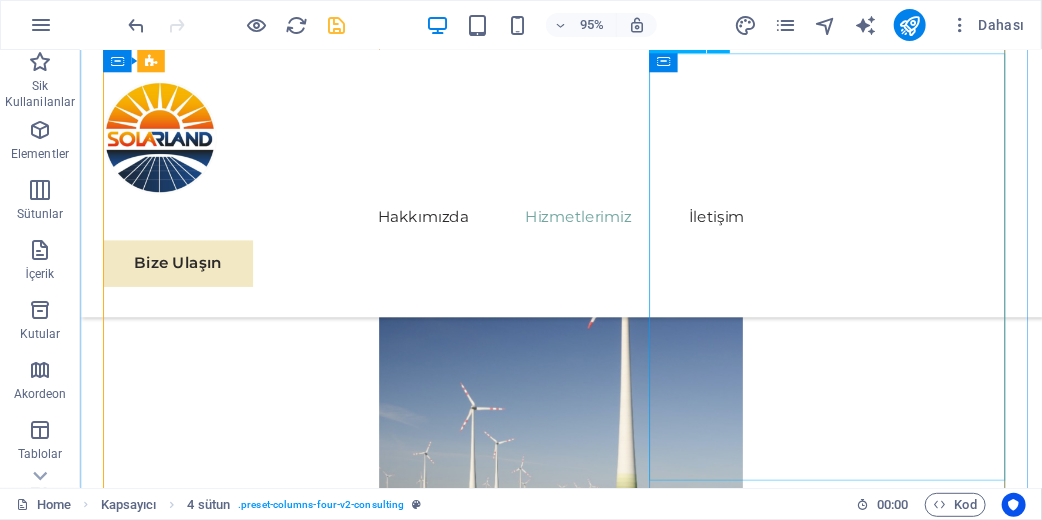 click at bounding box center (294, 6790) 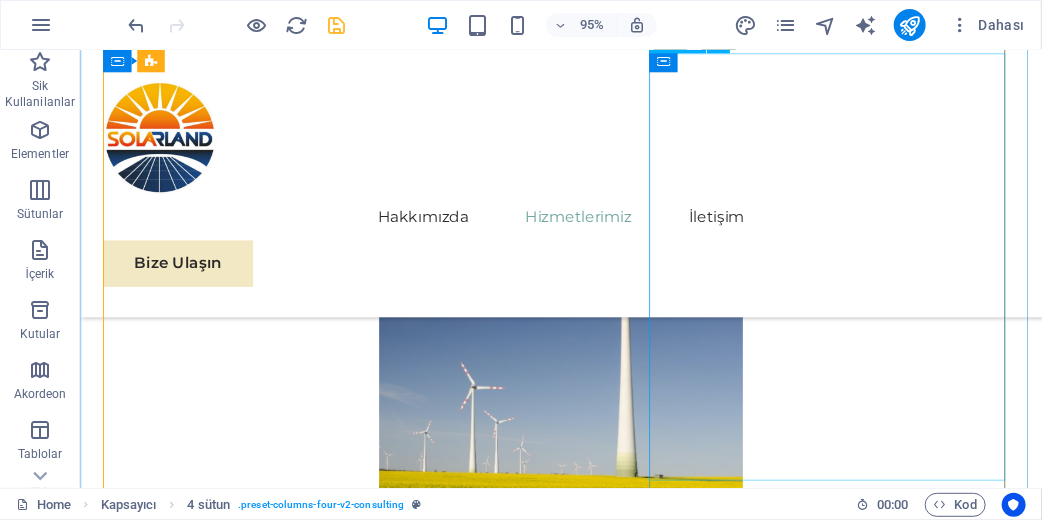 select on "%" 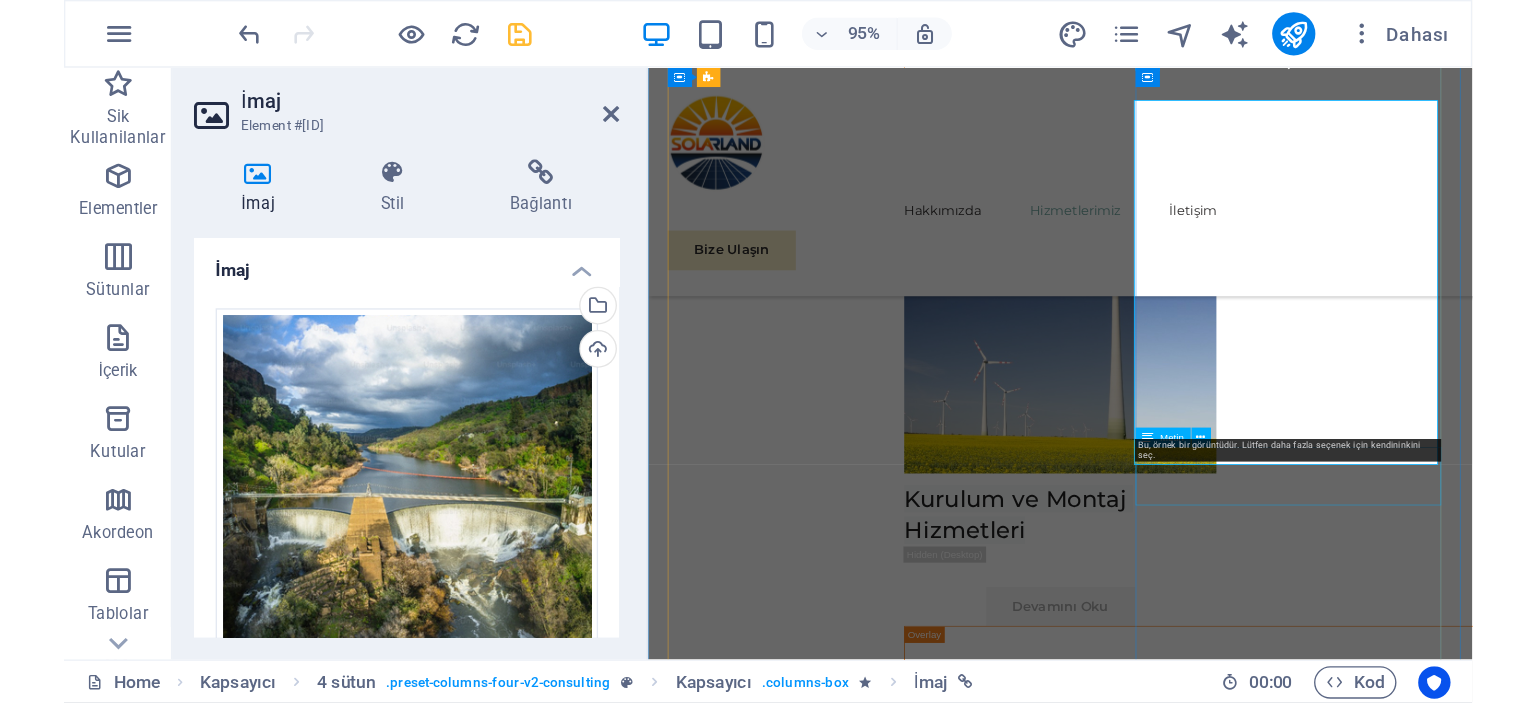 scroll, scrollTop: 9580, scrollLeft: 0, axis: vertical 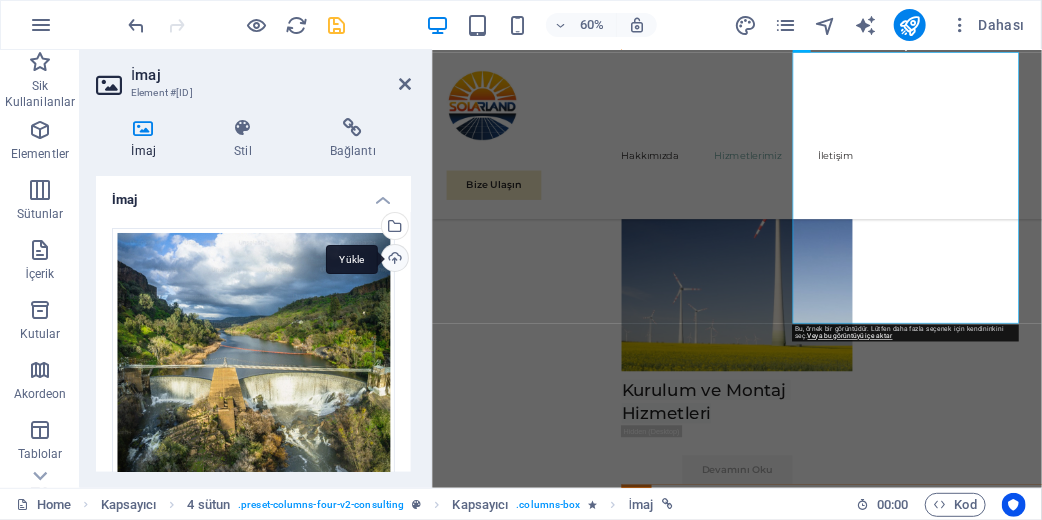 click on "Yükle" at bounding box center [393, 260] 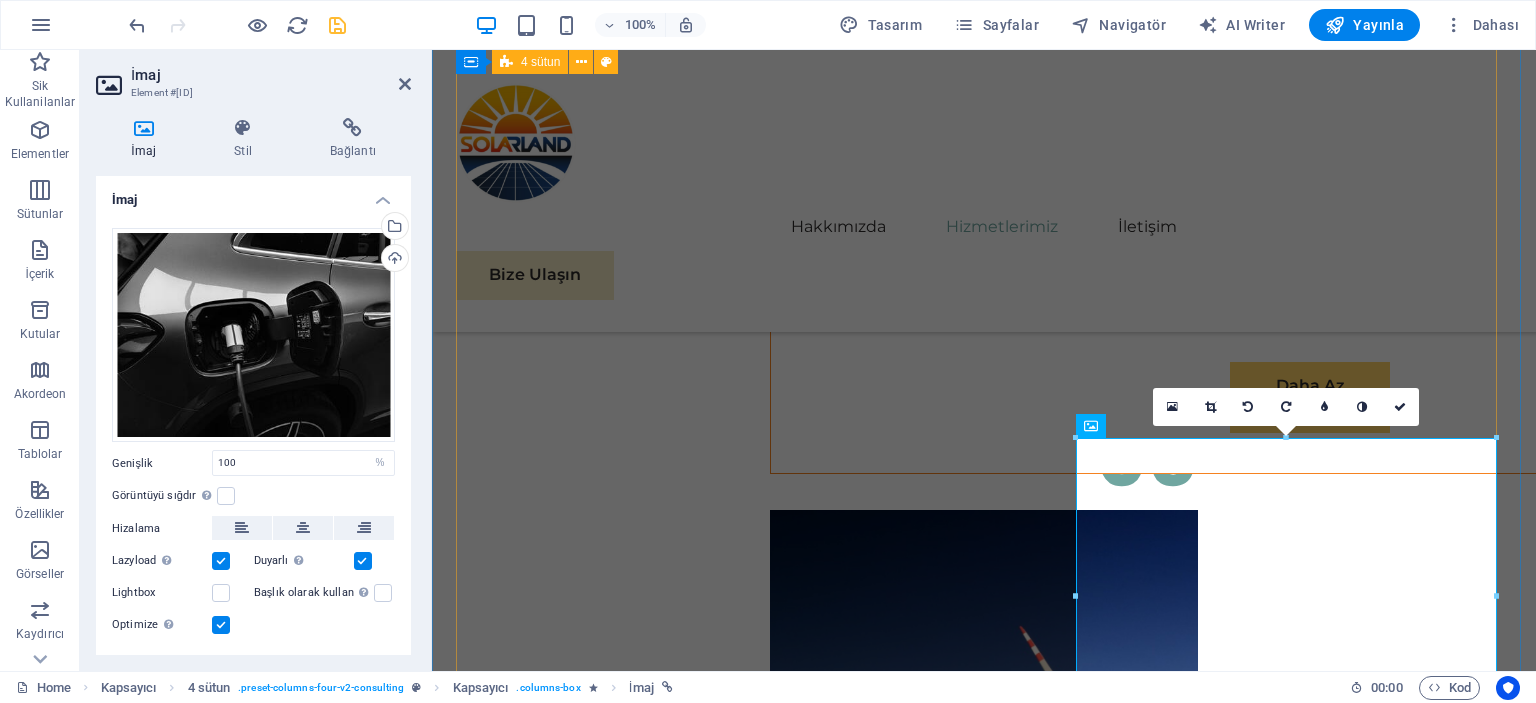 scroll, scrollTop: 9127, scrollLeft: 0, axis: vertical 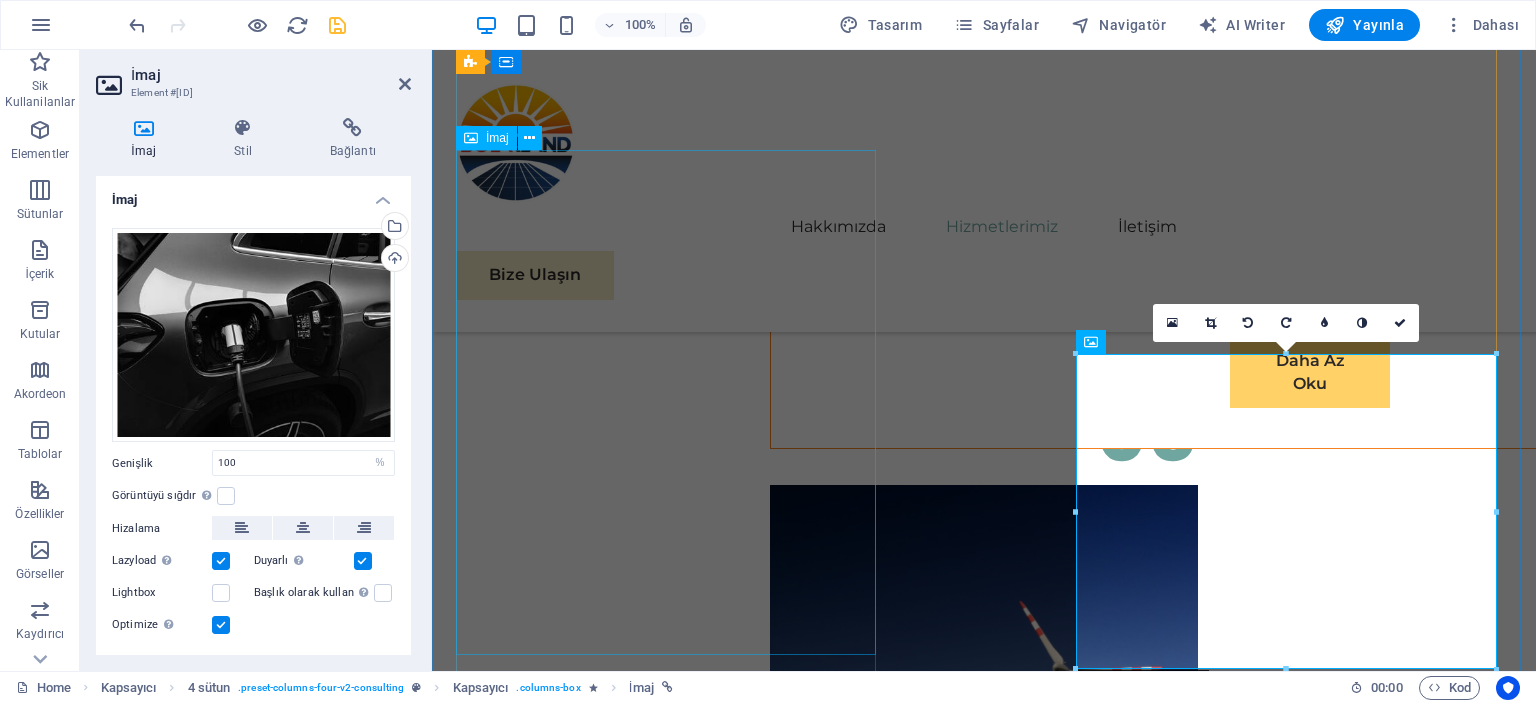 click at bounding box center (984, 6086) 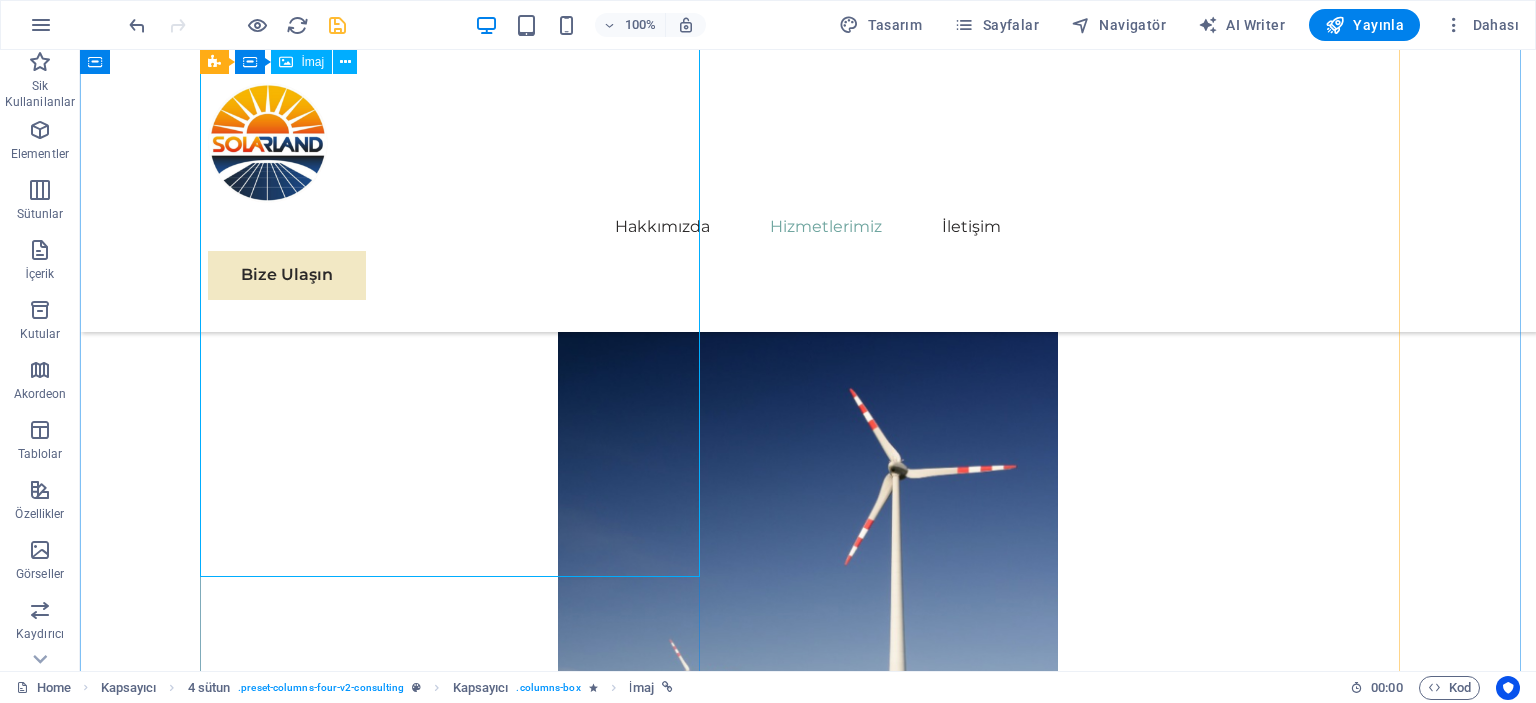 scroll, scrollTop: 9227, scrollLeft: 0, axis: vertical 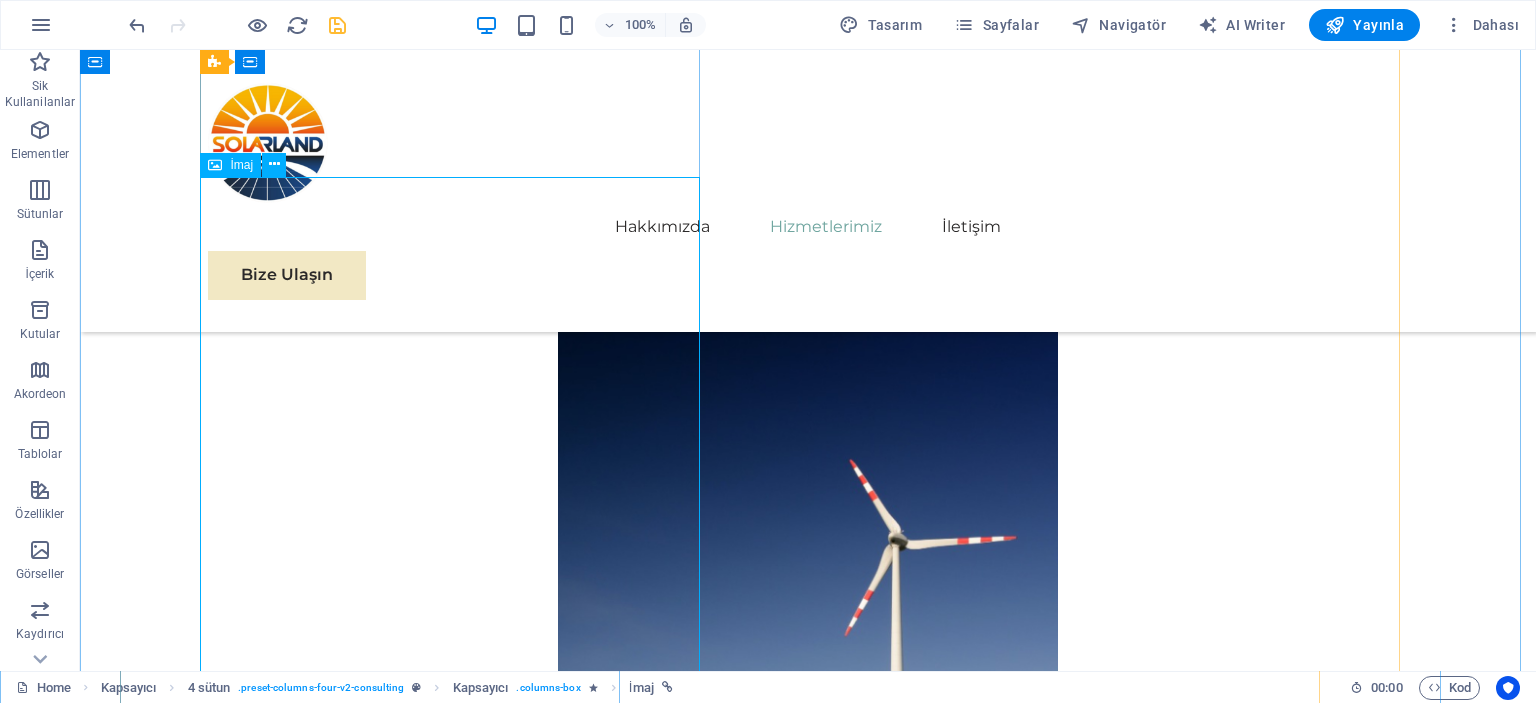 click at bounding box center [808, 6229] 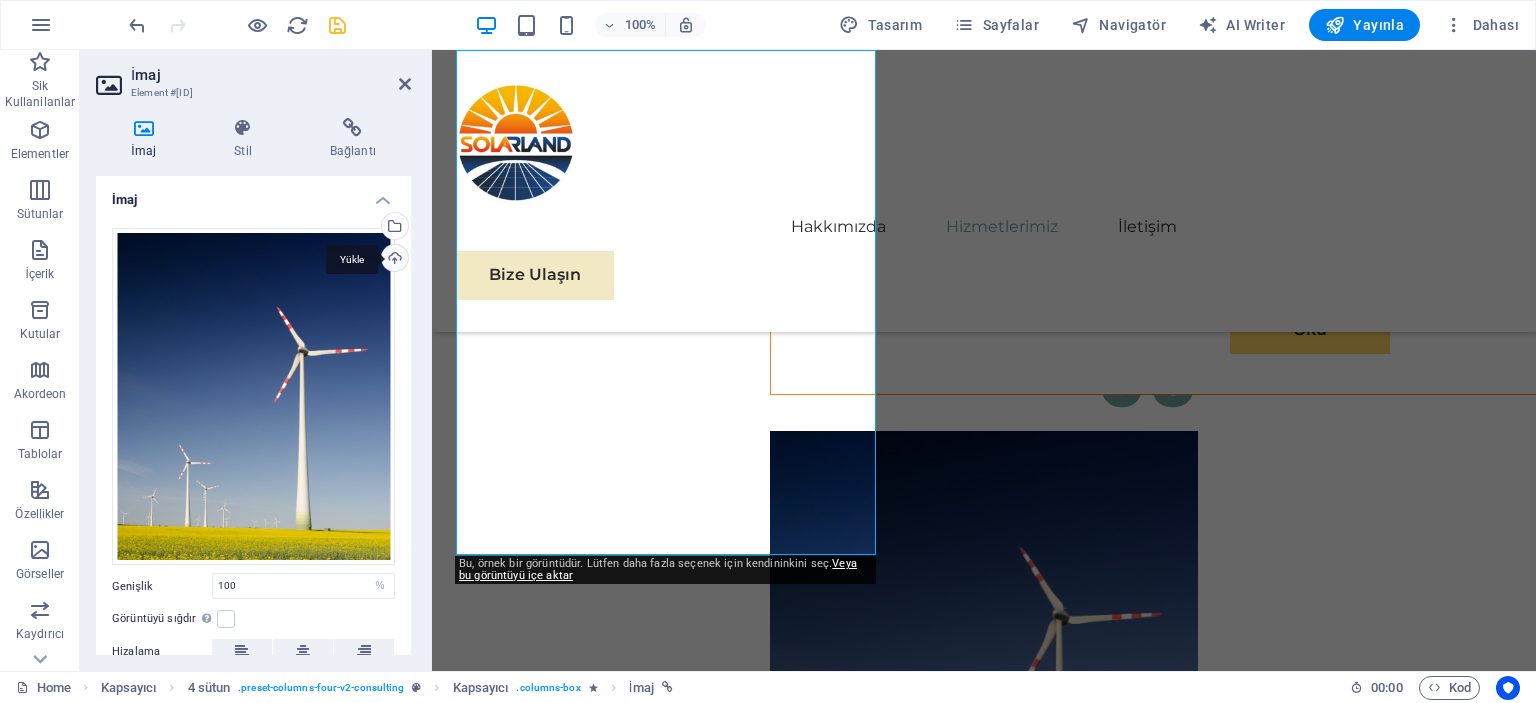 click on "Yükle" at bounding box center (393, 260) 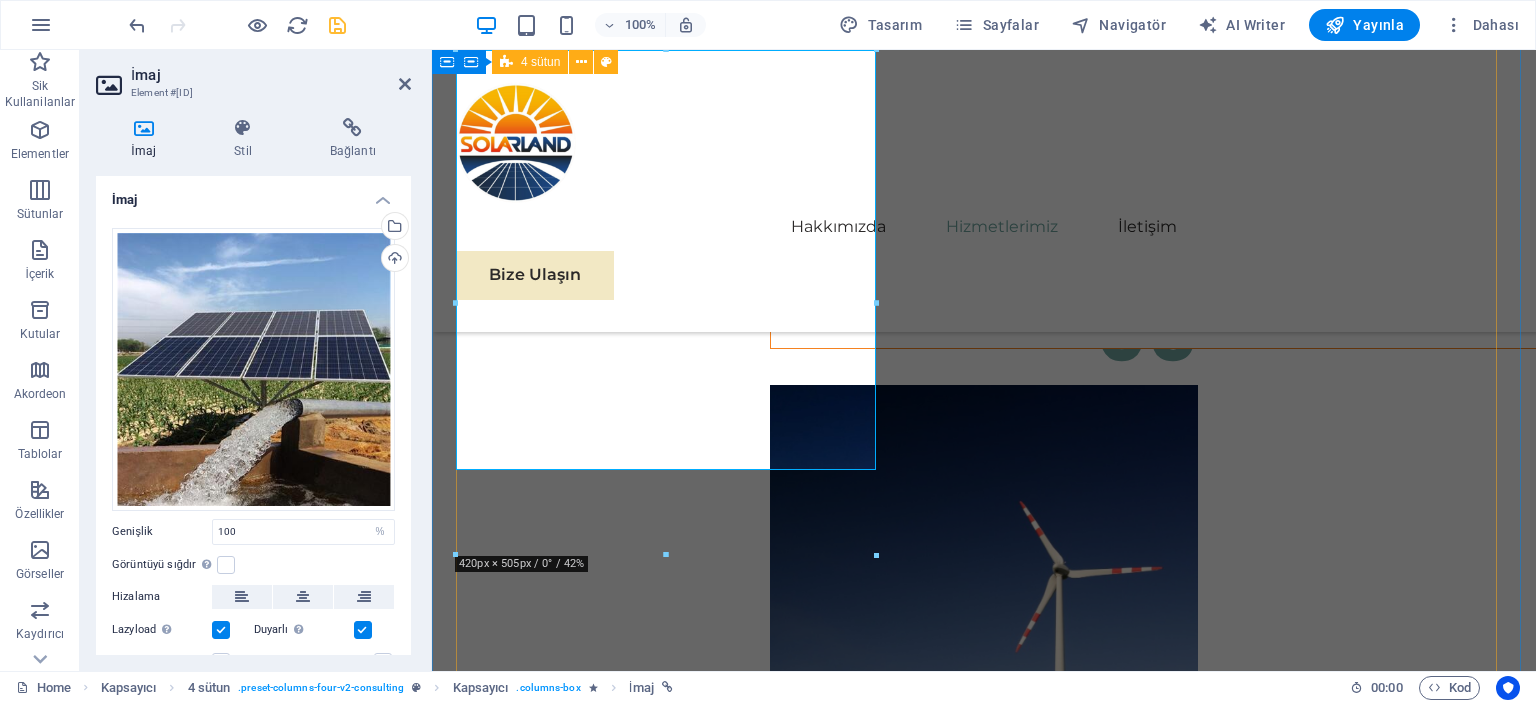 click on "05 Off-Grid ve On-Grid Sistem Çözümleri Devamını Oku Enerji altyapısına göre ihtiyaca uygun sistem seçenekleri sunuyoruz. On-Grid (Şebeke Bağlantılı) Sistemler : [CITY] şebekesine bağlı çalışan bu sistemlerde, gündüz üretilen fazla enerji şebekeye aktarılır ve ihtiyaç duyulduğunda geri alınabilir. Elektrik faturasında ciddi tasarruf sağlar. Off-Grid (Şebekeden Bağımsız) Sistemler : Elektrik şebekesinin olmadığı veya güvenilmediği yerlerde kullanılır. Enerji, bataryalarda depolanır ve gece ya da bulutlu havalarda da sistem çalışmaya devam eder. Yayla evleri, tarla içi yapılar, karavanlar ve acil durum sistemleri için idealdir. Daha Az Oku 06 Batarya ve Enerji Depolama Sistemleri Devamını Oku Daha Az Oku 07 Tarımsal Sulama Sistemleri Devamını Oku Ayrıca çiftçilere özel sulama kontrol panelleri ve sezona uygun otomasyon çözümleri sunuyoruz. Enerji maliyetlerini sıfıra indirerek hem ekonomik hem sürdürülebilir bir sulama sistemi sağlıyoruz. 08" at bounding box center (984, 5365) 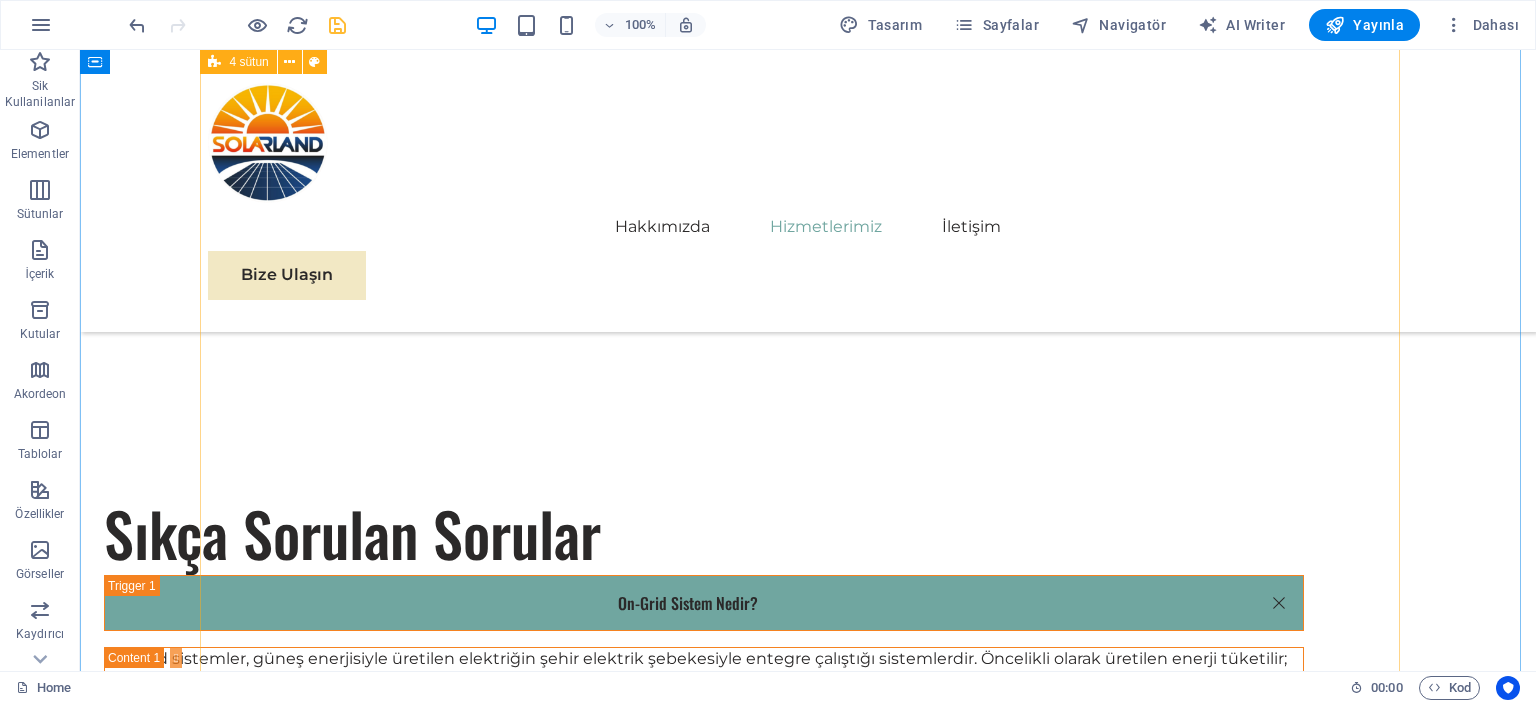scroll, scrollTop: 4594, scrollLeft: 0, axis: vertical 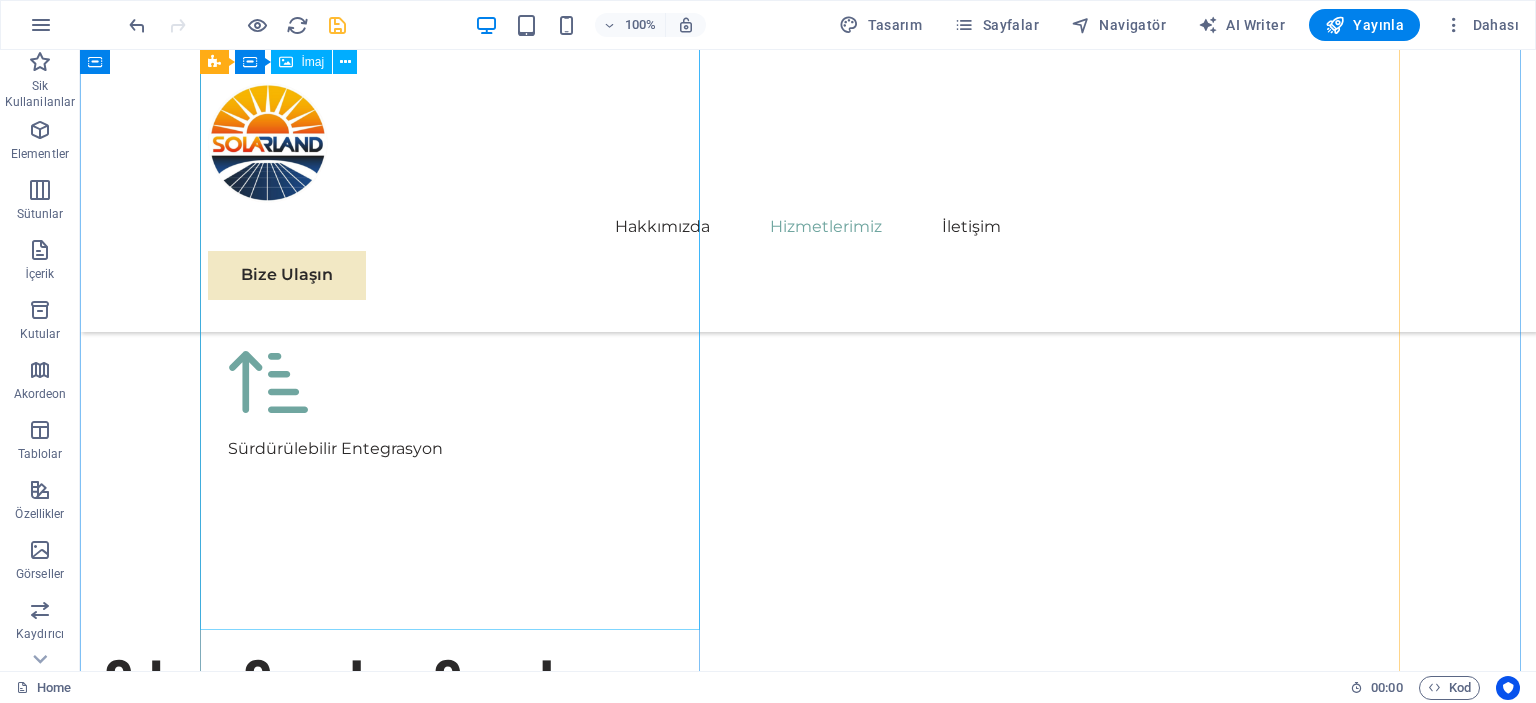 click at bounding box center (458, 2628) 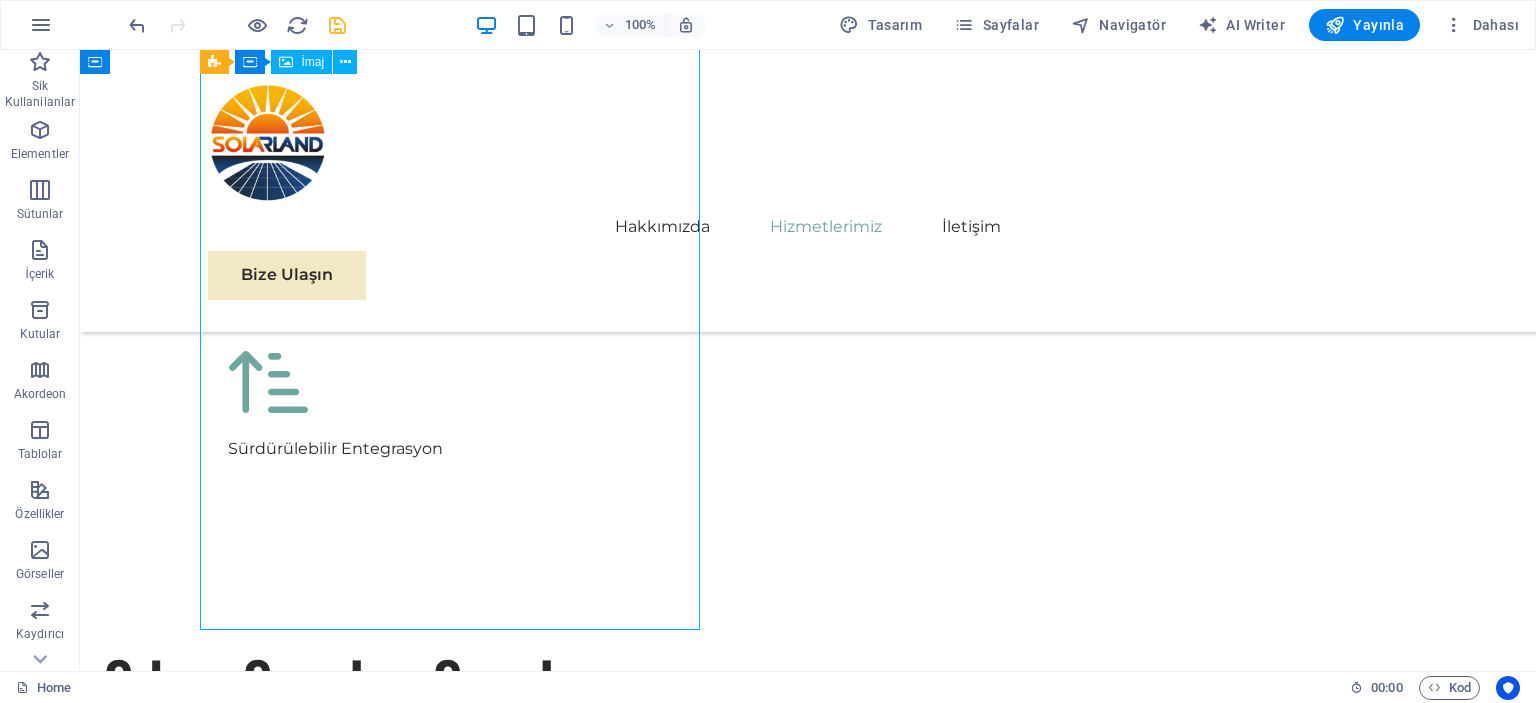 click at bounding box center (458, 2628) 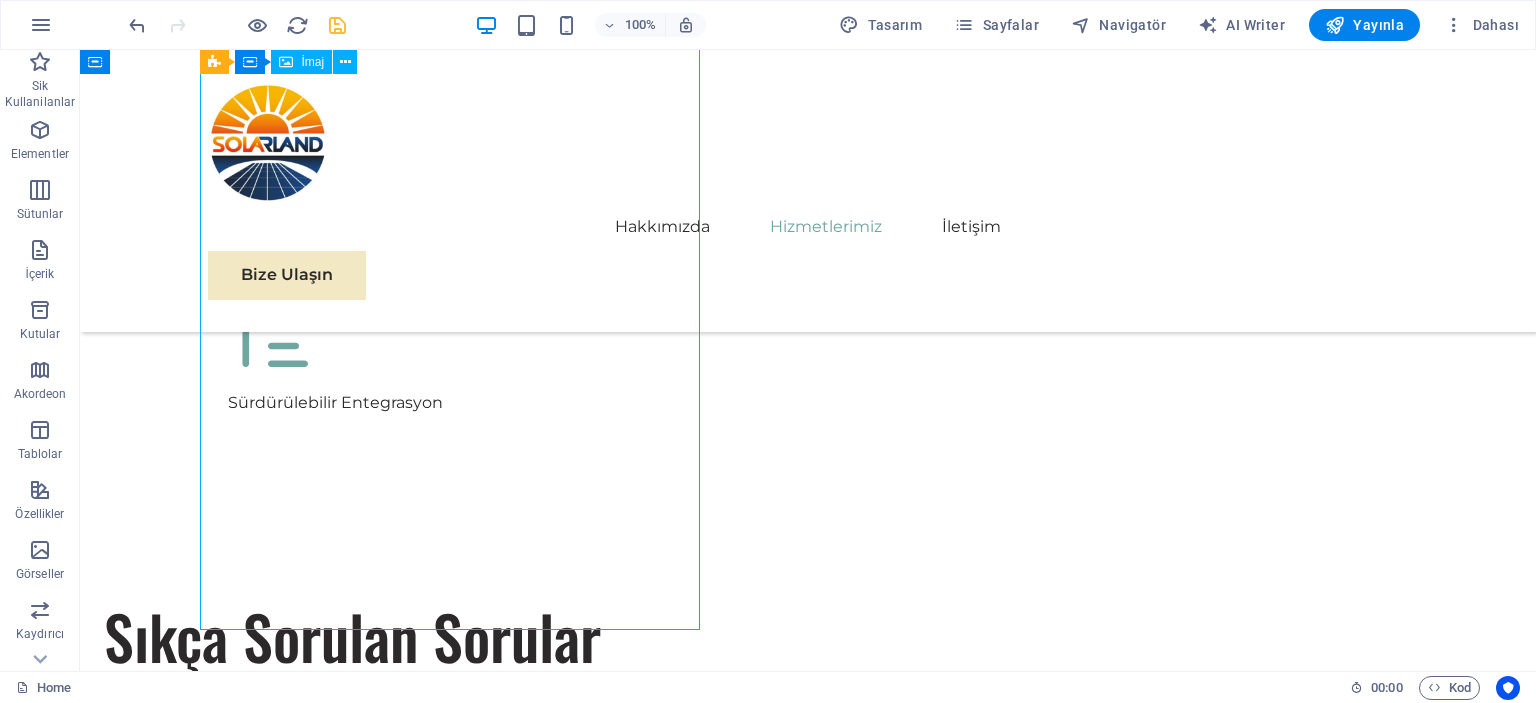 scroll, scrollTop: 4620, scrollLeft: 0, axis: vertical 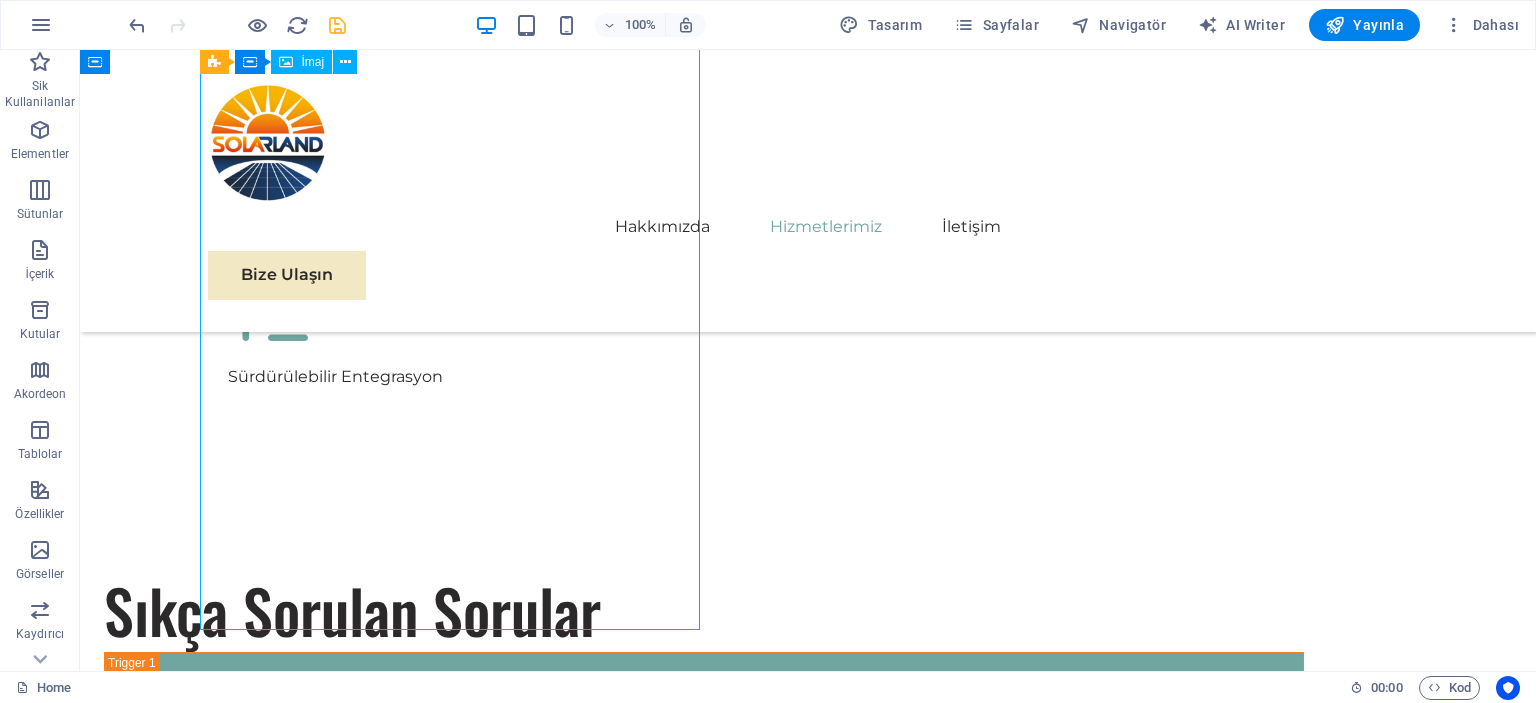 select on "%" 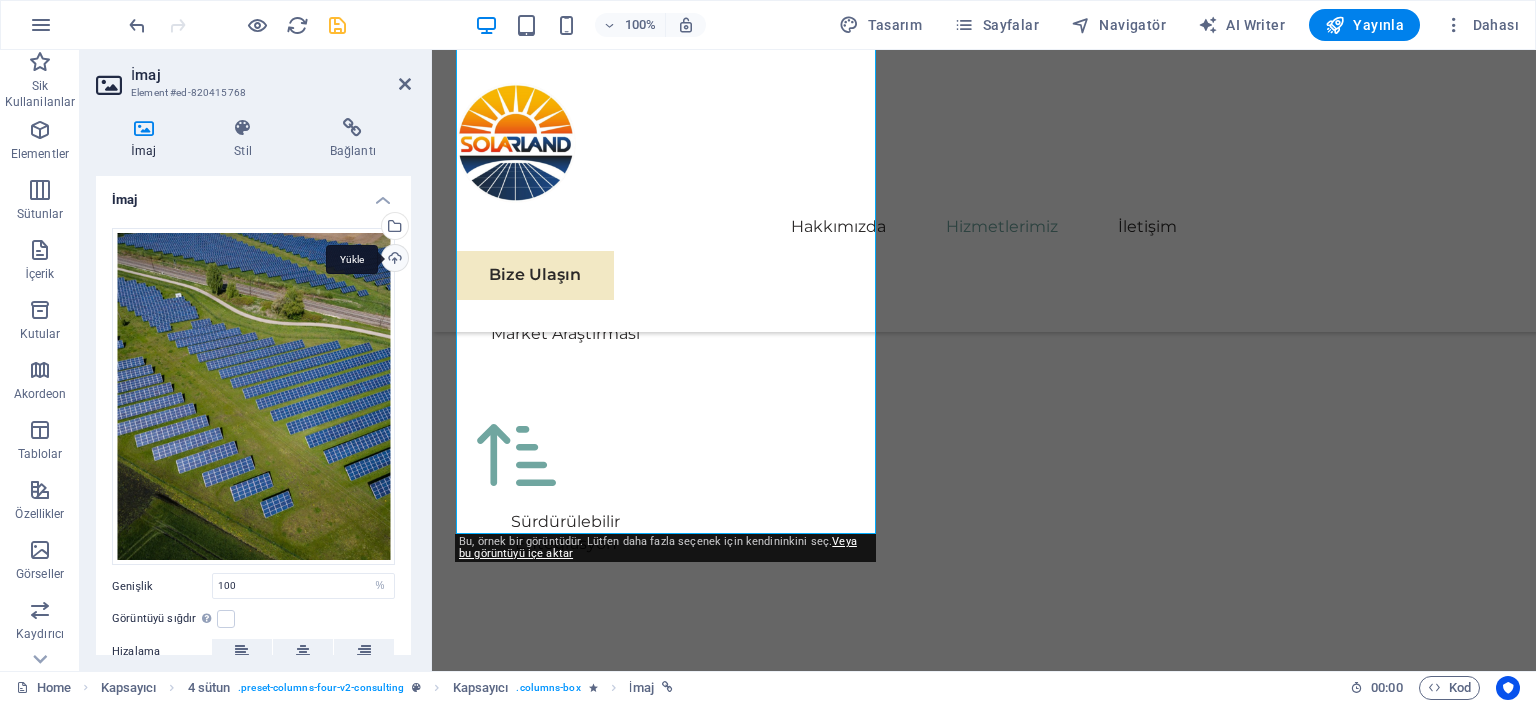 click on "Yükle" at bounding box center (393, 260) 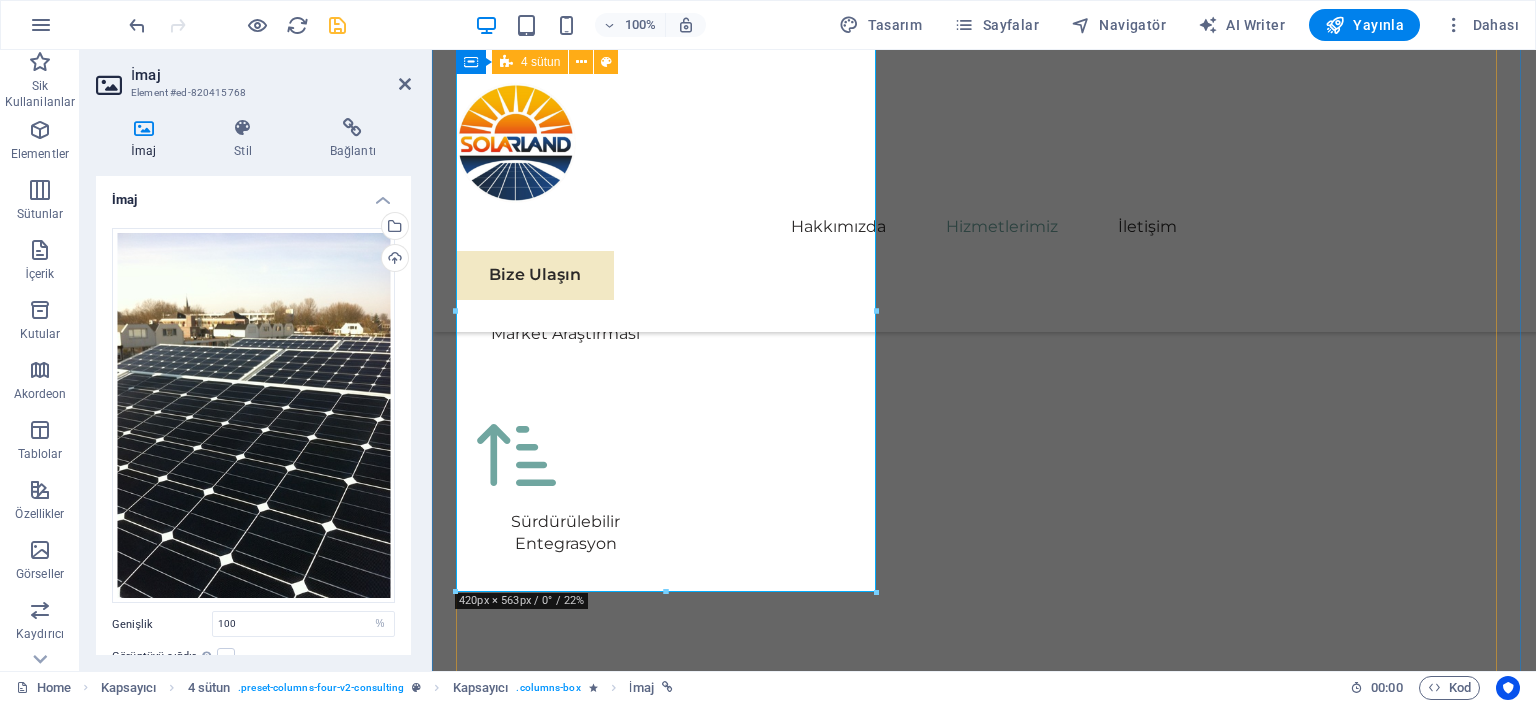 click on "01 Solar Panel Satışı Devamını Oku Enerji üretiminin temel yapı taşı olan güneş panellerinde, yüksek verimlilik ve uzun ömür sunan ürünlerle hizmet veriyoruz. Solarland olarak, monokristal ve polikristal paneller başta olmak üzere farklı teknolojilere sahip panelleri, kullanıcı ihtiyacına göre öneriyor ve tedarik ediyoruz. Evsel uygulamalardan büyük ölçekli endüstriyel projelere kadar geniş bir yelpazede, hem ekonomik hem de kaliteli çözümler sunmaktayız. Daha Az Oku 02 Proje Danışmanlığı ve Teknik Keşif Devamını Oku Daha Az Oku 03 Kurulum ve Montaj Hizmetleri Devamını Oku Daha Az Oku 04 Bakım ve Destek Hizmetleri Devamını Oku Daha Az Oku" at bounding box center (984, 4862) 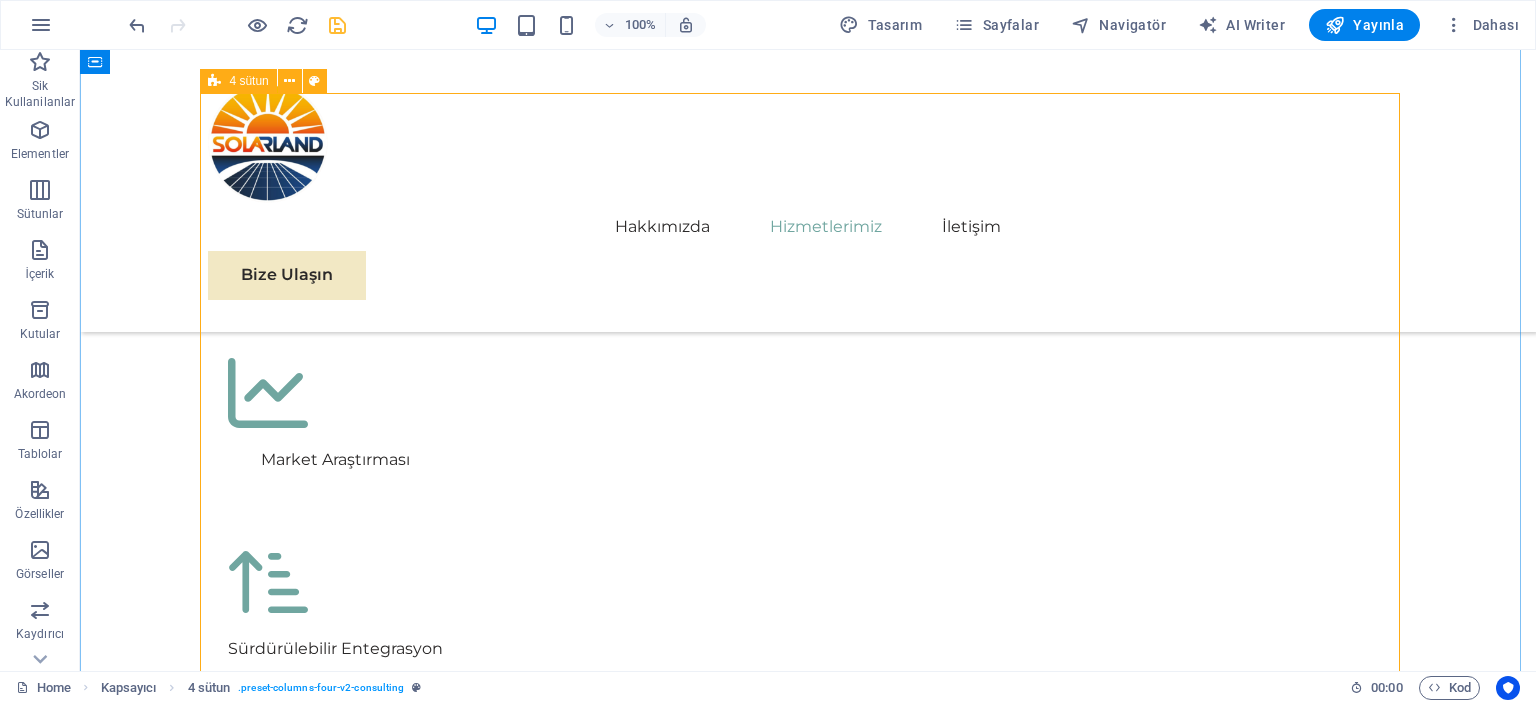 scroll, scrollTop: 4694, scrollLeft: 0, axis: vertical 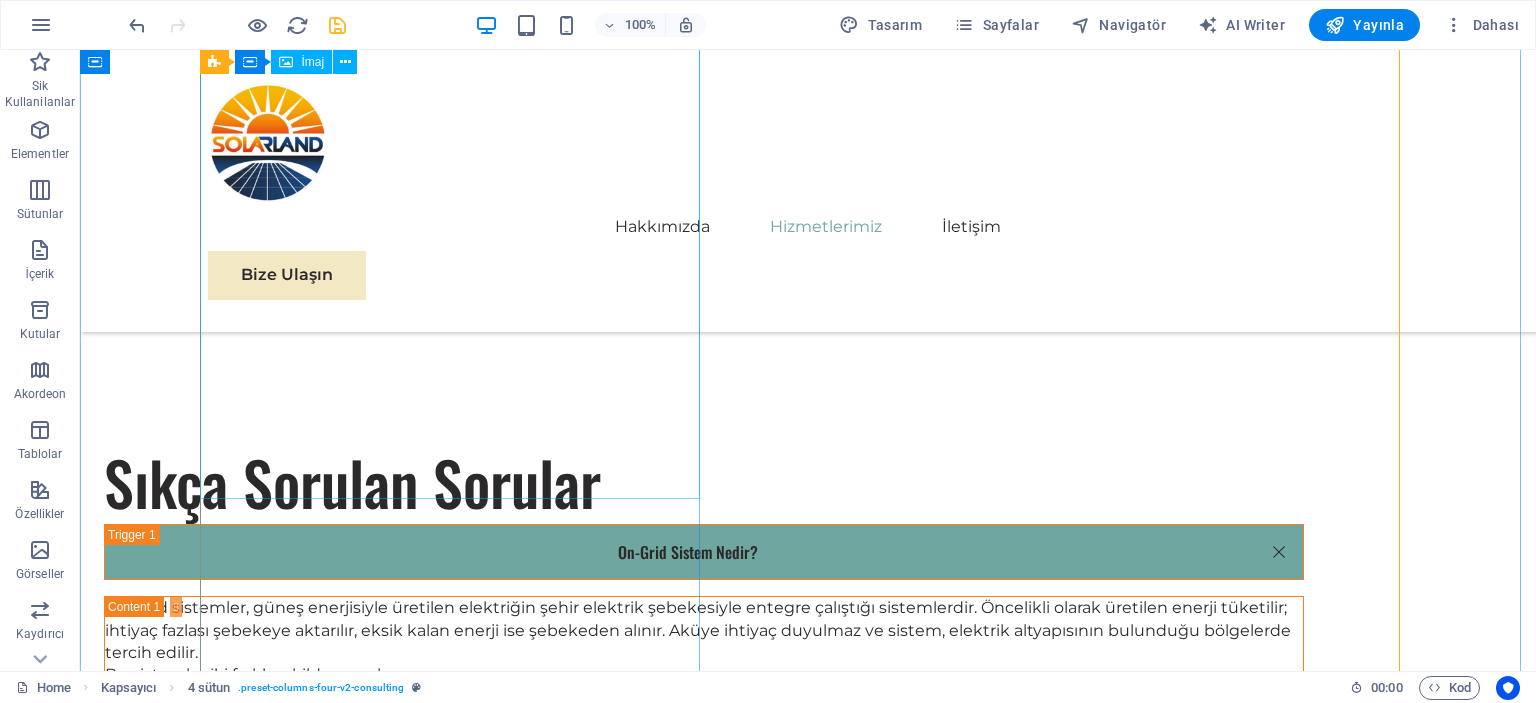 click at bounding box center [458, 2462] 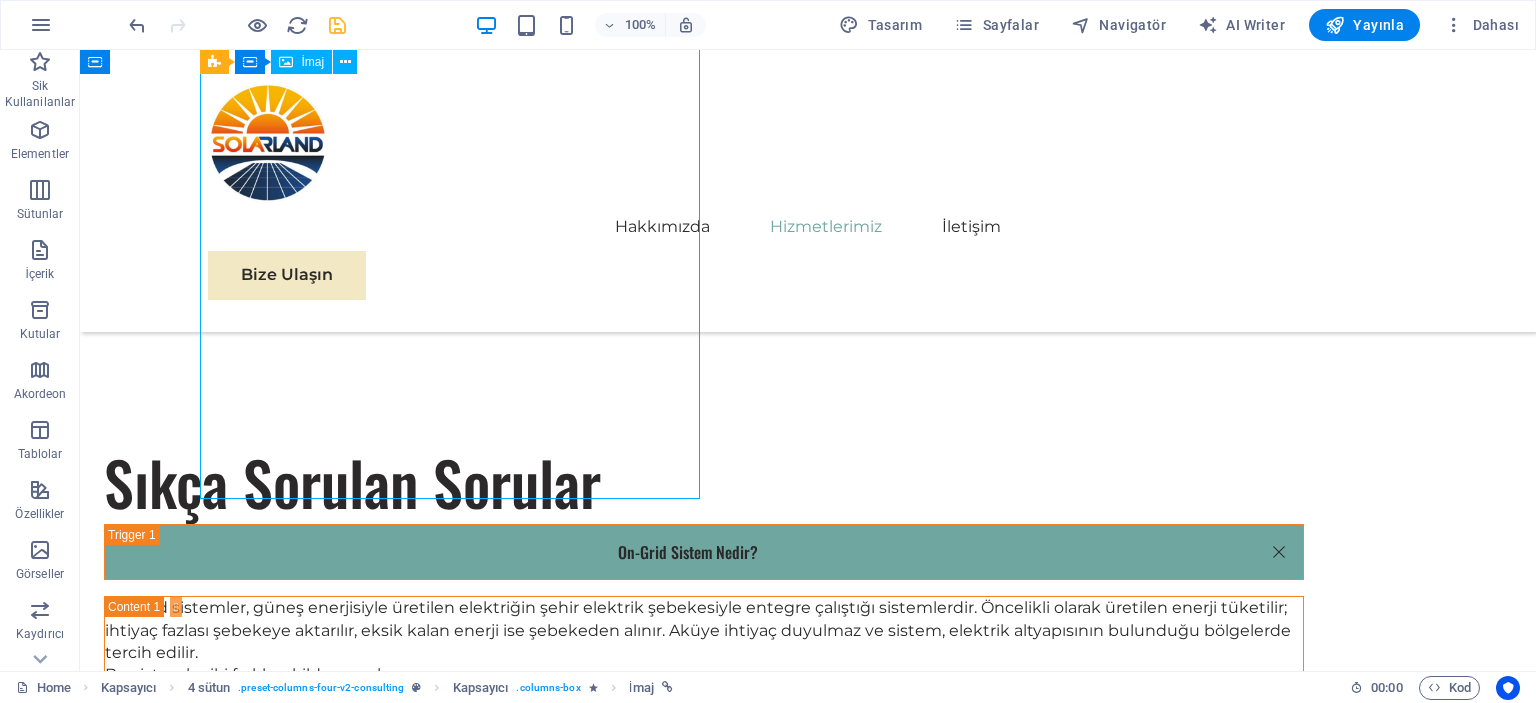 click at bounding box center [458, 2462] 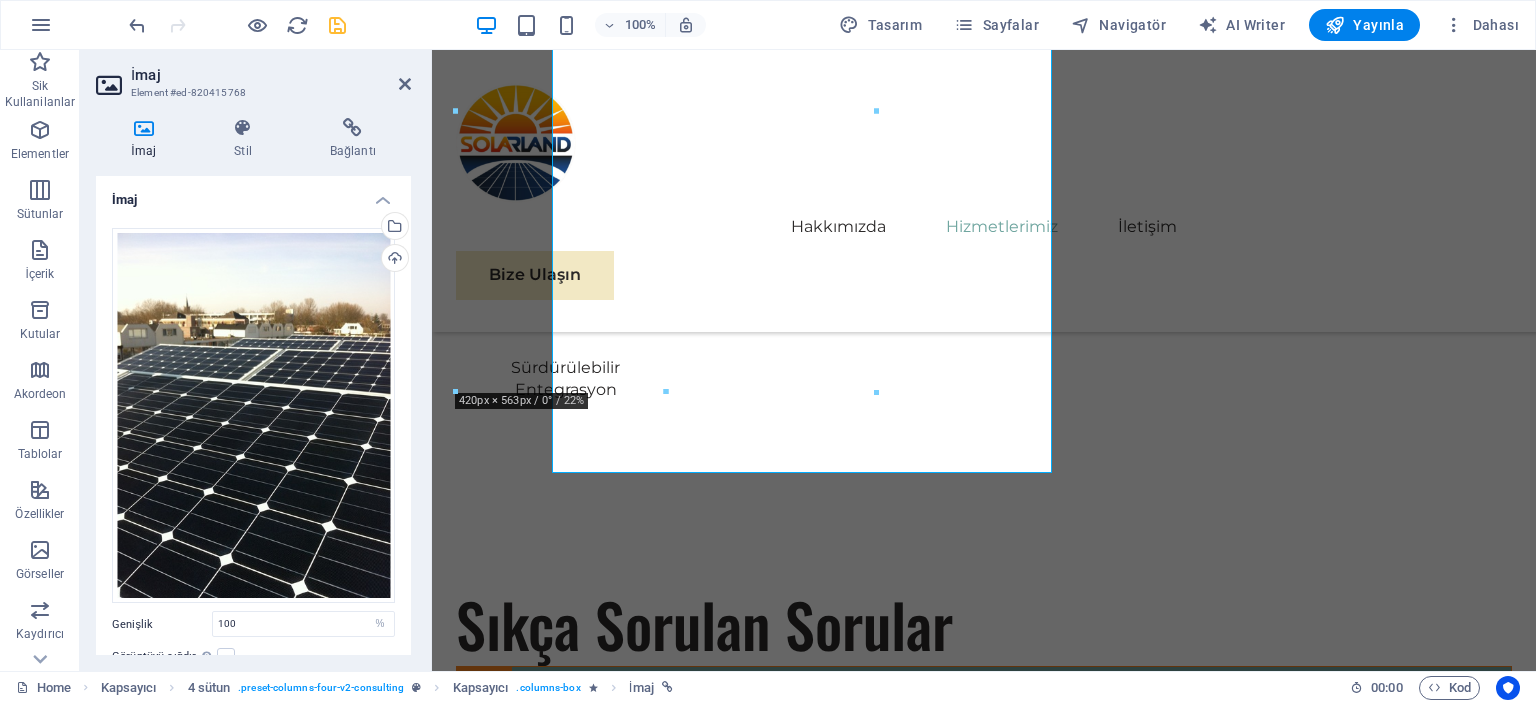 click at bounding box center (456, 110) 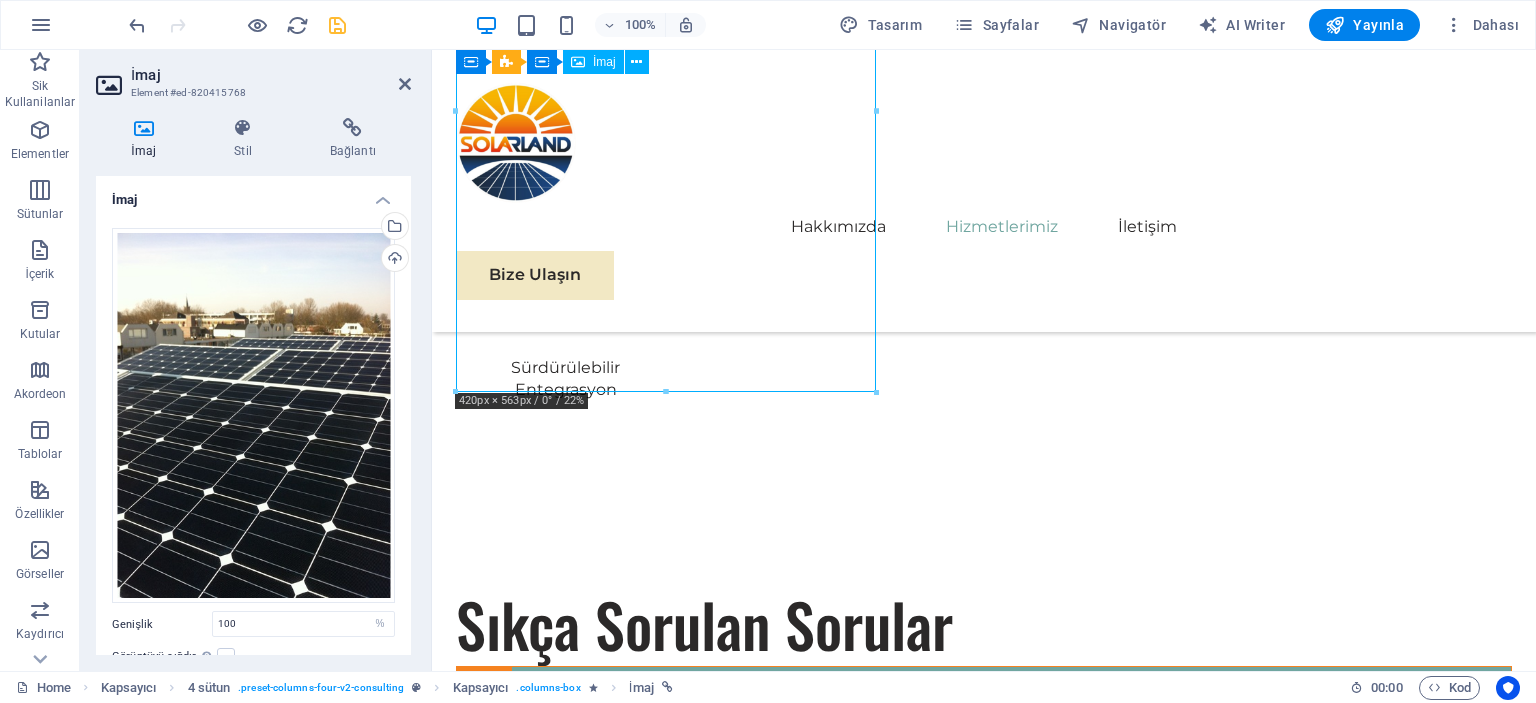 drag, startPoint x: 634, startPoint y: 335, endPoint x: 642, endPoint y: 316, distance: 20.615528 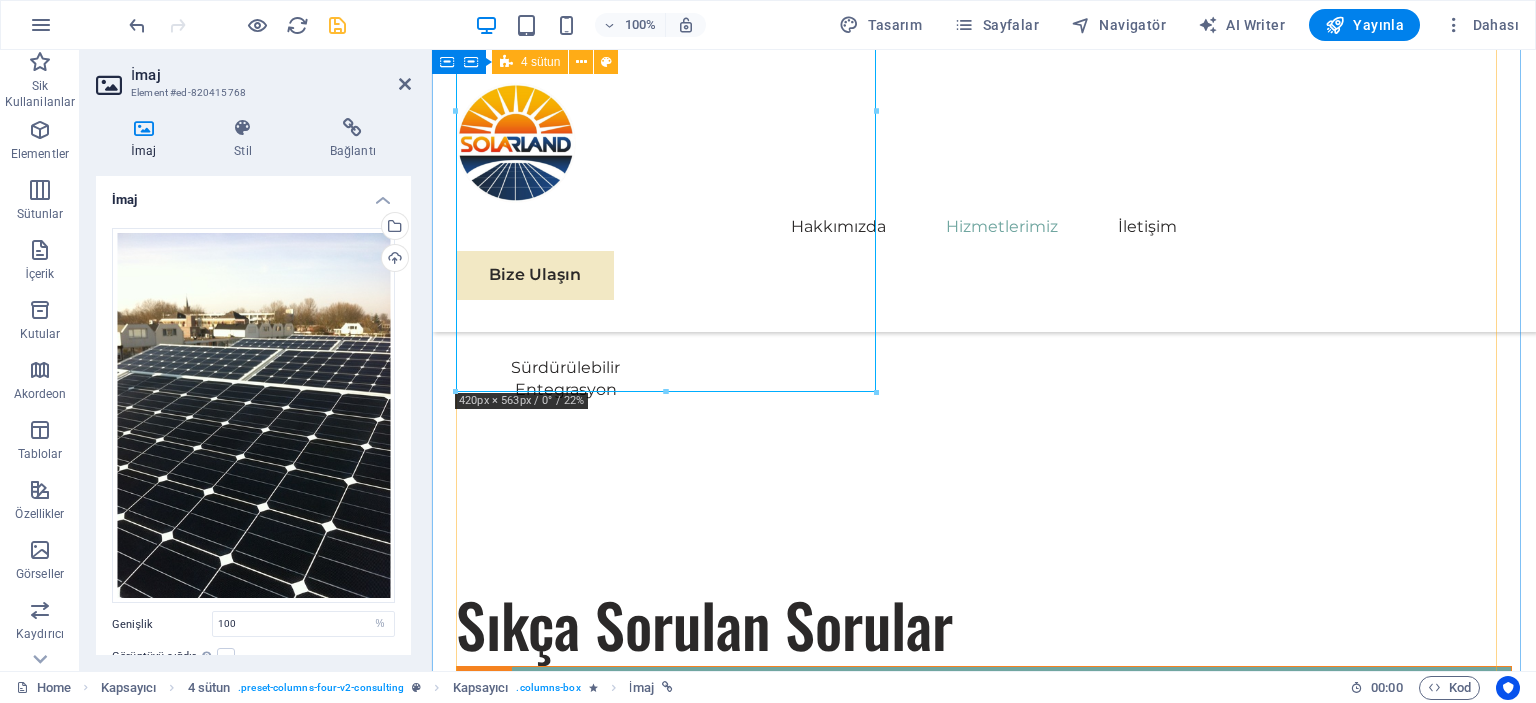 click on "01 Solar Panel Satışı Devamını Oku Enerji üretiminin temel yapı taşı olan güneş panellerinde, yüksek verimlilik ve uzun ömür sunan ürünlerle hizmet veriyoruz. Solarland olarak, monokristal ve polikristal paneller başta olmak üzere farklı teknolojilere sahip panelleri, kullanıcı ihtiyacına göre öneriyor ve tedarik ediyoruz. Evsel uygulamalardan büyük ölçekli endüstriyel projelere kadar geniş bir yelpazede, hem ekonomik hem de kaliteli çözümler sunmaktayız. Daha Az Oku 02 Proje Danışmanlığı ve Teknik Keşif Devamını Oku Daha Az Oku 03 Kurulum ve Montaj Hizmetleri Devamını Oku Daha Az Oku 04 Bakım ve Destek Hizmetleri Devamını Oku Daha Az Oku" at bounding box center [984, 4708] 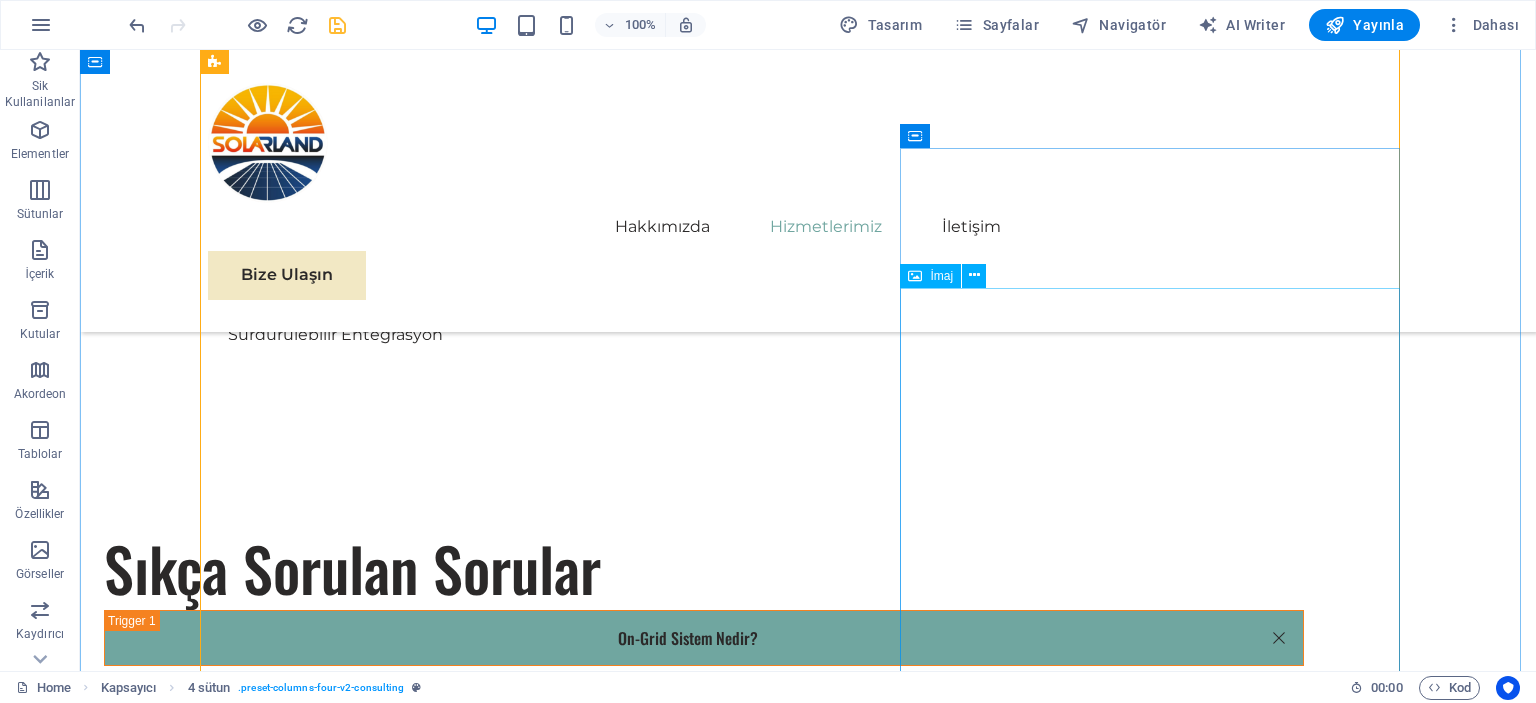scroll, scrollTop: 4934, scrollLeft: 0, axis: vertical 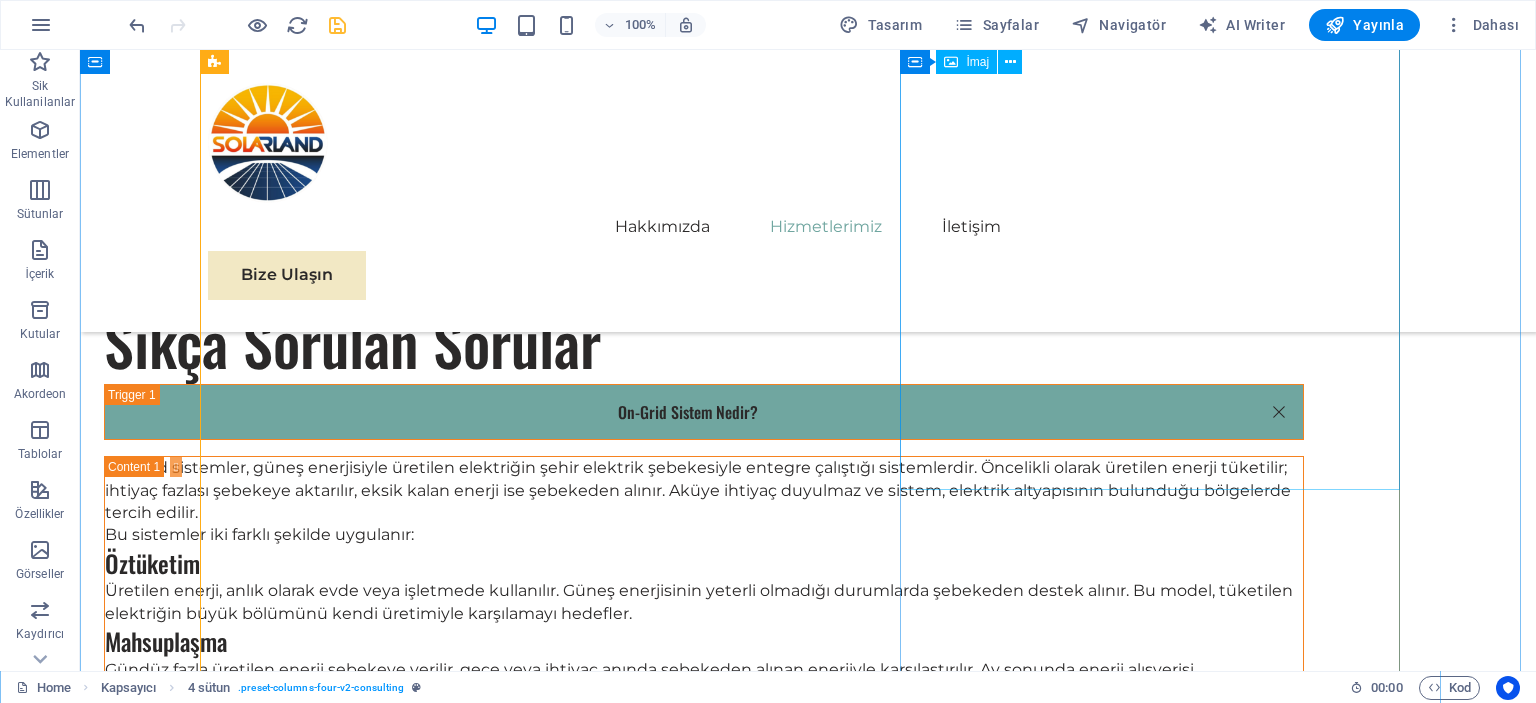 click at bounding box center [808, 3851] 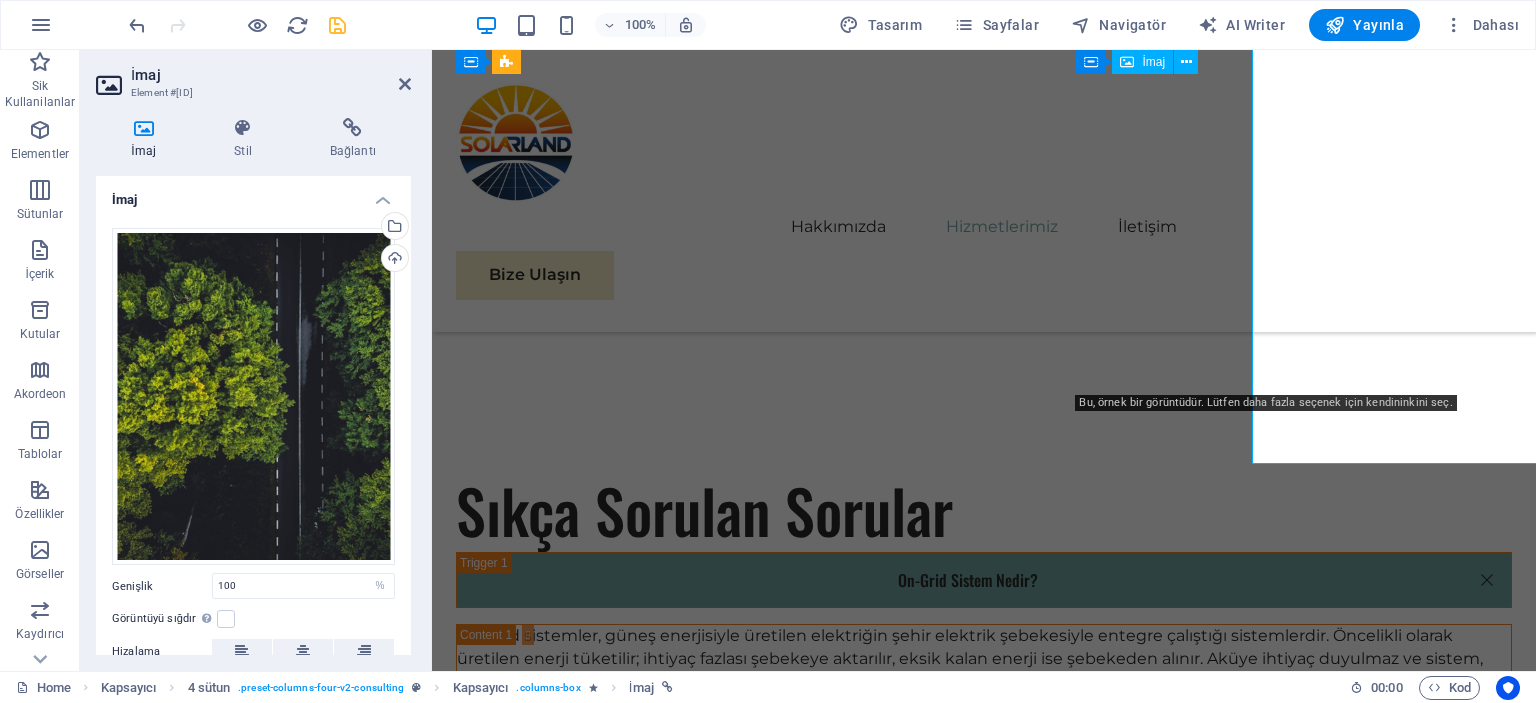 scroll, scrollTop: 4960, scrollLeft: 0, axis: vertical 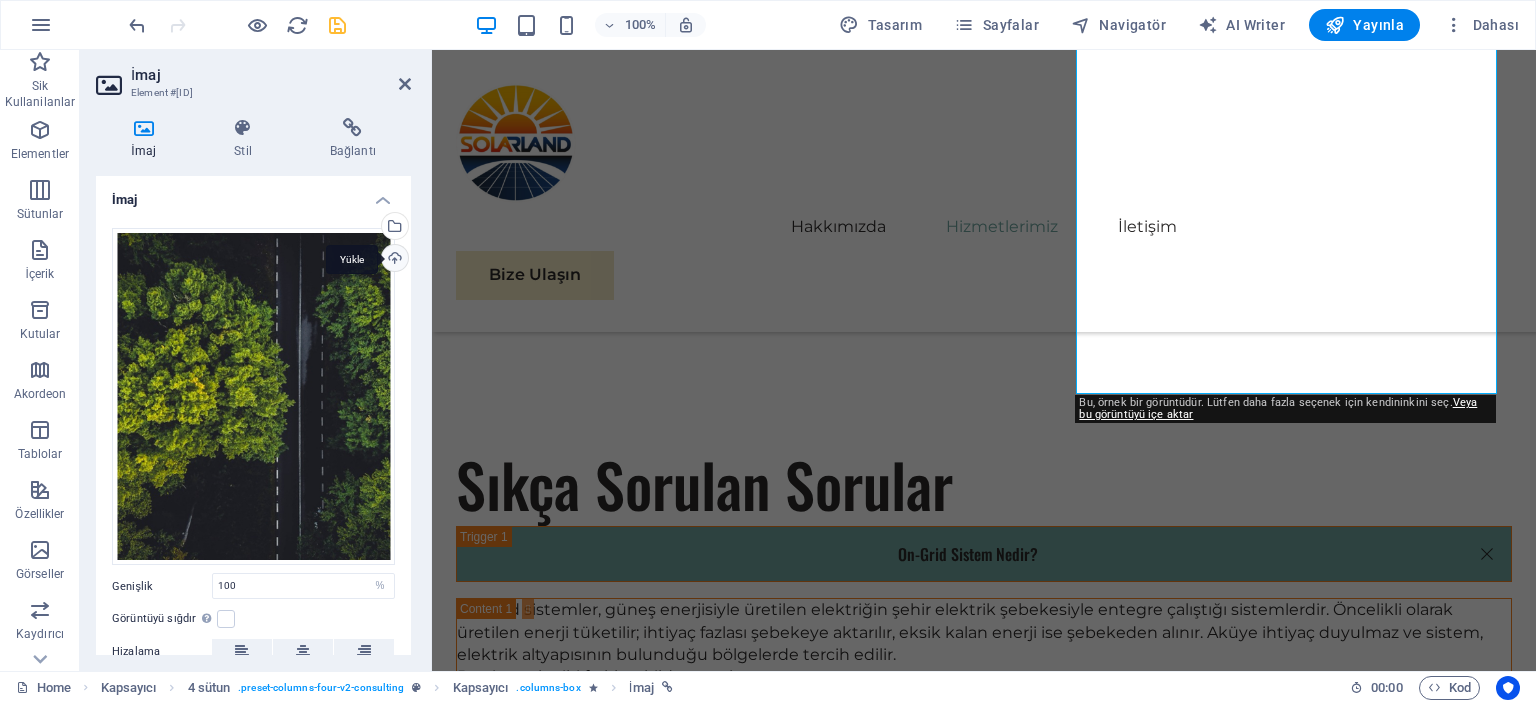click on "Yükle" at bounding box center (393, 260) 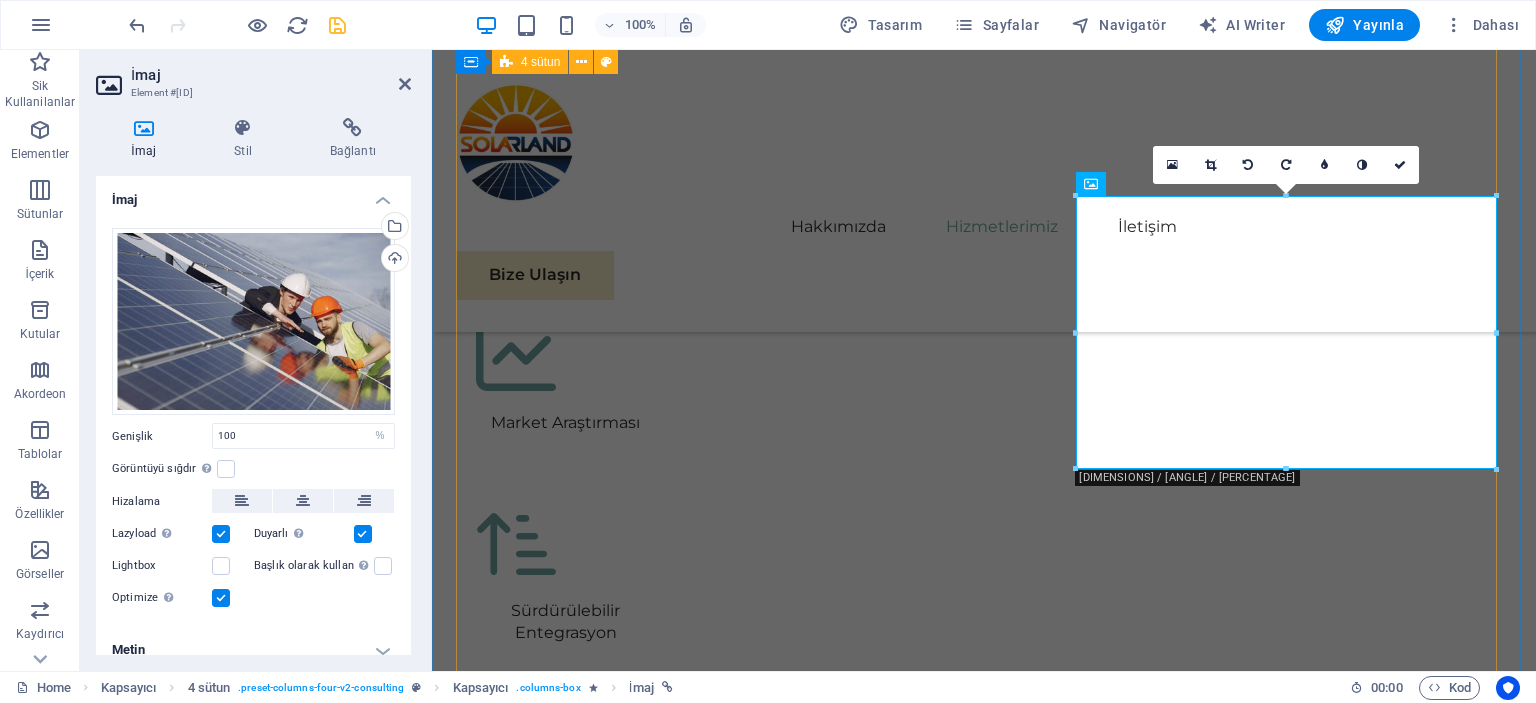 scroll, scrollTop: 4460, scrollLeft: 0, axis: vertical 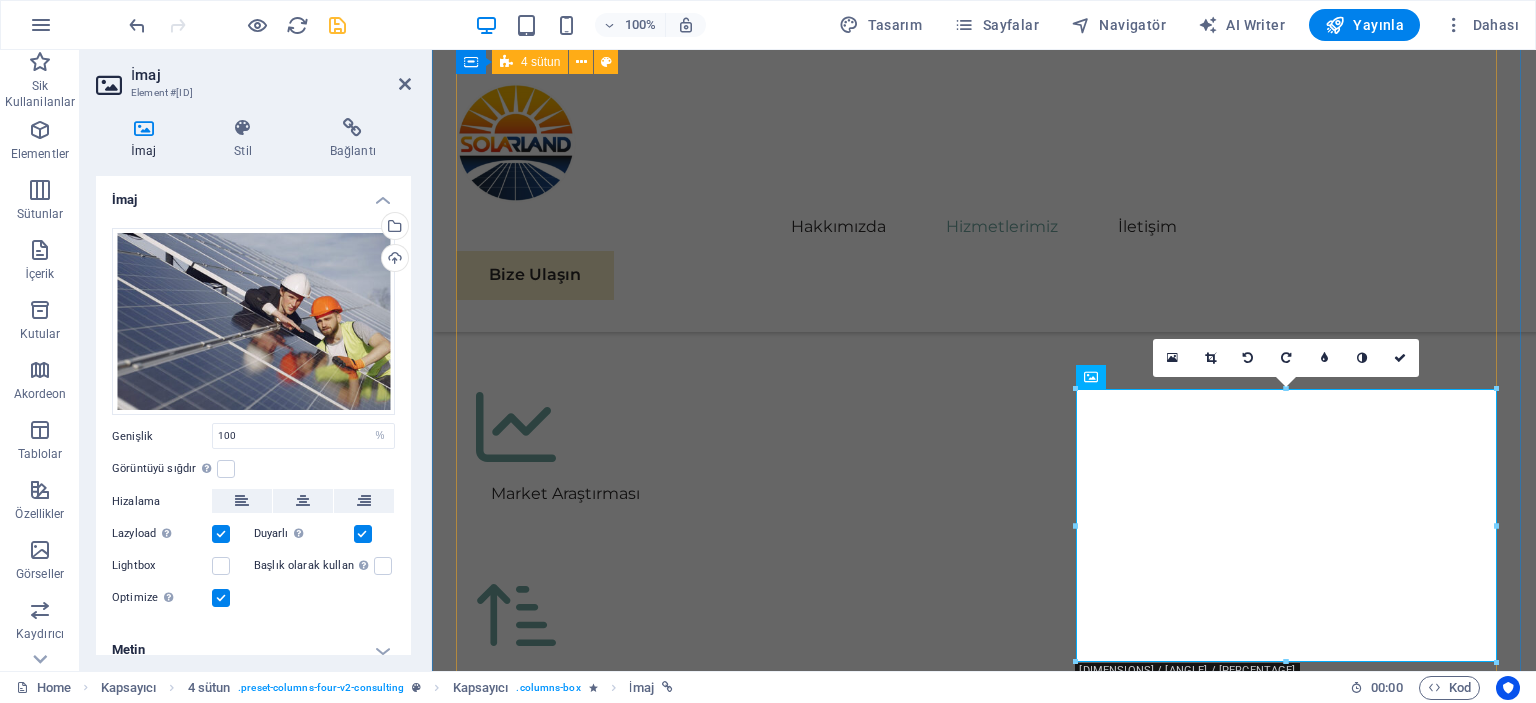 click on "01 Solar Panel Satışı Devamını Oku Enerji üretiminin temel yapı taşı olan güneş panellerinde, yüksek verimlilik ve uzun ömür sunan ürünlerle hizmet veriyoruz. Solarland olarak, monokristal ve polikristal paneller başta olmak üzere farklı teknolojilere sahip panelleri, kullanıcı ihtiyacına göre öneriyor ve tedarik ediyoruz. Evsel uygulamalardan büyük ölçekli endüstriyel projelere kadar geniş bir yelpazede, hem ekonomik hem de kaliteli çözümler sunmaktayız. Daha Az Oku 02 Proje Danışmanlığı ve Teknik Keşif Devamını Oku Daha Az Oku 03 Kurulum ve Montaj Hizmetleri Devamını Oku Daha Az Oku 04 Bakım ve Destek Hizmetleri Devamını Oku Daha Az Oku" at bounding box center (984, 4904) 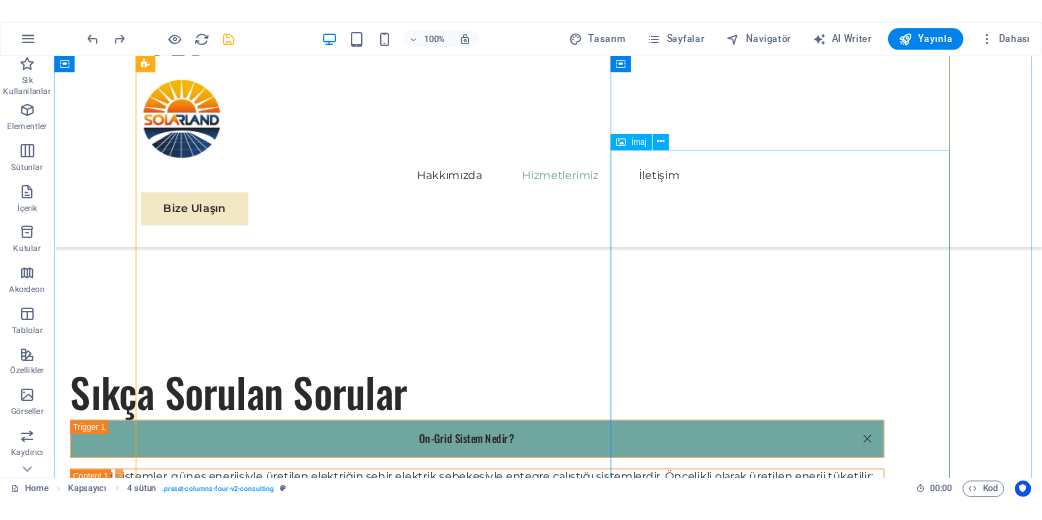 scroll, scrollTop: 4834, scrollLeft: 0, axis: vertical 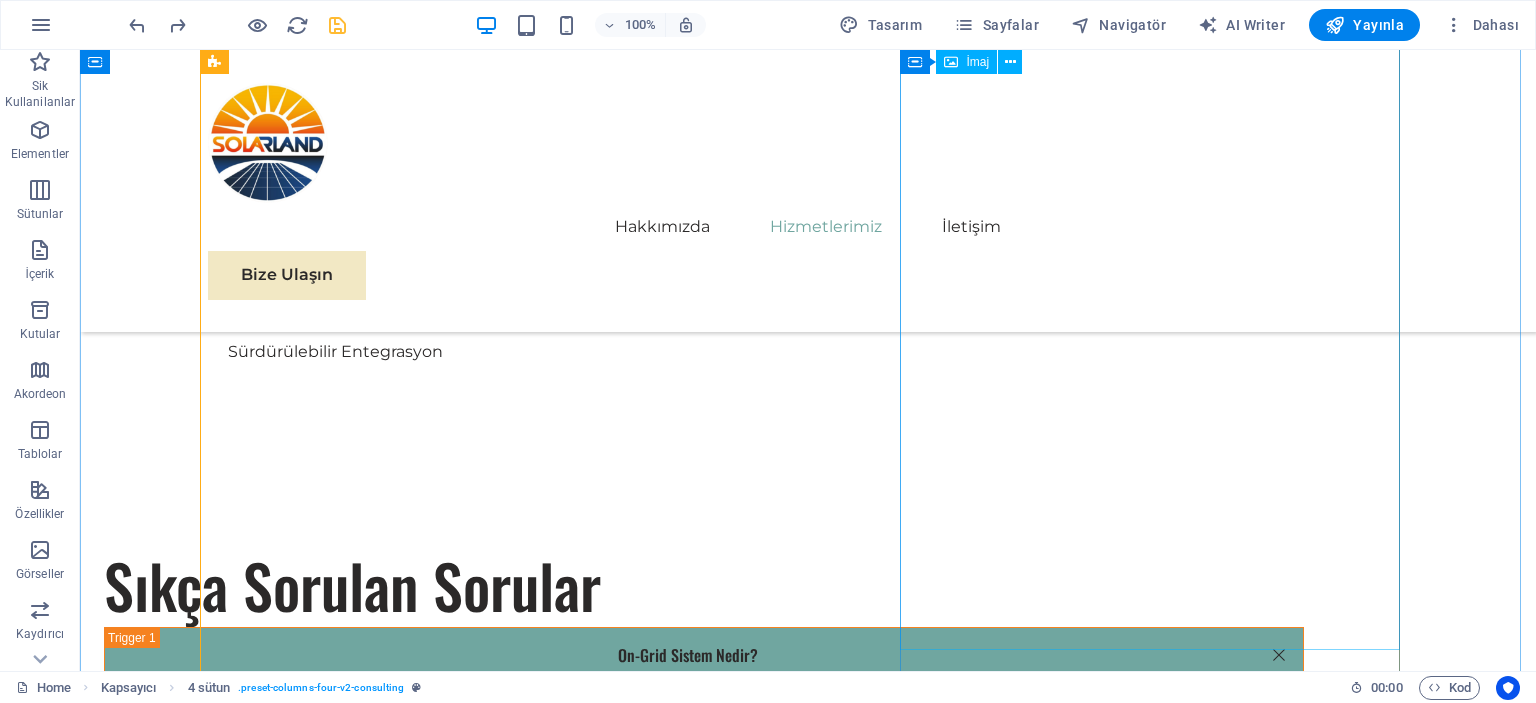 click at bounding box center [808, 4094] 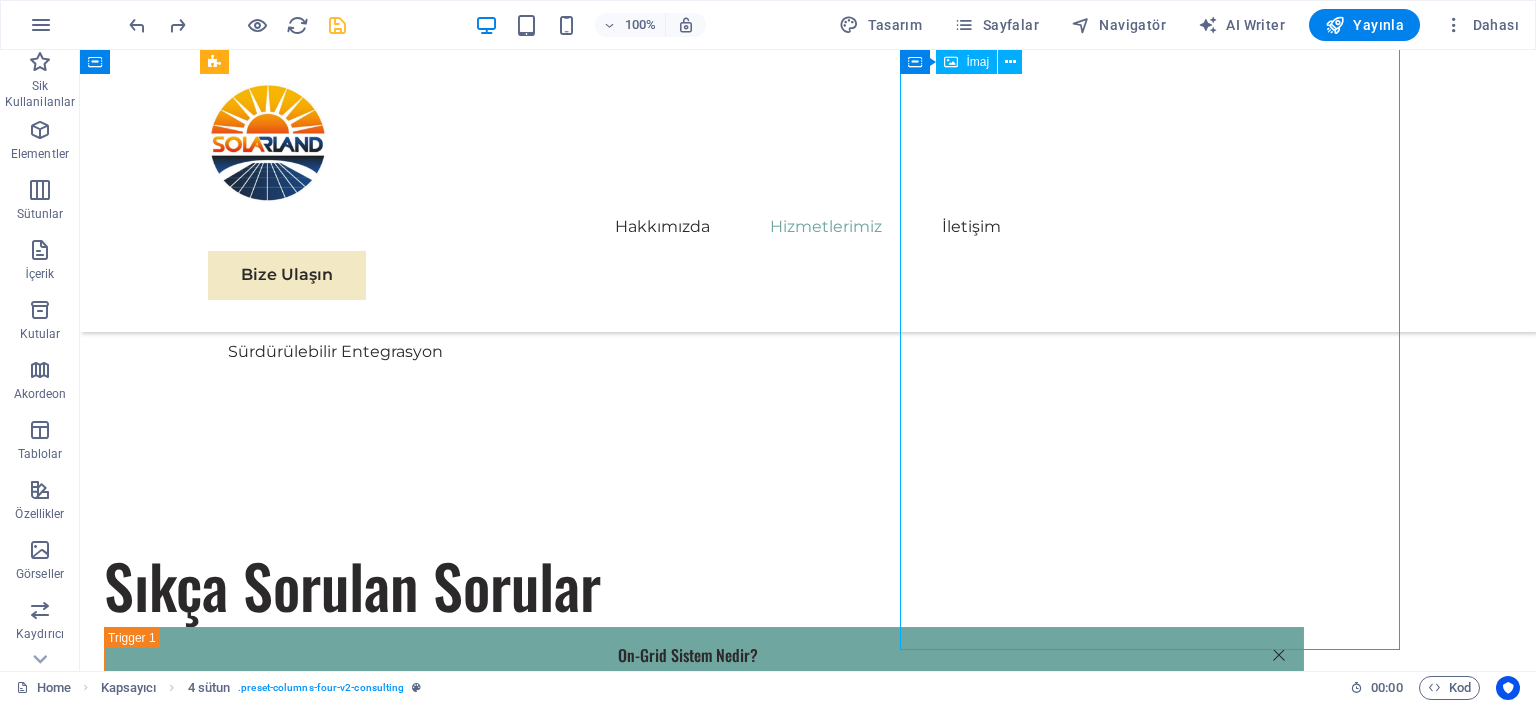 click at bounding box center (808, 4094) 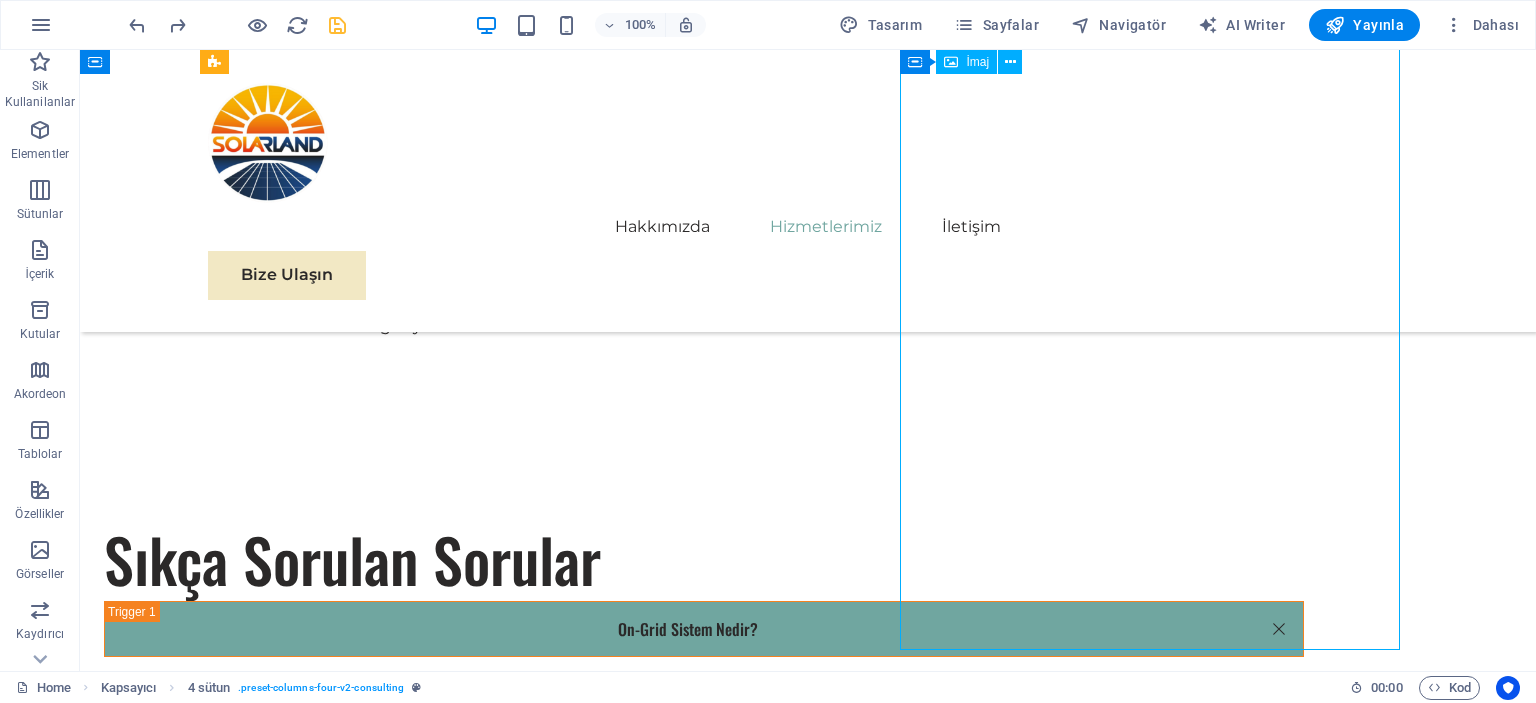 select on "%" 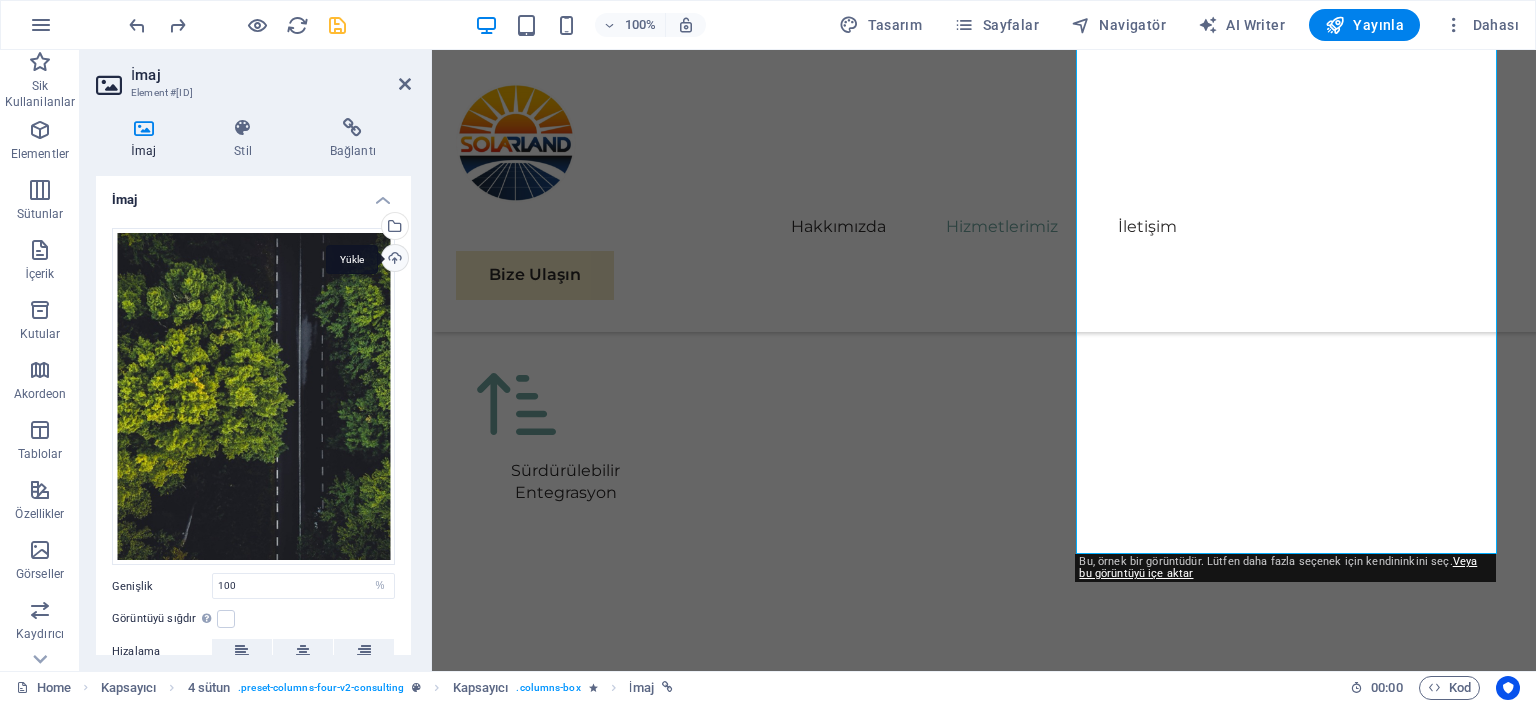 click on "Yükle" at bounding box center (393, 260) 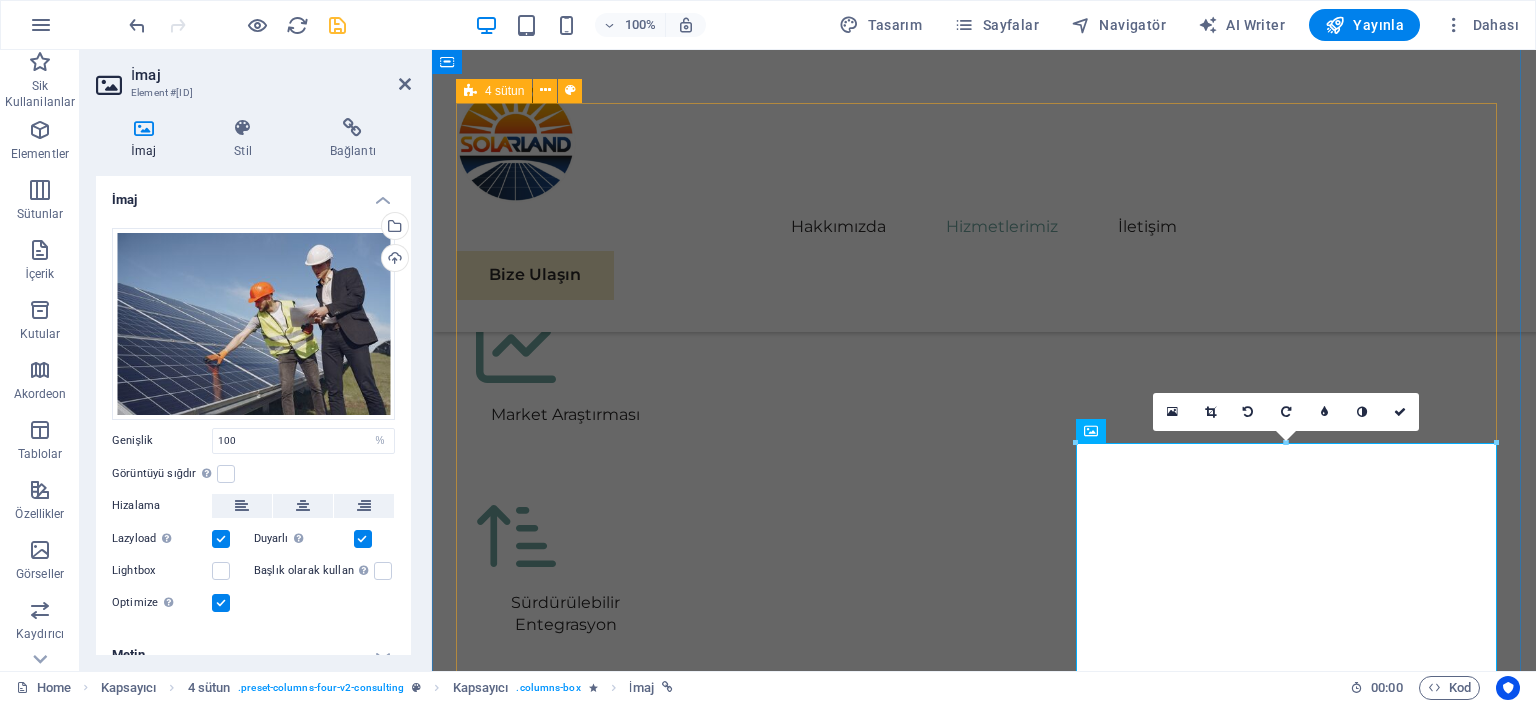 scroll, scrollTop: 4700, scrollLeft: 0, axis: vertical 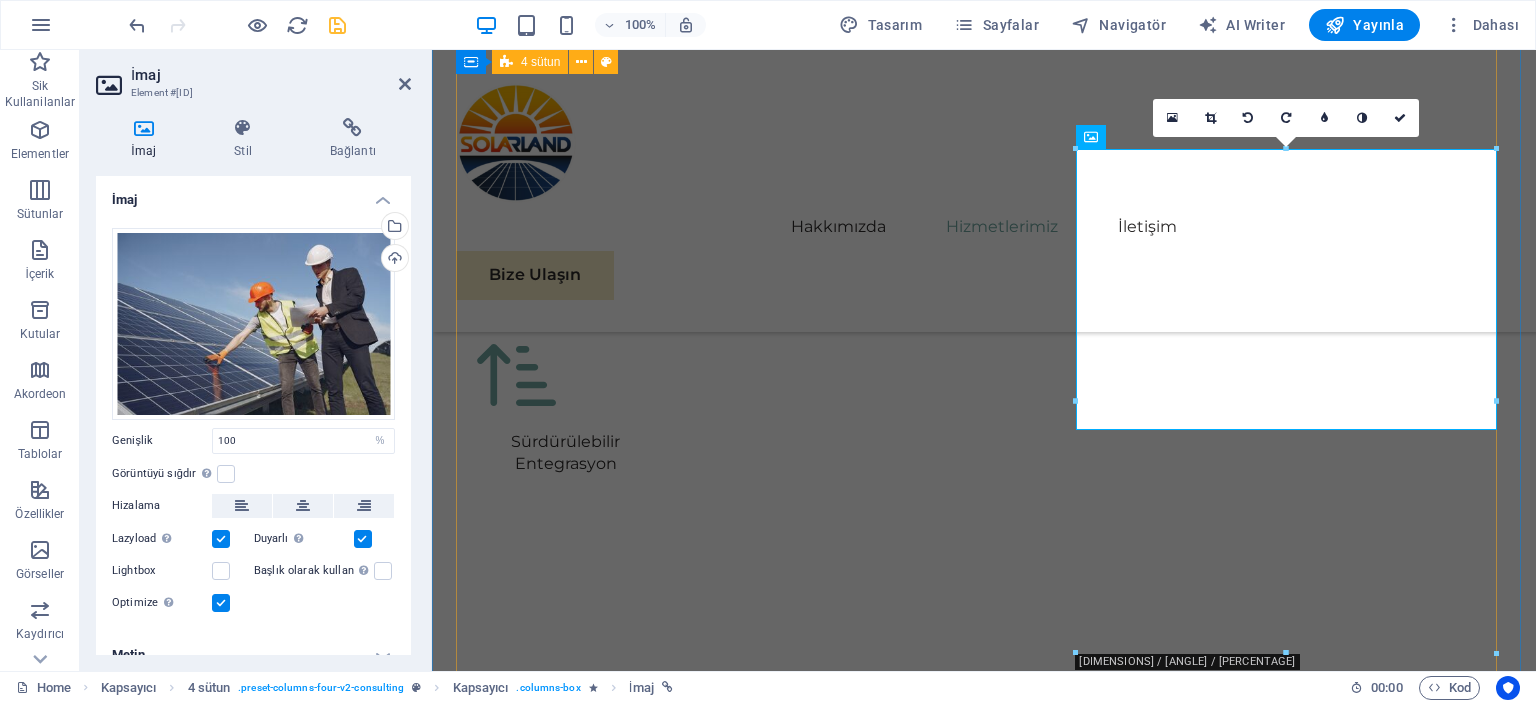 click on "01 Solar Panel Satışı Devamını Oku Enerji üretiminin temel yapı taşı olan güneş panellerinde, yüksek verimlilik ve uzun ömür sunan ürünlerle hizmet veriyoruz. Solarland olarak, monokristal ve polikristal paneller başta olmak üzere farklı teknolojilere sahip panelleri, kullanıcı ihtiyacına göre öneriyor ve tedarik ediyoruz. Evsel uygulamalardan büyük ölçekli endüstriyel projelere kadar geniş bir yelpazede, hem ekonomik hem de kaliteli çözümler sunmaktayız. Daha Az Oku 02 Proje Danışmanlığı ve Teknik Keşif Devamını Oku Daha Az Oku 03 Kurulum ve Montaj Hizmetleri Devamını Oku Daha Az Oku 04 Bakım ve Destek Hizmetleri Devamını Oku Daha Az Oku" at bounding box center (984, 4668) 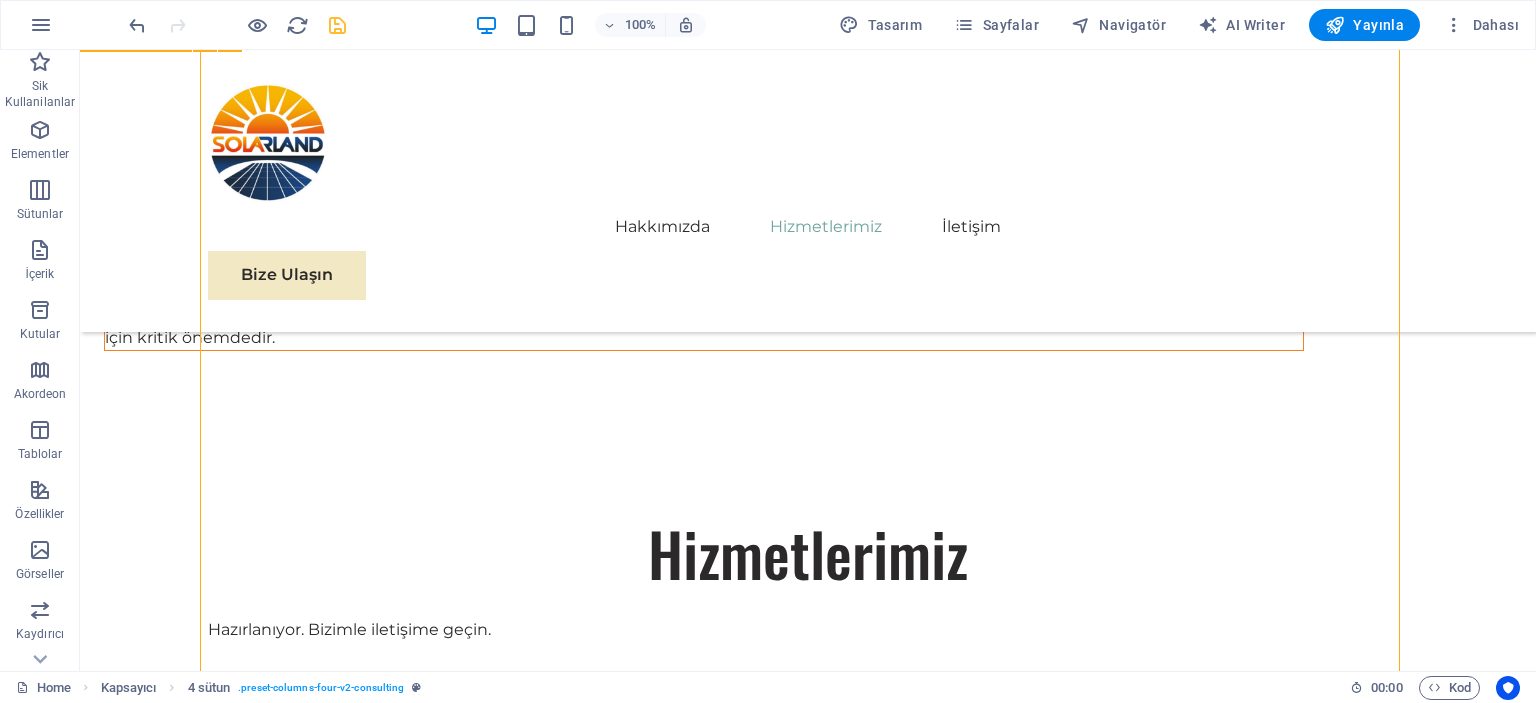 scroll, scrollTop: 6014, scrollLeft: 0, axis: vertical 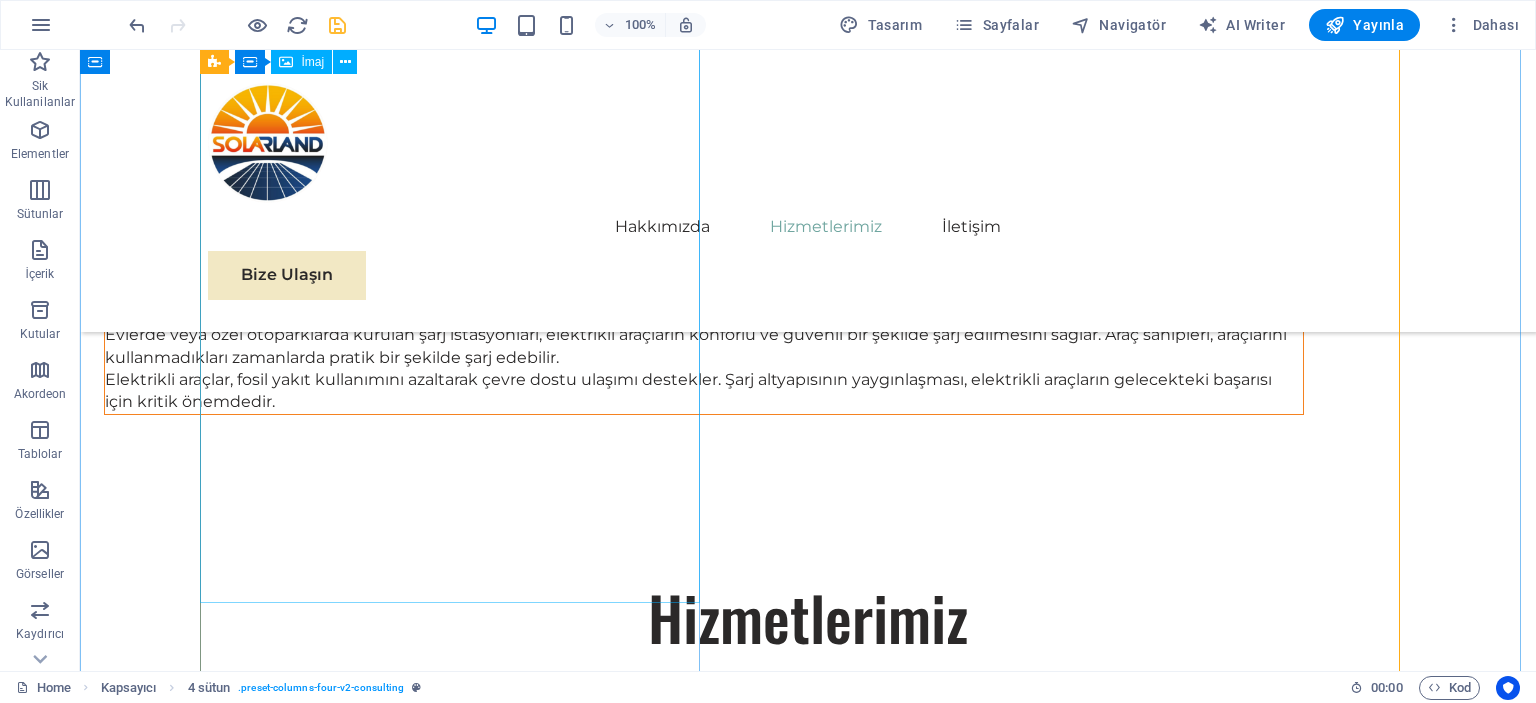click at bounding box center (808, 3640) 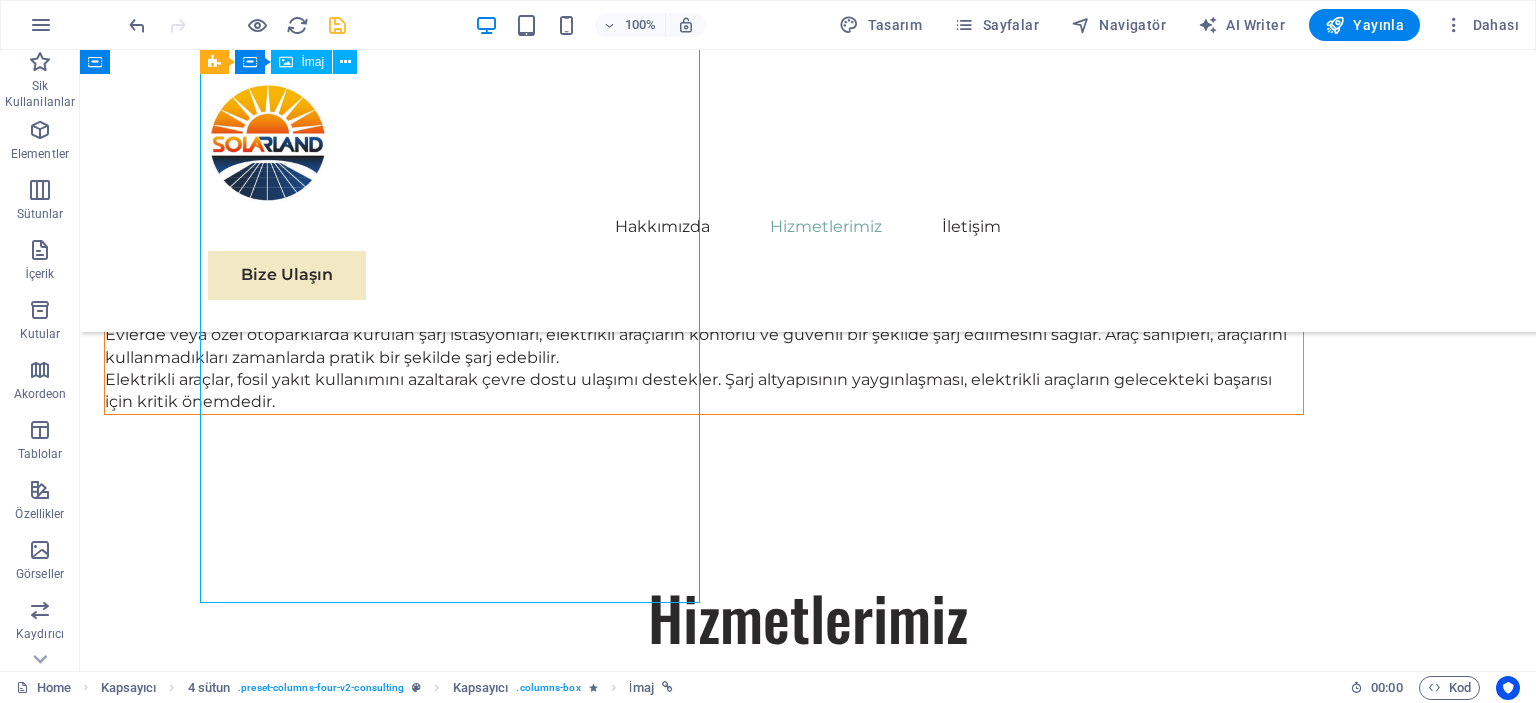 click at bounding box center (808, 3640) 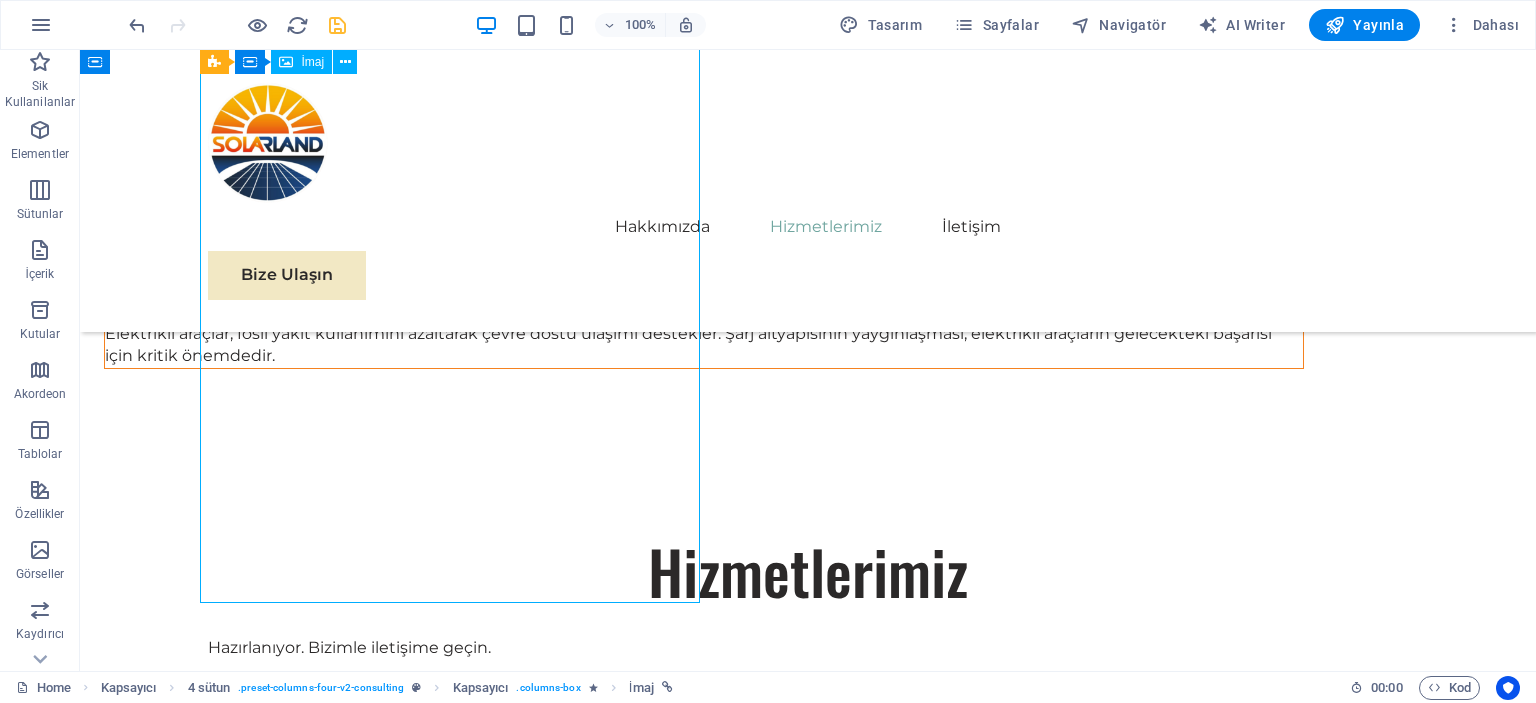 scroll, scrollTop: 5955, scrollLeft: 0, axis: vertical 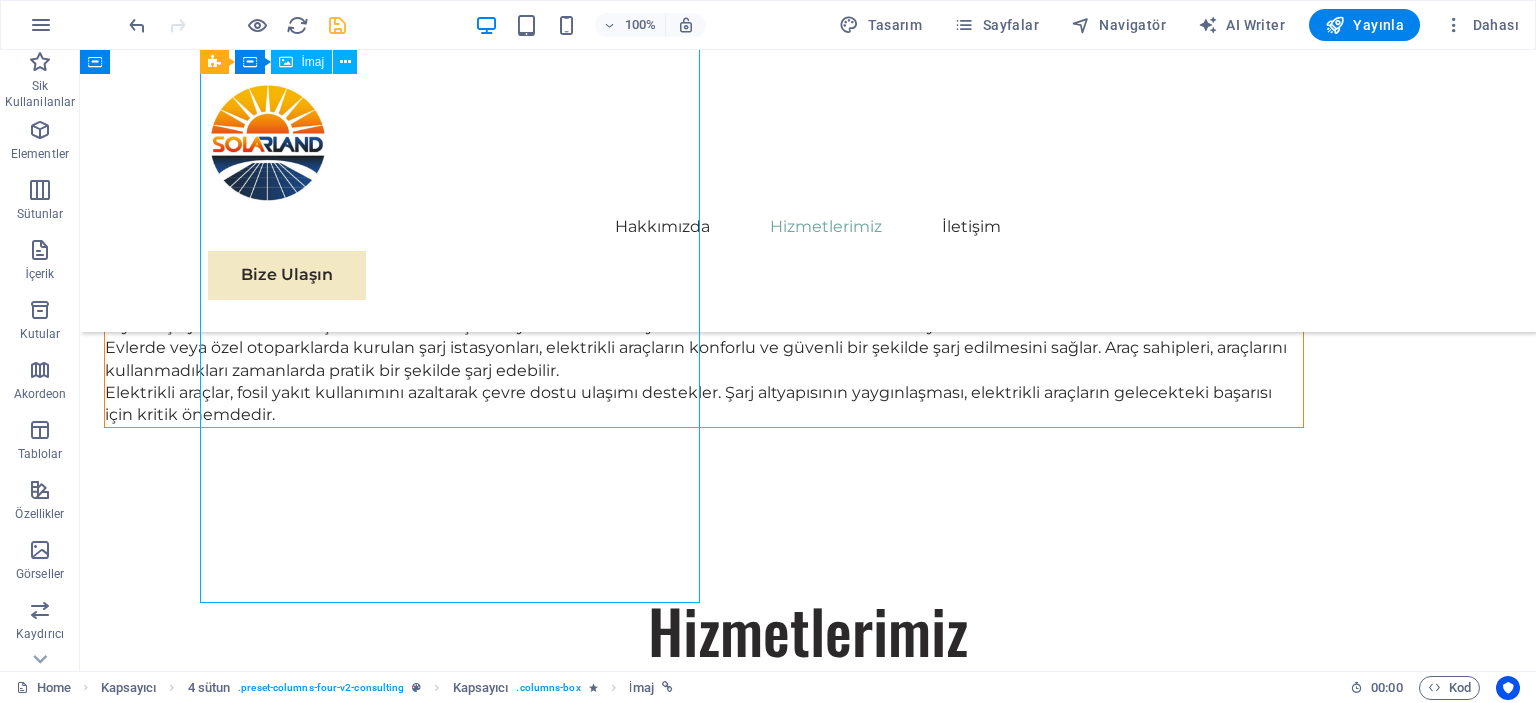 select on "%" 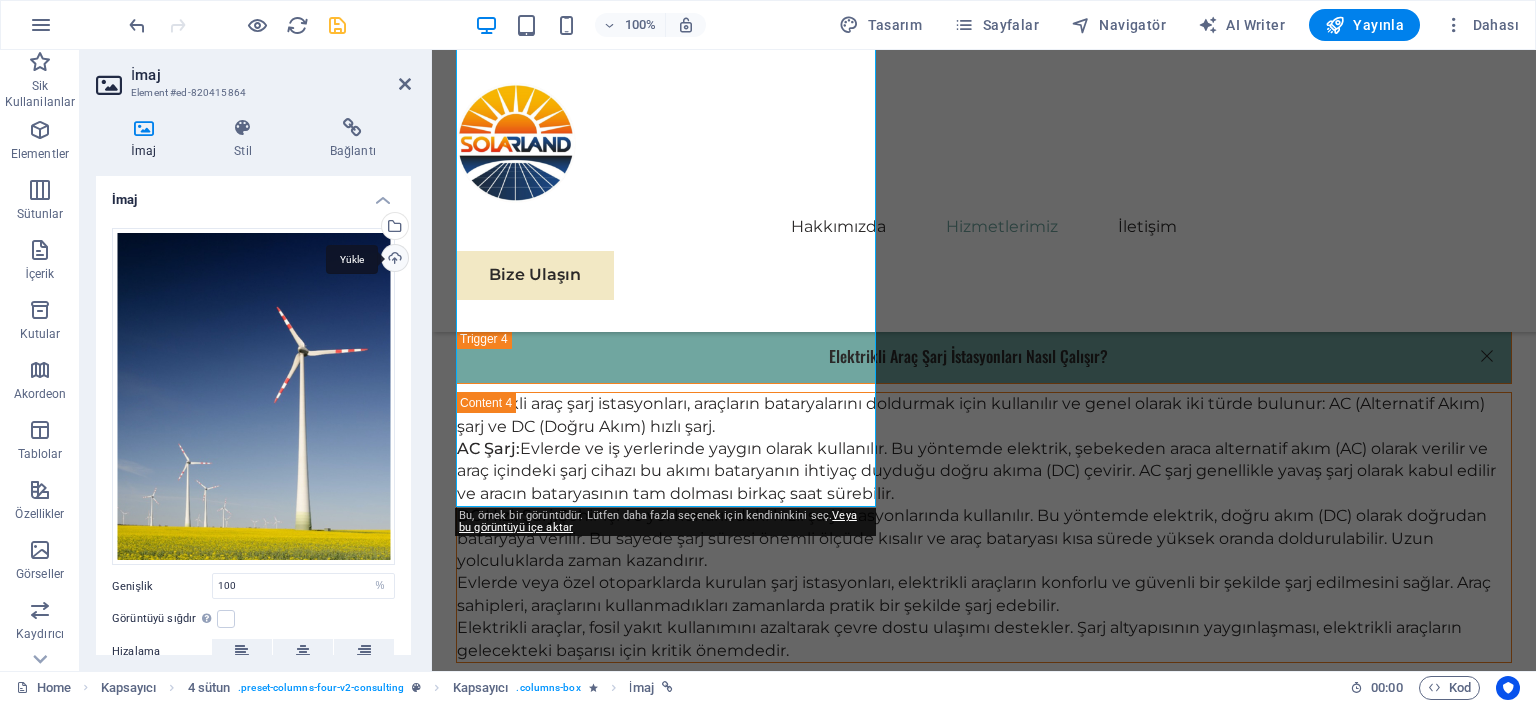 click on "Yükle" at bounding box center [393, 260] 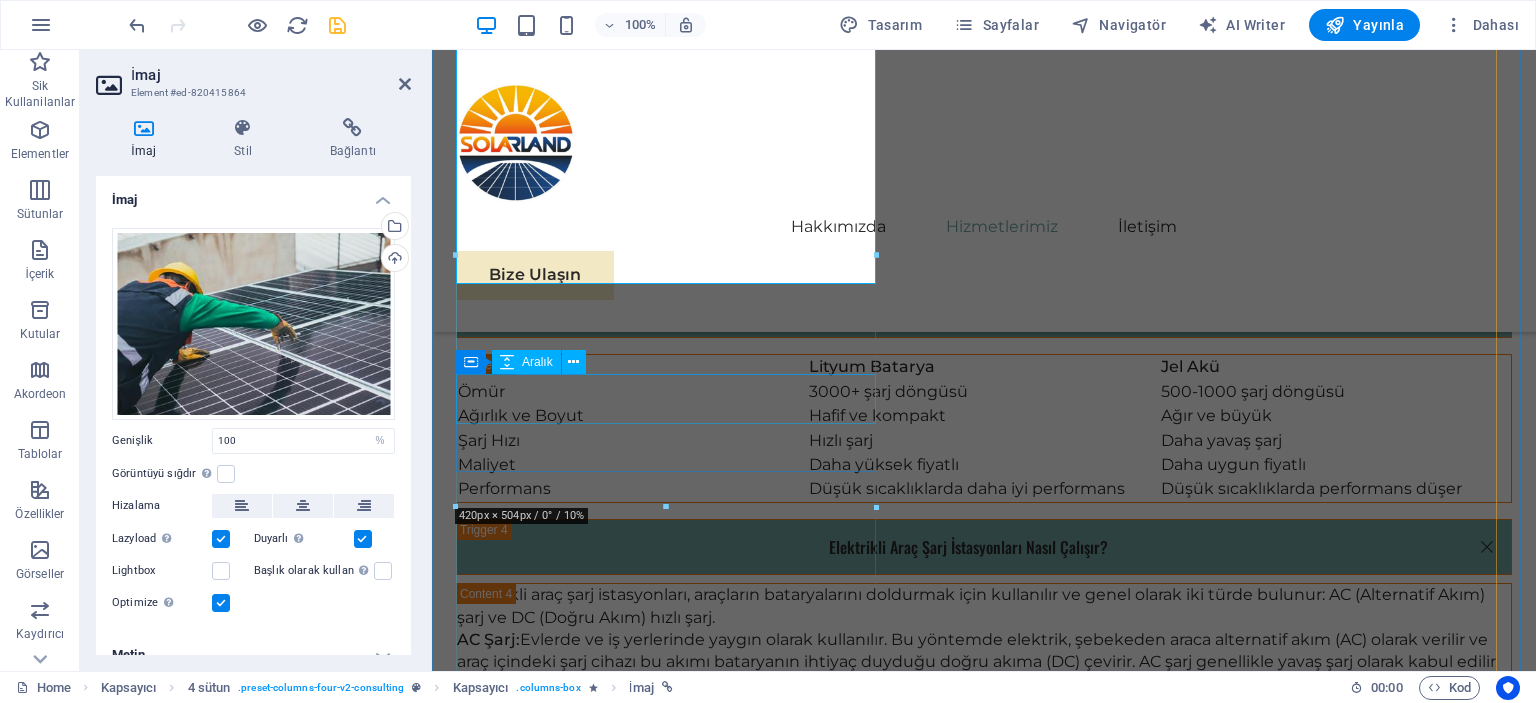 scroll, scrollTop: 5655, scrollLeft: 0, axis: vertical 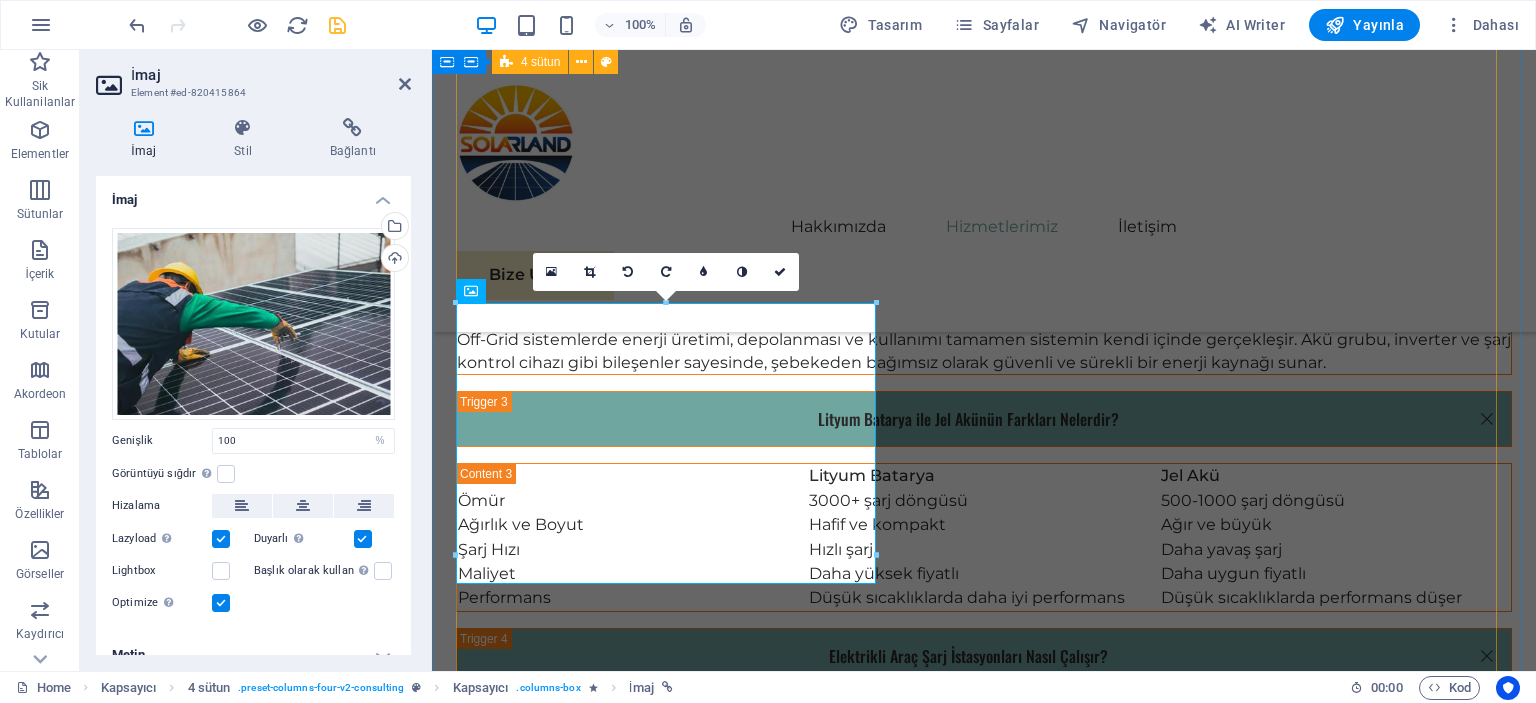 click on "01 Solar Panel Satışı Devamını Oku Enerji üretiminin temel yapı taşı olan güneş panellerinde, yüksek verimlilik ve uzun ömür sunan ürünlerle hizmet veriyoruz. Solarland olarak, monokristal ve polikristal paneller başta olmak üzere farklı teknolojilere sahip panelleri, kullanıcı ihtiyacına göre öneriyor ve tedarik ediyoruz. Evsel uygulamalardan büyük ölçekli endüstriyel projelere kadar geniş bir yelpazede, hem ekonomik hem de kaliteli çözümler sunmaktayız. Daha Az Oku 02 Proje Danışmanlığı ve Teknik Keşif Devamını Oku Daha Az Oku 03 Kurulum ve Montaj Hizmetleri Devamını Oku Daha Az Oku 04 Bakım ve Destek Hizmetleri Devamını Oku Daha Az Oku" at bounding box center (984, 3599) 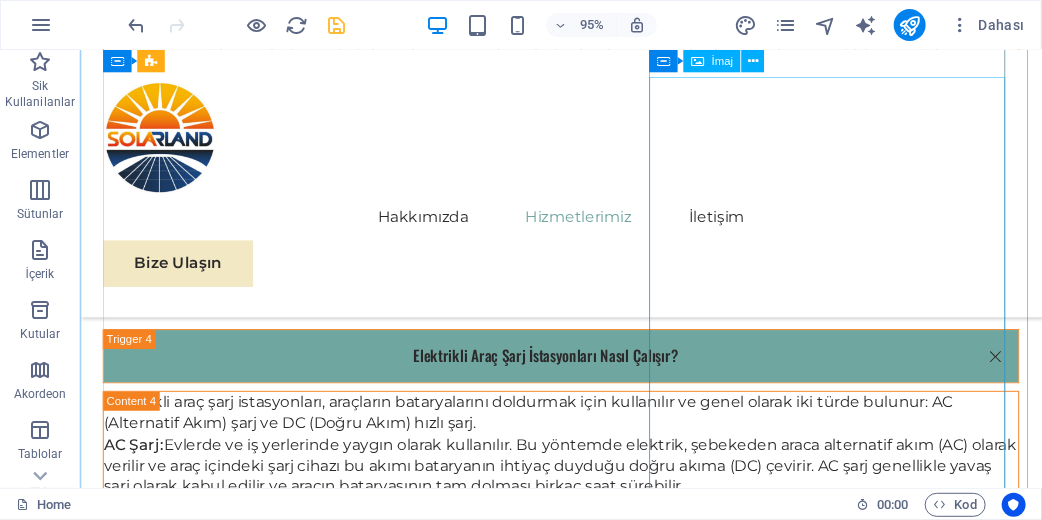 scroll, scrollTop: 6139, scrollLeft: 0, axis: vertical 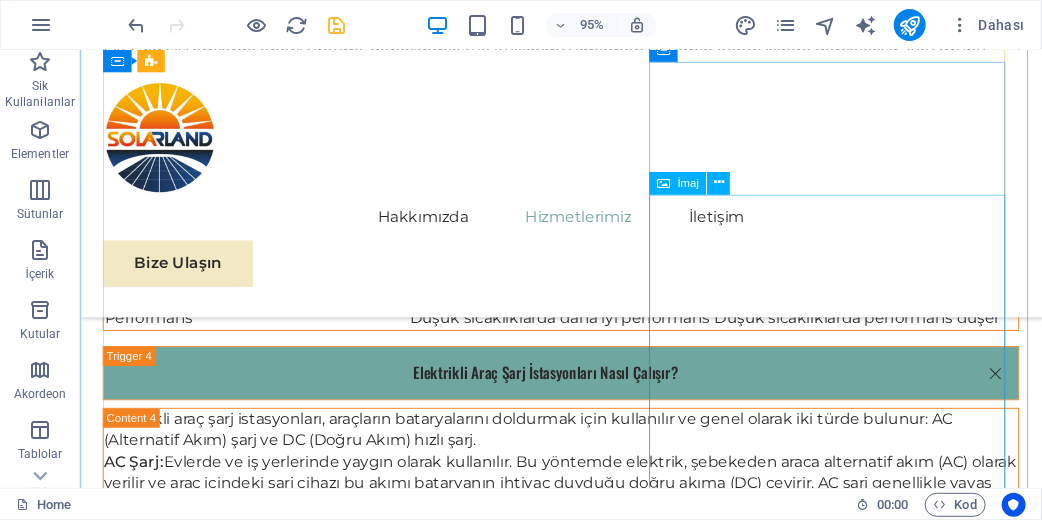 click at bounding box center [294, 4697] 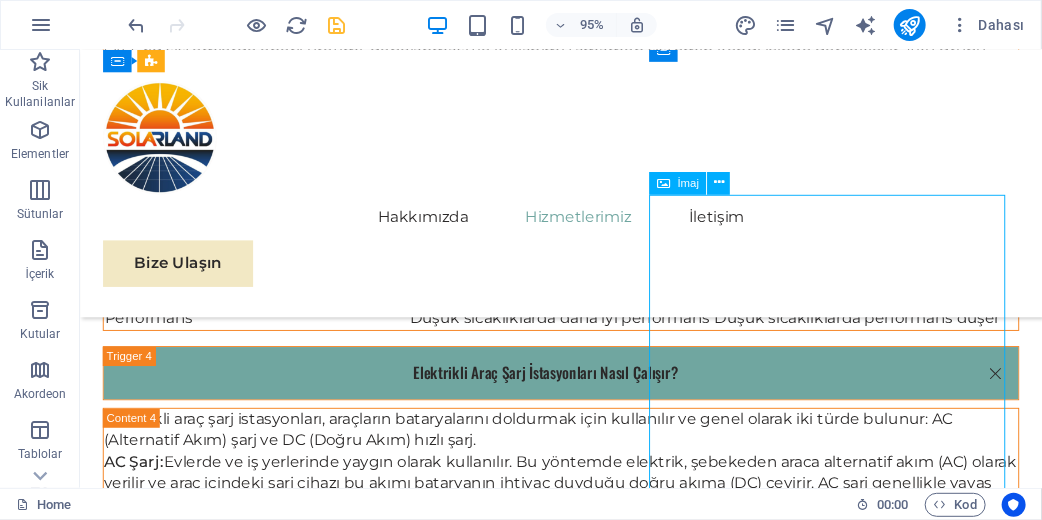 click at bounding box center (294, 4697) 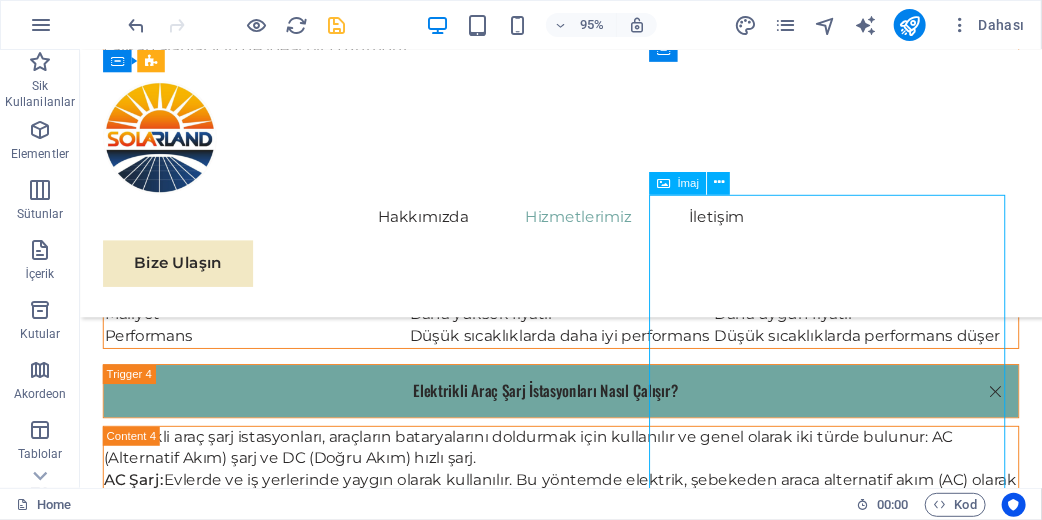 select on "%" 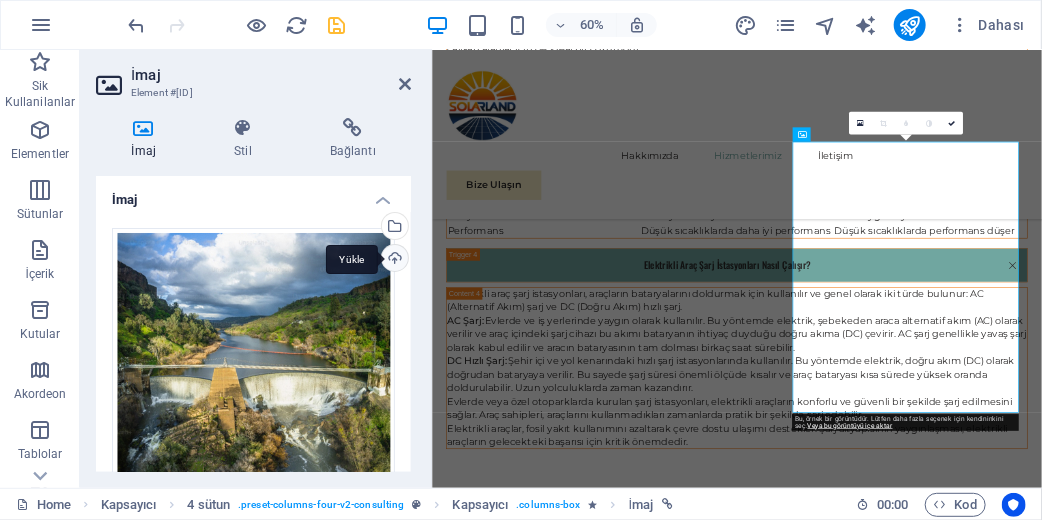 click on "Yükle" at bounding box center (393, 260) 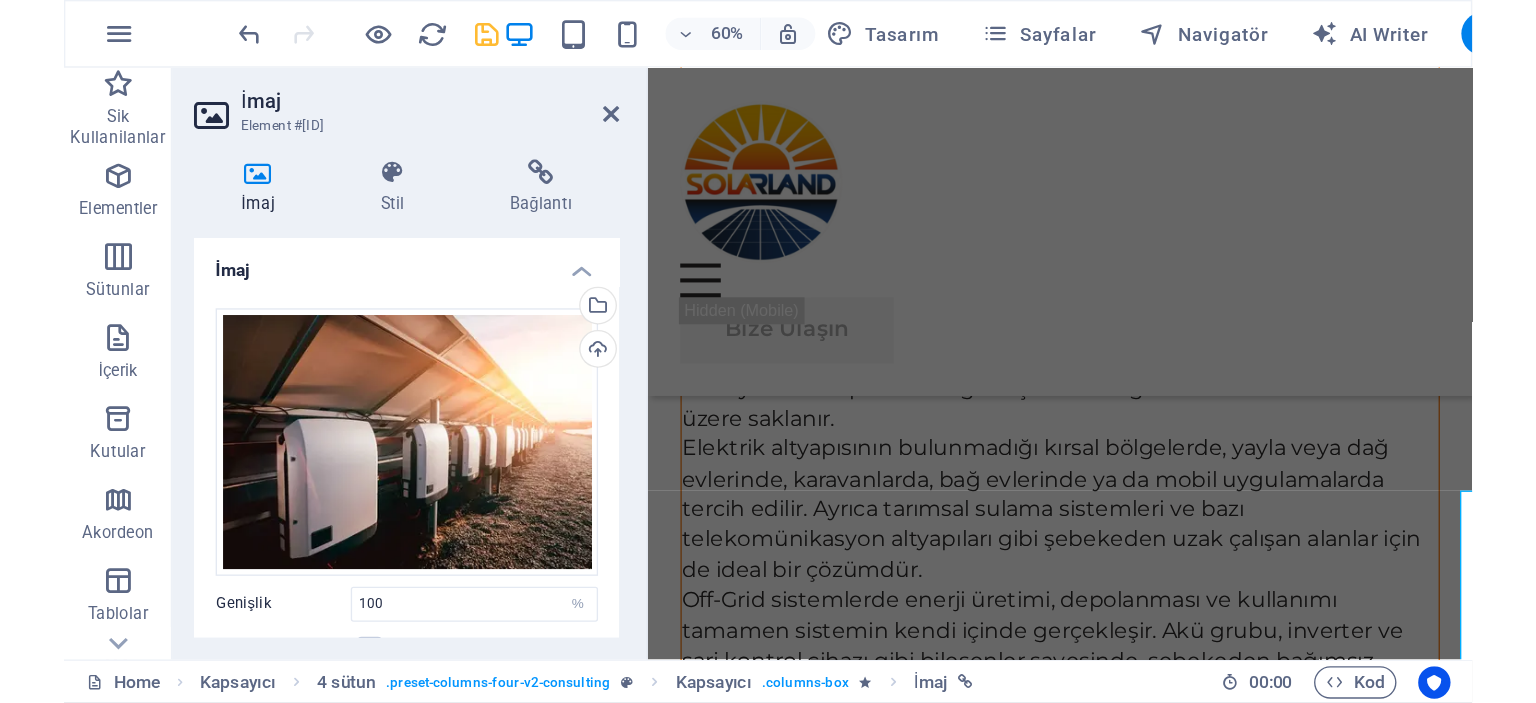 scroll, scrollTop: 5959, scrollLeft: 0, axis: vertical 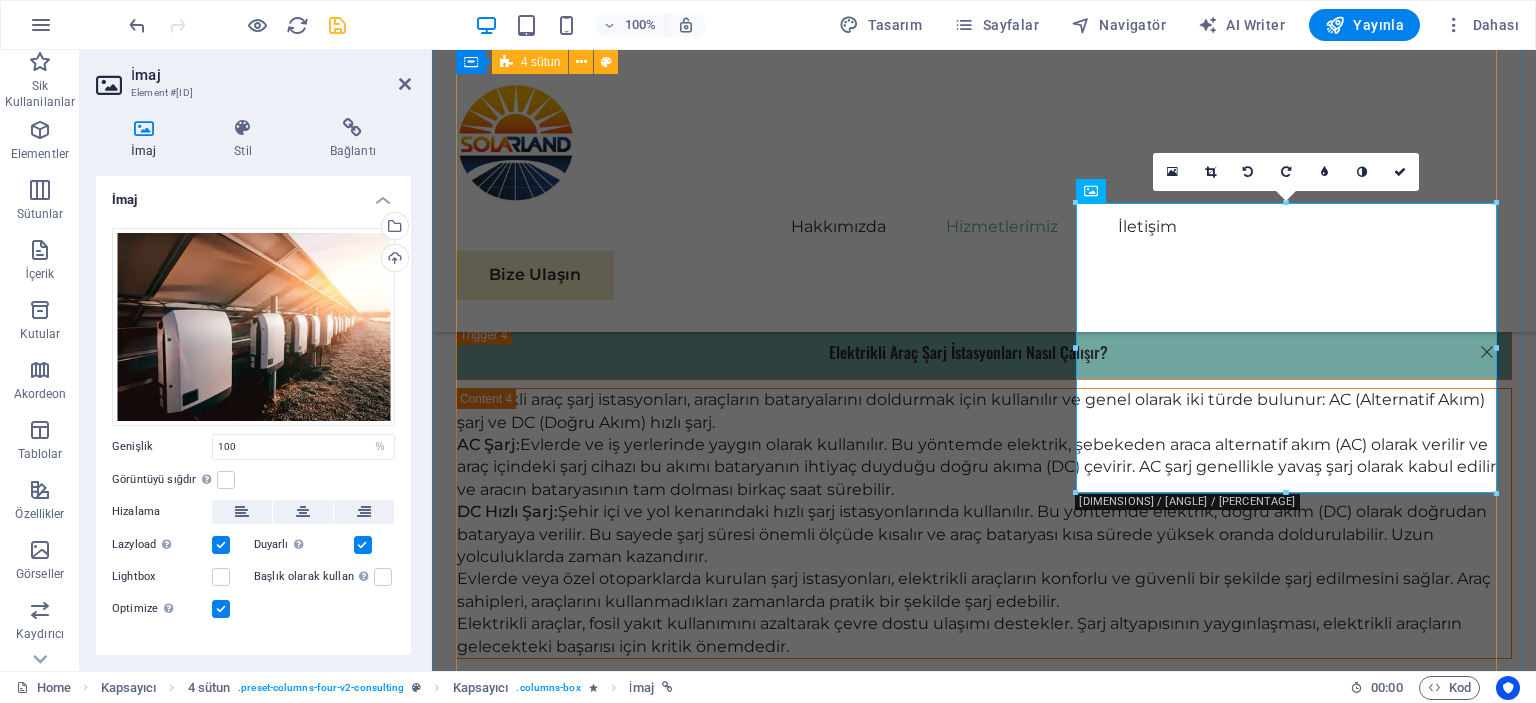 click on "01 Solar Panel Satışı Devamını Oku Enerji üretiminin temel yapı taşı olan güneş panellerinde, yüksek verimlilik ve uzun ömür sunan ürünlerle hizmet veriyoruz. Solarland olarak, monokristal ve polikristal paneller başta olmak üzere farklı teknolojilere sahip panelleri, kullanıcı ihtiyacına göre öneriyor ve tedarik ediyoruz. Evsel uygulamalardan büyük ölçekli endüstriyel projelere kadar geniş bir yelpazede, hem ekonomik hem de kaliteli çözümler sunmaktayız. Daha Az Oku 02 Proje Danışmanlığı ve Teknik Keşif Devamını Oku Daha Az Oku 03 Kurulum ve Montaj Hizmetleri Devamını Oku Daha Az Oku 04 Bakım ve Destek Hizmetleri Devamını Oku Daha Az Oku" at bounding box center [984, 3185] 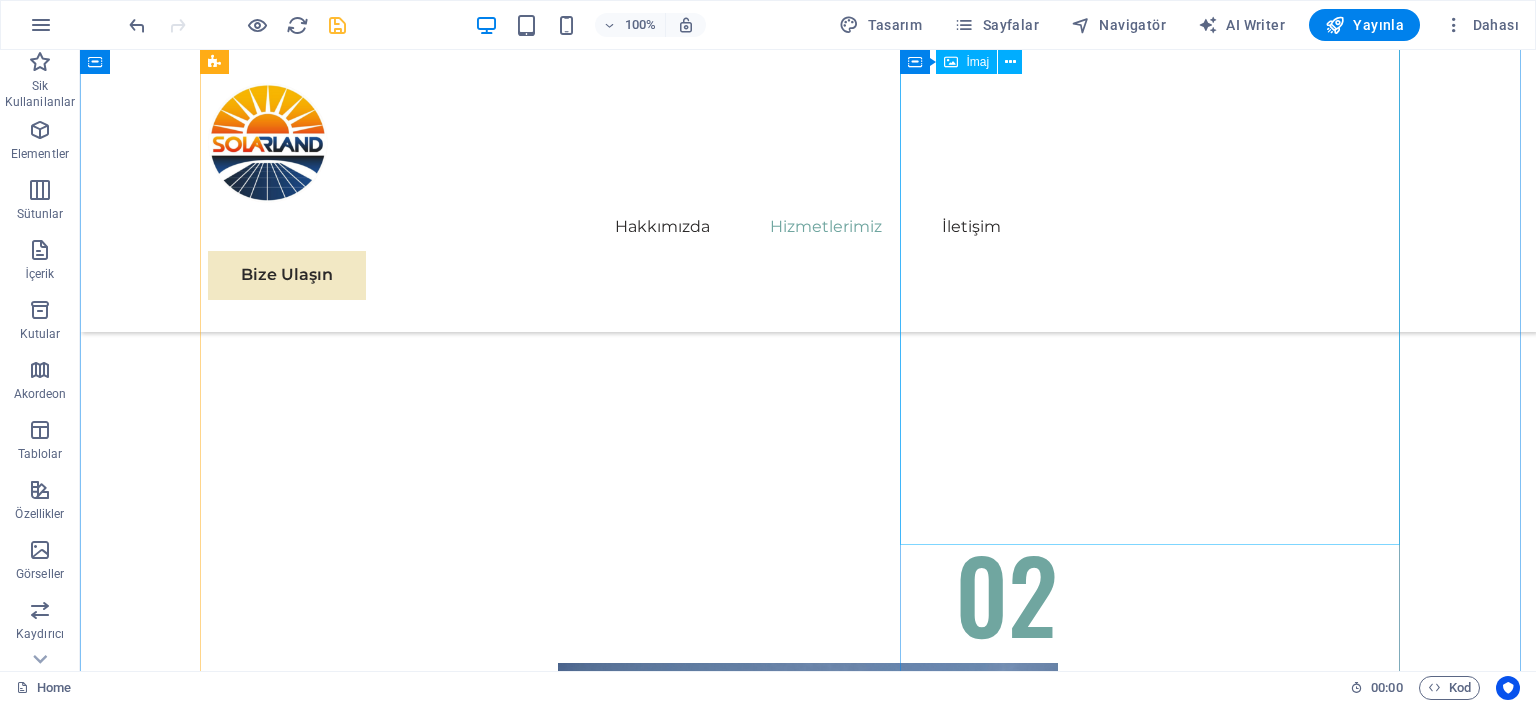 scroll, scrollTop: 7818, scrollLeft: 0, axis: vertical 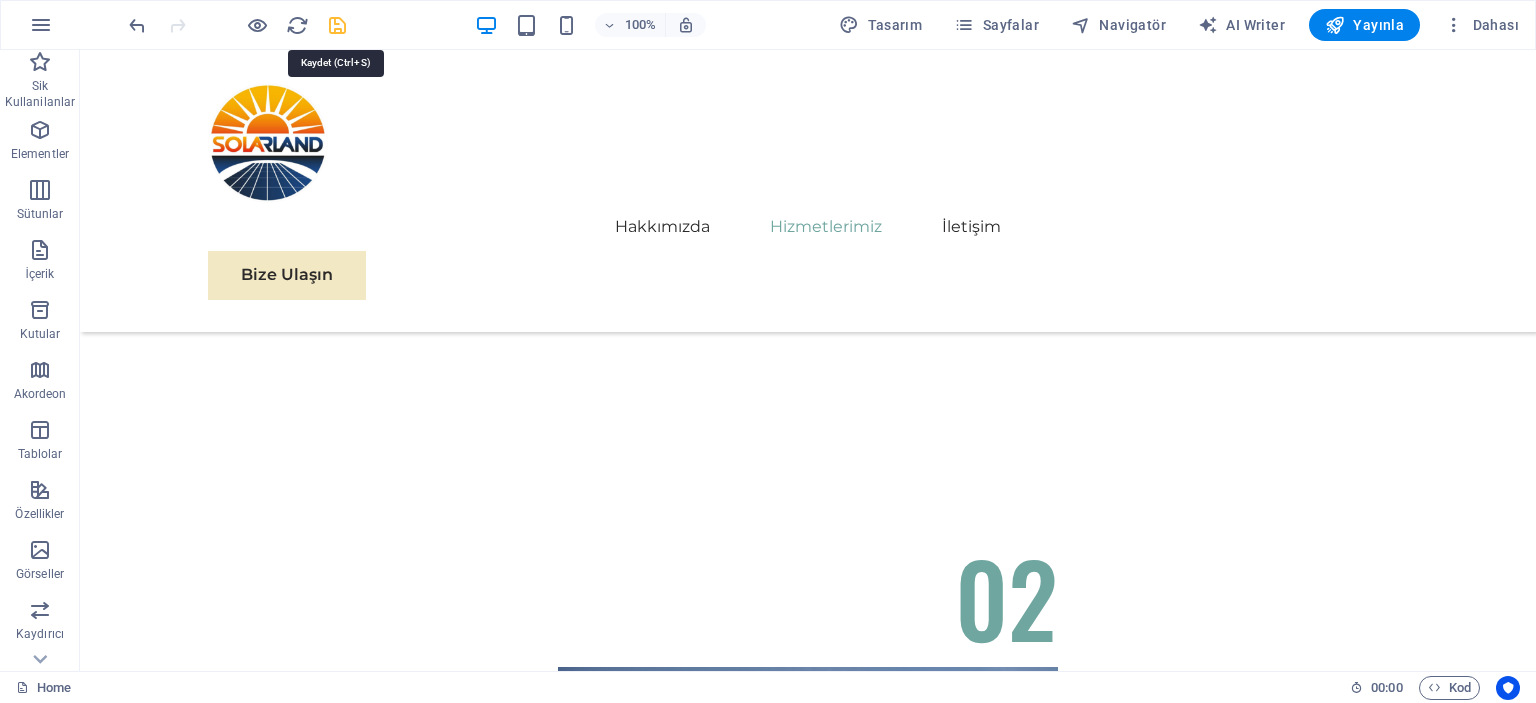 click at bounding box center [337, 25] 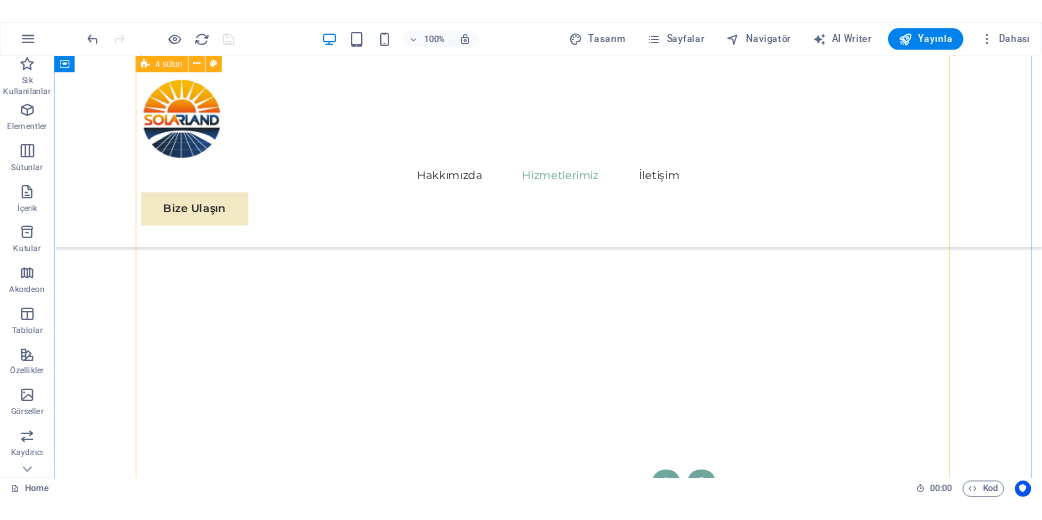 scroll, scrollTop: 7518, scrollLeft: 0, axis: vertical 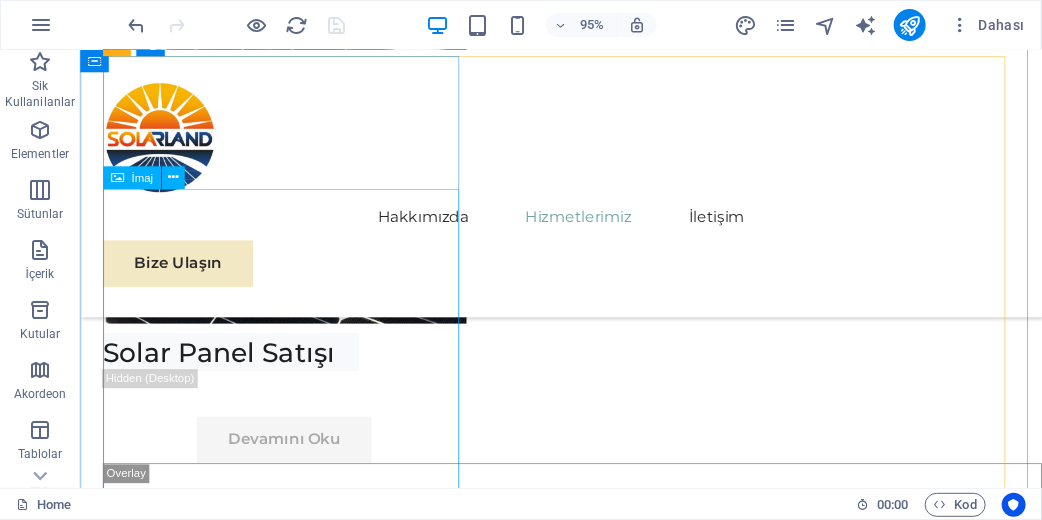 click at bounding box center (294, 4497) 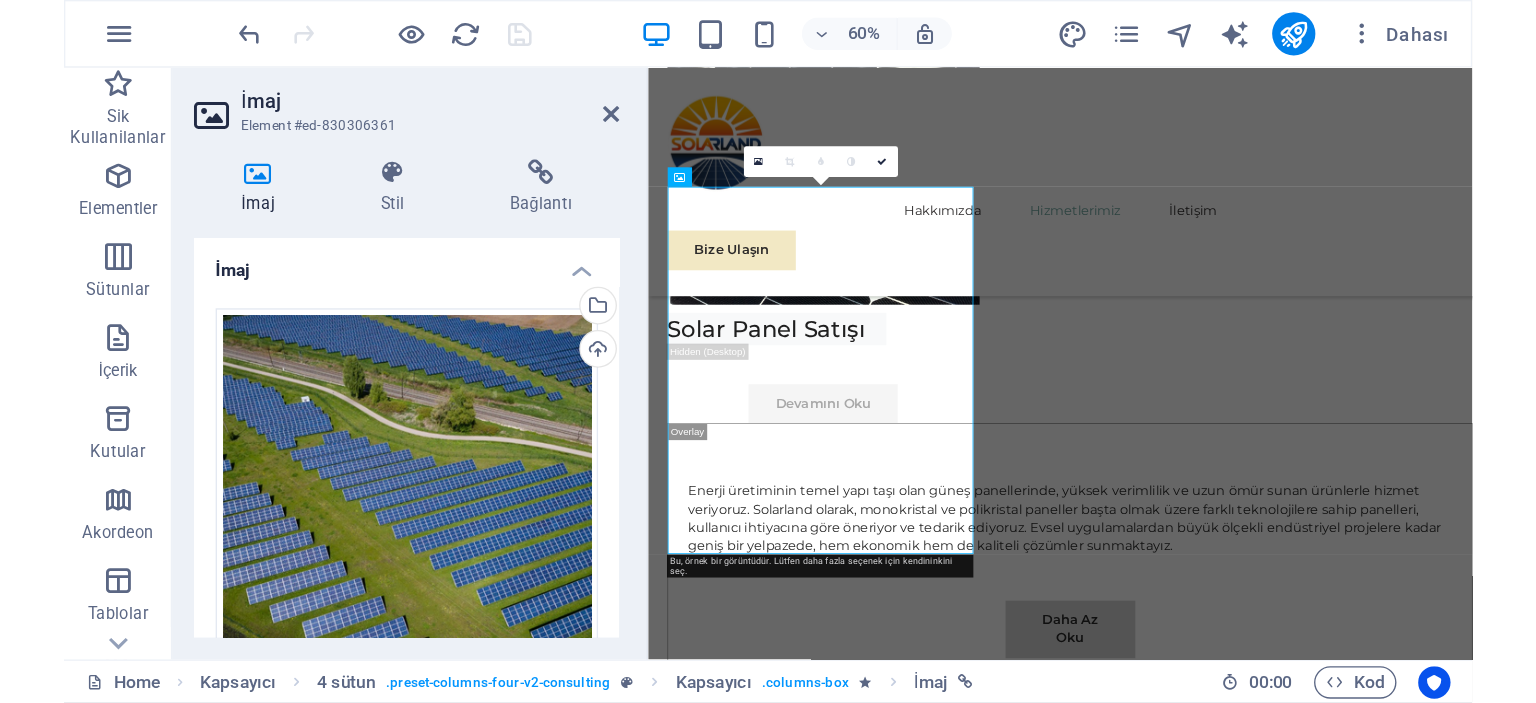 scroll, scrollTop: 7462, scrollLeft: 0, axis: vertical 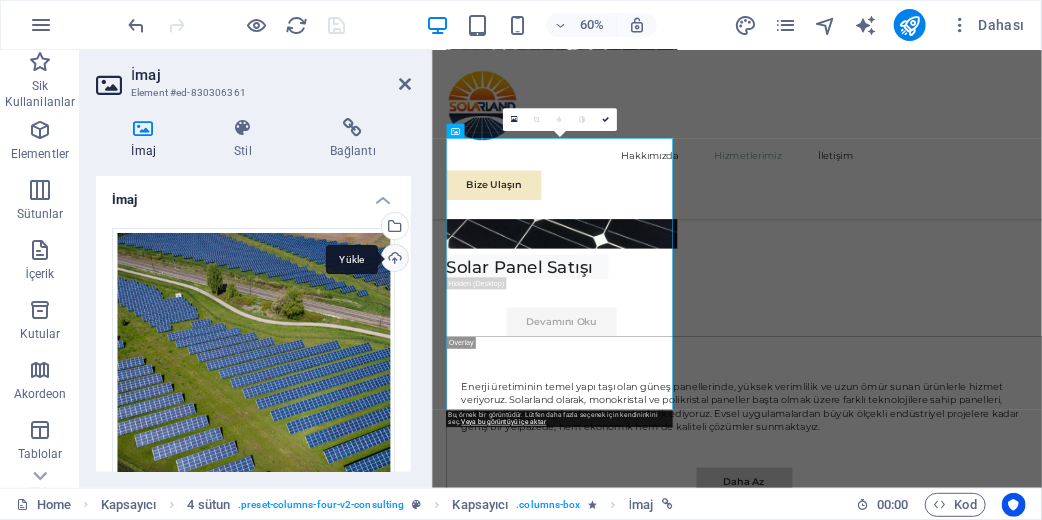 click on "Yükle" at bounding box center [393, 260] 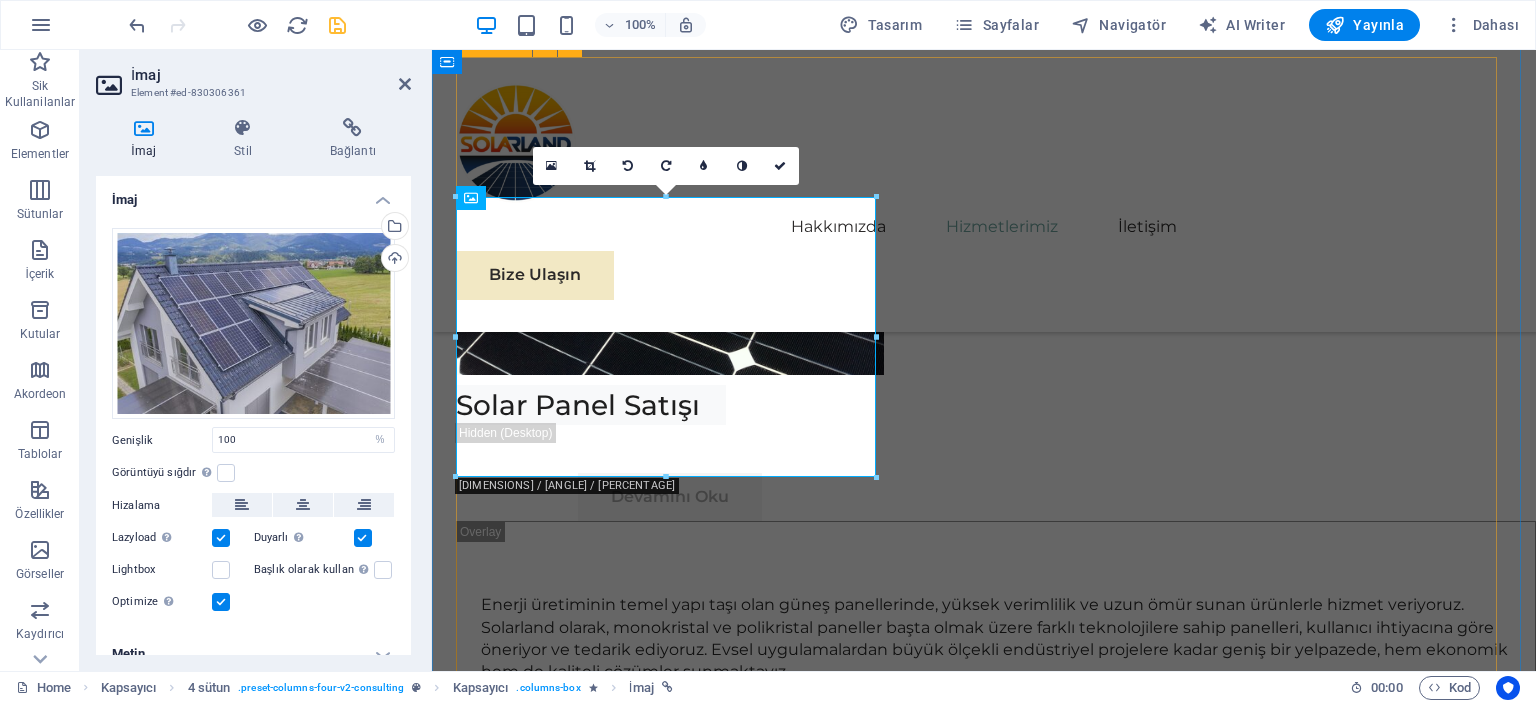 click on "05 Off-Grid ve On-Grid Sistem Çözümleri Devamını Oku Enerji altyapısına göre ihtiyaca uygun sistem seçenekleri sunuyoruz. On-Grid (Şebeke Bağlantılı) Sistemler : [CITY] şebekesine bağlı çalışan bu sistemlerde, gündüz üretilen fazla enerji şebekeye aktarılır ve ihtiyaç duyulduğunda geri alınabilir. Elektrik faturasında ciddi tasarruf sağlar. Off-Grid (Şebekeden Bağımsız) Sistemler : Elektrik şebekesinin olmadığı veya güvenilmediği yerlerde kullanılır. Enerji, bataryalarda depolanır ve gece ya da bulutlu havalarda da sistem çalışmaya devam eder. Yayla evleri, tarla içi yapılar, karavanlar ve acil durum sistemleri için idealdir. Daha Az Oku 06 Batarya ve Enerji Depolama Sistemleri Devamını Oku Daha Az Oku 07 Tarımsal Sulama Sistemleri Devamını Oku Ayrıca çiftçilere özel sulama kontrol panelleri ve sezona uygun otomasyon çözümleri sunuyoruz. Enerji maliyetlerini sıfıra indirerek hem ekonomik hem sürdürülebilir bir sulama sistemi sağlıyoruz. 08" at bounding box center (984, 6553) 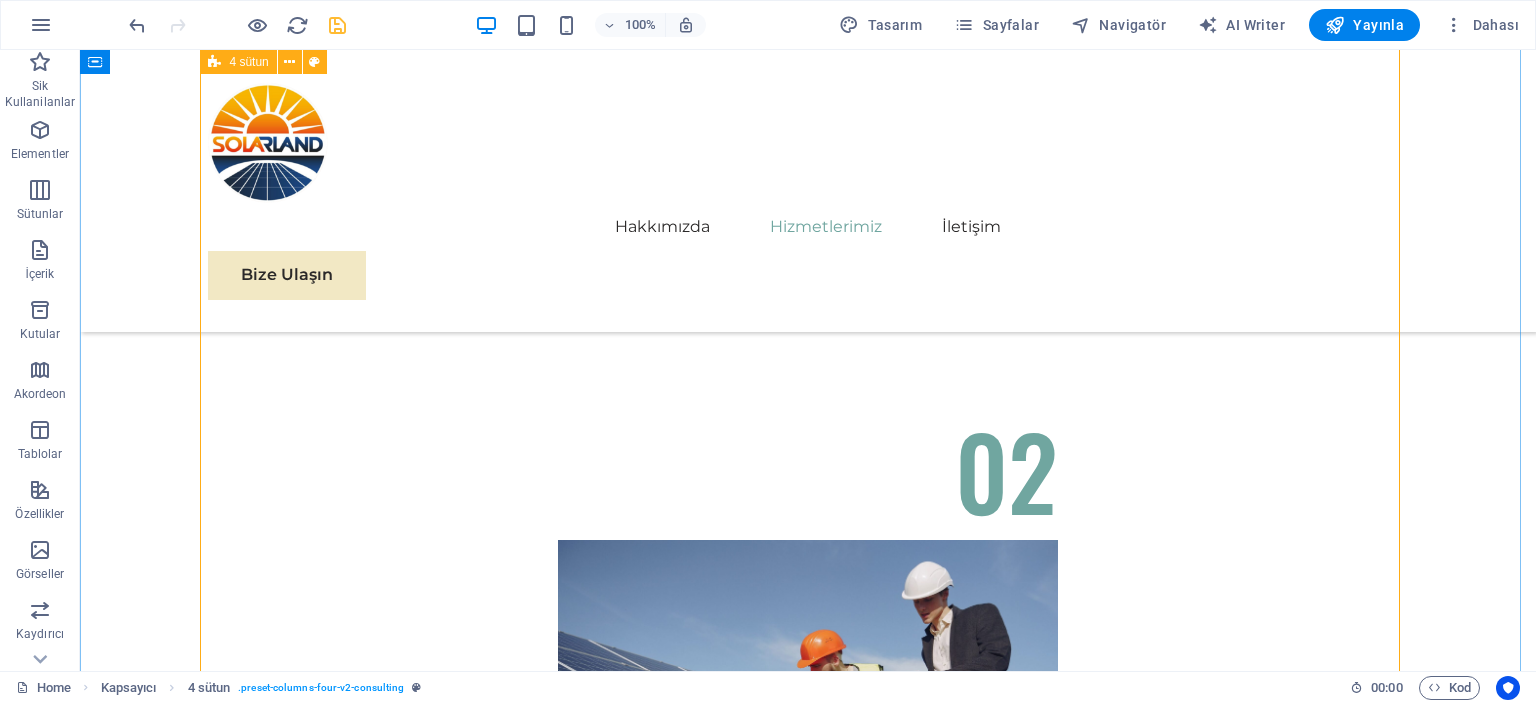 scroll, scrollTop: 7978, scrollLeft: 0, axis: vertical 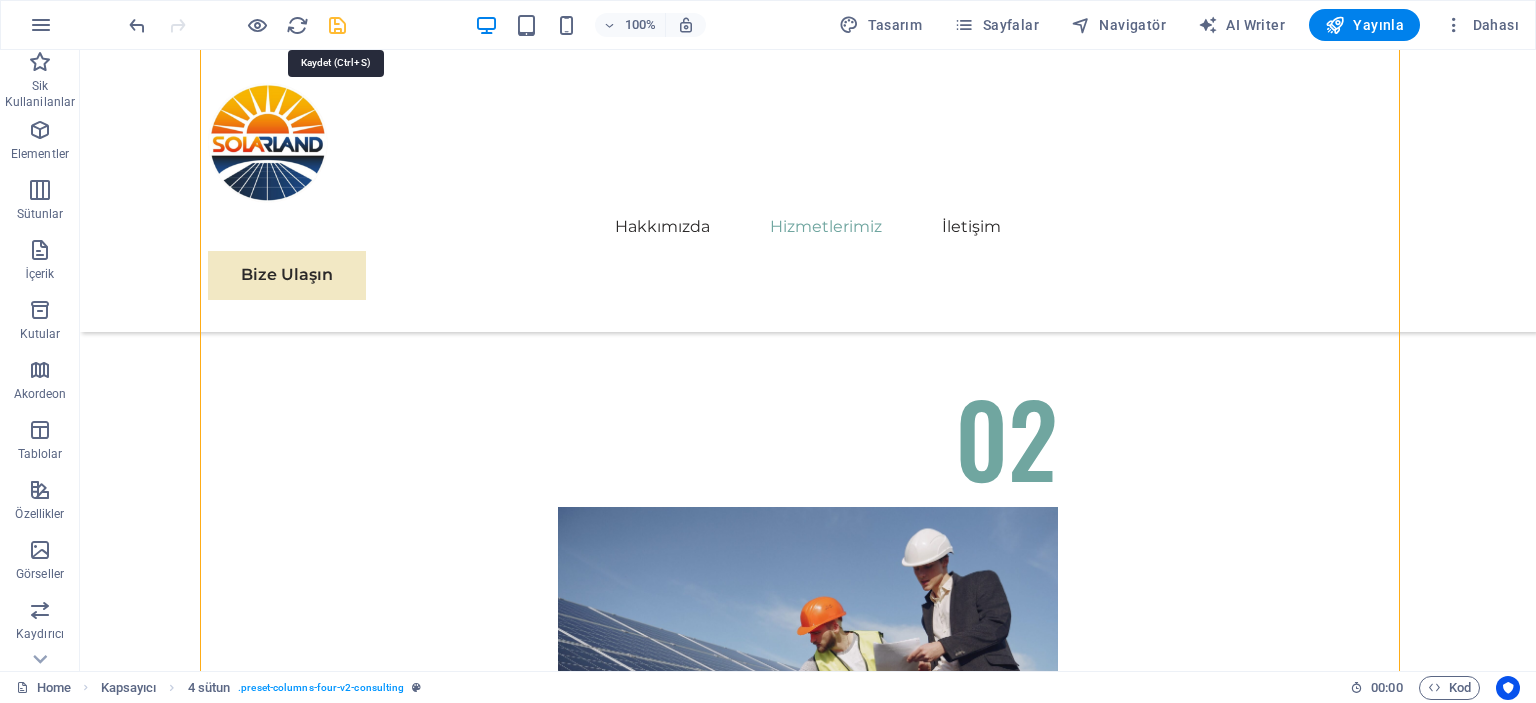 drag, startPoint x: 333, startPoint y: 28, endPoint x: 256, endPoint y: 69, distance: 87.23531 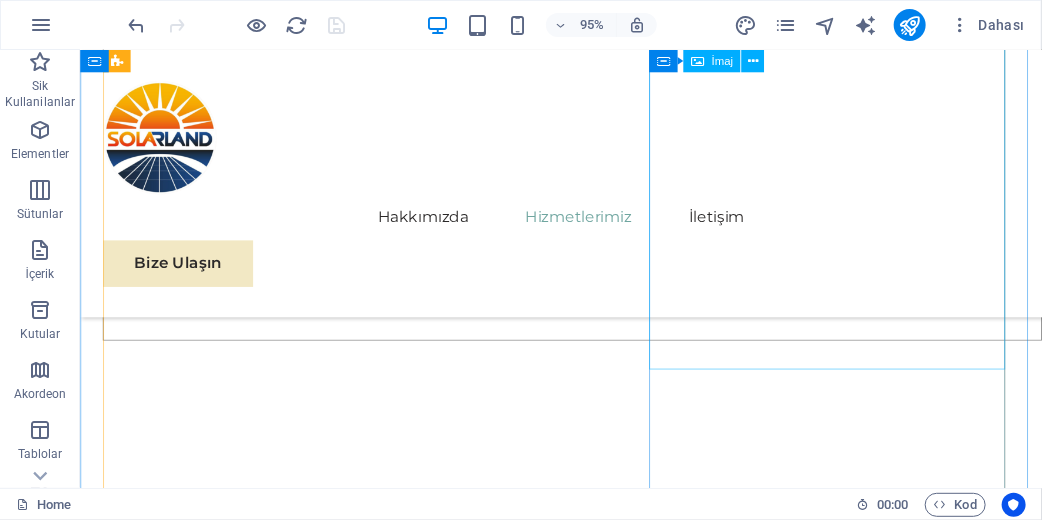 scroll, scrollTop: 7762, scrollLeft: 0, axis: vertical 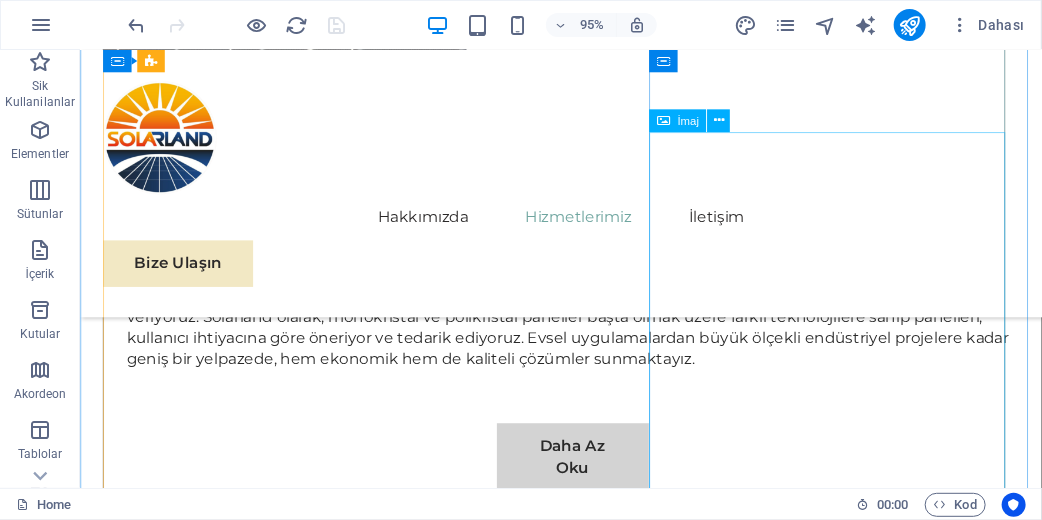 click at bounding box center (585, 5538) 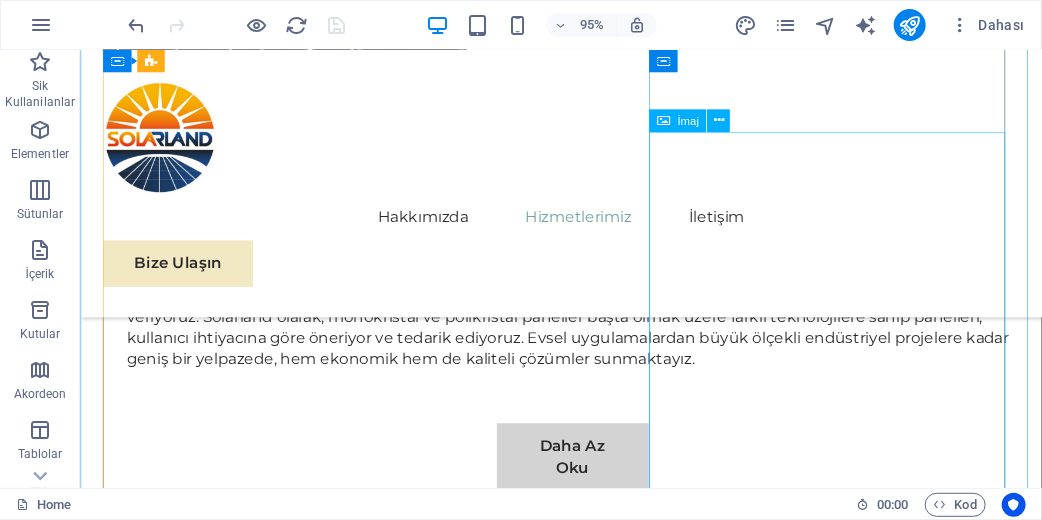 click at bounding box center (585, 5538) 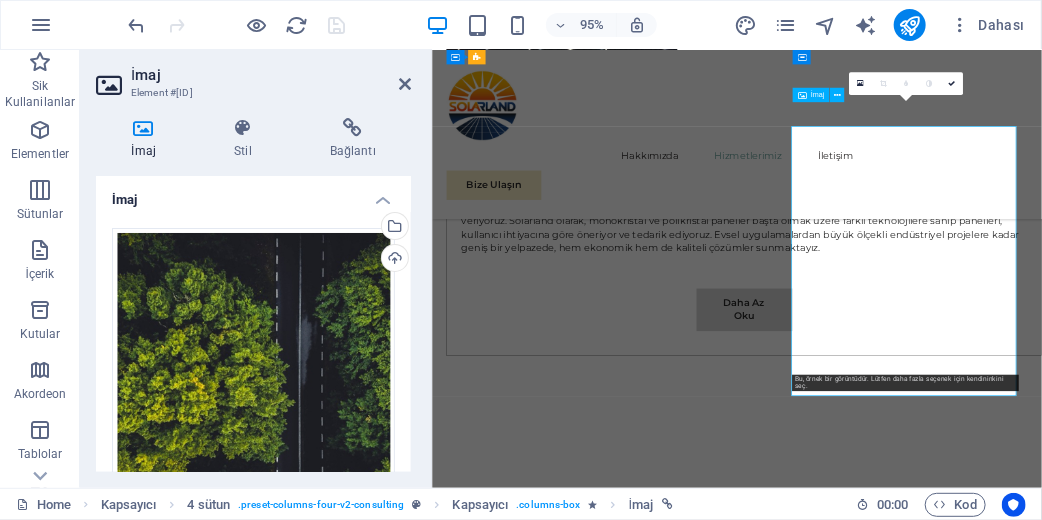 scroll, scrollTop: 7722, scrollLeft: 0, axis: vertical 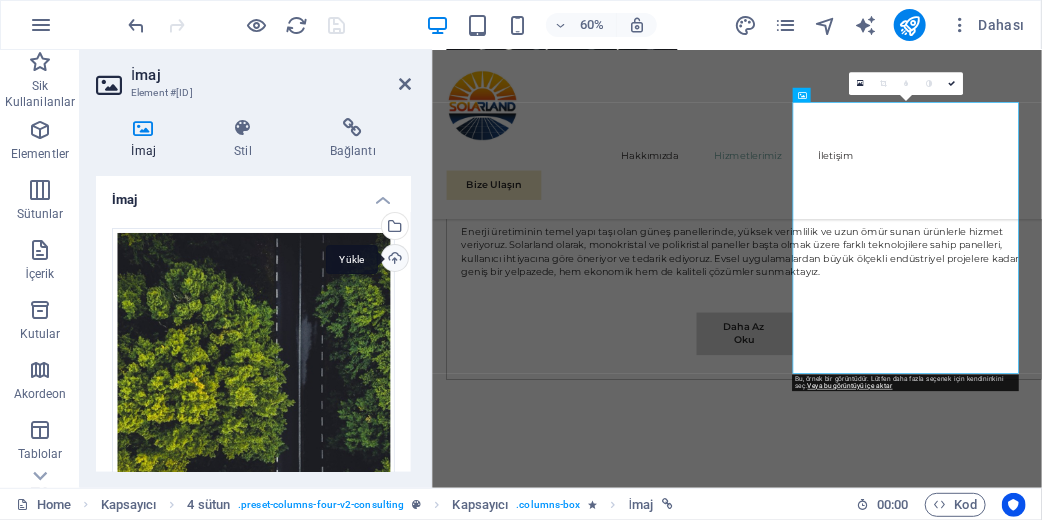 click on "Yükle" at bounding box center [393, 260] 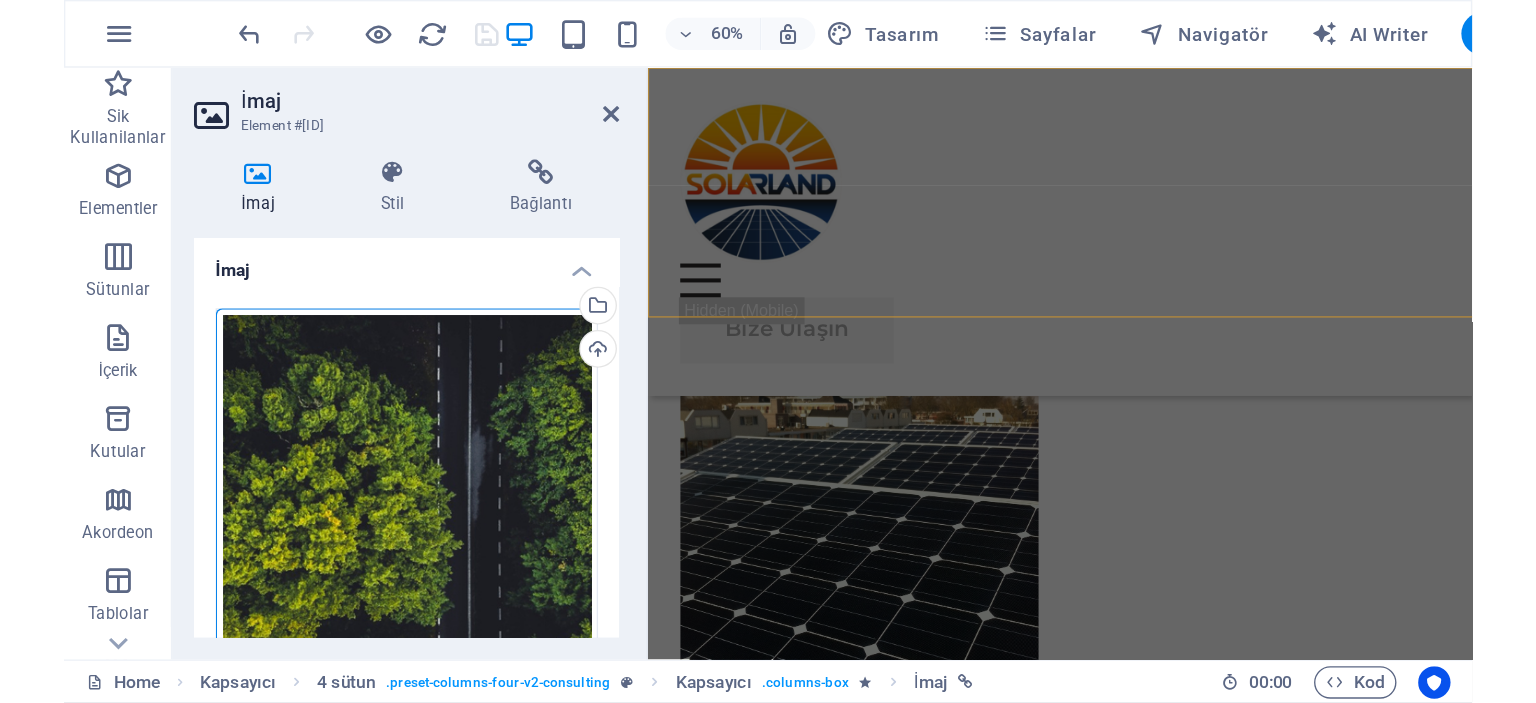 scroll, scrollTop: 7569, scrollLeft: 0, axis: vertical 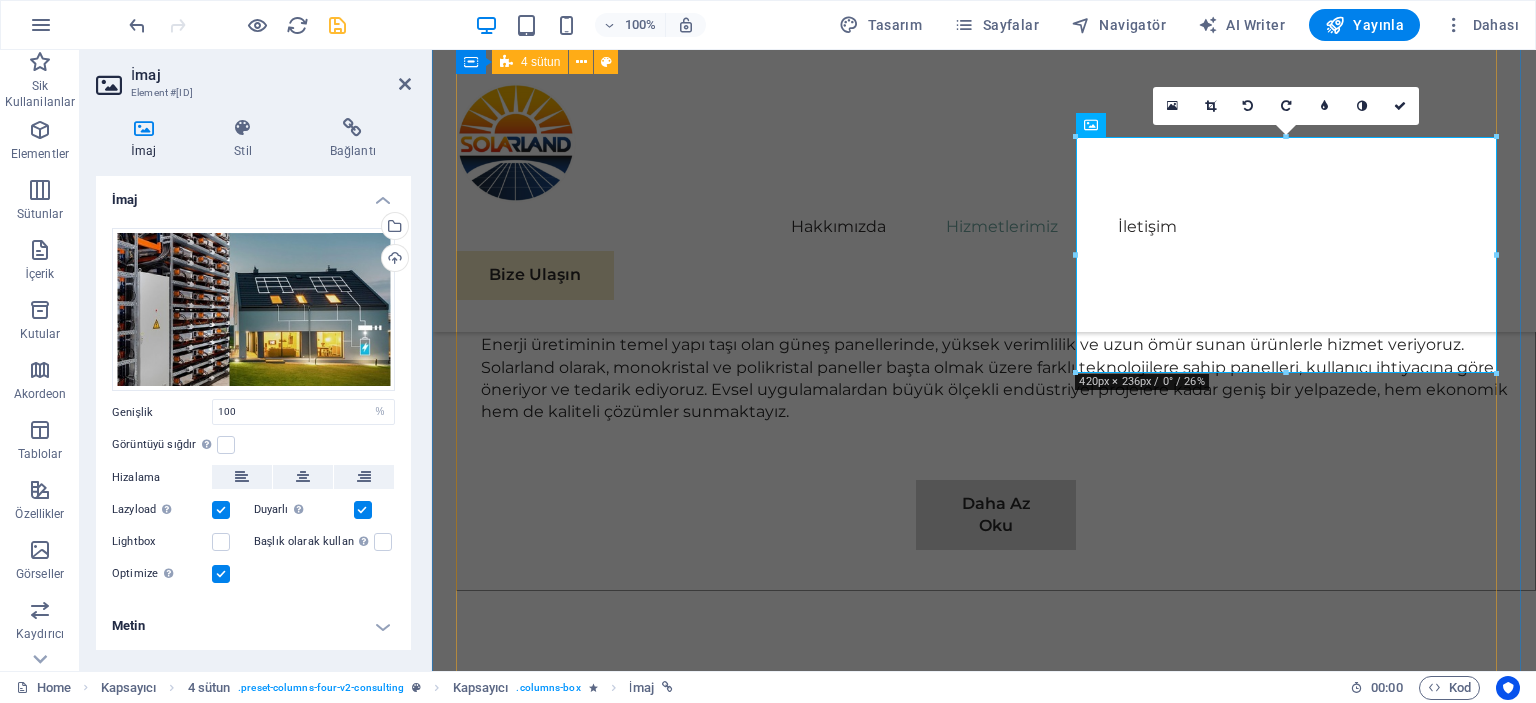 click on "05 Off-Grid ve On-Grid Sistem Çözümleri Devamını Oku Enerji altyapısına göre ihtiyaca uygun sistem seçenekleri sunuyoruz. On-Grid (Şebeke Bağlantılı) Sistemler : [CITY] şebekesine bağlı çalışan bu sistemlerde, gündüz üretilen fazla enerji şebekeye aktarılır ve ihtiyaç duyulduğunda geri alınabilir. Elektrik faturasında ciddi tasarruf sağlar. Off-Grid (Şebekeden Bağımsız) Sistemler : Elektrik şebekesinin olmadığı veya güvenilmediği yerlerde kullanılır. Enerji, bataryalarda depolanır ve gece ya da bulutlu havalarda da sistem çalışmaya devam eder. Yayla evleri, tarla içi yapılar, karavanlar ve acil durum sistemleri için idealdir. Daha Az Oku 06 Batarya ve Enerji Depolama Sistemleri Devamını Oku Daha Az Oku 07 Tarımsal Sulama Sistemleri Devamını Oku Ayrıca çiftçilere özel sulama kontrol panelleri ve sezona uygun otomasyon çözümleri sunuyoruz. Enerji maliyetlerini sıfıra indirerek hem ekonomik hem sürdürülebilir bir sulama sistemi sağlıyoruz. 08" at bounding box center [984, 6157] 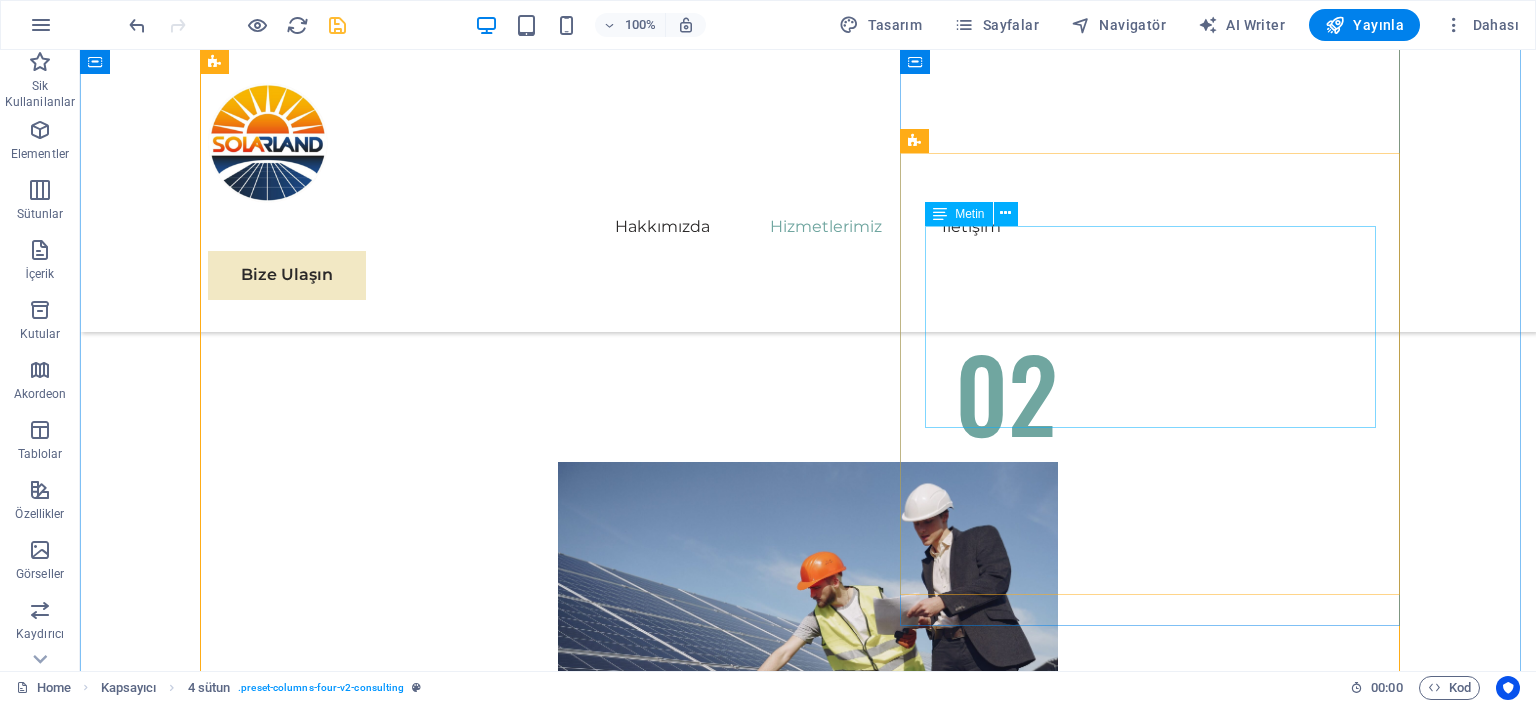 scroll, scrollTop: 7938, scrollLeft: 0, axis: vertical 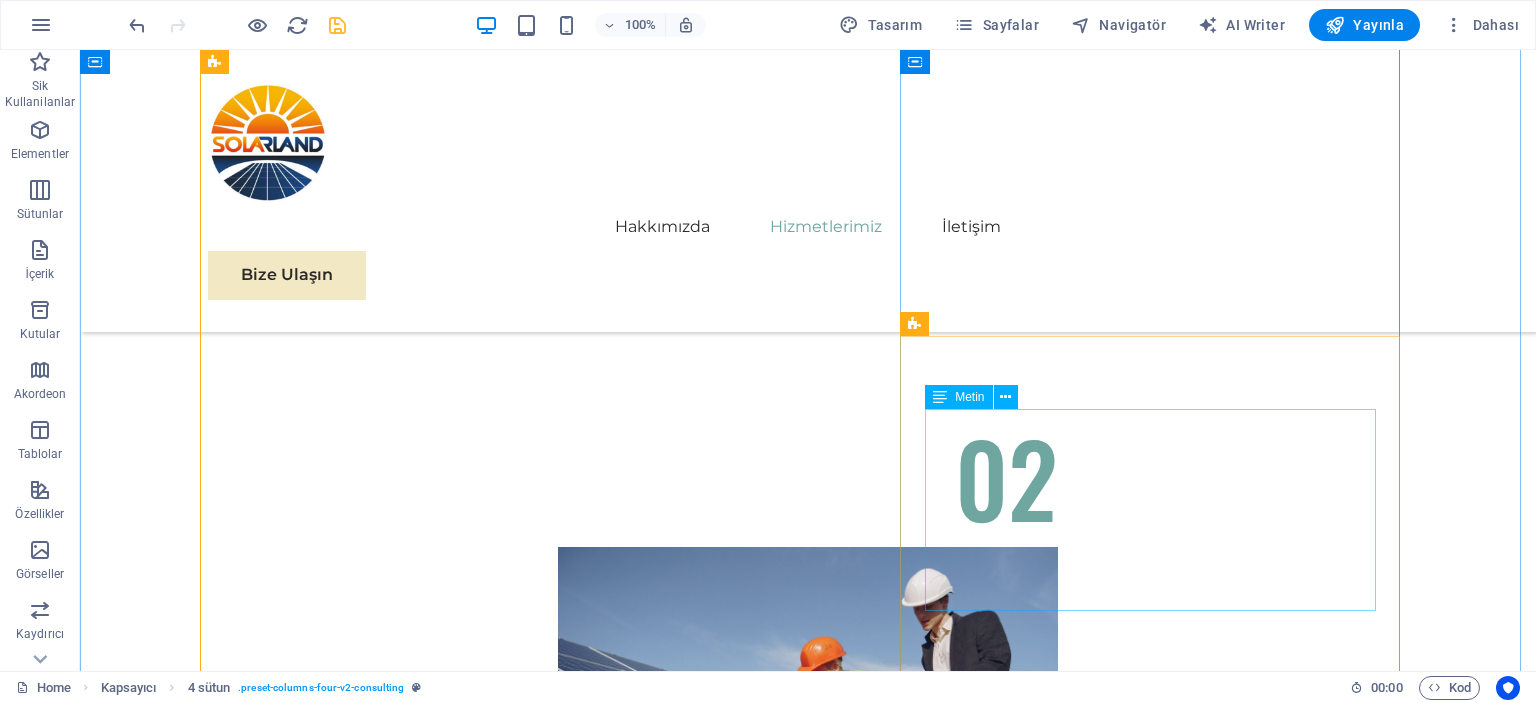click on "Güneş enerjisi sistemlerinin kesintisiz çalışabilmesi için uygun depolama sistemleri gerekir. Bu kapsamda jel akü, AGM akü ve lityum batarya çözümleri sunuyoruz. Kullanım süresi, çevrim dayanımı ve sıcaklık toleransı gibi kriterlere göre en uygun batarya seçimi yapılır. Ayrıca batarya yönetim sistemi (BMS) kurulumu ve inverter entegrasyonu da firmamız tarafından sağlanmaktadır. Özellikle off-grid sistemlerde, doğru batarya seçimi enerji sürekliliği açısından kritik rol oynar." at bounding box center (1158, 5665) 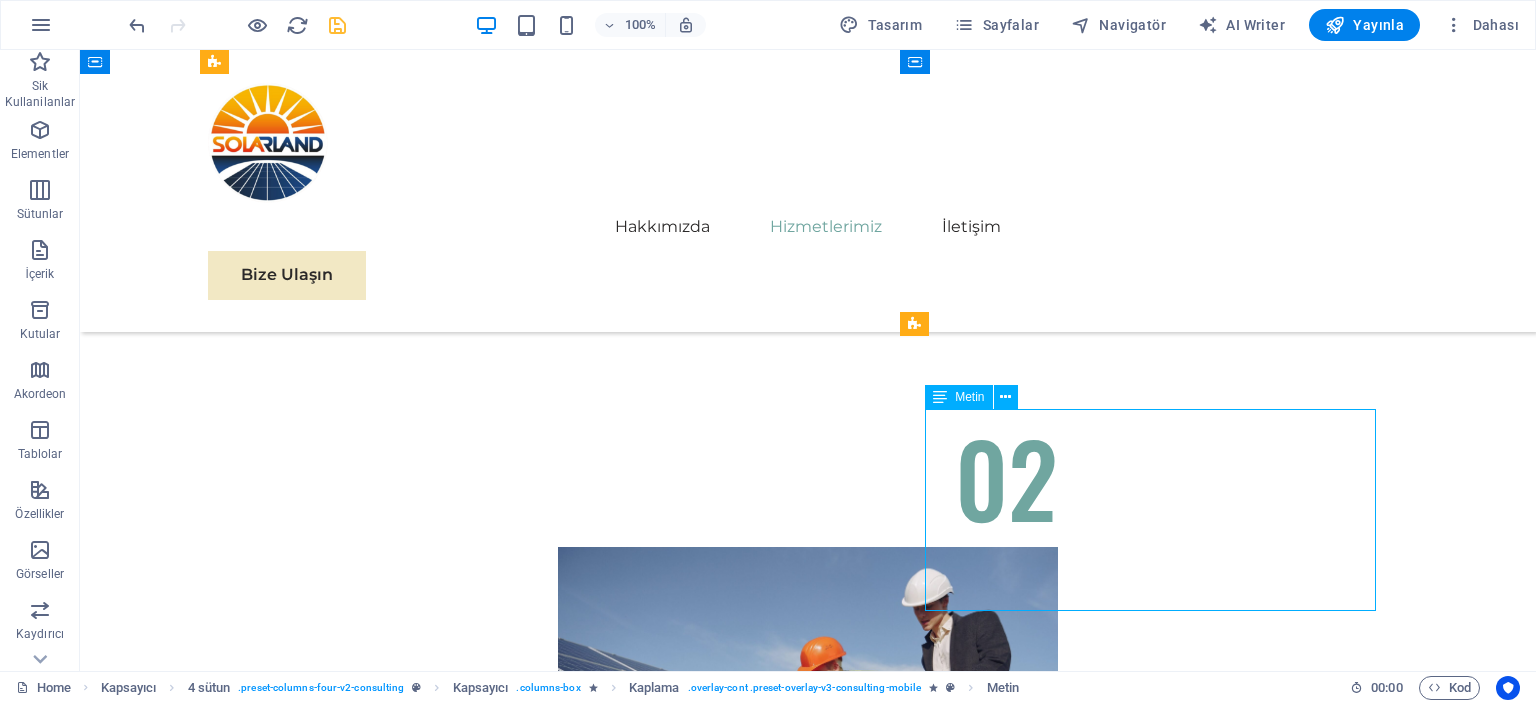 click on "Güneş enerjisi sistemlerinin kesintisiz çalışabilmesi için uygun depolama sistemleri gerekir. Bu kapsamda jel akü, AGM akü ve lityum batarya çözümleri sunuyoruz. Kullanım süresi, çevrim dayanımı ve sıcaklık toleransı gibi kriterlere göre en uygun batarya seçimi yapılır. Ayrıca batarya yönetim sistemi (BMS) kurulumu ve inverter entegrasyonu da firmamız tarafından sağlanmaktadır. Özellikle off-grid sistemlerde, doğru batarya seçimi enerji sürekliliği açısından kritik rol oynar." at bounding box center [1158, 5665] 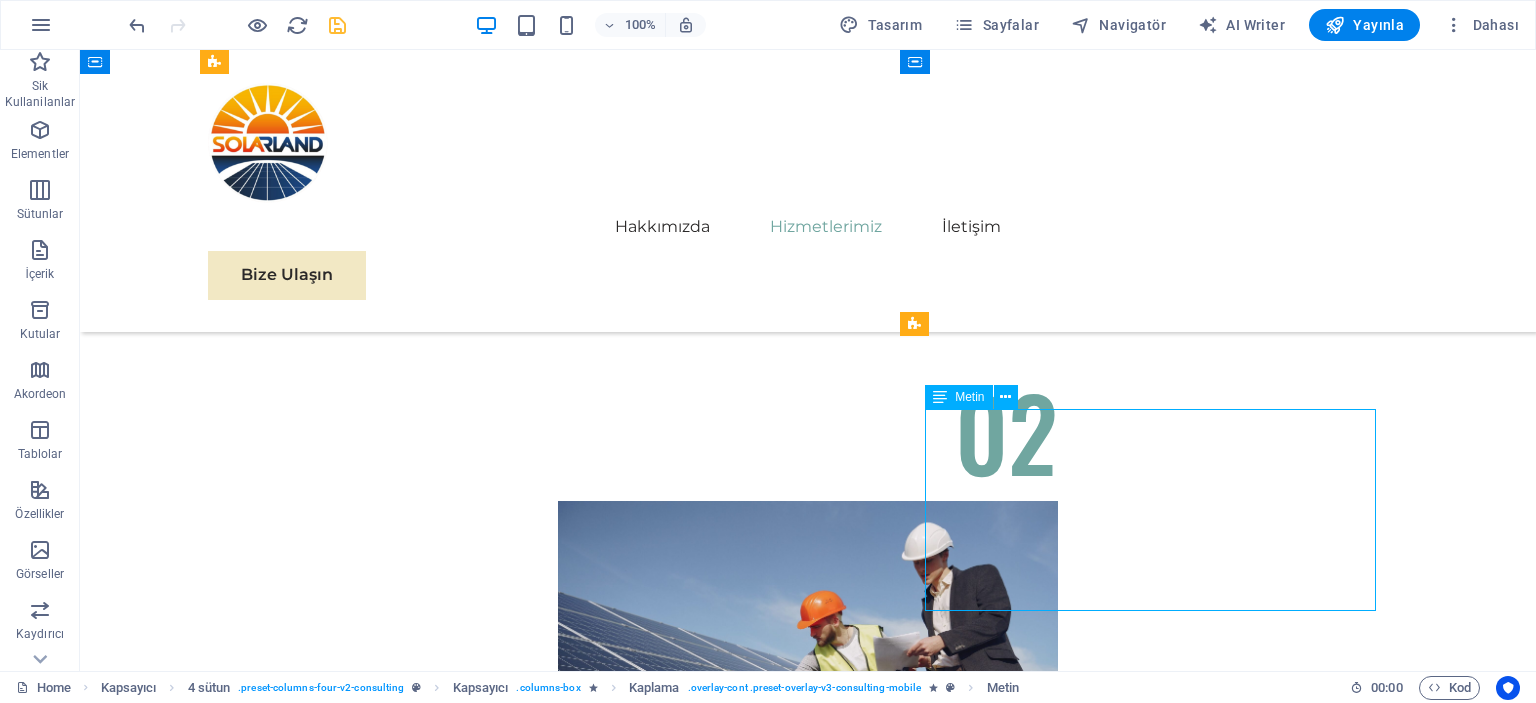 click on "05 Off-Grid ve On-Grid Sistem Çözümleri Devamını Oku Enerji altyapısına göre ihtiyaca uygun sistem seçenekleri sunuyoruz. On-Grid (Şebeke Bağlantılı) Sistemler : [CITY] şebekesine bağlı çalışan bu sistemlerde, gündüz üretilen fazla enerji şebekeye aktarılır ve ihtiyaç duyulduğunda geri alınabilir. Elektrik faturasında ciddi tasarruf sağlar. Off-Grid (Şebekeden Bağımsız) Sistemler : Elektrik şebekesinin olmadığı veya güvenilmediği yerlerde kullanılır. Enerji, bataryalarda depolanır ve gece ya da bulutlu havalarda da sistem çalışmaya devam eder. Yayla evleri, tarla içi yapılar, karavanlar ve acil durum sistemleri için idealdir. Daha Az Oku 06 Batarya ve Enerji Depolama Sistemleri Devamını Oku Daha Az Oku 07 Tarımsal Sulama Sistemleri Devamını Oku Ayrıca çiftçilere özel sulama kontrol panelleri ve sezona uygun otomasyon çözümleri sunuyoruz. Enerji maliyetlerini sıfıra indirerek hem ekonomik hem sürdürülebilir bir sulama sistemi sağlıyoruz. 08" at bounding box center (808, 5774) 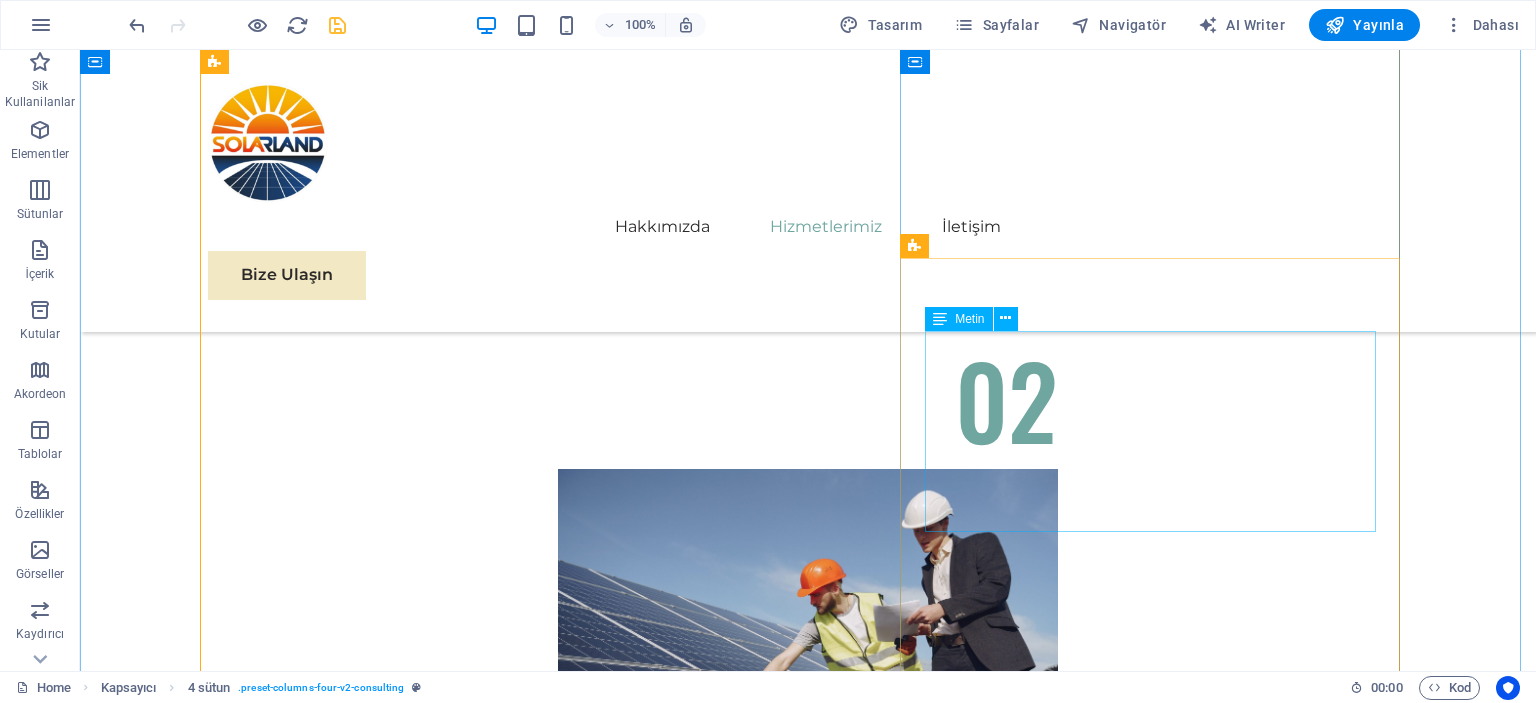 click on "Güneş enerjisi sistemlerinin kesintisiz çalışabilmesi için uygun depolama sistemleri gerekir. Bu kapsamda jel akü, AGM akü ve lityum batarya çözümleri sunuyoruz. Kullanım süresi, çevrim dayanımı ve sıcaklık toleransı gibi kriterlere göre en uygun batarya seçimi yapılır. Ayrıca batarya yönetim sistemi (BMS) kurulumu ve inverter entegrasyonu da firmamız tarafından sağlanmaktadır. Özellikle off-grid sistemlerde, doğru batarya seçimi enerji sürekliliği açısından kritik rol oynar." at bounding box center [1158, 5587] 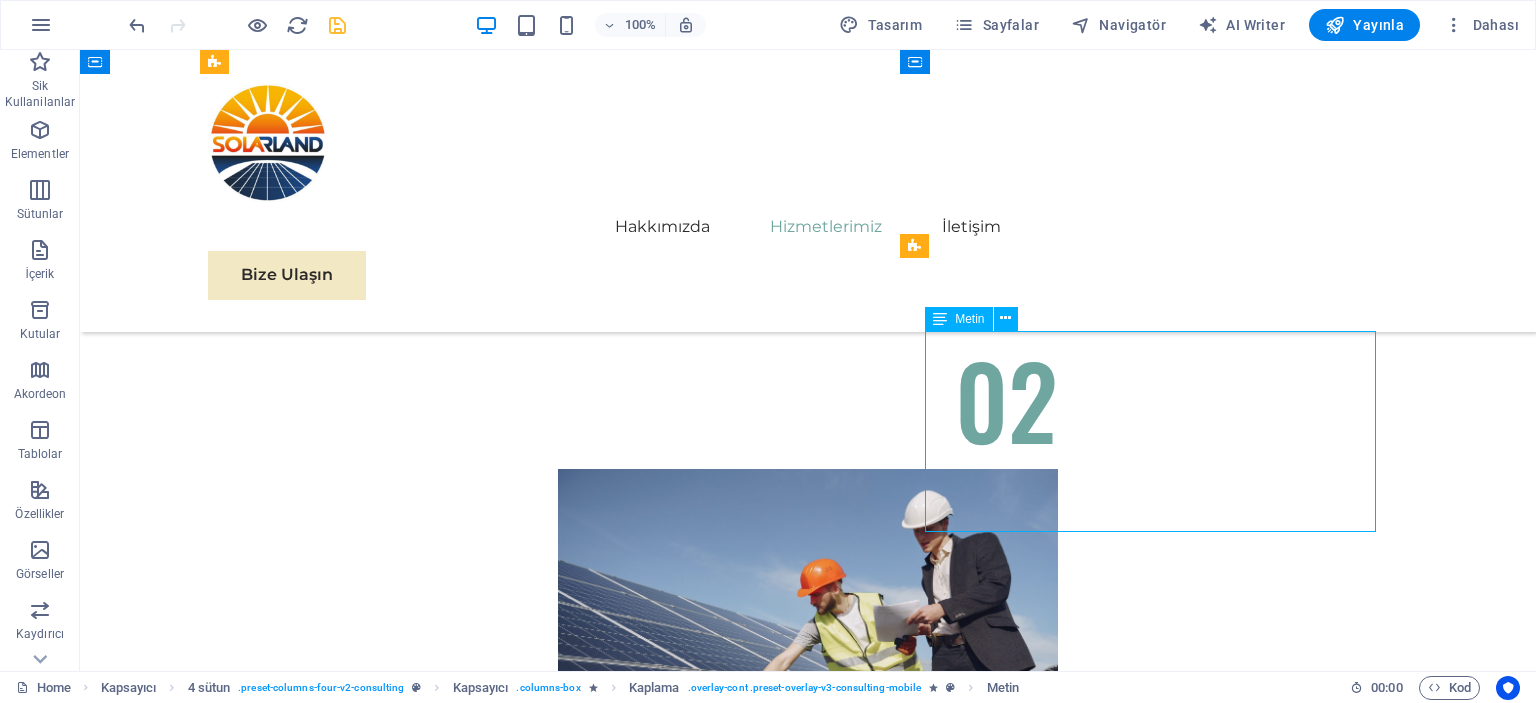 click on "Güneş enerjisi sistemlerinin kesintisiz çalışabilmesi için uygun depolama sistemleri gerekir. Bu kapsamda jel akü, AGM akü ve lityum batarya çözümleri sunuyoruz. Kullanım süresi, çevrim dayanımı ve sıcaklık toleransı gibi kriterlere göre en uygun batarya seçimi yapılır. Ayrıca batarya yönetim sistemi (BMS) kurulumu ve inverter entegrasyonu da firmamız tarafından sağlanmaktadır. Özellikle off-grid sistemlerde, doğru batarya seçimi enerji sürekliliği açısından kritik rol oynar." at bounding box center (1158, 5587) 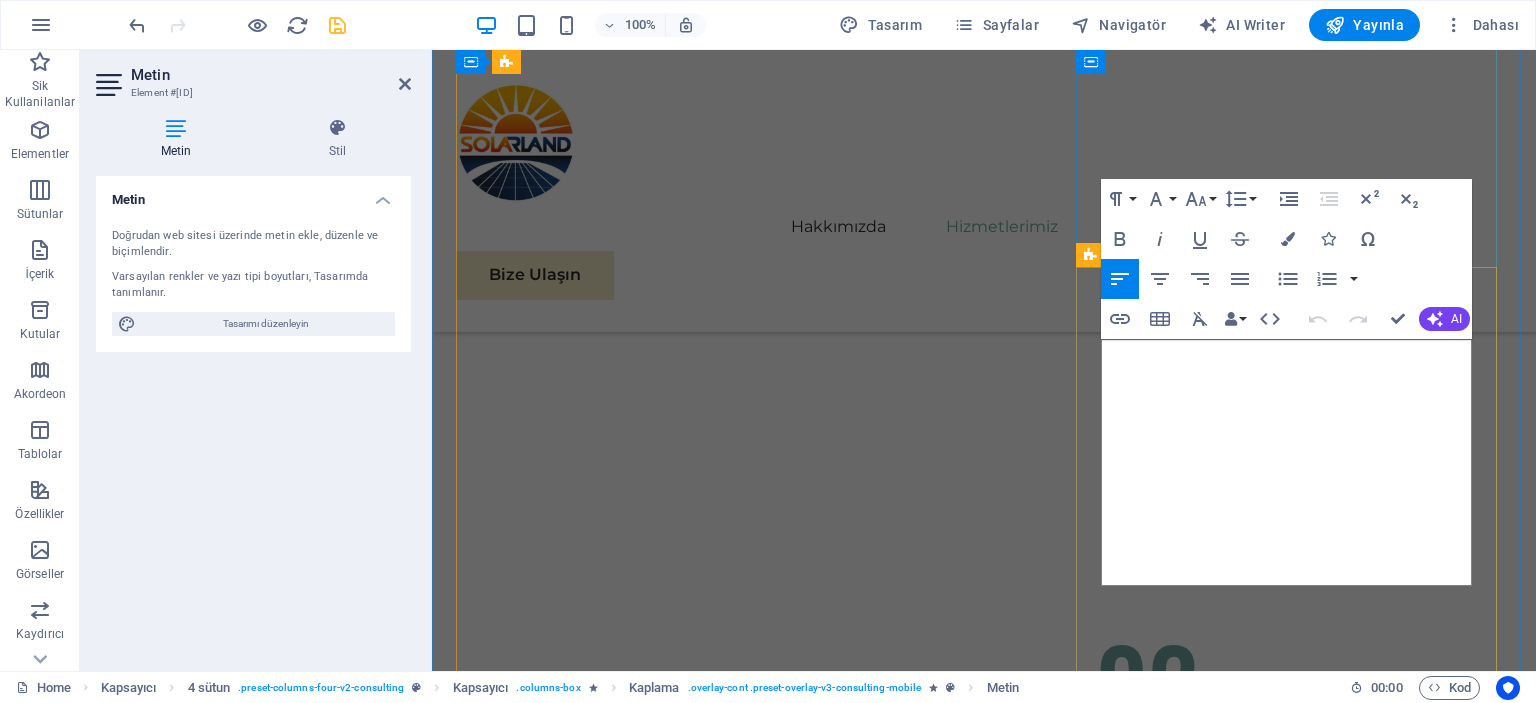 click on "Güneş enerjisi sistemlerinin kesintisiz çalışabilmesi için uygun depolama sistemleri gerekir. Bu kapsamda jel akü, AGM akü ve lityum batarya çözümleri sunuyoruz. Kullanım süresi, çevrim dayanımı ve sıcaklık toleransı gibi kriterlere göre en uygun batarya seçimi yapılır. Ayrıca batarya yönetim sistemi (BMS) kurulumu ve inverter entegrasyonu da firmamız tarafından sağlanmaktadır. Özellikle off-grid sistemlerde, doğru batarya seçimi enerji sürekliliği açısından kritik rol oynar." at bounding box center (1310, 5743) 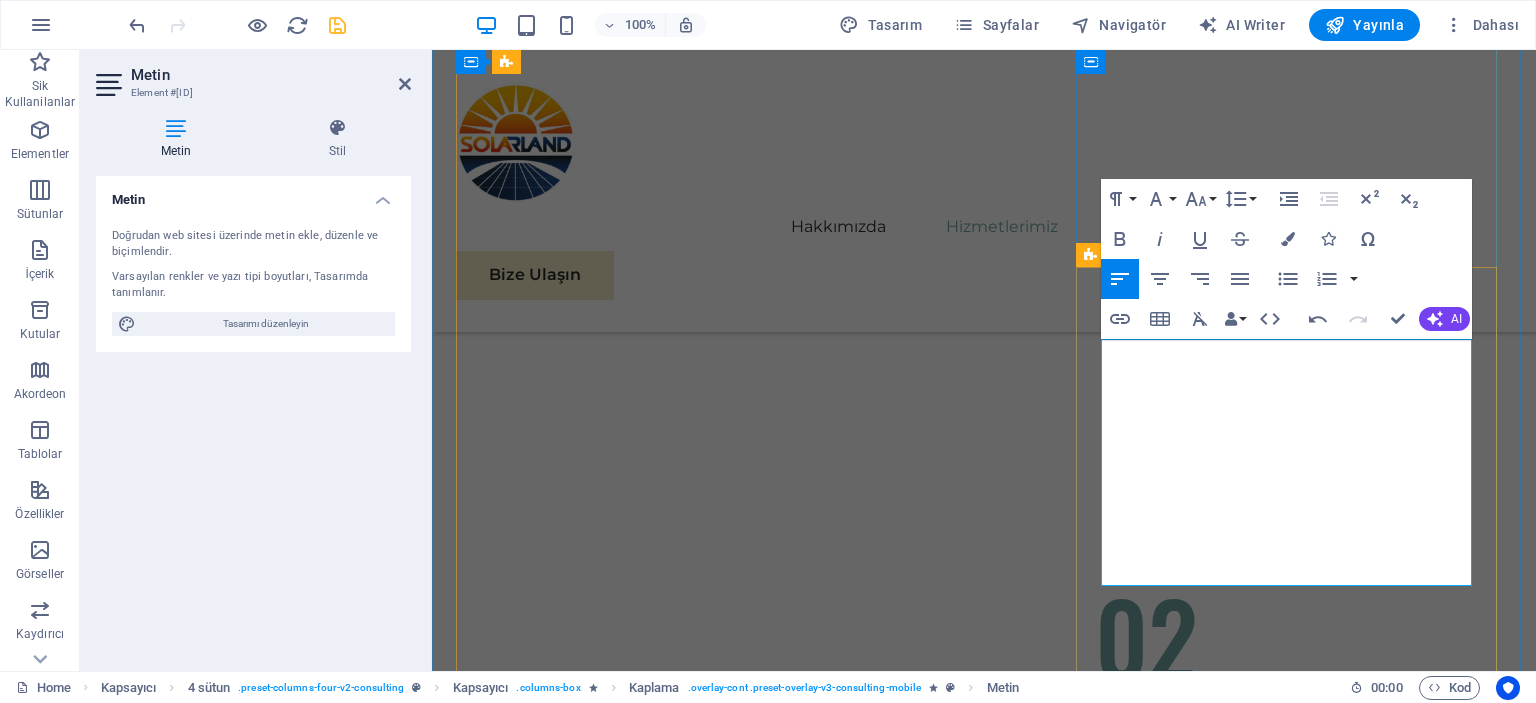 click on "Güneş enerjisi sistemlerinin kesintisiz çalışabilmesi için uygun depolama sistemleri gerekir. Bu kapsamda jel akü ve lityum batarya çözümleri sunuyoruz. Kullanım süresi, çevrim dayanımı ve sıcaklık toleransı gibi kriterlere göre en uygun batarya seçimi yapılır. Ayrıca batarya yönetim sistemi (BMS) kurulumu ve inverter entegrasyonu da firmamız tarafından sağlanmaktadır. Özellikle off-grid sistemlerde, doğru batarya seçimi enerji sürekliliği açısından kritik rol oynar." at bounding box center [1310, 5697] 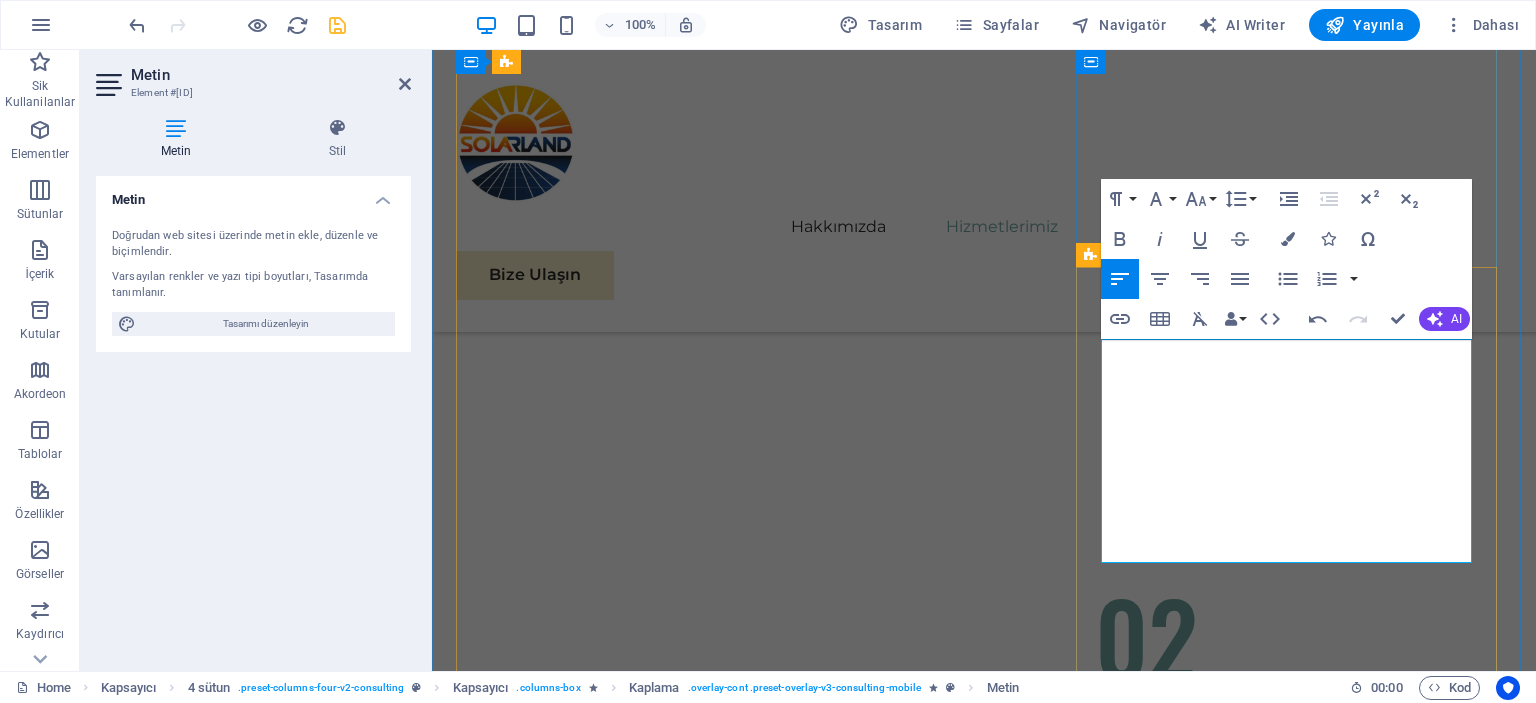 type 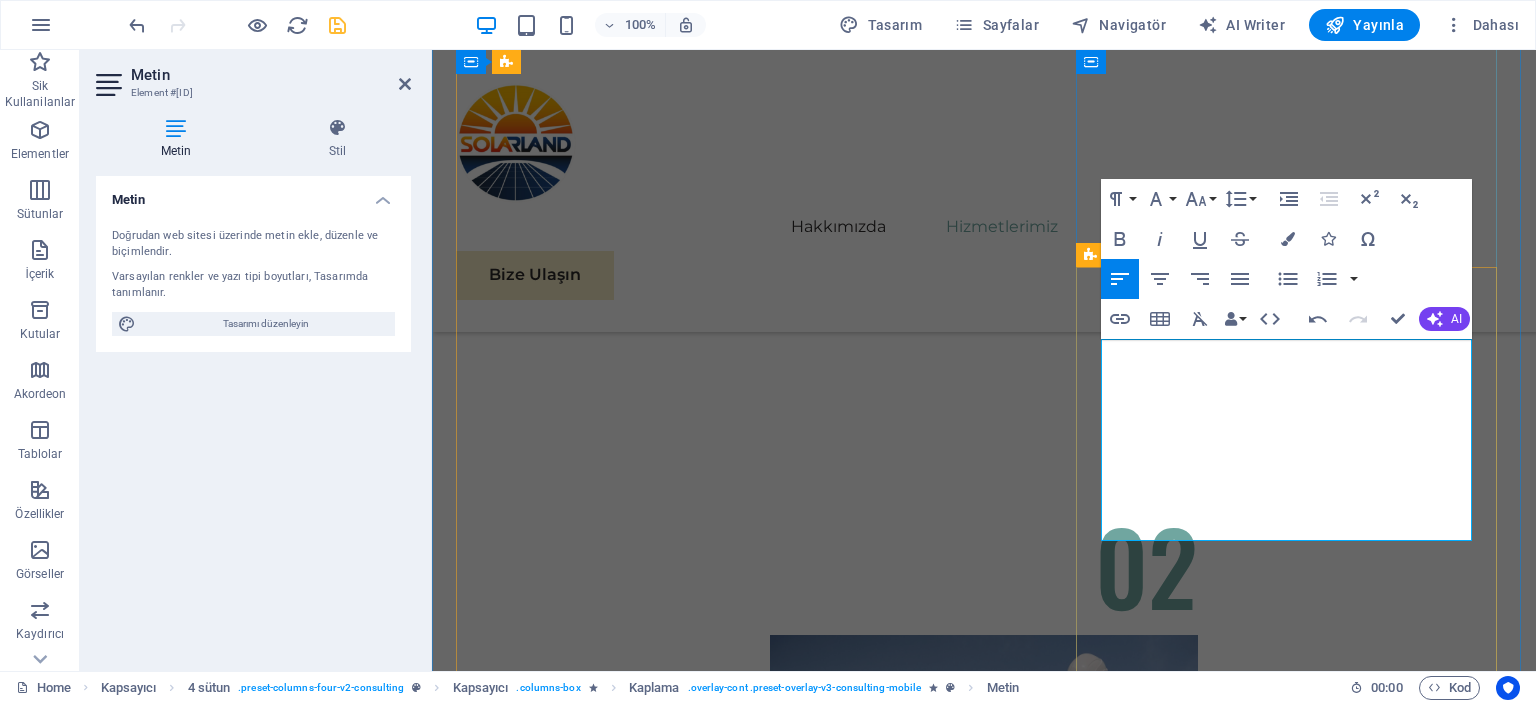 scroll, scrollTop: 7994, scrollLeft: 0, axis: vertical 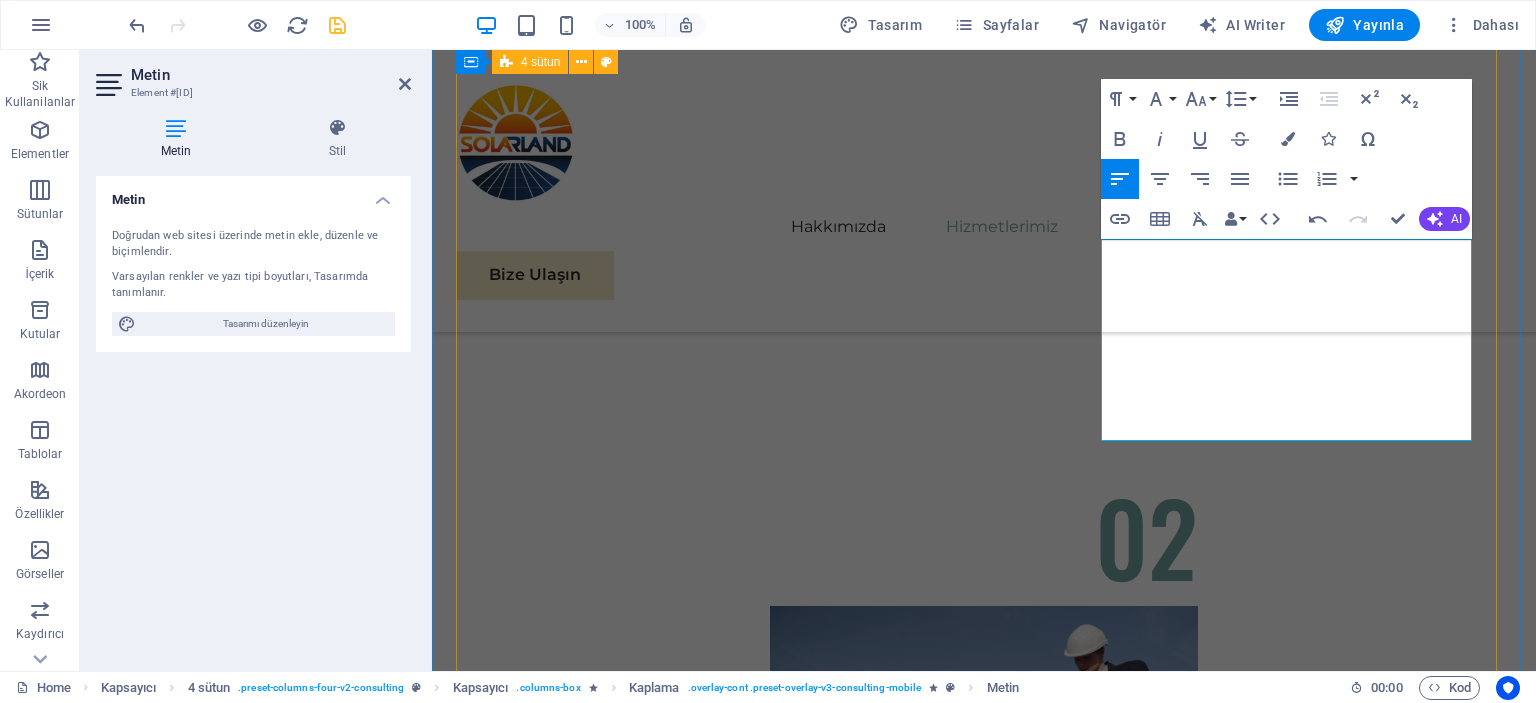 click on "05 Off-Grid ve On-Grid Sistem Çözümleri Devamını Oku Enerji altyapısına göre ihtiyaca uygun sistem seçenekleri sunuyoruz. On-Grid (Şebeke Bağlantılı) Sistemler : [CITY] şebekesine bağlı çalışan bu sistemlerde, gündüz üretilen fazla enerji şebekeye aktarılır ve ihtiyaç duyulduğunda geri alınabilir. Elektrik faturasında ciddi tasarruf sağlar. Off-Grid (Şebekeden Bağımsız) Sistemler : Elektrik şebekesinin olmadığı veya güvenilmediği yerlerde kullanılır. Enerji, bataryalarda depolanır ve gece ya da bulutlu havalarda da sistem çalışmaya devam eder. Yayla evleri, tarla içi yapılar, karavanlar ve acil durum sistemleri için idealdir. Daha Az Oku 06 Batarya ve Enerji Depolama Sistemleri Devamını Oku Daha Az Oku 07 Tarımsal Sulama Sistemleri Devamını Oku Ayrıca çiftçilere özel sulama kontrol panelleri ve sezona uygun otomasyon çözümleri sunuyoruz. Enerji maliyetlerini sıfıra indirerek hem ekonomik hem sürdürülebilir bir sulama sistemi sağlıyoruz. 08" at bounding box center (984, 5721) 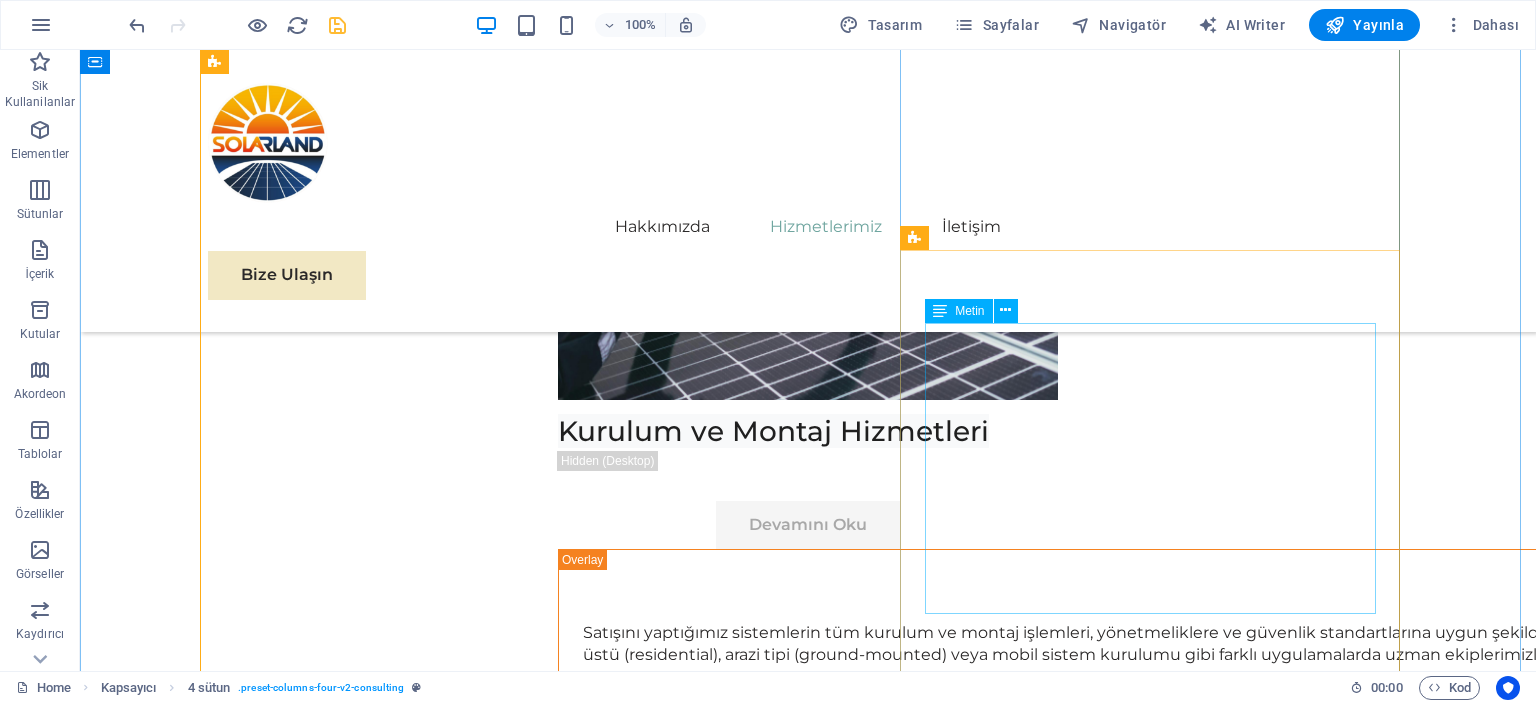 scroll, scrollTop: 9294, scrollLeft: 0, axis: vertical 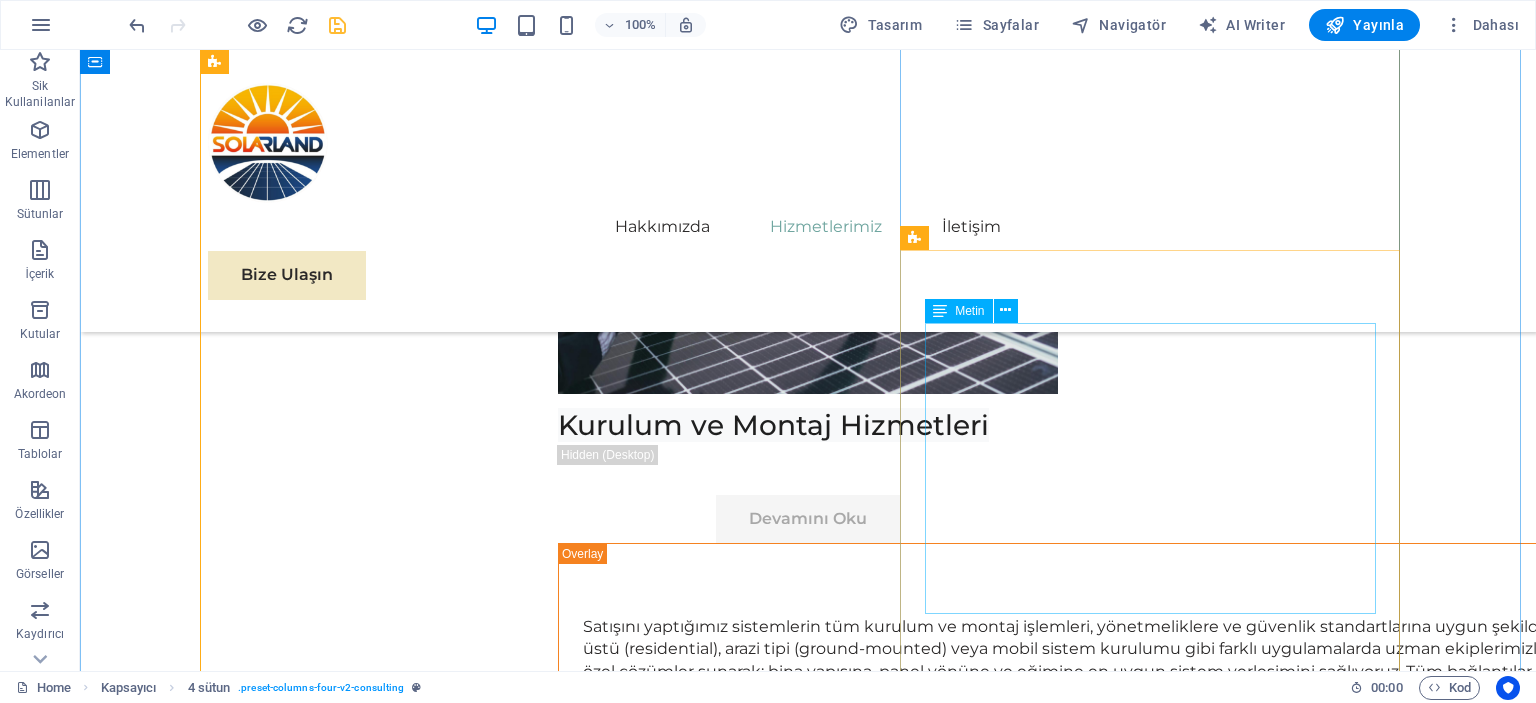 click on "Yenilenebilir enerji alanında bir diğer hizmetimiz ise elektrikli araç (EV) şarj istasyonu kurulumudur. Ev, site, işyeri veya kamuya açık alanlara kurulabilen bu istasyonlar, güneş enerjisiyle desteklenerek karbon ayak izinin azaltılmasına katkı sağlar. AC (yavaş şarj) ve DC (hızlı şarj) tiplerinde, tekli veya çoklu çıkışlı sistemler kurulmaktadır. Ayrıca OCPP destekli (açık şarj protokolü) sistemler sayesinde uzaktan takip, ödeme alma ve kullanıcı yönetimi gibi gelişmiş özellikler de sunulmaktadır. Elektrikli araçların yaygınlaştığı günümüzde, müşterilerimize hem çevreci hem teknolojik bir altyapı oluşturma imkânı sunuyoruz." at bounding box center [808, 6486] 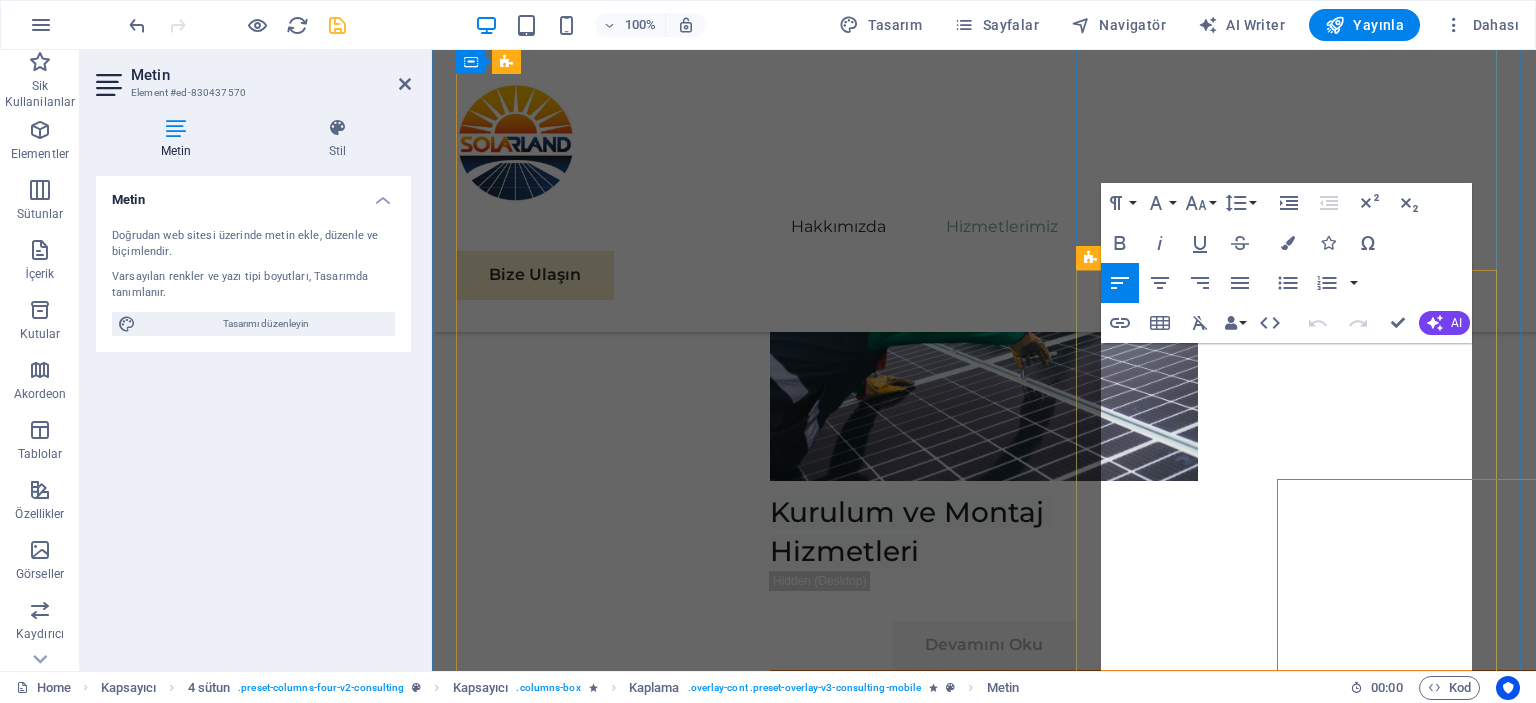 scroll, scrollTop: 9137, scrollLeft: 0, axis: vertical 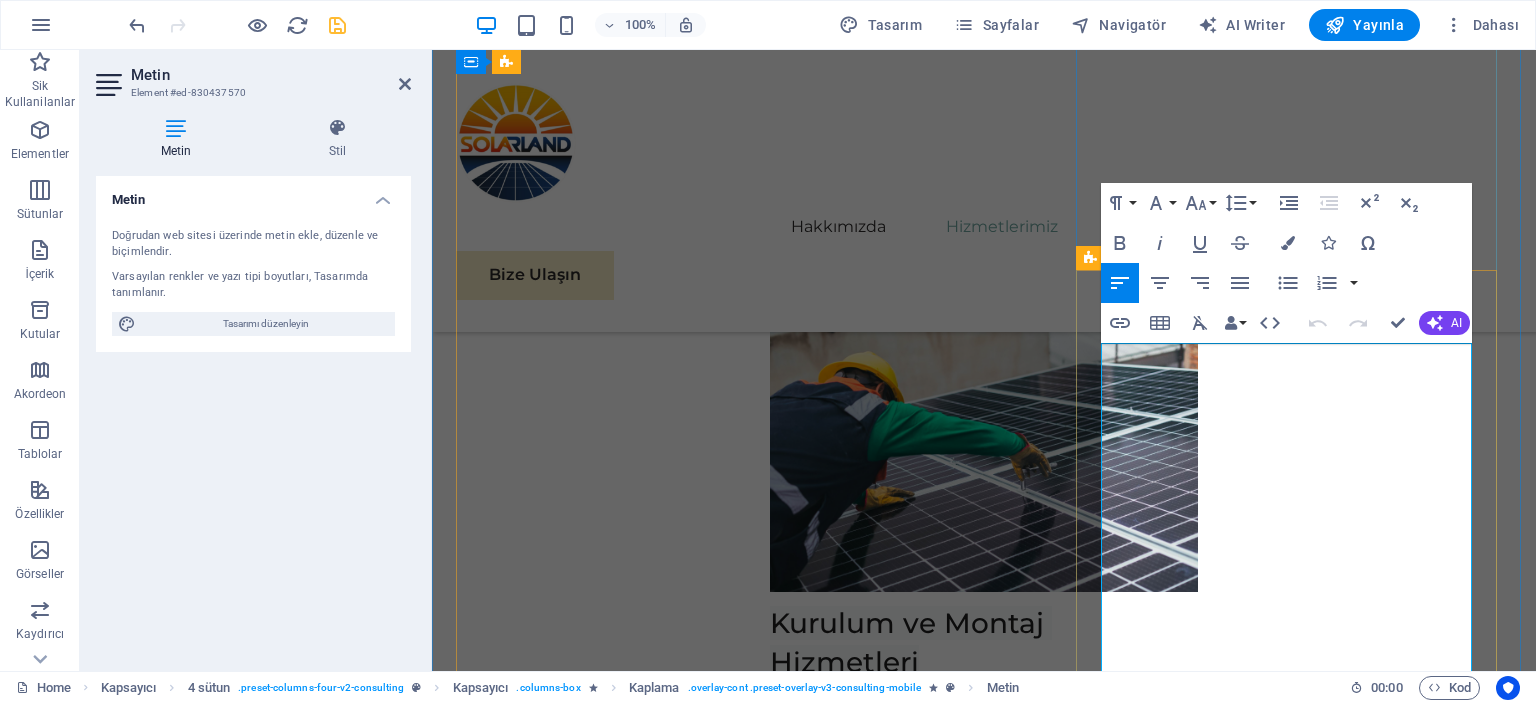 click on "Yenilenebilir enerji alanında bir diğer hizmetimiz ise elektrikli araç (EV) şarj istasyonu kurulumudur. Ev, site, işyeri veya kamuya açık alanlara kurulabilen bu istasyonlar, güneş enerjisiyle desteklenerek karbon ayak izinin azaltılmasına katkı sağlar. AC (yavaş şarj) ve DC (hızlı şarj) tiplerinde, tekli veya çoklu çıkışlı sistemler kurulmaktadır. Ayrıca OCPP destekli (açık şarj protokolü) sistemler sayesinde uzaktan takip, ödeme alma ve kullanıcı yönetimi gibi gelişmiş özellikler de sunulmaktadır. Elektrikli araçların yaygınlaştığı günümüzde, müşterilerimize hem çevreci hem teknolojik bir altyapı oluşturma imkânı sunuyoruz." at bounding box center (996, 6516) 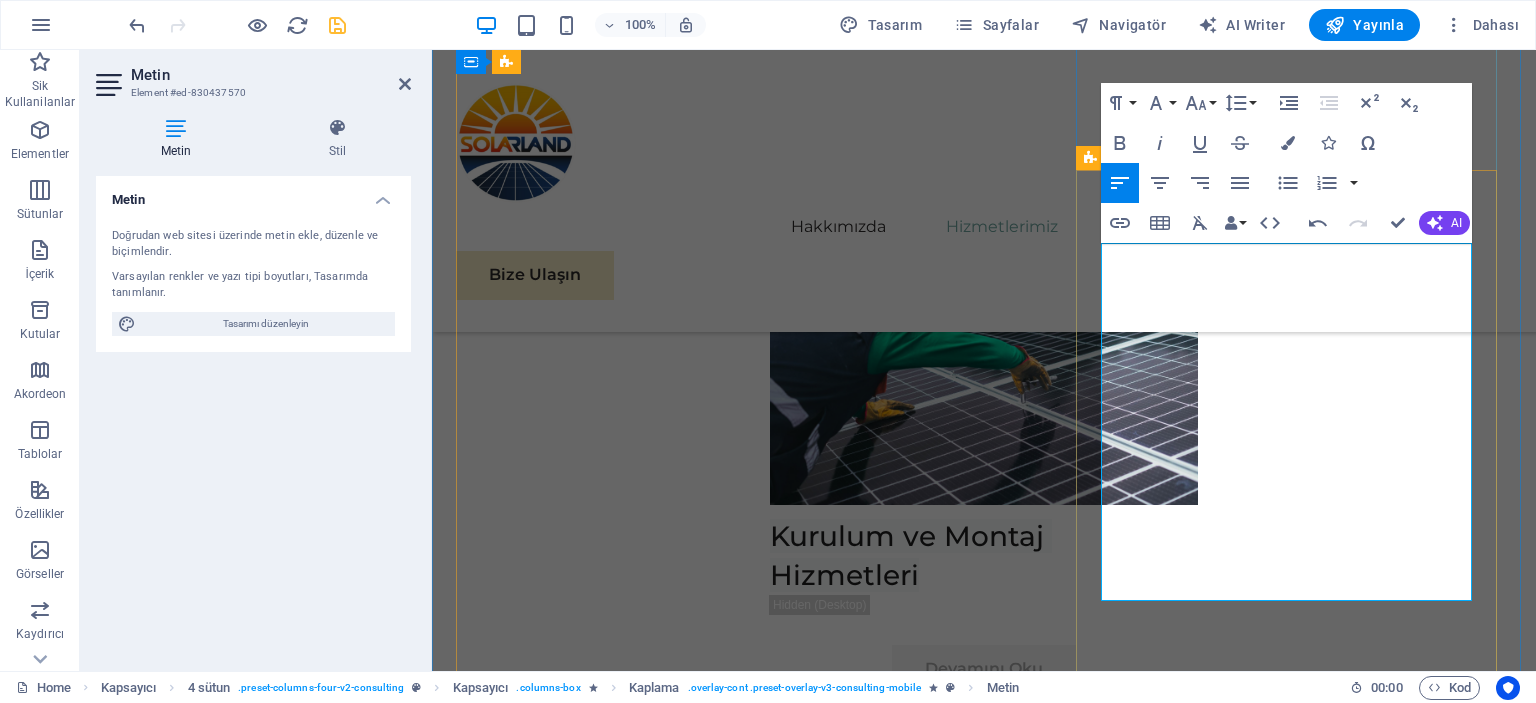 scroll, scrollTop: 9237, scrollLeft: 0, axis: vertical 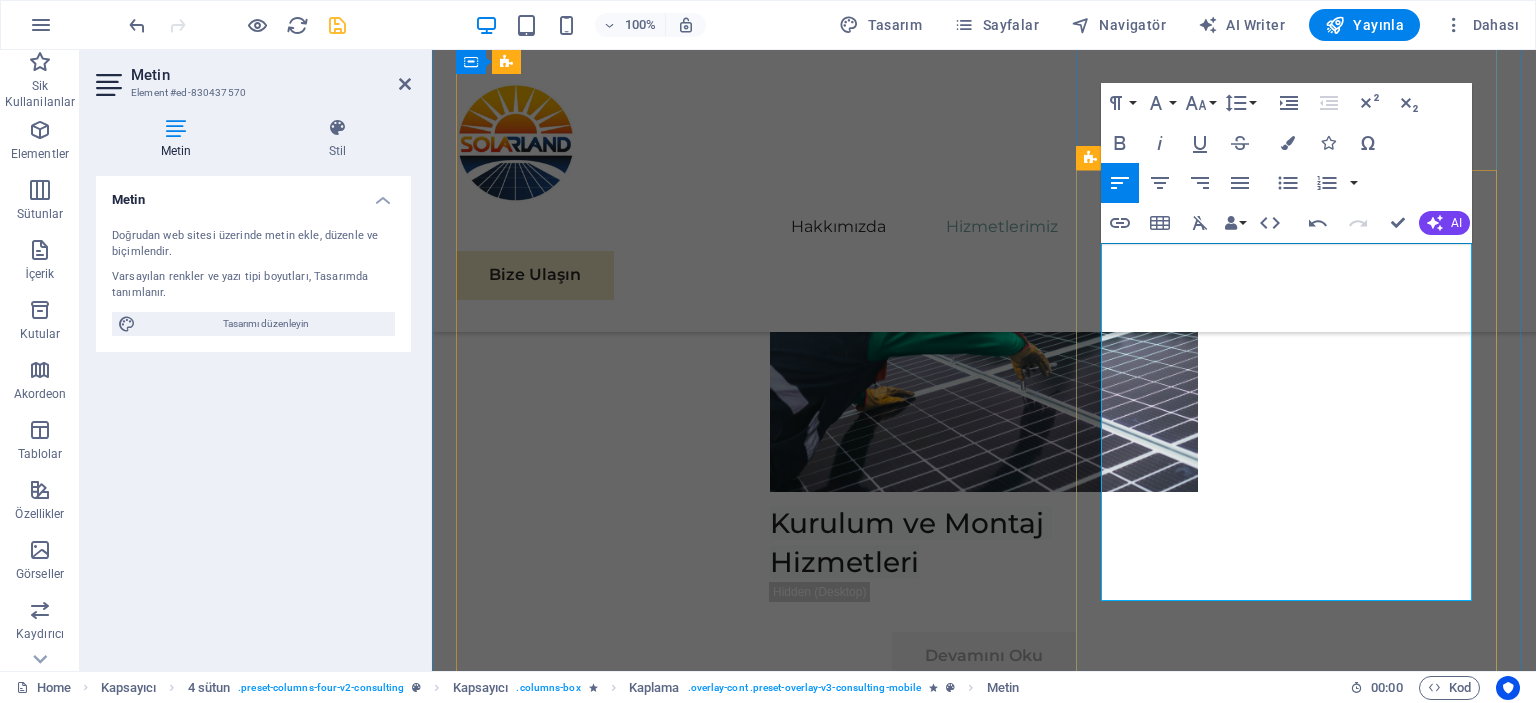 drag, startPoint x: 1104, startPoint y: 456, endPoint x: 1328, endPoint y: 515, distance: 231.6398 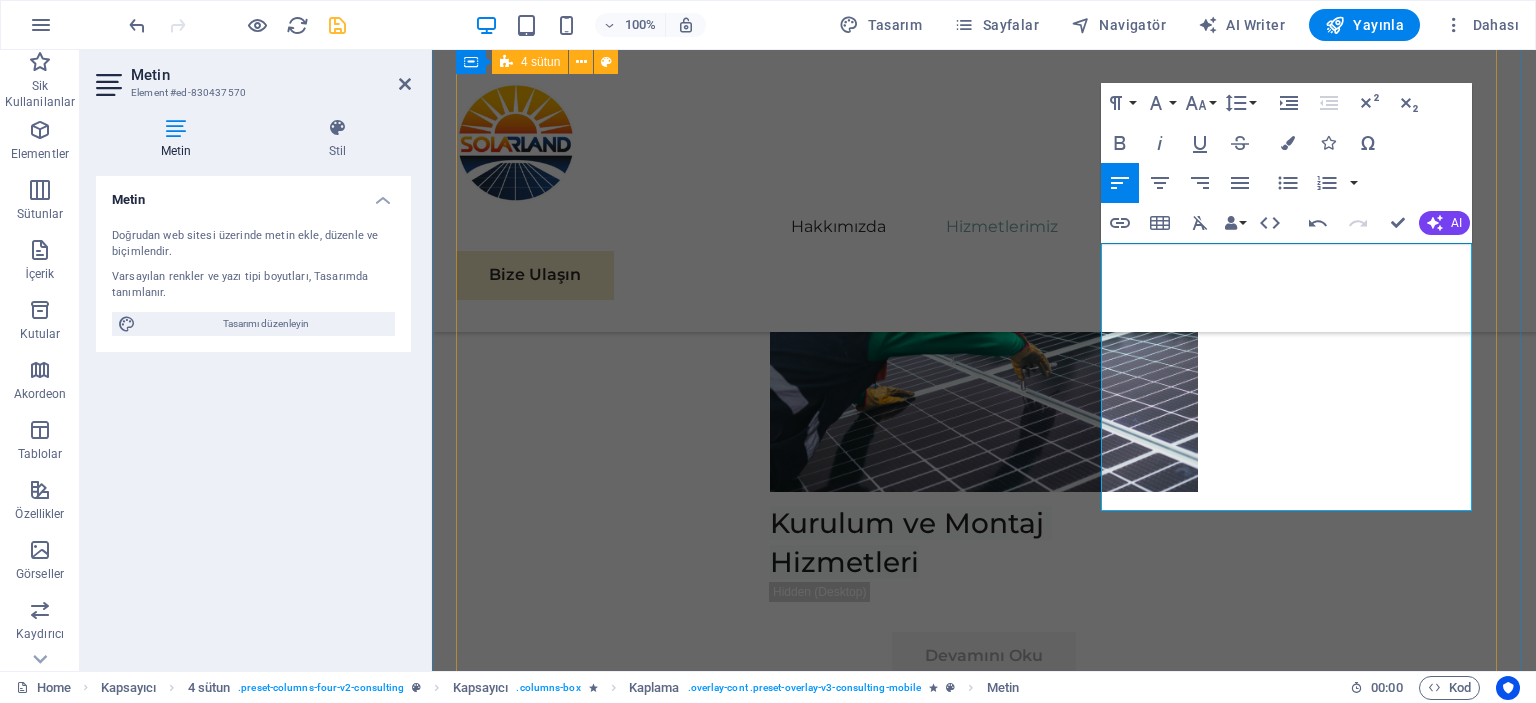 click on "05 Off-Grid ve On-Grid Sistem Çözümleri Devamını Oku Enerji altyapısına göre ihtiyaca uygun sistem seçenekleri sunuyoruz. On-Grid (Şebeke Bağlantılı) Sistemler : [CITY] şebekesine bağlı çalışan bu sistemlerde, gündüz üretilen fazla enerji şebekeye aktarılır ve ihtiyaç duyulduğunda geri alınabilir. Elektrik faturasında ciddi tasarruf sağlar. Off-Grid (Şebekeden Bağımsız) Sistemler : Elektrik şebekesinin olmadığı veya güvenilmediği yerlerde kullanılır. Enerji, bataryalarda depolanır ve gece ya da bulutlu havalarda da sistem çalışmaya devam eder. Yayla evleri, tarla içi yapılar, karavanlar ve acil durum sistemleri için idealdir. Daha Az Oku 06 Batarya ve Enerji Depolama Sistemleri Devamını Oku Daha Az Oku 07 Tarımsal Sulama Sistemleri Devamını Oku Ayrıca çiftçilere özel sulama kontrol panelleri ve sezona uygun otomasyon çözümleri sunuyoruz. Enerji maliyetlerini sıfıra indirerek hem ekonomik hem sürdürülebilir bir sulama sistemi sağlıyoruz. 08" at bounding box center [984, 4466] 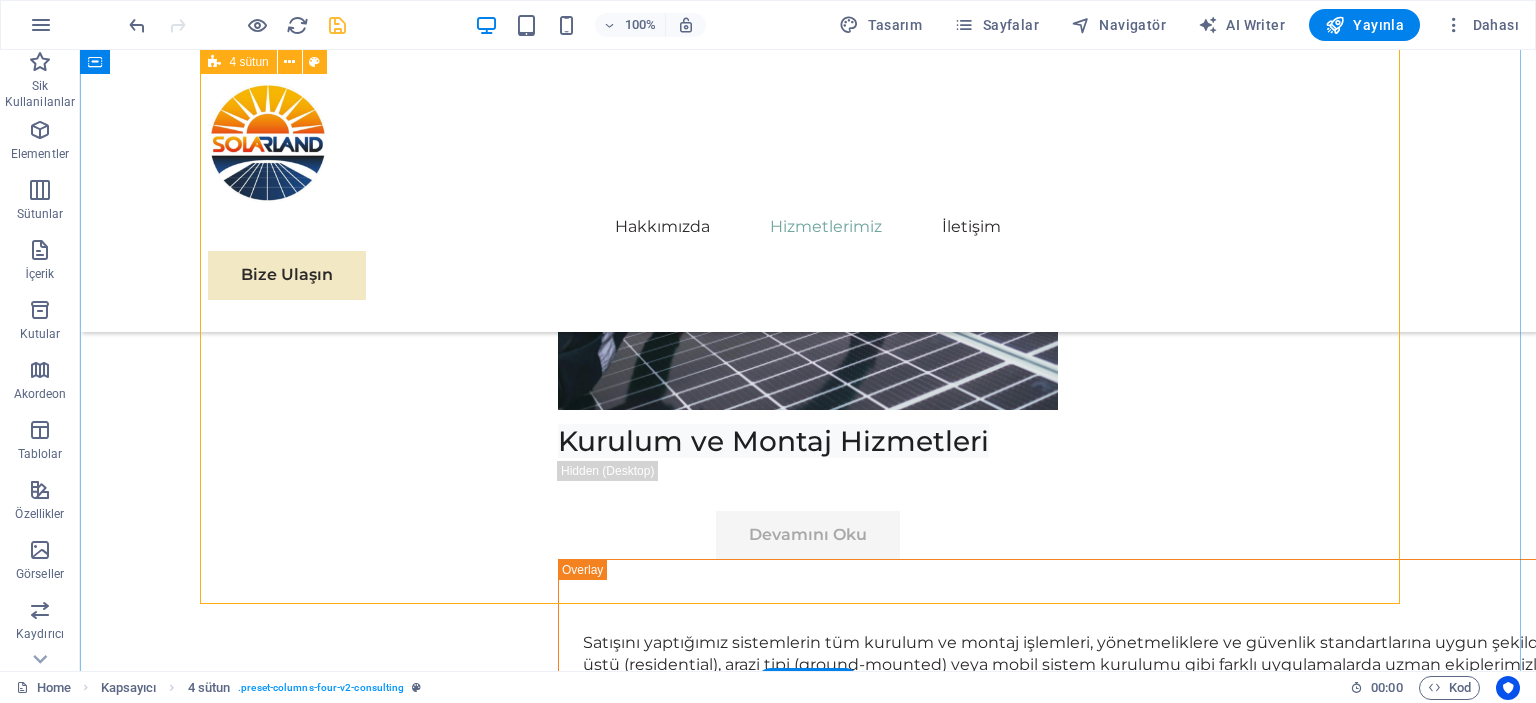 scroll, scrollTop: 9237, scrollLeft: 0, axis: vertical 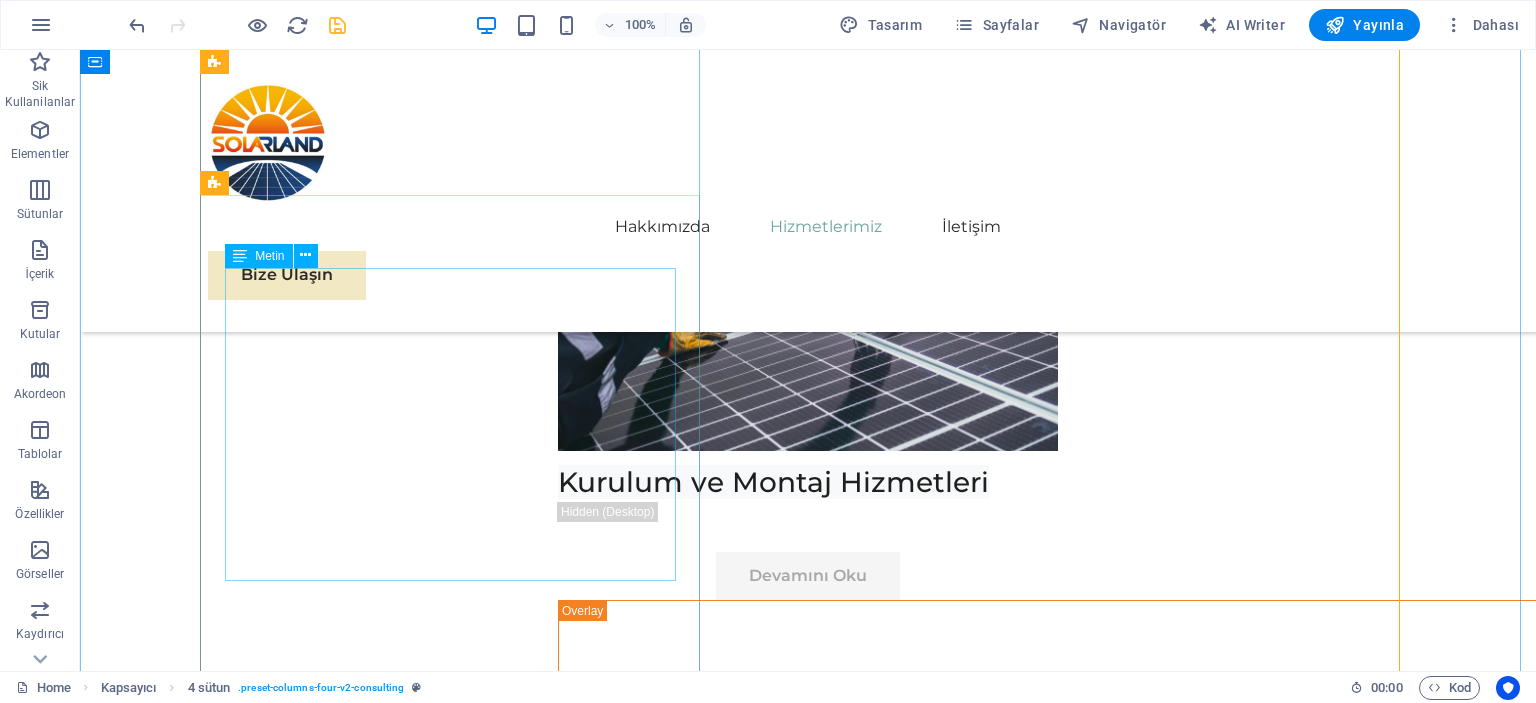 click on "Güneş enerjisiyle çalışan sulama sistemleri, özellikle kırsal ve elektrik erişiminin sınırlı olduğu alanlarda büyük avantaj sağlar. Solarland olarak, tarımsal sulama ihtiyaçlarına özel güneş enerjisi destekli sistemler kuruyoruz. Gündüz saatlerinde güneşten aldığı enerjiyle çalışan bu sistemler, pompaları doğrudan çalıştırabilir veya batarya üzerinden destekleyebilir. Damla sulama, yağmurlama ve dalgıç pompa sistemleriyle entegre çalışacak şekilde tasarlanır. Ayrıca çiftçilere özel sulama kontrol panelleri ve sezona uygun otomasyon çözümleri sunuyoruz. Enerji maliyetlerini sıfıra indirerek hem ekonomik hem sürdürülebilir bir sulama sistemi sağlıyoruz." at bounding box center (1158, 5382) 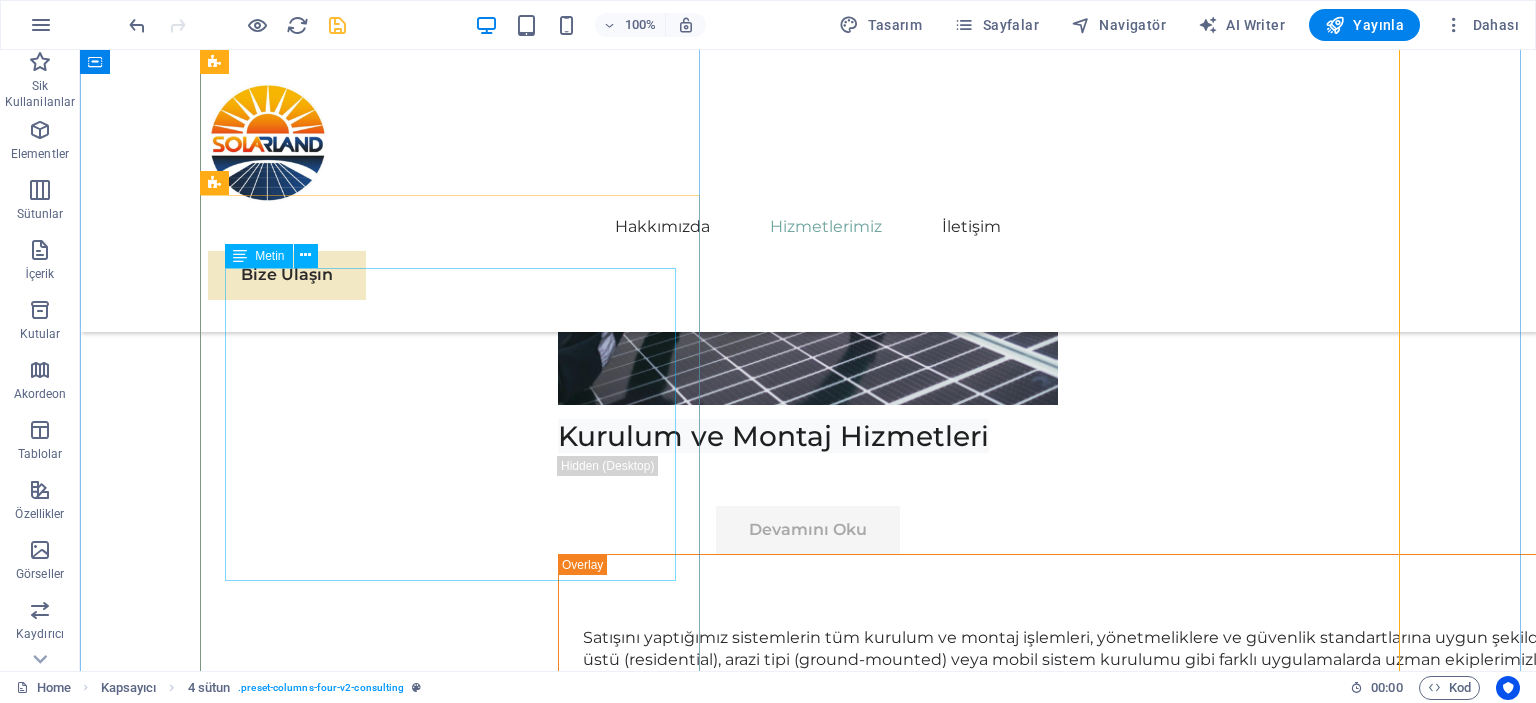 scroll, scrollTop: 9080, scrollLeft: 0, axis: vertical 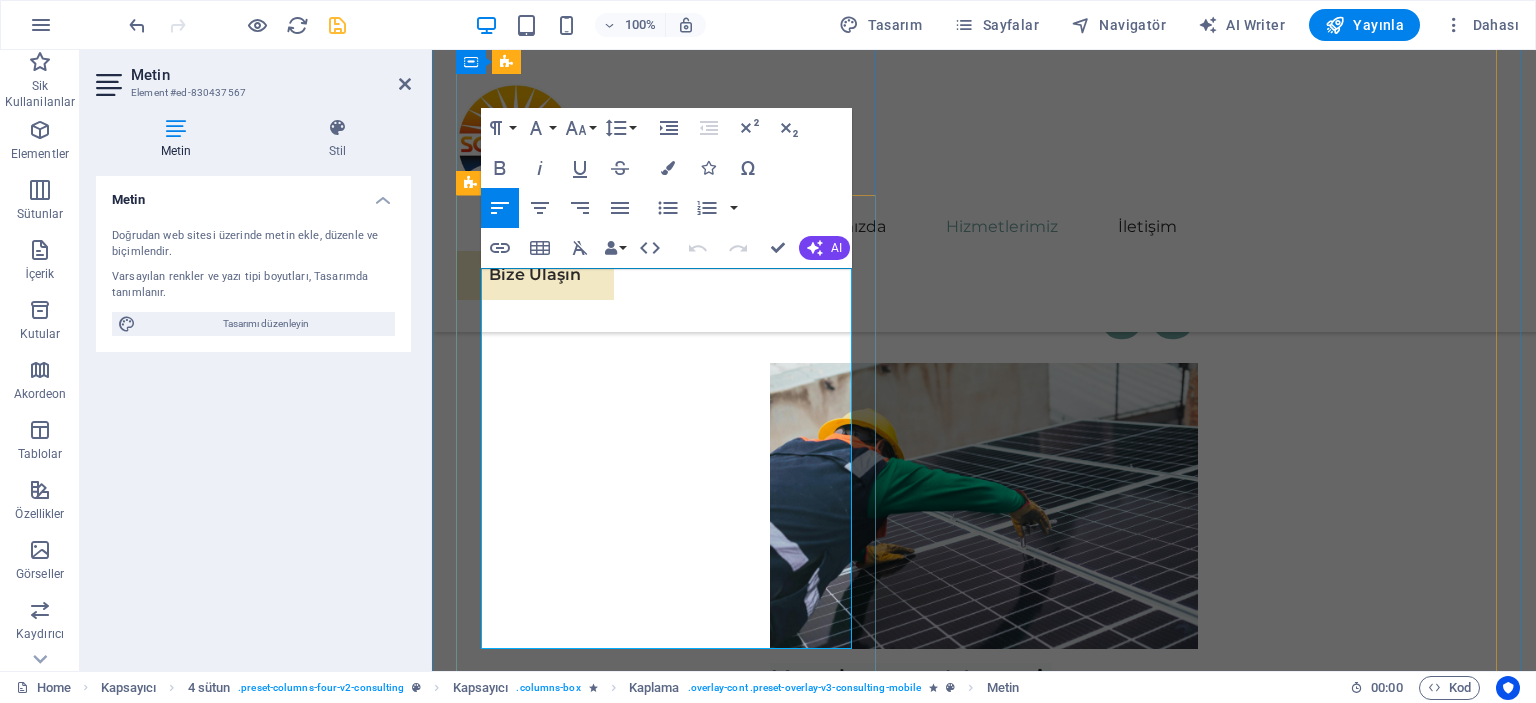 drag, startPoint x: 610, startPoint y: 347, endPoint x: 482, endPoint y: 348, distance: 128.0039 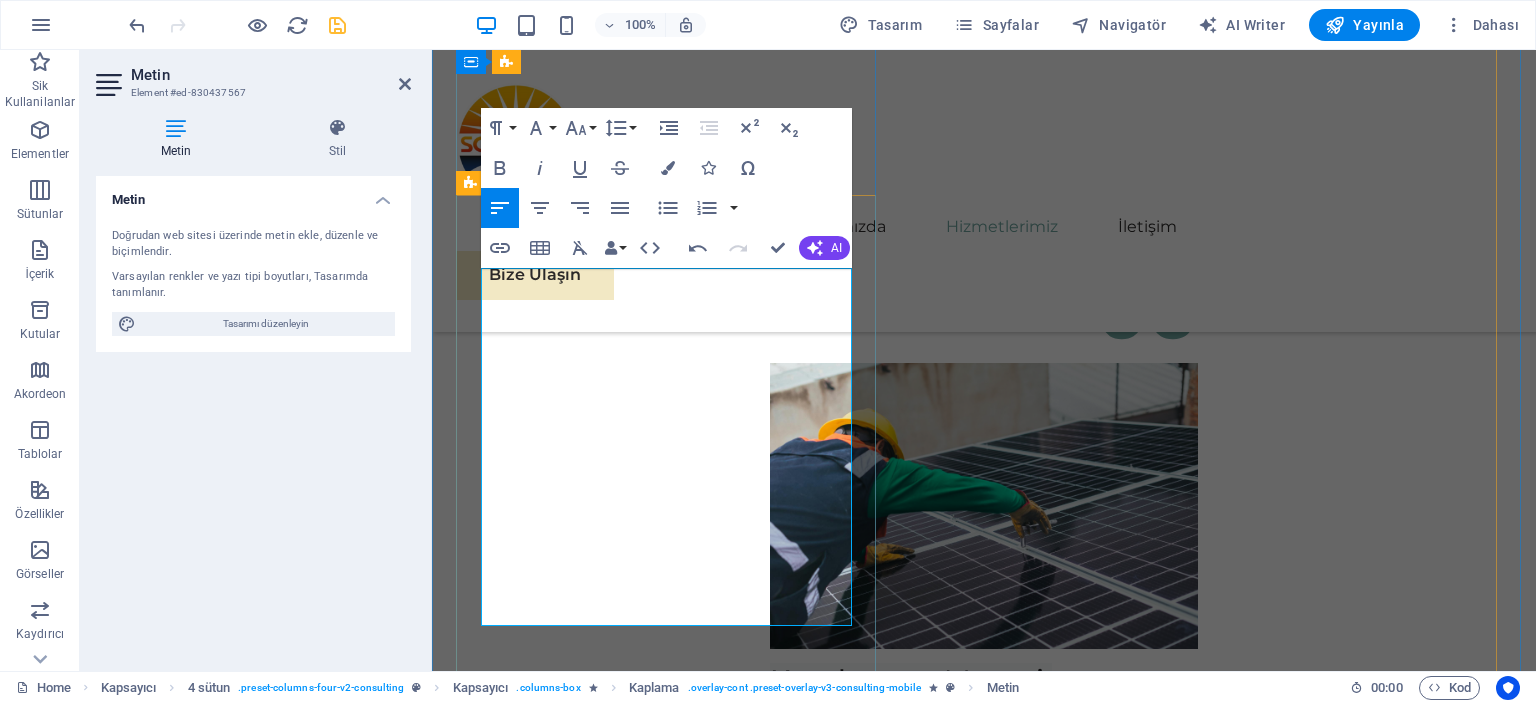 click on "Güneş enerjisiyle çalışan sulama sistemleri, özellikle kırsal ve elektrik erişiminin sınırlı olduğu alanlarda büyük avantaj sağlar. , tarımsal sulama ihtiyaçlarına özel güneş enerjisi destekli sistemler kuruyoruz. Gündüz saatlerinde güneşten aldığı enerjiyle çalışan bu sistemler, pompaları doğrudan çalıştırabilir veya batarya üzerinden destekleyebilir. Damla sulama, yağmurlama ve dalgıç pompa sistemleriyle entegre çalışacak şekilde tasarlanır. Ayrıca çiftçilere özel sulama kontrol panelleri ve sezona uygun otomasyon çözümleri sunuyoruz. Enerji maliyetlerini sıfıra indirerek hem ekonomik hem sürdürülebilir bir sulama sistemi sağlıyoruz." at bounding box center (1310, 5454) 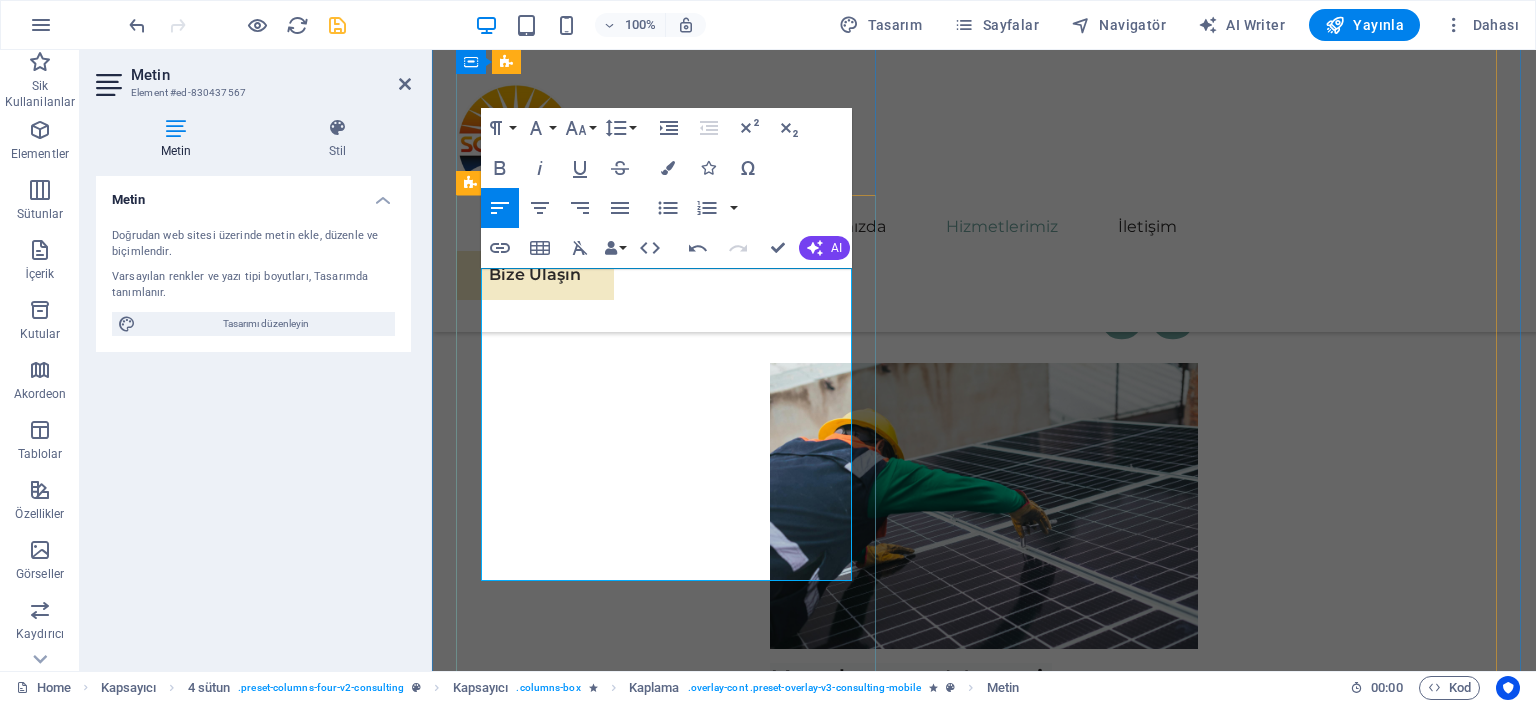 drag, startPoint x: 695, startPoint y: 499, endPoint x: 608, endPoint y: 461, distance: 94.93682 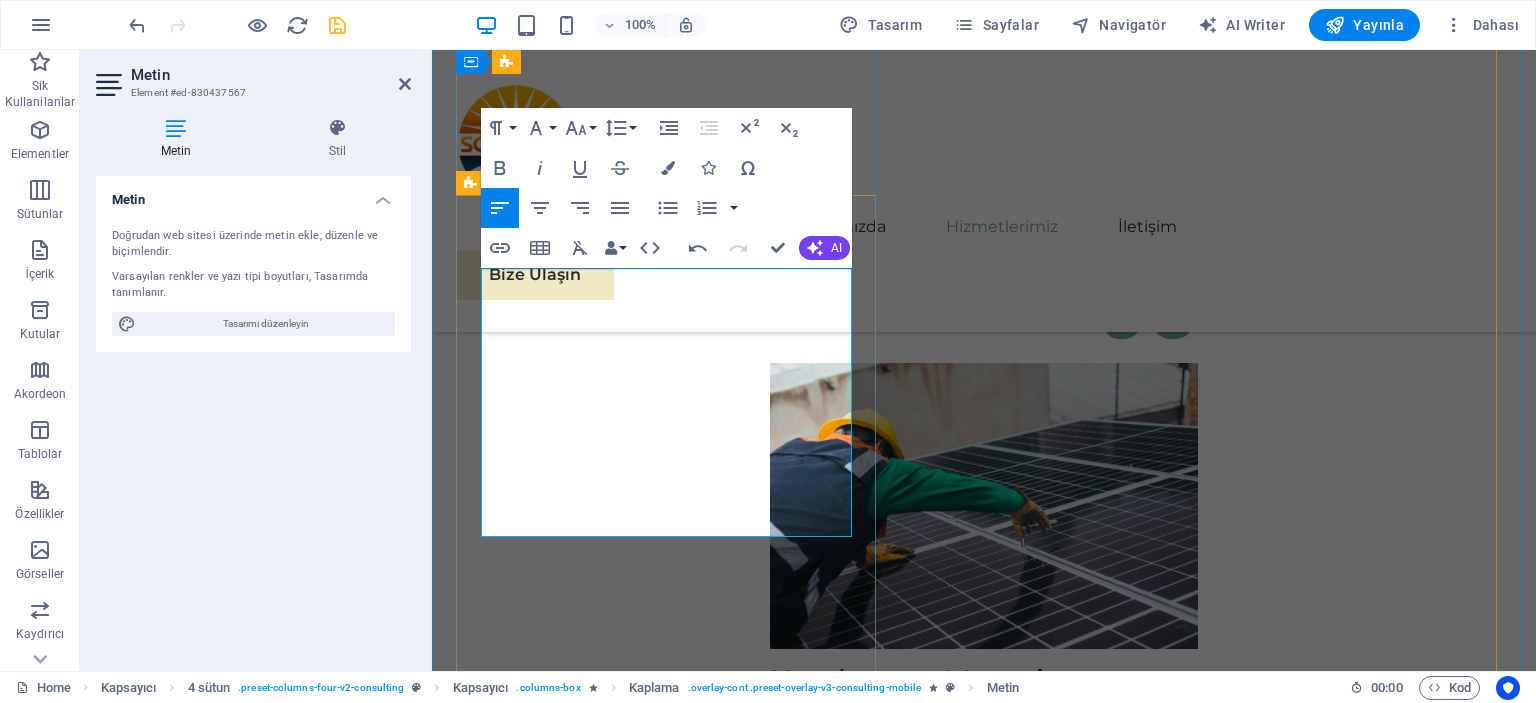 click on "Güneş enerjisiyle çalışan sulama sistemleri, özellikle kırsal ve elektrik erişiminin sınırlı olduğu alanlarda büyük avantaj sağlar. Tarımsal sulama ihtiyaçlarına özel güneş enerjisi destekli sistemler kuruyoruz. Gündüz saatlerinde güneşten aldığı enerjiyle çalışan bu sistemler, pompaları doğrudan çalıştırabilir veya batarya üzerinden destekleyebilir.   Enerji maliyetlerini sıfıra indirerek hem ekonomik hem sürdürülebilir bir sulama sistemi sağlıyoruz." at bounding box center (1310, 5443) 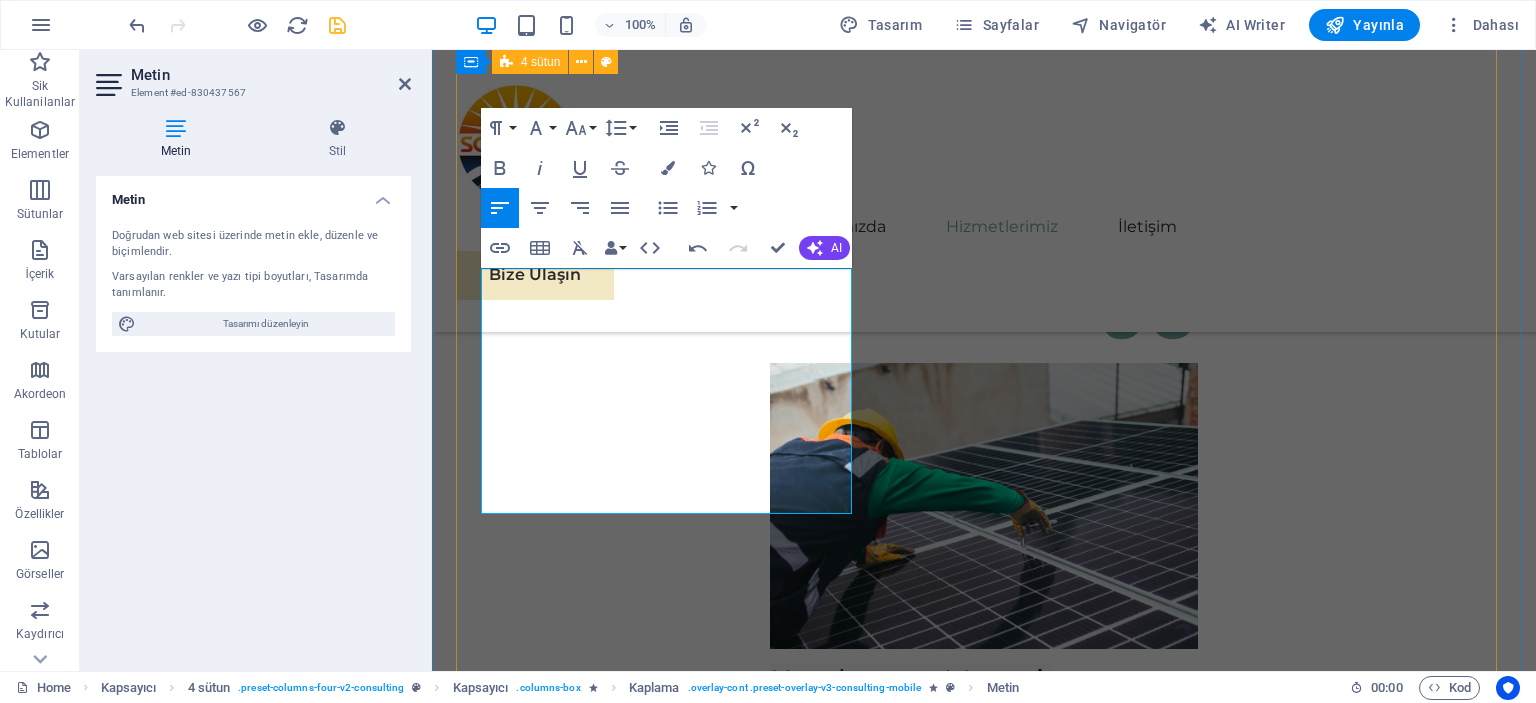 click on "05 Off-Grid ve On-Grid Sistem Çözümleri Devamını Oku Enerji altyapısına göre ihtiyaca uygun sistem seçenekleri sunuyoruz. On-Grid (Şebeke Bağlantılı) Sistemler : [CITY] şebekesine bağlı çalışan bu sistemlerde, gündüz üretilen fazla enerji şebekeye aktarılır ve ihtiyaç duyulduğunda geri alınabilir. Elektrik faturasında ciddi tasarruf sağlar. Off-Grid (Şebekeden Bağımsız) Sistemler : Elektrik şebekesinin olmadığı veya güvenilmediği yerlerde kullanılır. Enerji, bataryalarda depolanır ve gece ya da bulutlu havalarda da sistem çalışmaya devam eder. Yayla evleri, tarla içi yapılar, karavanlar ve acil durum sistemleri için idealdir. Daha Az Oku 06 Batarya ve Enerji Depolama Sistemleri Devamını Oku Daha Az Oku 07 Tarımsal Sulama Sistemleri Devamını Oku Daha Az Oku 08 Elektrikli Araç Şarj İstasyonları Devamını Oku Yenilenebilir enerji alanında bir diğer hizmetimiz ise elektrikli araç  şarj istasyonu kurulumudur. Daha Az Oku" at bounding box center (984, 4601) 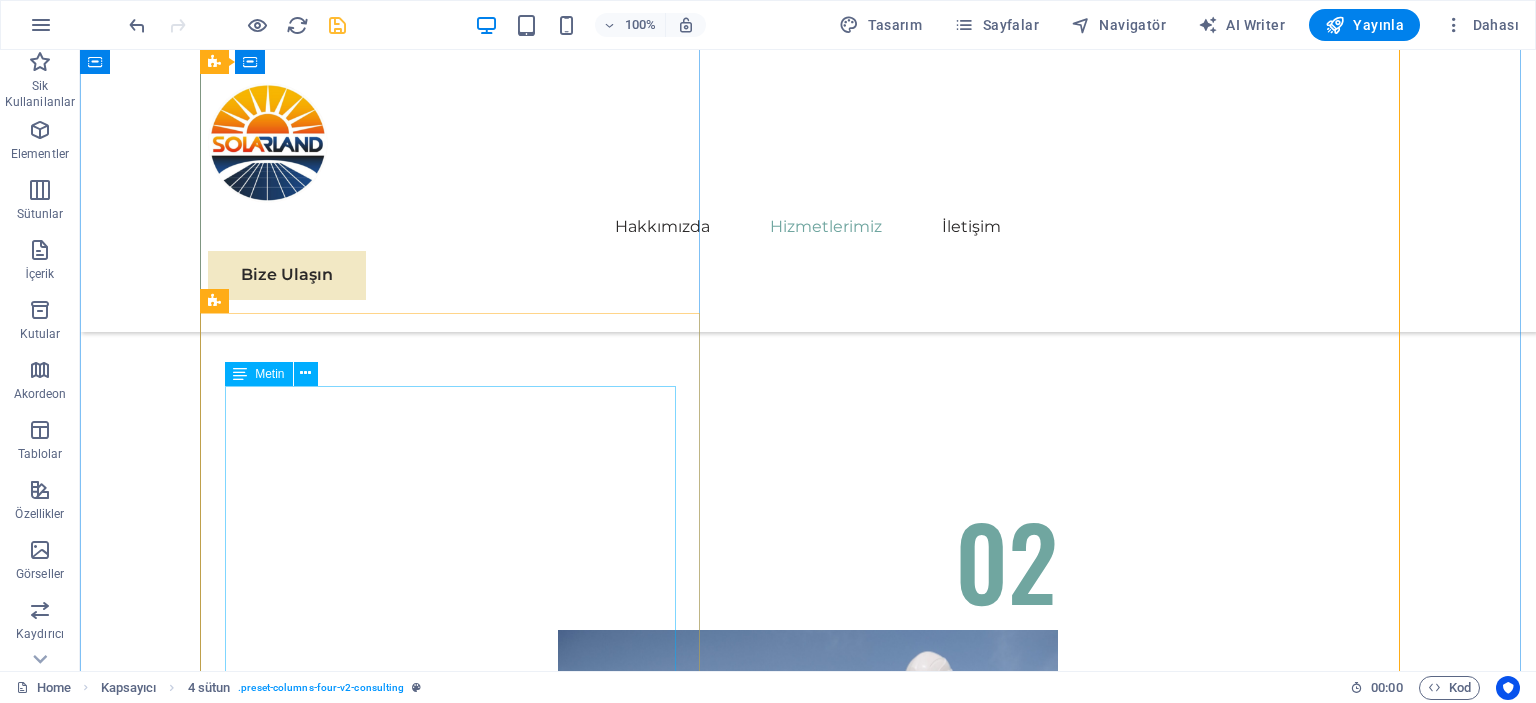 scroll, scrollTop: 7880, scrollLeft: 0, axis: vertical 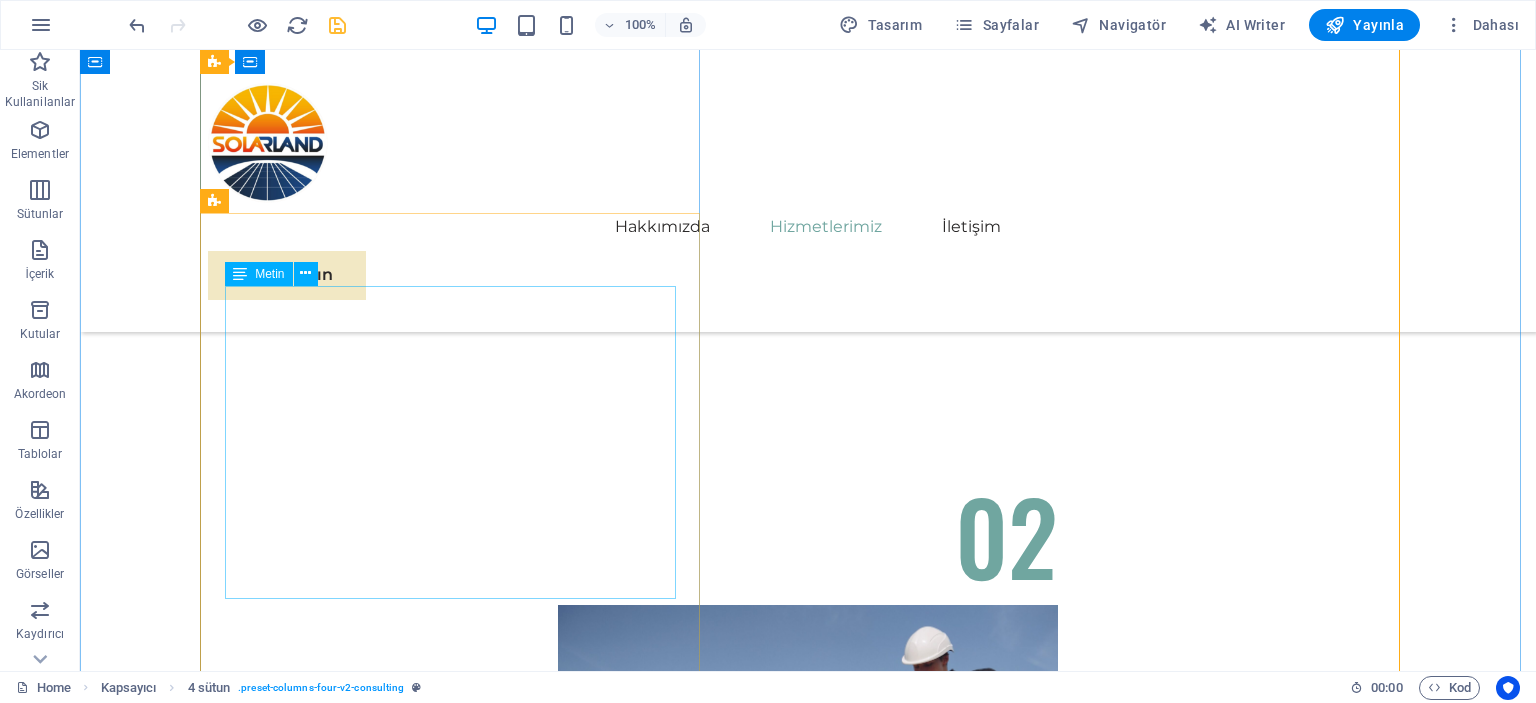click on "Enerji altyapısına göre ihtiyaca uygun sistem seçenekleri sunuyoruz. On-Grid (Şebeke Bağlantılı) Sistemler : Şehir şebekesine bağlı çalışan bu sistemlerde, gündüz üretilen fazla enerji şebekeye aktarılır ve ihtiyaç duyulduğunda geri alınabilir. Elektrik faturasında ciddi tasarruf sağlar. Off-Grid (Şebekeden Bağımsız) Sistemler : Elektrik şebekesinin olmadığı veya güvenilmediği yerlerde kullanılır. Enerji, bataryalarda depolanır ve gece ya da bulutlu havalarda da sistem çalışmaya devam eder. Yayla evleri, tarla içi yapılar, karavanlar ve acil durum sistemleri için idealdir." at bounding box center [808, 4419] 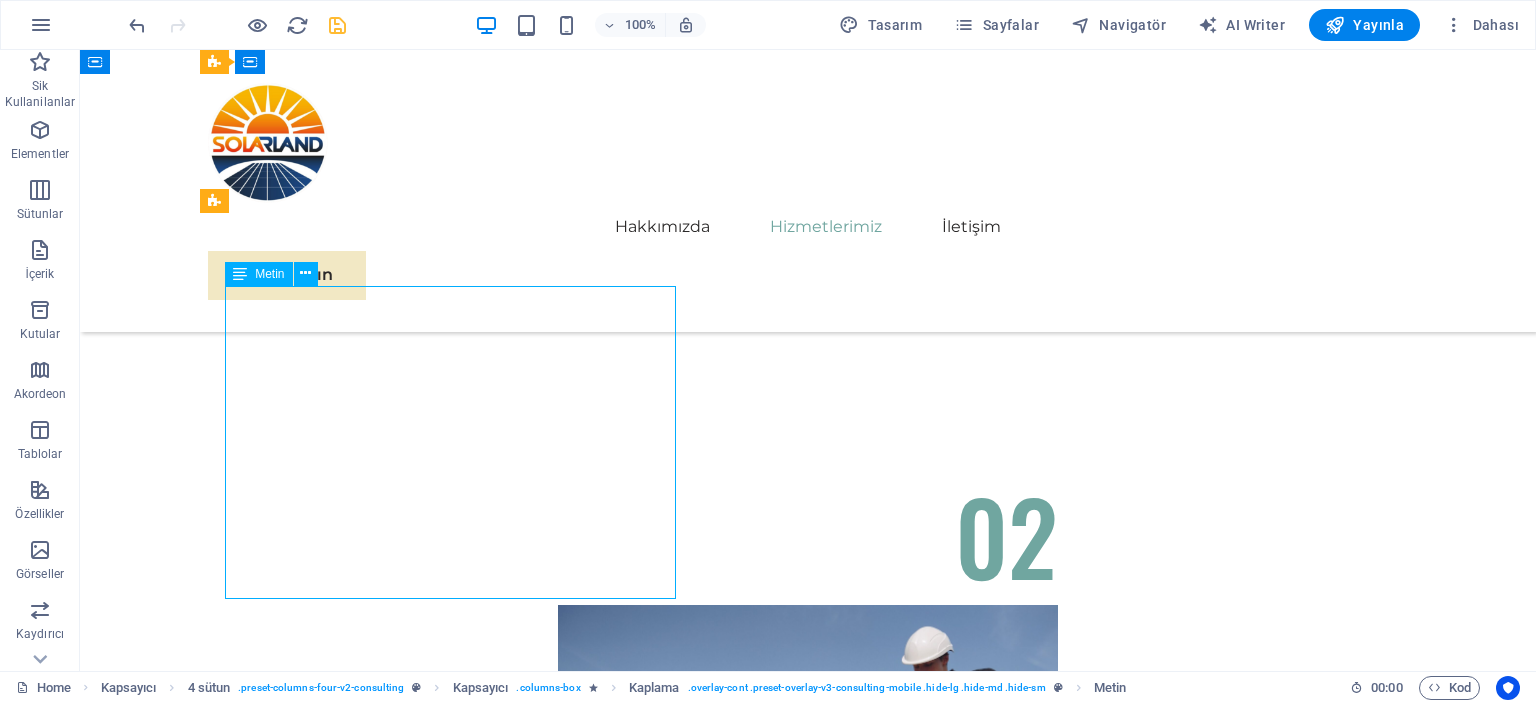 click on "Enerji altyapısına göre ihtiyaca uygun sistem seçenekleri sunuyoruz. On-Grid (Şebeke Bağlantılı) Sistemler : Şehir şebekesine bağlı çalışan bu sistemlerde, gündüz üretilen fazla enerji şebekeye aktarılır ve ihtiyaç duyulduğunda geri alınabilir. Elektrik faturasında ciddi tasarruf sağlar. Off-Grid (Şebekeden Bağımsız) Sistemler : Elektrik şebekesinin olmadığı veya güvenilmediği yerlerde kullanılır. Enerji, bataryalarda depolanır ve gece ya da bulutlu havalarda da sistem çalışmaya devam eder. Yayla evleri, tarla içi yapılar, karavanlar ve acil durum sistemleri için idealdir." at bounding box center (808, 4419) 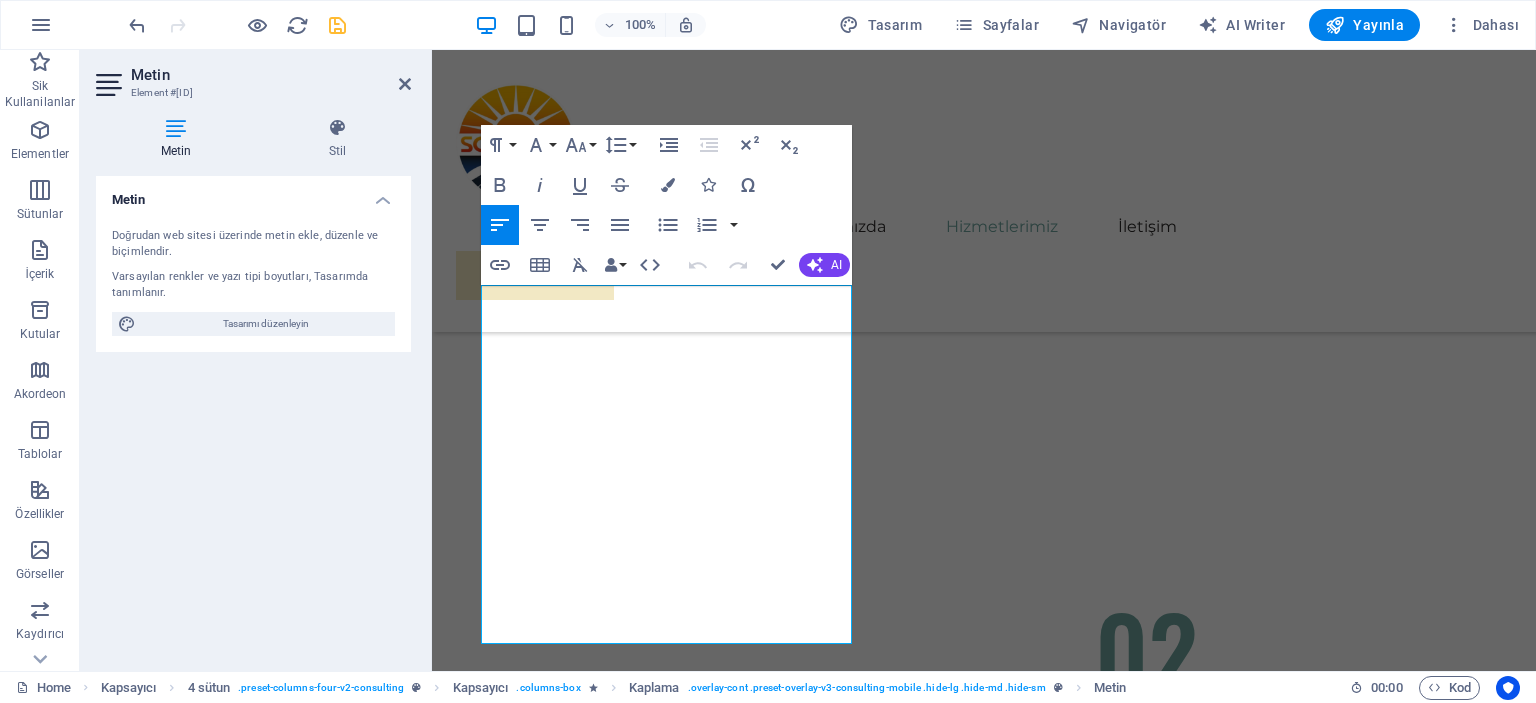 scroll, scrollTop: 7759, scrollLeft: 0, axis: vertical 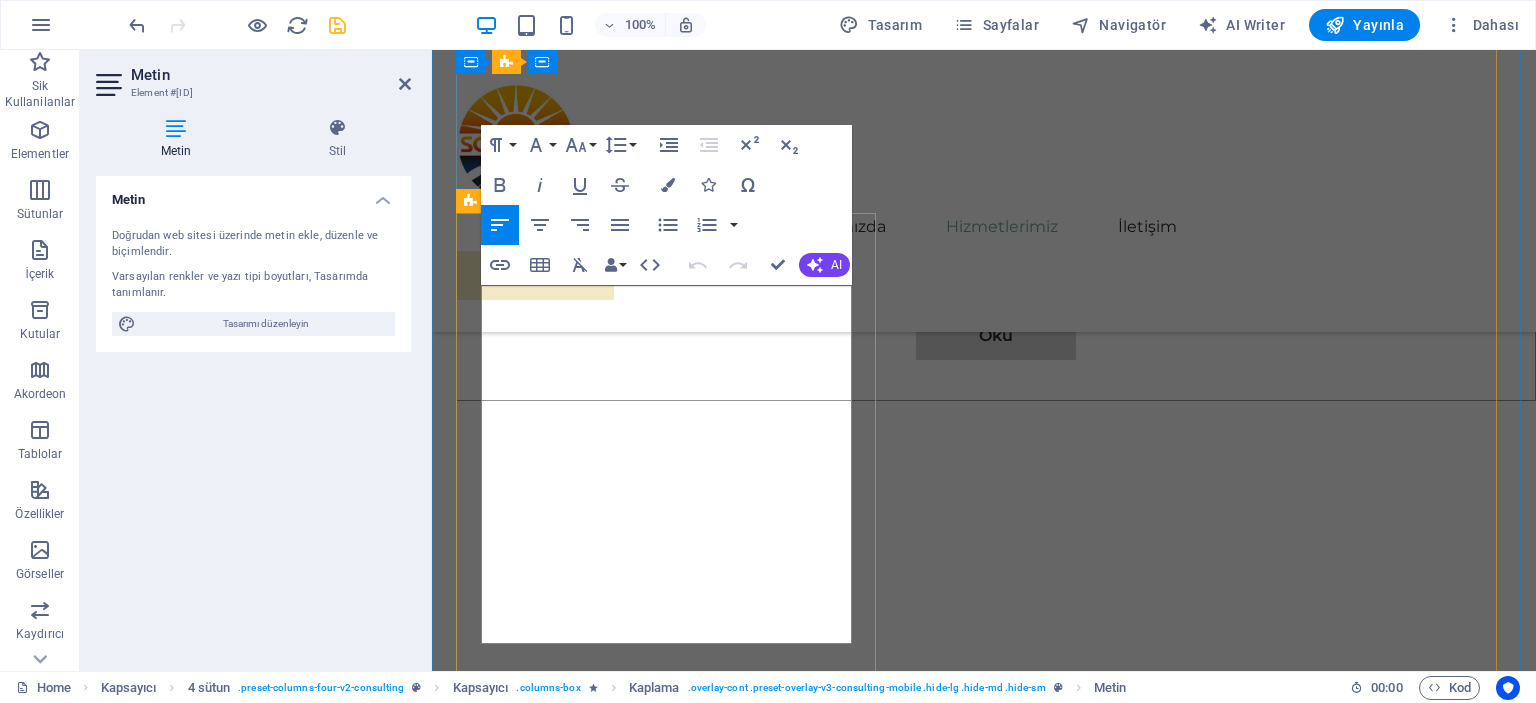 click on "On-Grid (Şebeke Bağlantılı) Sistemler : Şehir şebekesine bağlı çalışan bu sistemlerde, gündüz üretilen fazla enerji şebekeye aktarılır ve ihtiyaç duyulduğunda geri alınabilir. Elektrik faturasında ciddi tasarruf sağlar." at bounding box center [996, 4534] 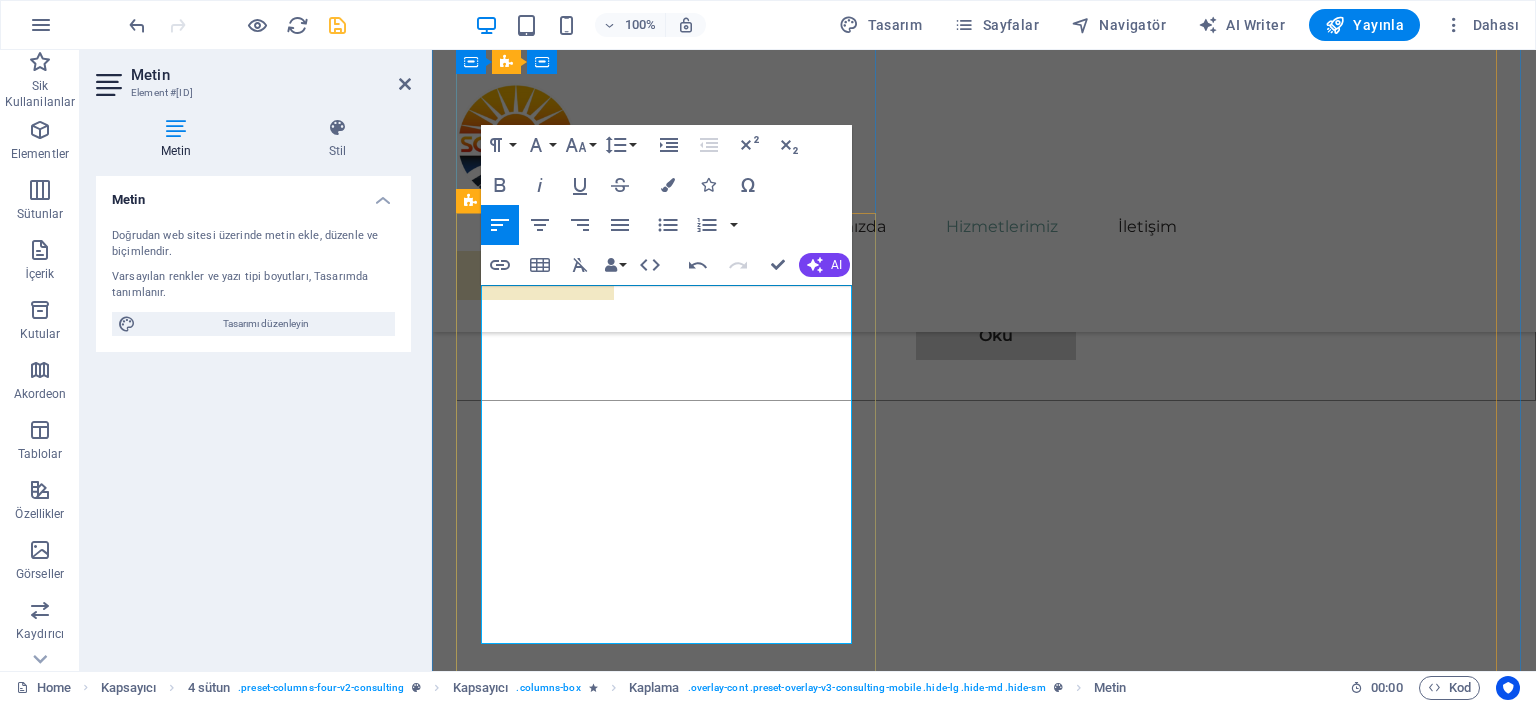click on "On-Grid (Şebeke Bağlantılı) Sistemler : Şehir şebekesine bağlı çalışan bu sistemlerde, gündüz üretilen enerji şebekeye aktarılır ve ihtiyaç duyulduğunda geri alınabilir. Elektrik faturasında ciddi tasarruf sağlar." at bounding box center (996, 4534) 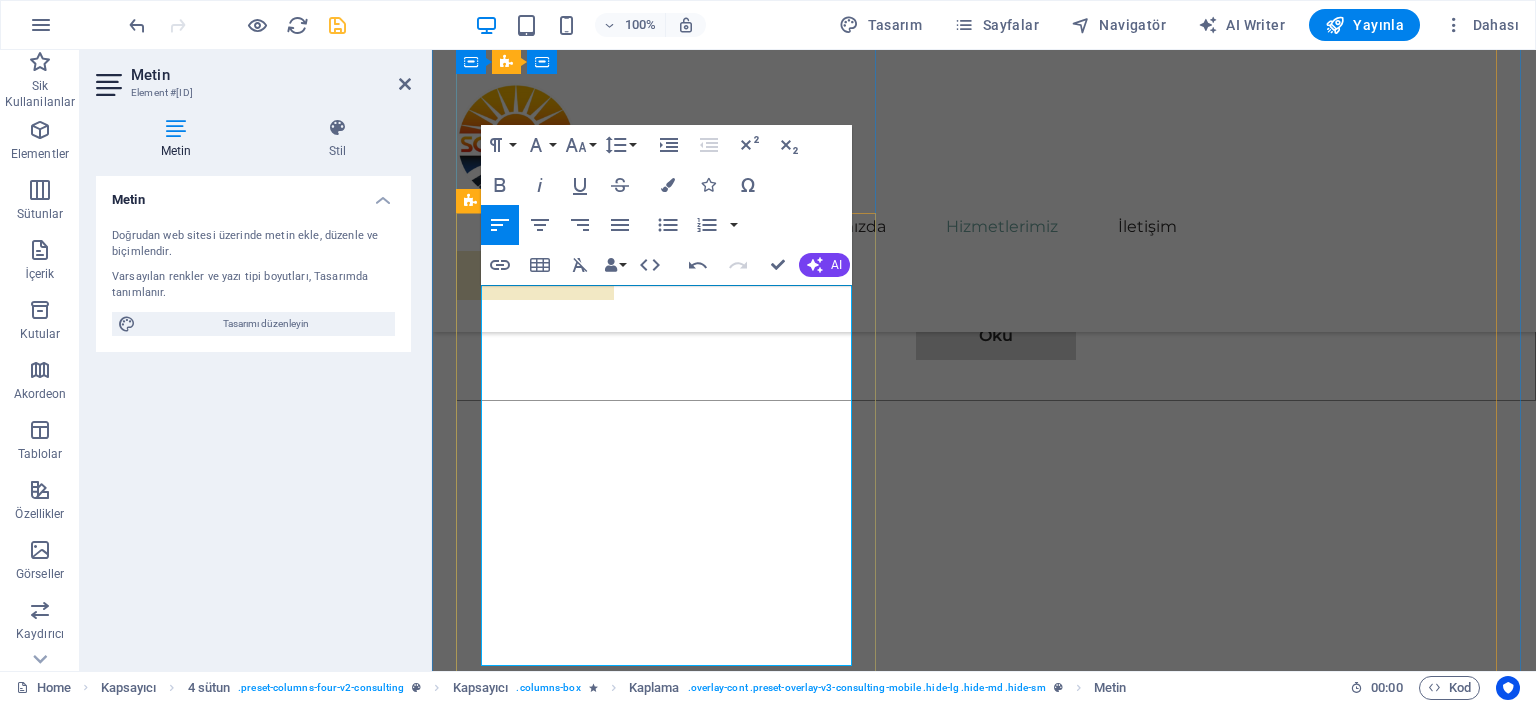 click on "On-Grid (Şebeke Bağlantılı) Sistemler : Şehir şebekesine bağlı çalışan bu sistemlerde, gündüz üretilen enerji tüketilir.  şebekeye aktarılır ve ihtiyaç duyulduğunda geri alınabilir. Elektrik faturasında ciddi tasarruf sağlar." at bounding box center (996, 4534) 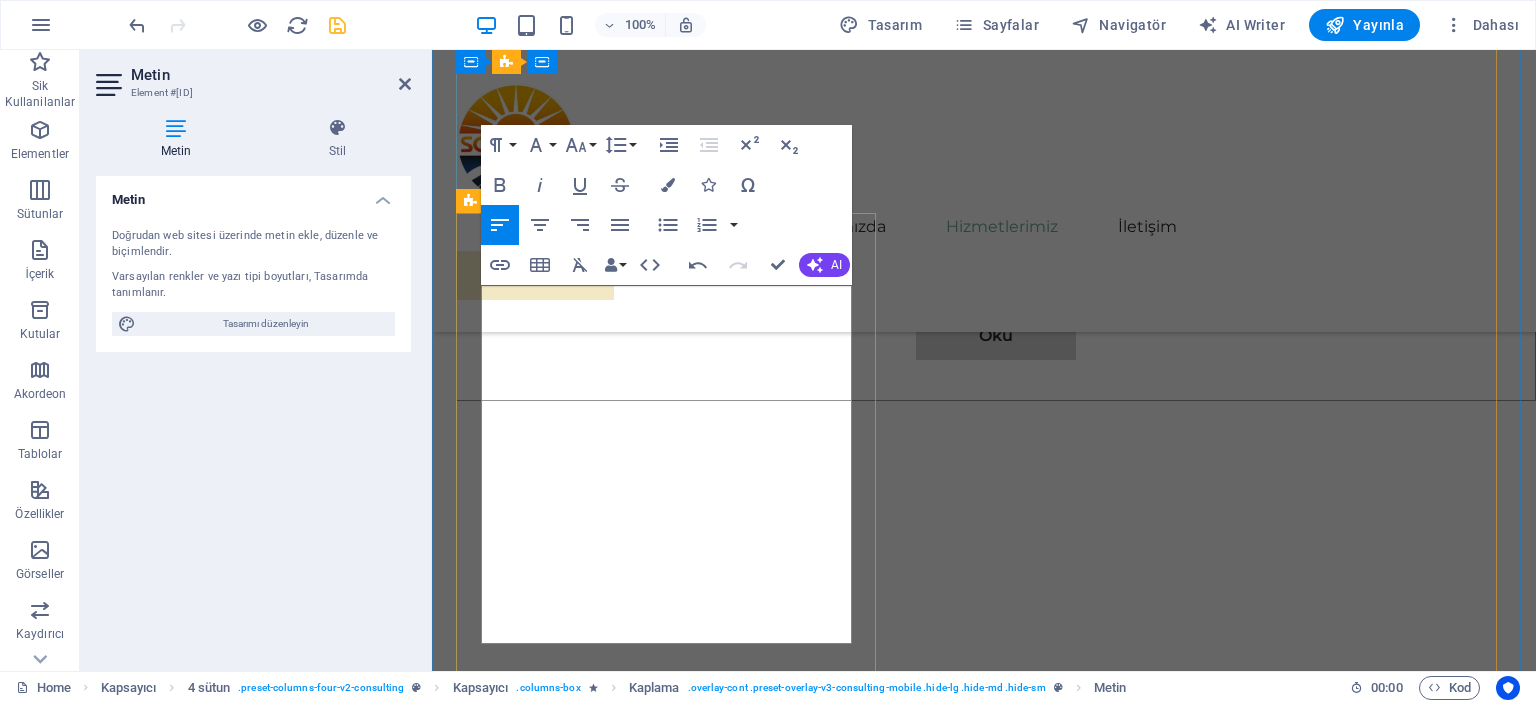 click on "On-Grid (Şebeke Bağlantılı) Sistemler : Şehir şebekesine bağlı çalışan bu sistemlerde, gündüz üretilen enerji tüketilir ve enerjinin yetmediği durumlarda şebekeden destek alır.  Elektrik faturasında ciddi tasarruf sağlar." at bounding box center (996, 4534) 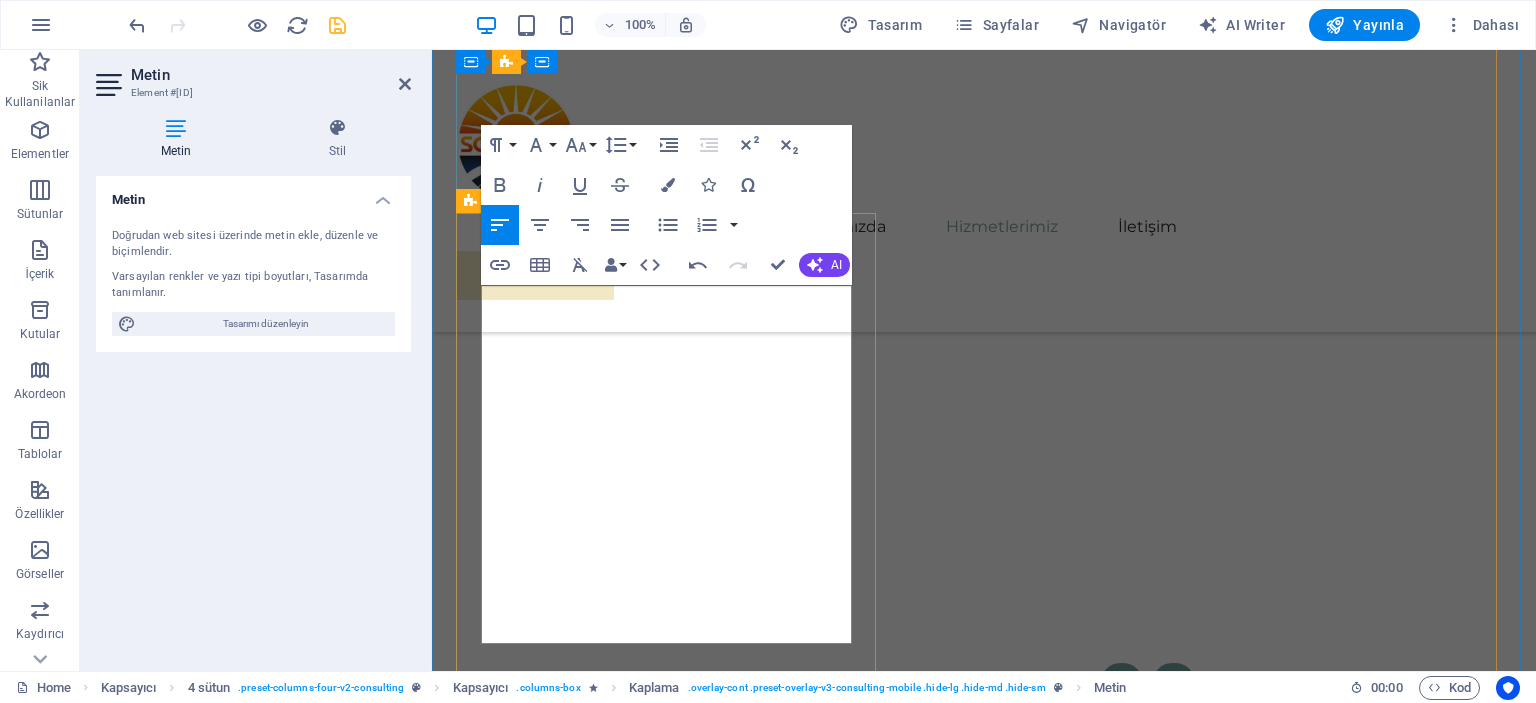 scroll, scrollTop: 7859, scrollLeft: 0, axis: vertical 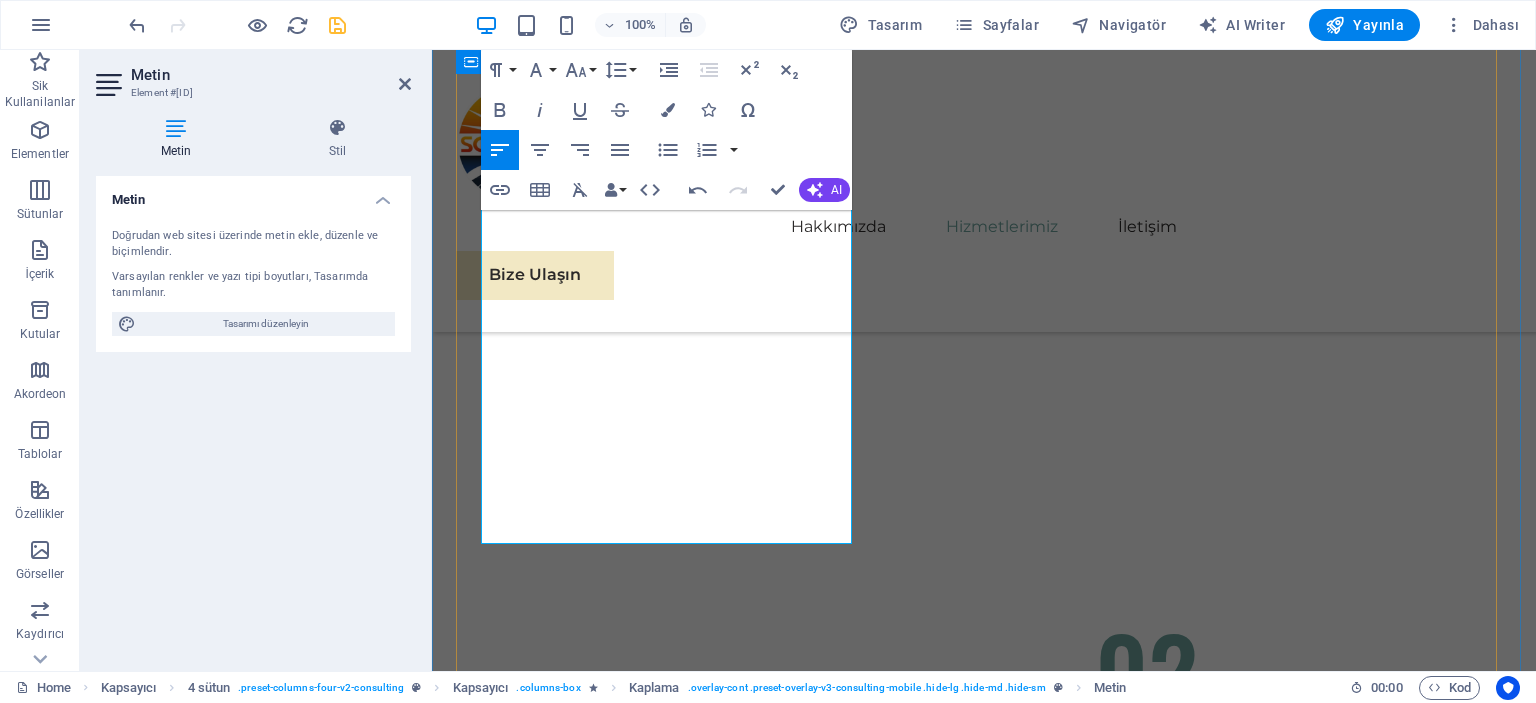 click on "05 Off-Grid ve On-Grid Sistem Çözümleri Devamını Oku Enerji altyapısına göre ihtiyaca uygun sistem seçenekleri sunuyoruz. On-Grid (Şebeke Bağlantılı) Sistemler : Şehir şebekesine bağlı çalışan bu sistemlerde, gündüz üretilen enerji tüketilir ve enerjinin yetmediği durumlarda şebekeden destek alır. Elektrik faturasında ciddi tasarruf sağlar. Off-Grid (Şebekeden Bağımsız) Sistemler : Elektrik şebekesinin olmadığı veya güvenilmediği yerlerde kullanılır. Enerji, bataryalarda depolanır ve gece ya da bulutlu havalarda da sistem çalışmaya devam eder. Yayla evleri, tarla içi yapılar, karavanlar ve acil durum sistemleri için idealdir. Daha Az Oku 06 Batarya ve Enerji Depolama Sistemleri Devamını Oku Daha Az Oku 07 Tarımsal Sulama Sistemleri Devamını Oku Daha Az Oku 08 Elektrikli Araç Şarj İstasyonları Devamını Oku Yenilenebilir enerji alanında bir diğer hizmetimiz ise elektrikli araç şarj istasyonu kurulumudur. Daha Az Oku" at bounding box center (984, 5822) 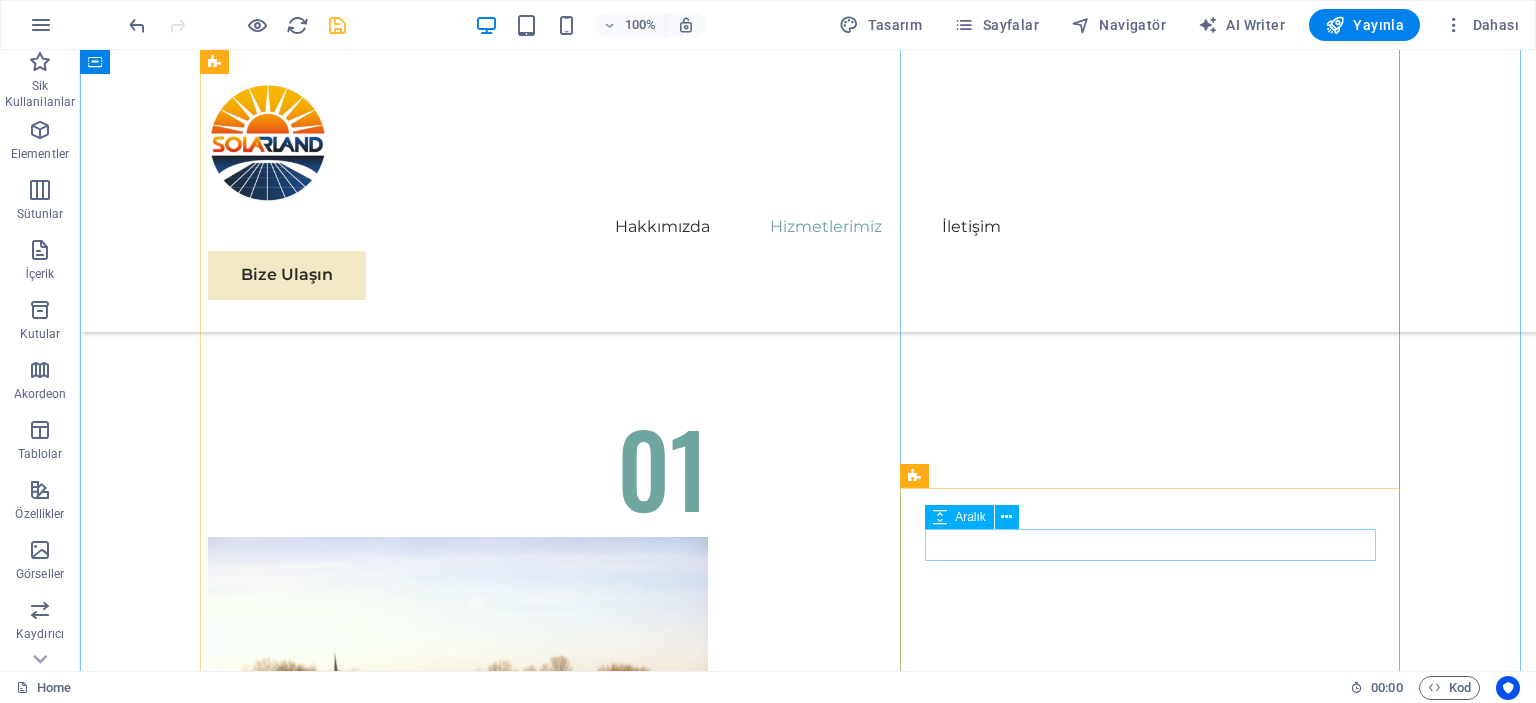 scroll, scrollTop: 6459, scrollLeft: 0, axis: vertical 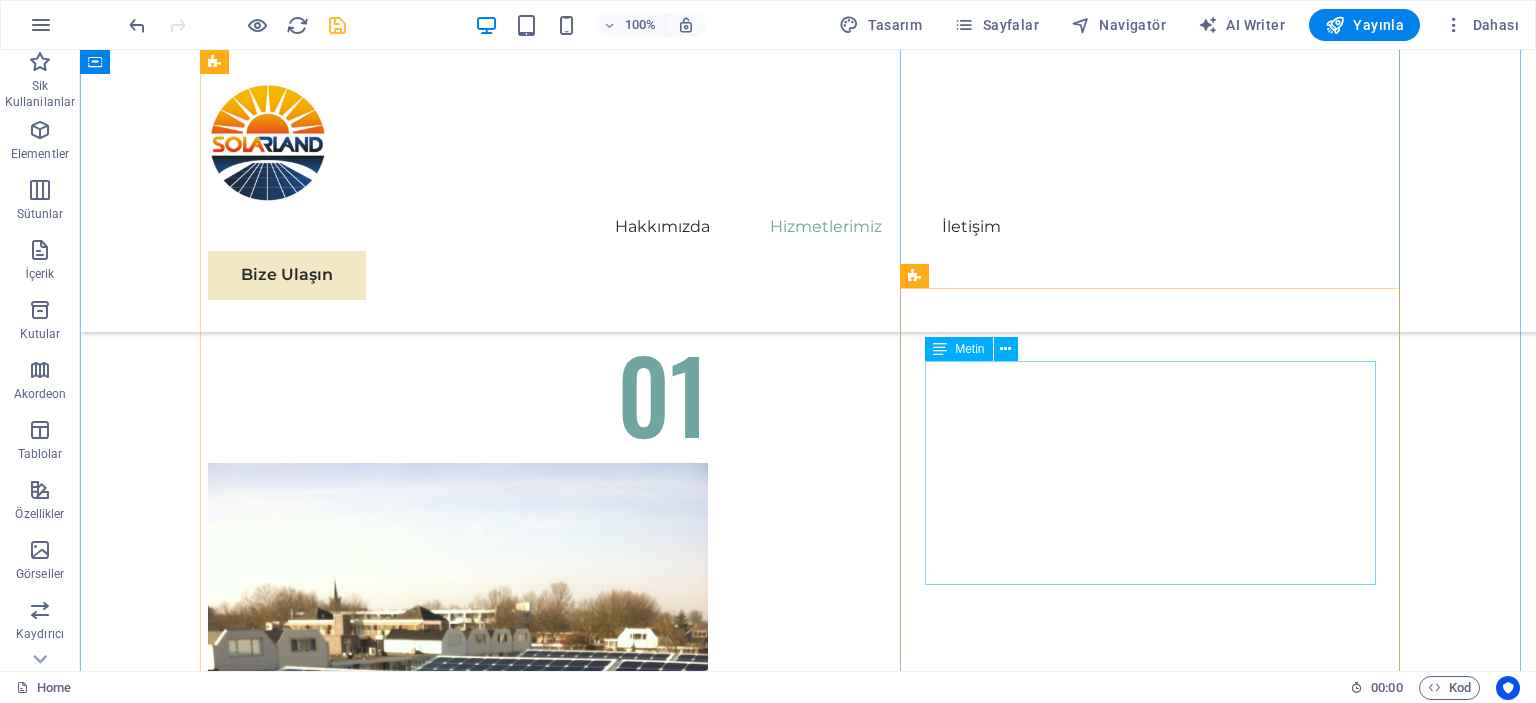 click on "Kurulan sistemin ömrü boyunca verimli çalışabilmesi için periyodik bakım ve takip büyük önem taşır. Bu kapsamda, Solarland olarak sistem izleme, performans kontrolü, inverter hatalarının takibi, panel temizliği ve bağlantı noktalarının kontrolünü içeren bakım hizmetleri sunuyoruz. Ayrıca uzaktan sistem takibi ve anlık arıza bildirimleri ile teknik ekibimiz her zaman müdahaleye hazırdır. Garanti süresi boyunca ve sonrasında müşterilerimizin yanında olmaya devam ediyoruz." at bounding box center (808, 4593) 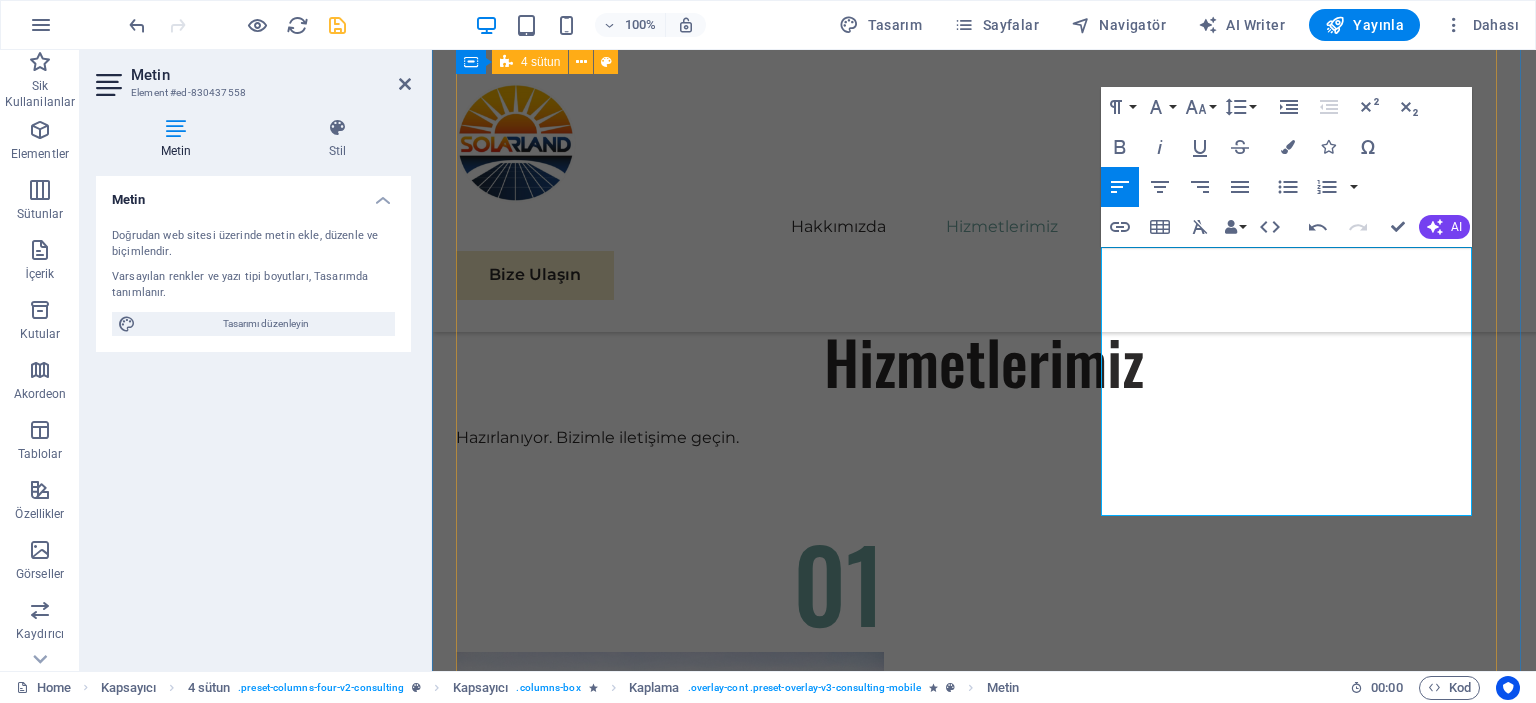 click on "01 Solar Panel Satışı Devamını Oku Enerji üretiminin temel yapı taşı olan güneş panellerinde, yüksek verimlilik ve uzun ömür sunan ürünlerle hizmet veriyoruz. Solarland olarak, monokristal ve polikristal paneller başta olmak üzere farklı teknolojilere sahip panelleri, kullanıcı ihtiyacına göre öneriyor ve tedarik ediyoruz. Evsel uygulamalardan büyük ölçekli endüstriyel projelere kadar geniş bir yelpazede, hem ekonomik hem de kaliteli çözümler sunmaktayız. Daha Az Oku 02 Proje Danışmanlığı ve Teknik Keşif Devamını Oku Daha Az Oku 03 Kurulum ve Montaj Hizmetleri Devamını Oku Daha Az Oku 04 Bakım ve Destek Hizmetleri Devamını Oku Daha Az Oku" at bounding box center [984, 2685] 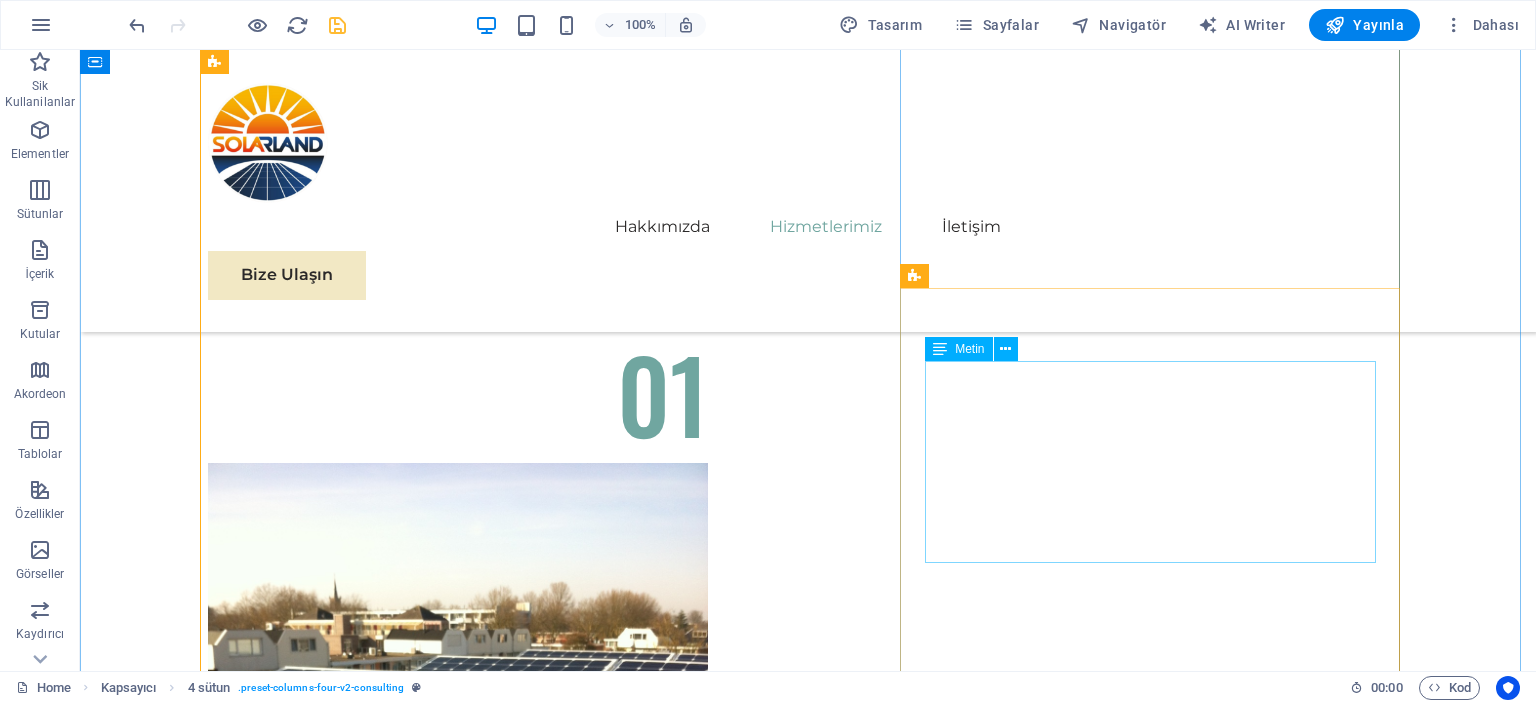 scroll, scrollTop: 6559, scrollLeft: 0, axis: vertical 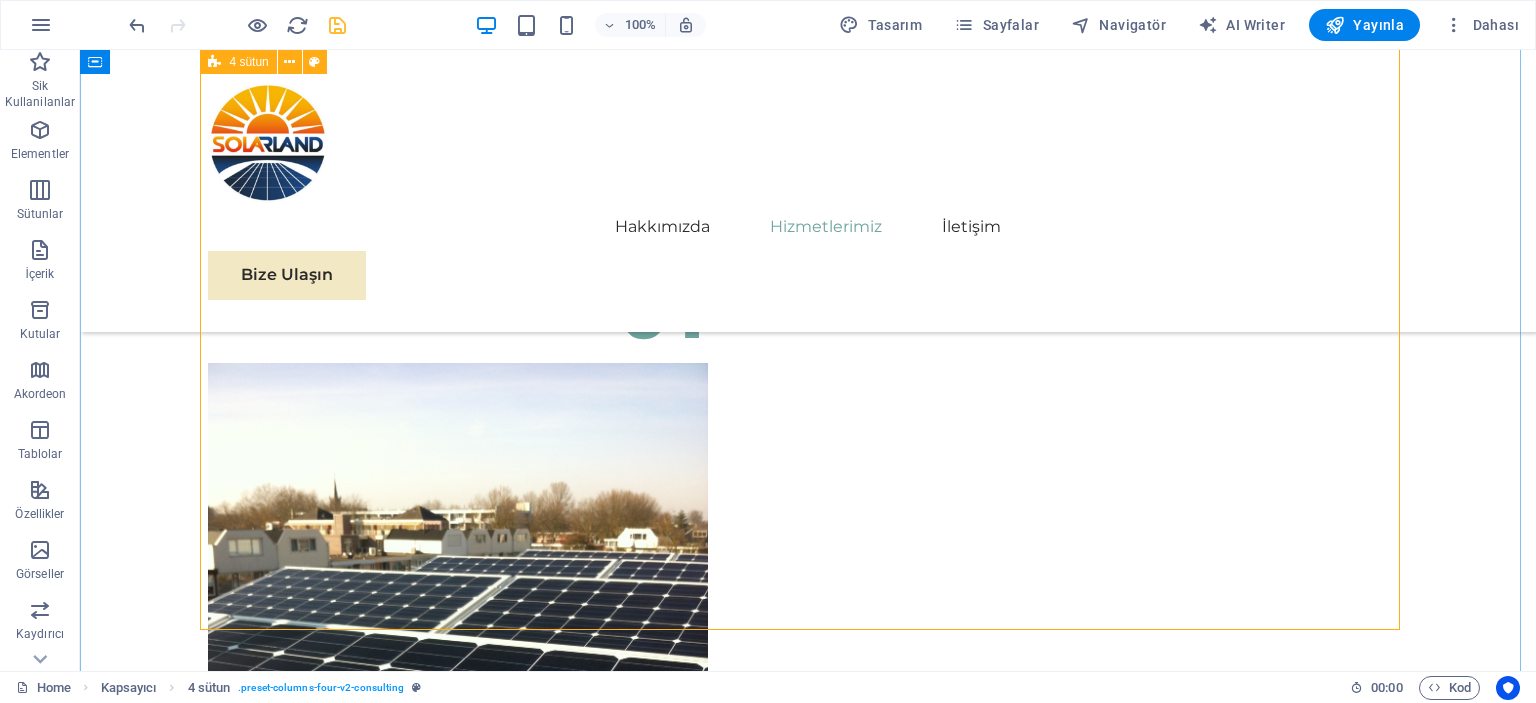 click on "01 Solar Panel Satışı Devamını Oku Enerji üretiminin temel yapı taşı olan güneş panellerinde, yüksek verimlilik ve uzun ömür sunan ürünlerle hizmet veriyoruz. Solarland olarak, monokristal ve polikristal paneller başta olmak üzere farklı teknolojilere sahip panelleri, kullanıcı ihtiyacına göre öneriyor ve tedarik ediyoruz. Evsel uygulamalardan büyük ölçekli endüstriyel projelere kadar geniş bir yelpazede, hem ekonomik hem de kaliteli çözümler sunmaktayız. Daha Az Oku 02 Proje Danışmanlığı ve Teknik Keşif Devamını Oku Daha Az Oku 03 Kurulum ve Montaj Hizmetleri Devamını Oku Daha Az Oku 04 Bakım ve Destek Hizmetleri Devamını Oku Daha Az Oku" at bounding box center (808, 2464) 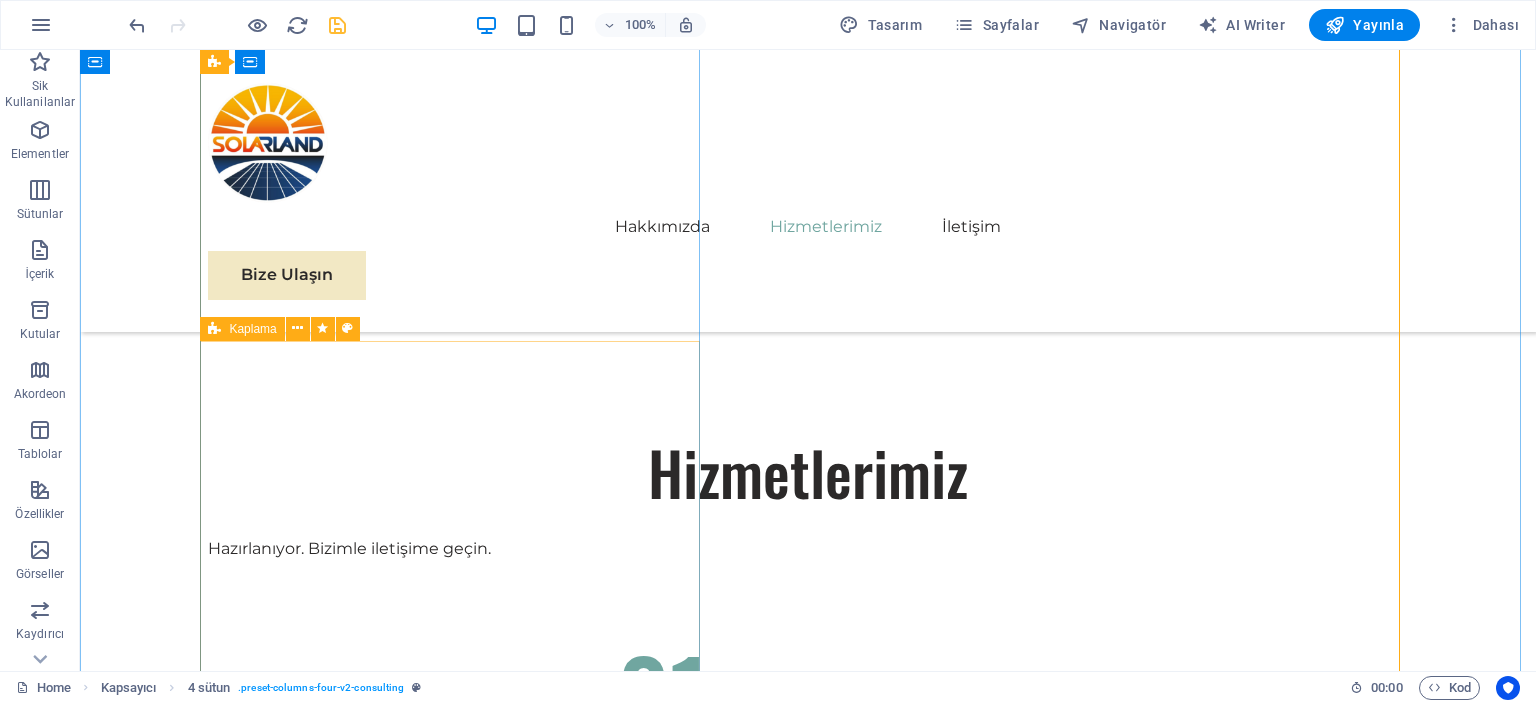 scroll, scrollTop: 6259, scrollLeft: 0, axis: vertical 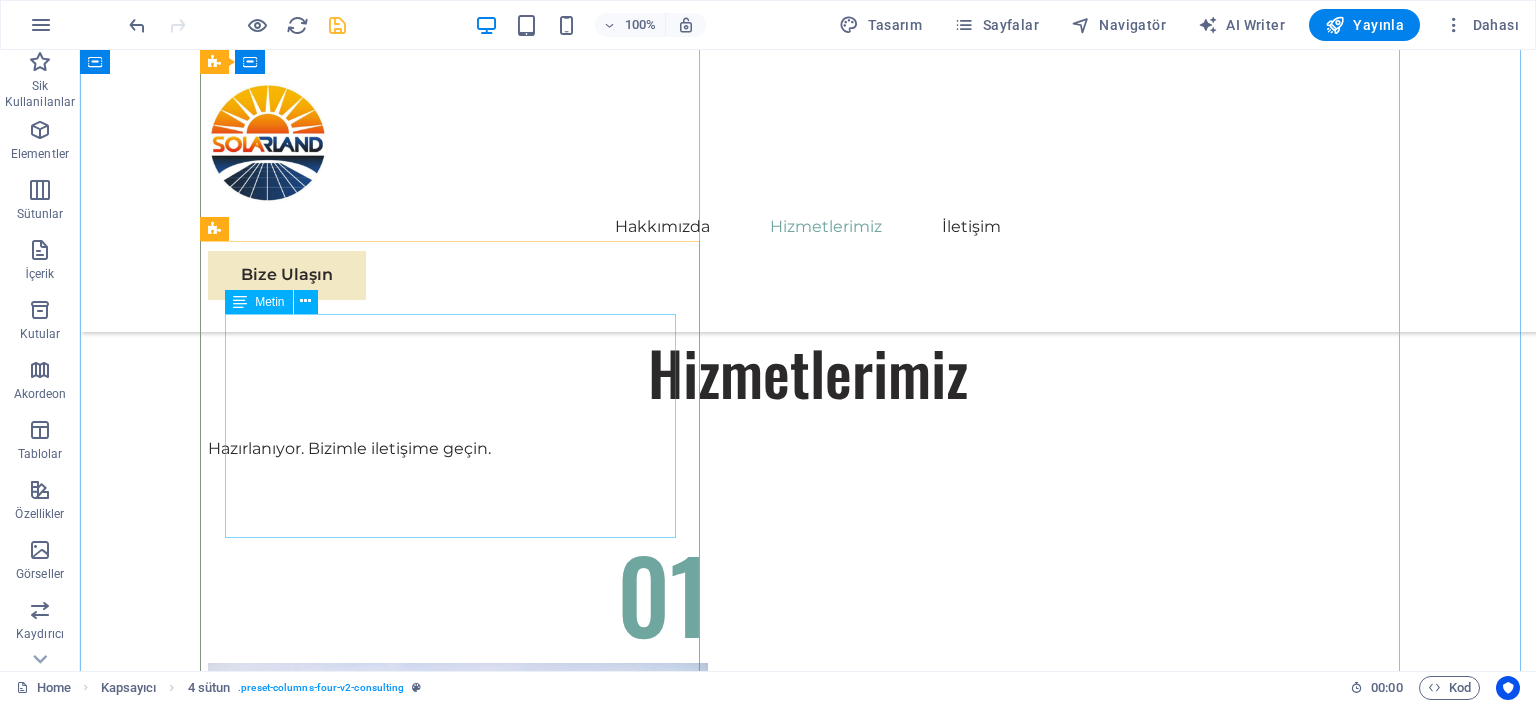 click on "Satışını yaptığımız sistemlerin tüm kurulum ve montaj işlemleri, yönetmeliklere ve güvenlik standartlarına uygun şekilde yapılmaktadır. Çatı üstü (residential), arazi tipi (ground-mounted) veya mobil sistem kurulumu gibi farklı uygulamalarda uzman ekiplerimizle çalışıyoruz. Kullanıcıya özel çözümler sunarak; bina yapısına, panel yönüne ve eğimine en uygun sistem yerleşimini sağlıyoruz. Tüm bağlantılar, inverter kurulumu, koruma ekipmanları ve topraklama dahil olmak üzere anahtar teslim hizmet veriyoruz." at bounding box center (1158, 3696) 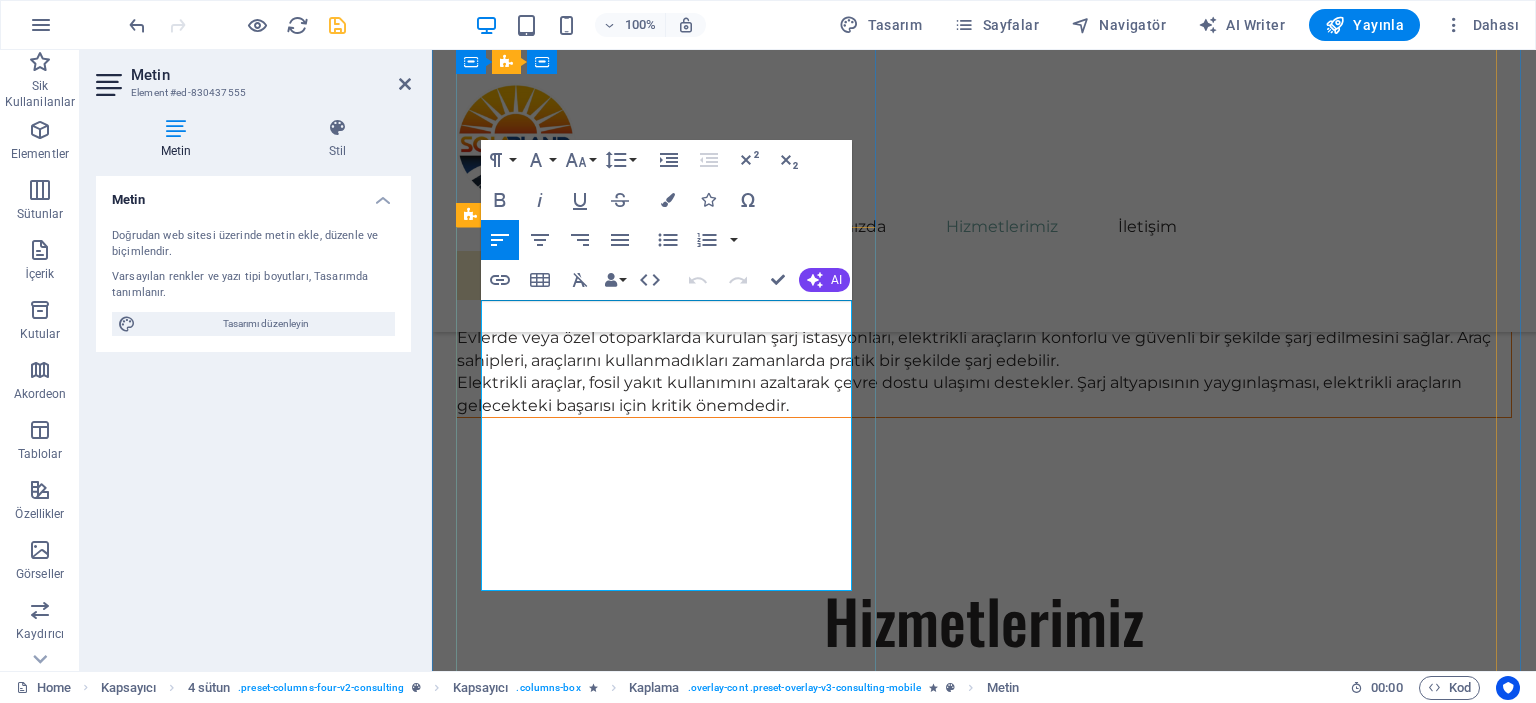 click on "Satışını yaptığımız sistemlerin tüm kurulum ve montaj işlemleri, yönetmeliklere ve güvenlik standartlarına uygun şekilde yapılmaktadır. Çatı üstü (residential), arazi tipi (ground-mounted) veya mobil sistem kurulumu gibi farklı uygulamalarda uzman ekiplerimizle çalışıyoruz. Kullanıcıya özel çözümler sunarak; bina yapısına, panel yönüne ve eğimine en uygun sistem yerleşimini sağlıyoruz. Tüm bağlantılar, inverter kurulumu, koruma ekipmanları ve topraklama dahil olmak üzere anahtar teslim hizmet veriyoruz." at bounding box center (1310, 3847) 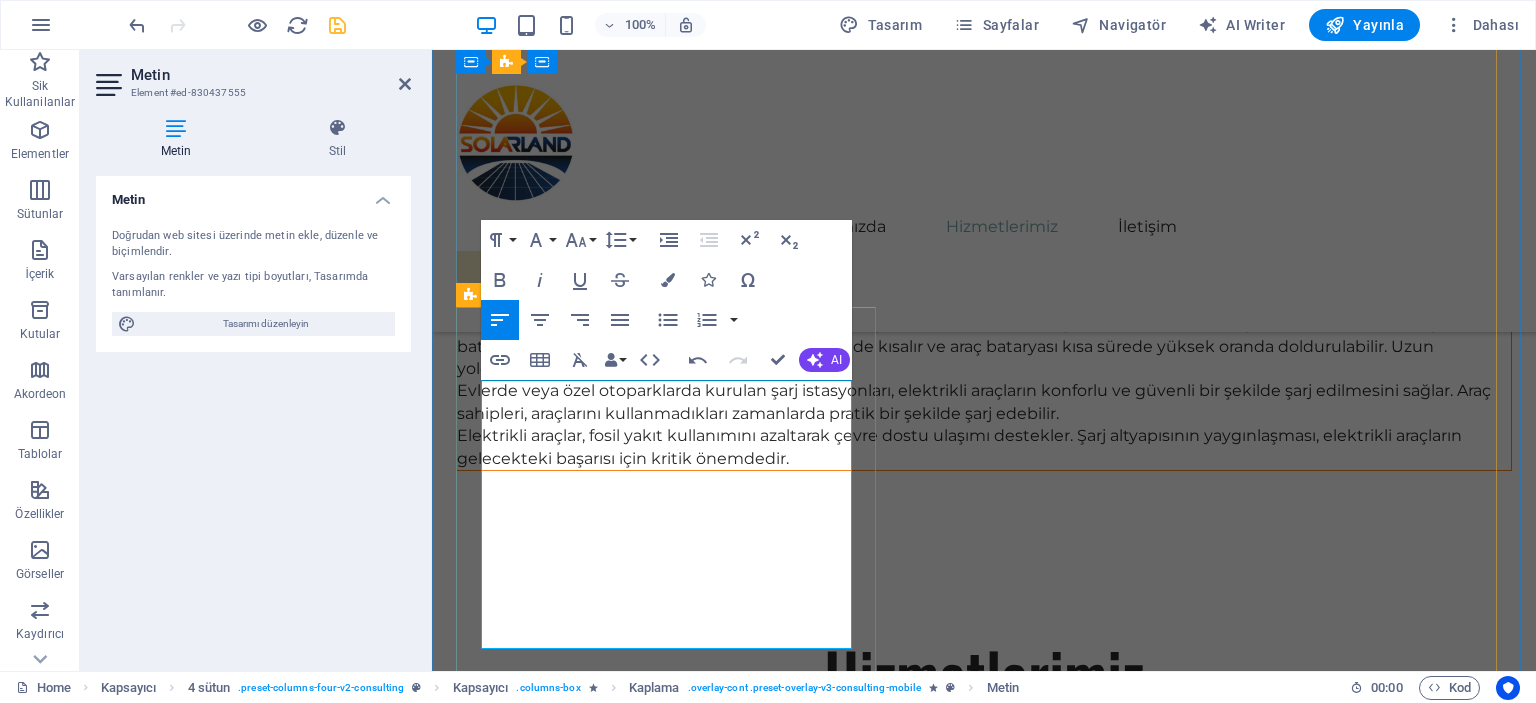 scroll, scrollTop: 6100, scrollLeft: 0, axis: vertical 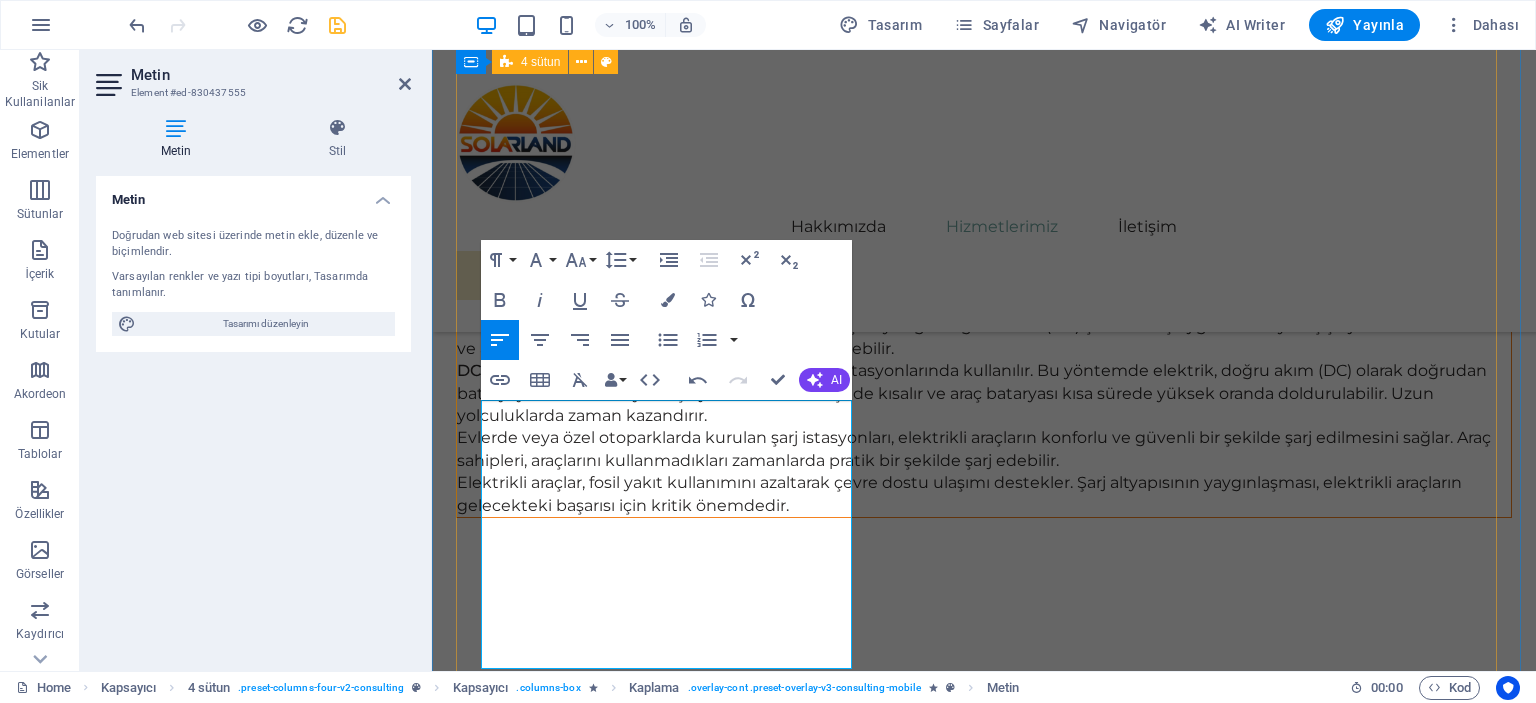 click on "01 Solar Panel Satışı Devamını Oku Enerji üretiminin temel yapı taşı olan güneş panellerinde, yüksek verimlilik ve uzun ömür sunan ürünlerle hizmet veriyoruz. Solarland olarak, monokristal ve polikristal paneller başta olmak üzere farklı teknolojilere sahip panelleri, kullanıcı ihtiyacına göre öneriyor ve tedarik ediyoruz. Evsel uygulamalardan büyük ölçekli endüstriyel projelere kadar geniş bir yelpazede, hem ekonomik hem de kaliteli çözümler sunmaktayız. Daha Az Oku 02 Proje Danışmanlığı ve Teknik Keşif Devamını Oku Daha Az Oku 03 Kurulum ve Montaj Hizmetleri Devamını Oku Daha Az Oku 04 Bakım ve Destek Hizmetleri Devamını Oku Daha Az Oku" at bounding box center [984, 3033] 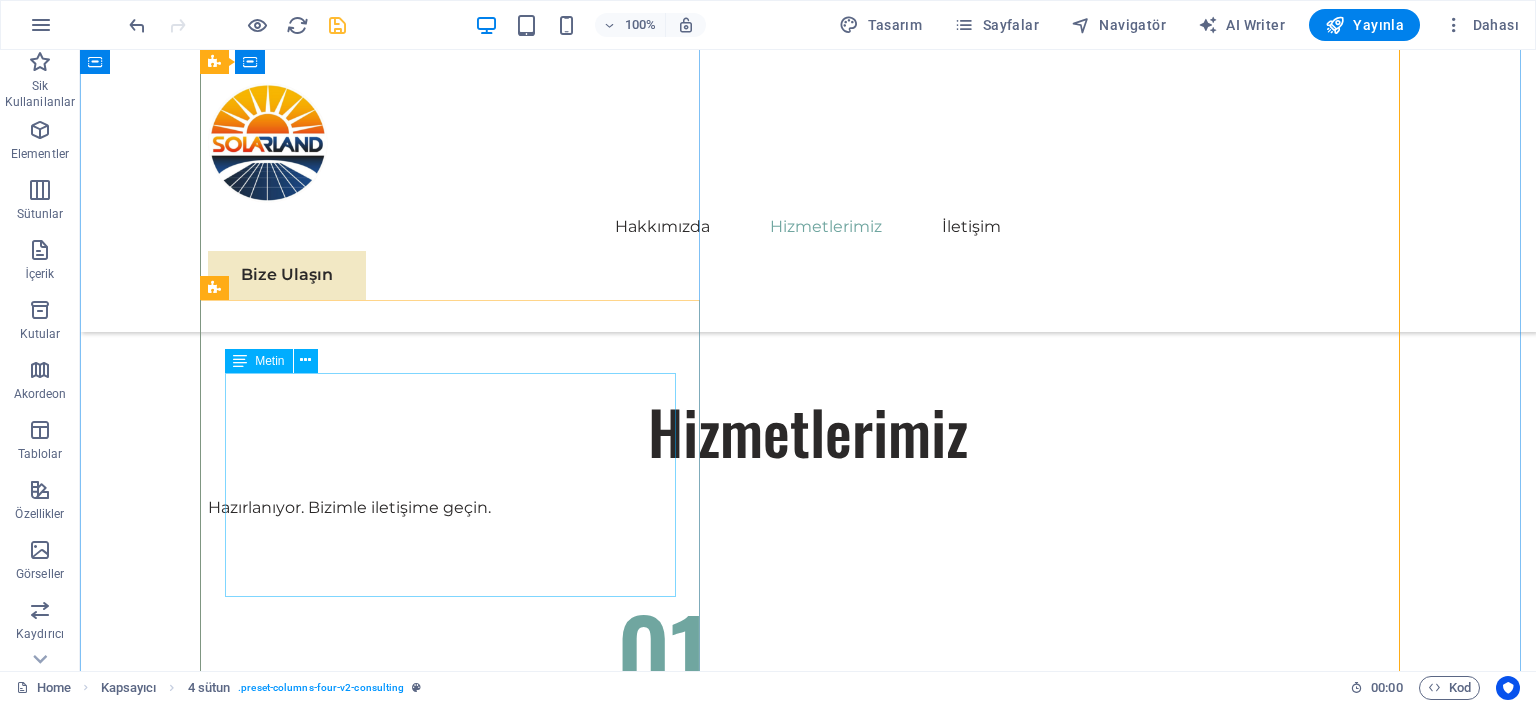 click on "Satışını yaptığımız sistemlerin tüm kurulum ve montaj işlemleri, yönetmeliklere ve güvenlik standartlarına uygun şekilde yapılmaktadır. Çatı üstü , arazi tipi veya mobil sistem kurulumu gibi farklı uygulamalarda uzman ekiplerimizle çalışıyoruz. Kullanıcıya özel çözümler sunarak; bina yapısına, panel yönüne ve eğimine en uygun sistem yerleşimini sağlıyoruz. Tüm bağlantılar, inverter kurulumu, koruma ekipmanları ve topraklama dahil olmak üzere anahtar teslim hizmet veriyoruz." at bounding box center (1158, 3755) 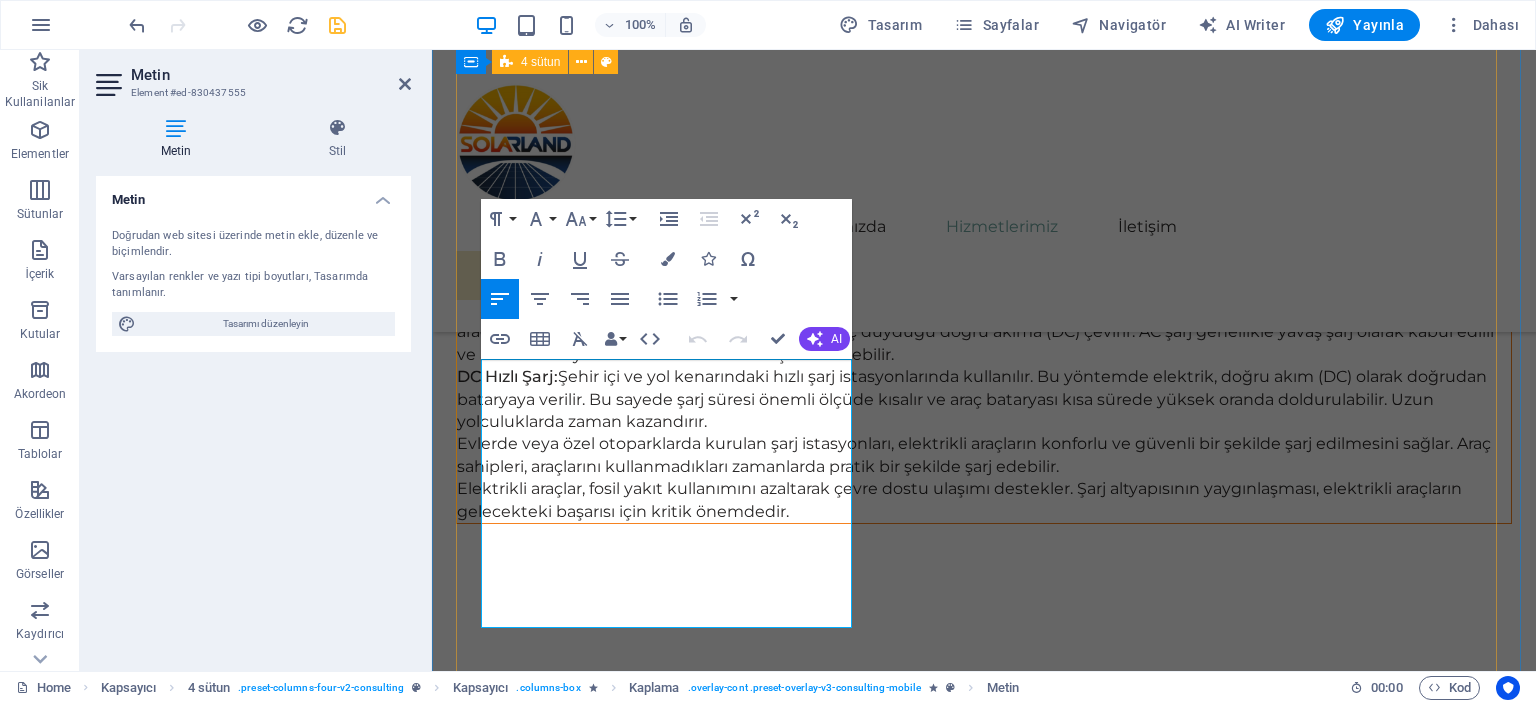 click on "01 Solar Panel Satışı Devamını Oku Enerji üretiminin temel yapı taşı olan güneş panellerinde, yüksek verimlilik ve uzun ömür sunan ürünlerle hizmet veriyoruz. Solarland olarak, monokristal ve polikristal paneller başta olmak üzere farklı teknolojilere sahip panelleri, kullanıcı ihtiyacına göre öneriyor ve tedarik ediyoruz. Evsel uygulamalardan büyük ölçekli endüstriyel projelere kadar geniş bir yelpazede, hem ekonomik hem de kaliteli çözümler sunmaktayız. Daha Az Oku 02 Proje Danışmanlığı ve Teknik Keşif Devamını Oku Daha Az Oku 03 Kurulum ve Montaj Hizmetleri Devamını Oku Daha Az Oku 04 Bakım ve Destek Hizmetleri Devamını Oku Daha Az Oku" at bounding box center (984, 3039) 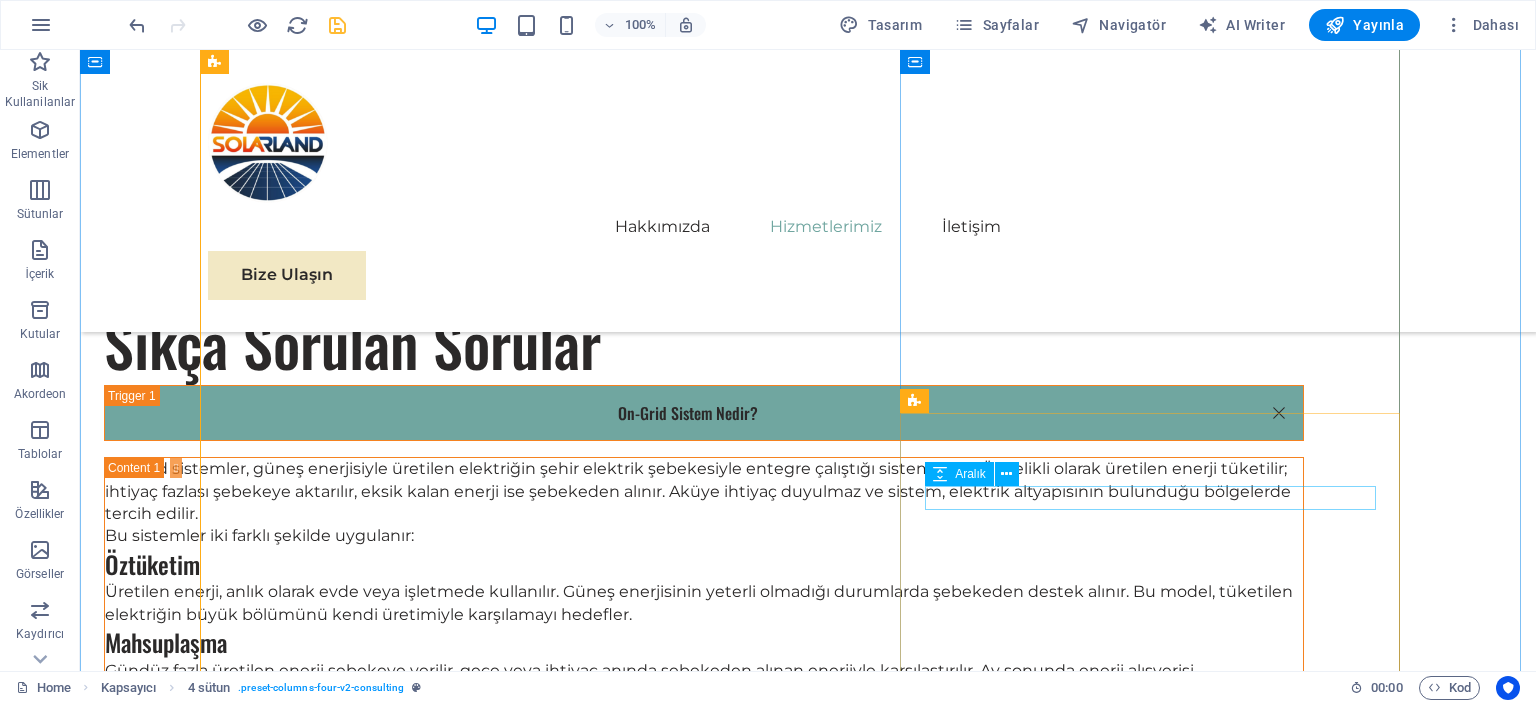 scroll, scrollTop: 4940, scrollLeft: 0, axis: vertical 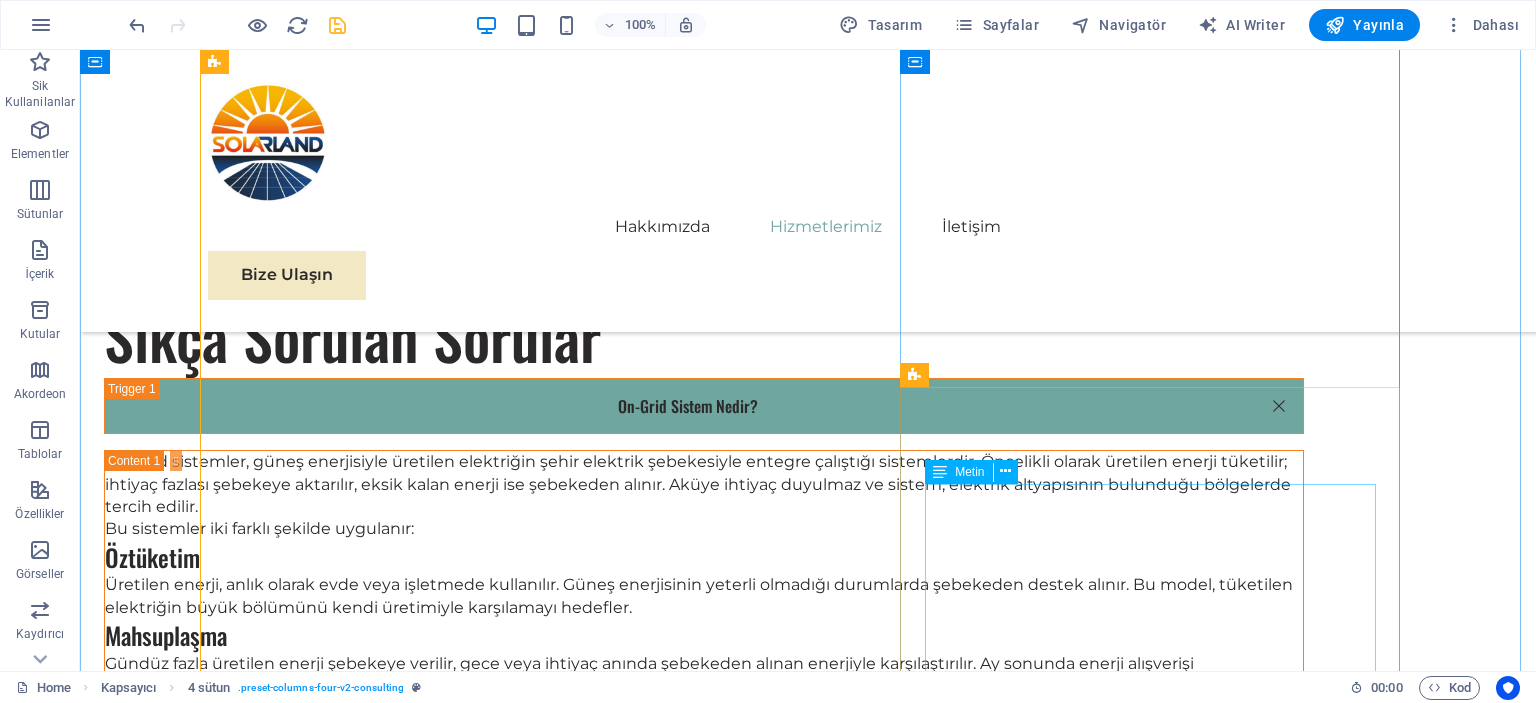 click on "Güneş enerjisi sistemleri kurulumu öncesi, doğru fizibilite ve saha analizi yapılmadan başarıya ulaşmak mümkün değildir. Bu yüzden müşterilerimize saha keşfi, gölgeleme analizi, tüketim profili çıkarımı ve uygun sistem boyutlandırması konularında kapsamlı danışmanlık sağlıyoruz. Ayrıca maliyet-fayda analizleri, geri dönüş süresi hesaplamaları ve uzun vadeli yatırım planlamaları da tarafımızca yapılmaktadır. Böylece kurulum öncesinde müşterilerimiz ne kazanç sağlayacaklarını net olarak görebilir." at bounding box center [1158, 4189] 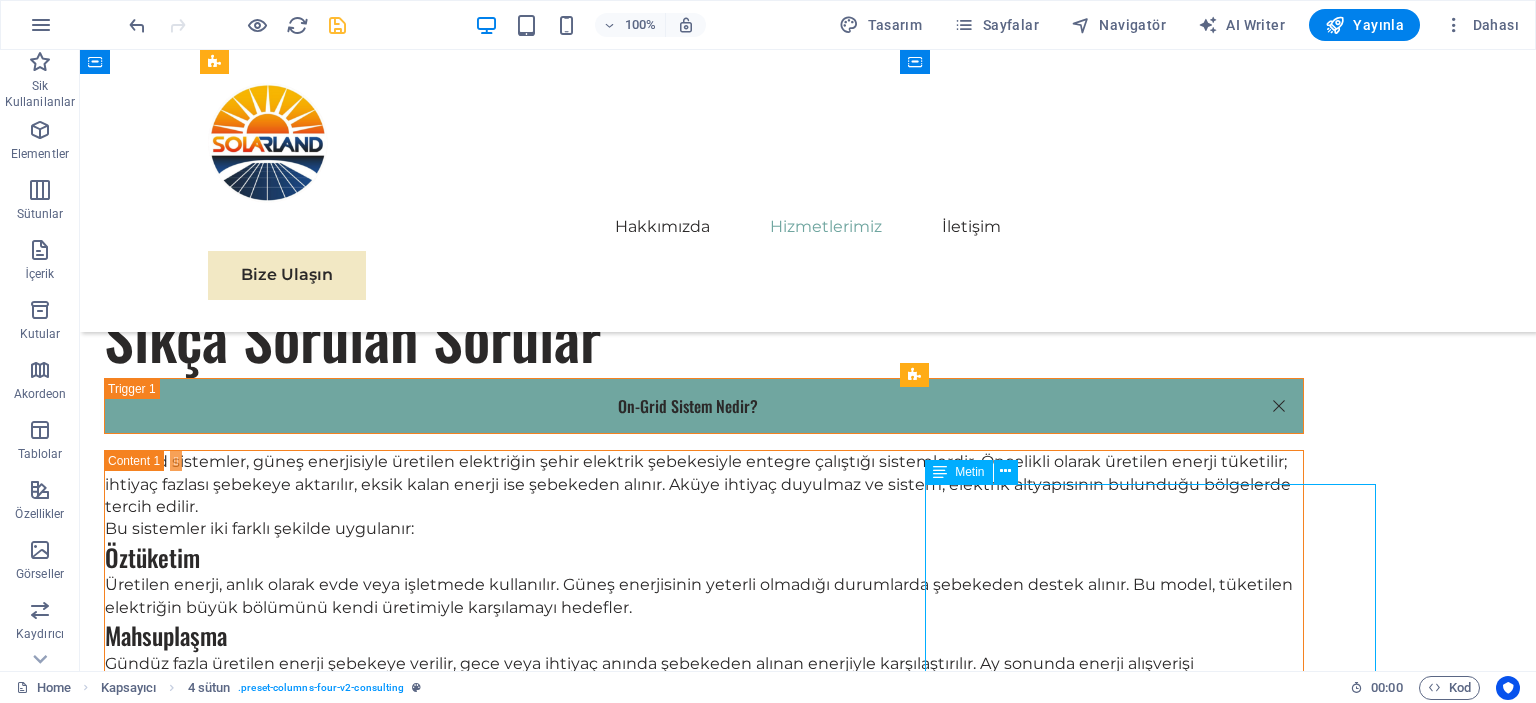 click on "Güneş enerjisi sistemleri kurulumu öncesi, doğru fizibilite ve saha analizi yapılmadan başarıya ulaşmak mümkün değildir. Bu yüzden müşterilerimize saha keşfi, gölgeleme analizi, tüketim profili çıkarımı ve uygun sistem boyutlandırması konularında kapsamlı danışmanlık sağlıyoruz. Ayrıca maliyet-fayda analizleri, geri dönüş süresi hesaplamaları ve uzun vadeli yatırım planlamaları da tarafımızca yapılmaktadır. Böylece kurulum öncesinde müşterilerimiz ne kazanç sağlayacaklarını net olarak görebilir." at bounding box center [1158, 4189] 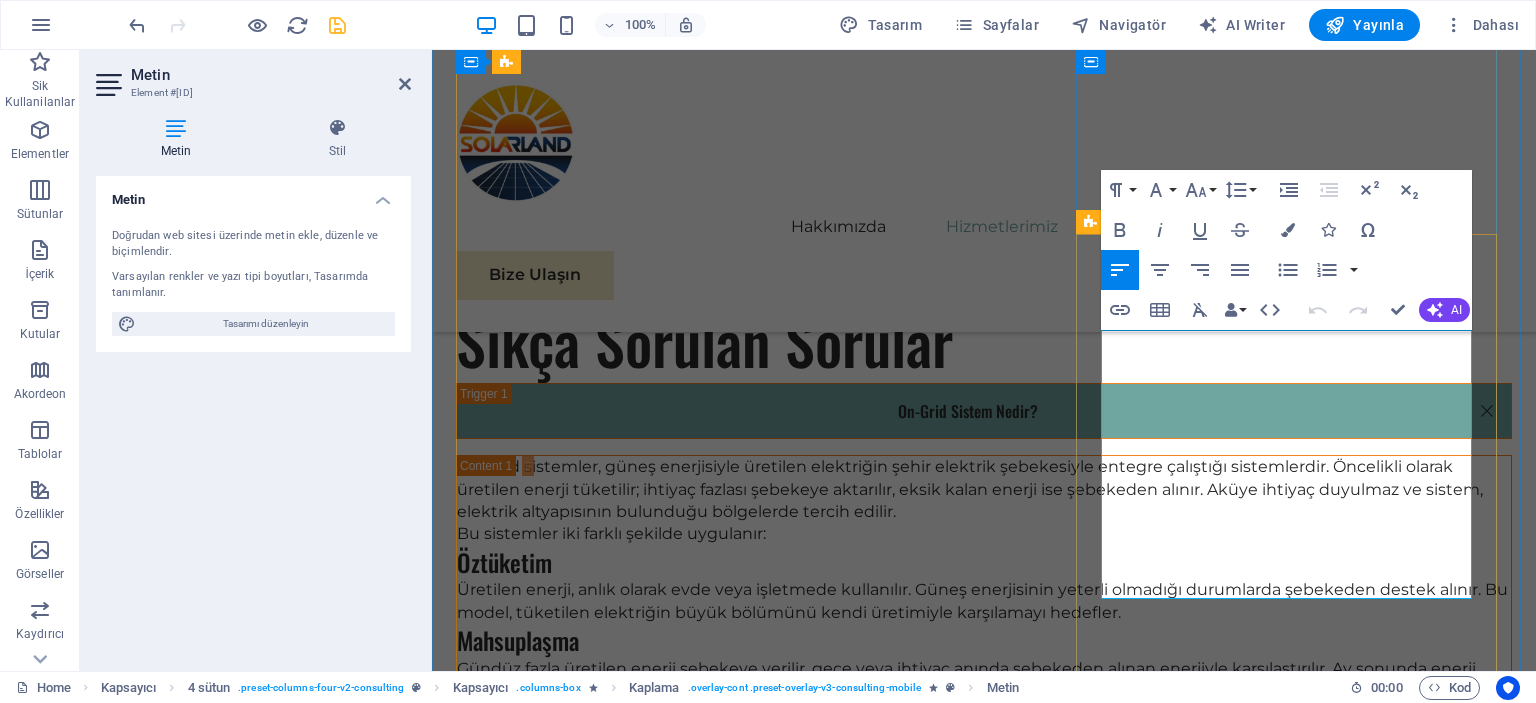 scroll, scrollTop: 5066, scrollLeft: 0, axis: vertical 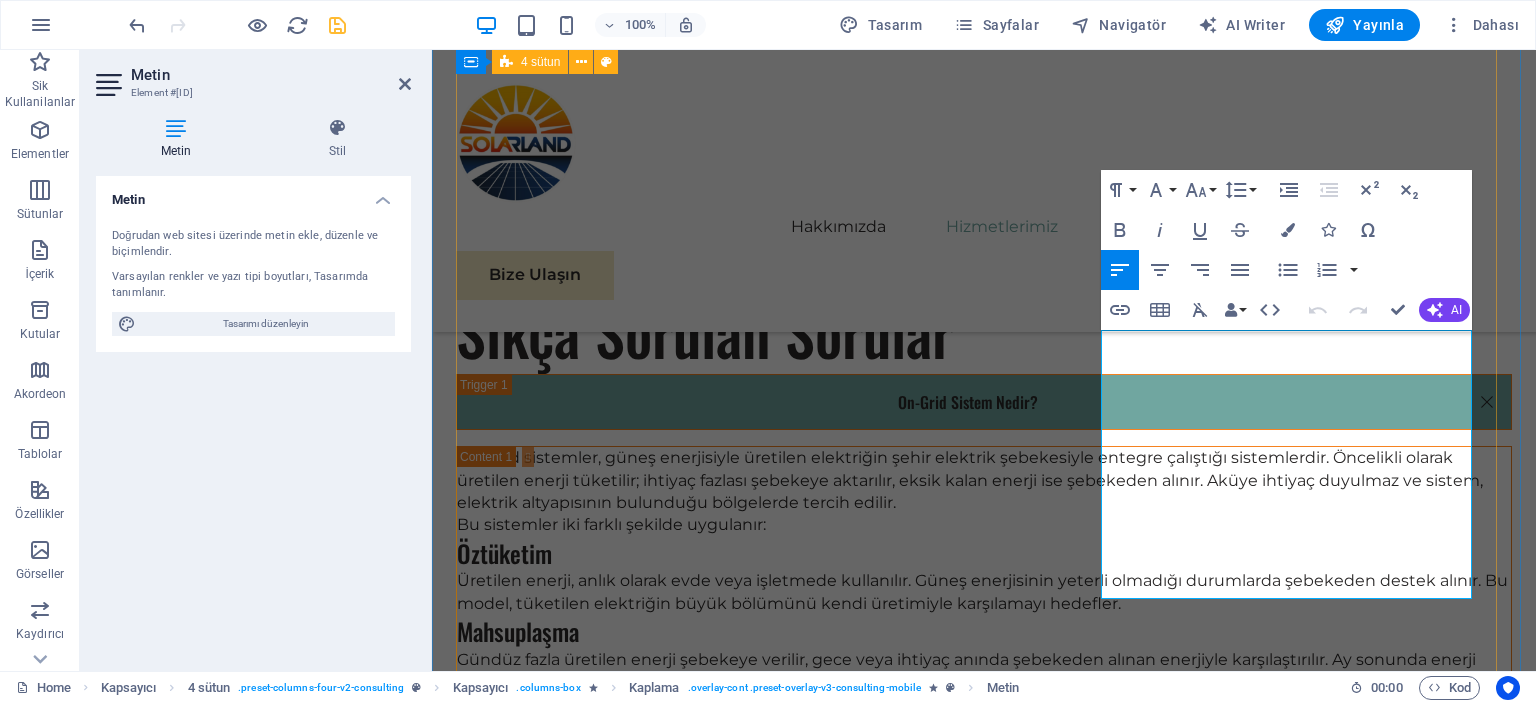 click on "01 Solar Panel Satışı Devamını Oku Enerji üretiminin temel yapı taşı olan güneş panellerinde, yüksek verimlilik ve uzun ömür sunan ürünlerle hizmet veriyoruz. Solarland olarak, monokristal ve polikristal paneller başta olmak üzere farklı teknolojilere sahip panelleri, kullanıcı ihtiyacına göre öneriyor ve tedarik ediyoruz. Evsel uygulamalardan büyük ölçekli endüstriyel projelere kadar geniş bir yelpazede, hem ekonomik hem de kaliteli çözümler sunmaktayız. Daha Az Oku 02 Proje Danışmanlığı ve Teknik Keşif Devamını Oku Daha Az Oku 03 Kurulum ve Montaj Hizmetleri Devamını Oku Daha Az Oku 04 Bakım ve Destek Hizmetleri Devamını Oku Daha Az Oku" at bounding box center (984, 4067) 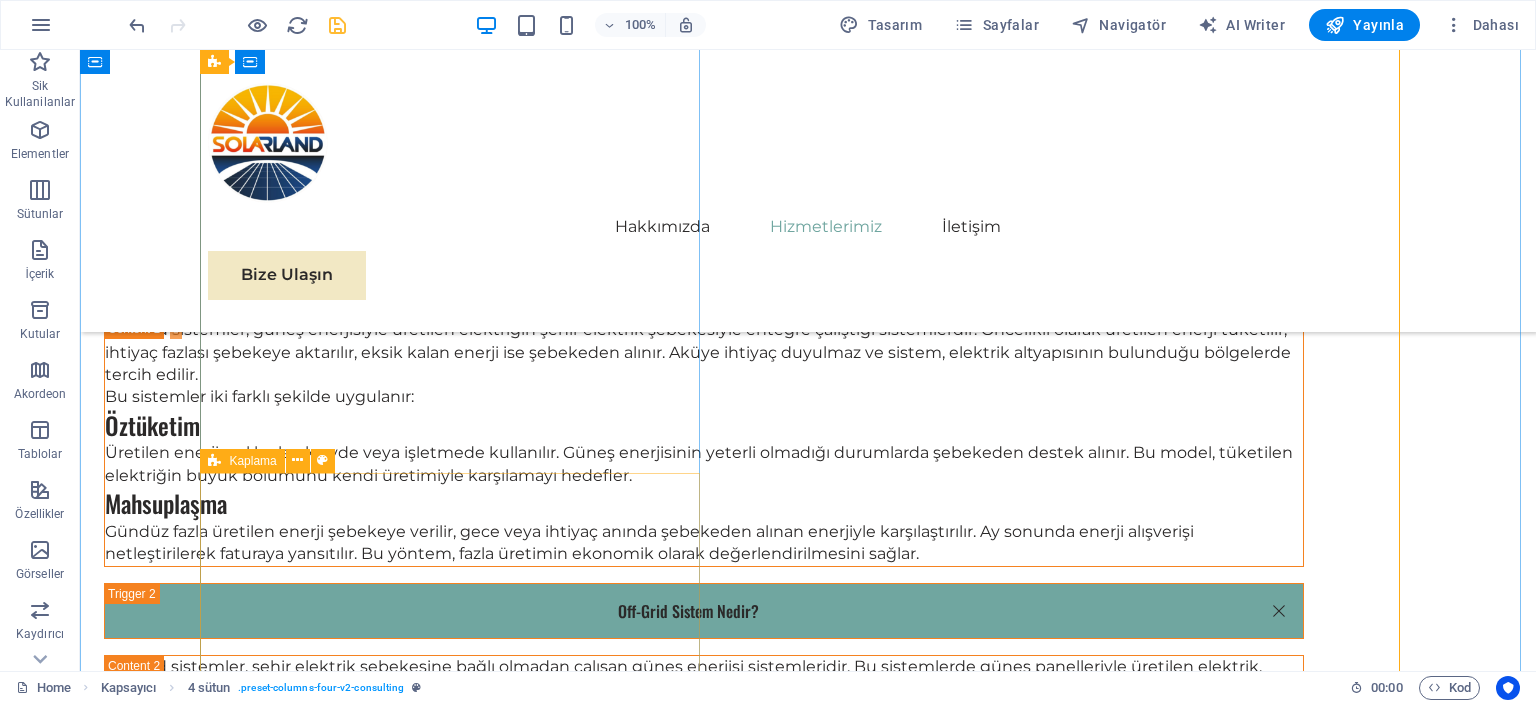 scroll, scrollTop: 5166, scrollLeft: 0, axis: vertical 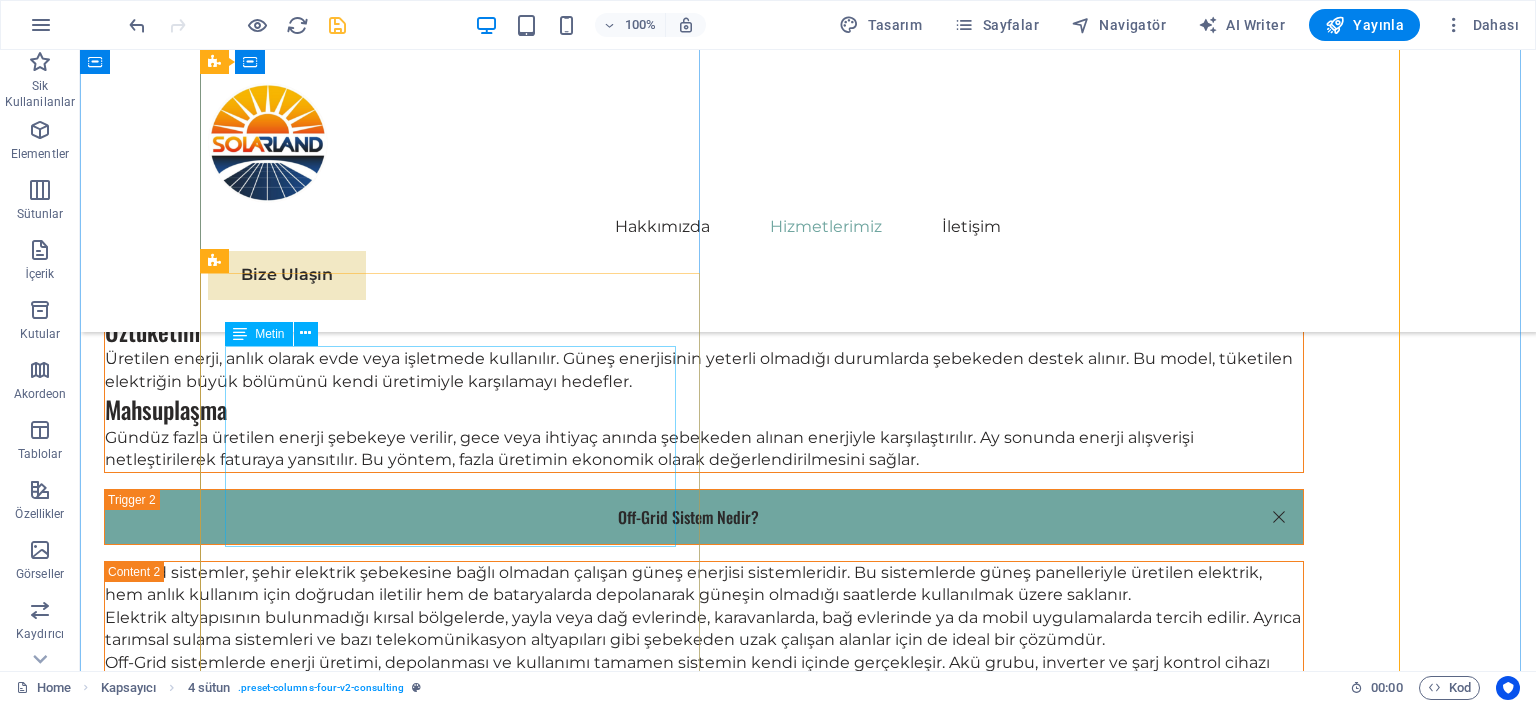 click on "Enerji üretiminin temel yapı taşı olan güneş panellerinde, yüksek verimlilik ve uzun ömür sunan ürünlerle hizmet veriyoruz. Solarland olarak, monokristal ve polikristal paneller başta olmak üzere farklı teknolojilere sahip panelleri, kullanıcı ihtiyacına göre öneriyor ve tedarik ediyoruz. Evsel uygulamalardan büyük ölçekli endüstriyel projelere kadar geniş bir yelpazede, hem ekonomik hem de kaliteli çözümler sunmaktayız." at bounding box center [808, 2677] 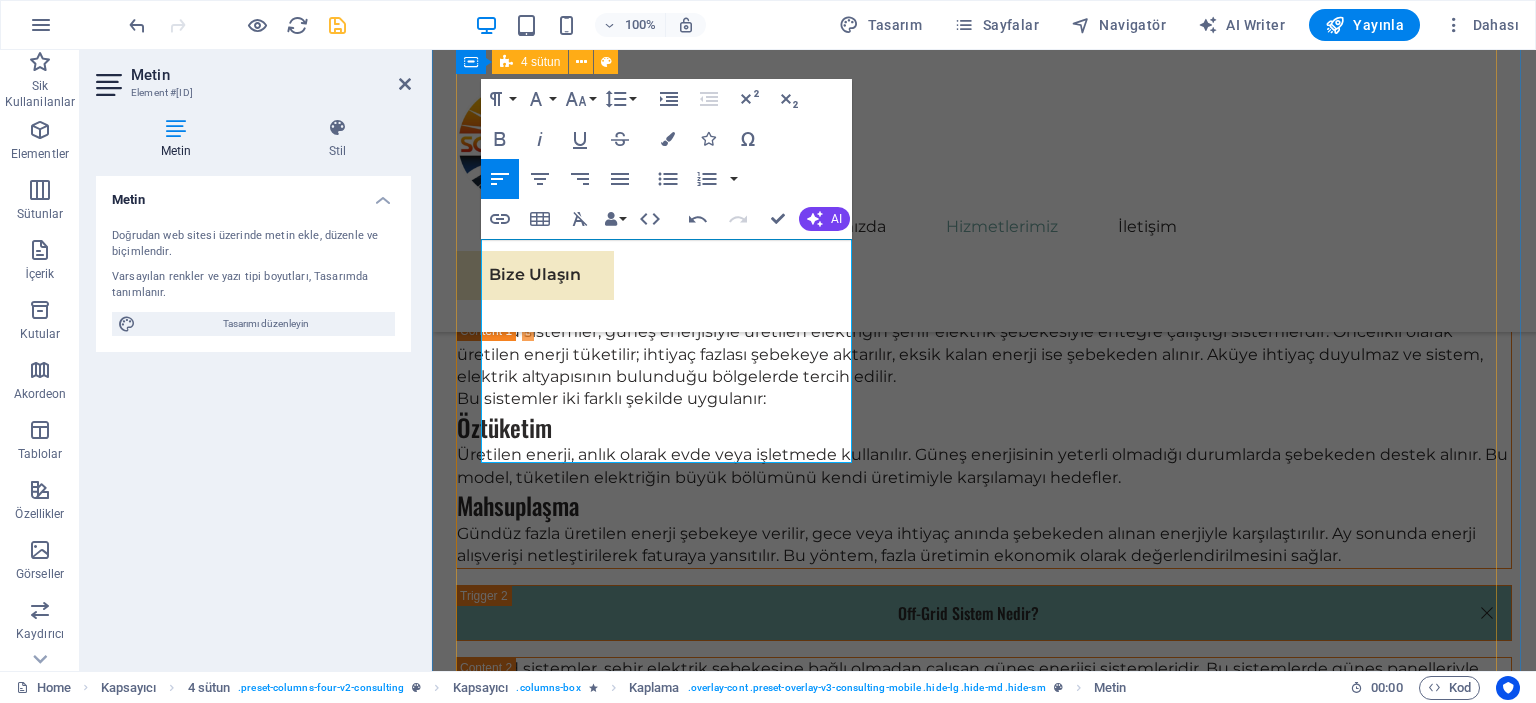 click on "01 Solar Panel Satışı Devamını Oku Enerji üretiminin temel yapı taşı olan güneş panellerinde, yüksek verimlilik ve uzun ömür sunan ürünlerle hizmet veriyoruz. Monokristal paneller başta olmak üzere farklı teknolojilere sahip panelleri, kullanıcı ihtiyacına göre öneriyor ve tedarik ediyoruz. Evsel uygulamalardan büyük ölçekli endüstriyel projelere kadar geniş bir yelpazede, hem ekonomik hem de kaliteli çözümler sunmaktayız. Daha Az Oku 02 Proje Danışmanlığı ve Teknik Keşif Devamını Oku Daha Az Oku 03 Kurulum ve Montaj Hizmetleri Devamını Oku Daha Az Oku 04 Bakım ve Destek Hizmetleri Devamını Oku Daha Az Oku" at bounding box center (984, 3941) 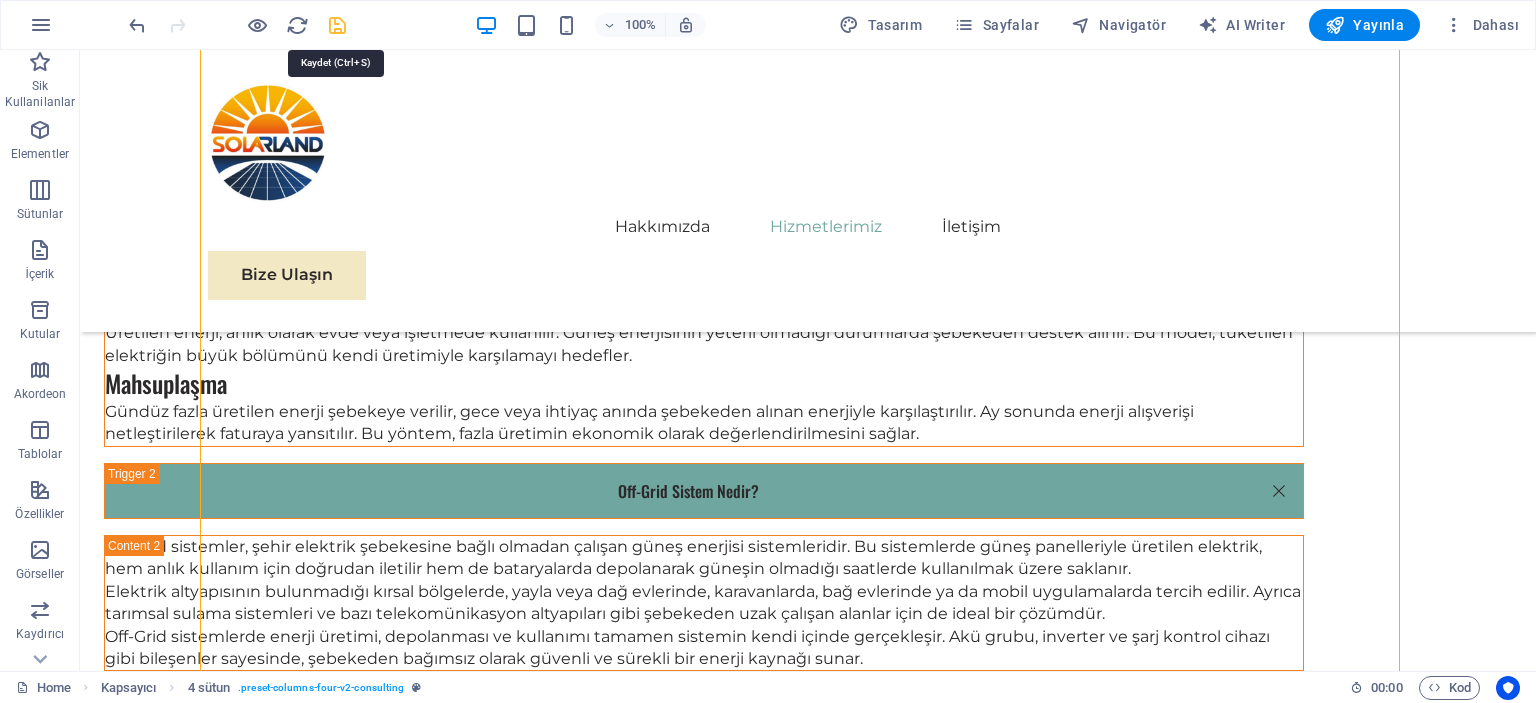 click at bounding box center [337, 25] 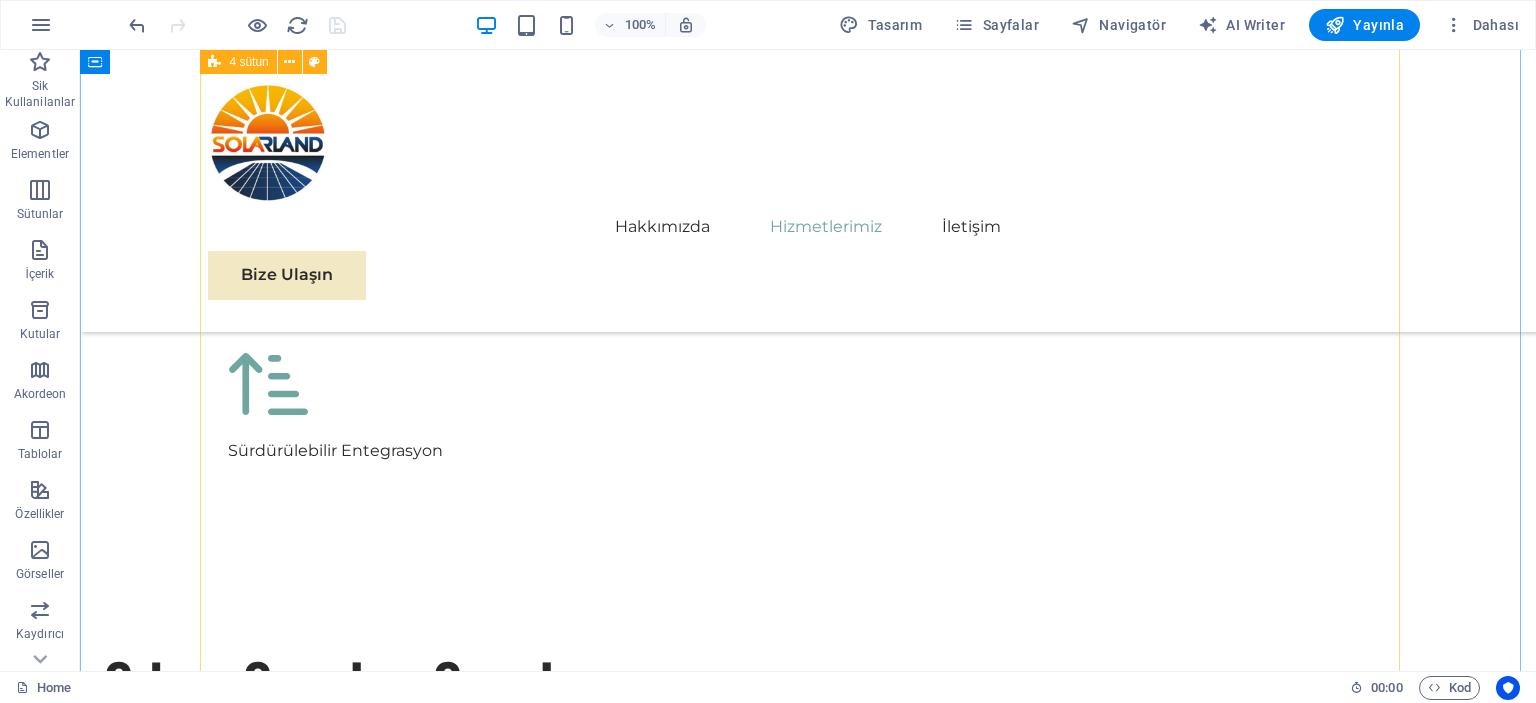 scroll, scrollTop: 4692, scrollLeft: 0, axis: vertical 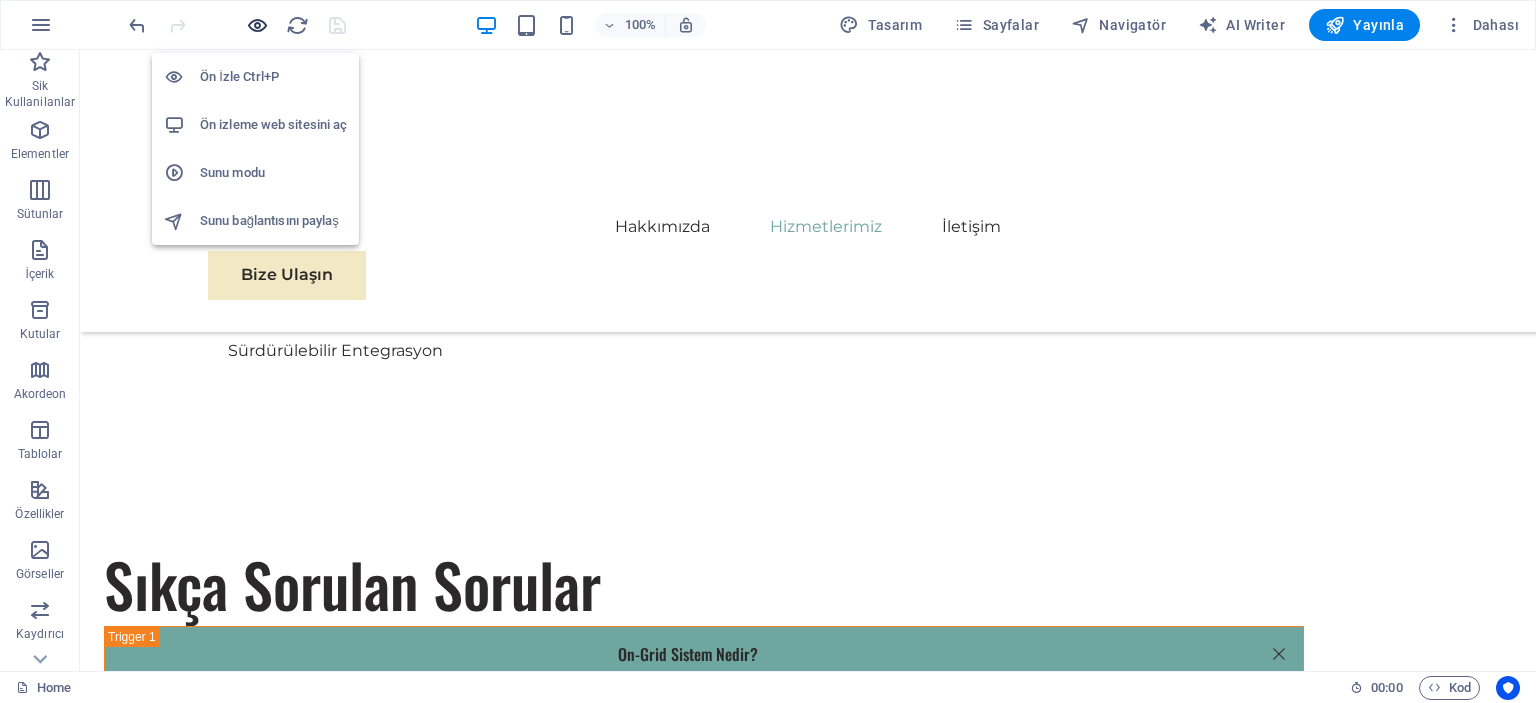 click at bounding box center [257, 25] 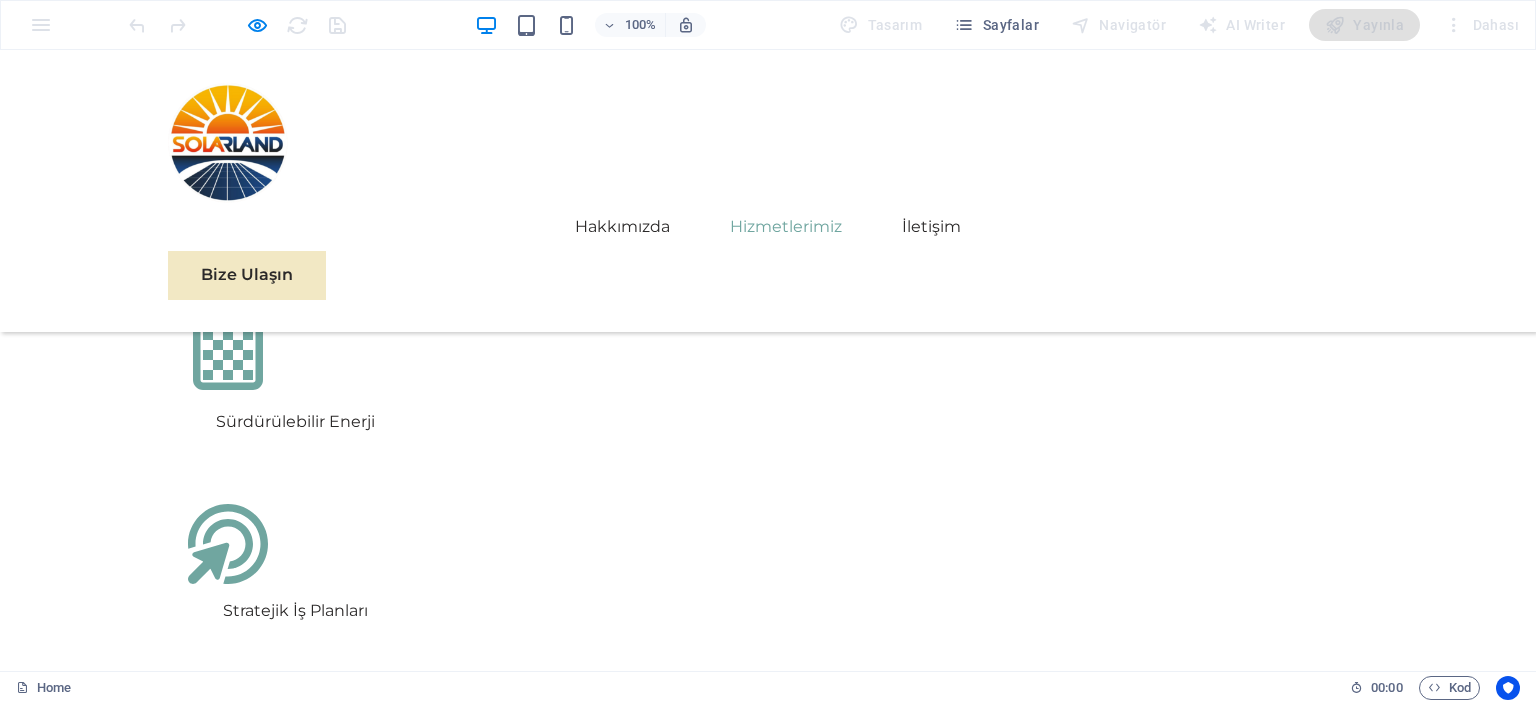 scroll, scrollTop: 4104, scrollLeft: 0, axis: vertical 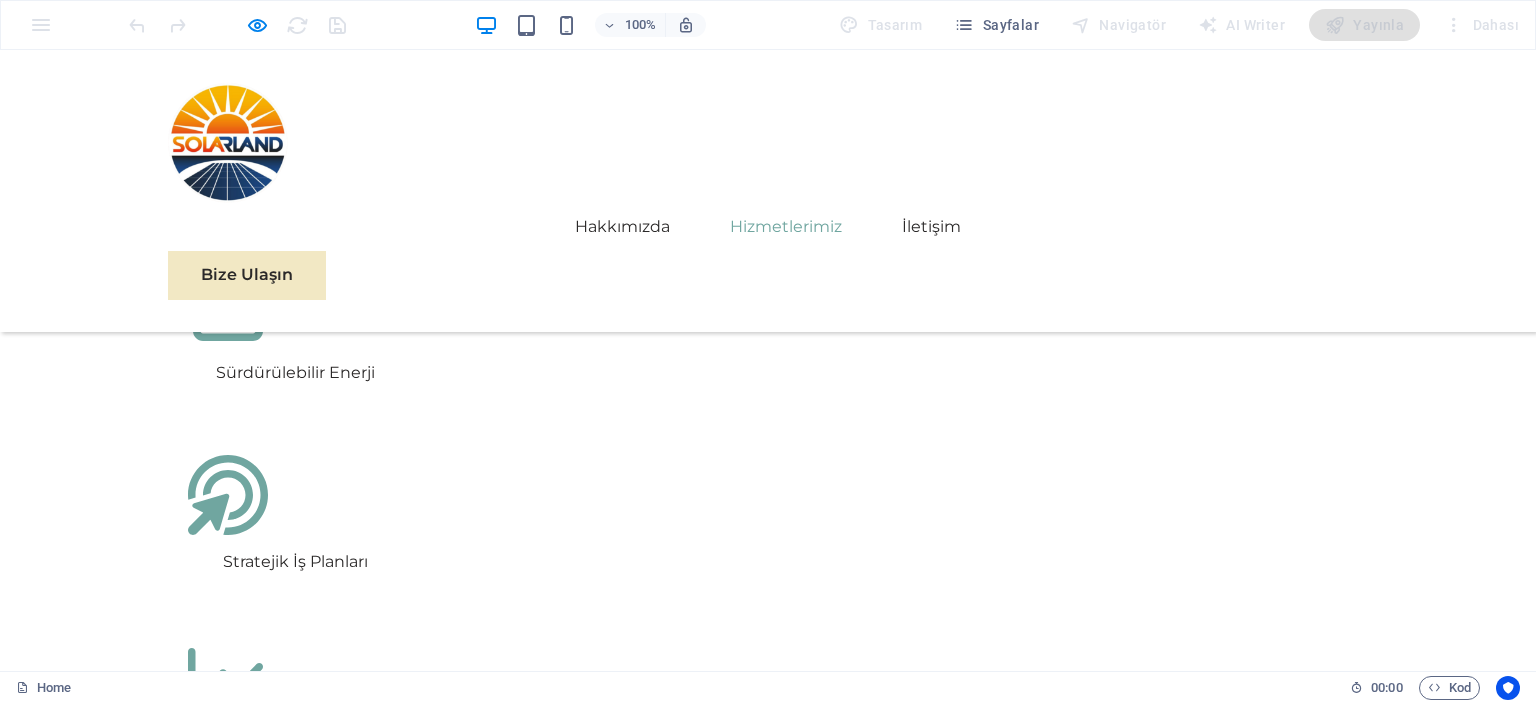 click at bounding box center (418, 2569) 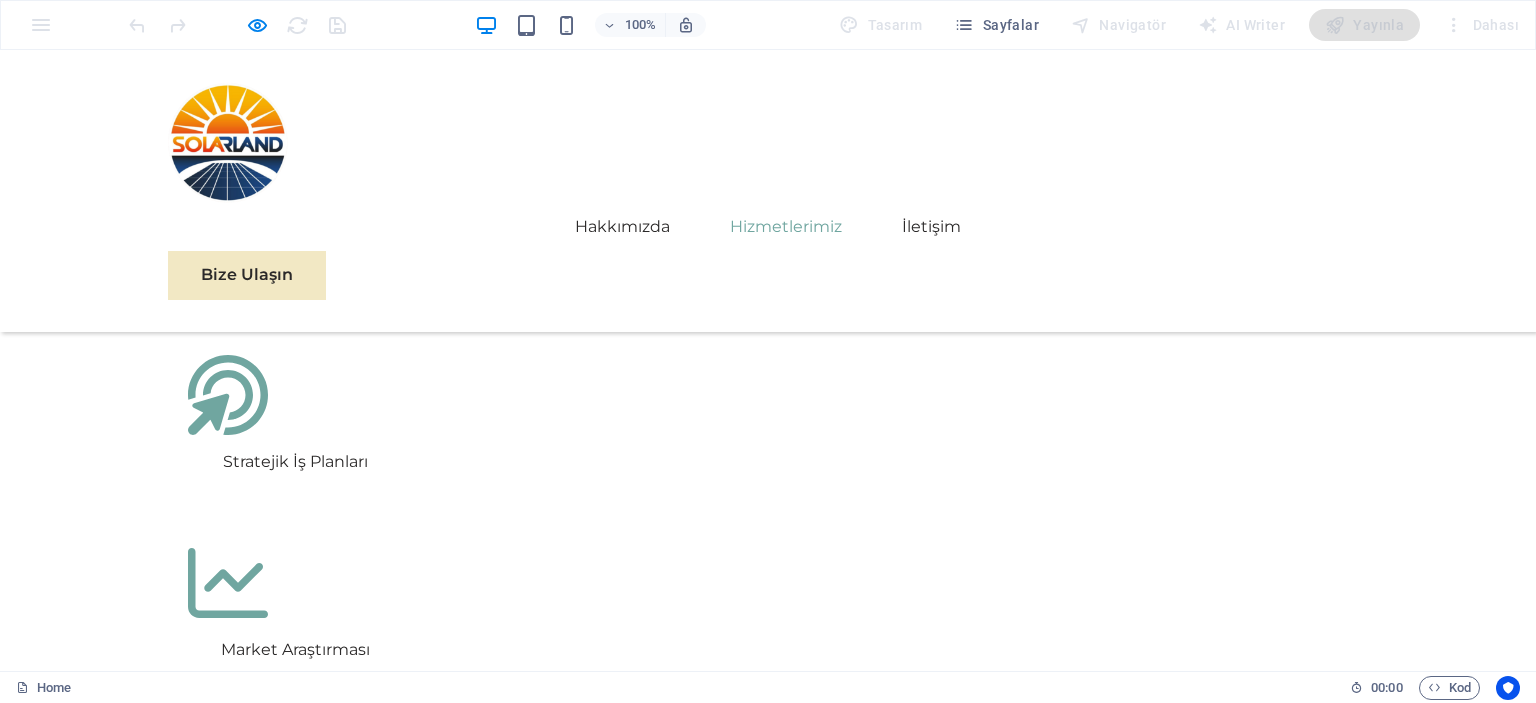 click at bounding box center (768, 3458) 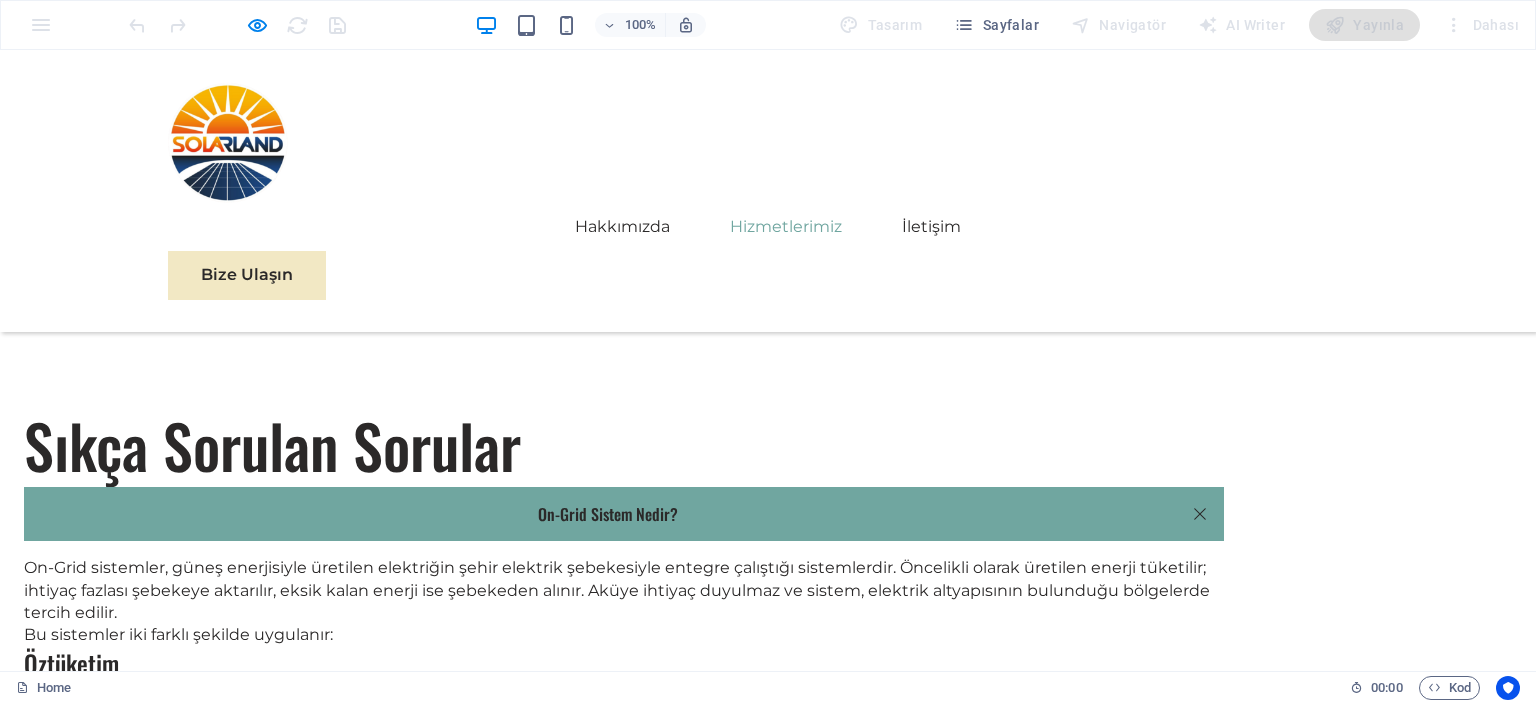scroll, scrollTop: 4804, scrollLeft: 0, axis: vertical 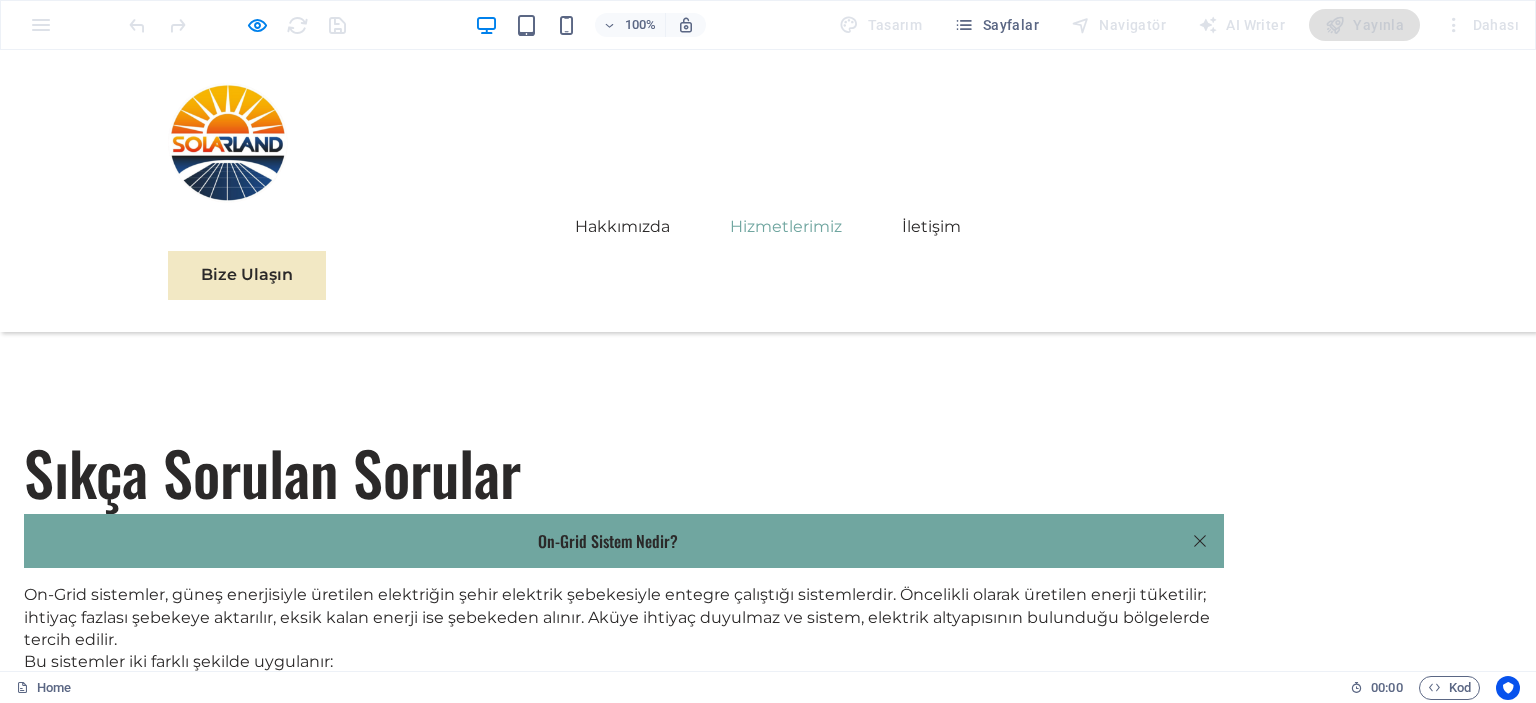 click at bounding box center [768, 3350] 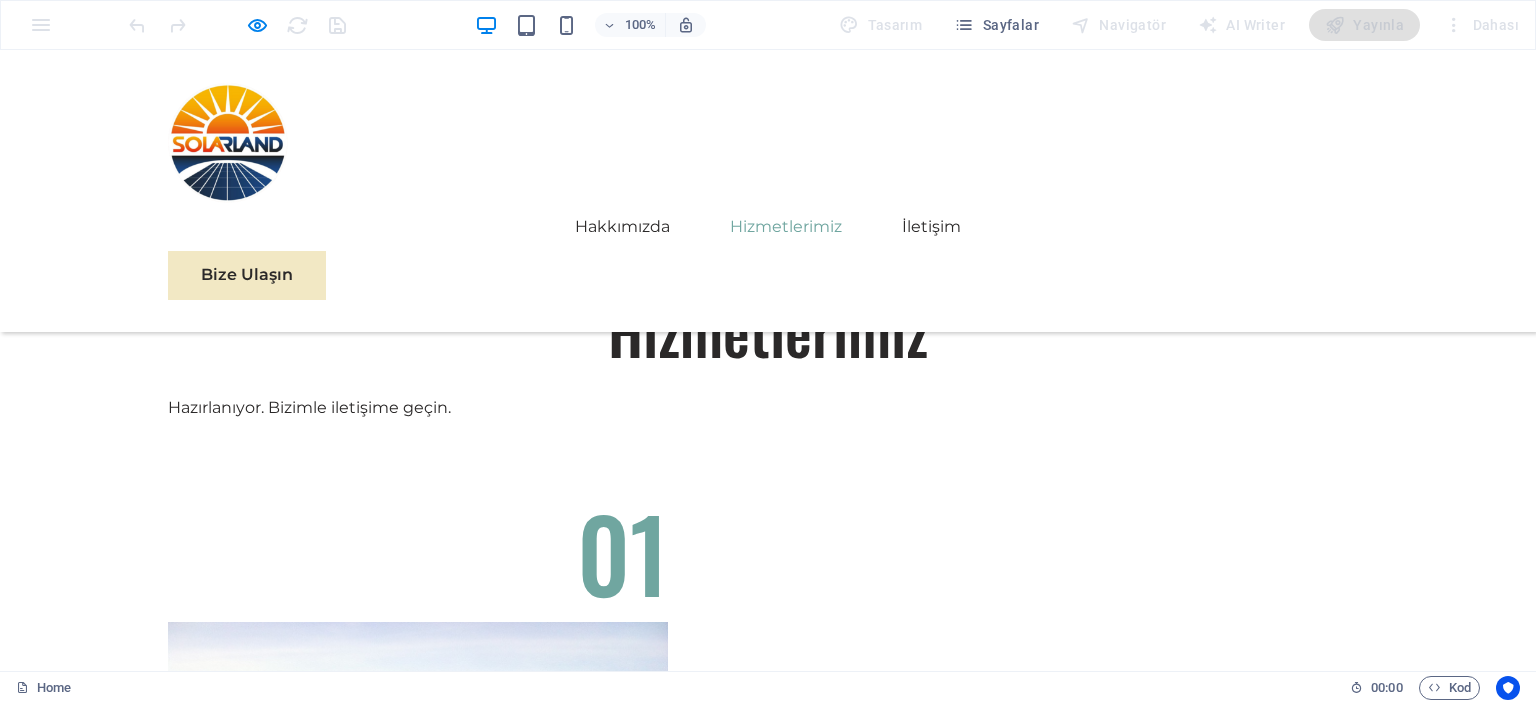 scroll, scrollTop: 5804, scrollLeft: 0, axis: vertical 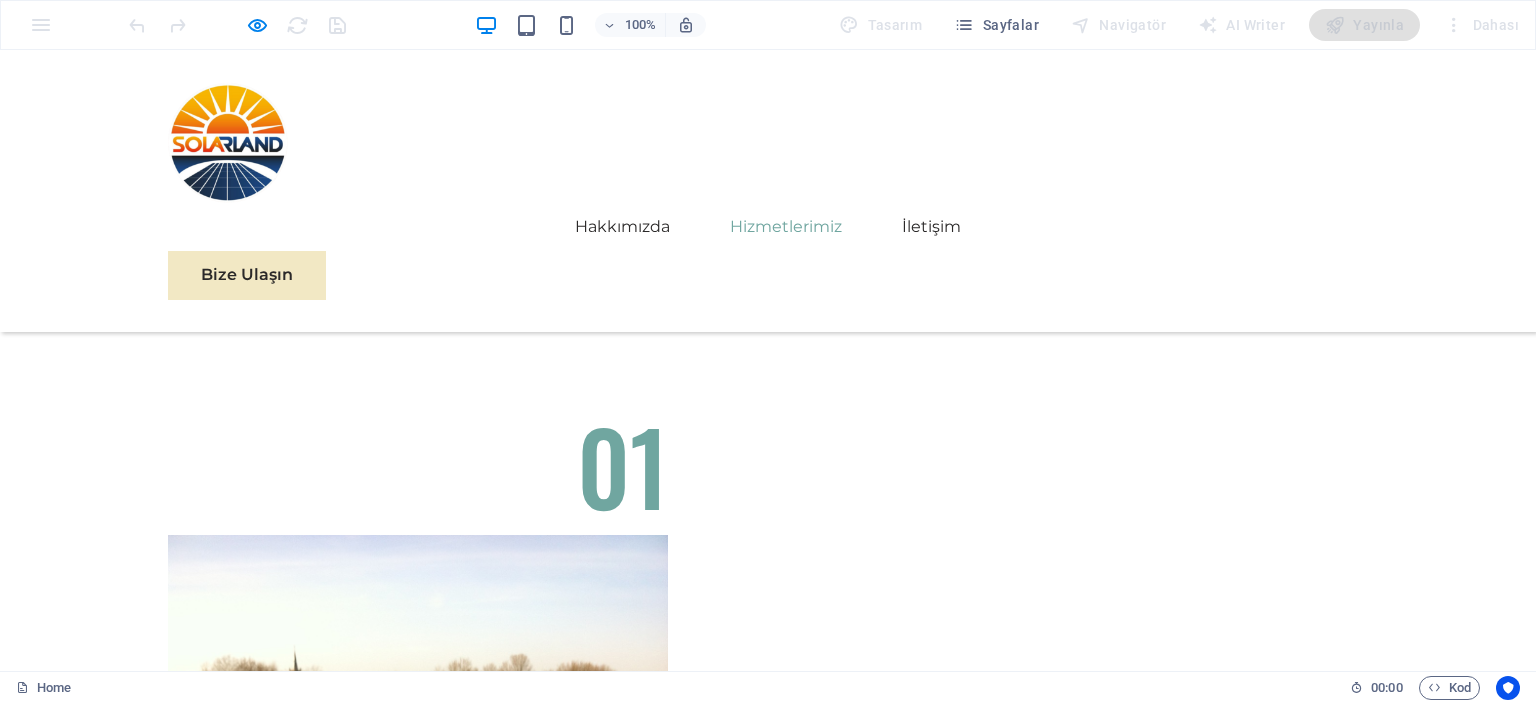 click at bounding box center [418, 3767] 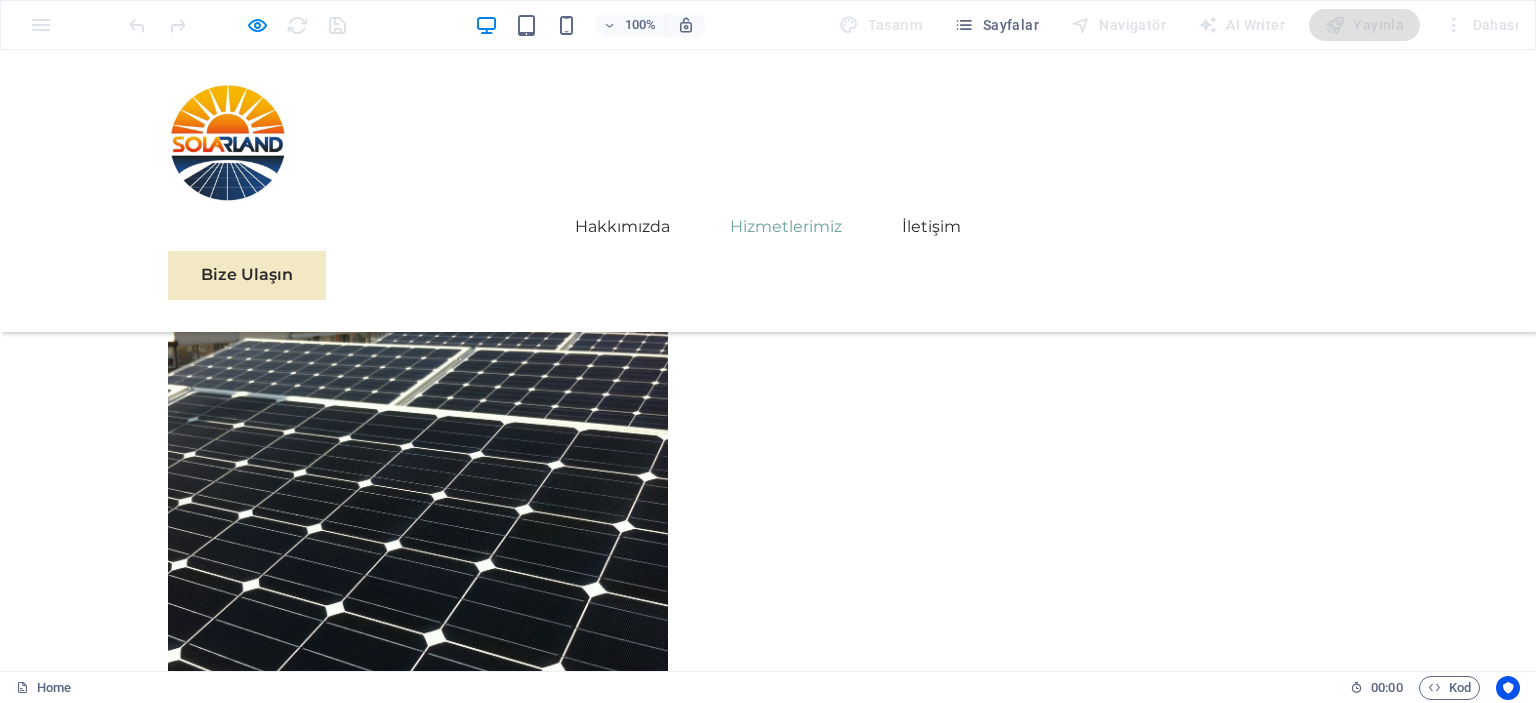 click at bounding box center (768, 4752) 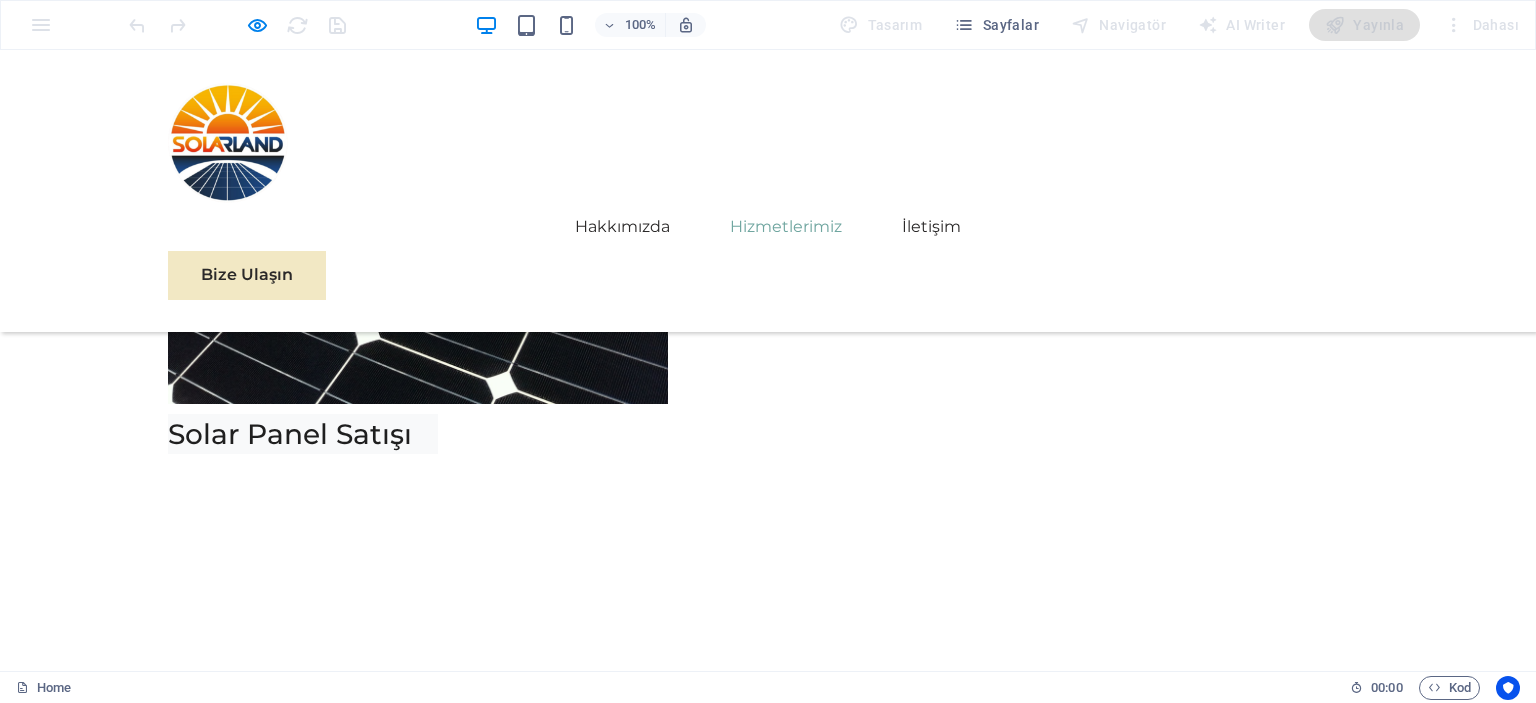 click at bounding box center [418, 5081] 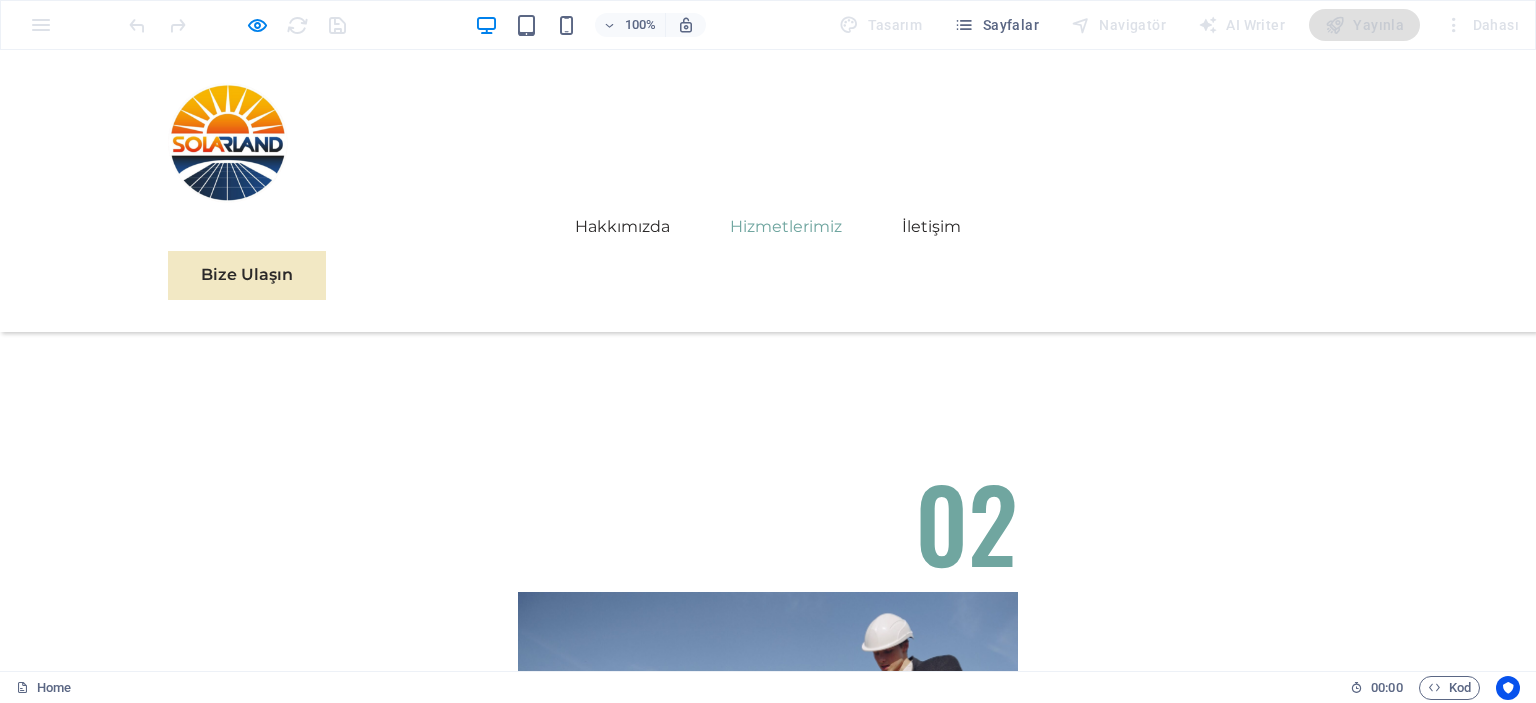 scroll, scrollTop: 6518, scrollLeft: 0, axis: vertical 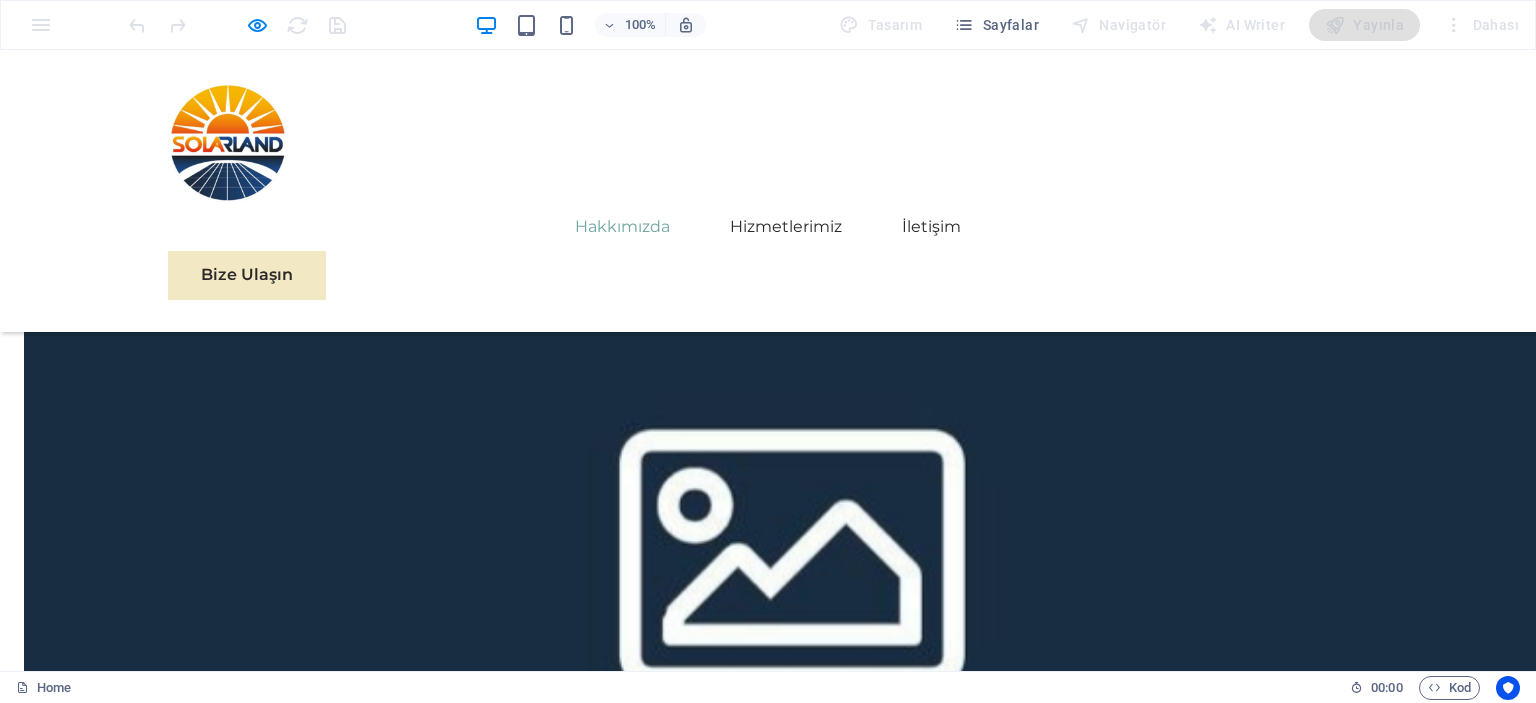 click on "On-Grid Sistem Nedir?" at bounding box center (624, 2541) 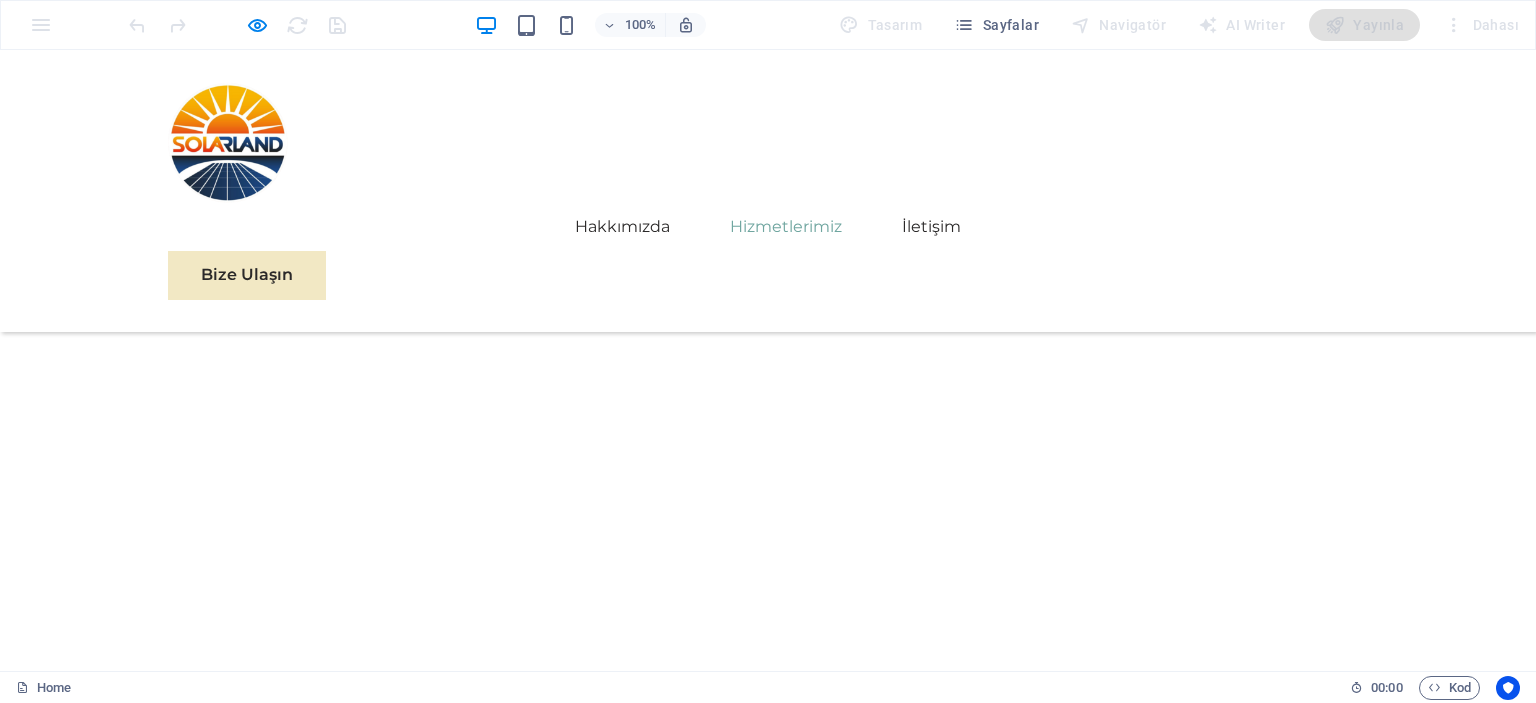 scroll, scrollTop: 3802, scrollLeft: 0, axis: vertical 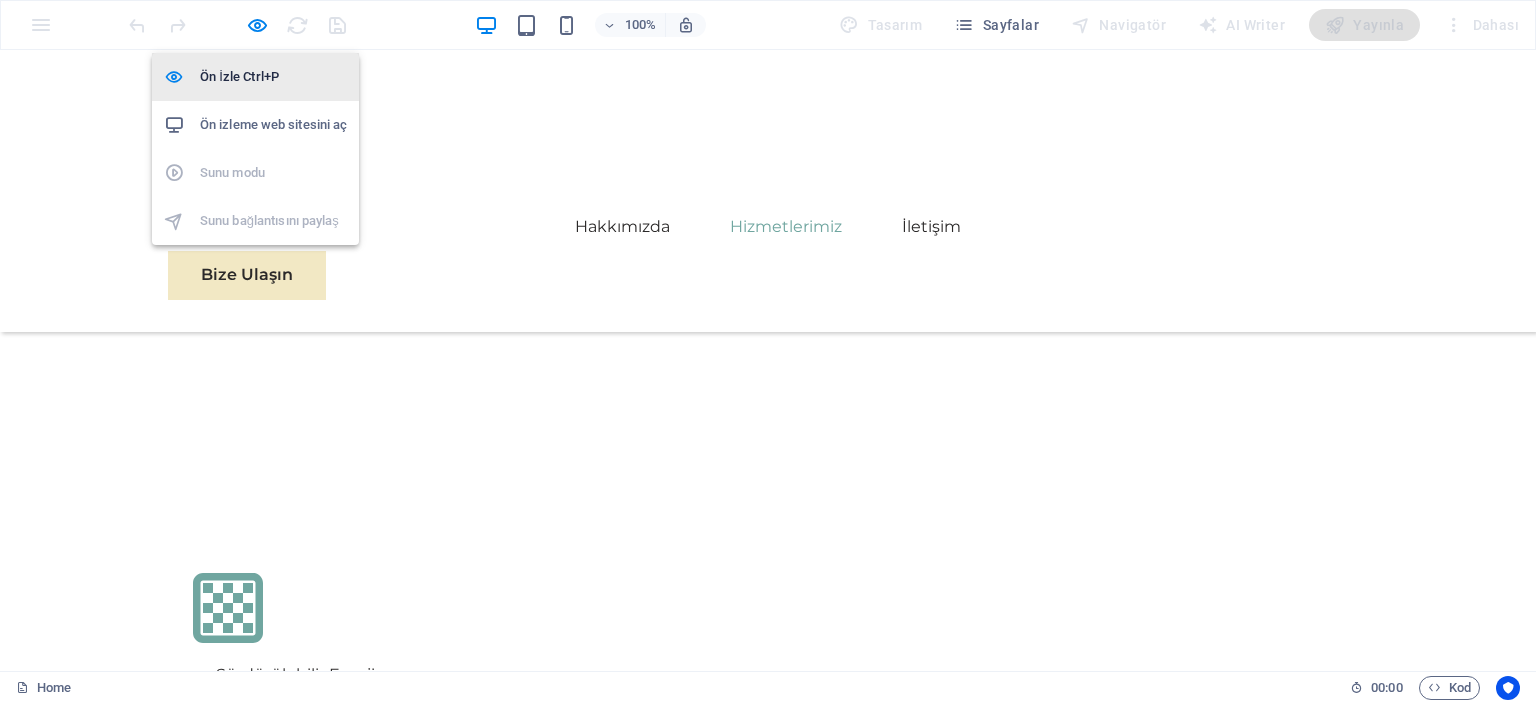 click at bounding box center (257, 25) 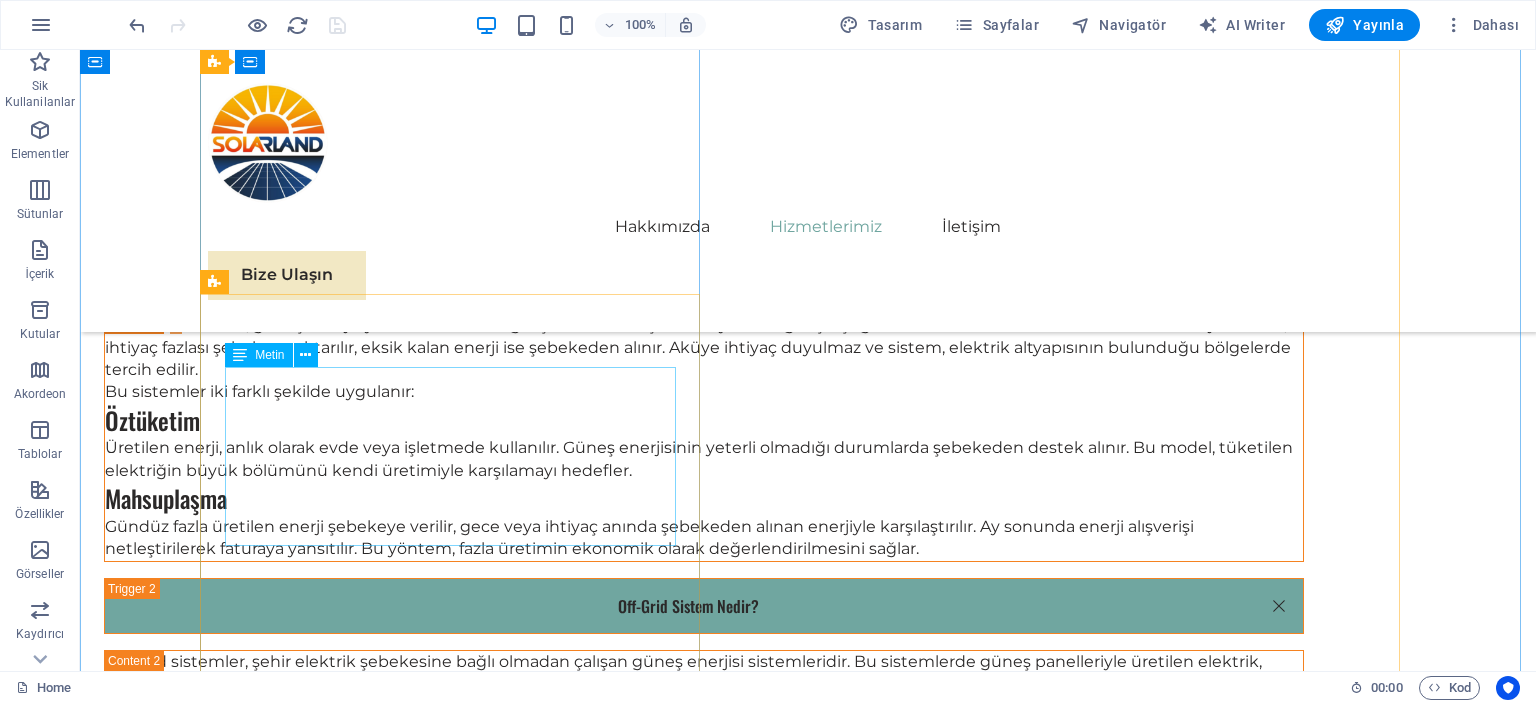 scroll, scrollTop: 5152, scrollLeft: 0, axis: vertical 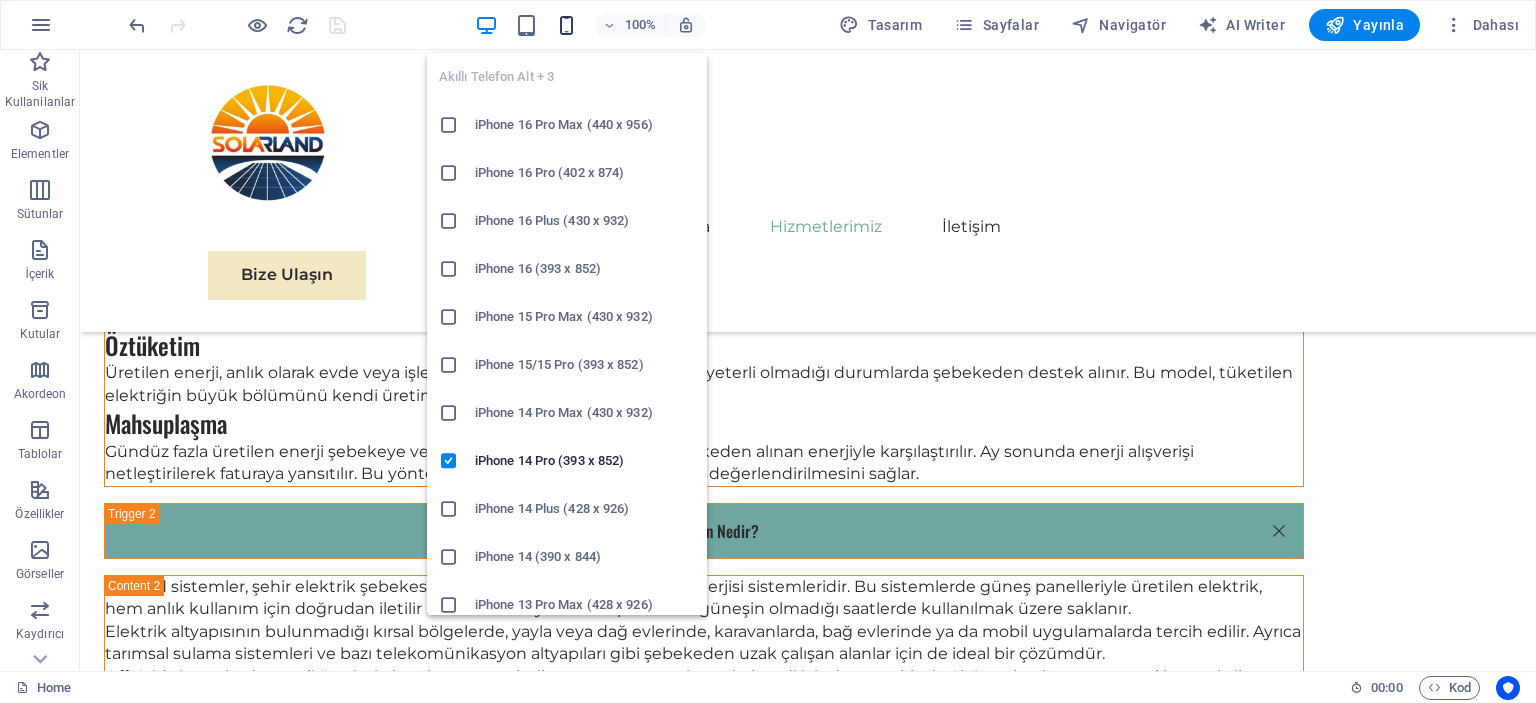 click at bounding box center (566, 25) 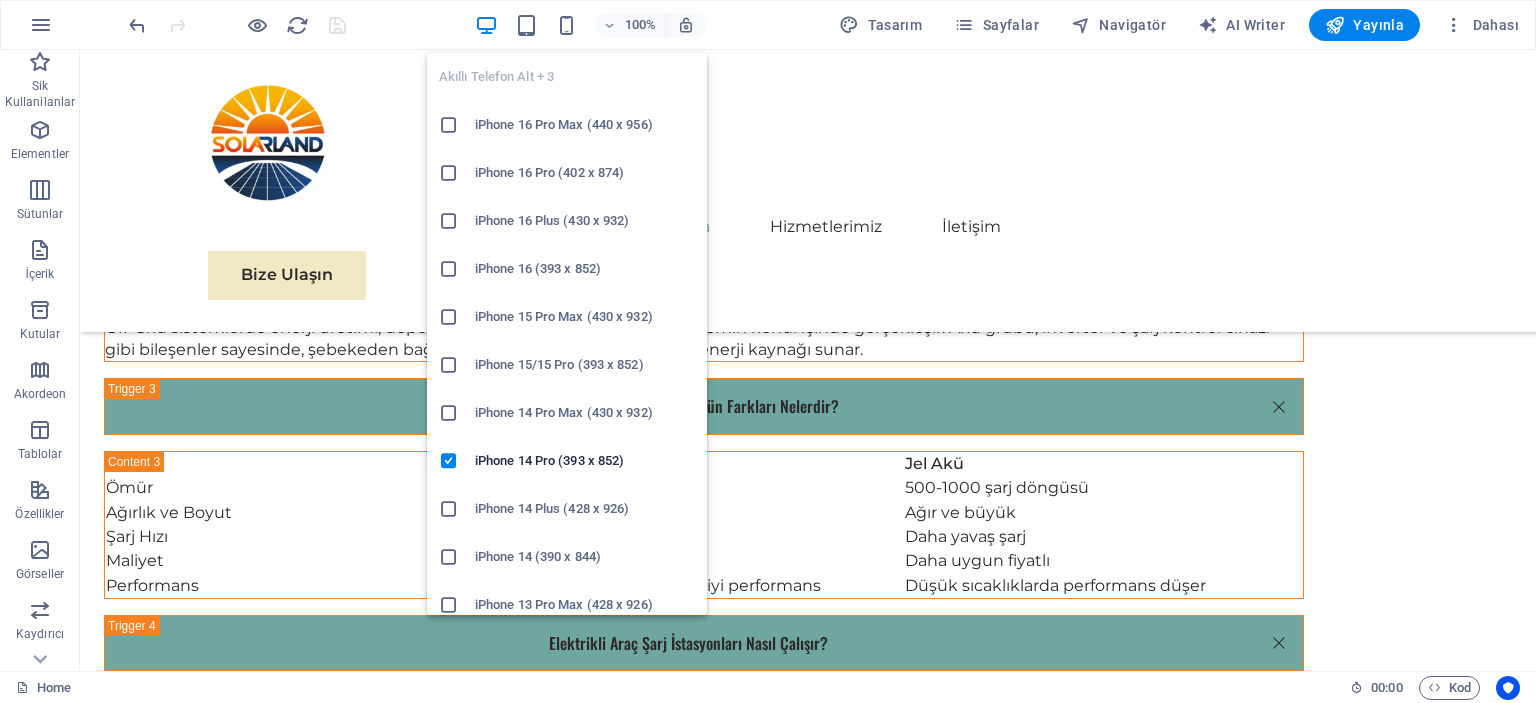 scroll, scrollTop: 5136, scrollLeft: 0, axis: vertical 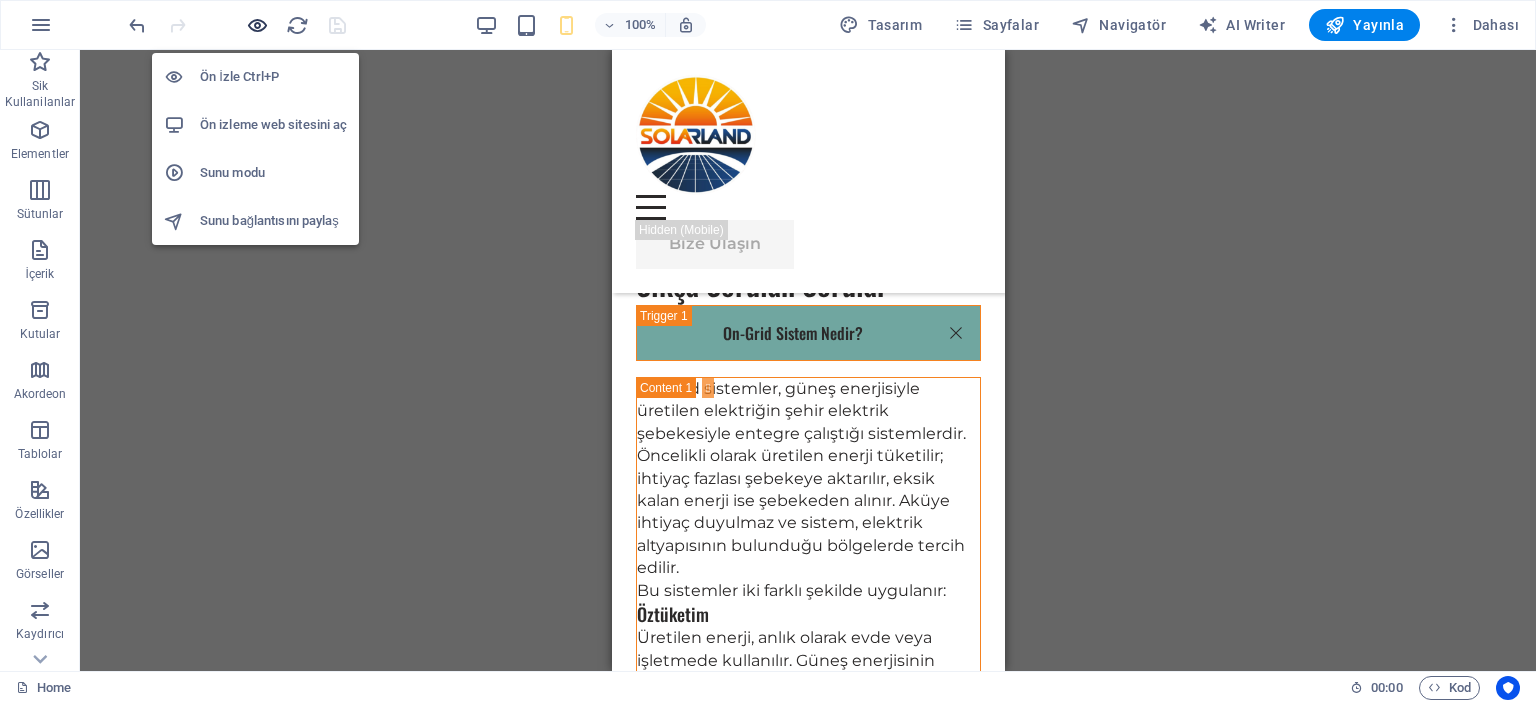 click at bounding box center [257, 25] 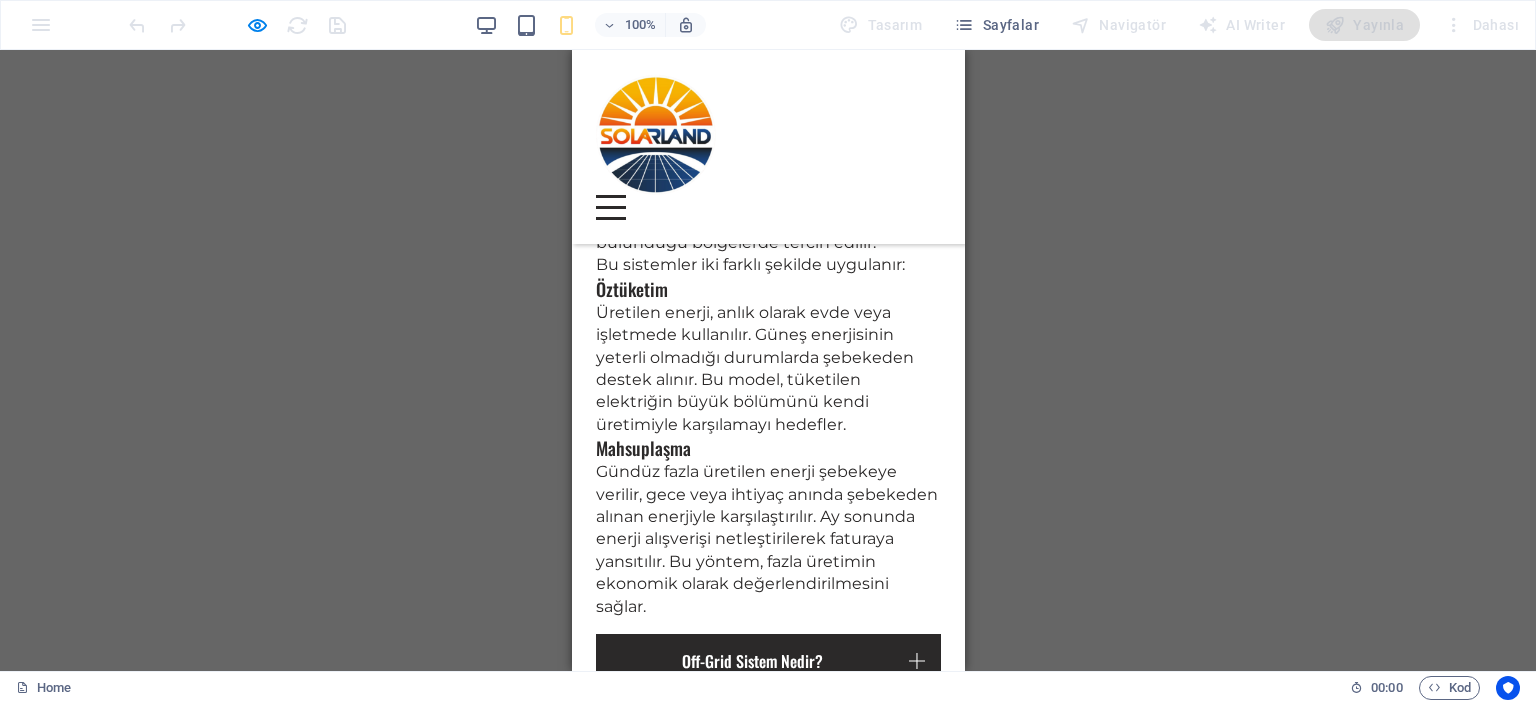 scroll, scrollTop: 5636, scrollLeft: 0, axis: vertical 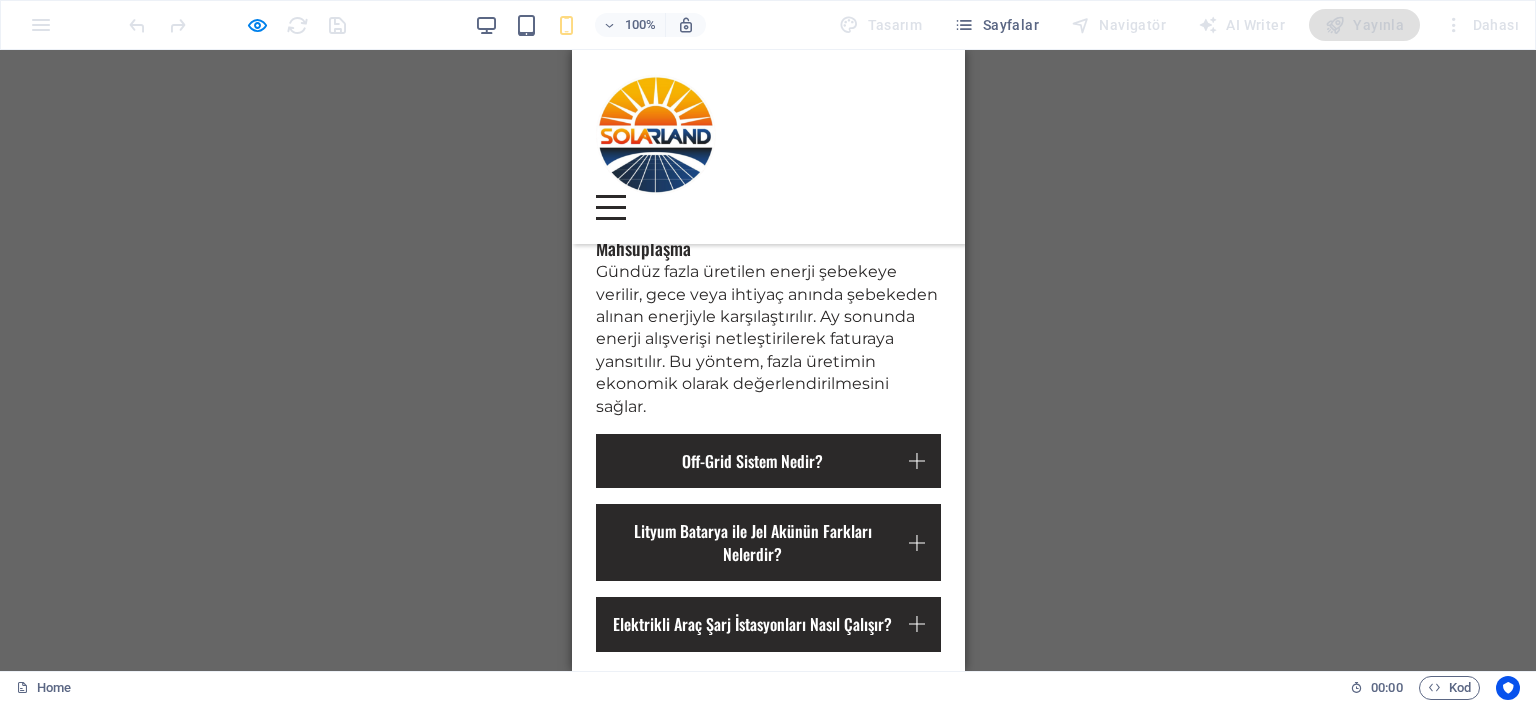 click on "Devamını Oku" at bounding box center [768, 1659] 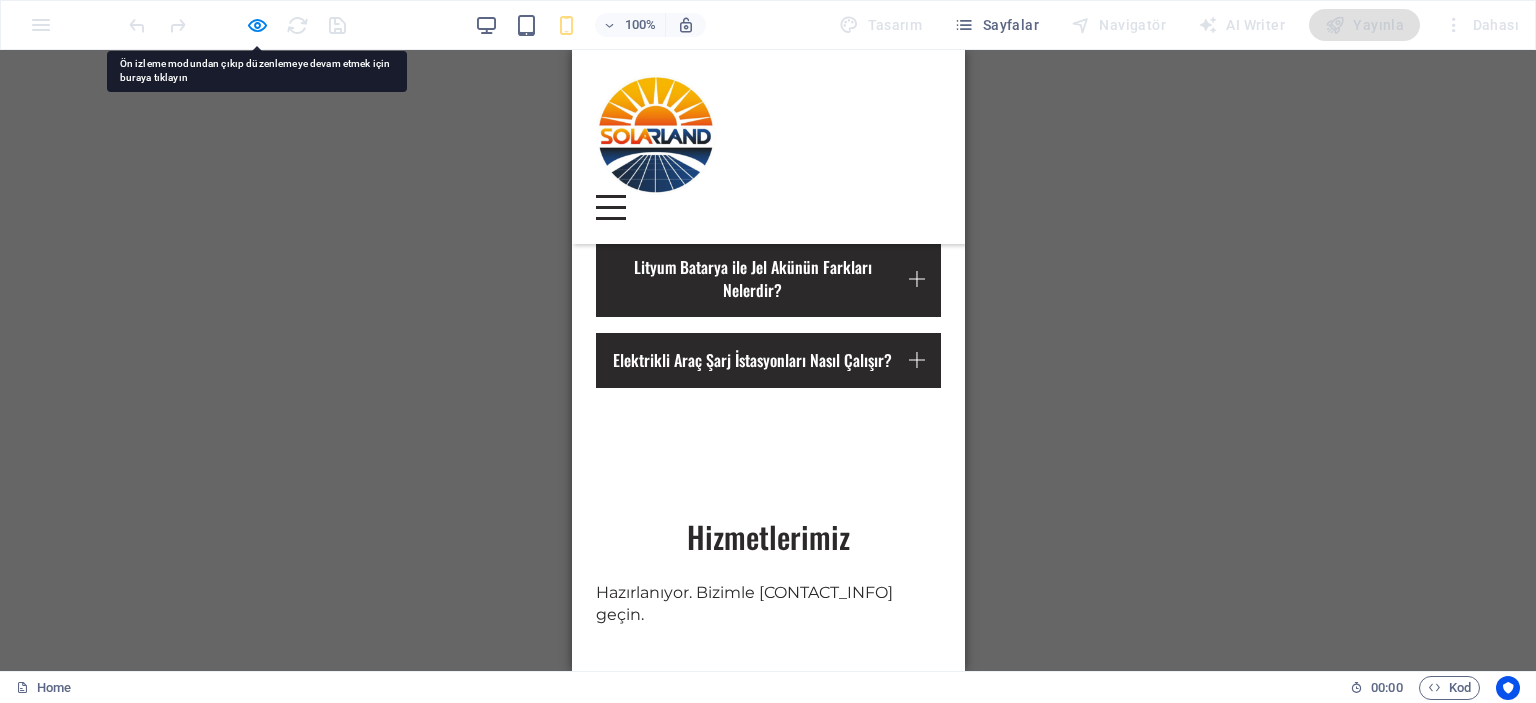 scroll, scrollTop: 6136, scrollLeft: 0, axis: vertical 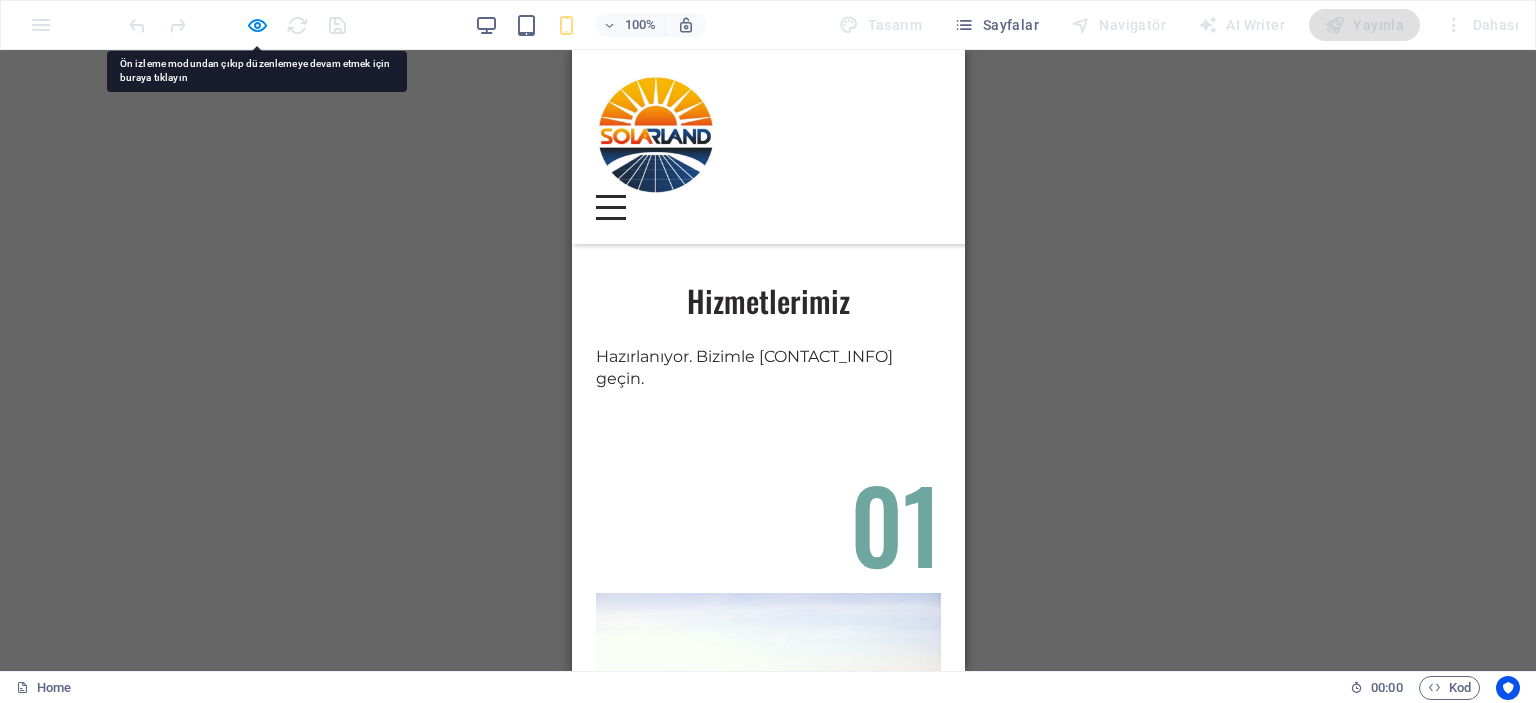 click on "Devamını Oku" at bounding box center (768, 1745) 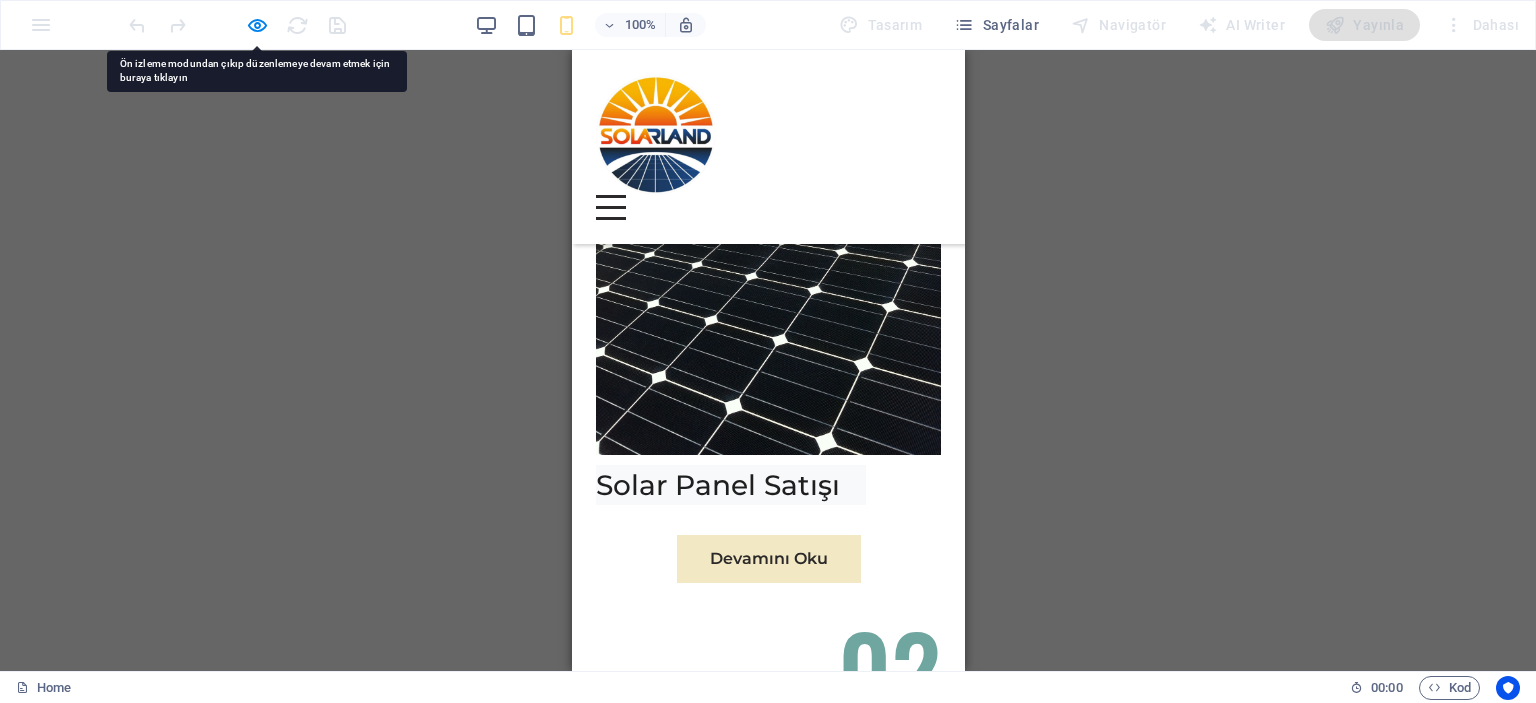 click on "Daha Az Oku" at bounding box center (768, 1578) 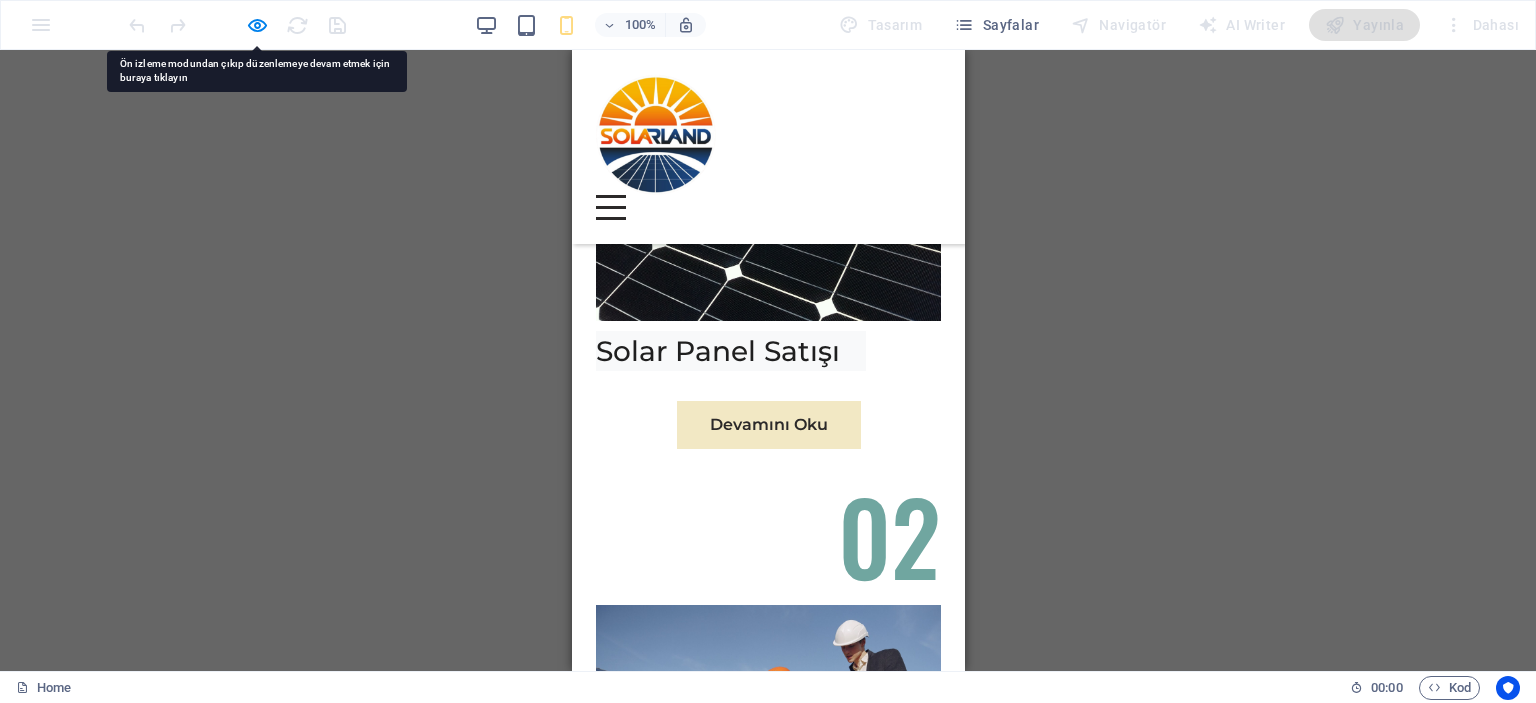 scroll, scrollTop: 6736, scrollLeft: 0, axis: vertical 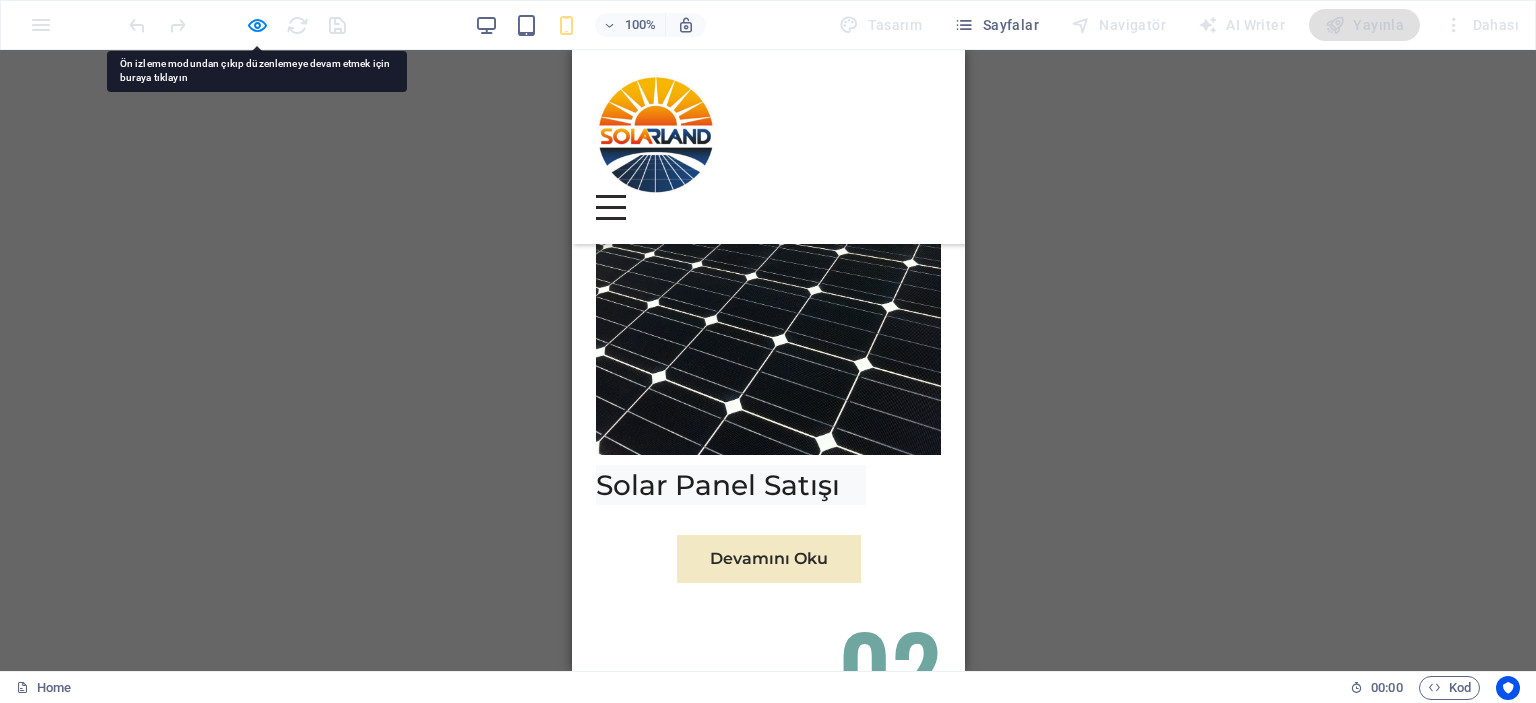 click on "Devamını Oku" at bounding box center [768, 1686] 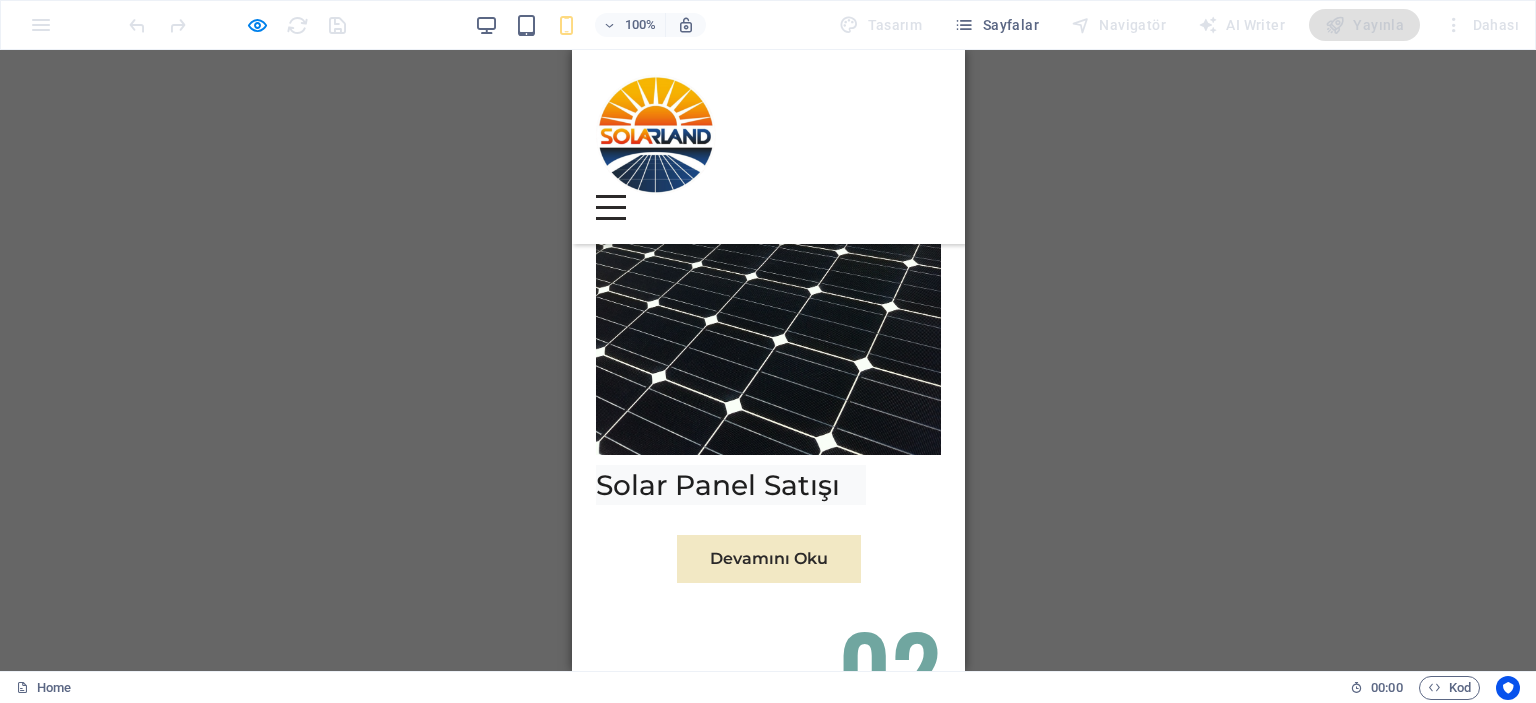 scroll, scrollTop: 7036, scrollLeft: 0, axis: vertical 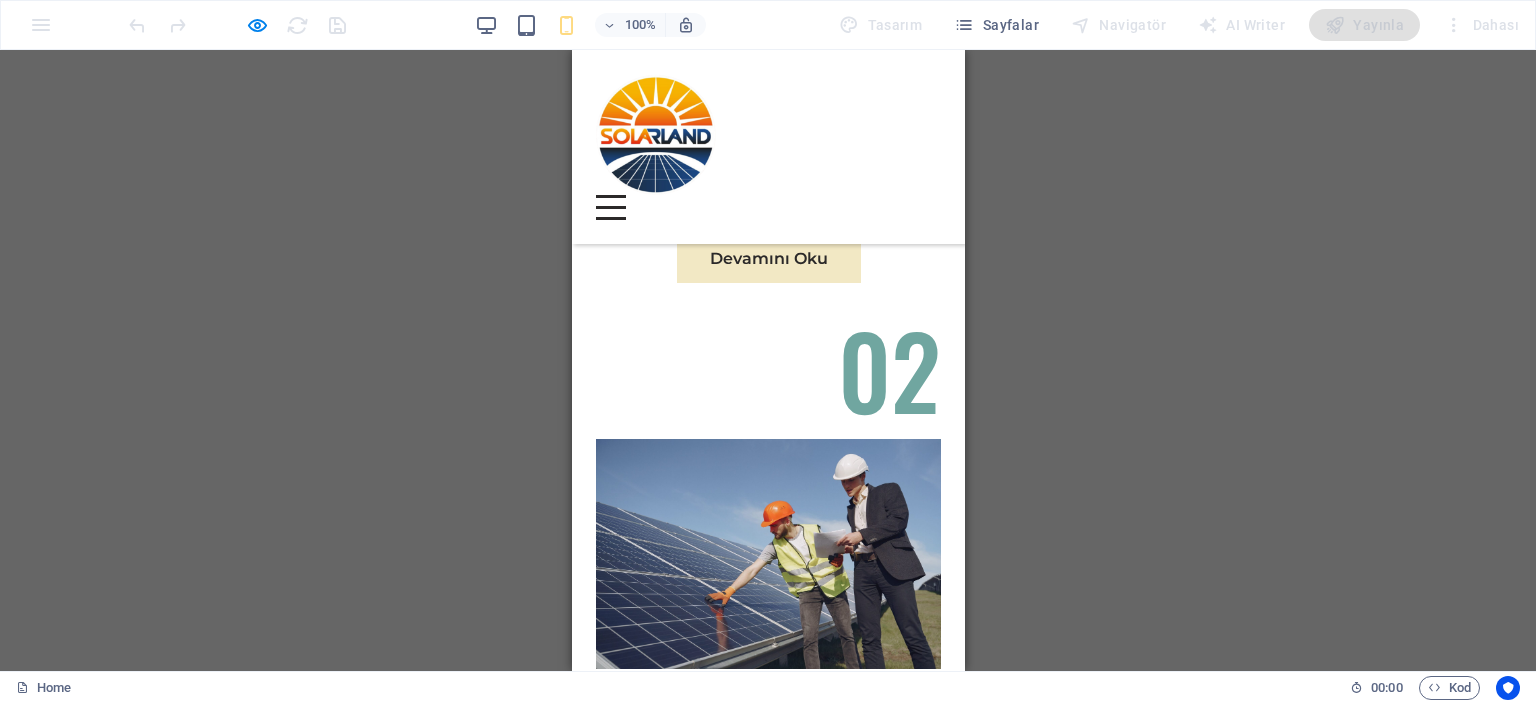 click on "Daha Az Oku" at bounding box center (768, 1797) 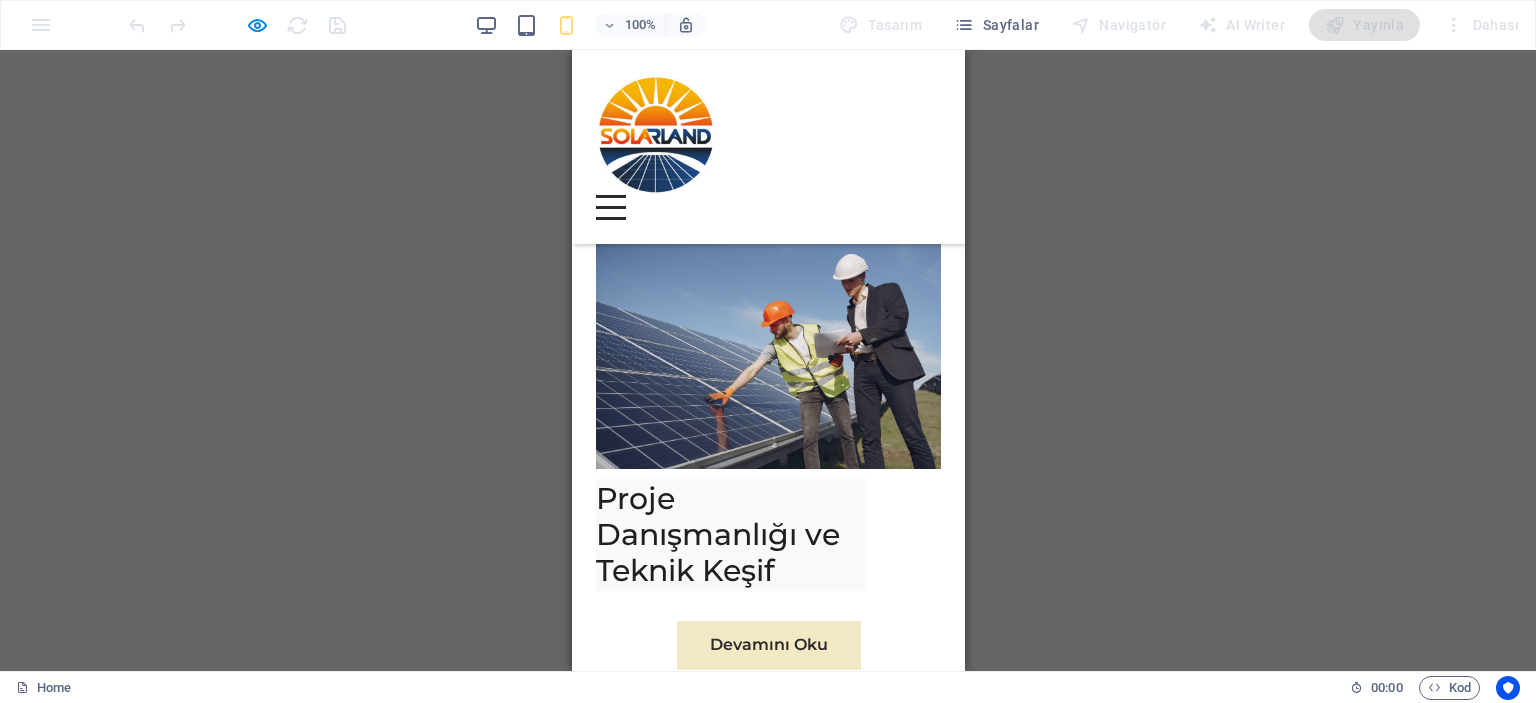 click on "Devamını Oku" at bounding box center [768, 1745] 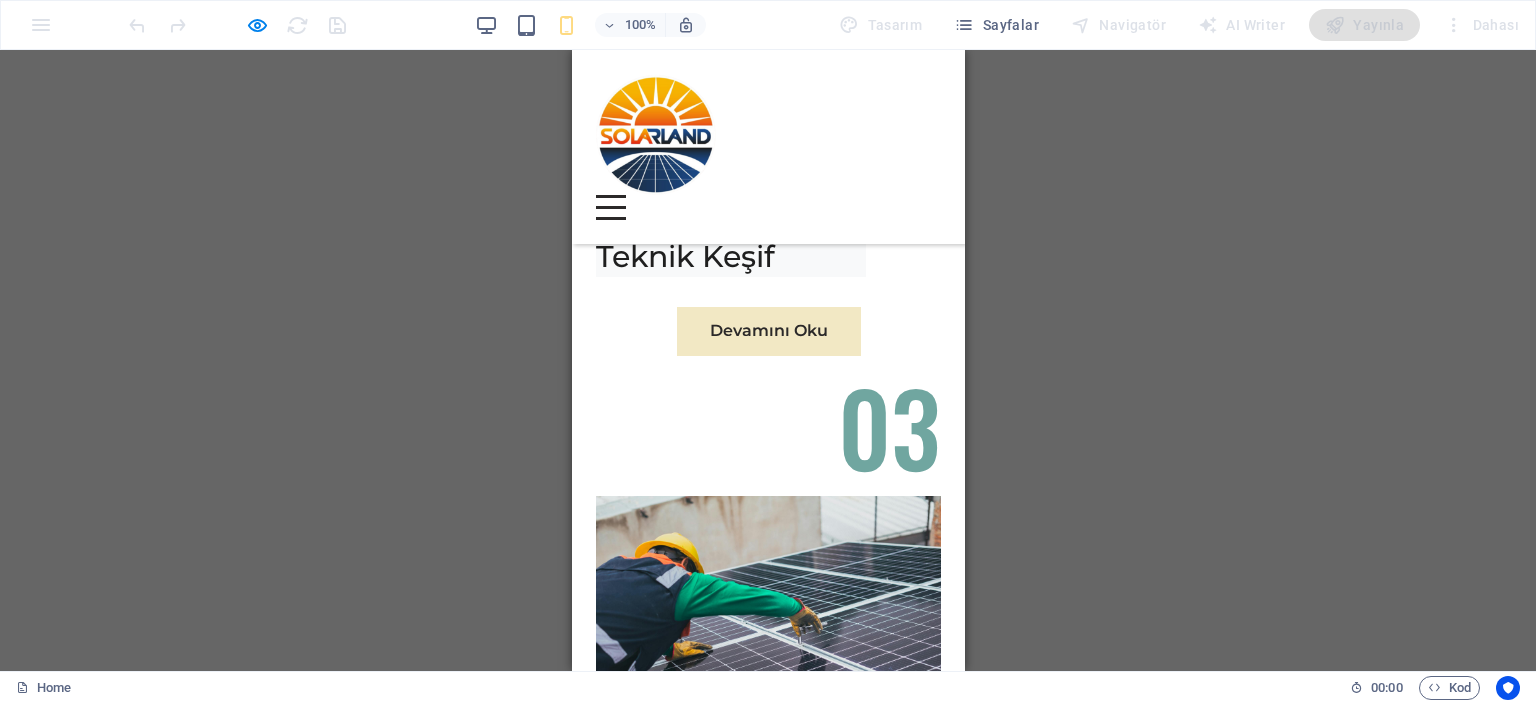 scroll, scrollTop: 7636, scrollLeft: 0, axis: vertical 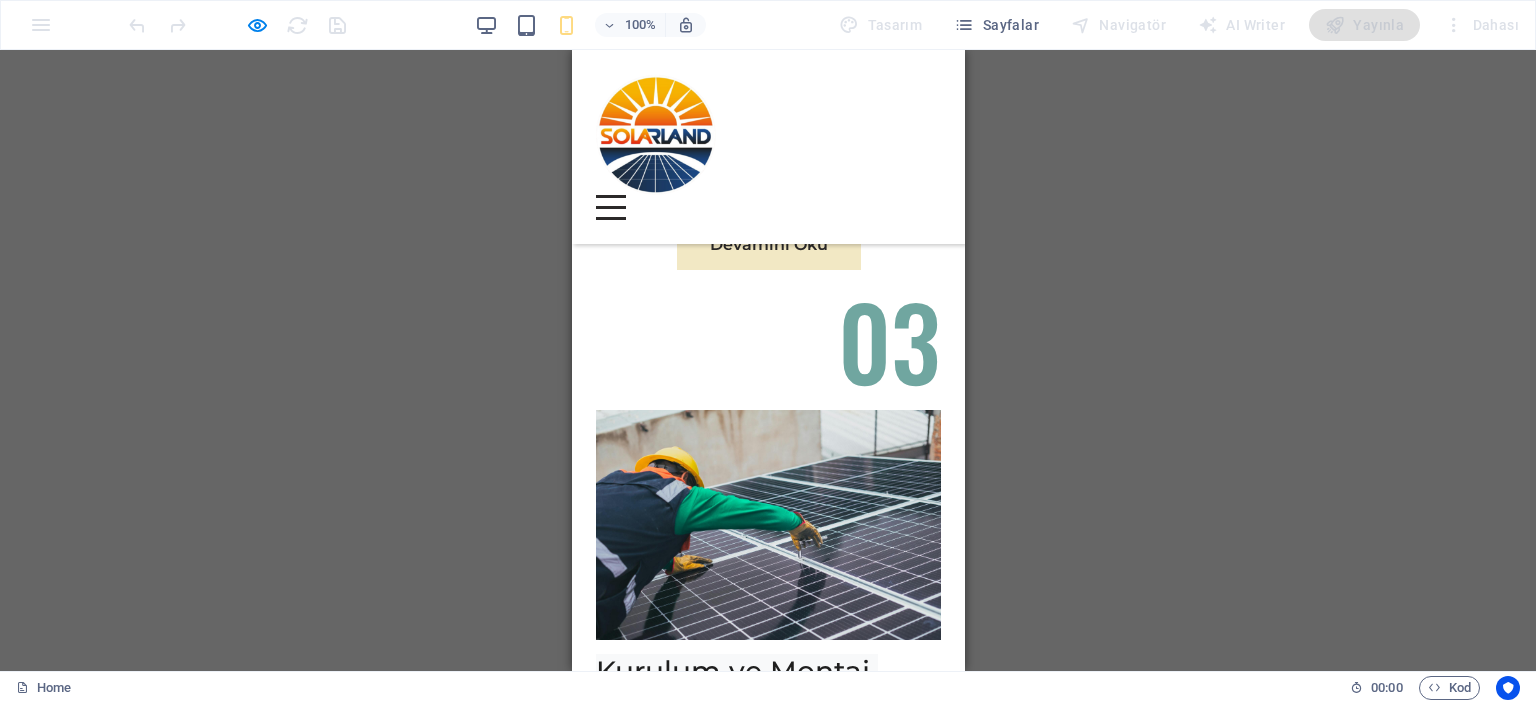 click on "Daha Az Oku" at bounding box center [768, 1733] 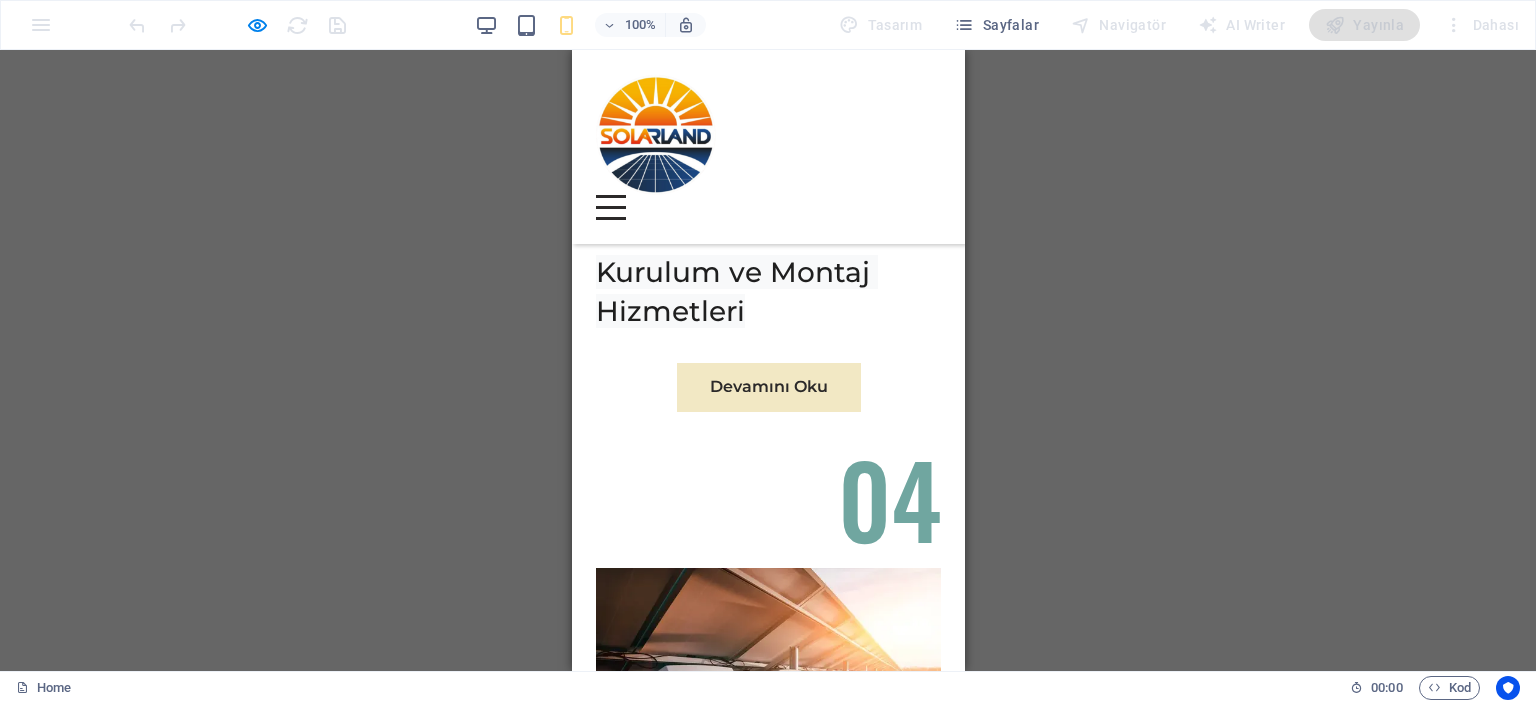 scroll, scrollTop: 8036, scrollLeft: 0, axis: vertical 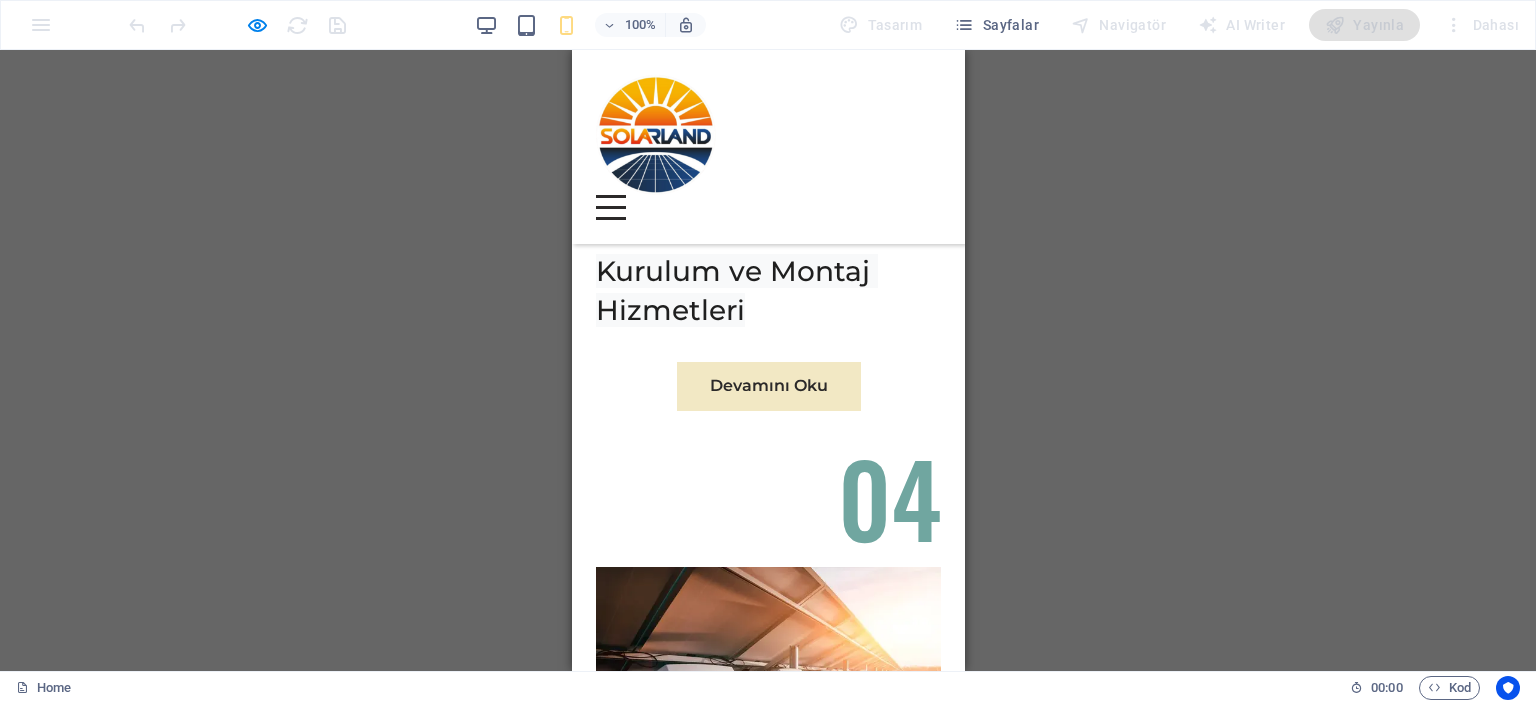 click on "Devamını Oku" at bounding box center [768, 1675] 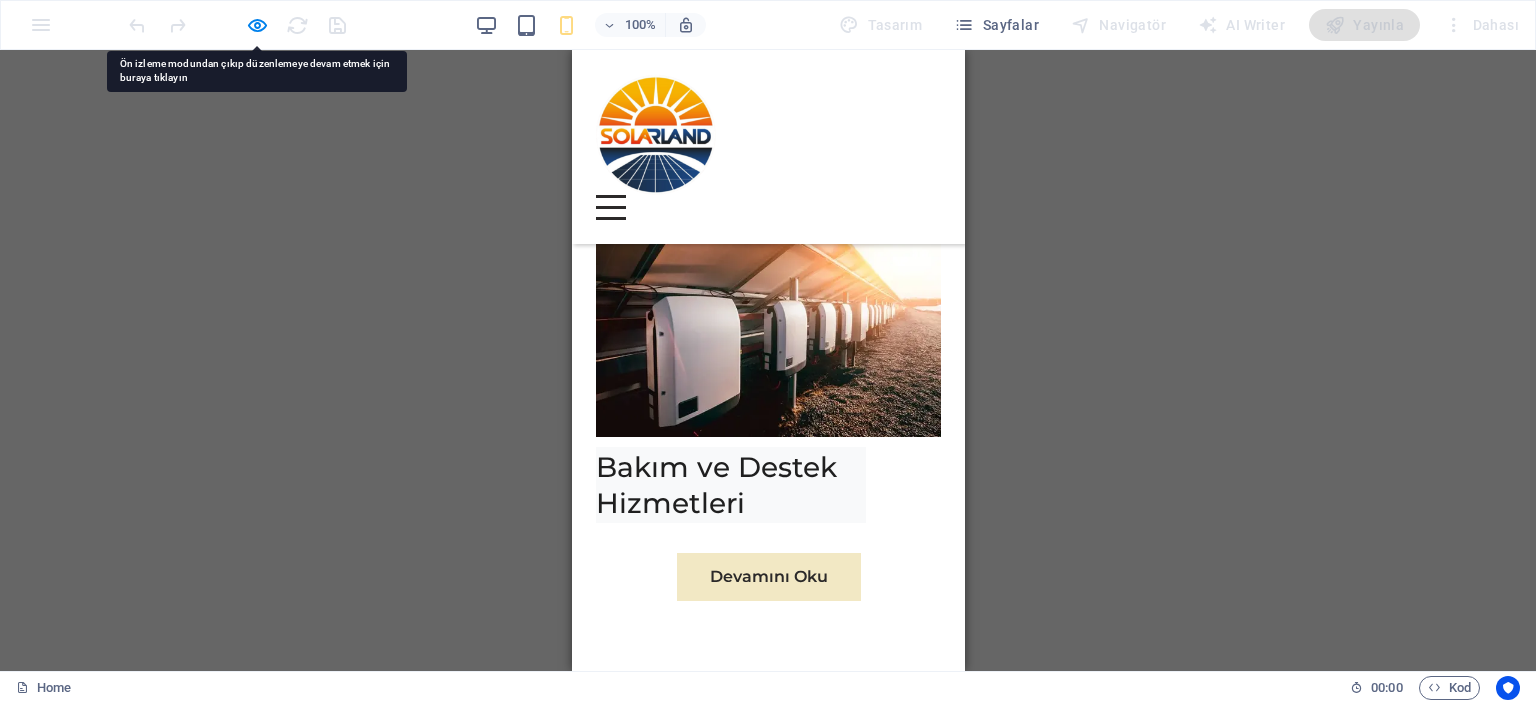 scroll, scrollTop: 8436, scrollLeft: 0, axis: vertical 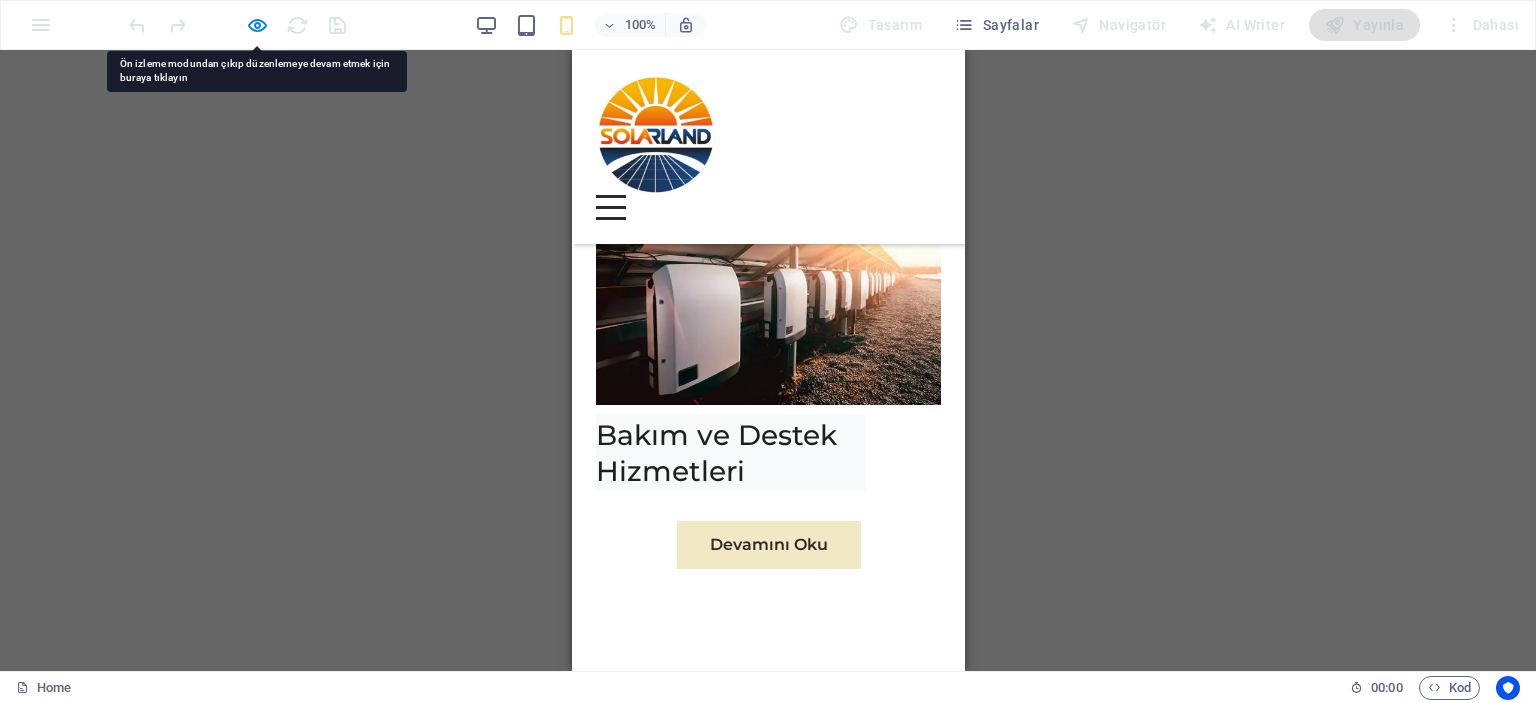 click on "Devamını Oku" at bounding box center [768, 1825] 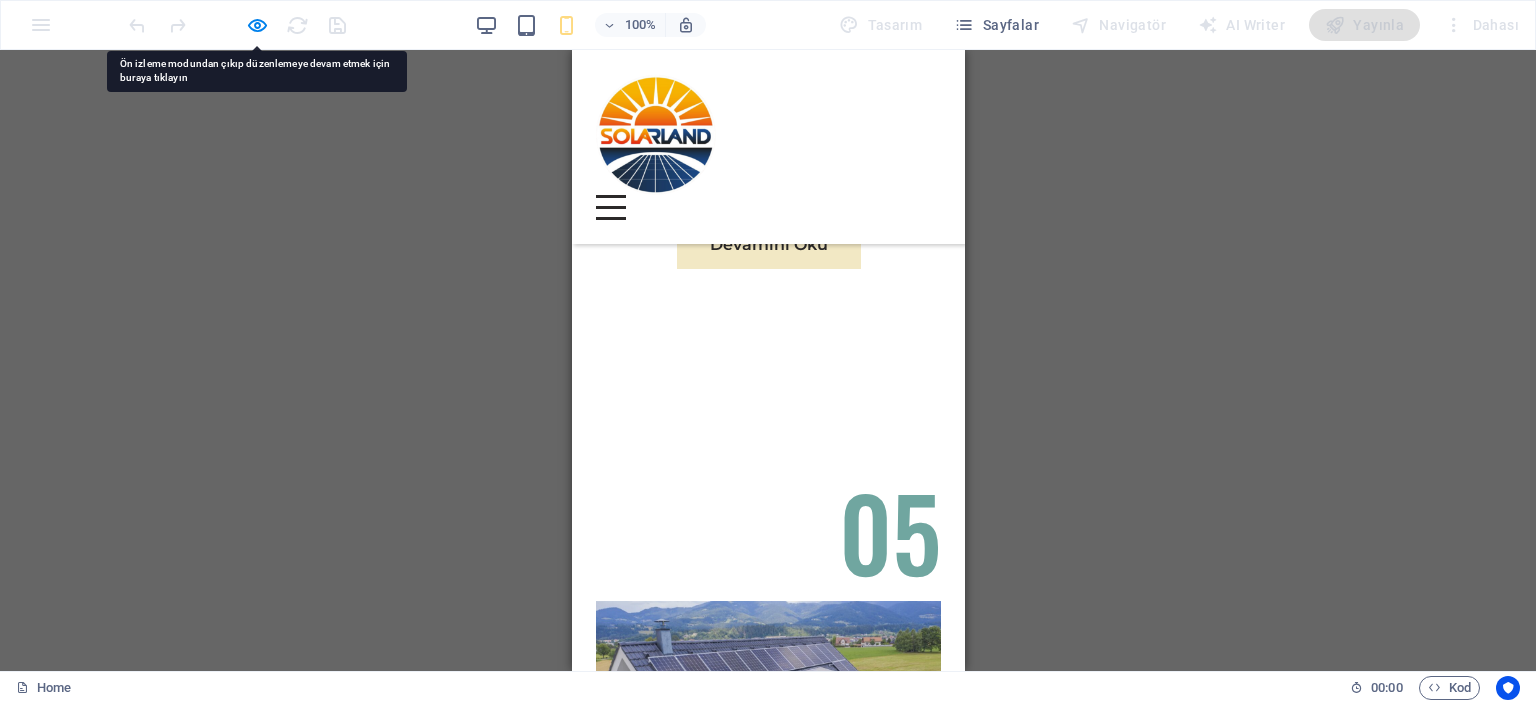 click on "Daha Az Oku" at bounding box center (768, 1846) 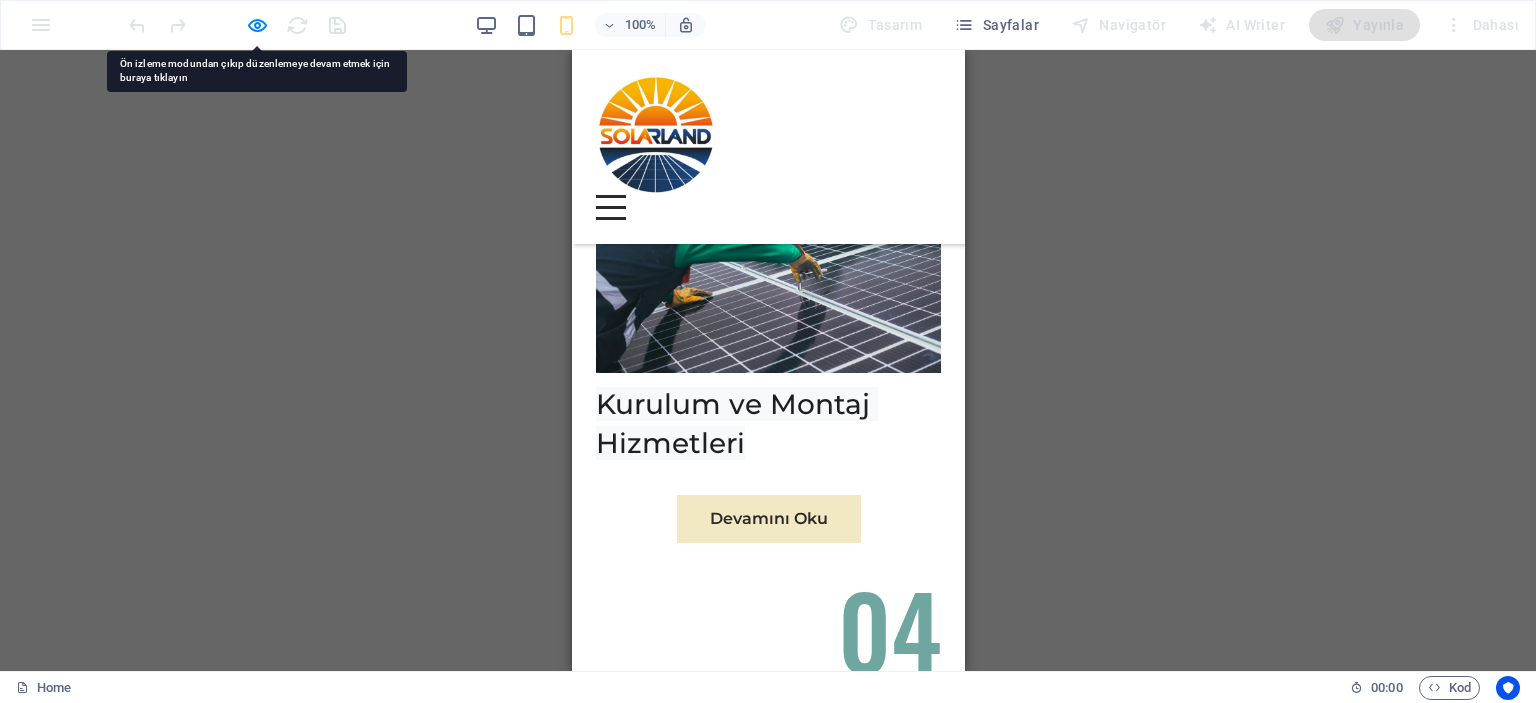click on "Hakkımızda Hizmetlerimiz İletişim Bize Ulaşın Güneşin Gücüyle ve Yenilikçi Çözümlerle Sürdürülebilir Bir Gelecek Kurun Sitemiz hazırlanıyor. Anlayışınız için teşekkür ederiz. Hakkımızda Solarland, güneş enerjisi başta olmak üzere yenilenebilir çözümleri odağına alan, güvenilir ve teknoloji odaklı bir enerji firmasıdır. On‑grid, off‑grid ve hibrit güneş enerjisi sistemleri tasarımı, kurulumu ve işletmesine ek olarak; lityum enerji depolama, elektrikli araç şarj istasyonları ve tarımsal sulama sistemleri gibi entegre çözümlerle hizmet sunar. Sürdürülebilir ortaklık Sonuç Odaklı Hizmet Neden Solar Enerji Güneş enerjisi, çevre dostu, ekonomik ve sürdürülebilir bir enerji kaynağıdır. Yükselen enerji maliyetlerine karşı tasarruf sağlarken, karbon ayak izinizi azaltarak doğaya katkıda bulunursunuz. Solar enerji sistemleri, uzun ömürlü yapılarıyla hem bireysel hem de kurumsal kullanıcılar için güvenilir bir yatırım sunar. Ömür" at bounding box center (767, -1126) 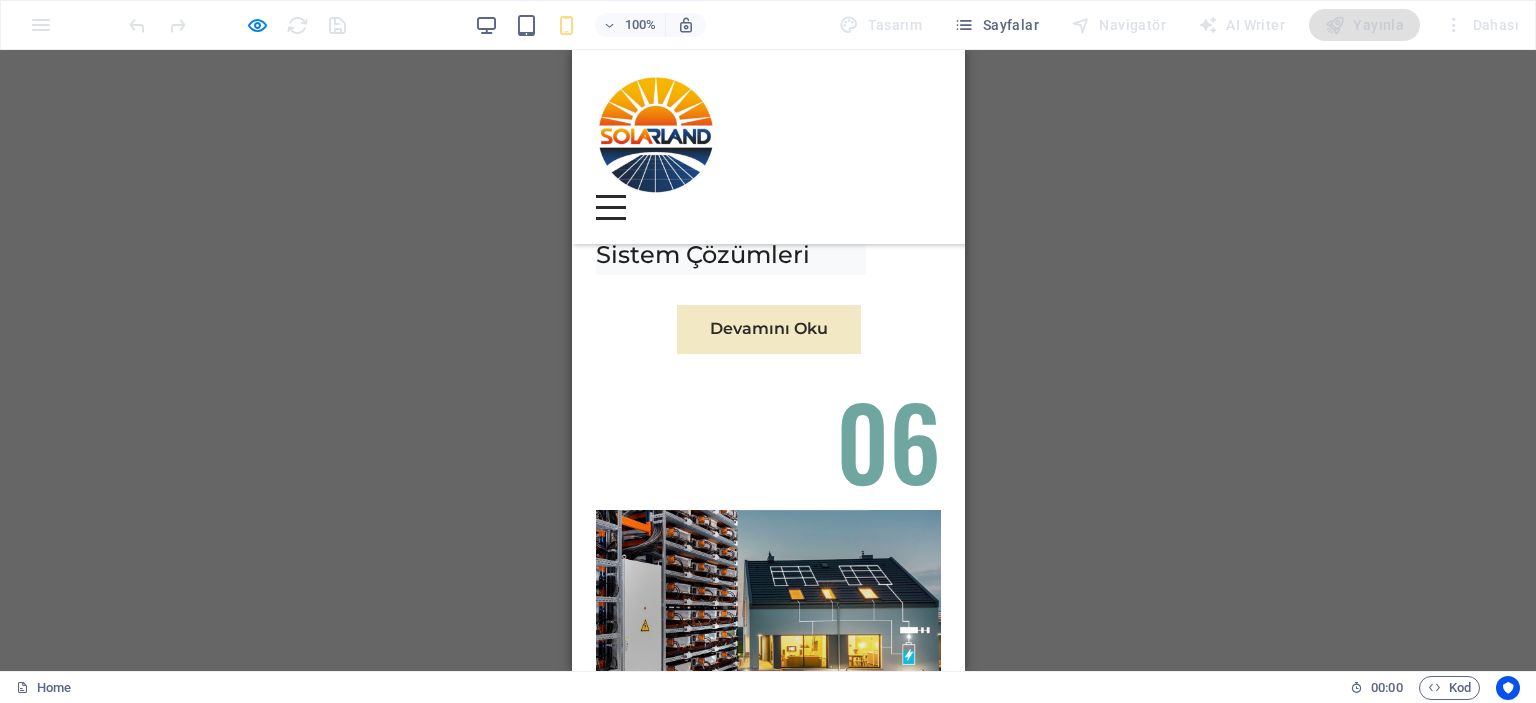 scroll, scrollTop: 10042, scrollLeft: 0, axis: vertical 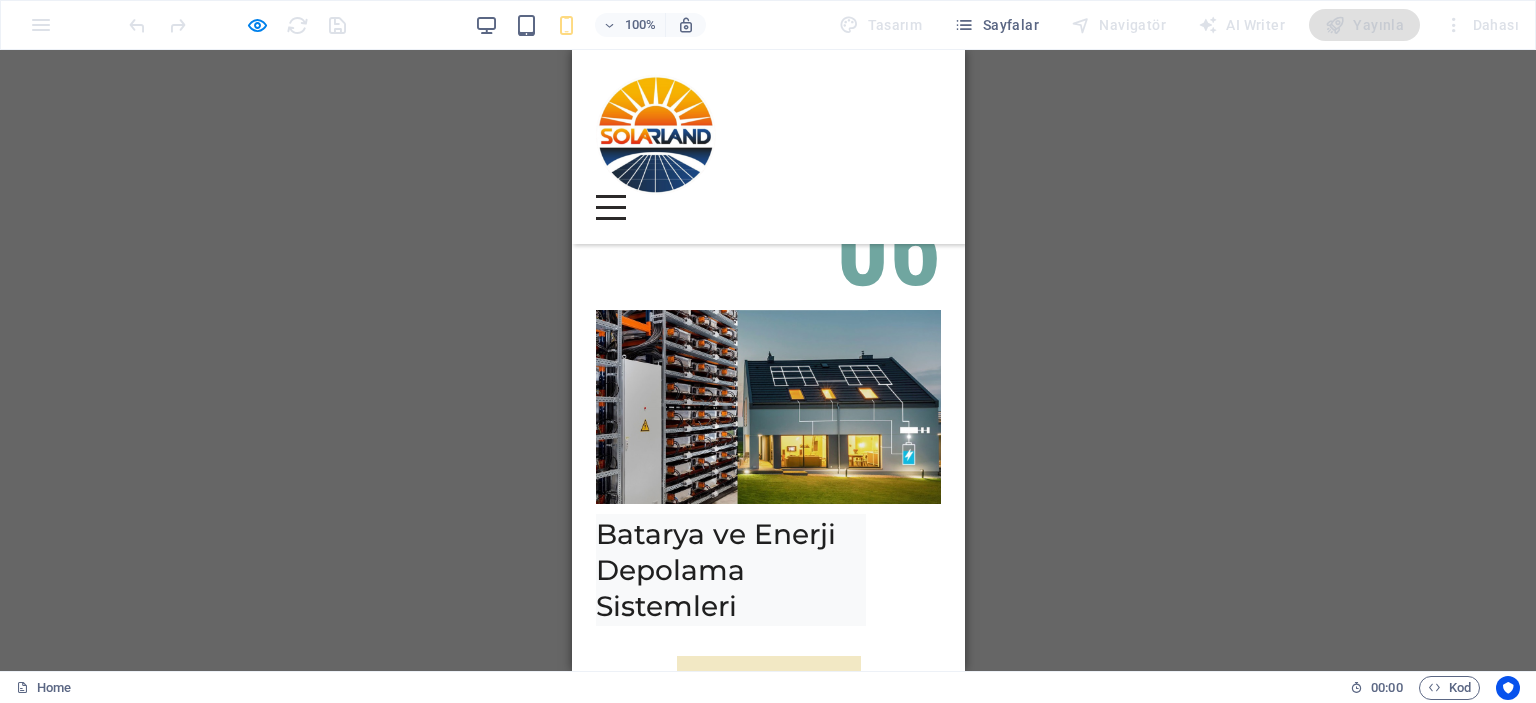 click on "Devamını Oku" at bounding box center [768, 1684] 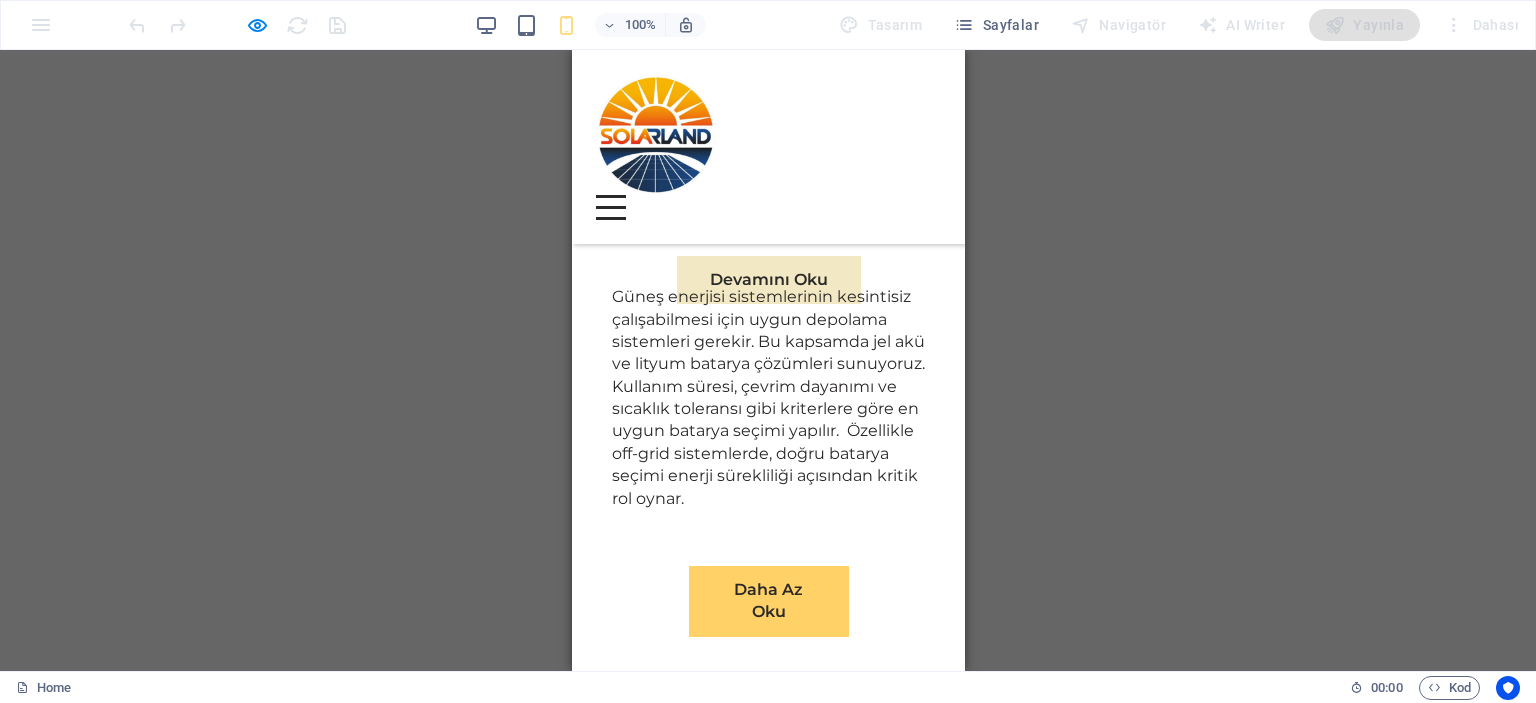 click on "Daha Az Oku" at bounding box center (768, 1673) 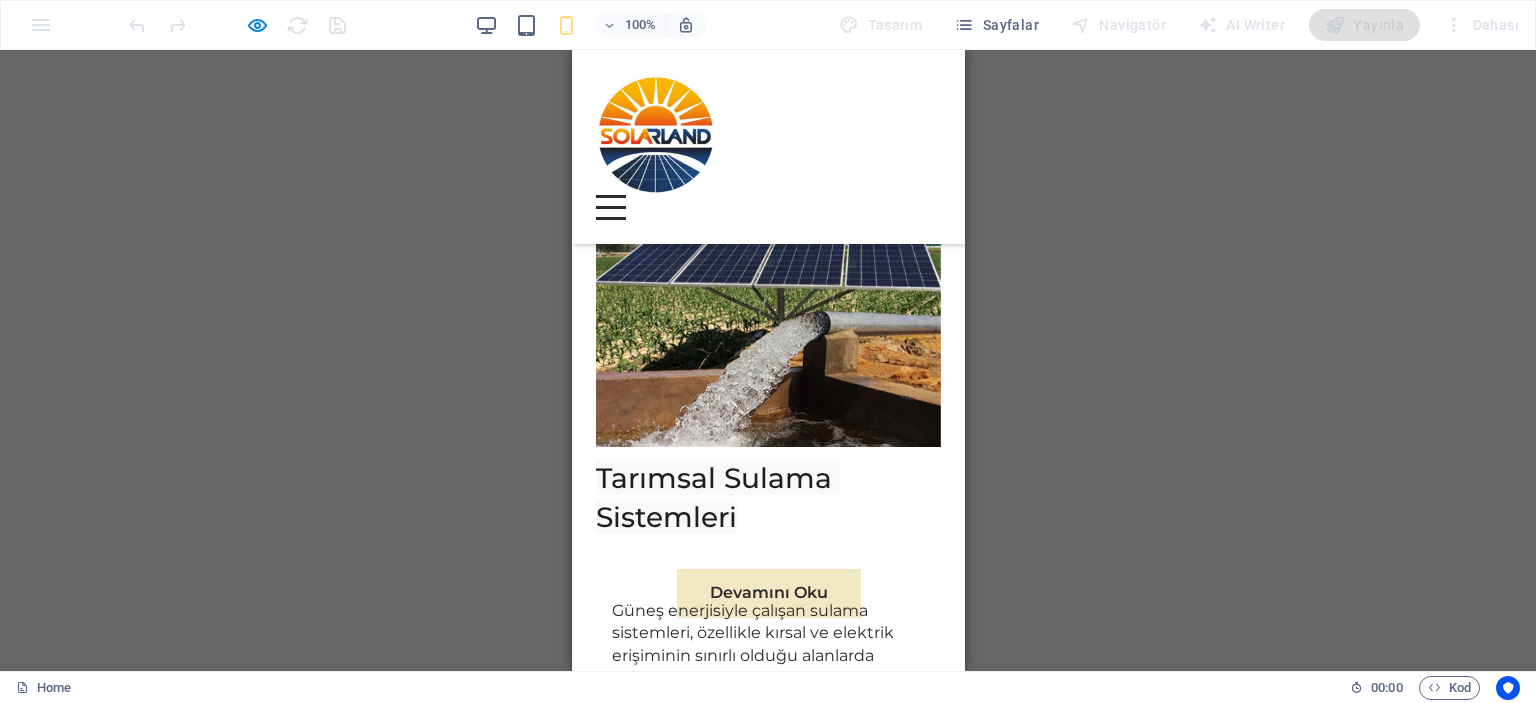 scroll, scrollTop: 11555, scrollLeft: 0, axis: vertical 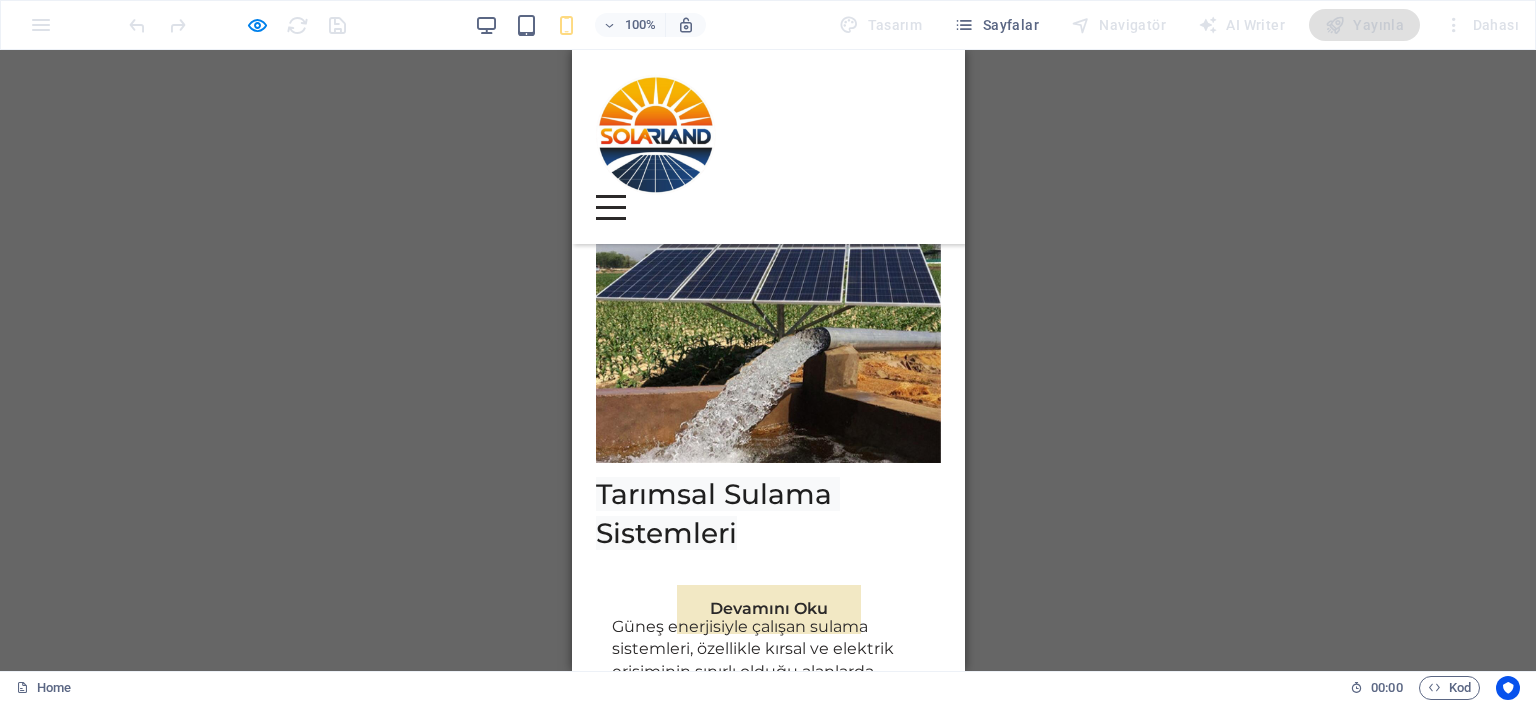 click on "Devamını Oku" at bounding box center [768, 1604] 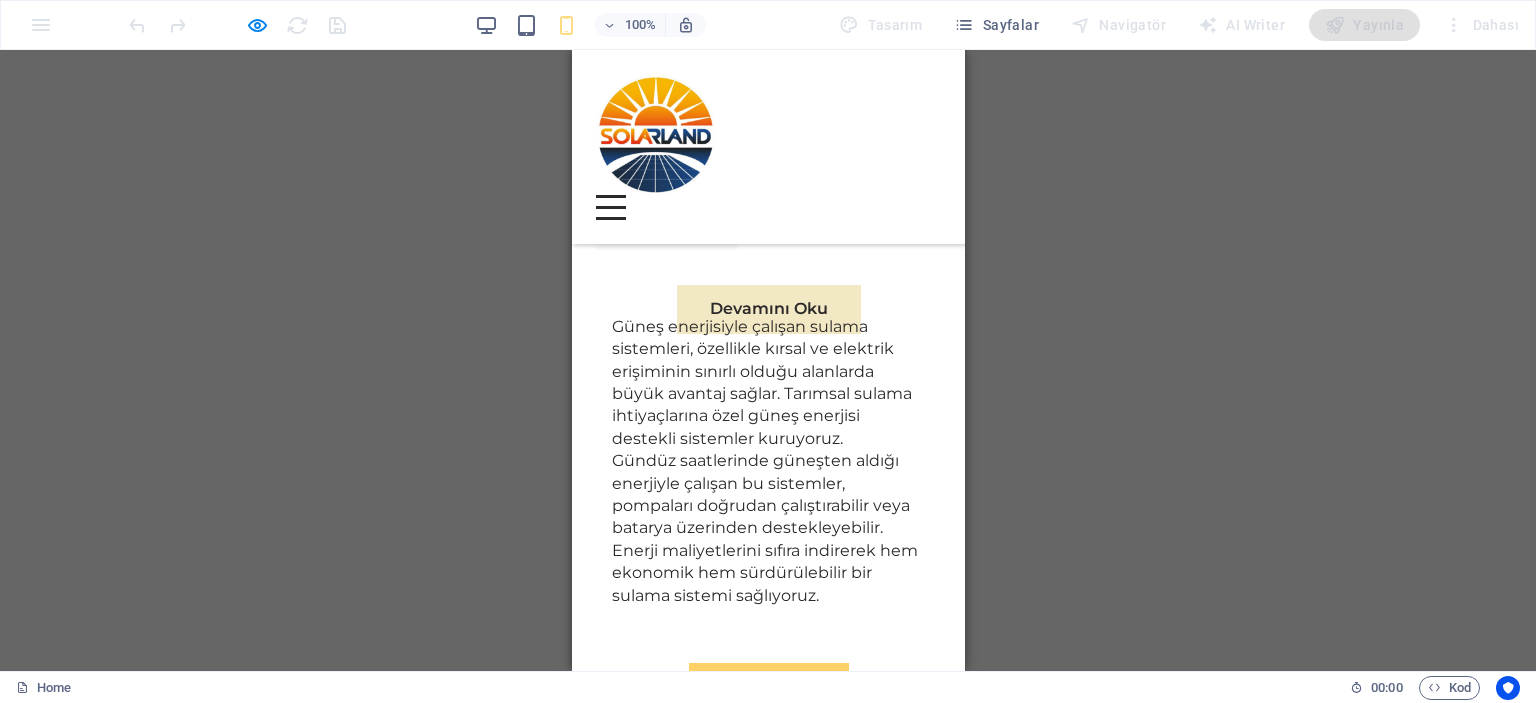 click on "Daha Az Oku" at bounding box center [768, 1715] 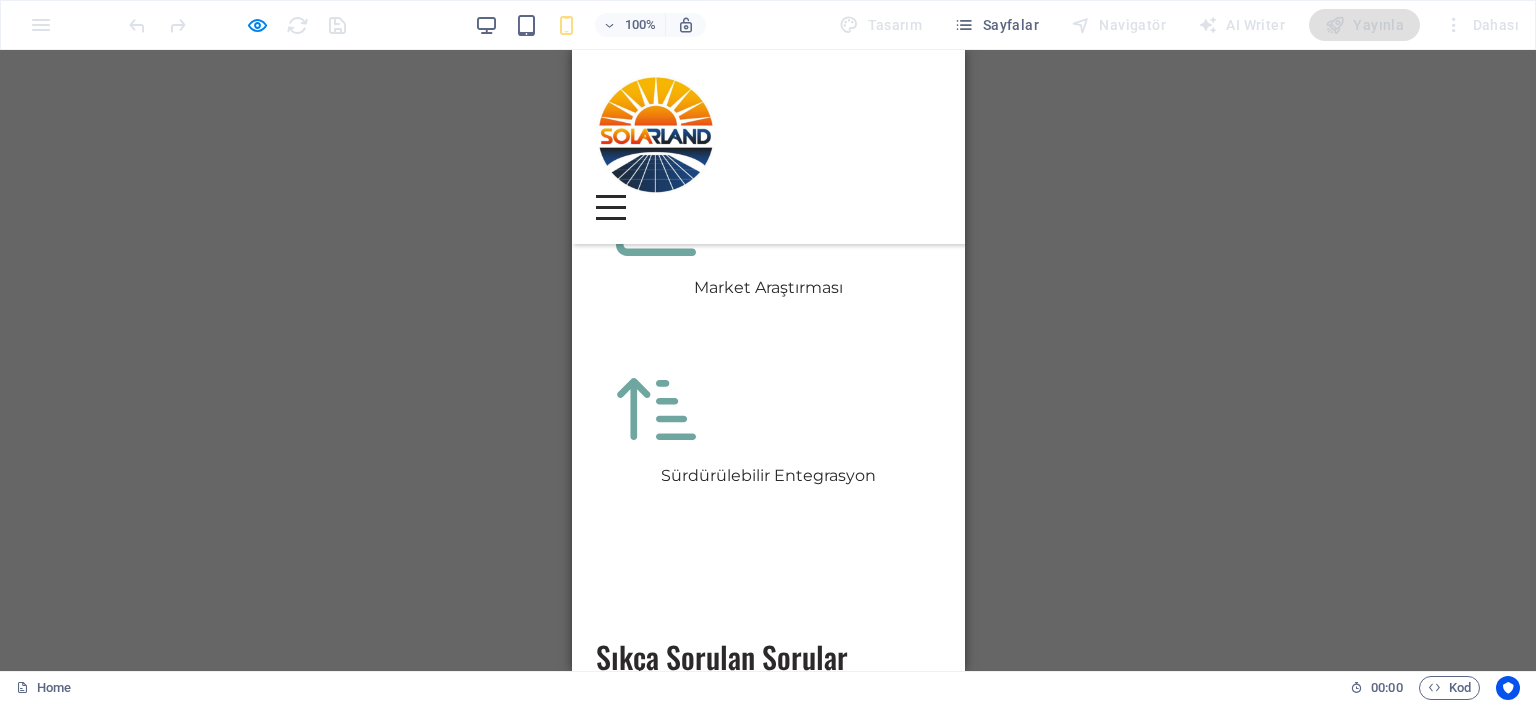 scroll, scrollTop: 4863, scrollLeft: 0, axis: vertical 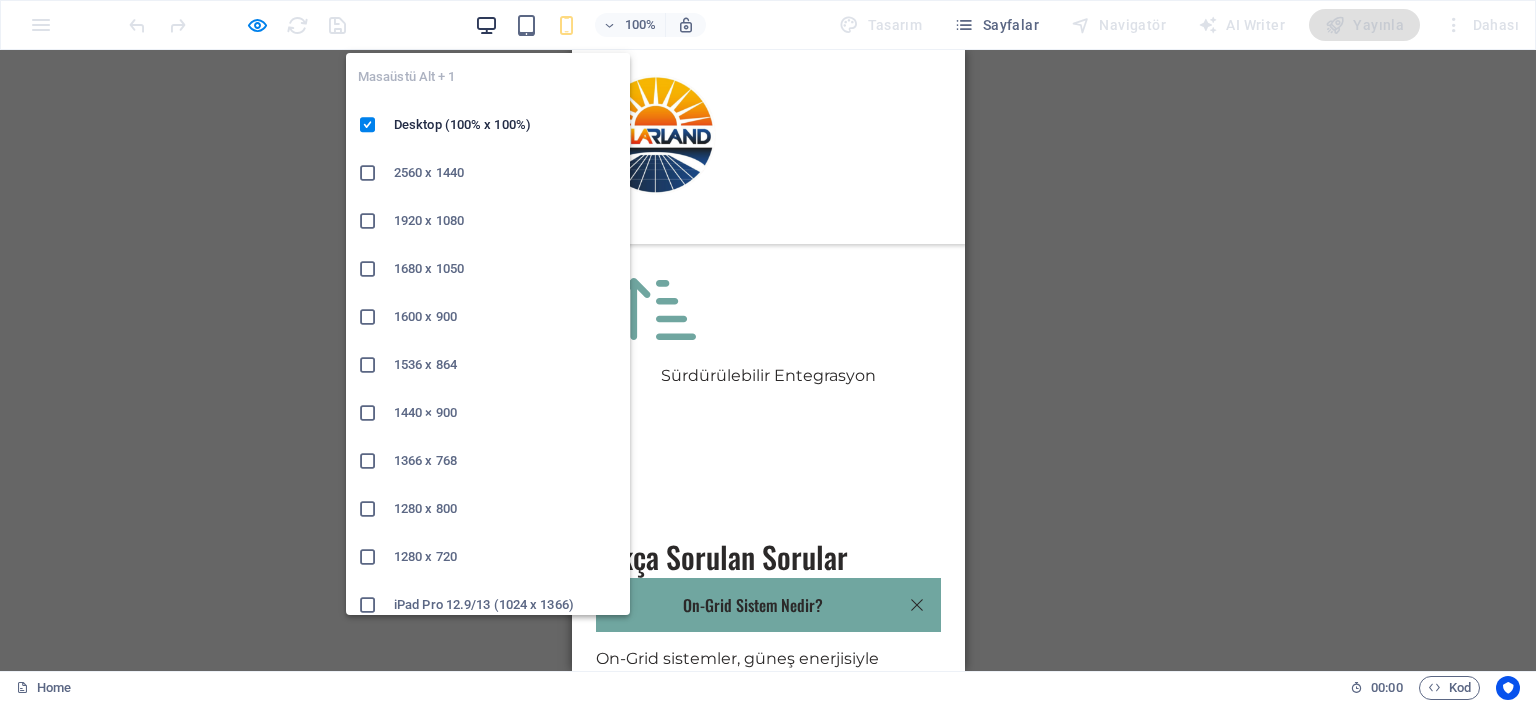 click at bounding box center (486, 25) 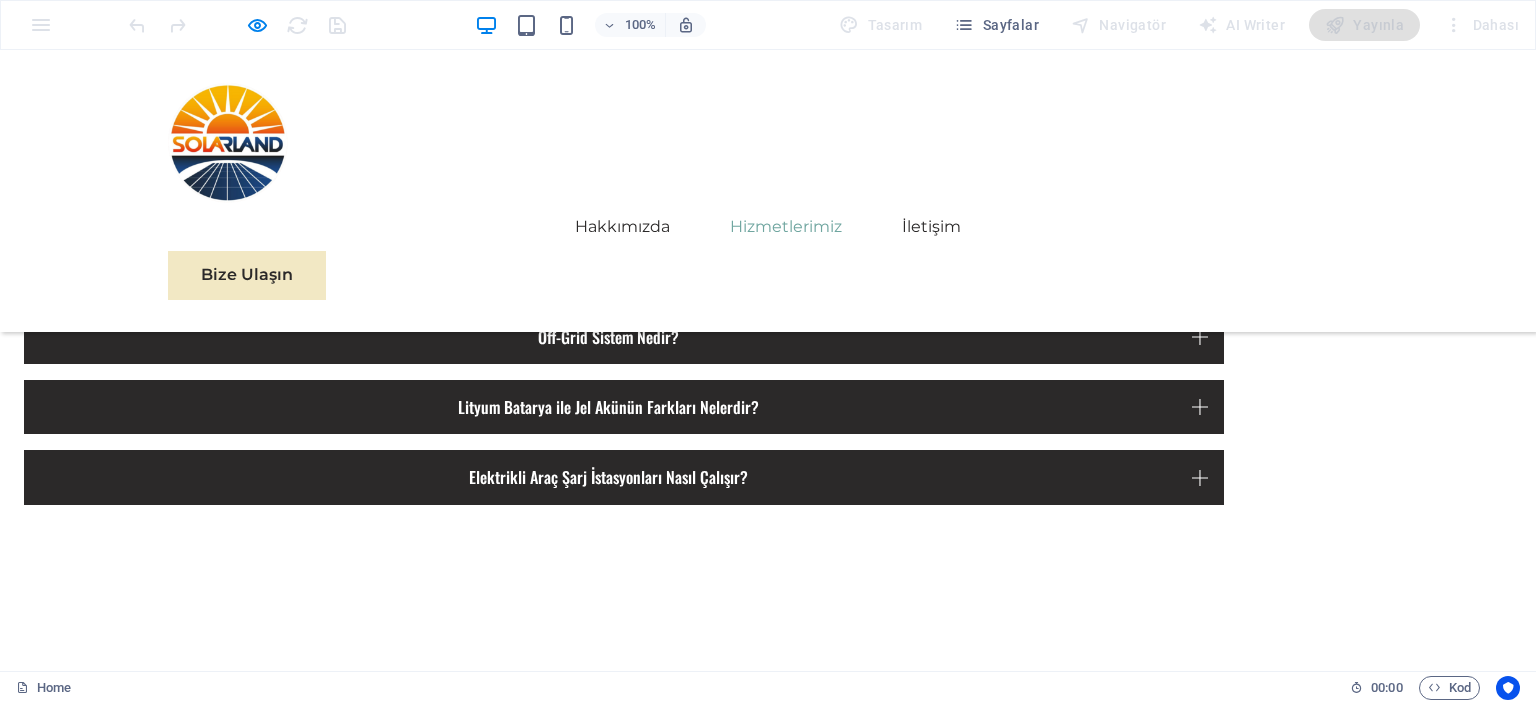 scroll, scrollTop: 5463, scrollLeft: 0, axis: vertical 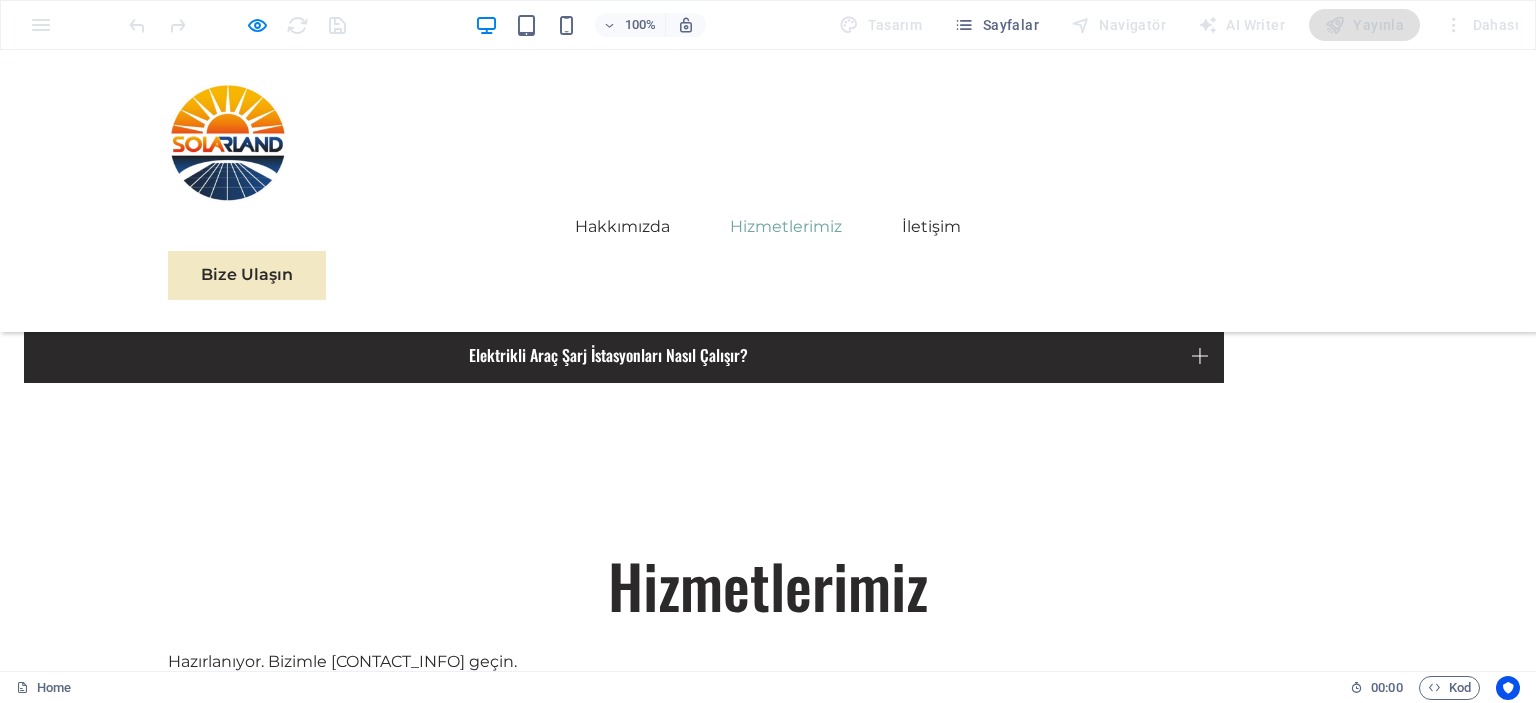 click on "Daha Az Oku" at bounding box center [1118, 3441] 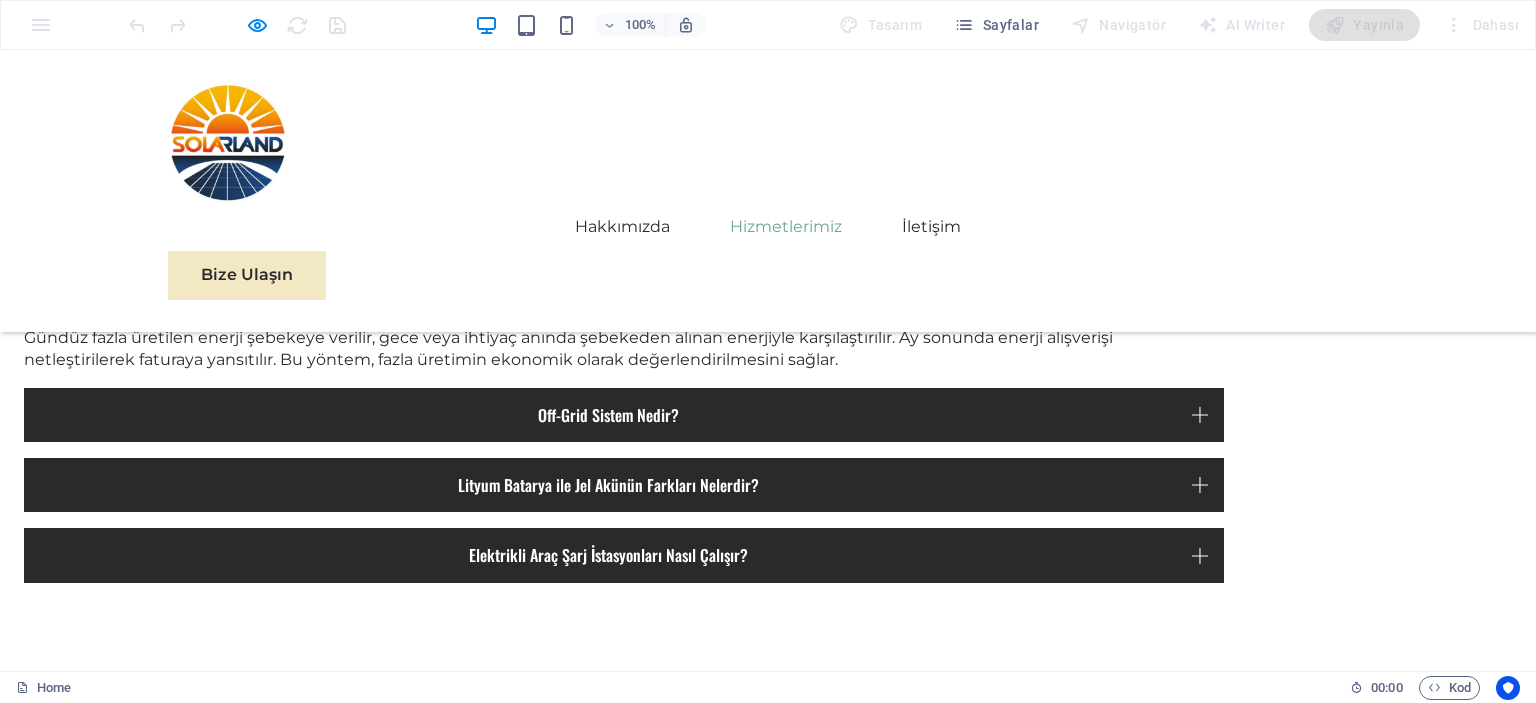 scroll, scrollTop: 5563, scrollLeft: 0, axis: vertical 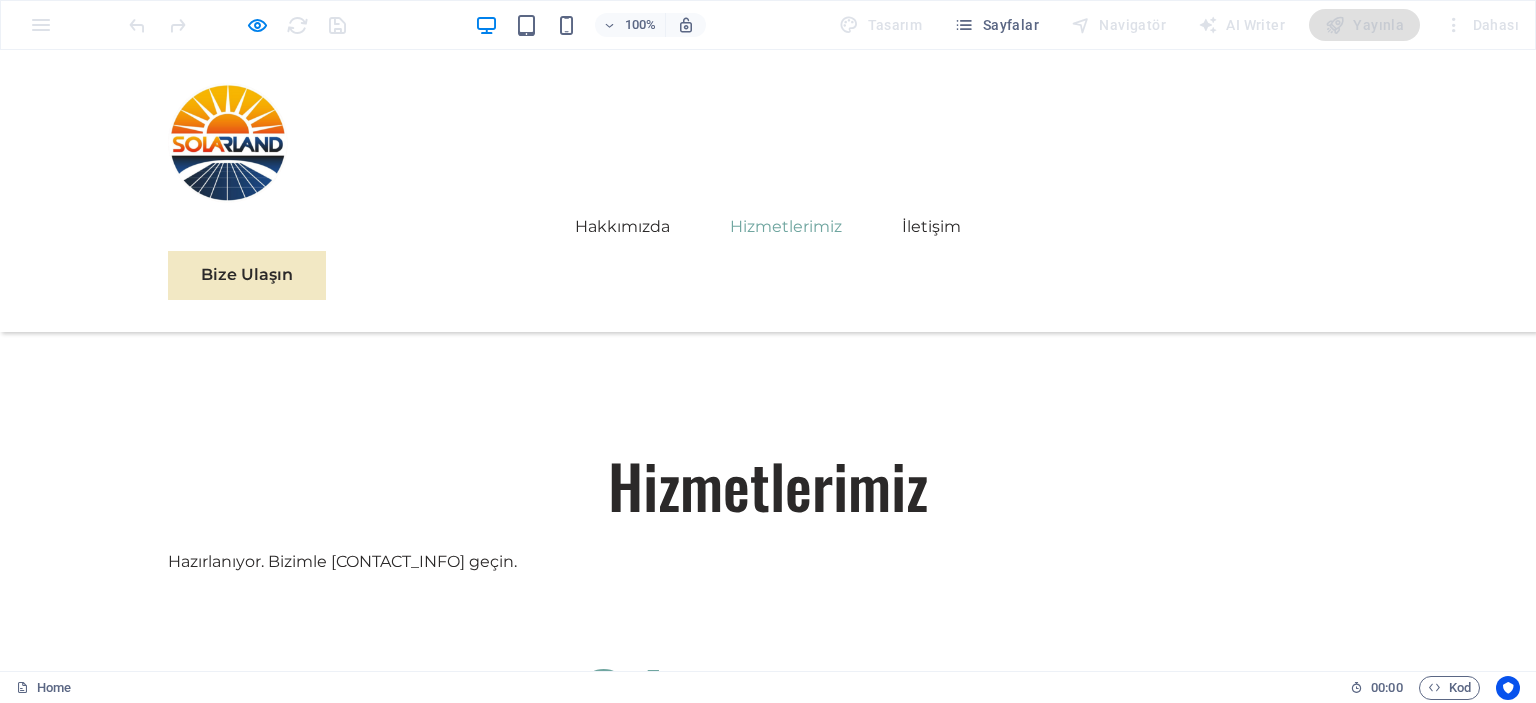click on "Daha Az Oku" at bounding box center [768, 4009] 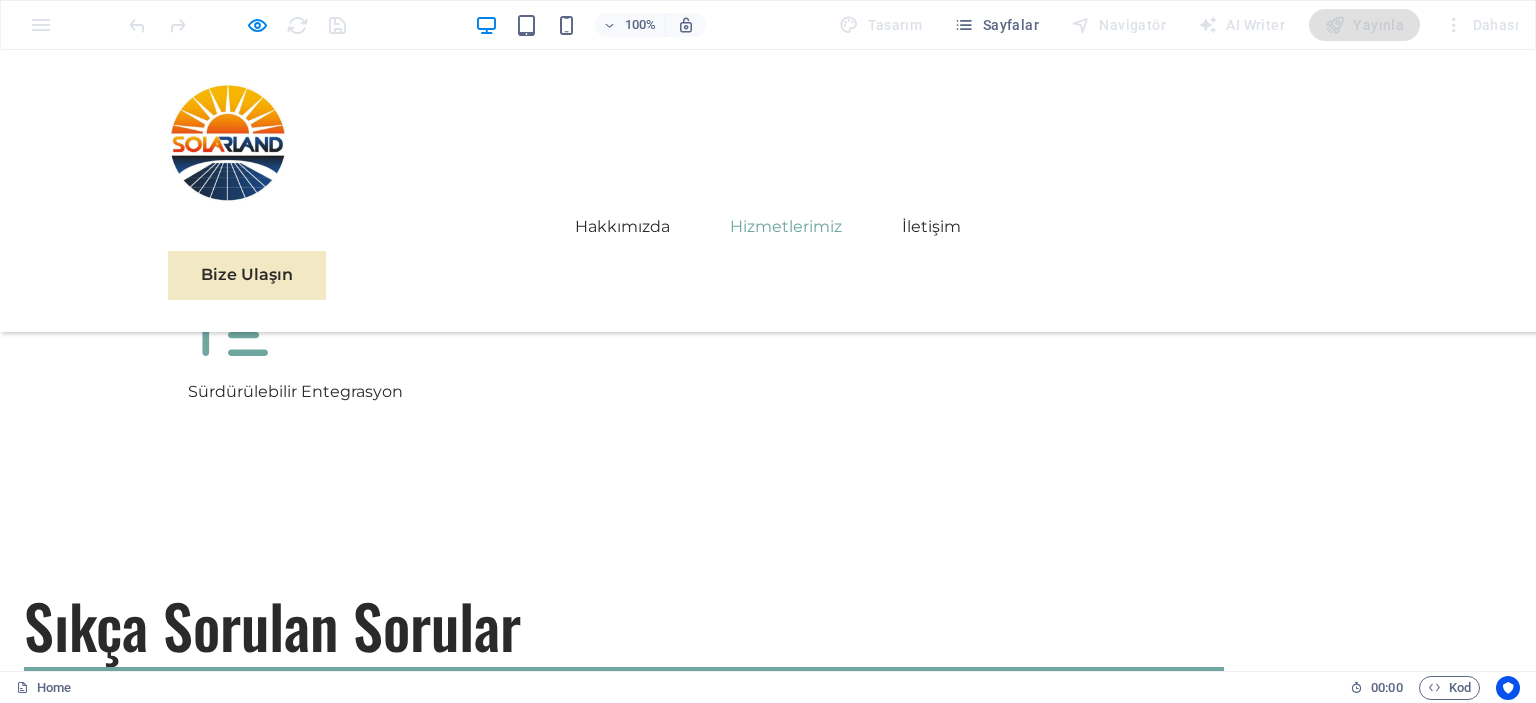scroll, scrollTop: 4763, scrollLeft: 0, axis: vertical 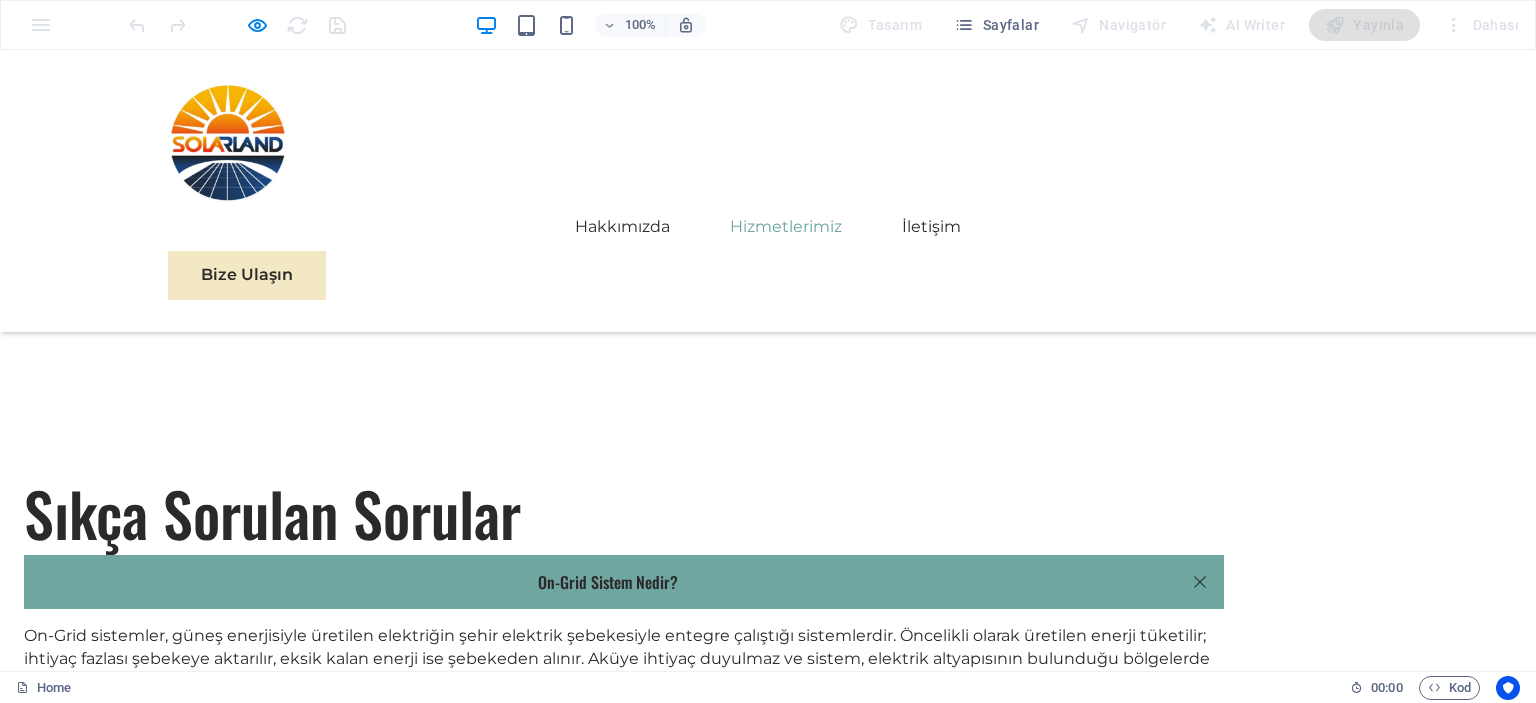 click on "Daha Az Oku" at bounding box center [1118, 3391] 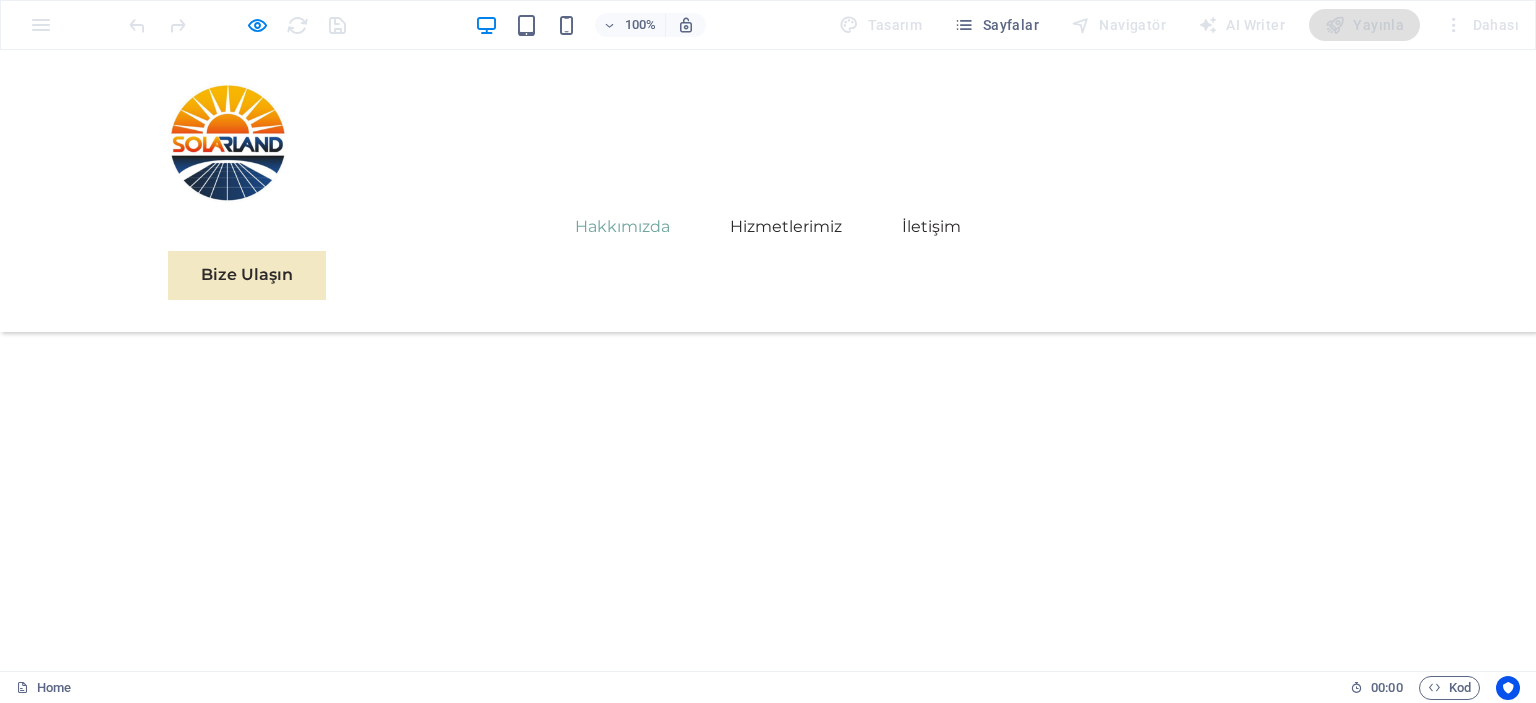 scroll, scrollTop: 3263, scrollLeft: 0, axis: vertical 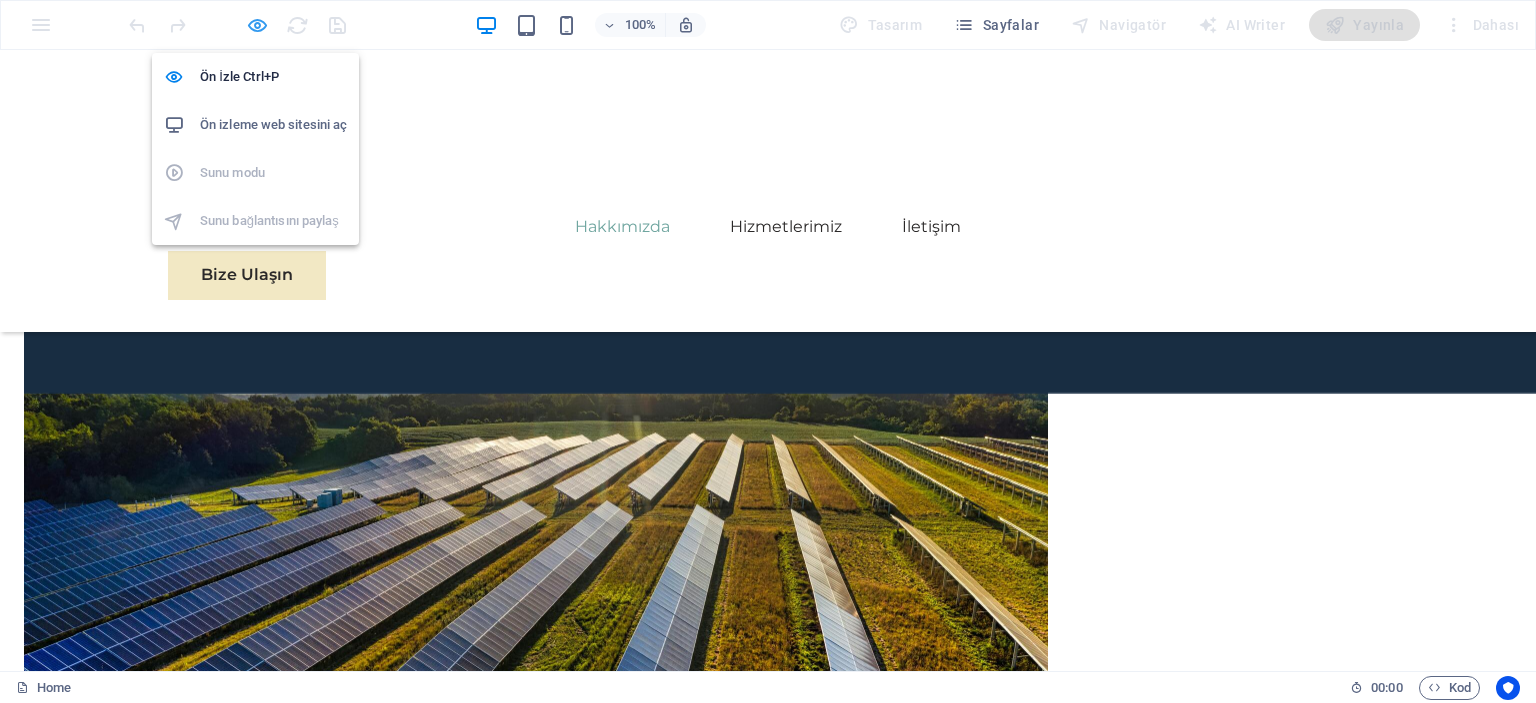 click at bounding box center [257, 25] 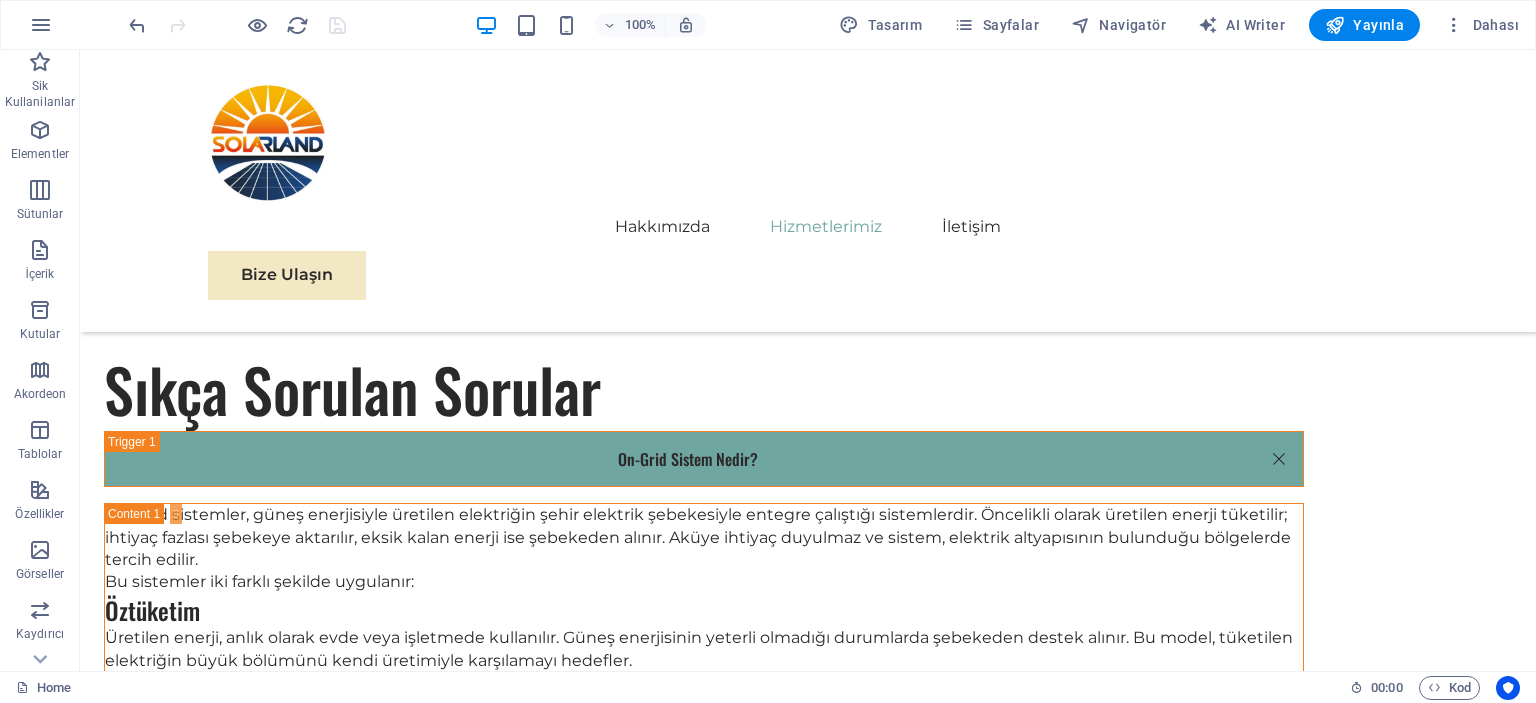 scroll, scrollTop: 5165, scrollLeft: 0, axis: vertical 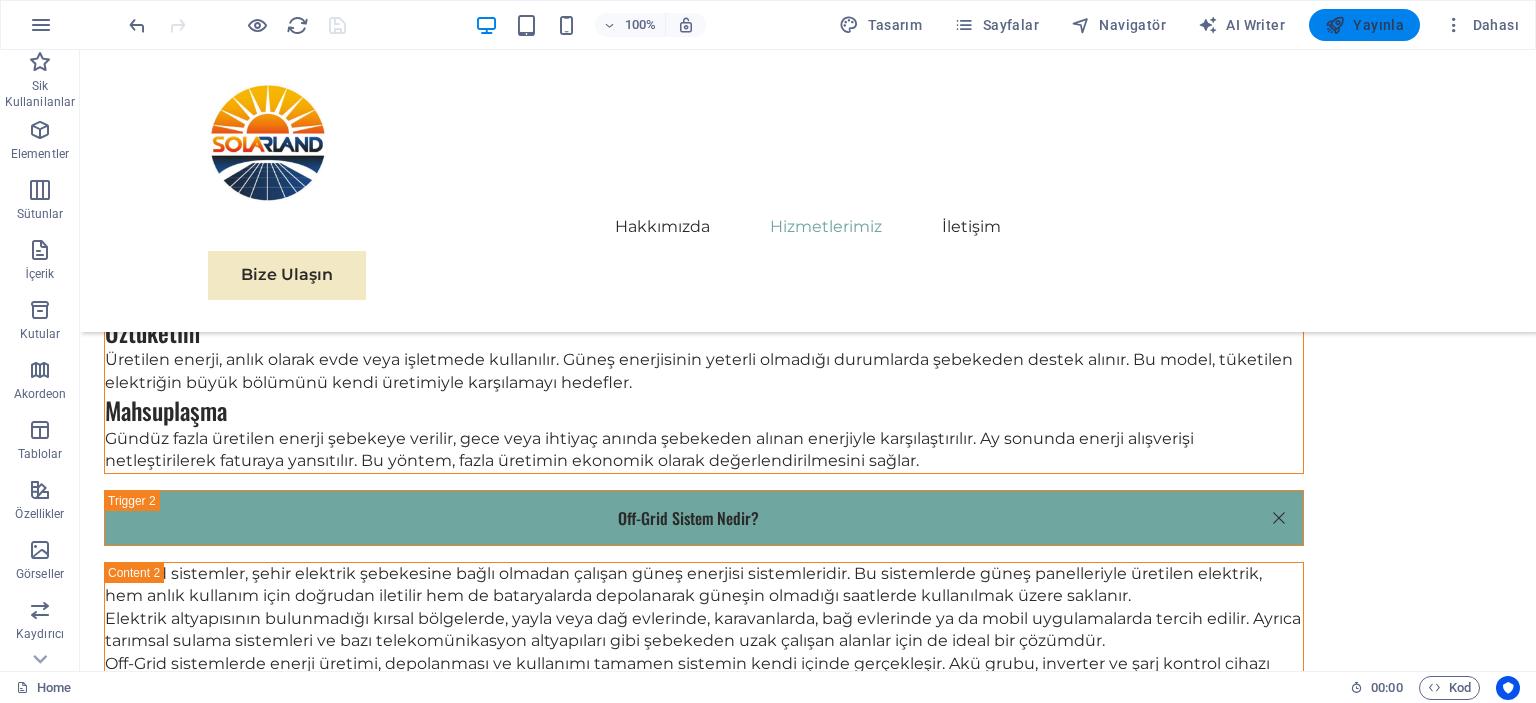 drag, startPoint x: 1366, startPoint y: 29, endPoint x: 1209, endPoint y: 25, distance: 157.05095 